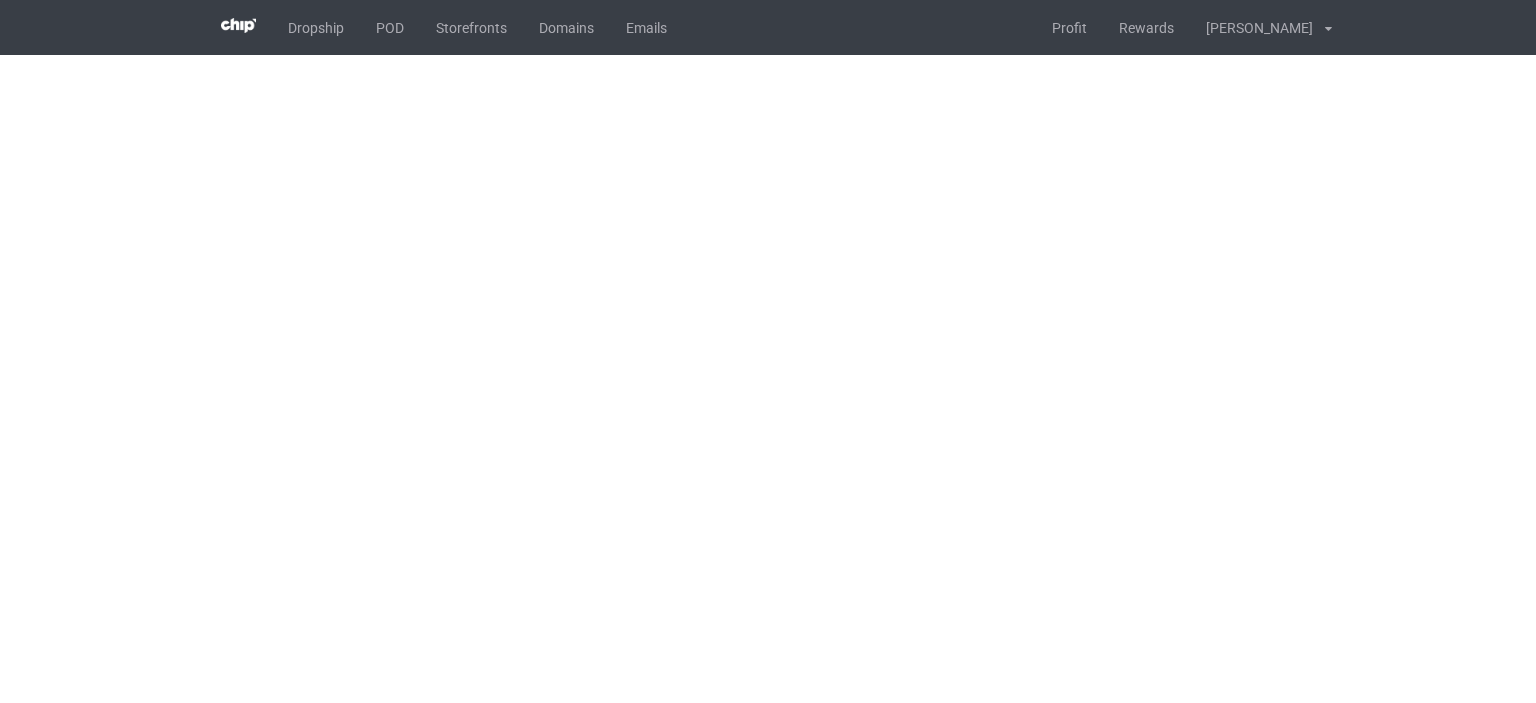 scroll, scrollTop: 0, scrollLeft: 0, axis: both 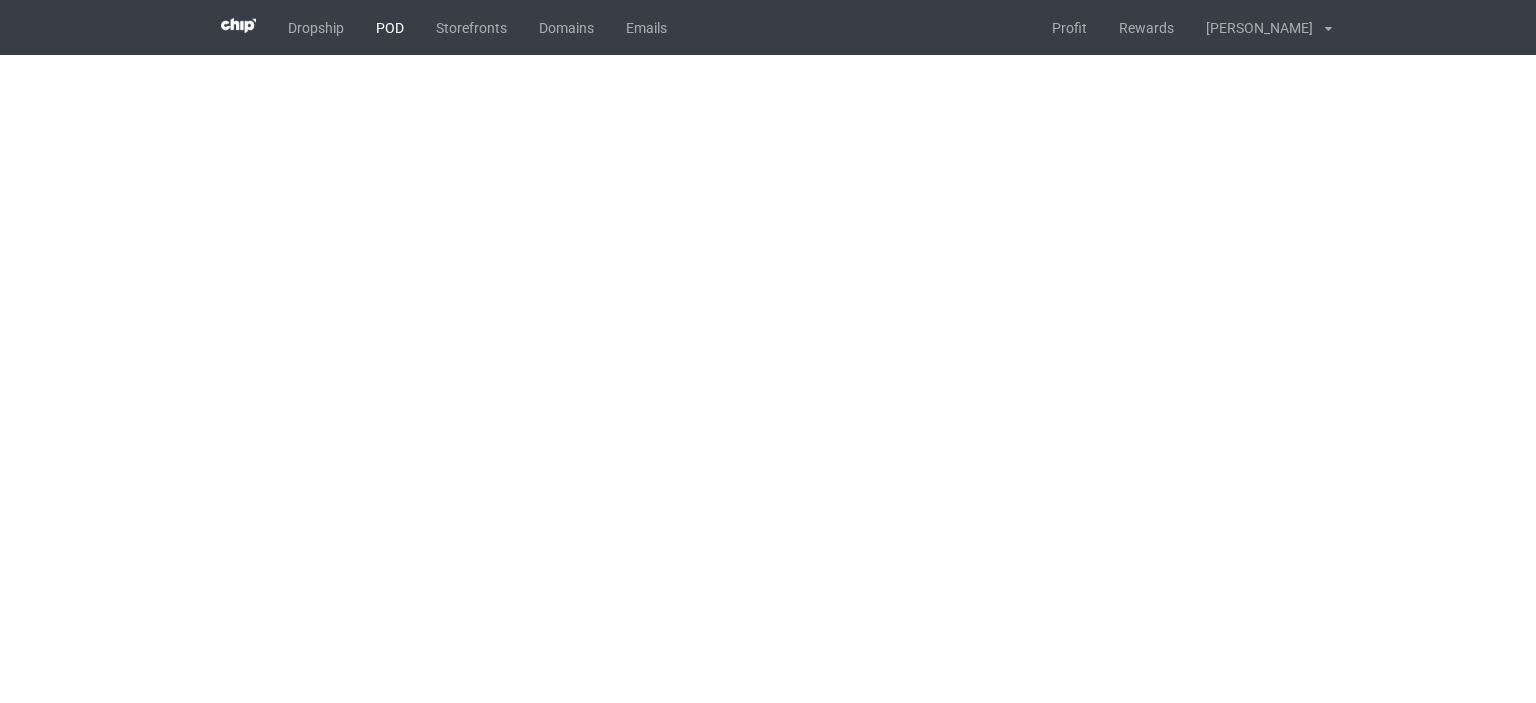 click on "POD" at bounding box center [390, 27] 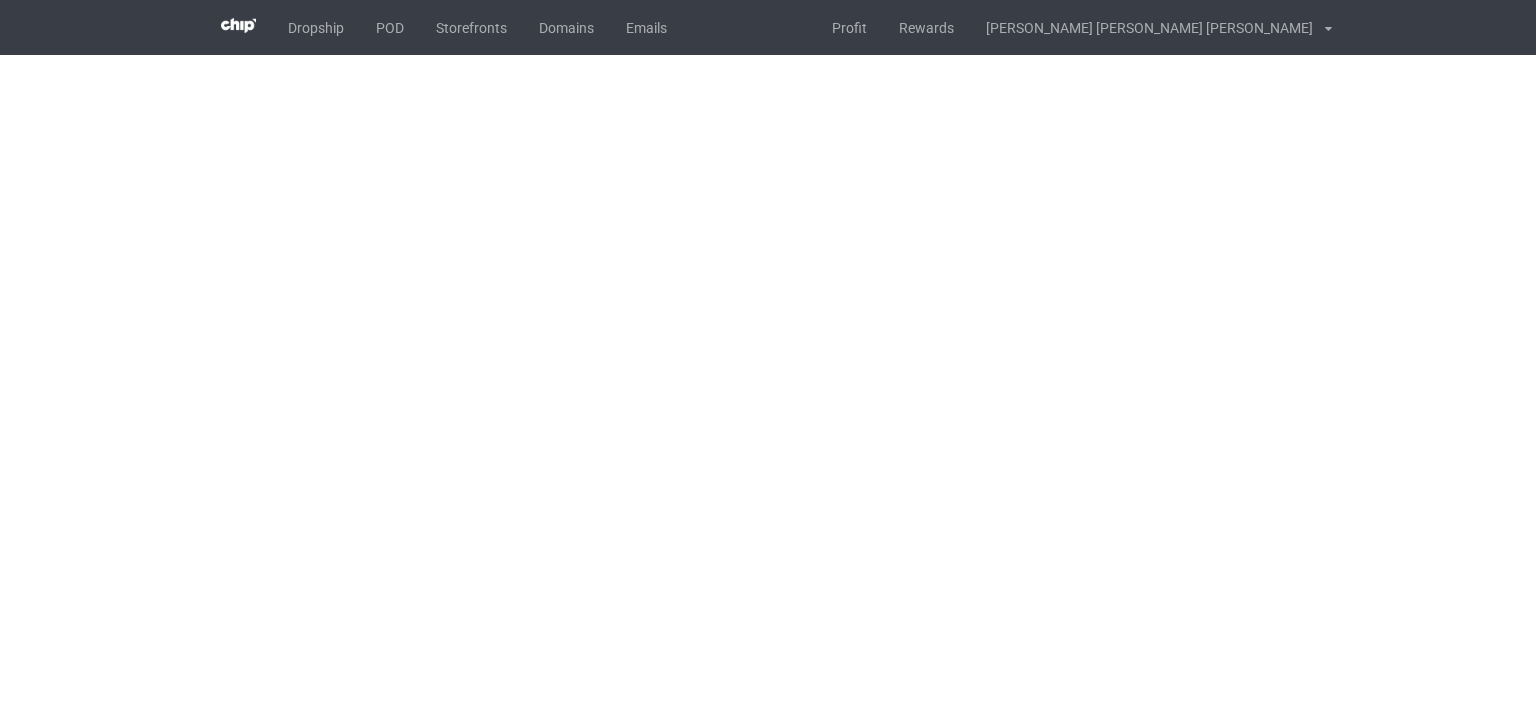 scroll, scrollTop: 0, scrollLeft: 0, axis: both 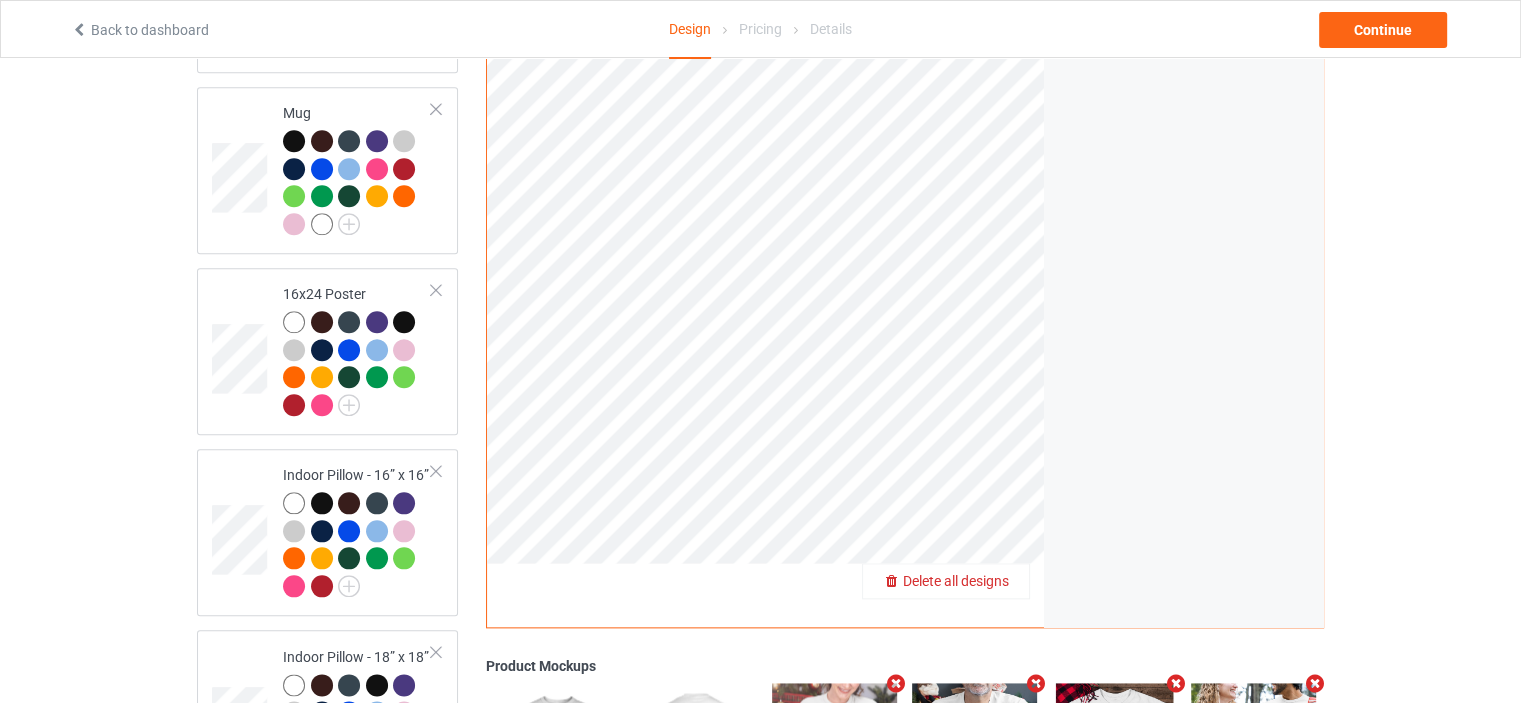 click on "Delete all designs" at bounding box center (946, 581) 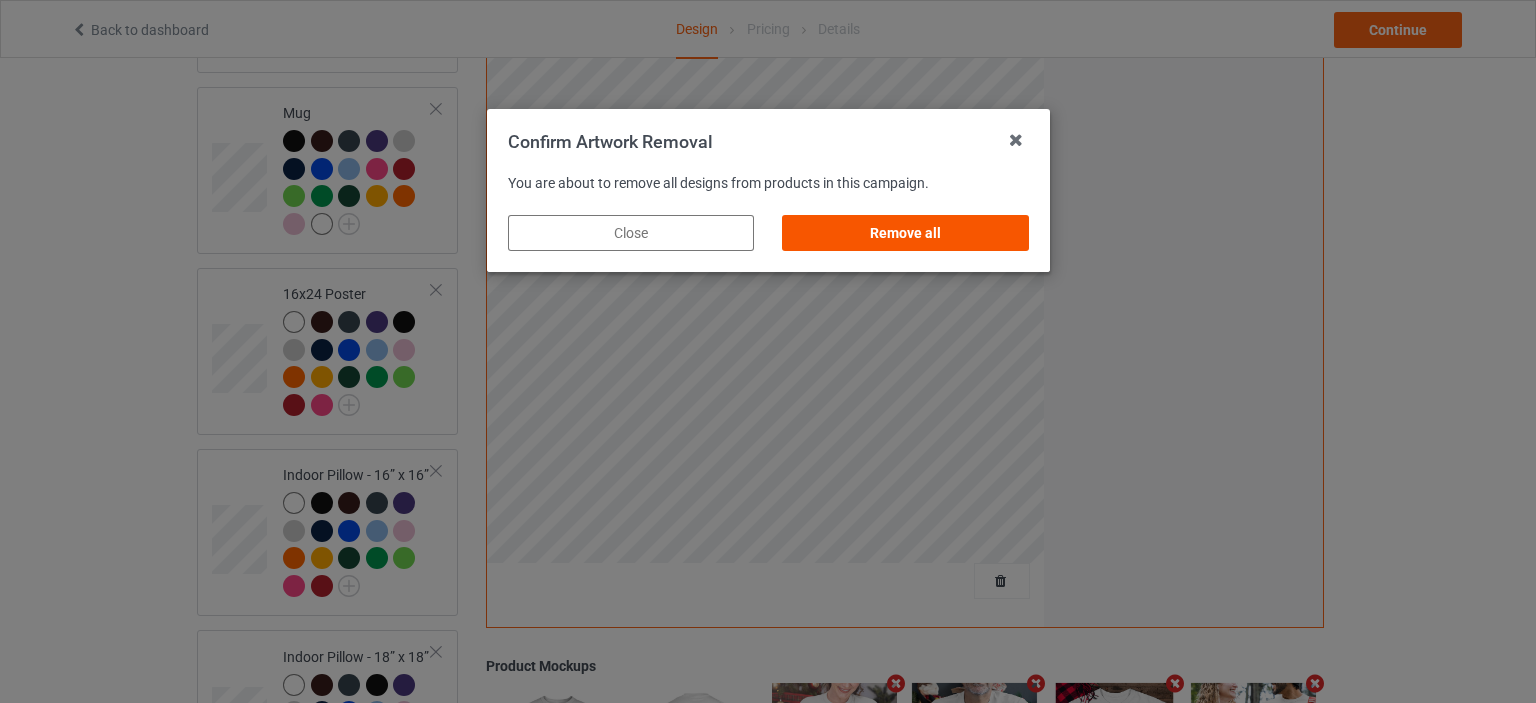 click on "Remove all" at bounding box center (905, 233) 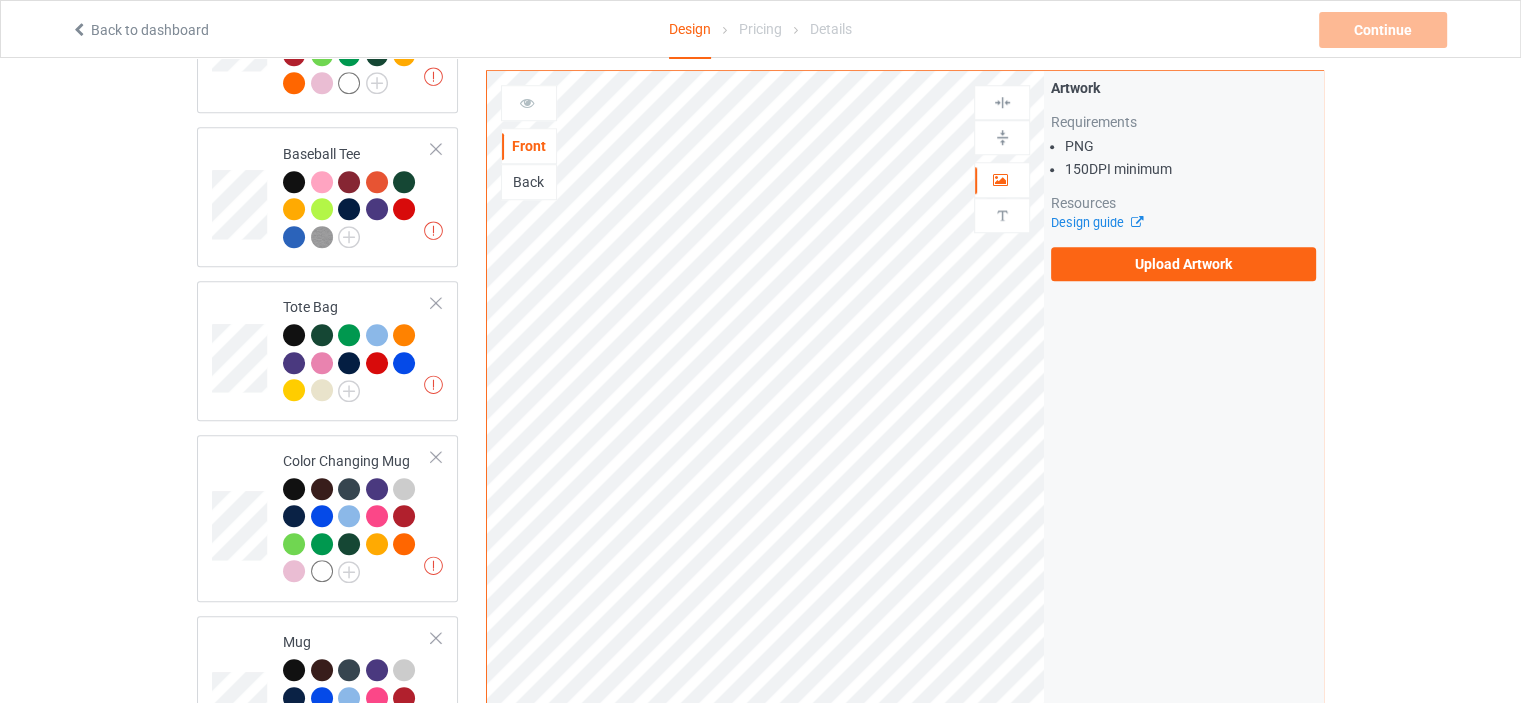 scroll, scrollTop: 1400, scrollLeft: 0, axis: vertical 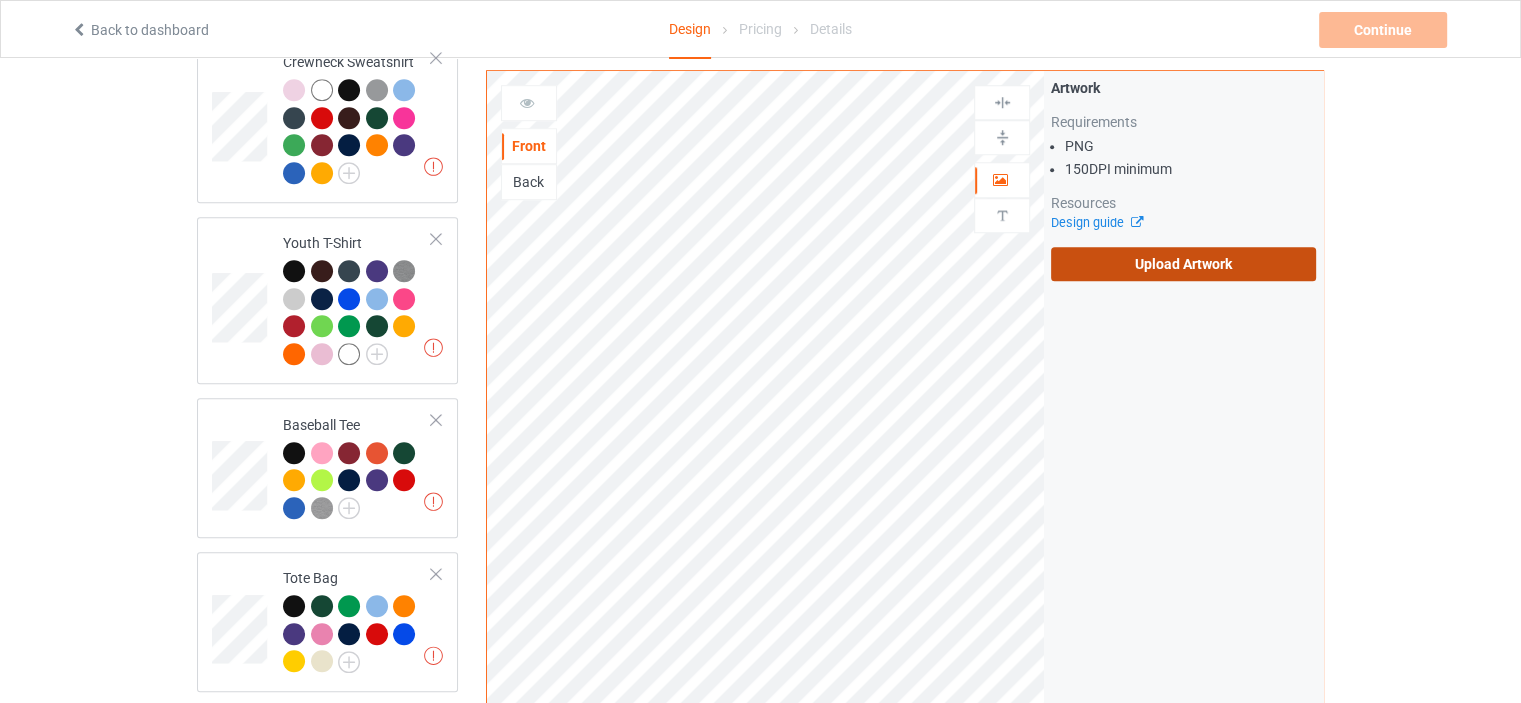 click on "Upload Artwork" at bounding box center [1183, 264] 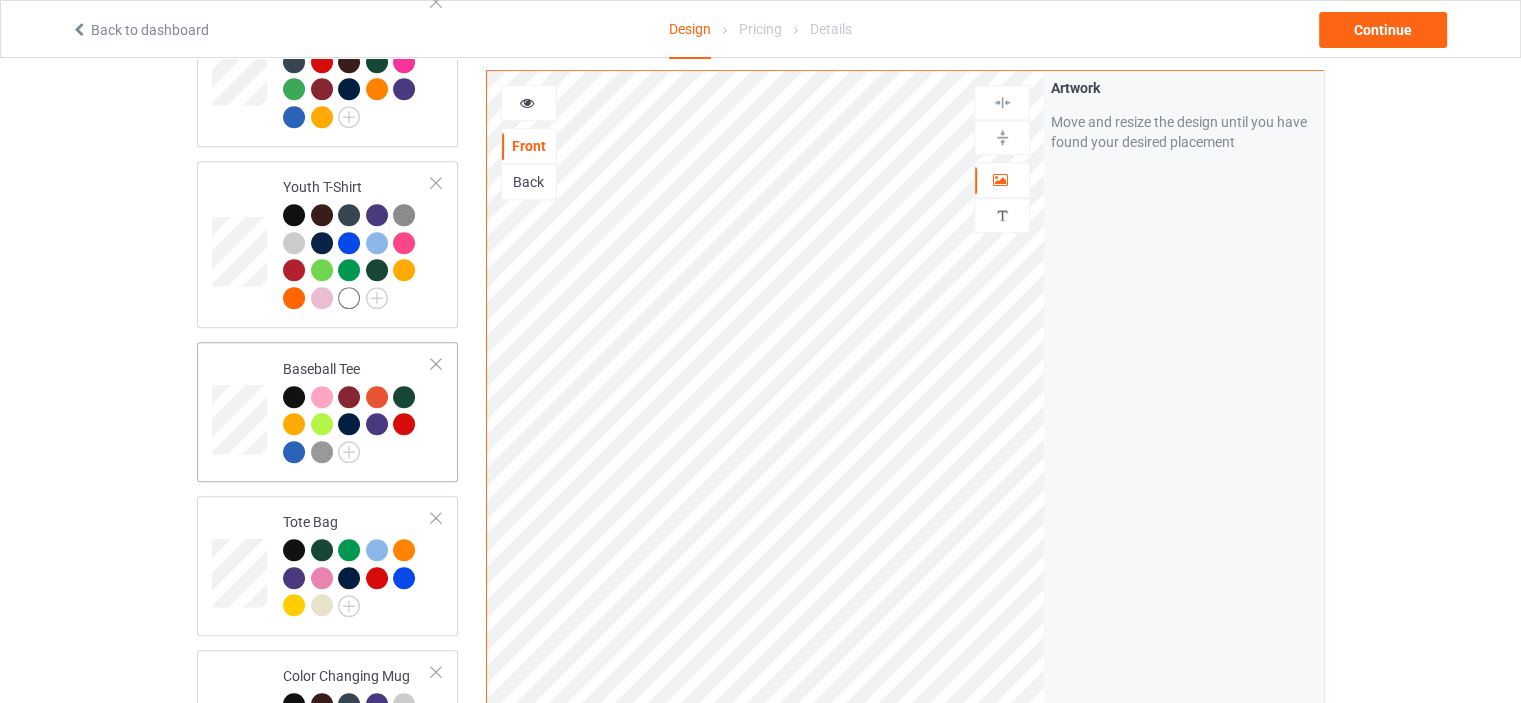 scroll, scrollTop: 1500, scrollLeft: 0, axis: vertical 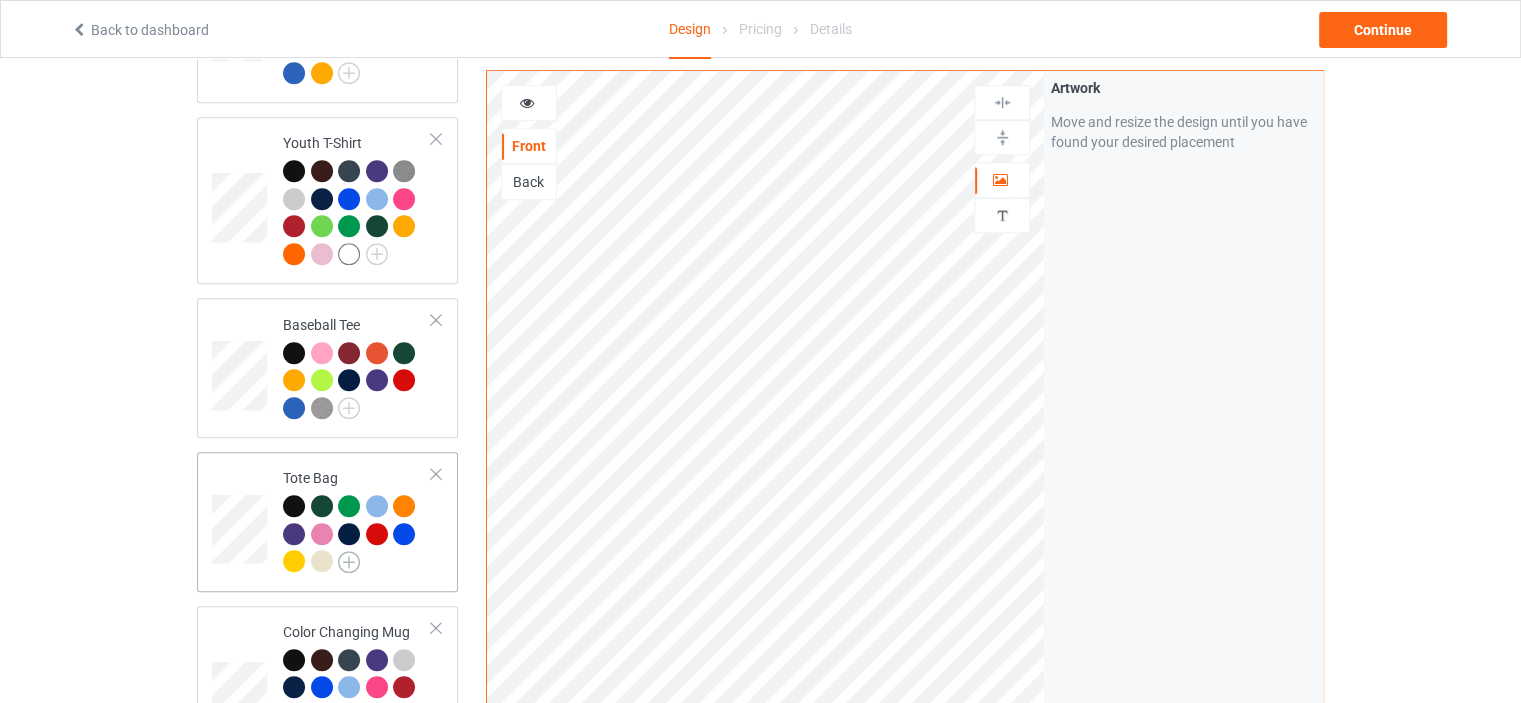 click at bounding box center (349, 562) 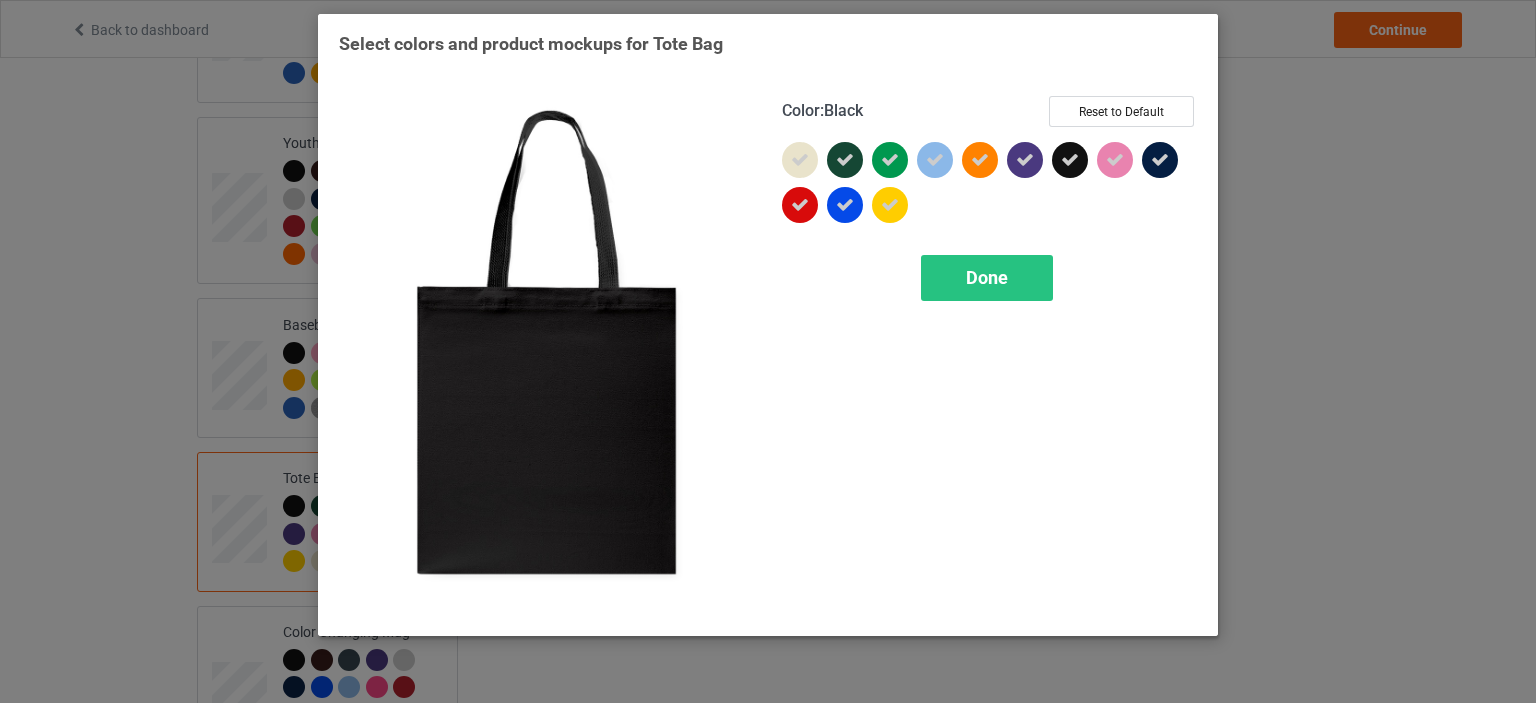click at bounding box center [1070, 160] 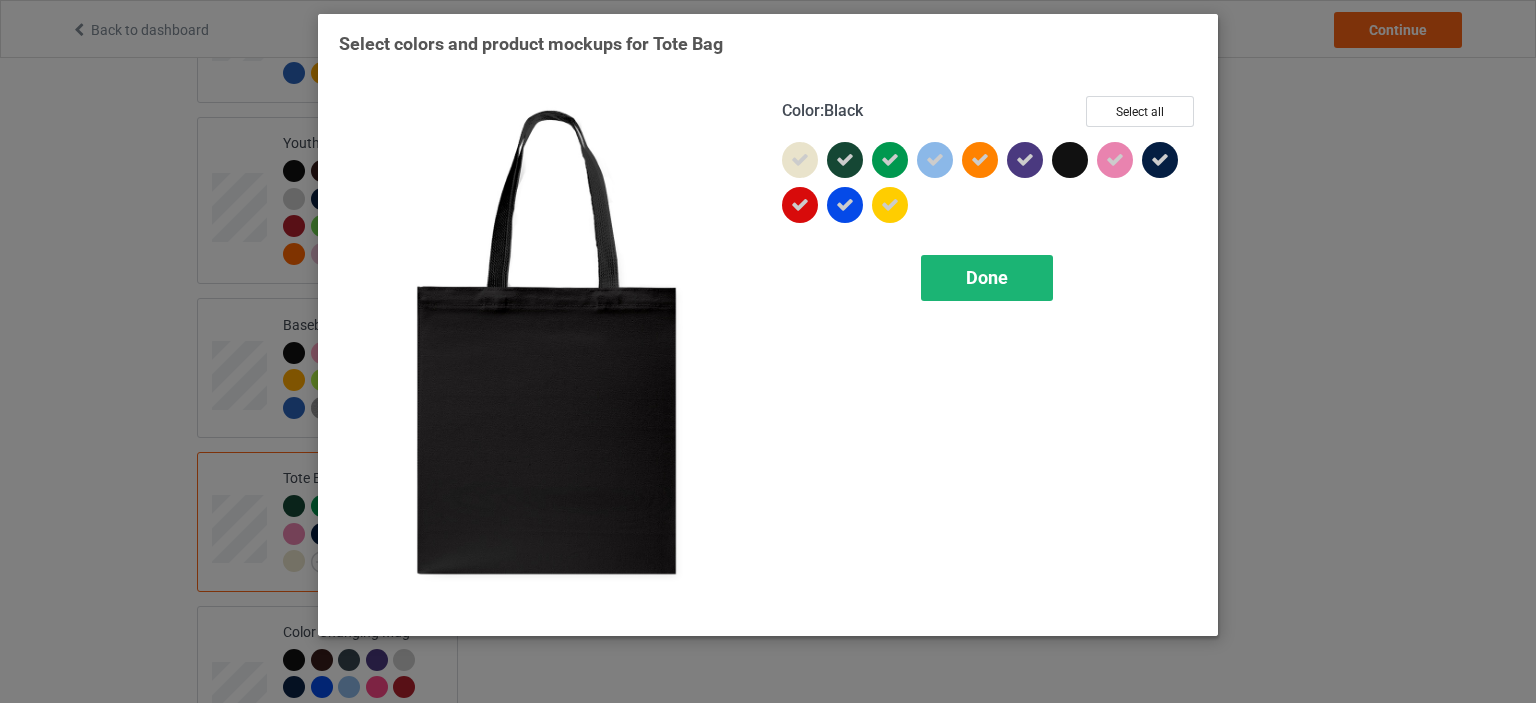 click on "Done" at bounding box center [987, 278] 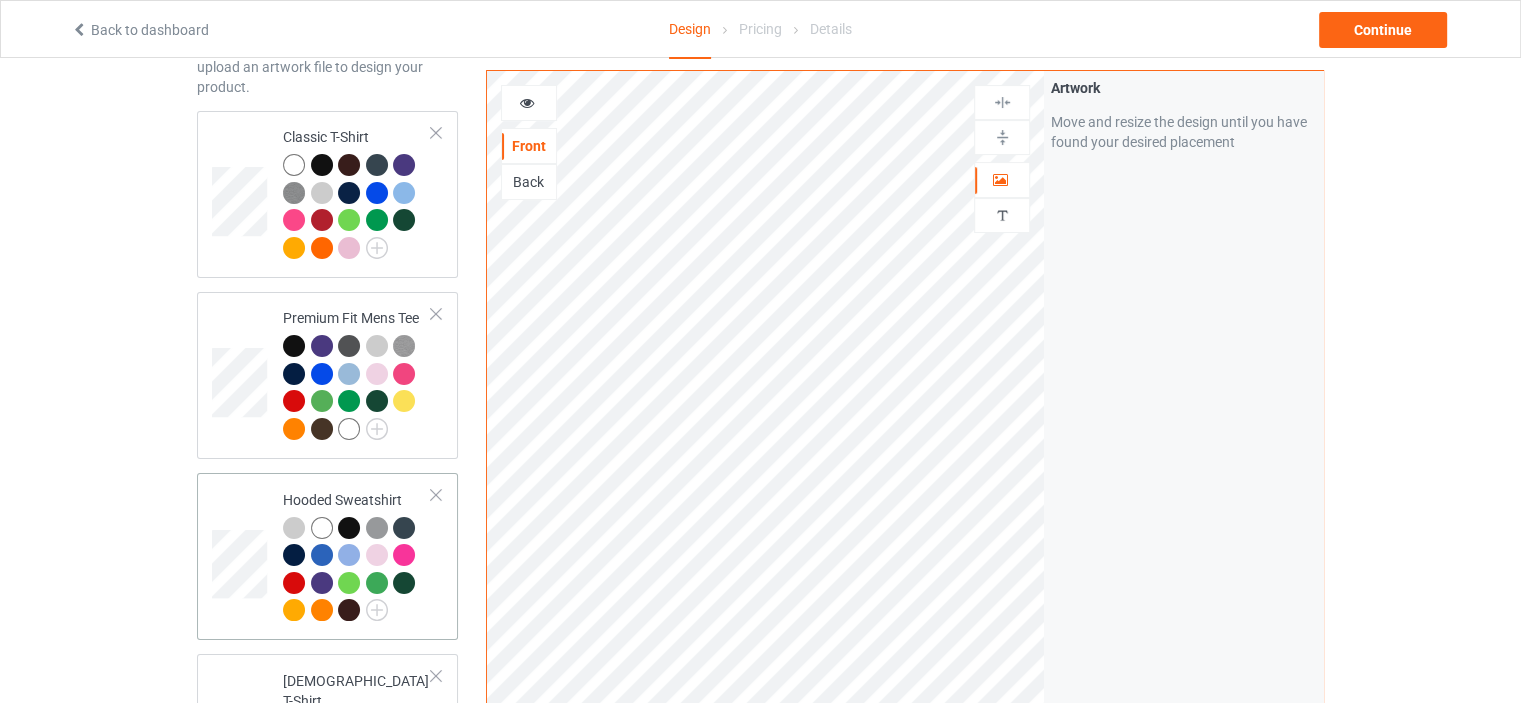 scroll, scrollTop: 300, scrollLeft: 0, axis: vertical 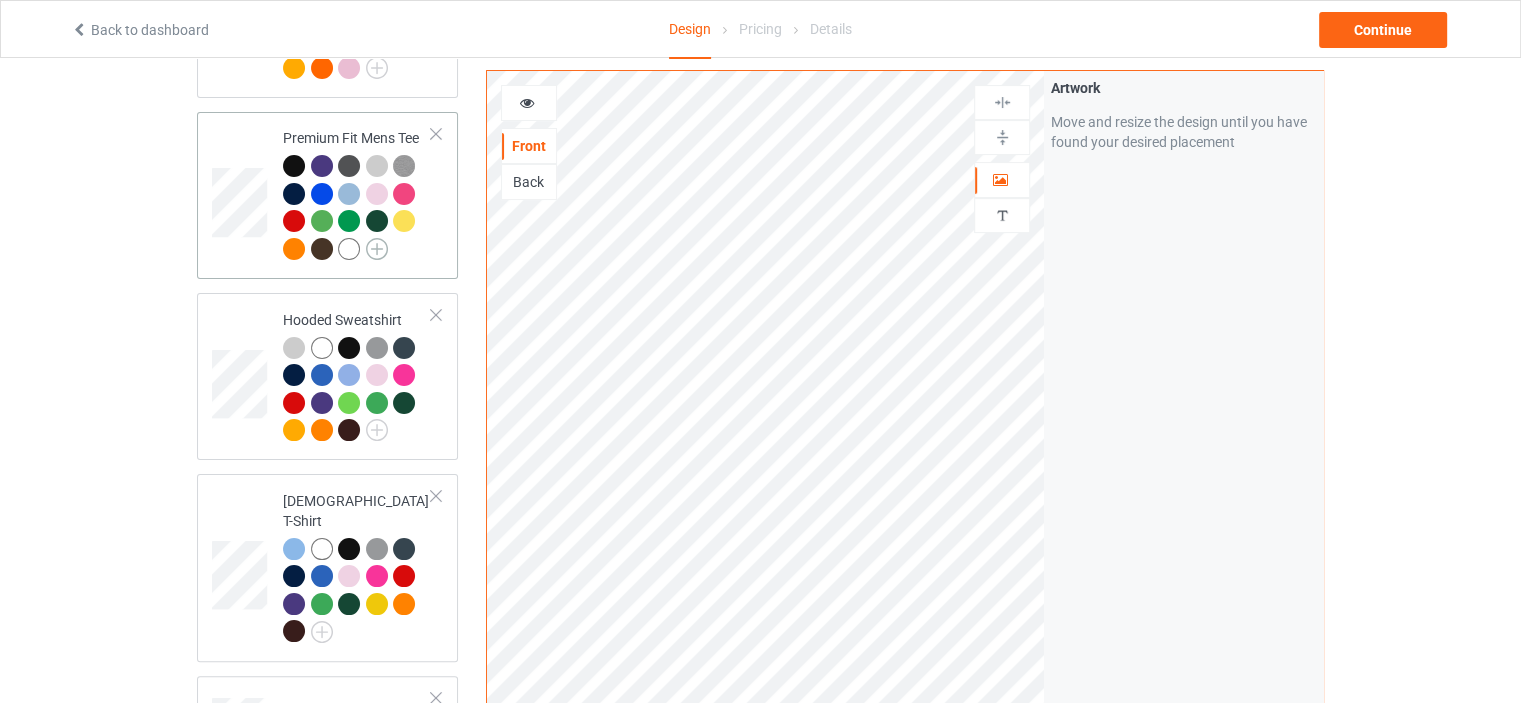 click at bounding box center [377, 249] 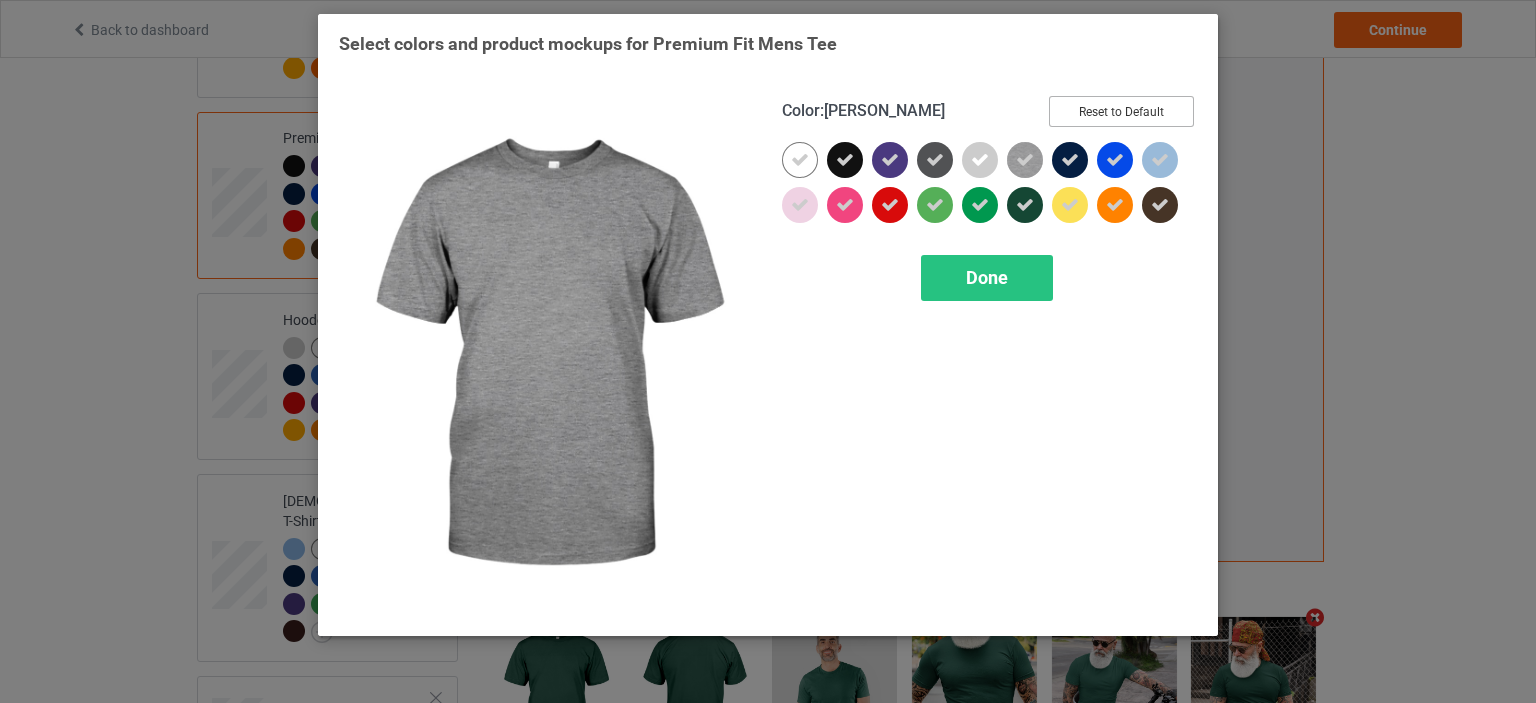 click on "Reset to Default" at bounding box center (1121, 111) 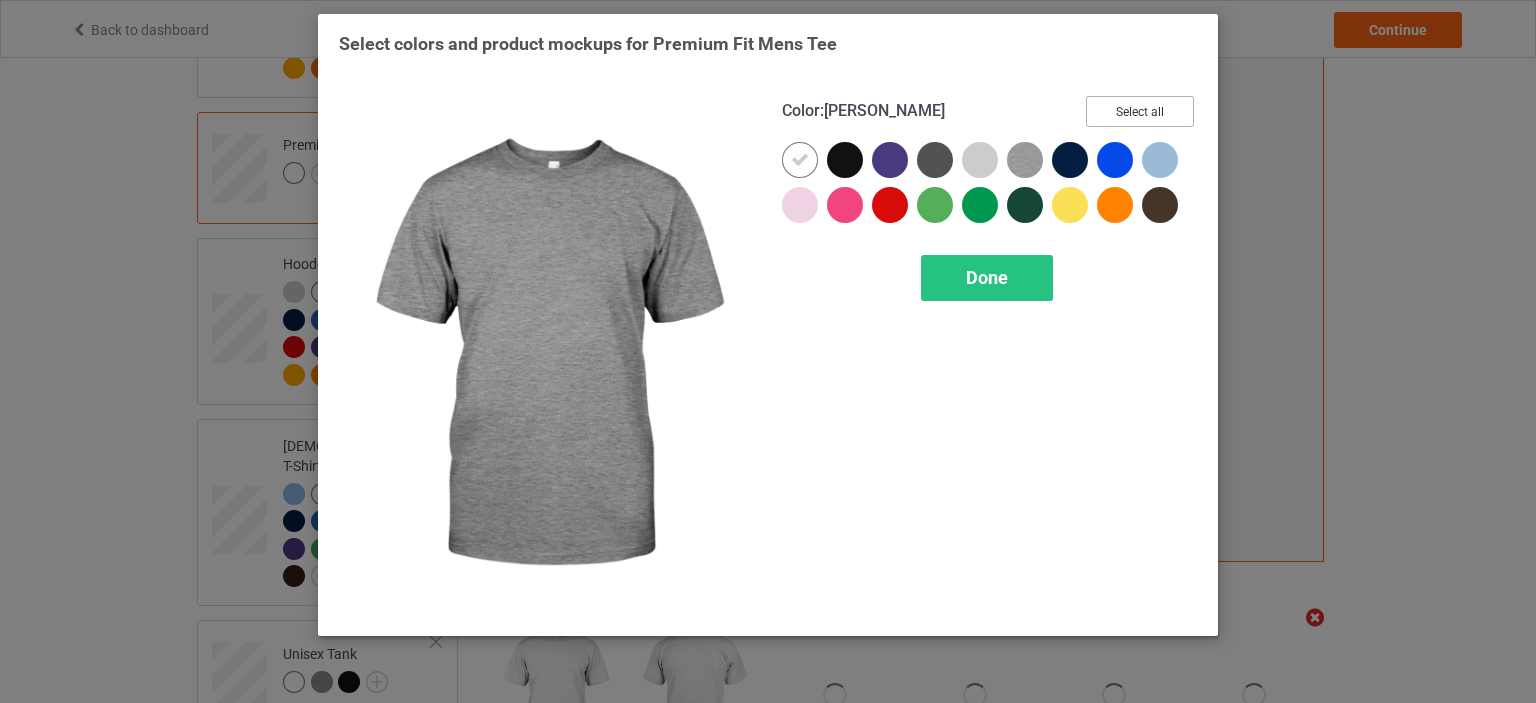 click on "Select all" at bounding box center (1140, 111) 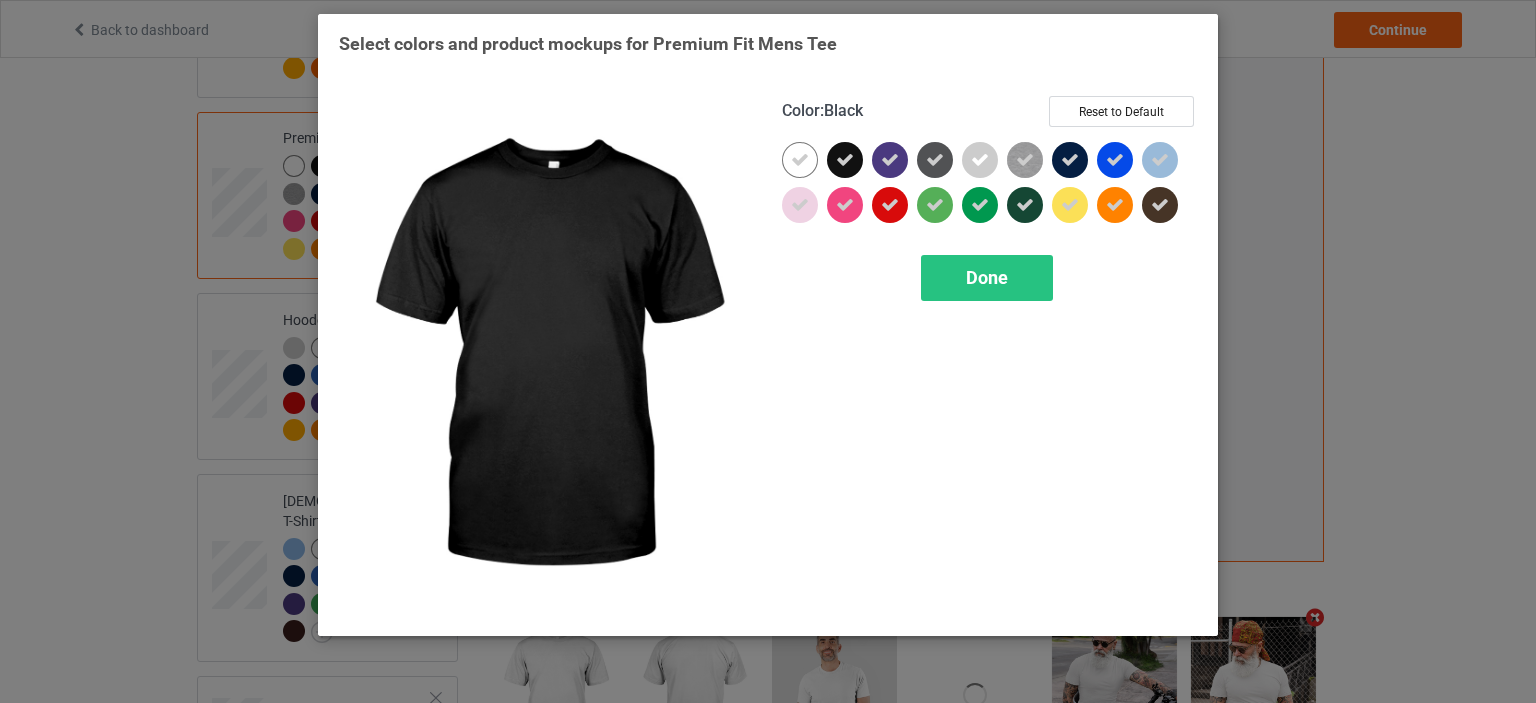 click at bounding box center (845, 160) 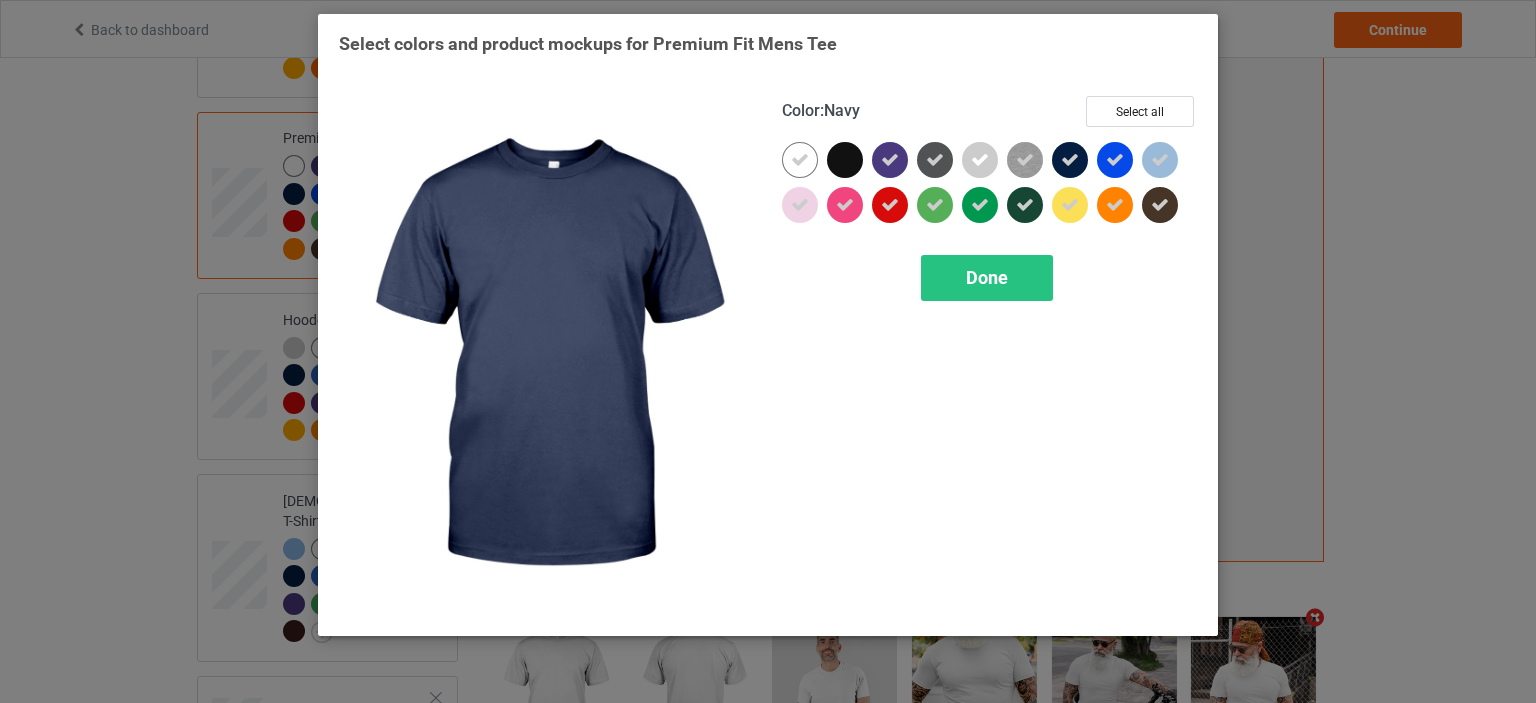 click at bounding box center [1070, 160] 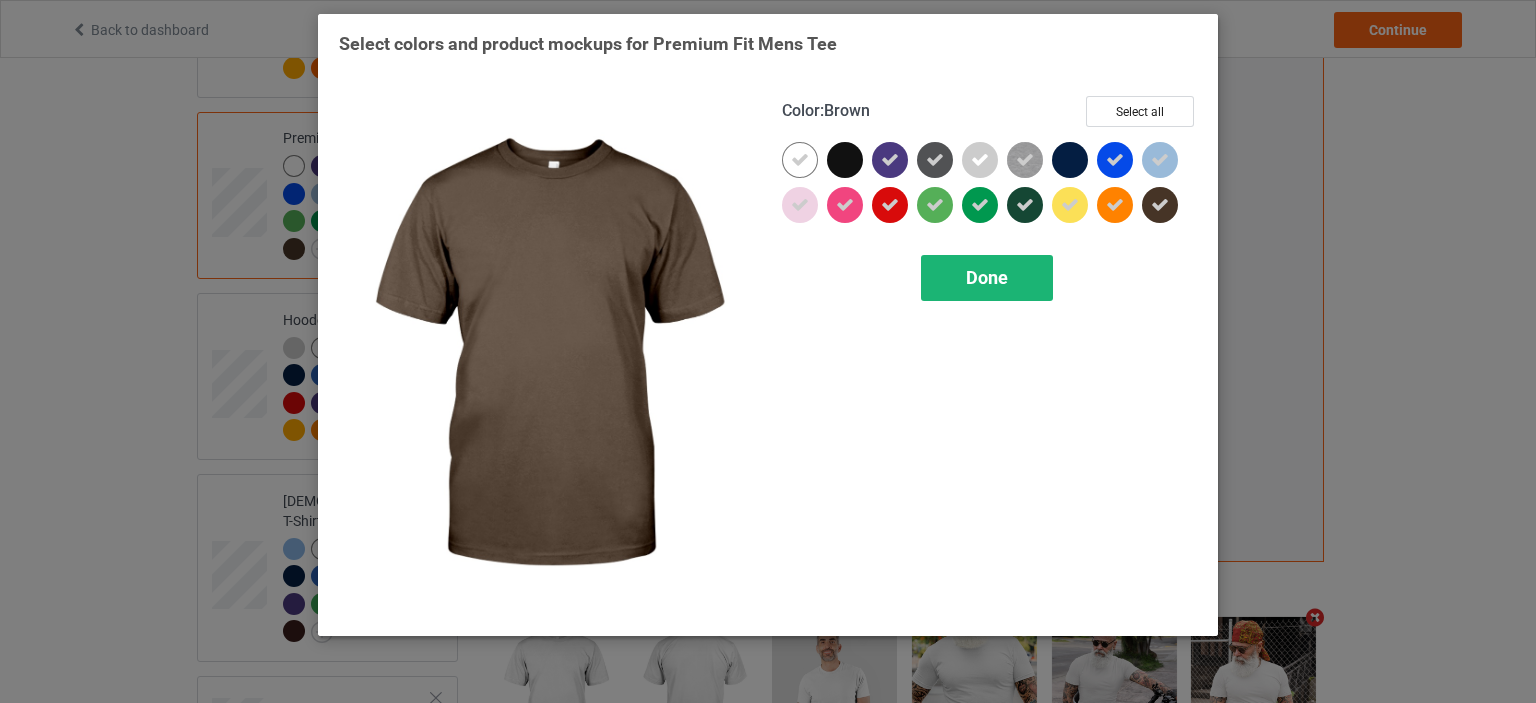 click on "Done" at bounding box center (987, 278) 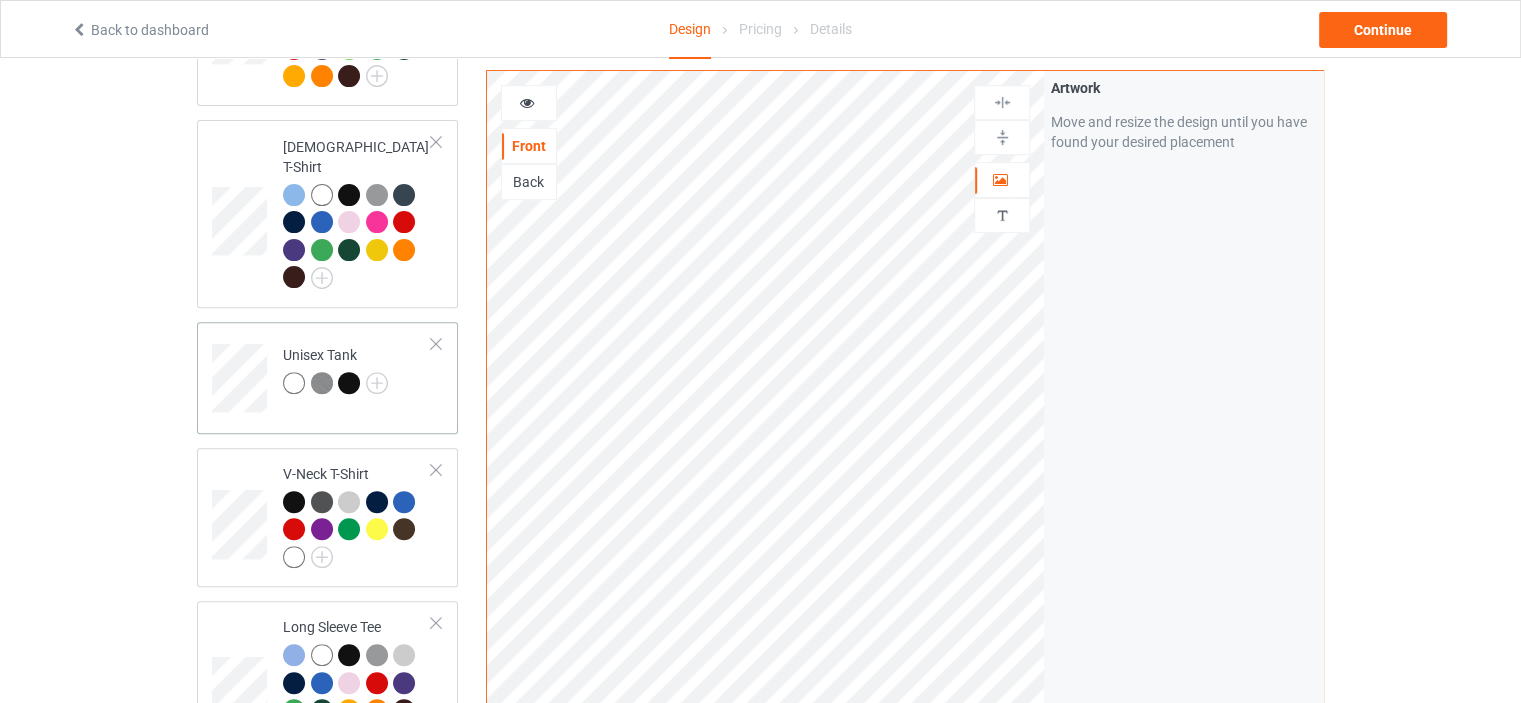 scroll, scrollTop: 700, scrollLeft: 0, axis: vertical 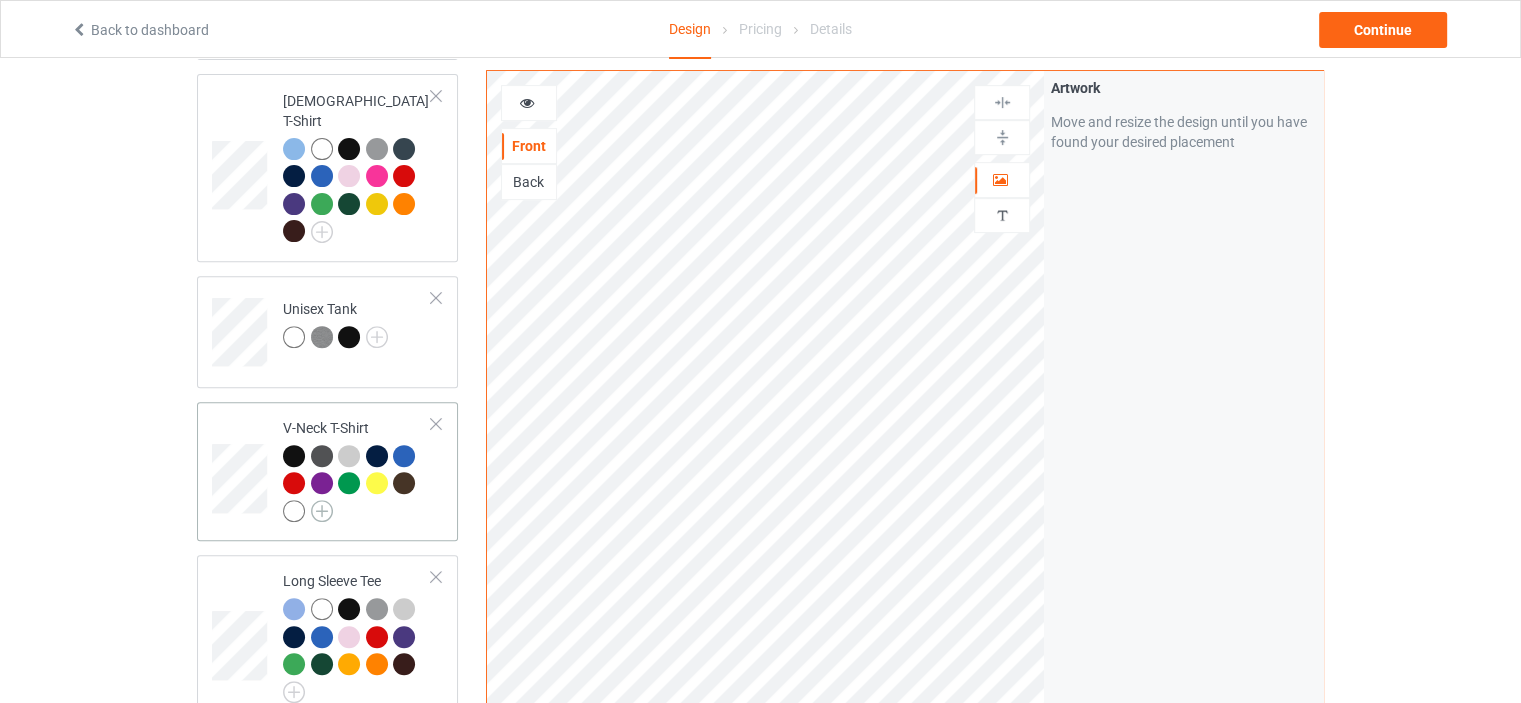 click at bounding box center [322, 511] 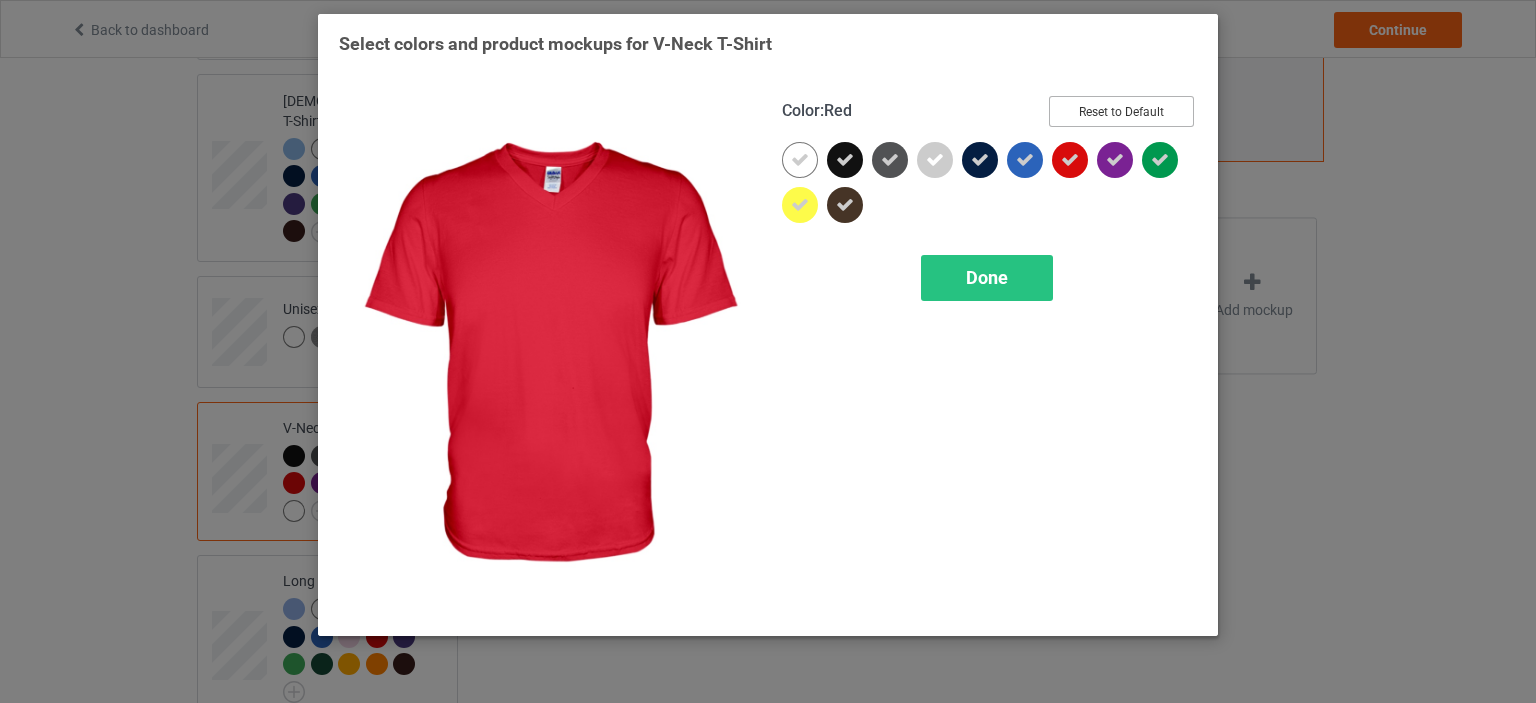 click on "Reset to Default" at bounding box center [1121, 111] 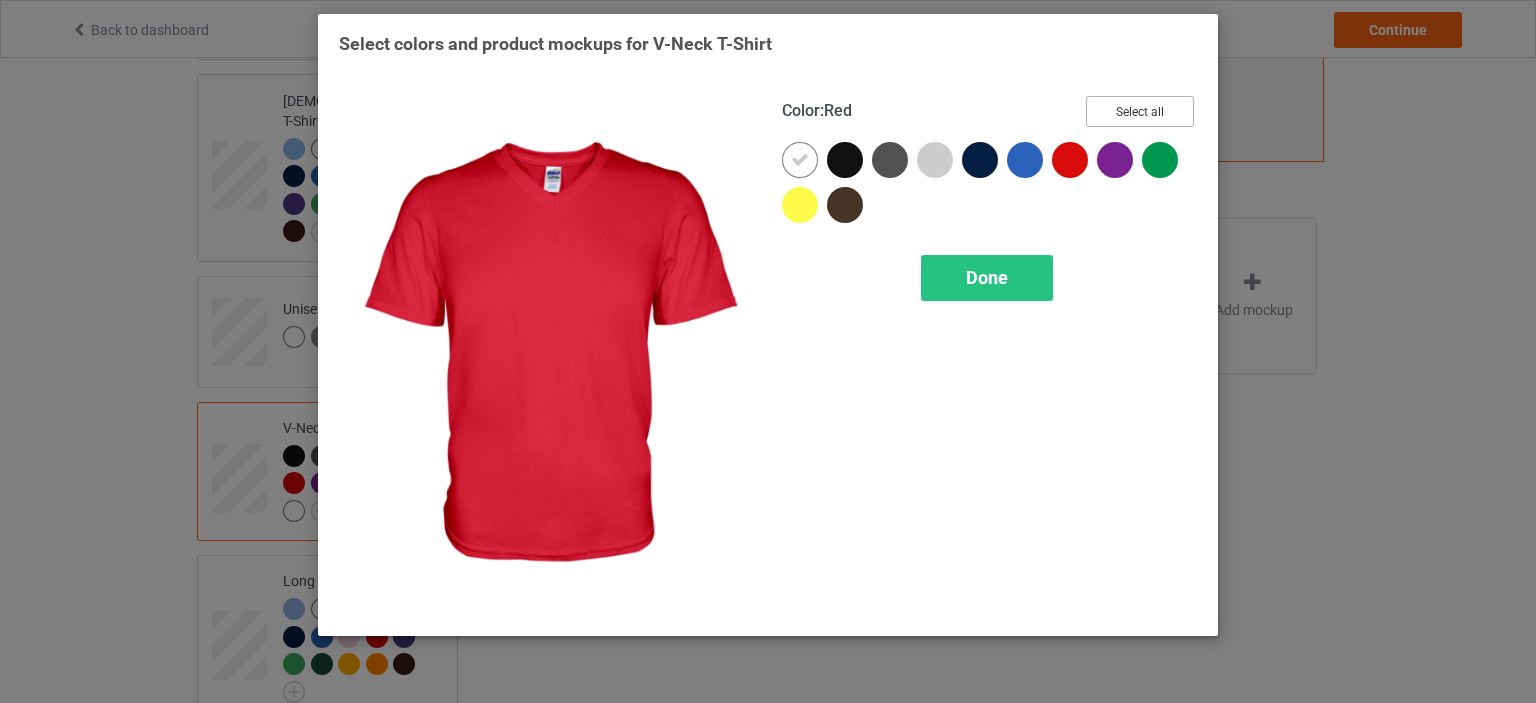 click on "Select all" at bounding box center [1140, 111] 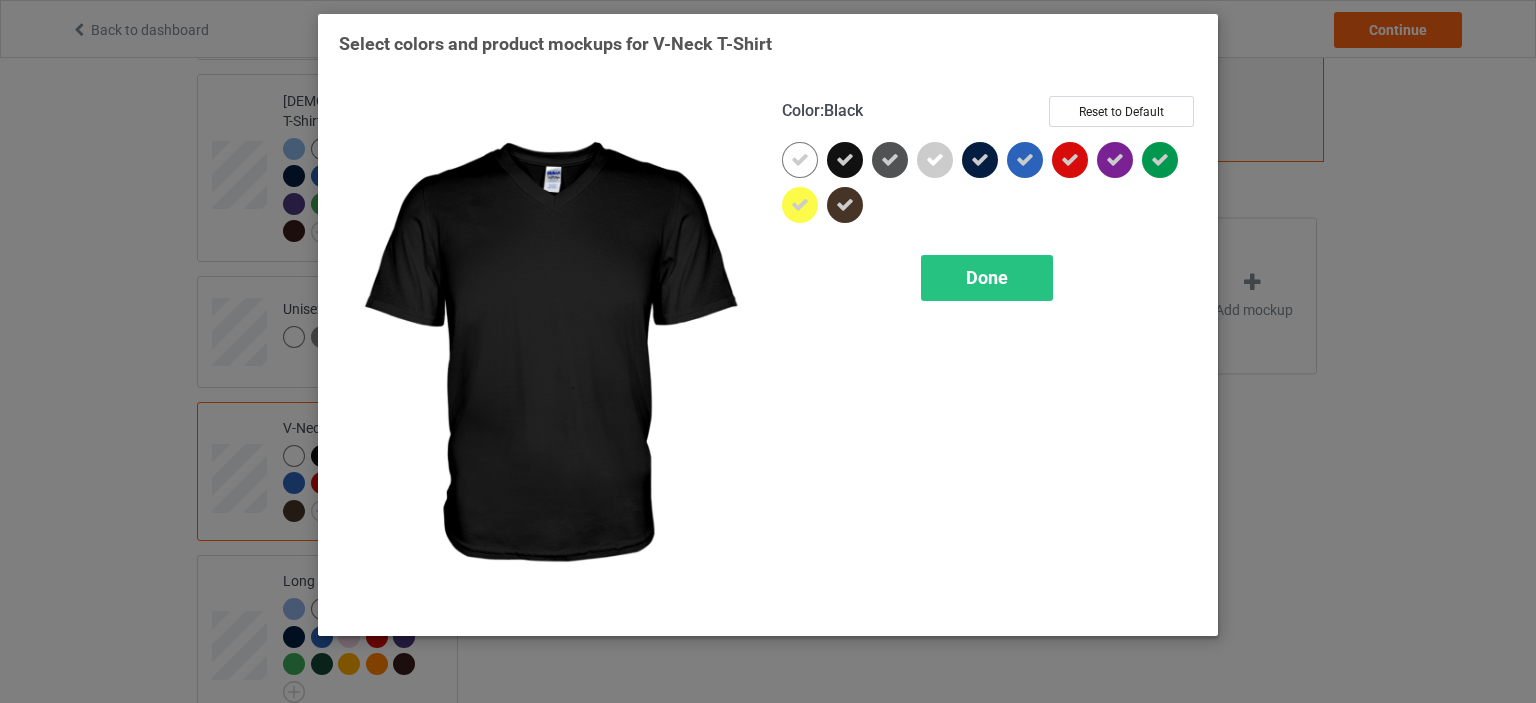 click at bounding box center (845, 160) 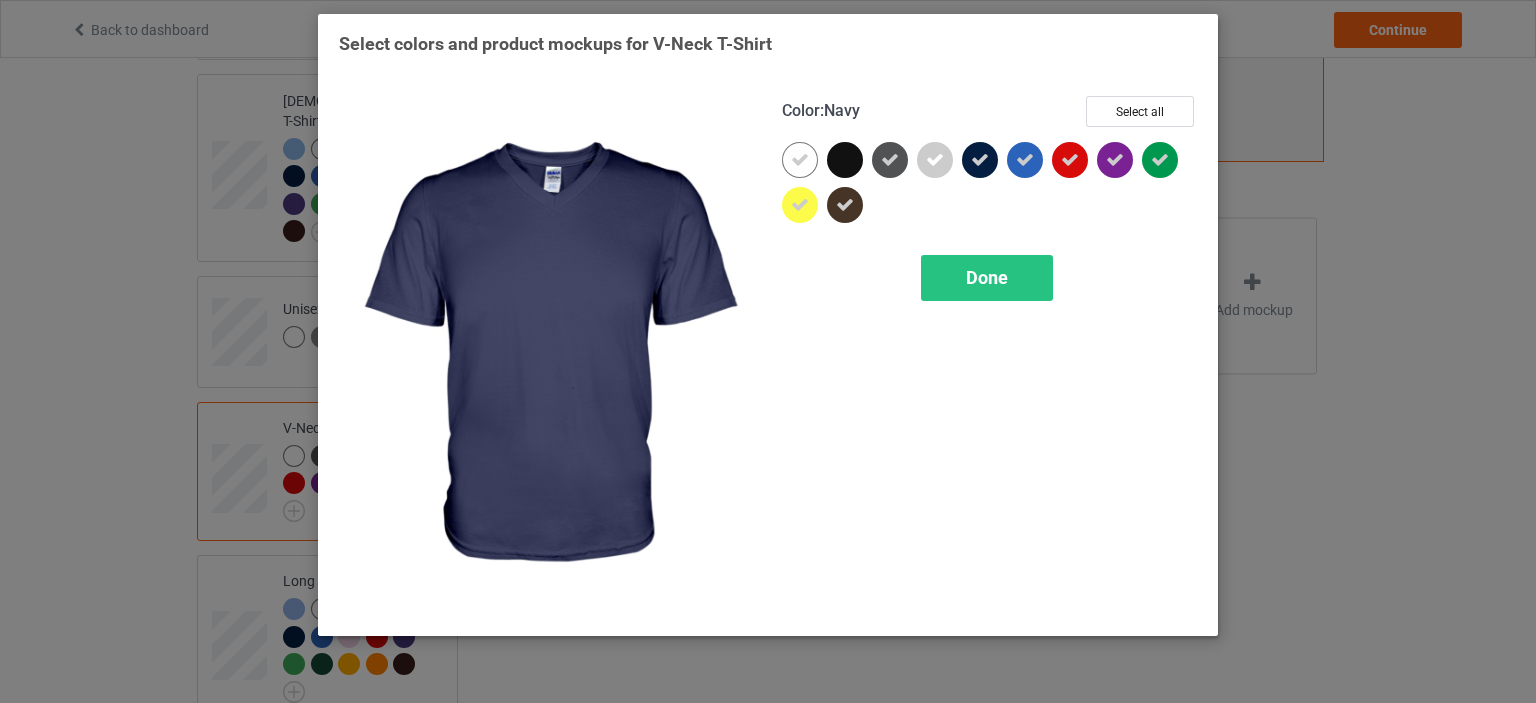 click at bounding box center [980, 160] 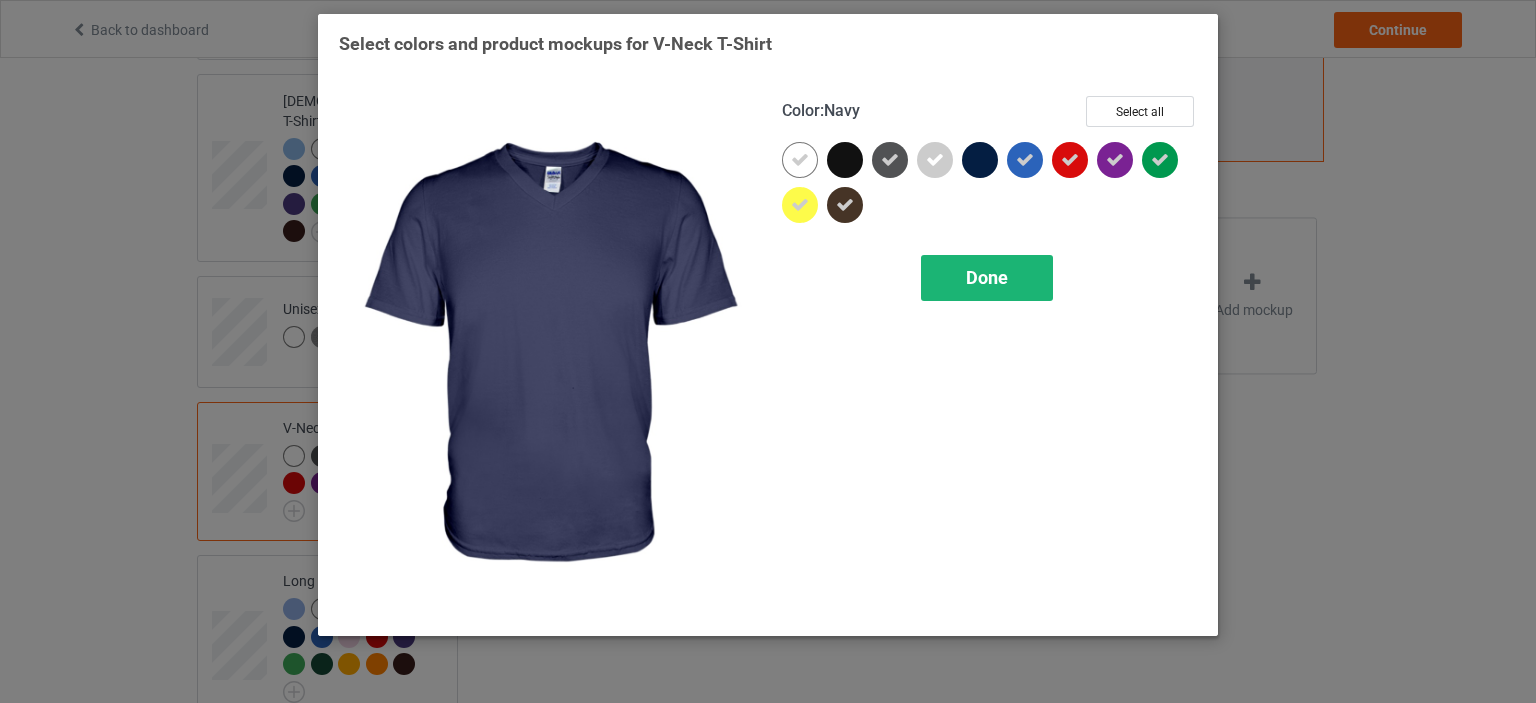 click on "Done" at bounding box center [987, 277] 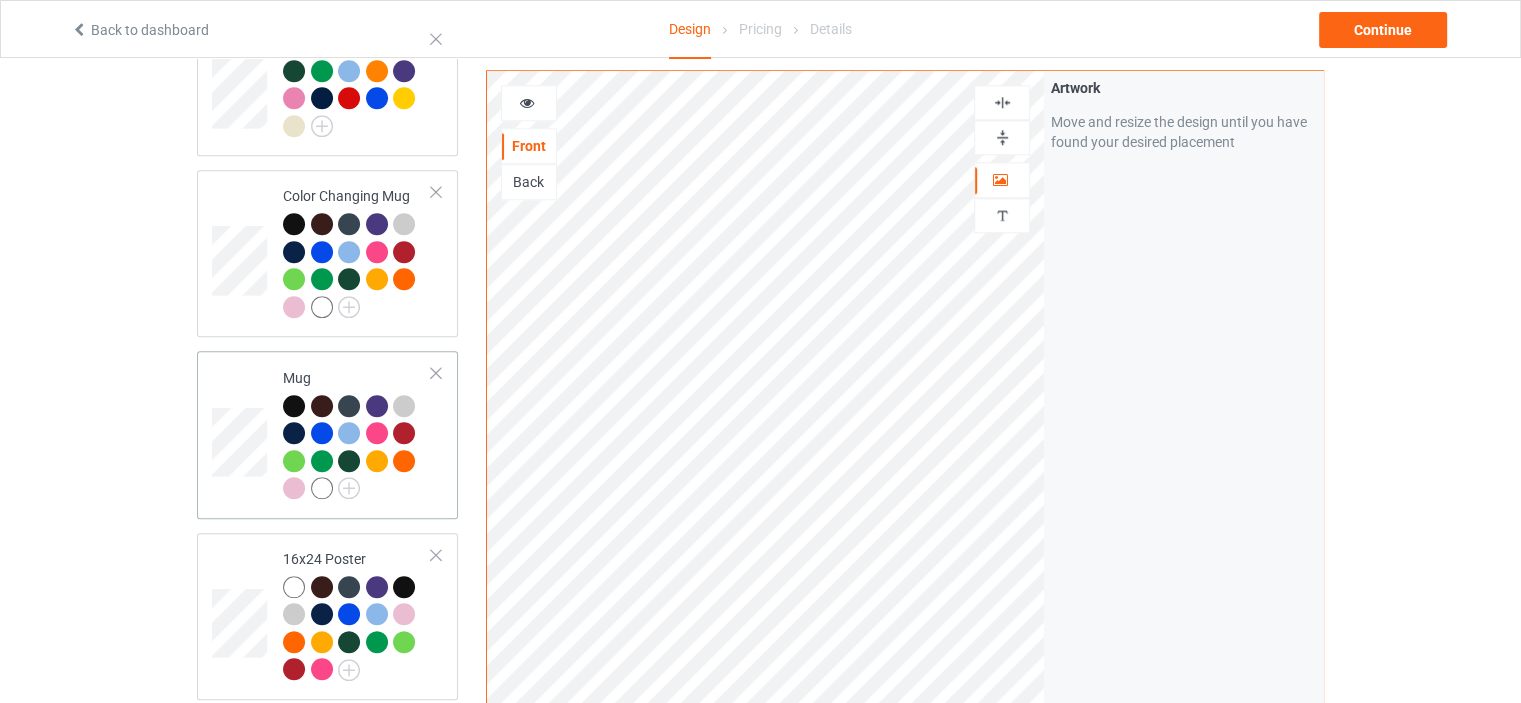 scroll, scrollTop: 1799, scrollLeft: 0, axis: vertical 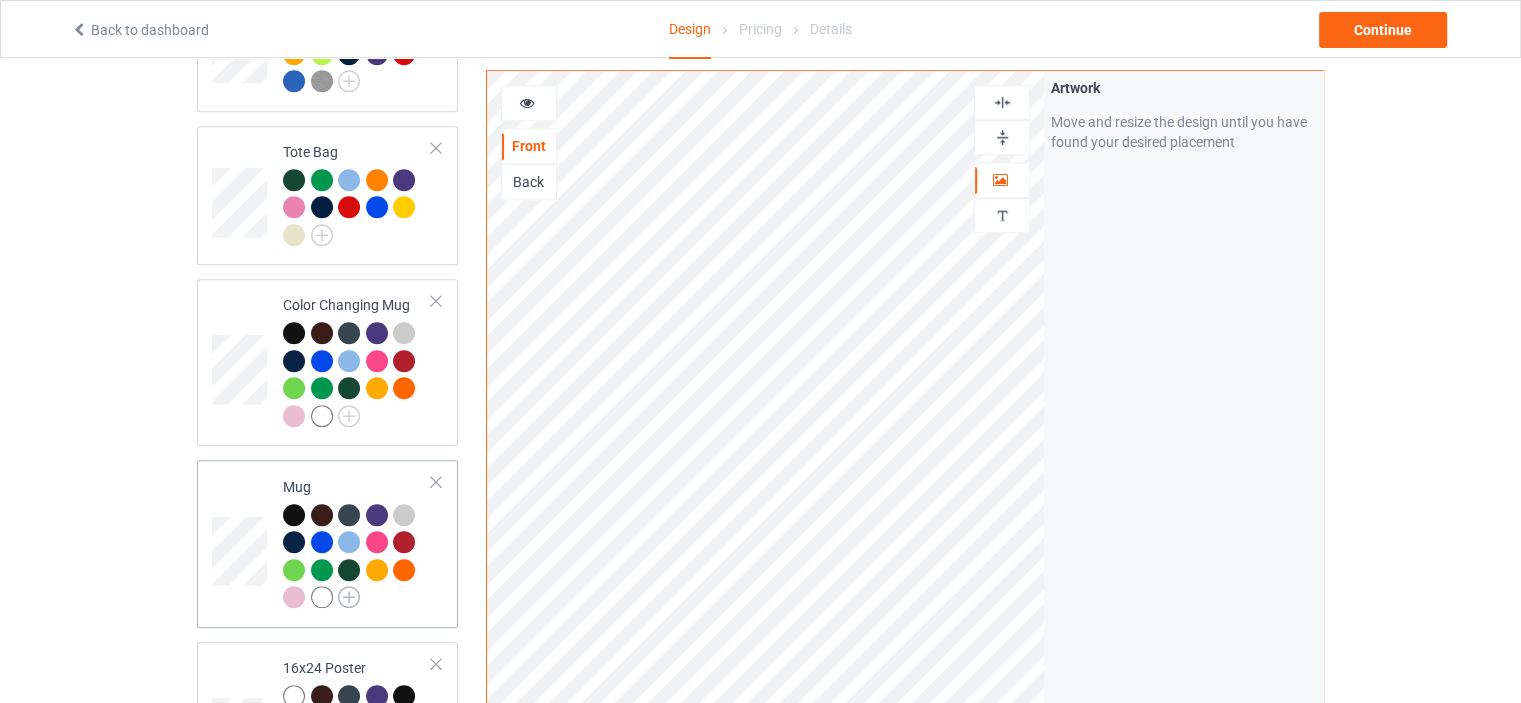 click at bounding box center [349, 597] 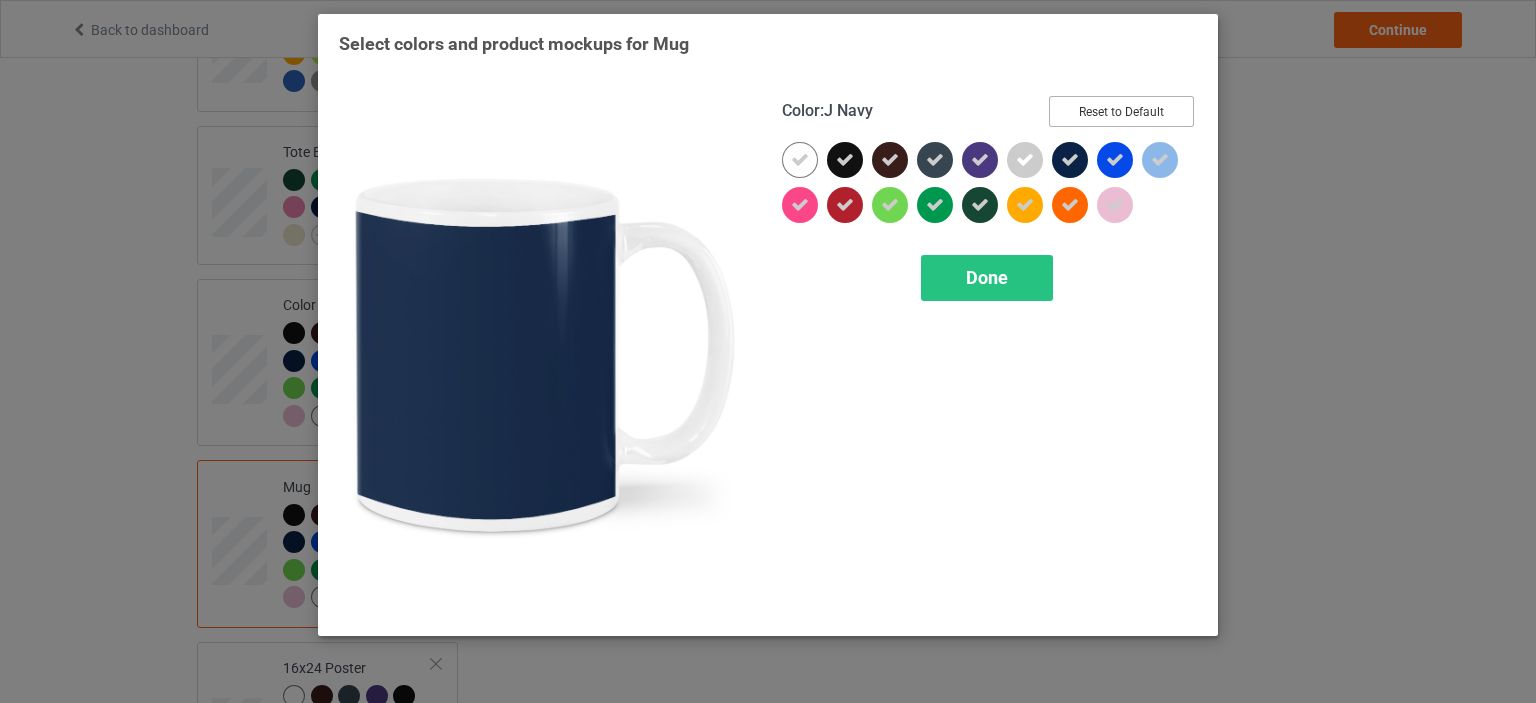click on "Reset to Default" at bounding box center (1121, 111) 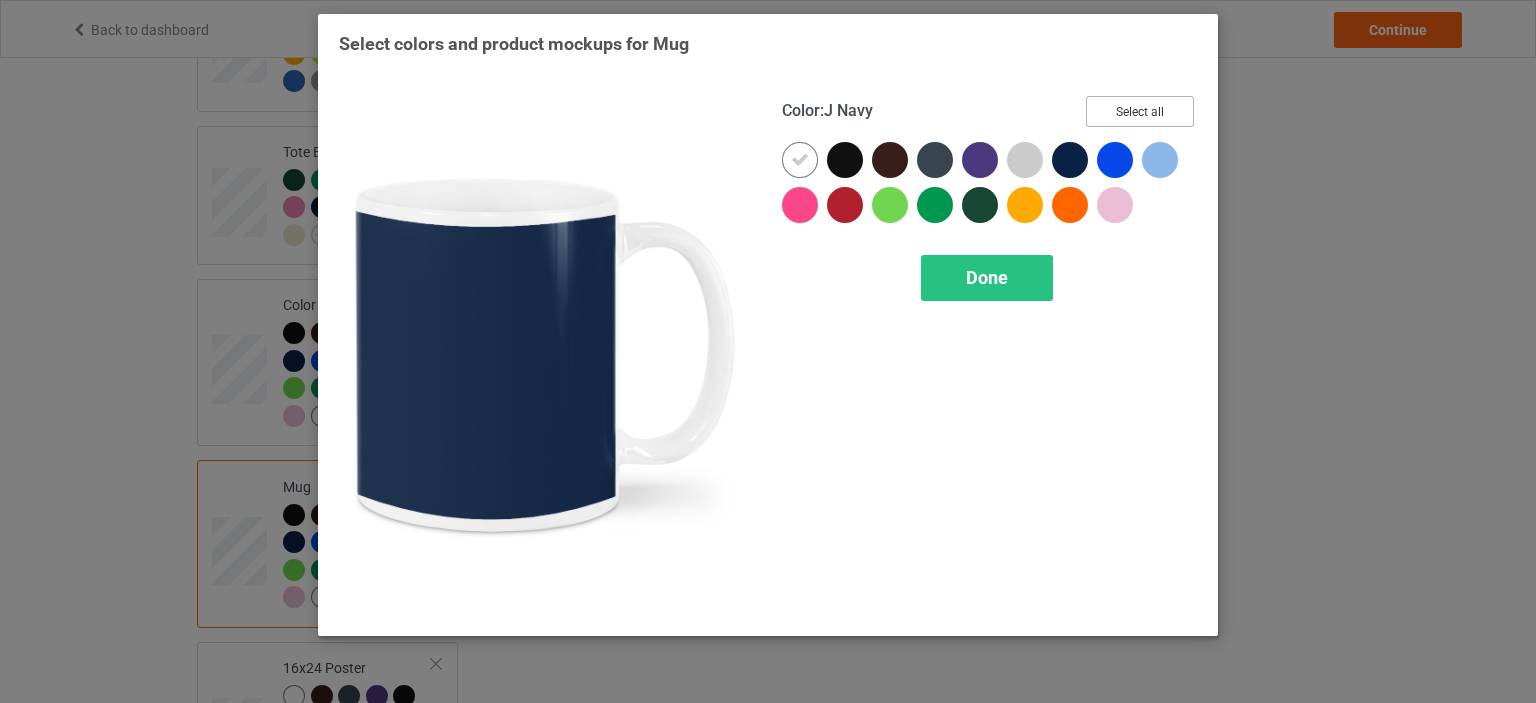 click on "Select all" at bounding box center [1140, 111] 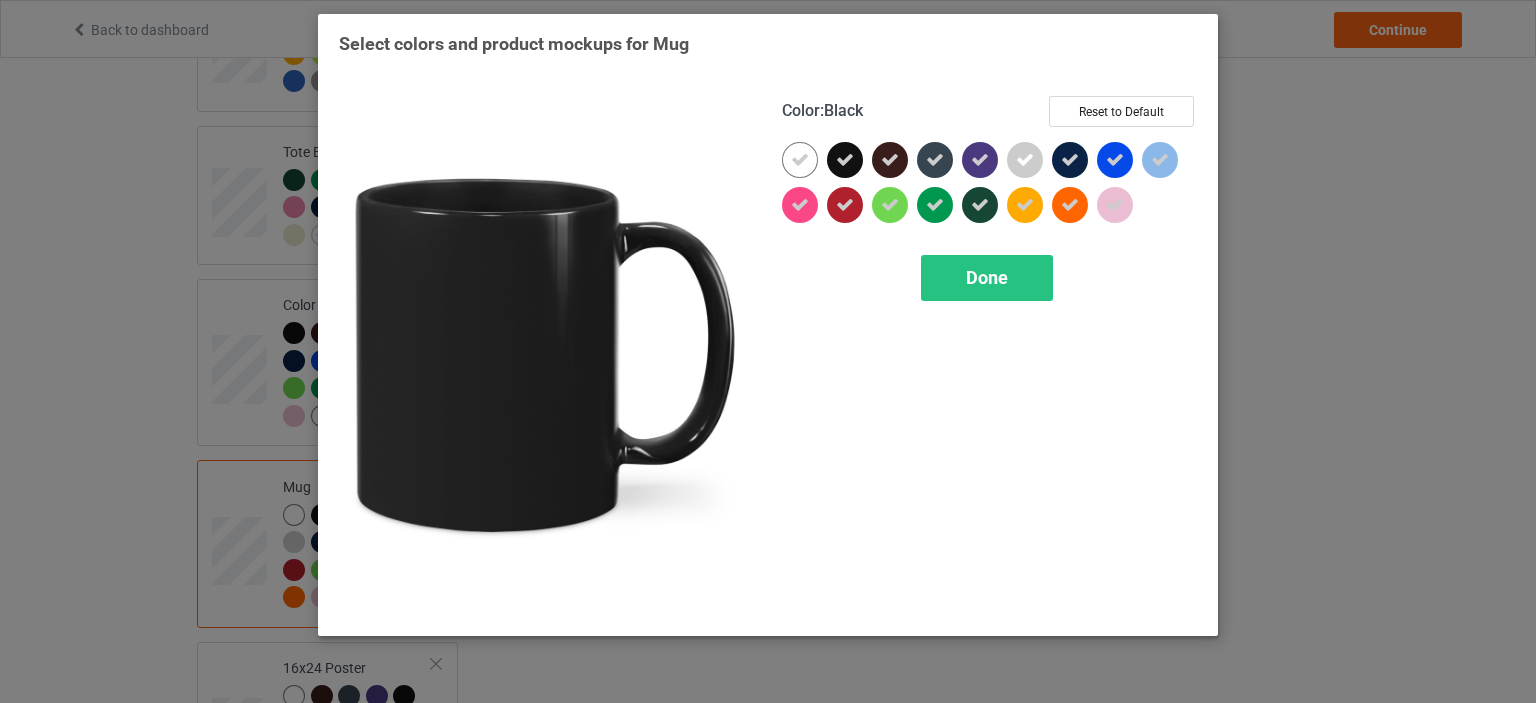 click at bounding box center [845, 160] 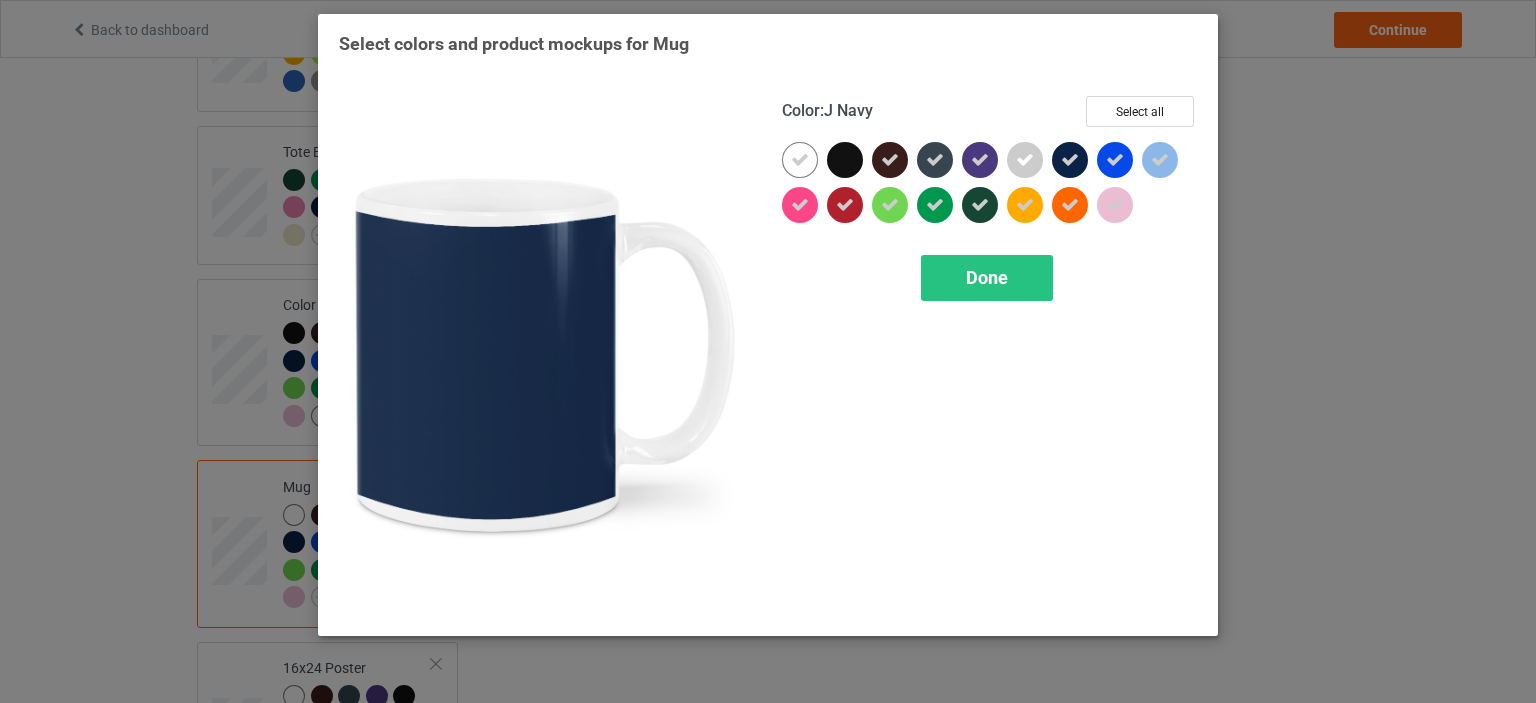 click at bounding box center [1070, 160] 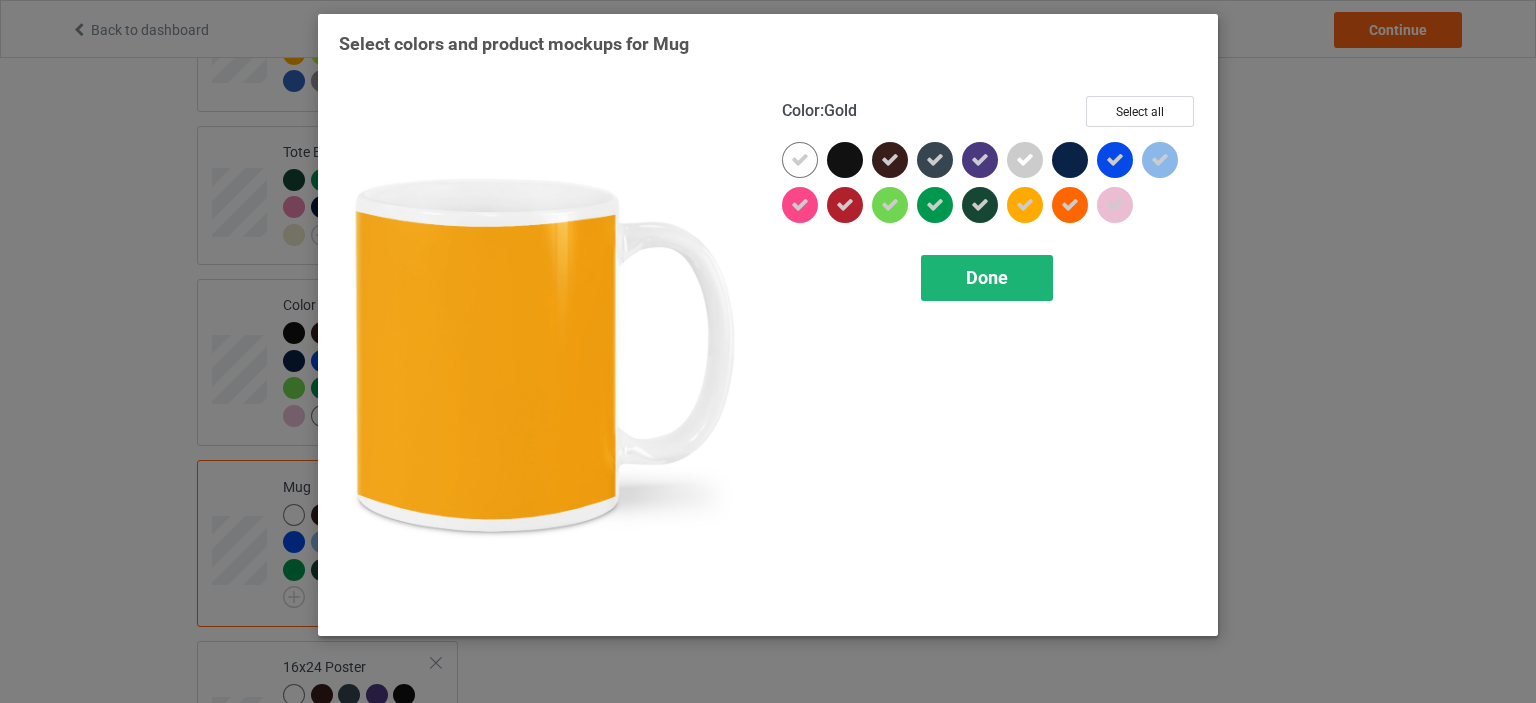 click on "Done" at bounding box center [987, 277] 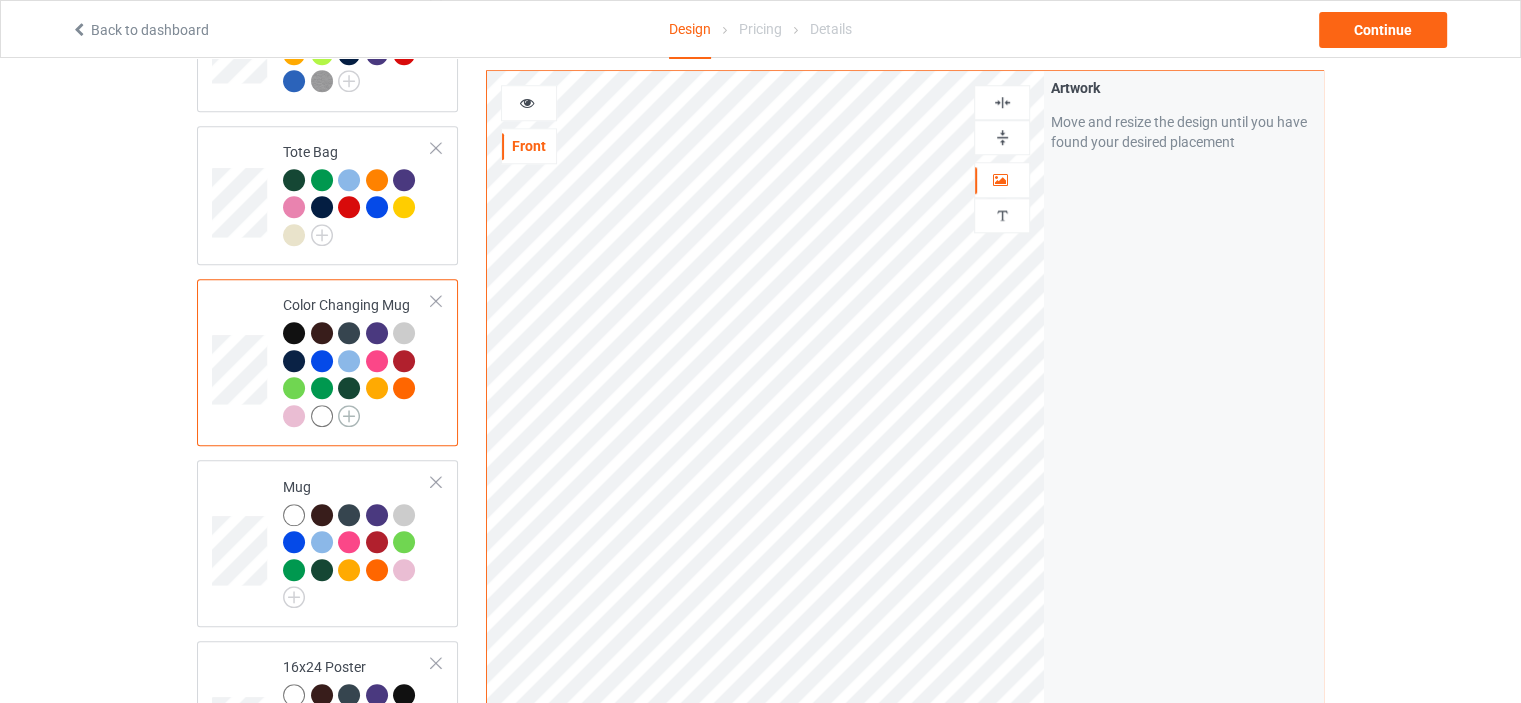 click at bounding box center [349, 416] 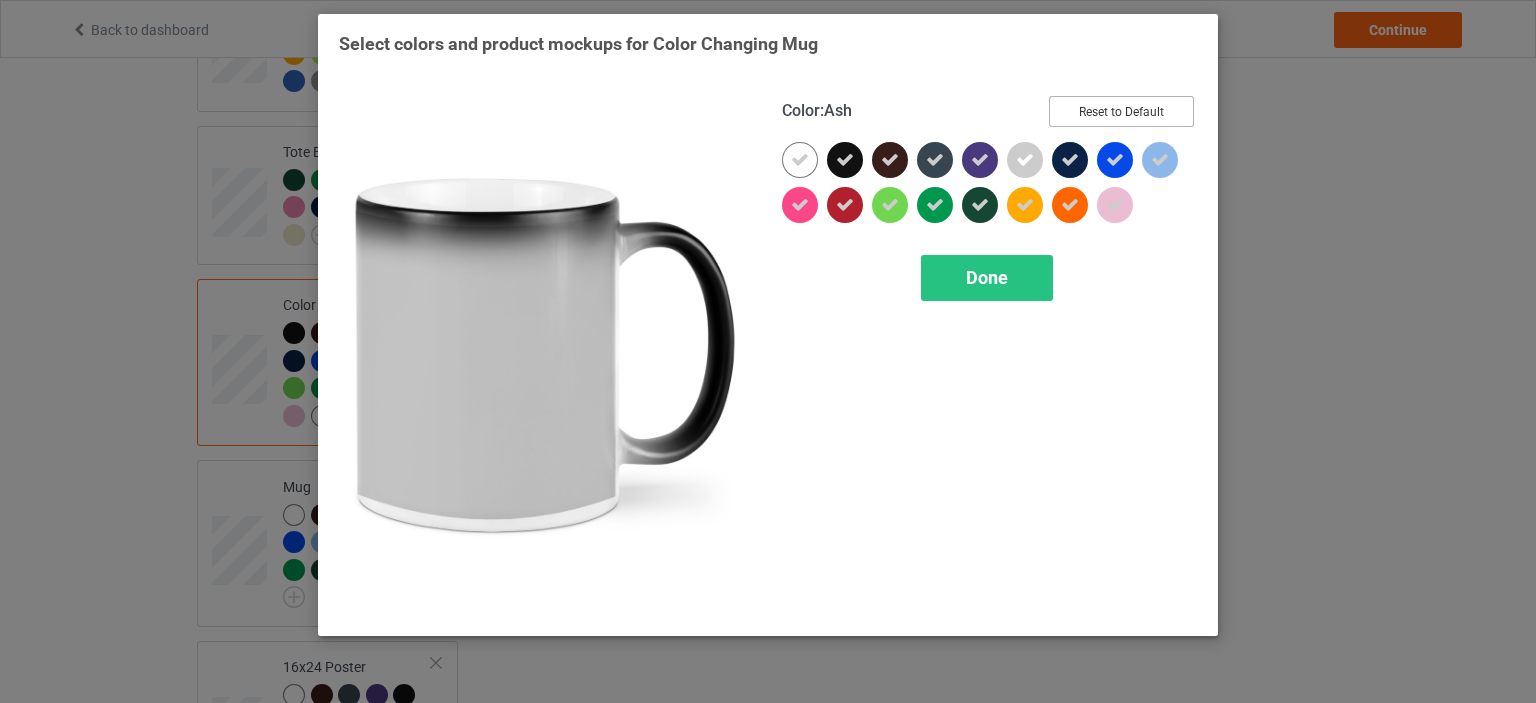click on "Reset to Default" at bounding box center (1121, 111) 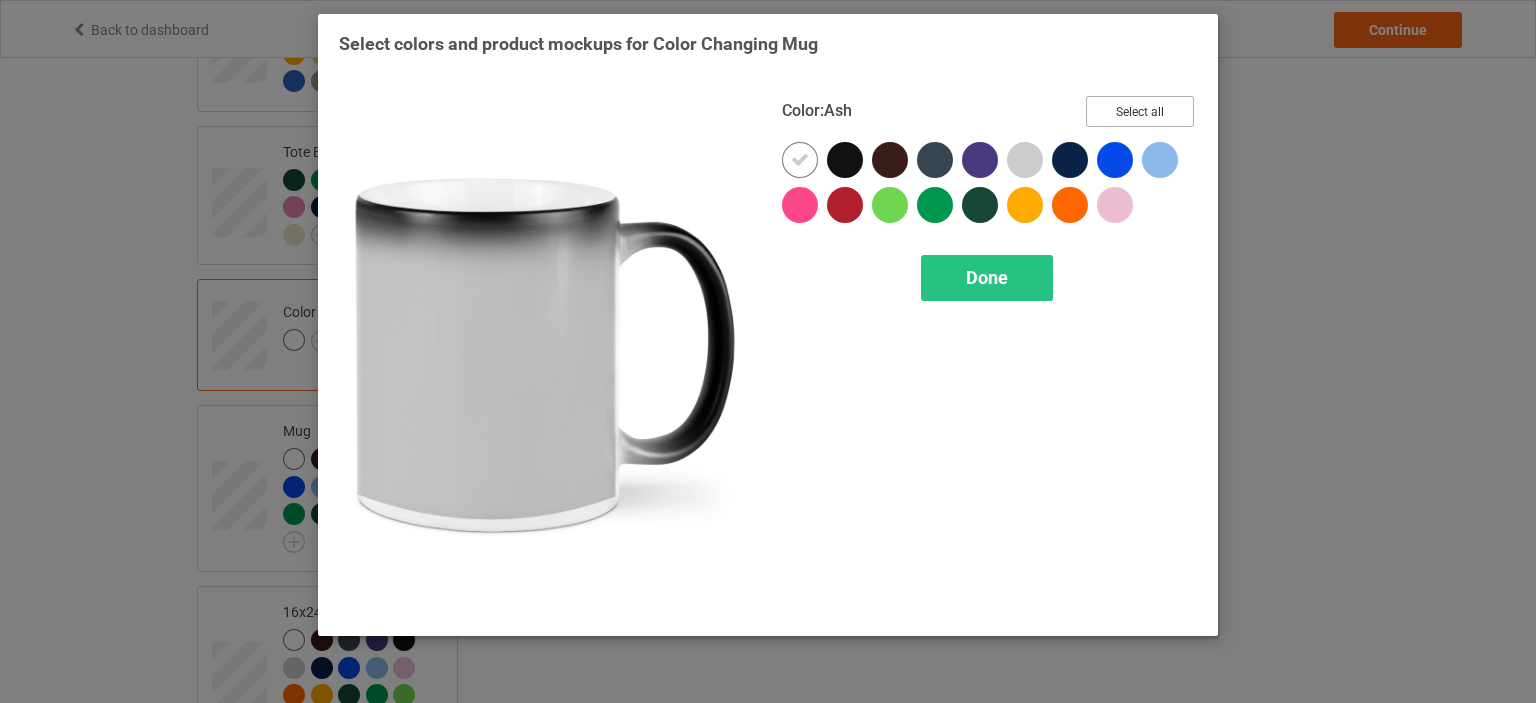 click on "Select all" at bounding box center (1140, 111) 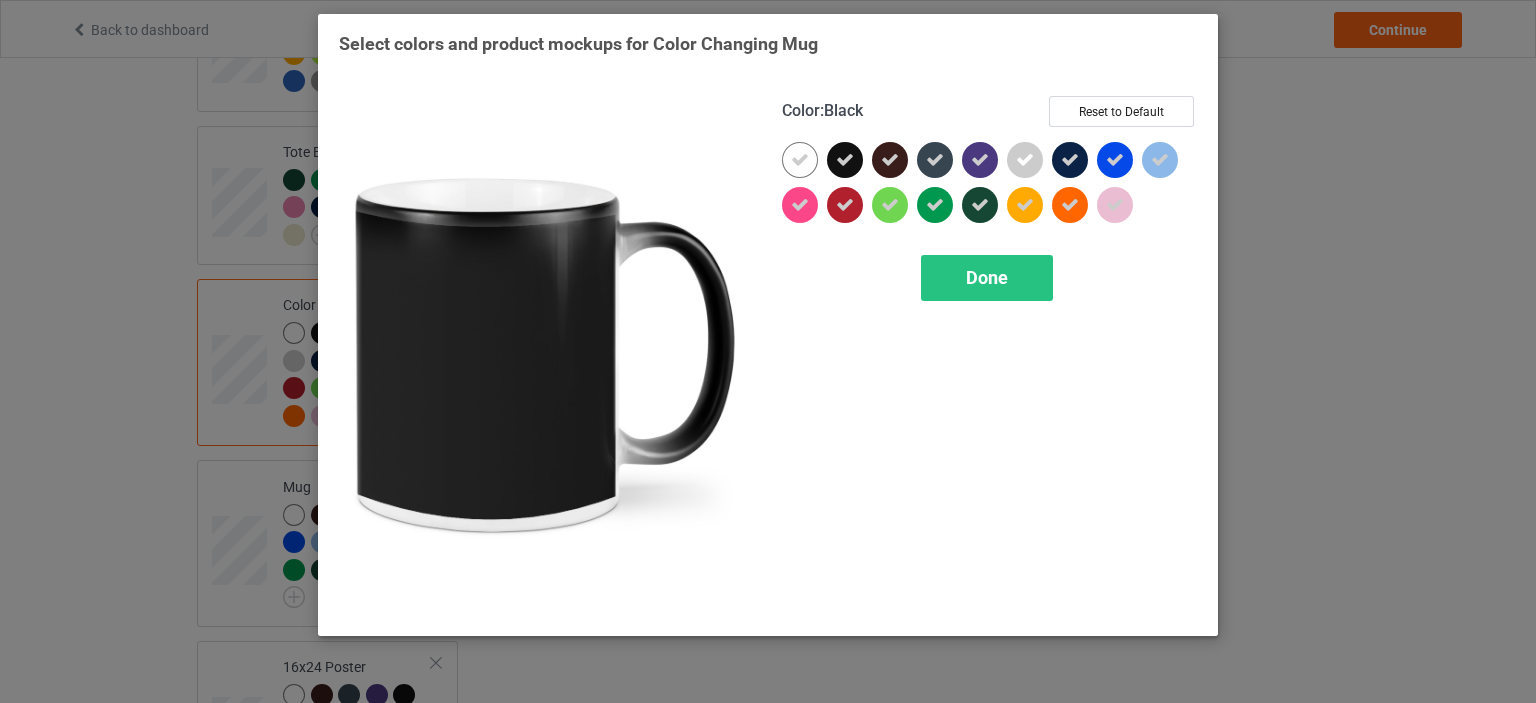 click at bounding box center [845, 160] 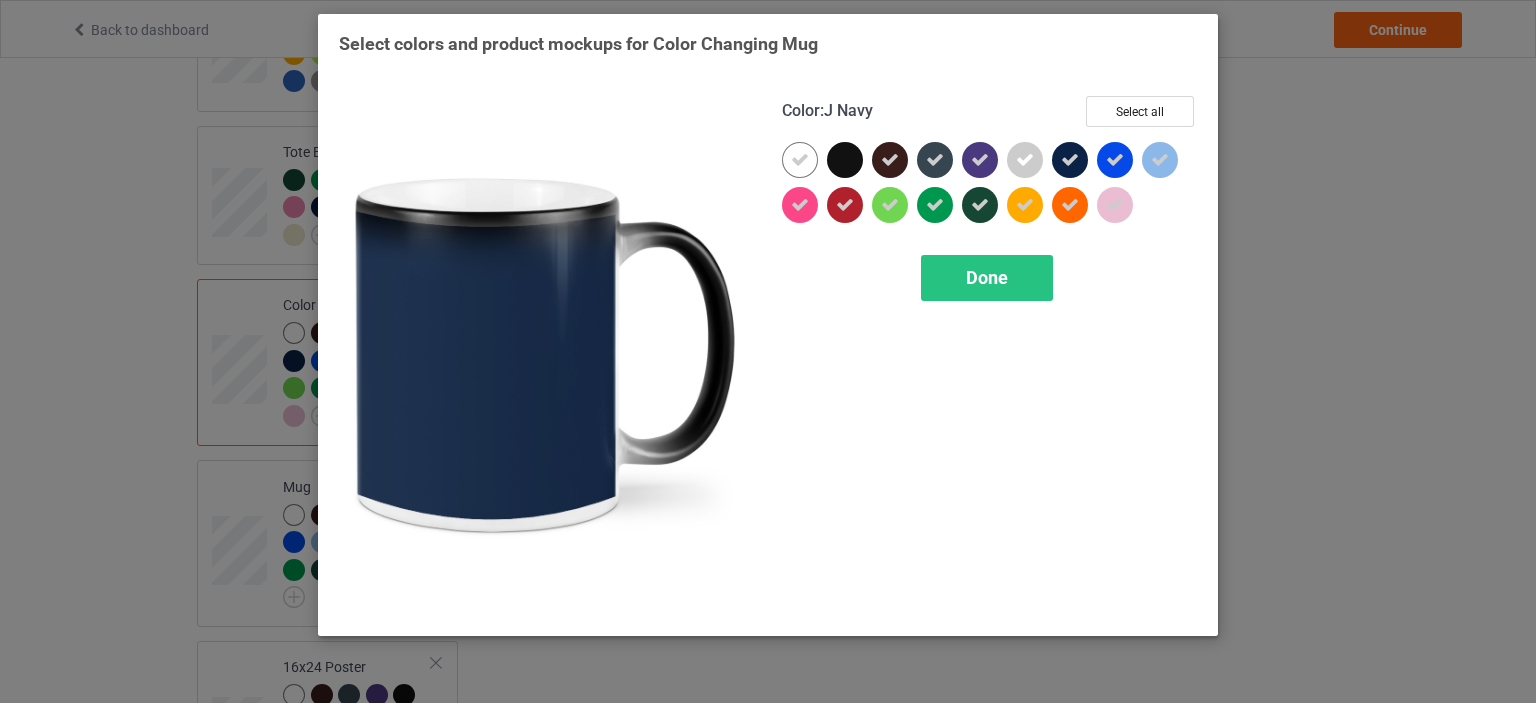 click at bounding box center (1070, 160) 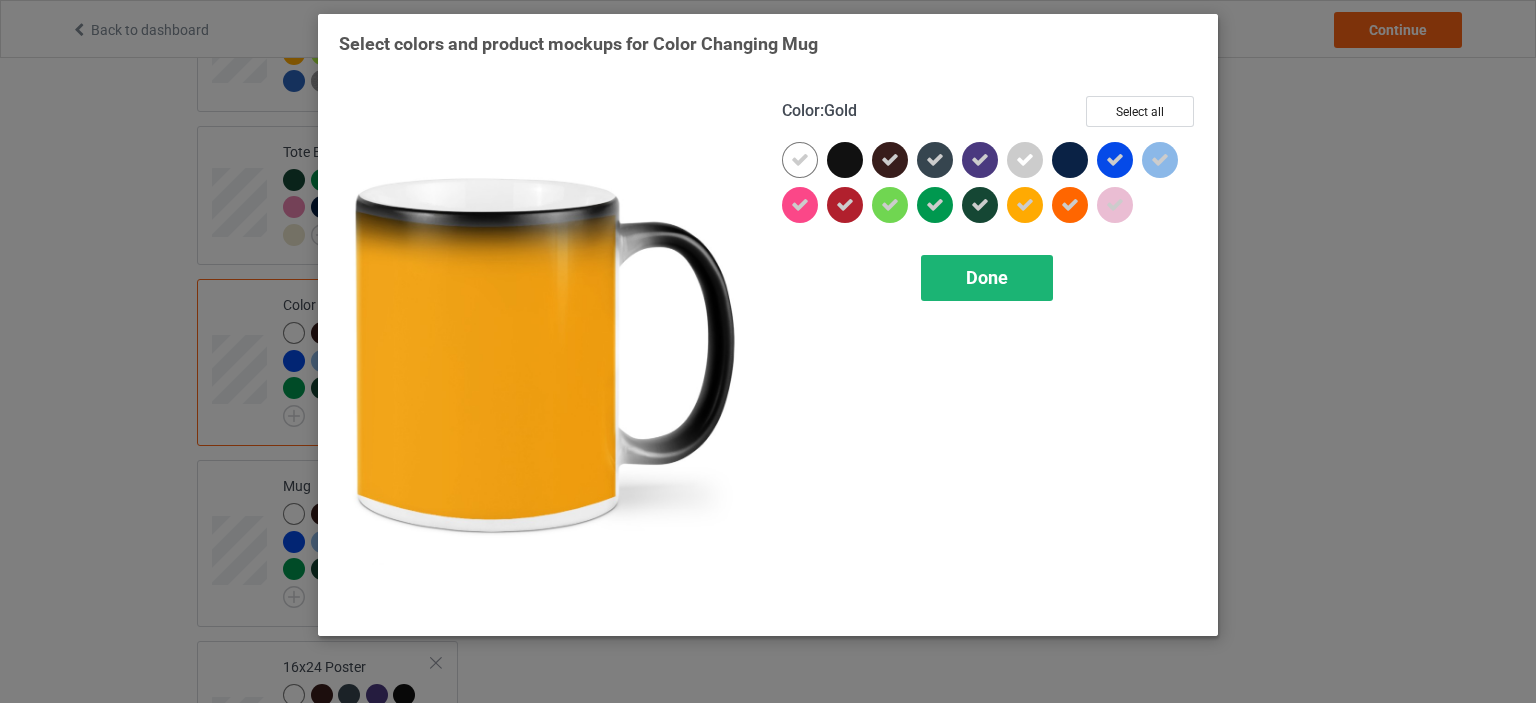 click on "Done" at bounding box center [987, 278] 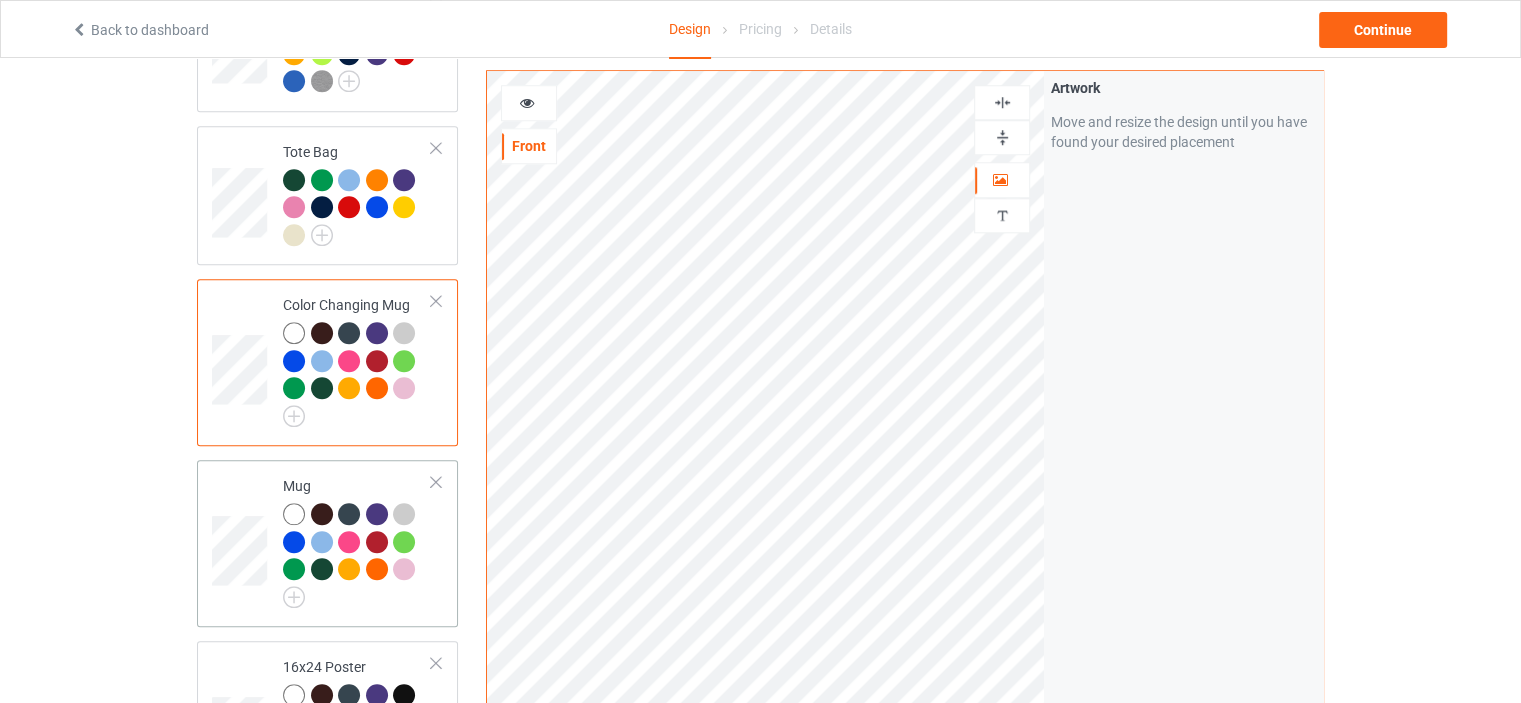 click at bounding box center [294, 514] 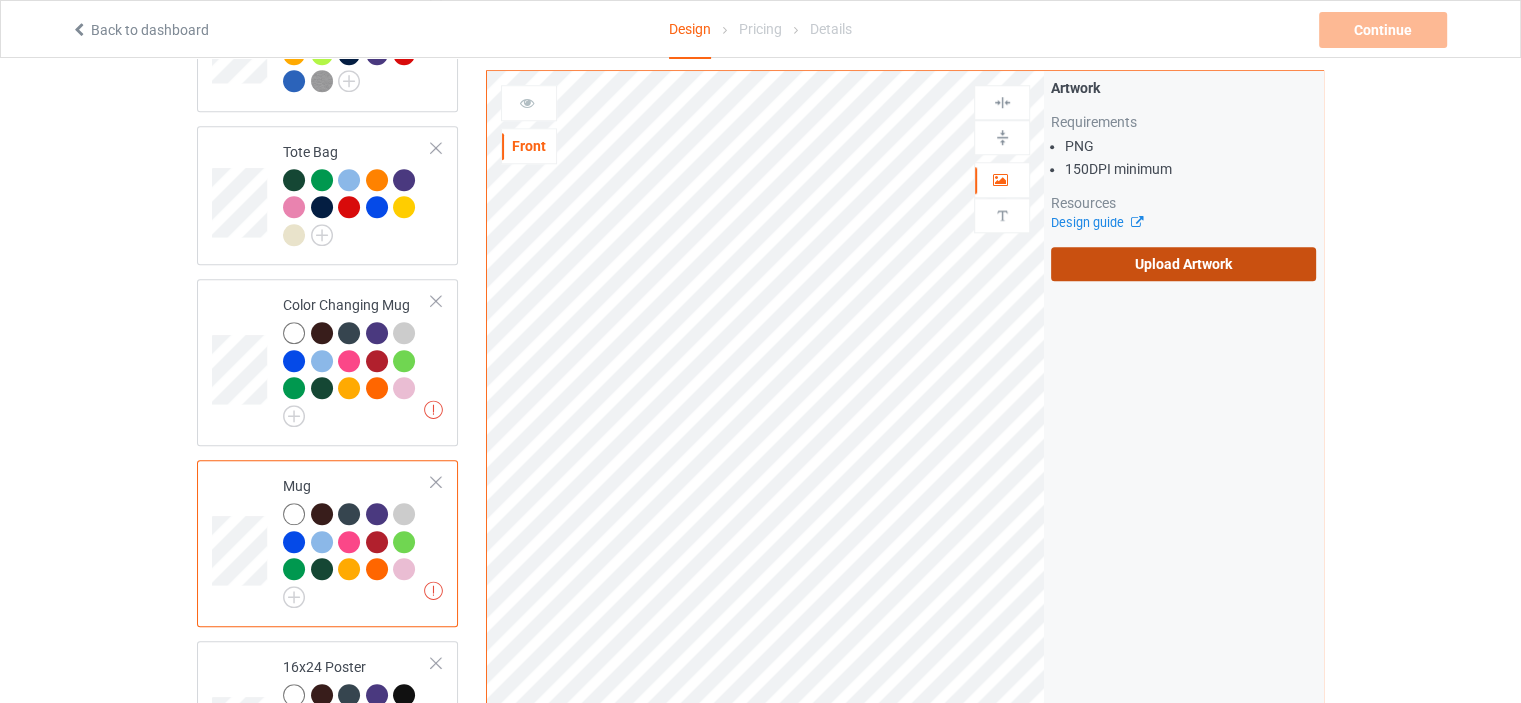 click on "Upload Artwork" at bounding box center (1183, 264) 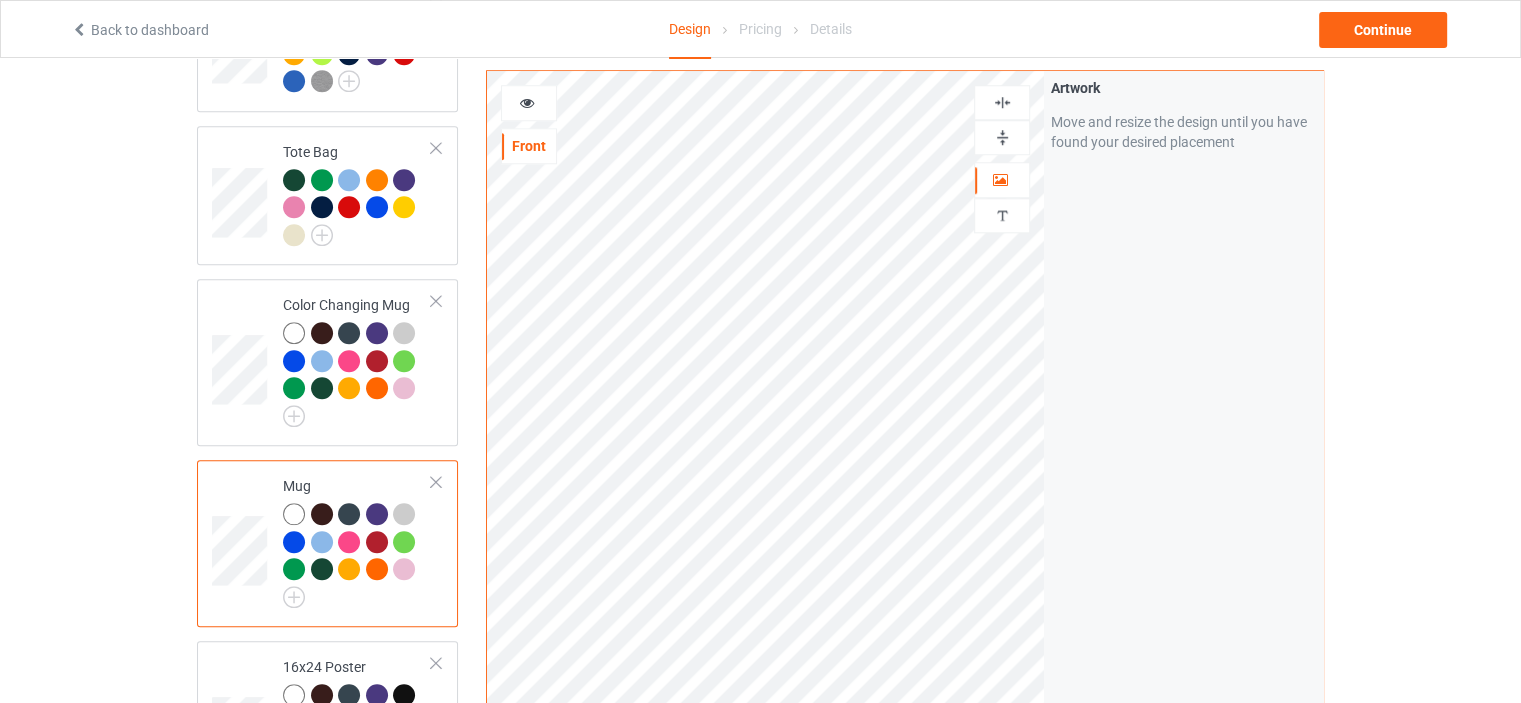 click at bounding box center [1002, 102] 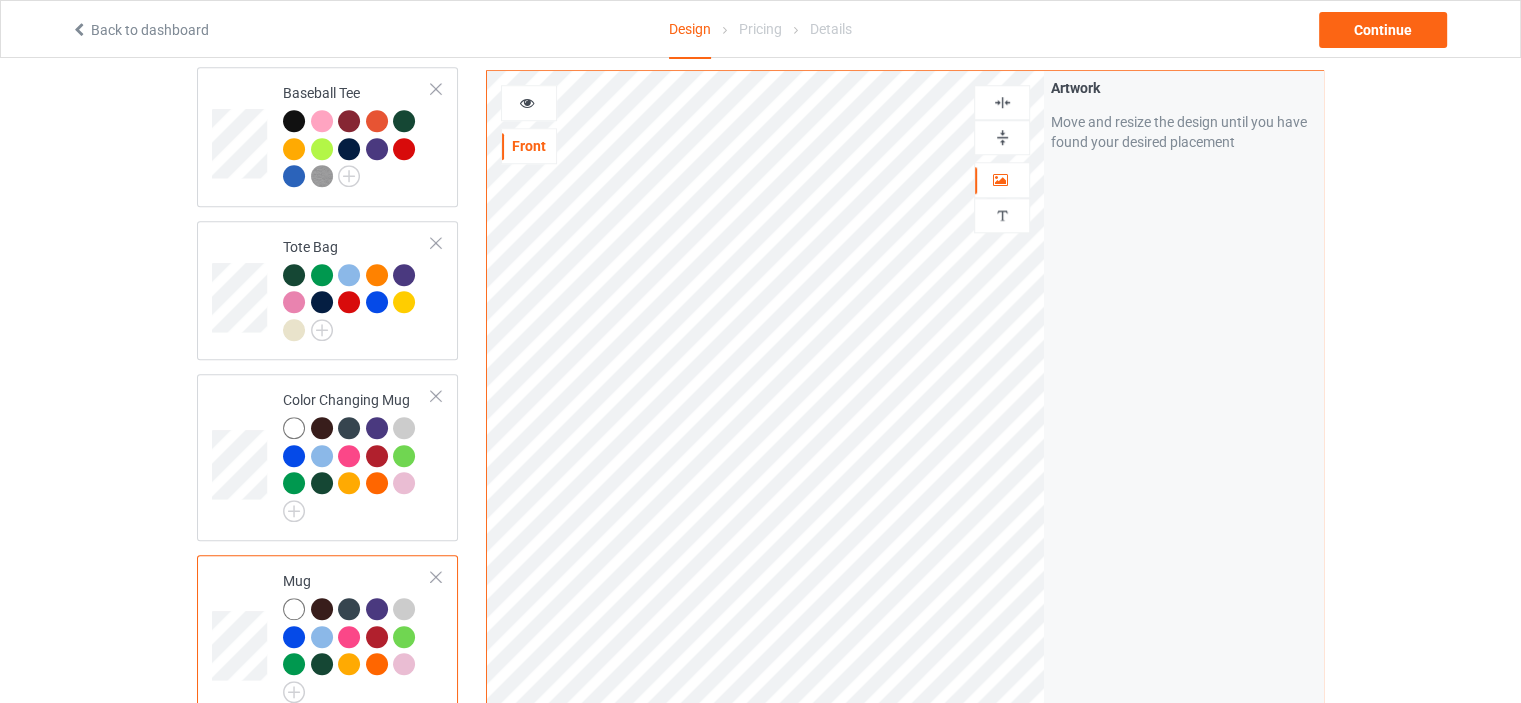 scroll, scrollTop: 1699, scrollLeft: 0, axis: vertical 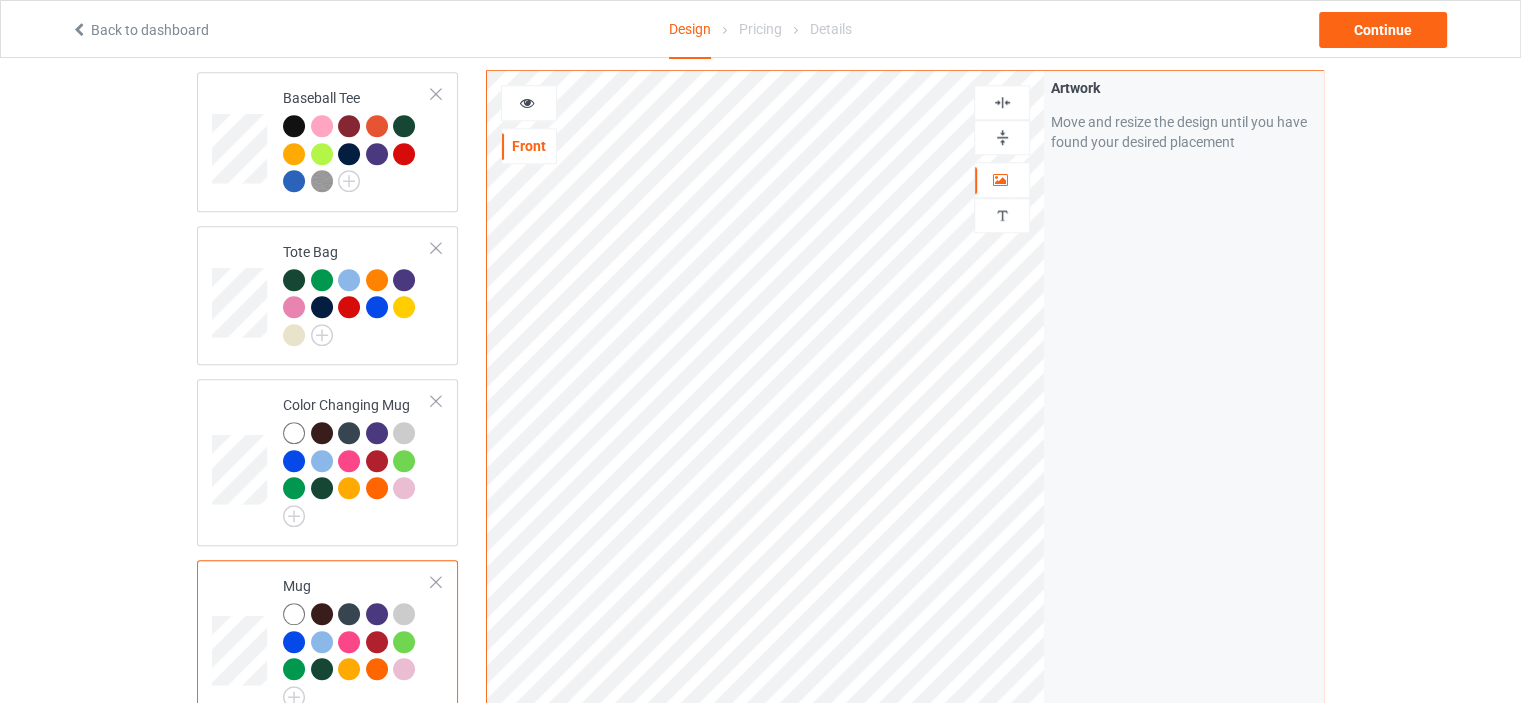 click at bounding box center [1002, 102] 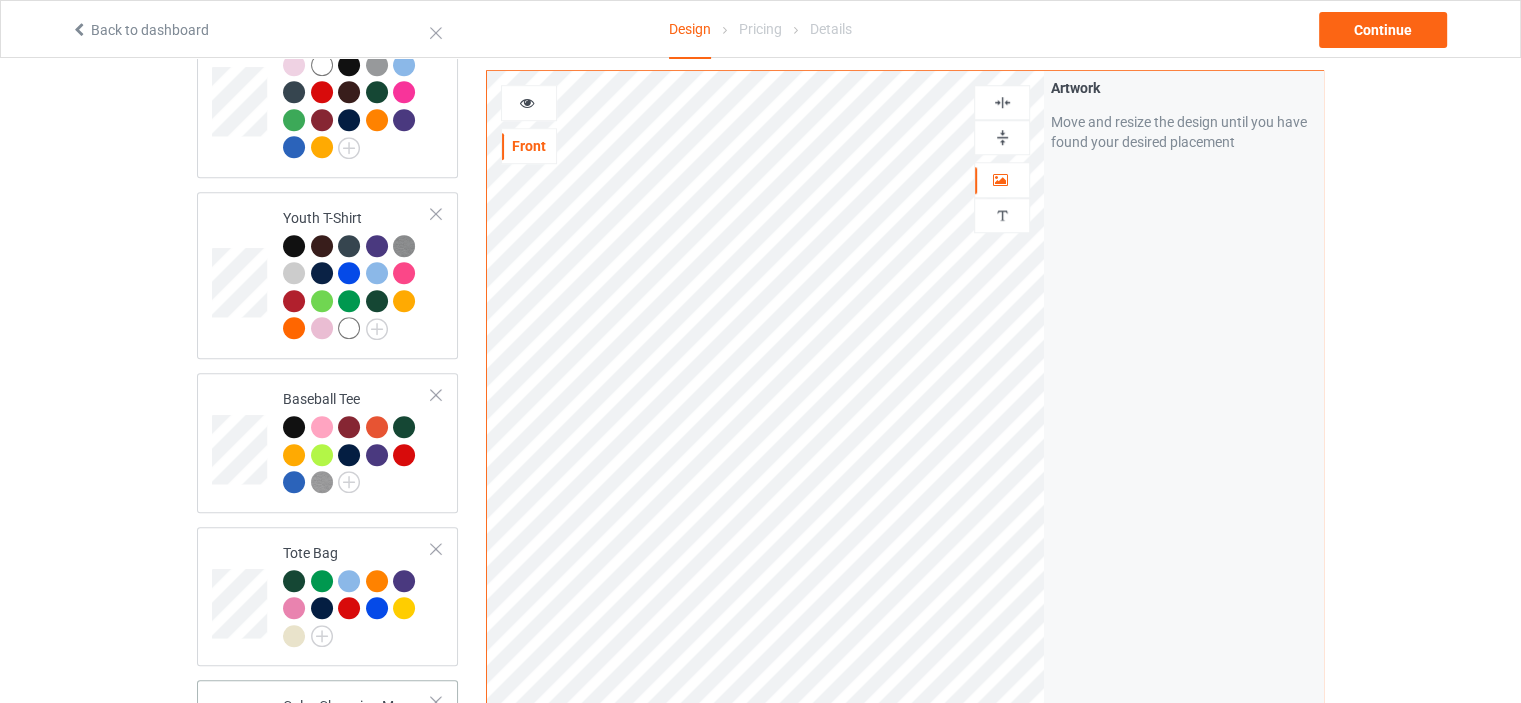 scroll, scrollTop: 1498, scrollLeft: 0, axis: vertical 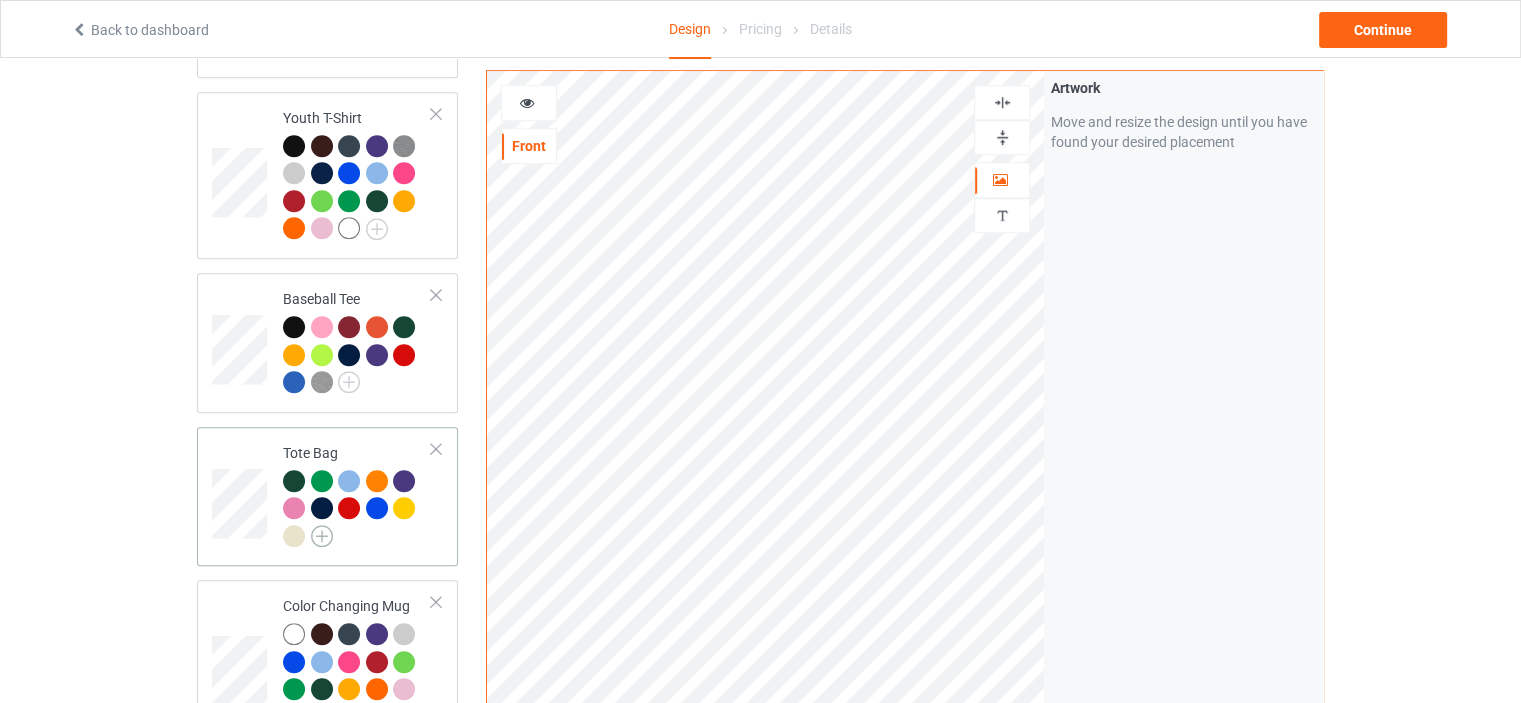 click at bounding box center (322, 536) 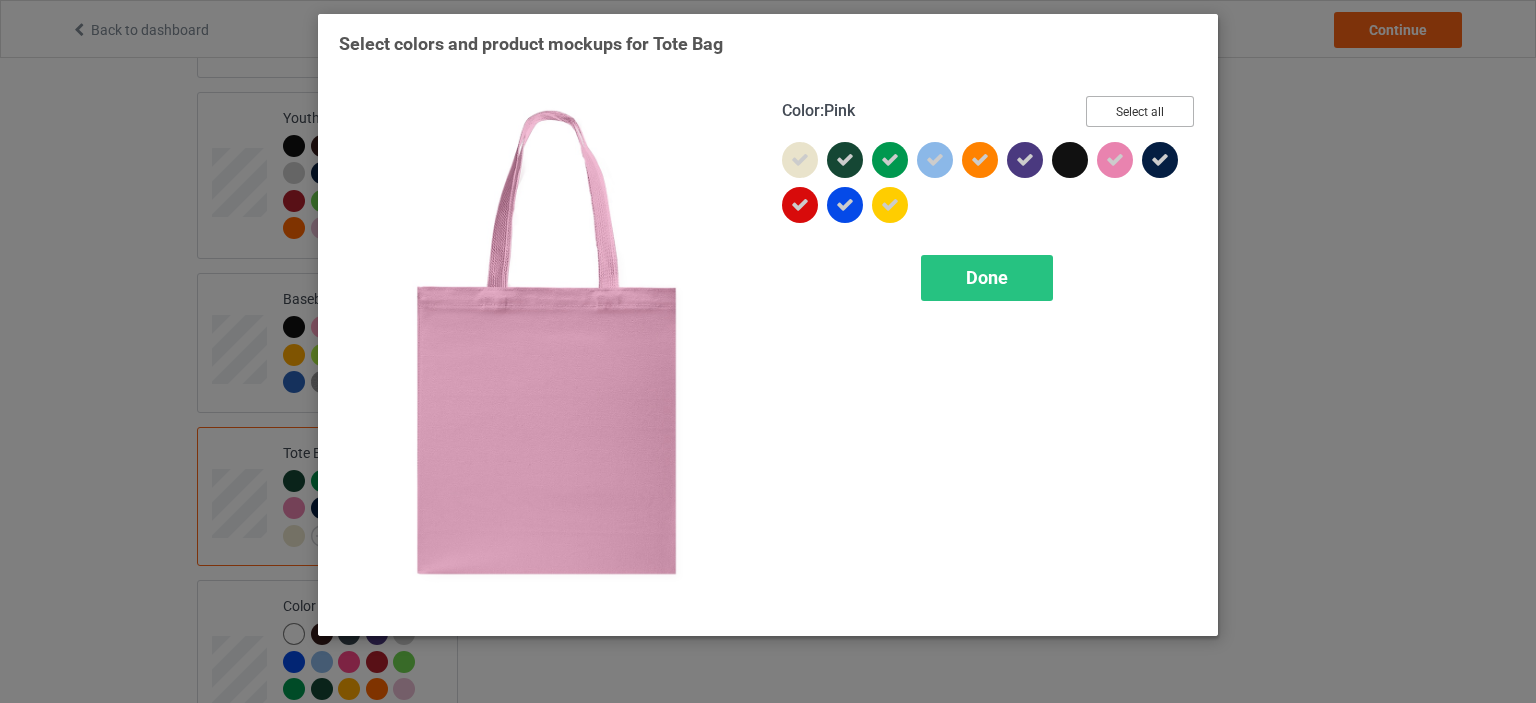 click on "Select all" at bounding box center (1140, 111) 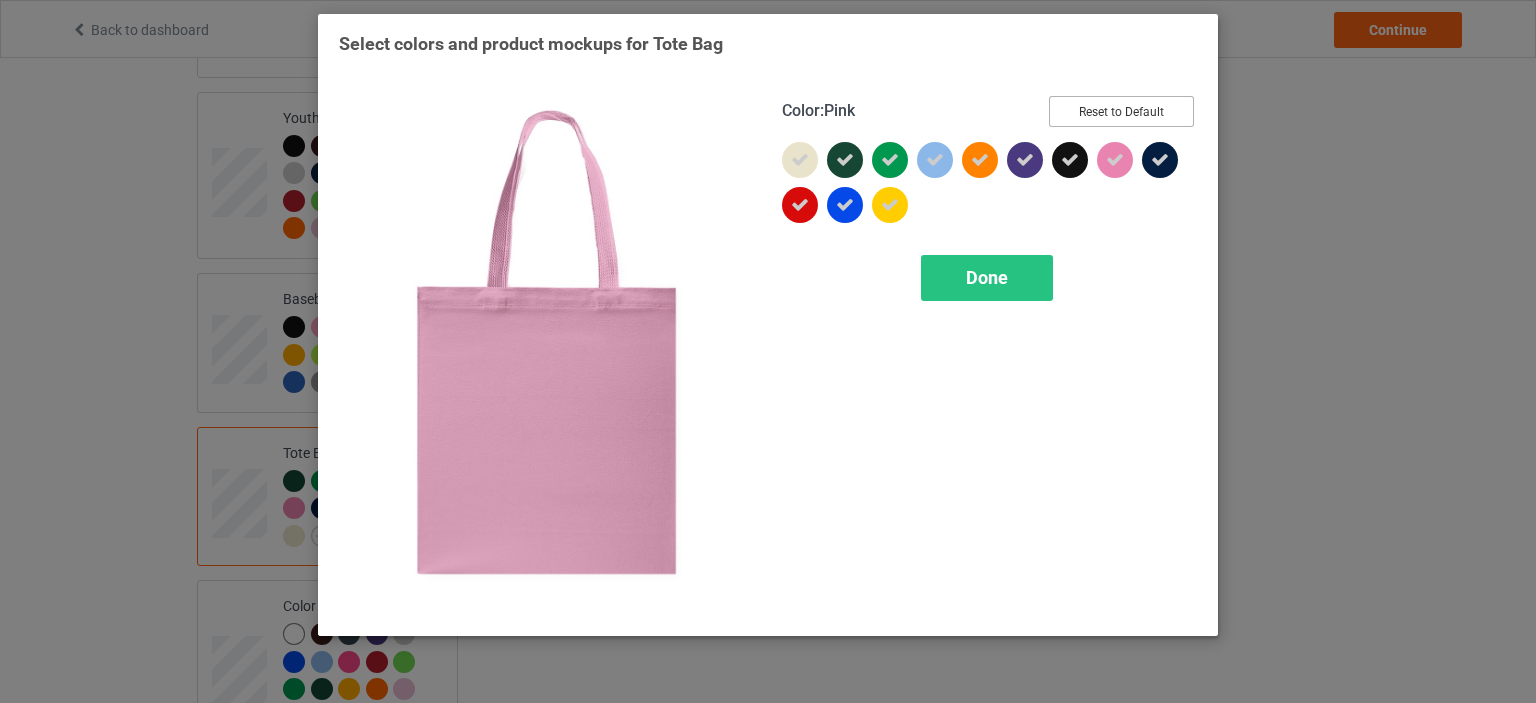 click on "Reset to Default" at bounding box center (1121, 111) 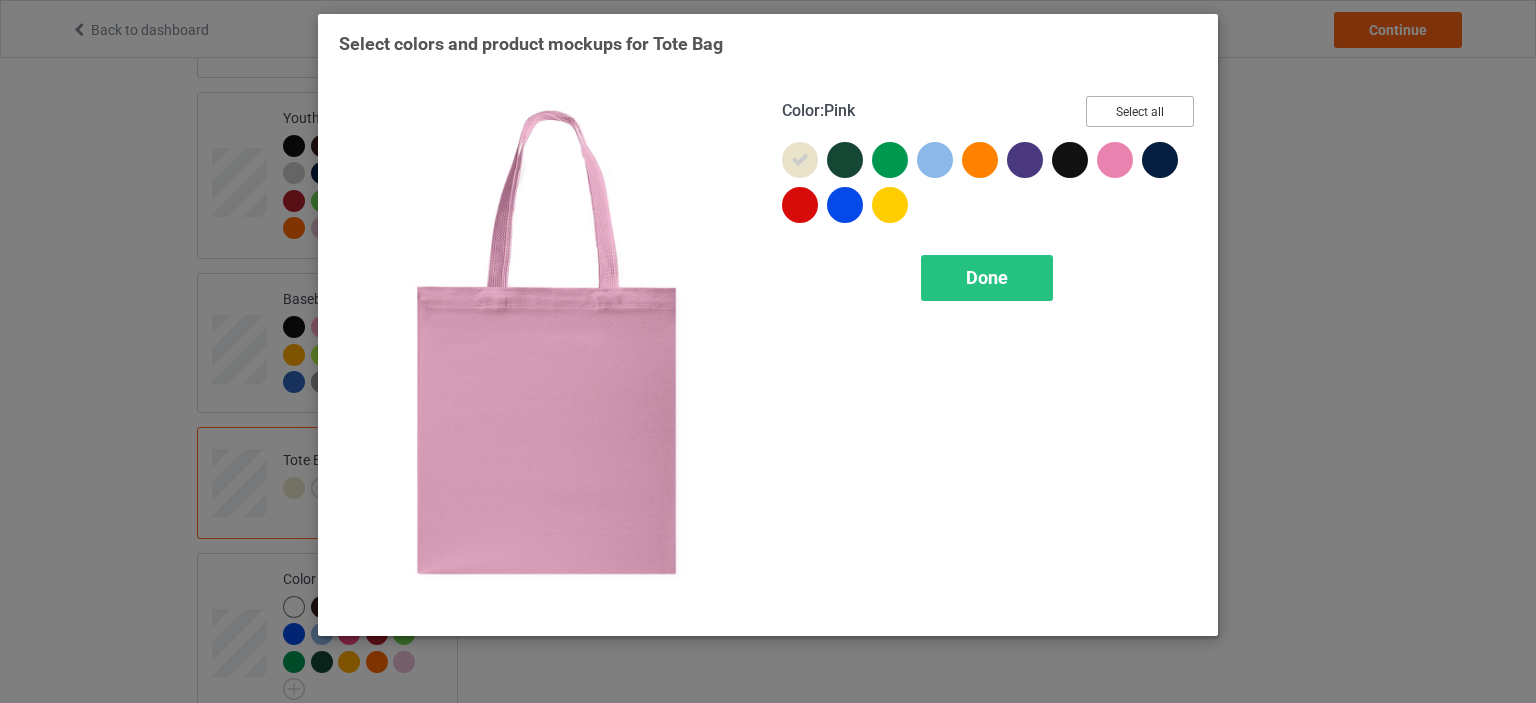 click on "Select all" at bounding box center [1140, 111] 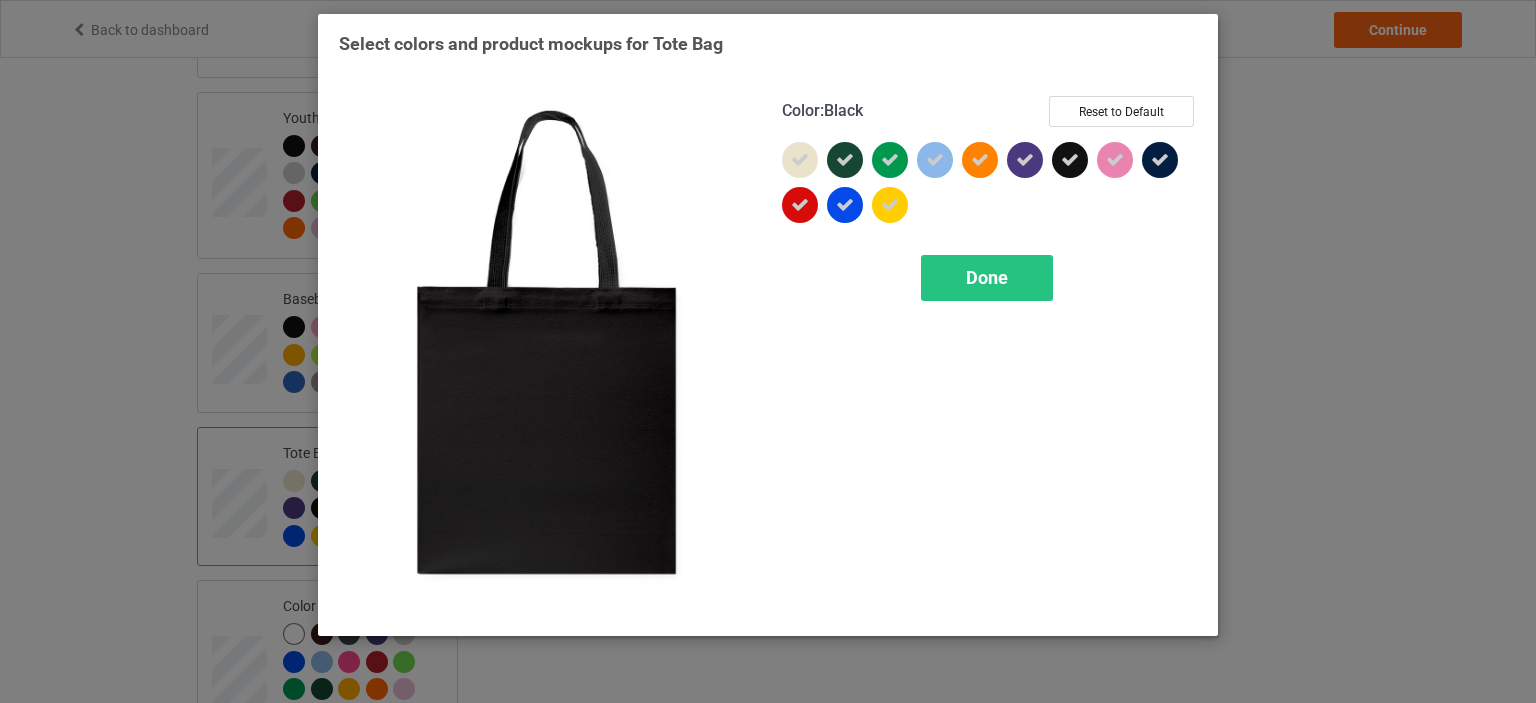 click at bounding box center (1070, 160) 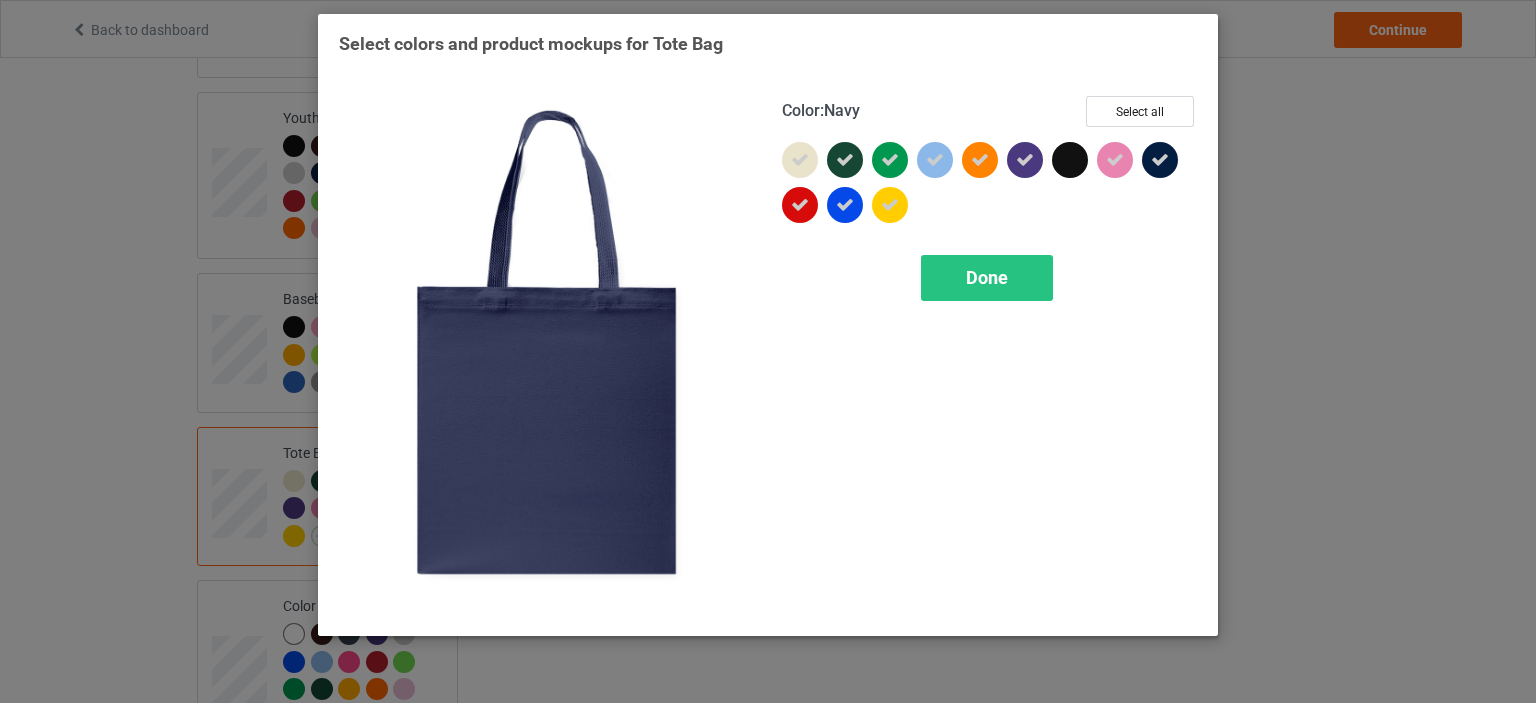 click at bounding box center (1160, 160) 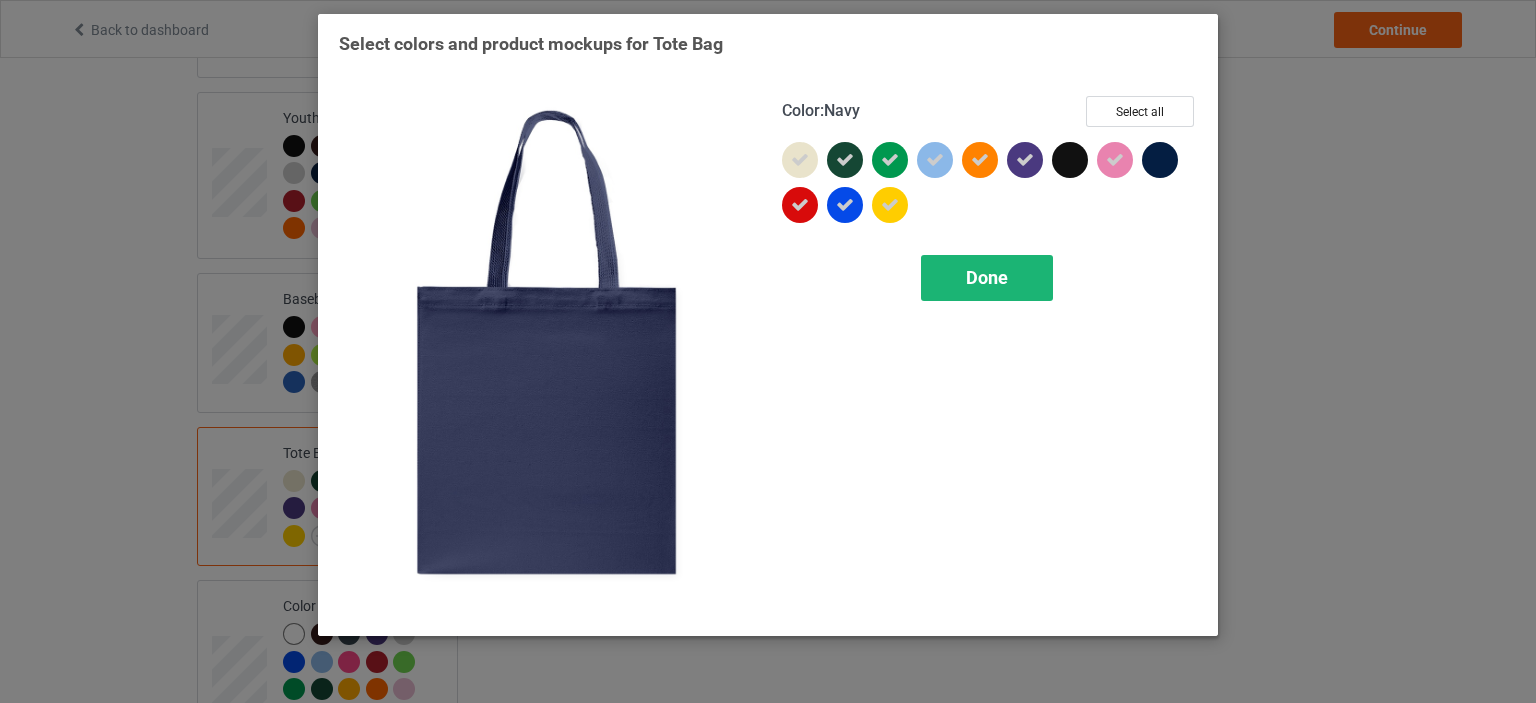 click on "Done" at bounding box center [987, 277] 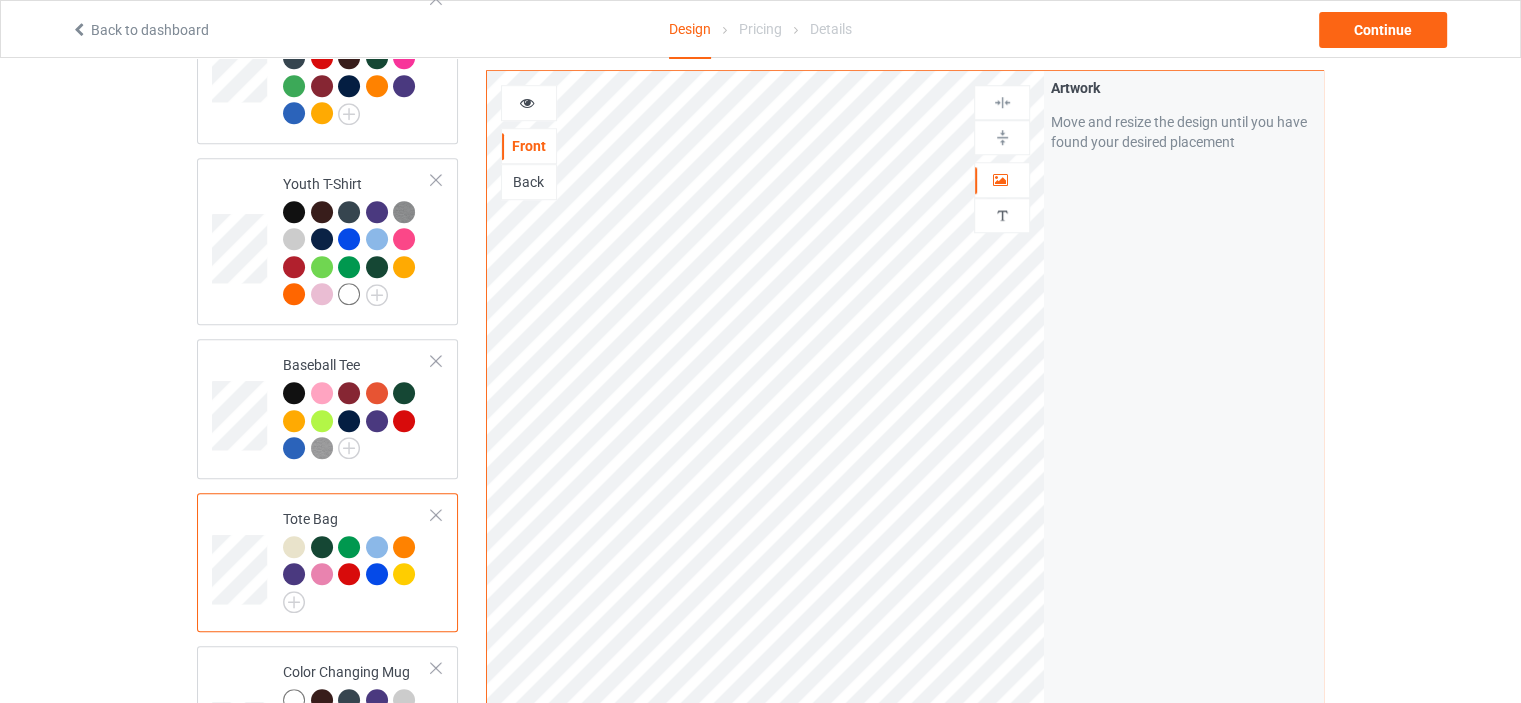 scroll, scrollTop: 1398, scrollLeft: 0, axis: vertical 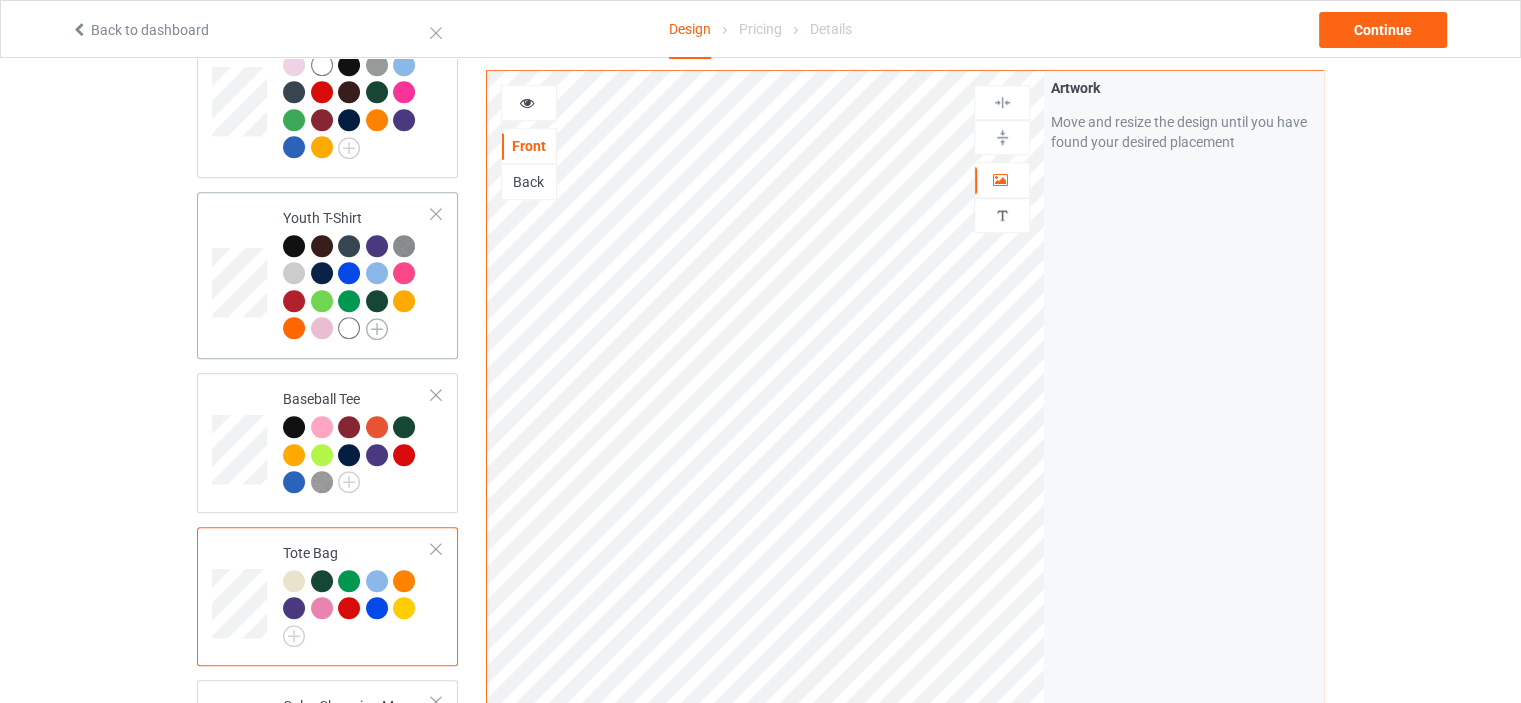 click at bounding box center [377, 329] 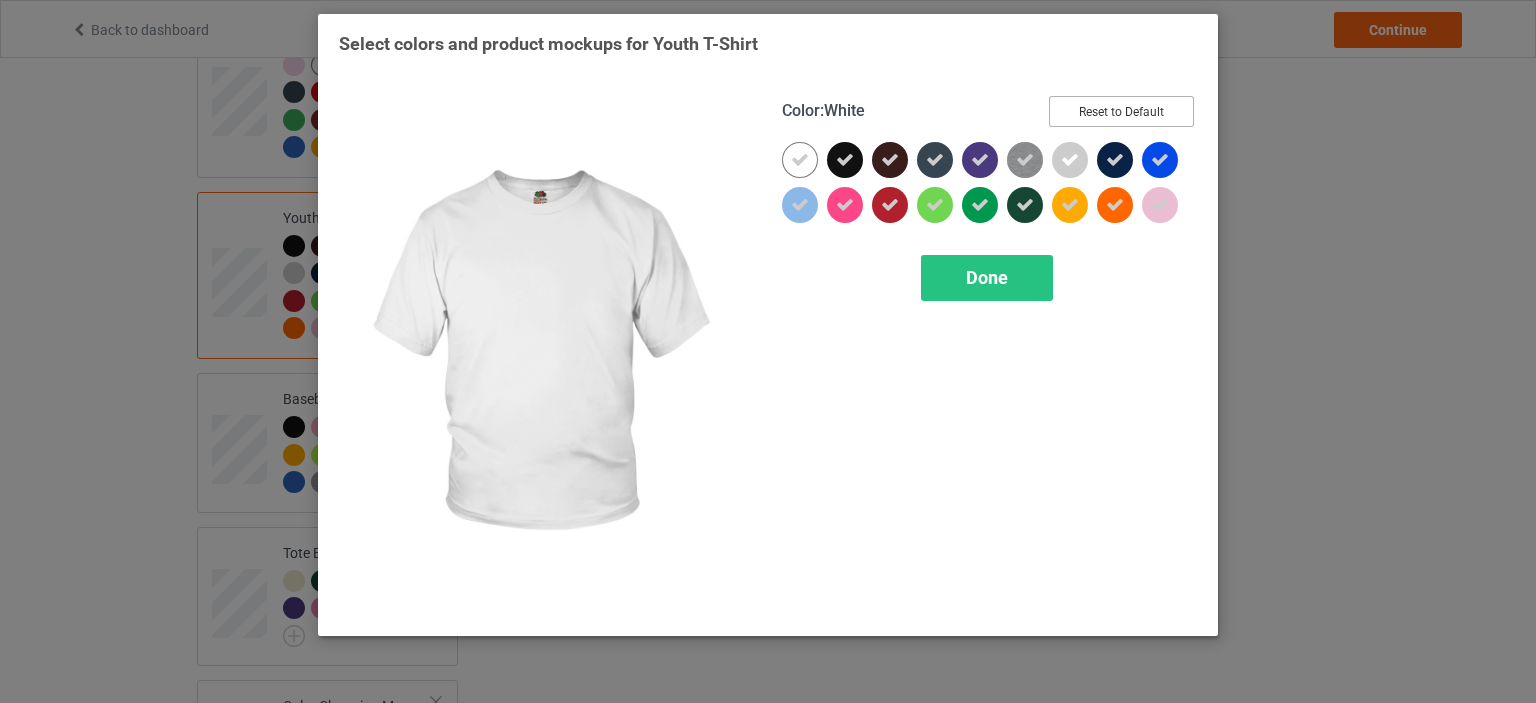 click on "Reset to Default" at bounding box center (1121, 111) 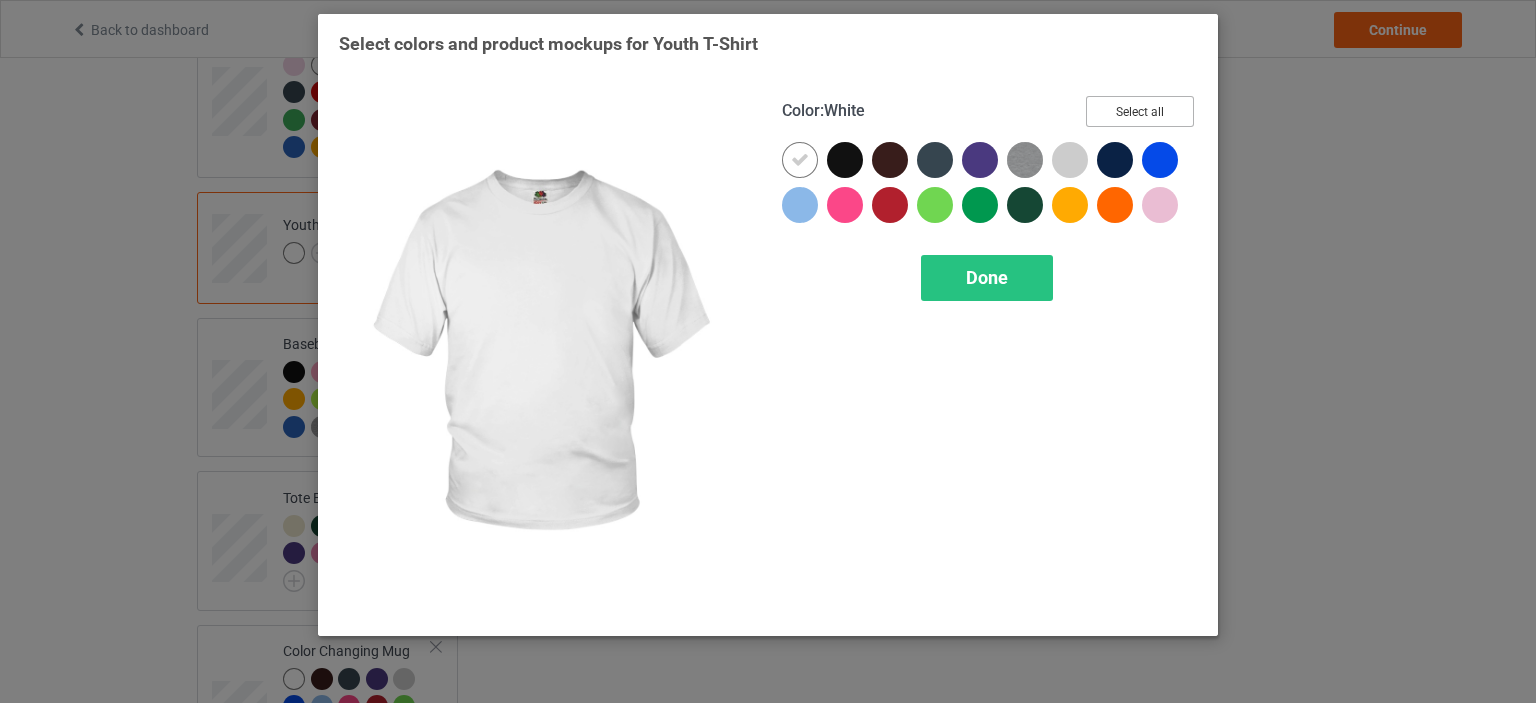click on "Select all" at bounding box center (1140, 111) 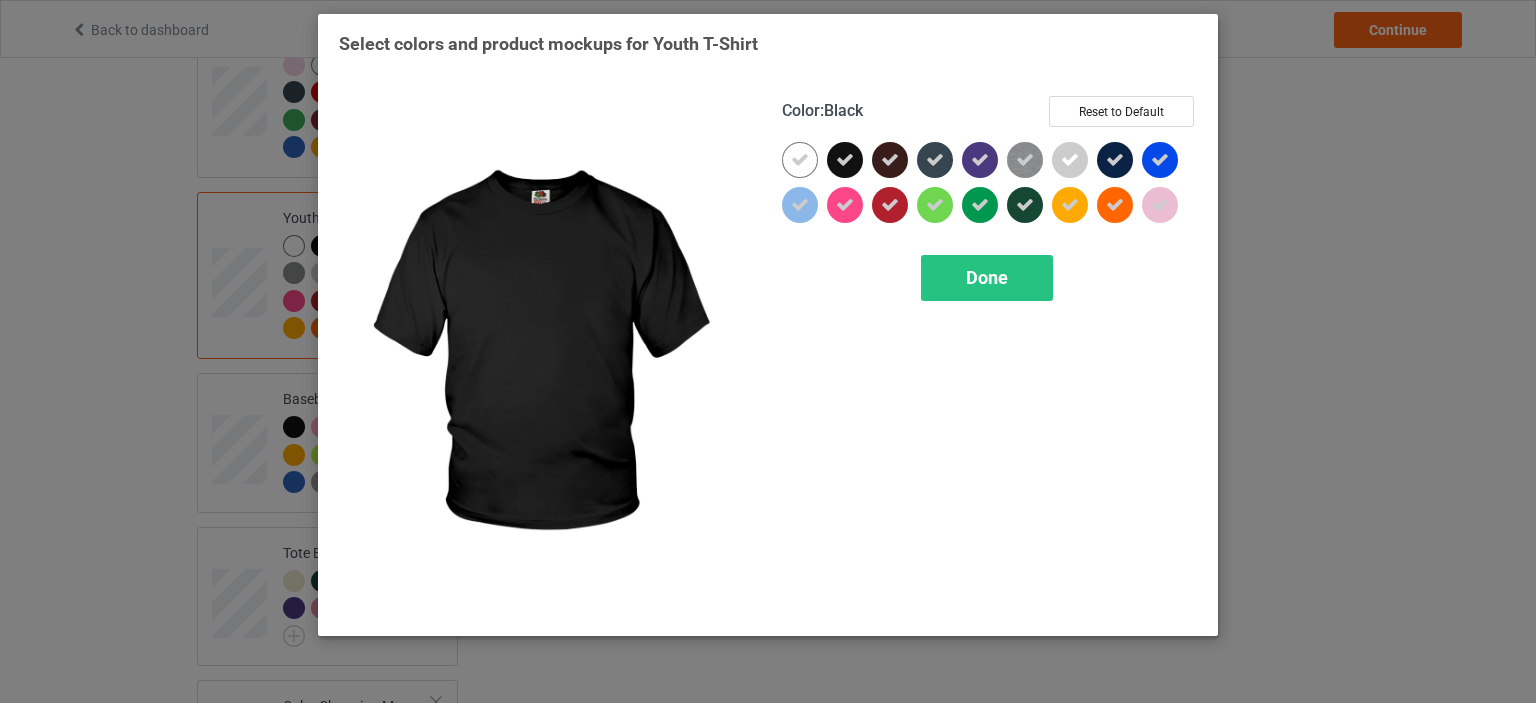 click at bounding box center (845, 160) 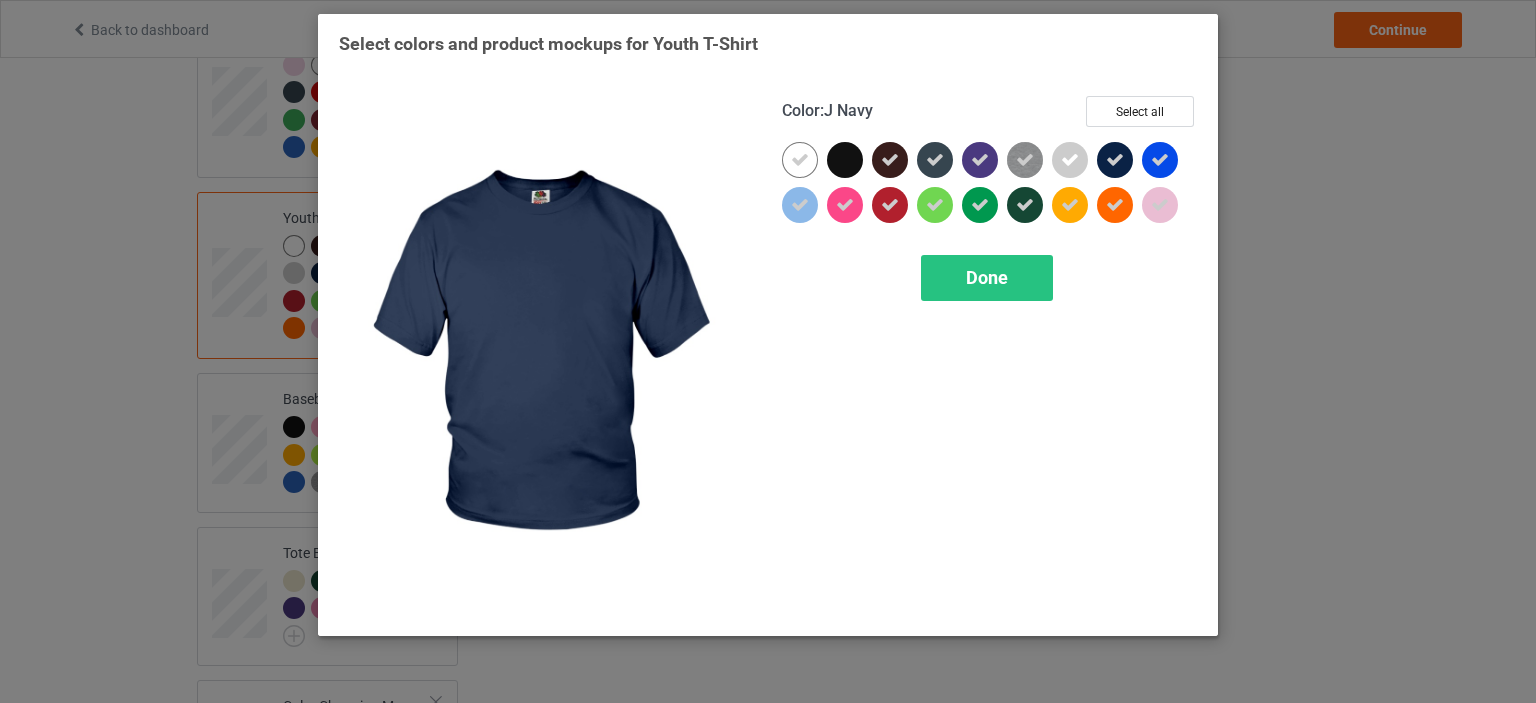 click at bounding box center (1115, 160) 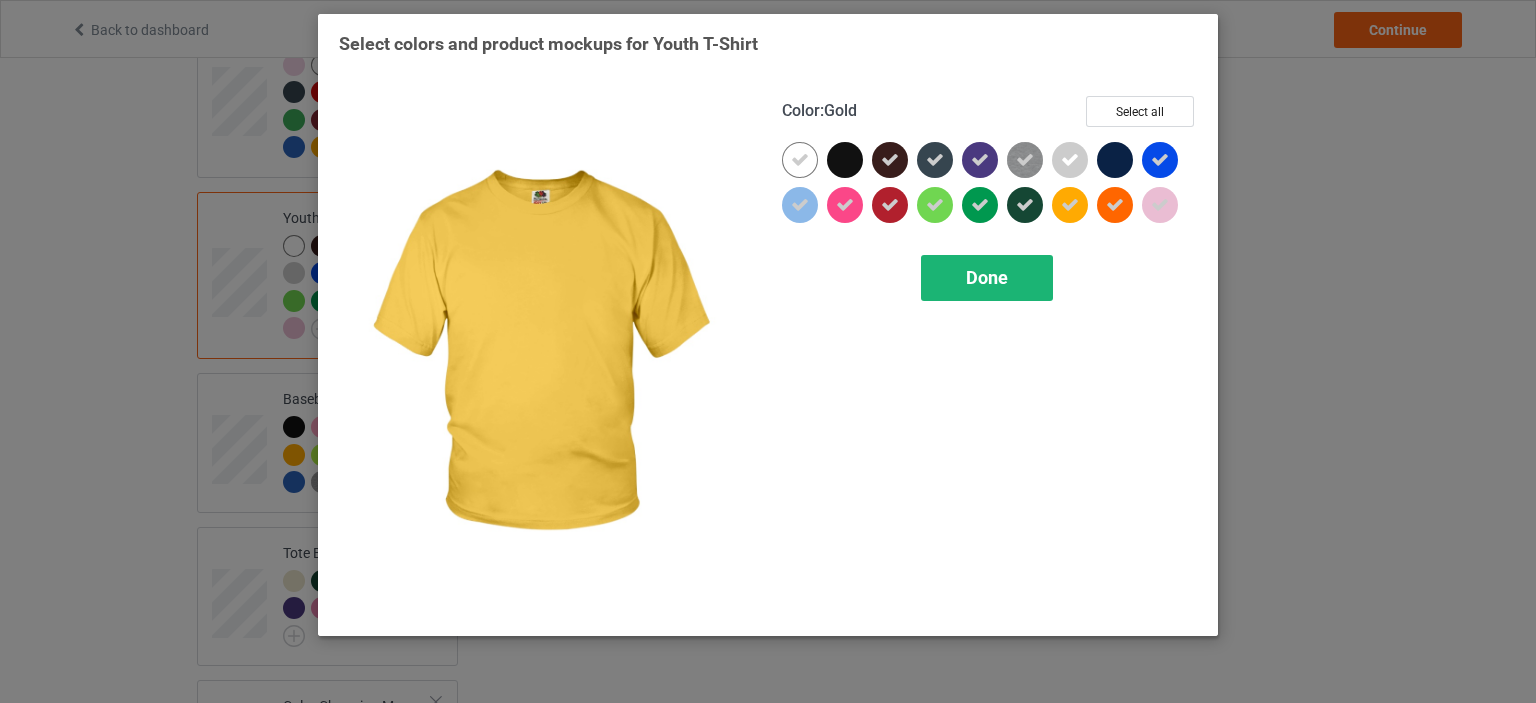 click on "Done" at bounding box center (987, 278) 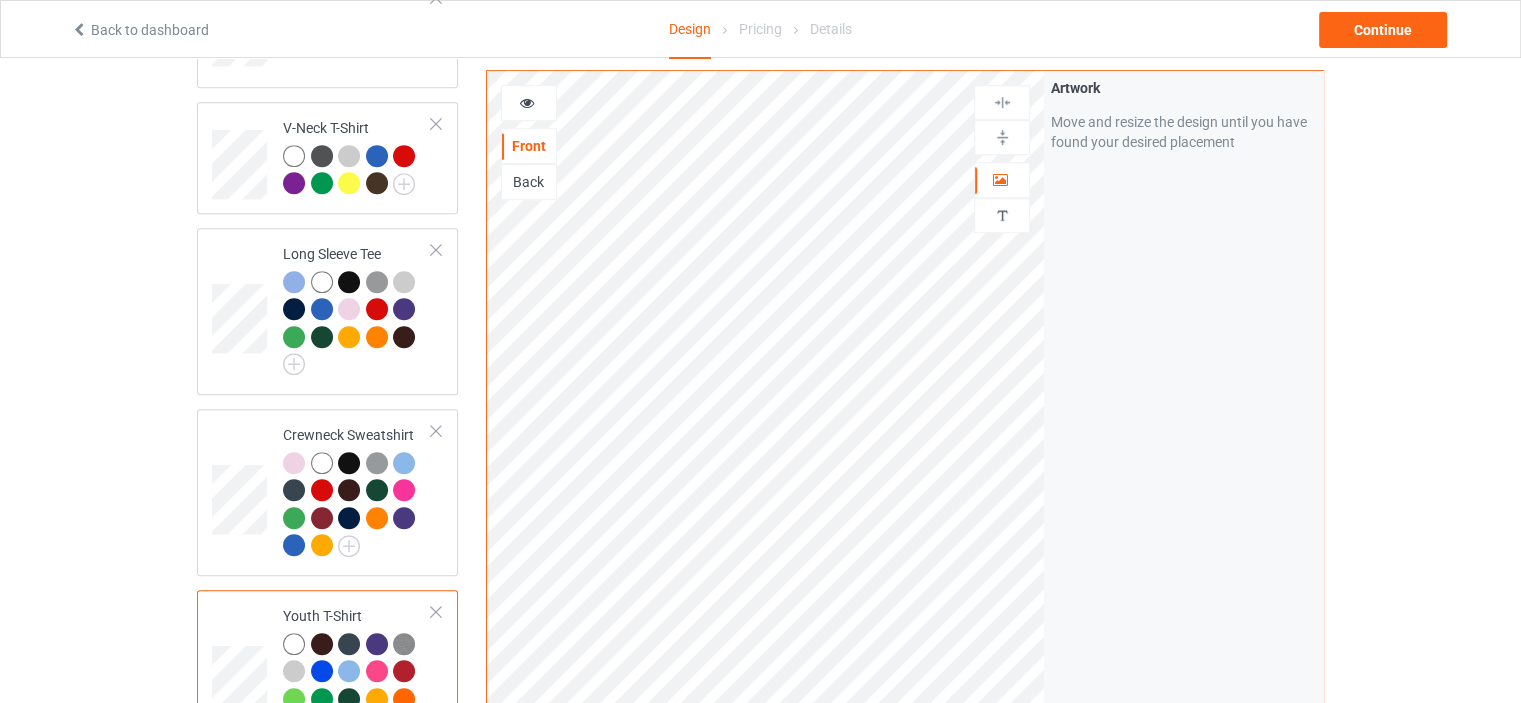 scroll, scrollTop: 998, scrollLeft: 0, axis: vertical 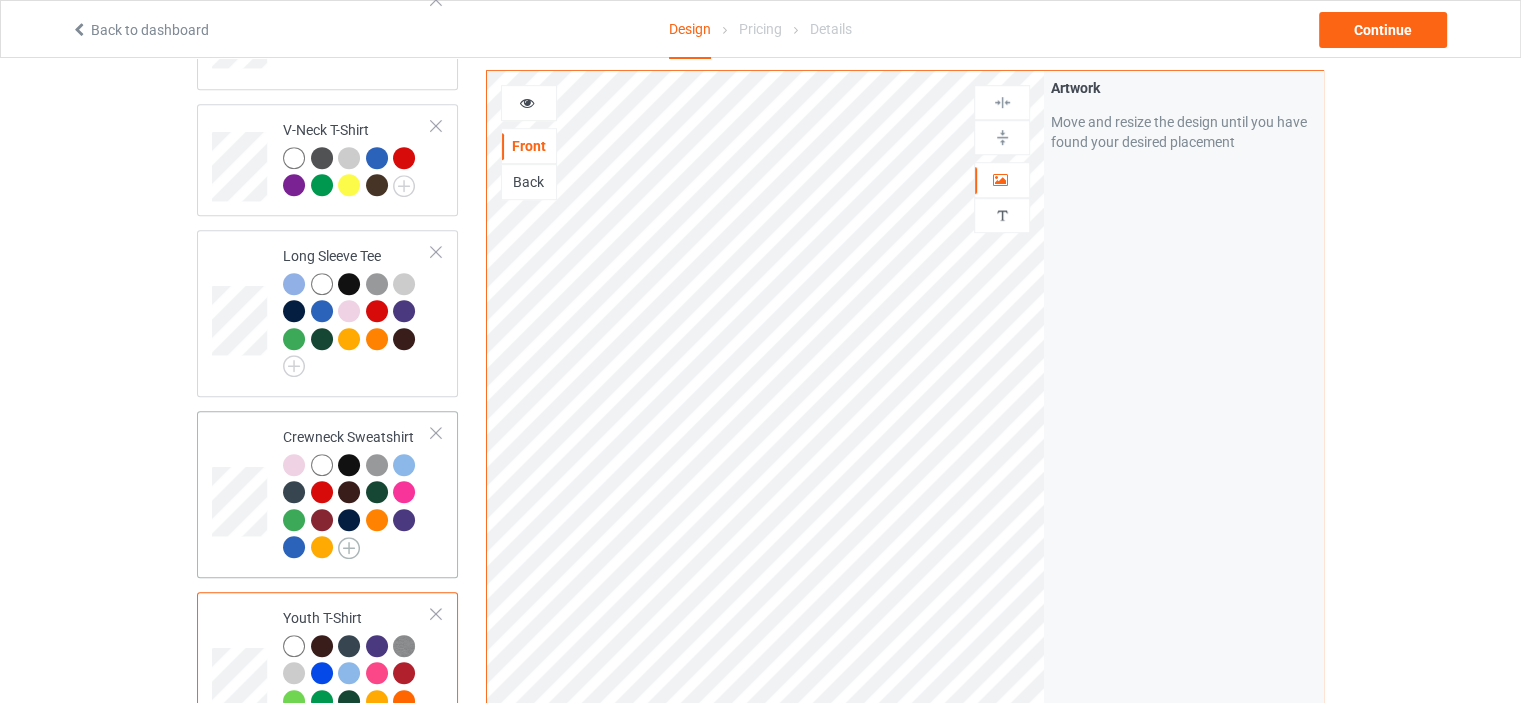 click at bounding box center [349, 548] 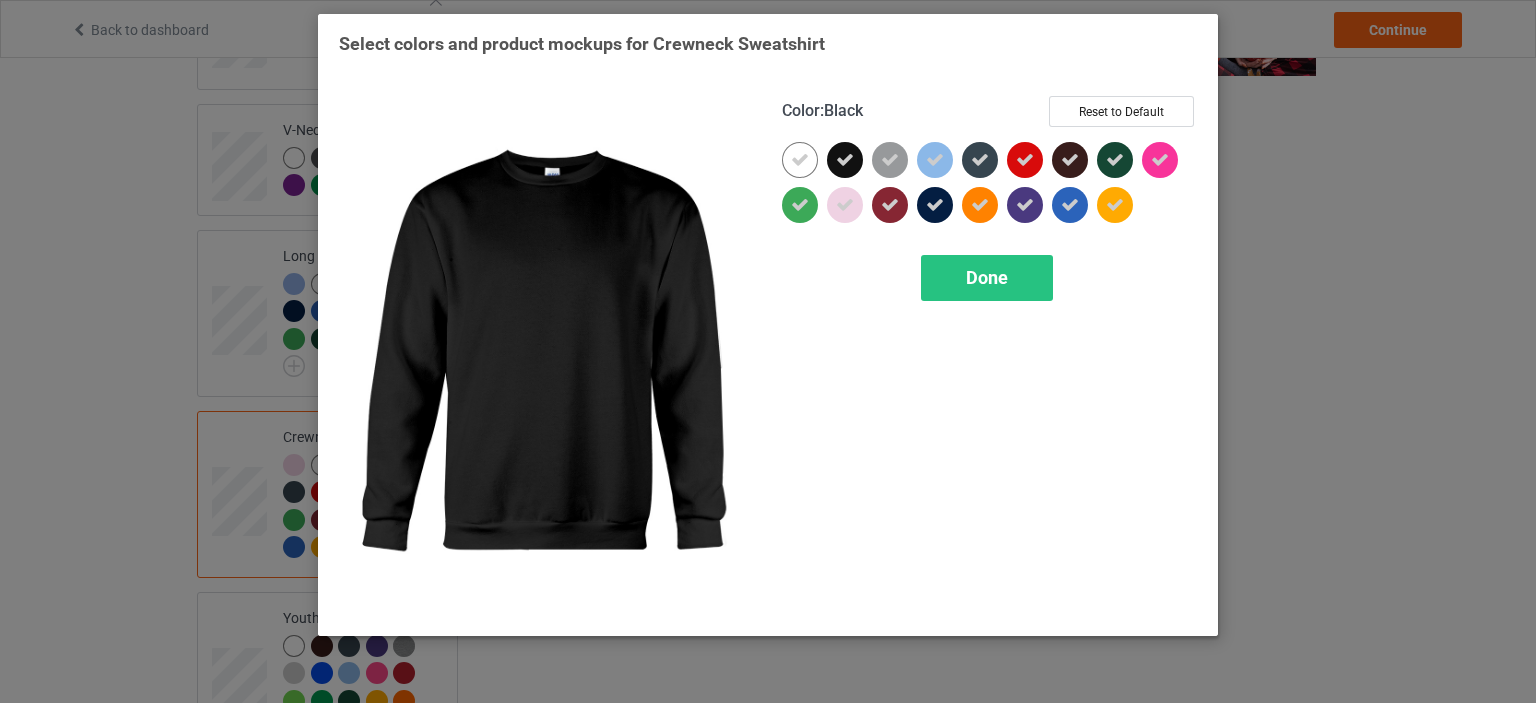 click at bounding box center [845, 160] 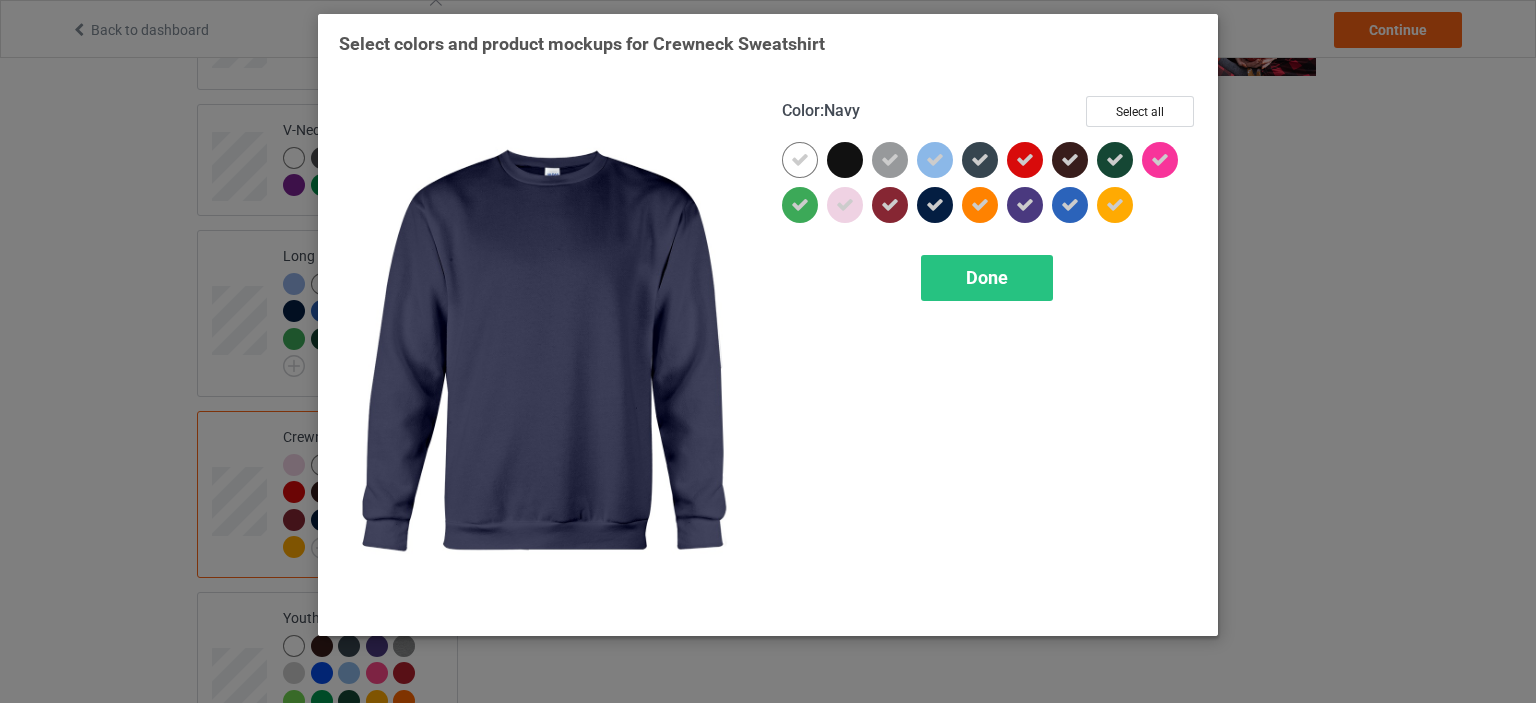 click at bounding box center (935, 205) 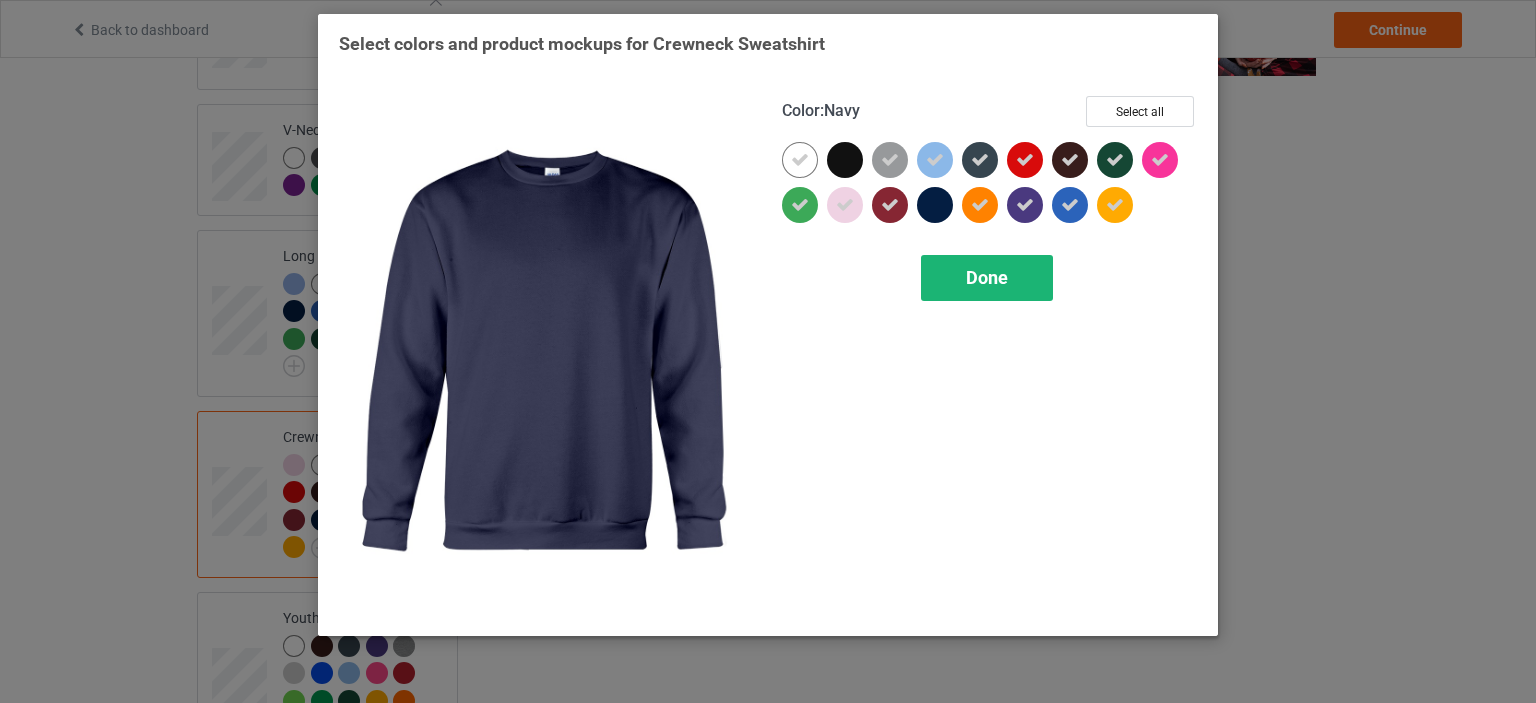 click on "Done" at bounding box center (987, 277) 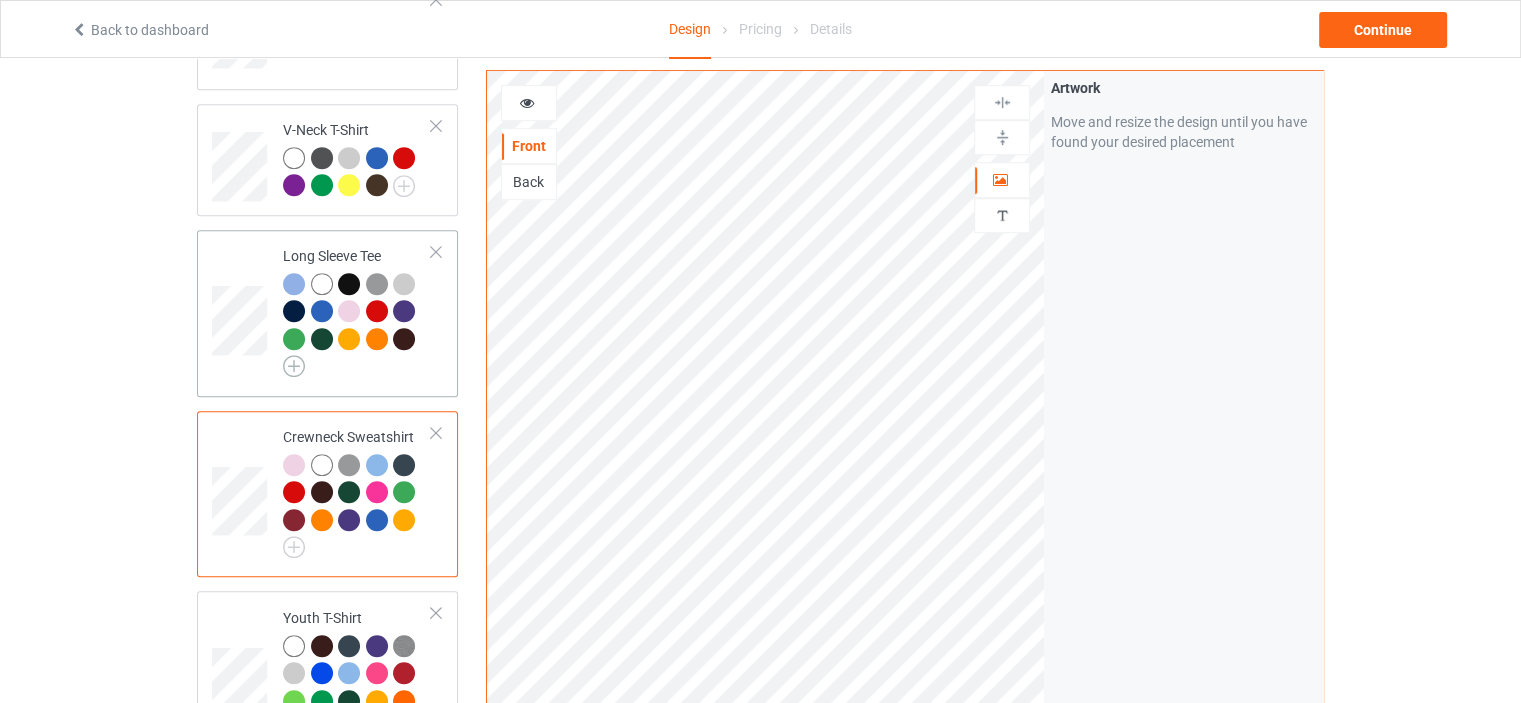 click at bounding box center [294, 366] 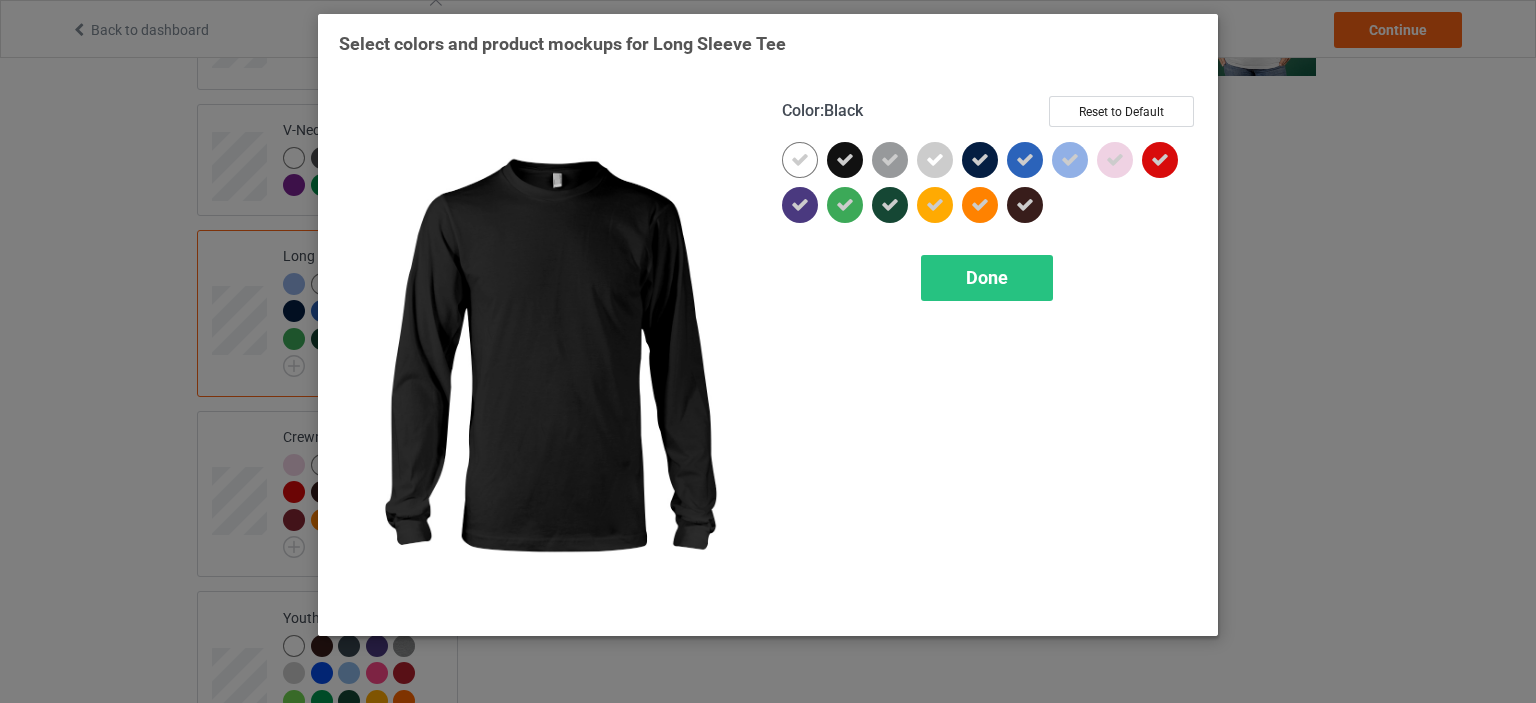 click at bounding box center (845, 160) 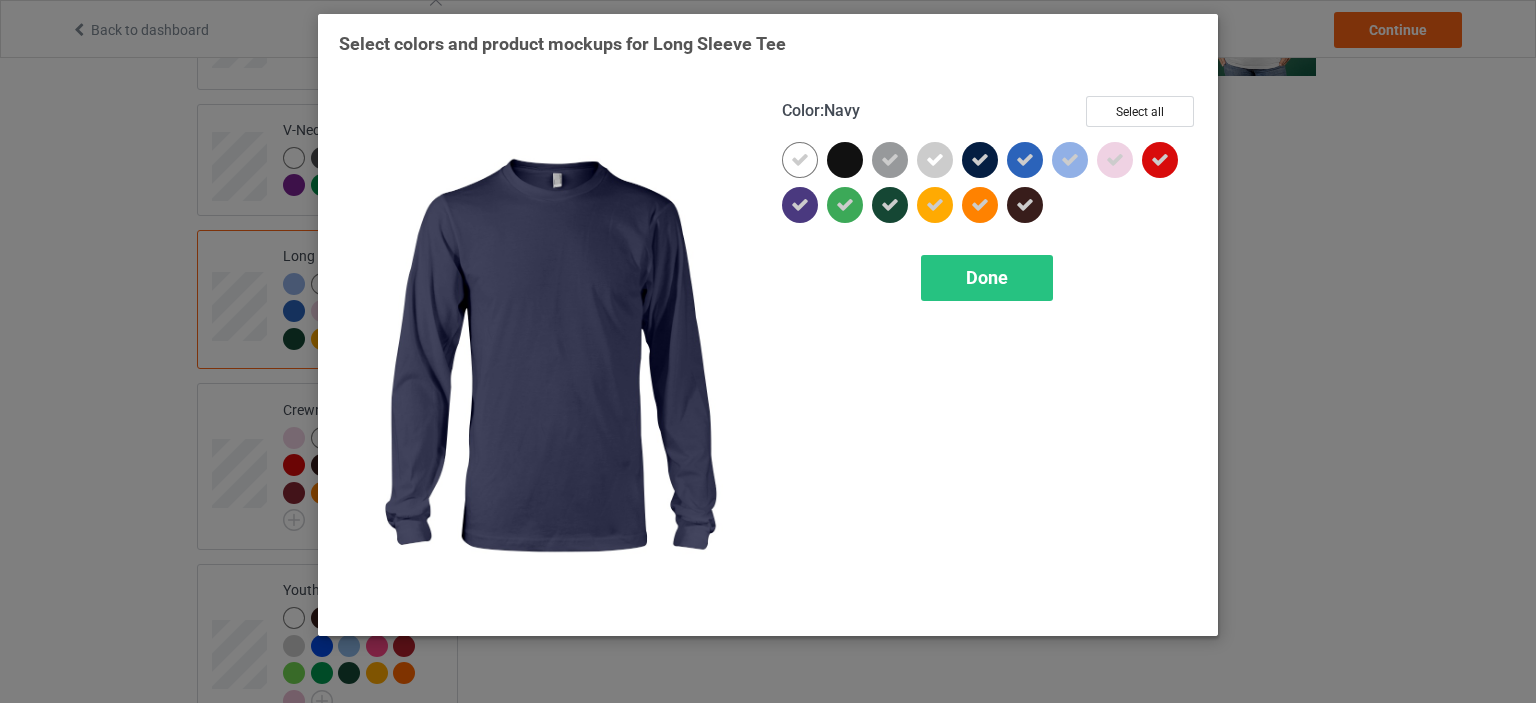click at bounding box center (980, 160) 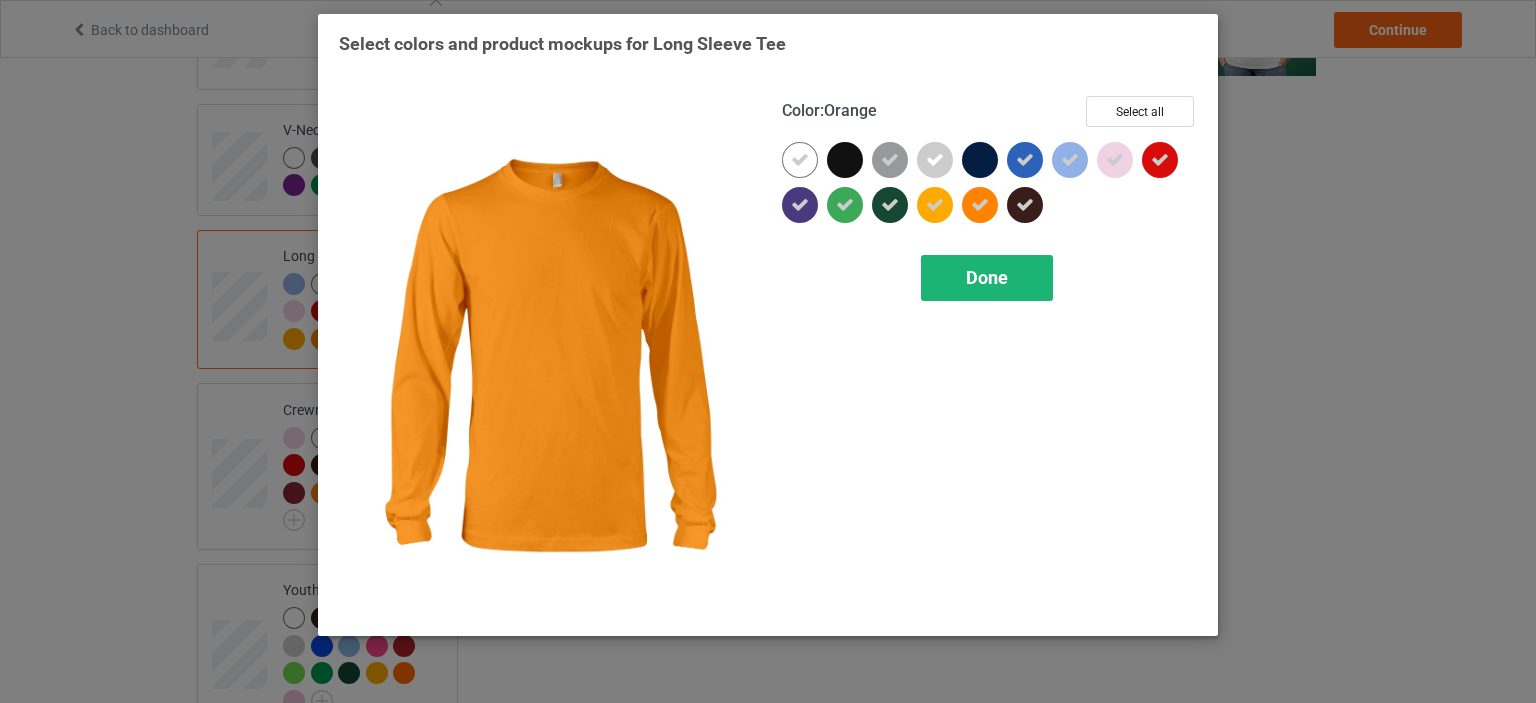 click on "Done" at bounding box center (987, 278) 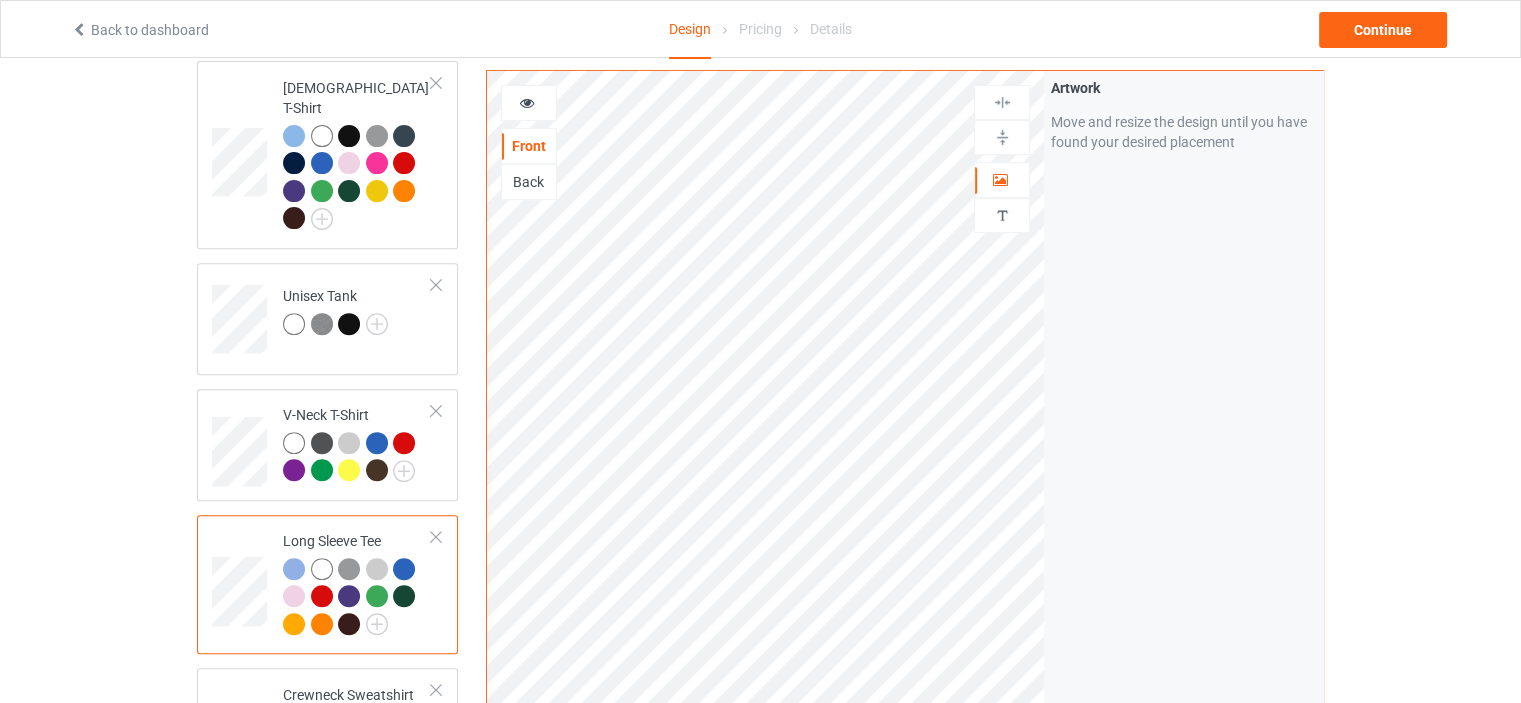 scroll, scrollTop: 698, scrollLeft: 0, axis: vertical 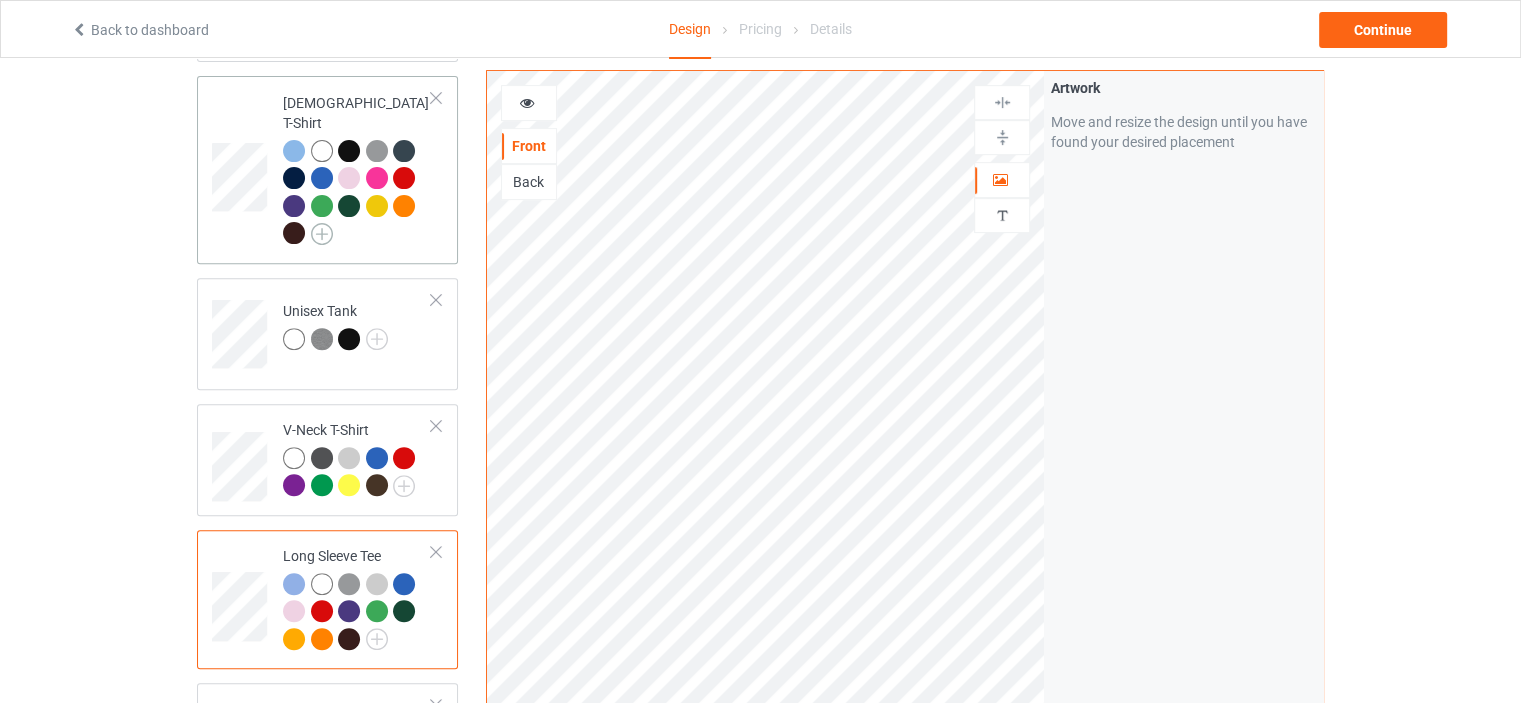 click at bounding box center [322, 234] 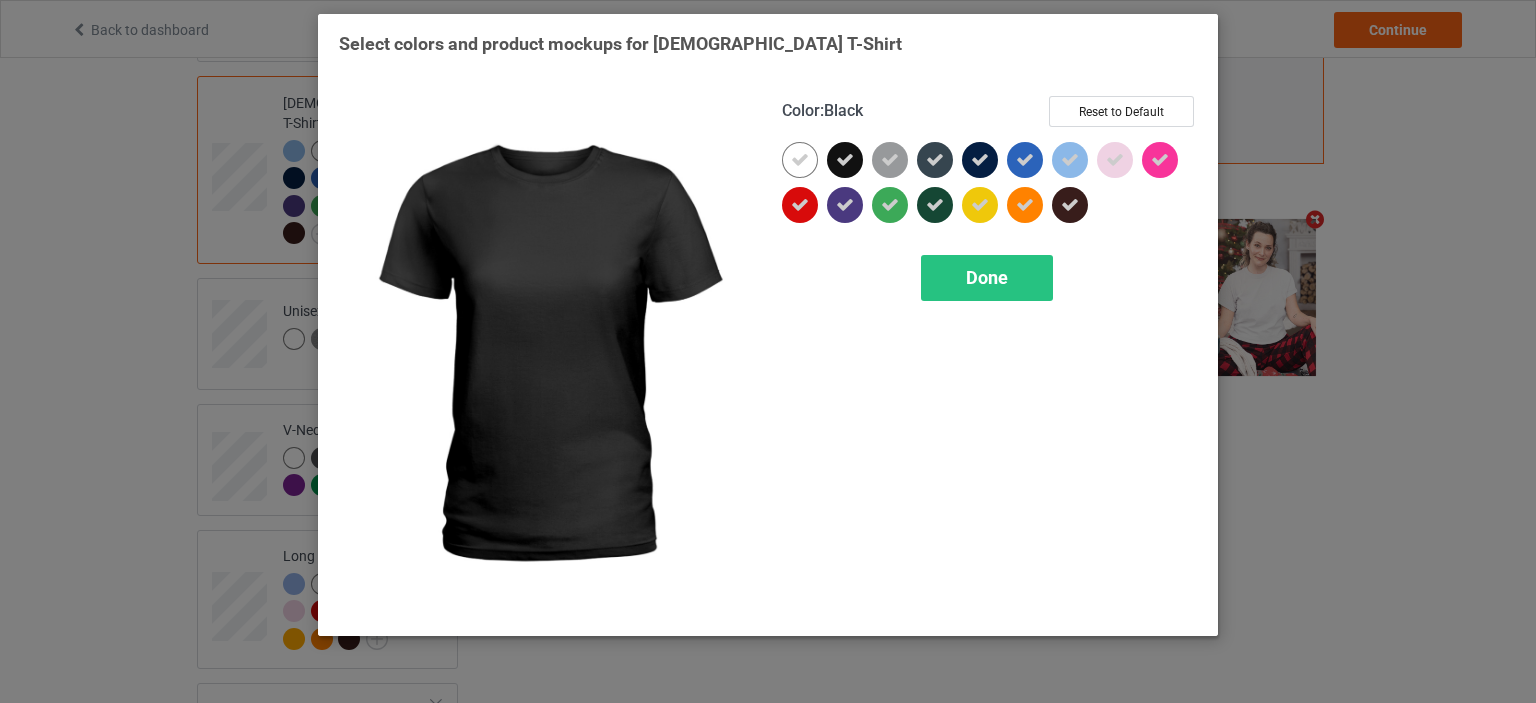 click at bounding box center (845, 160) 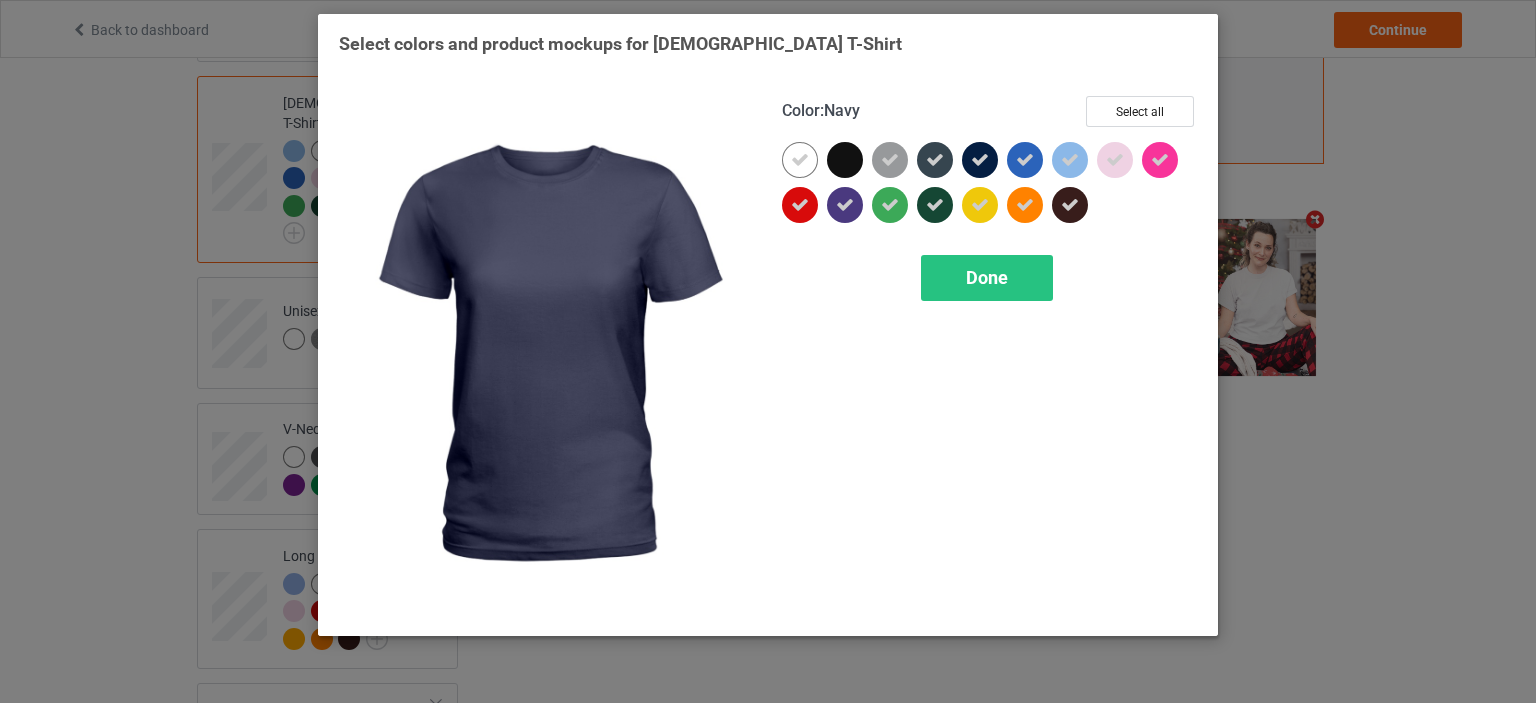 click at bounding box center (980, 160) 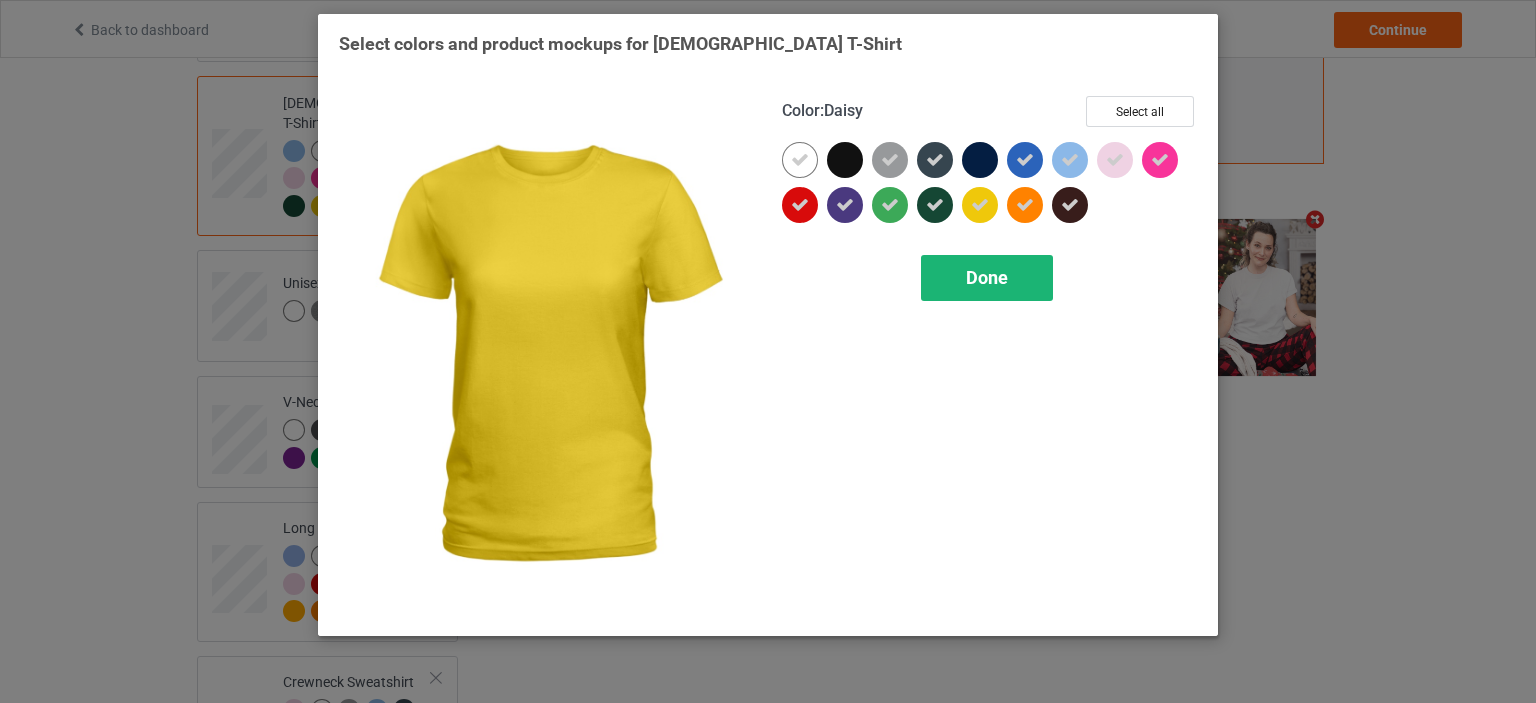 click on "Done" at bounding box center (987, 277) 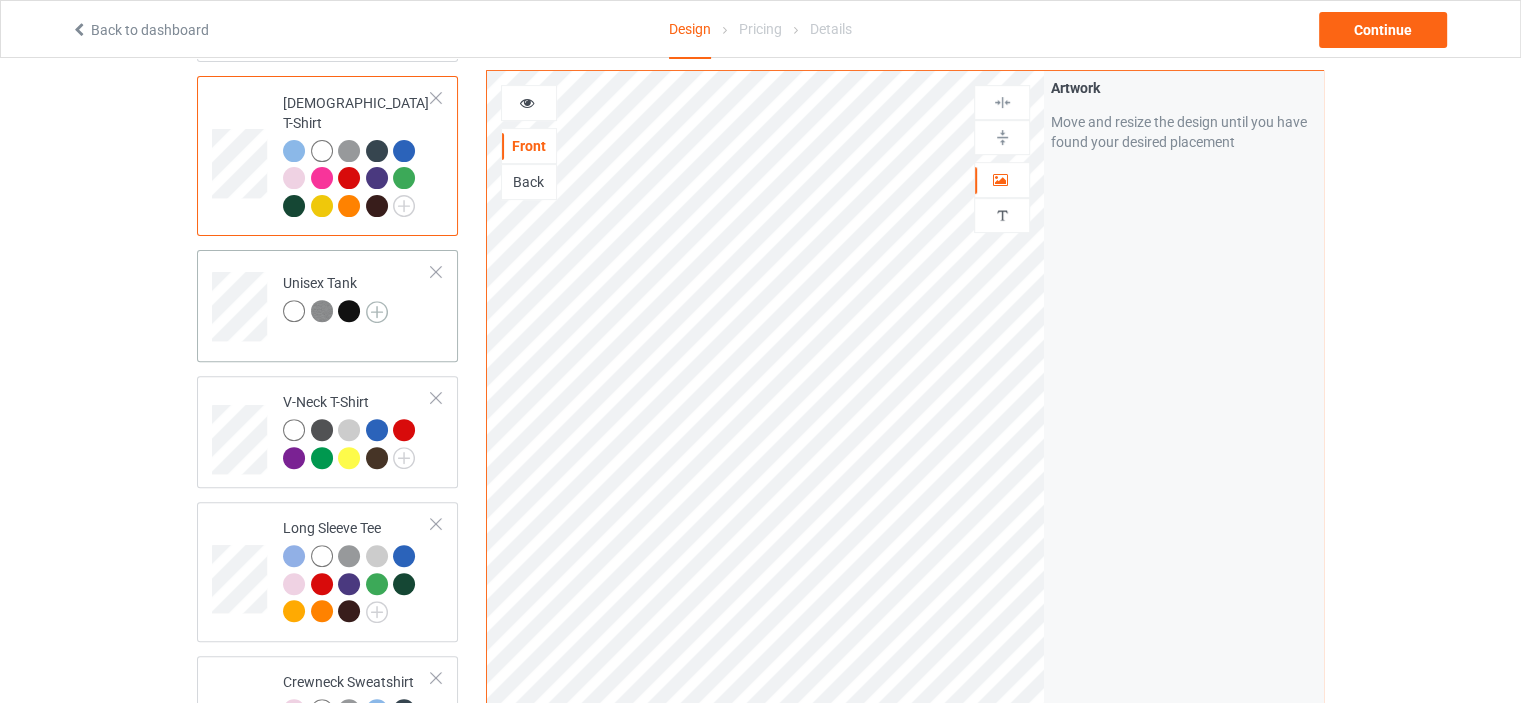 click at bounding box center [377, 312] 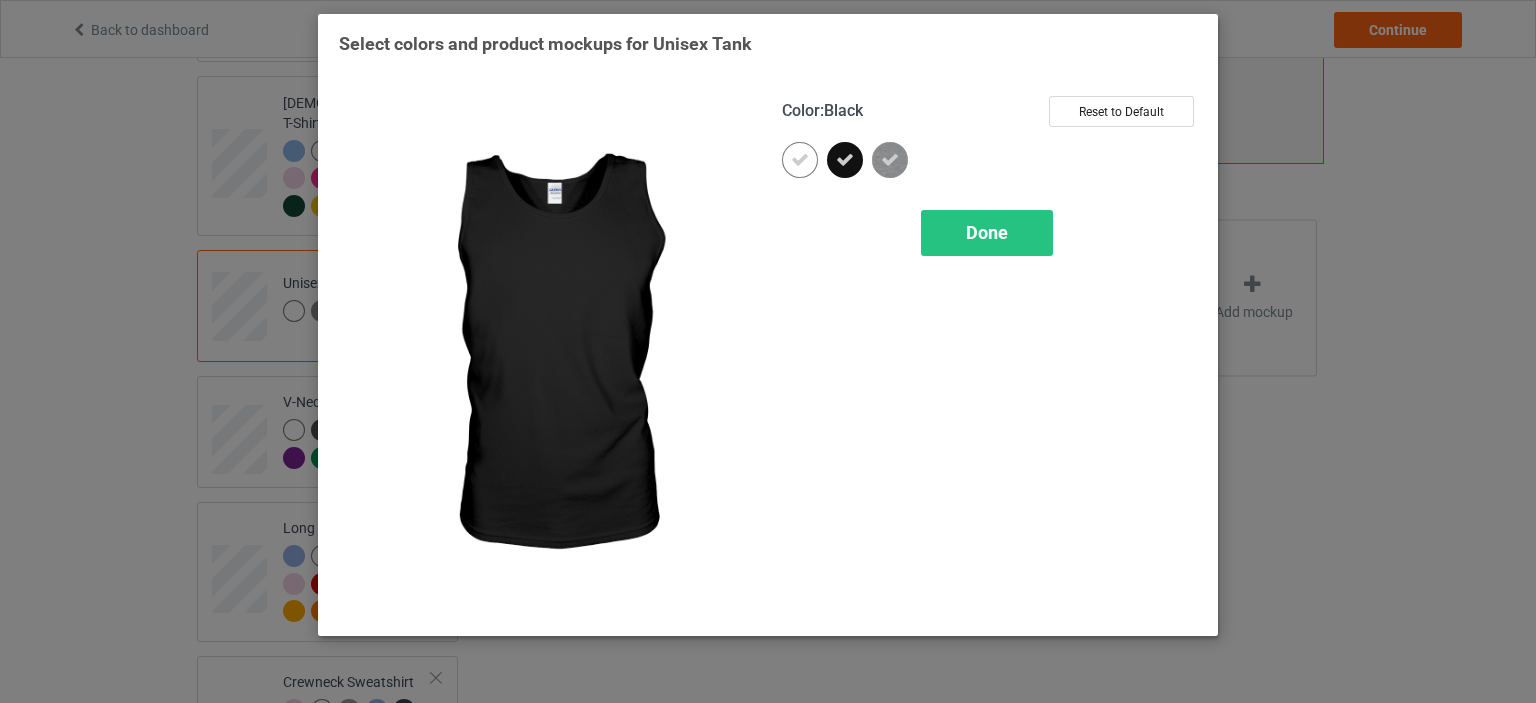 click at bounding box center (845, 160) 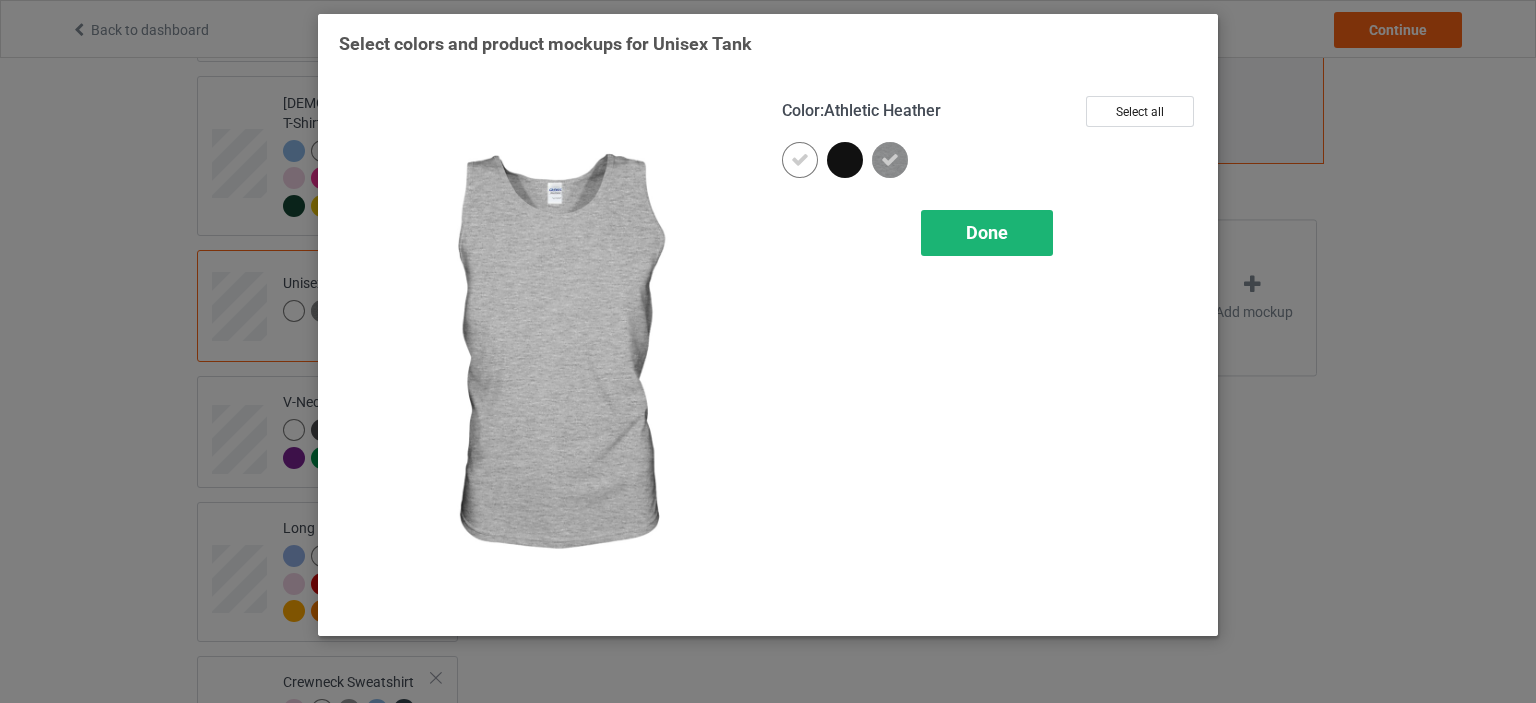 click on "Done" at bounding box center [987, 232] 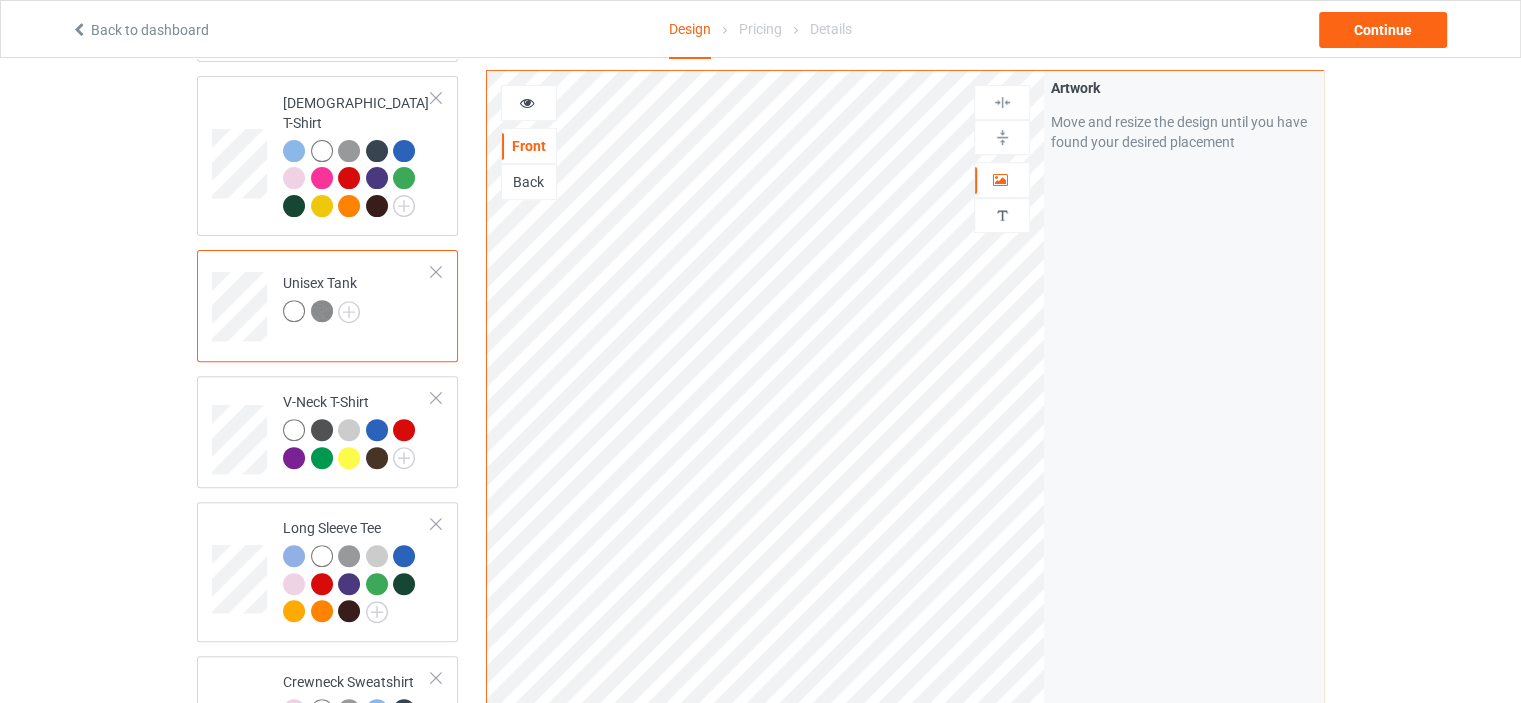 scroll, scrollTop: 198, scrollLeft: 0, axis: vertical 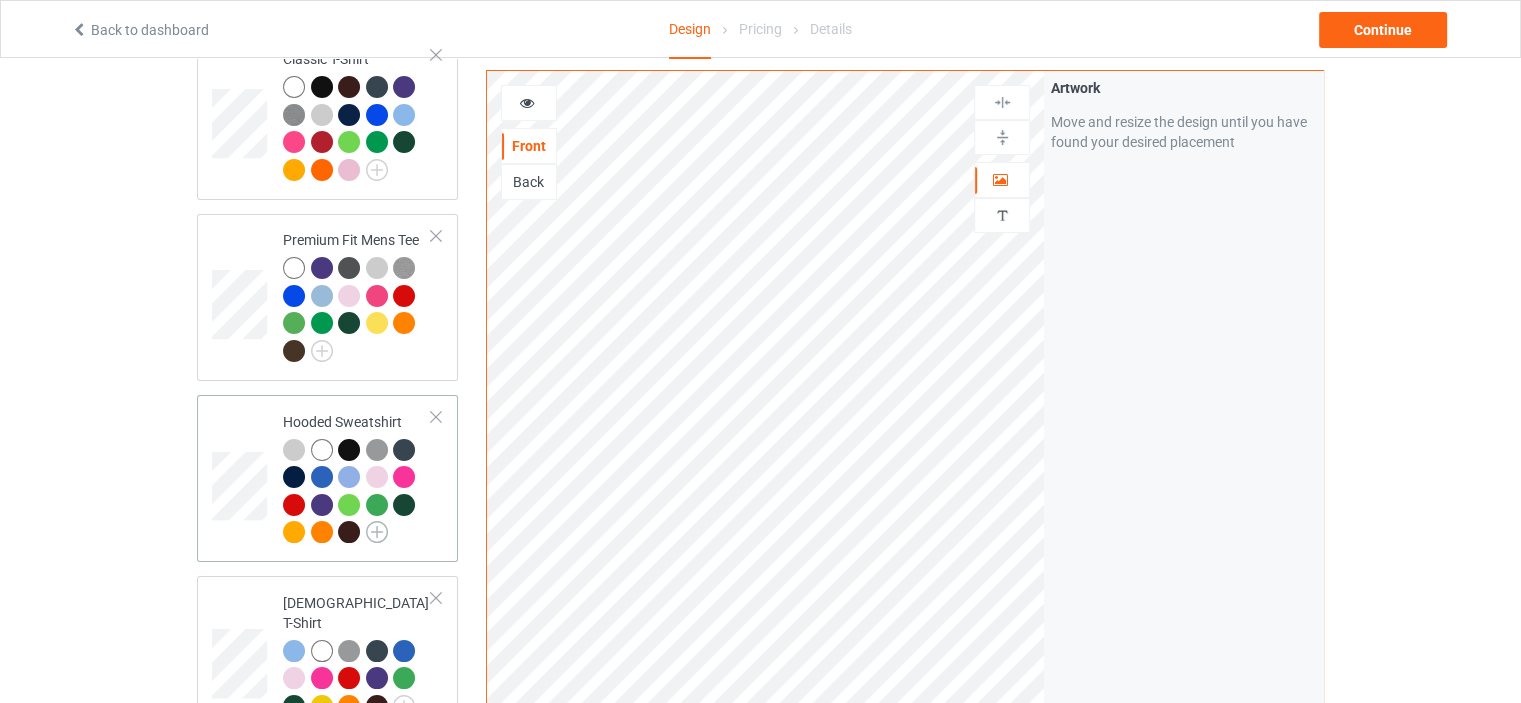 click at bounding box center [377, 532] 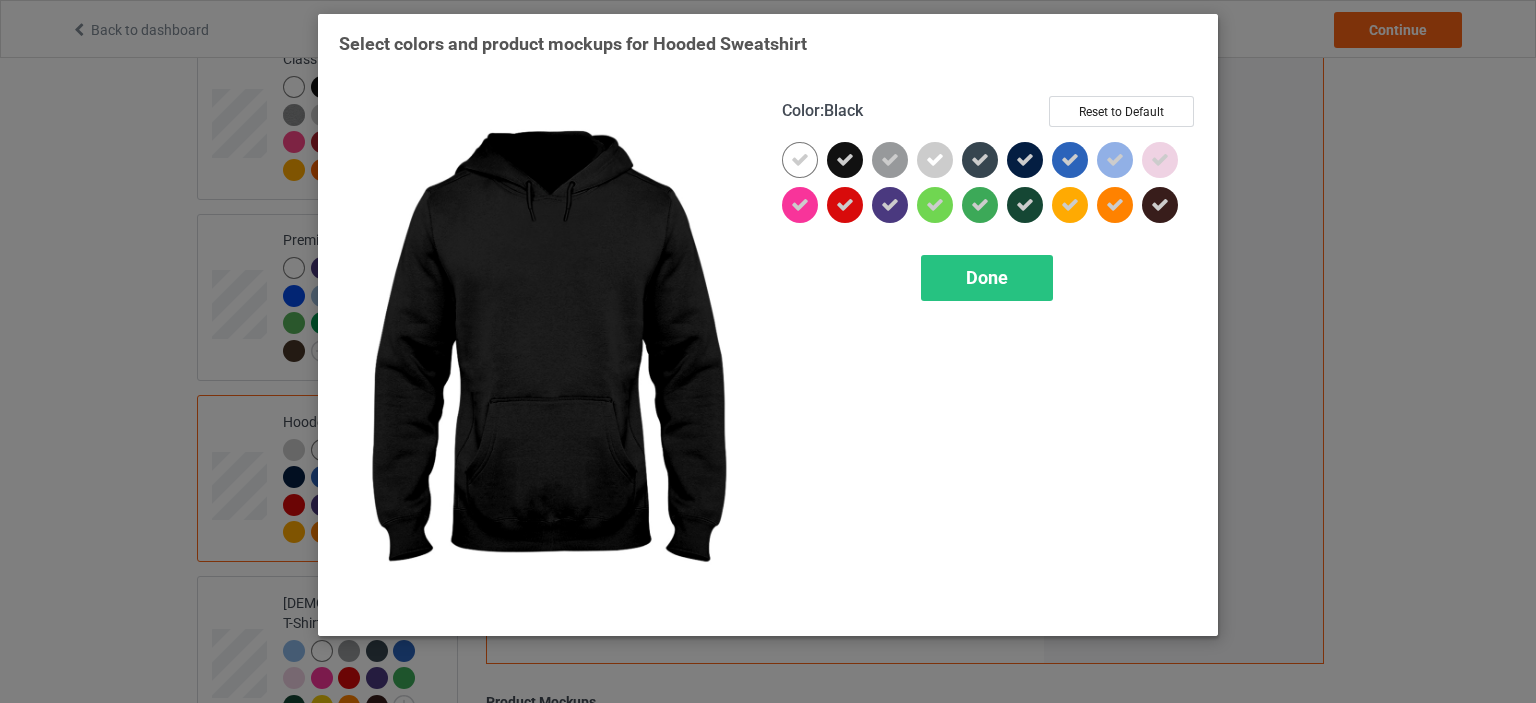 click at bounding box center (845, 160) 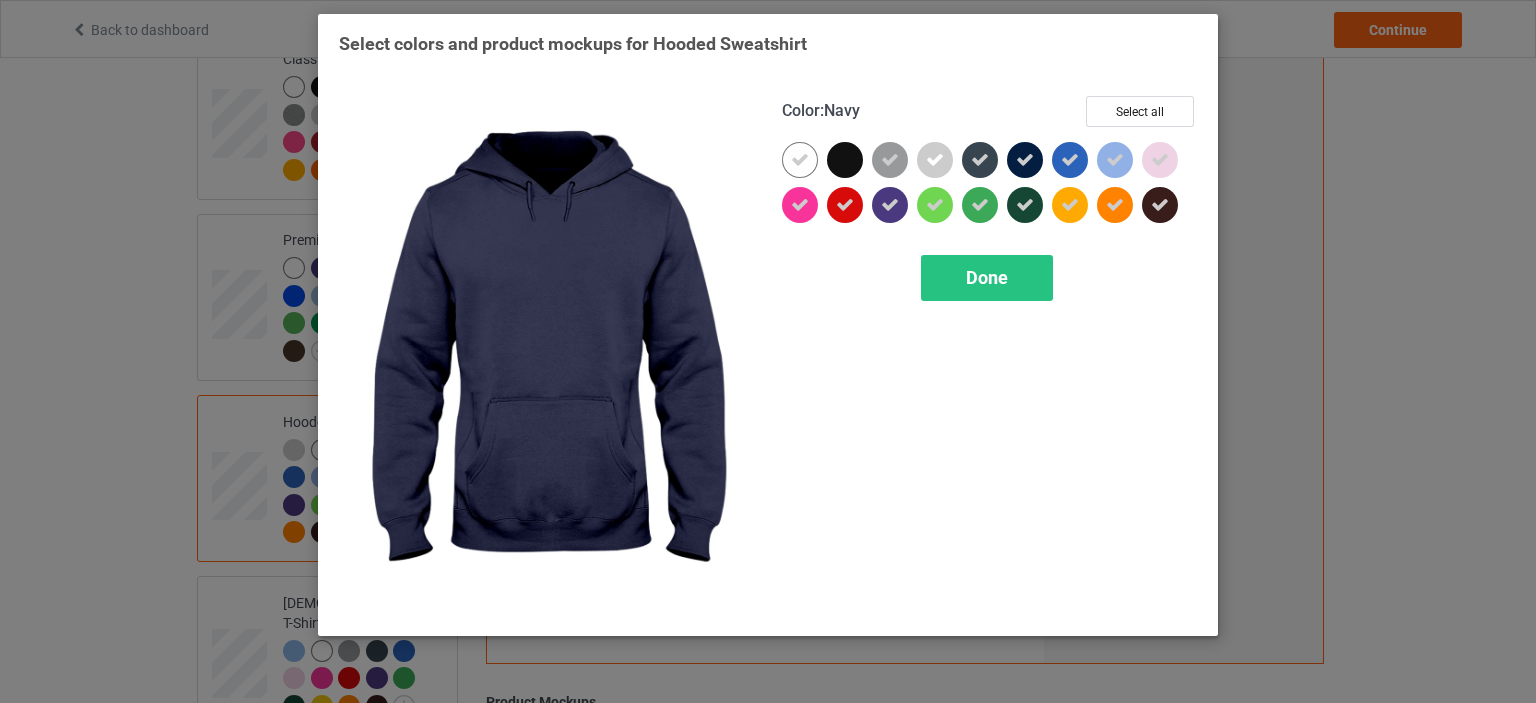 click at bounding box center [1025, 160] 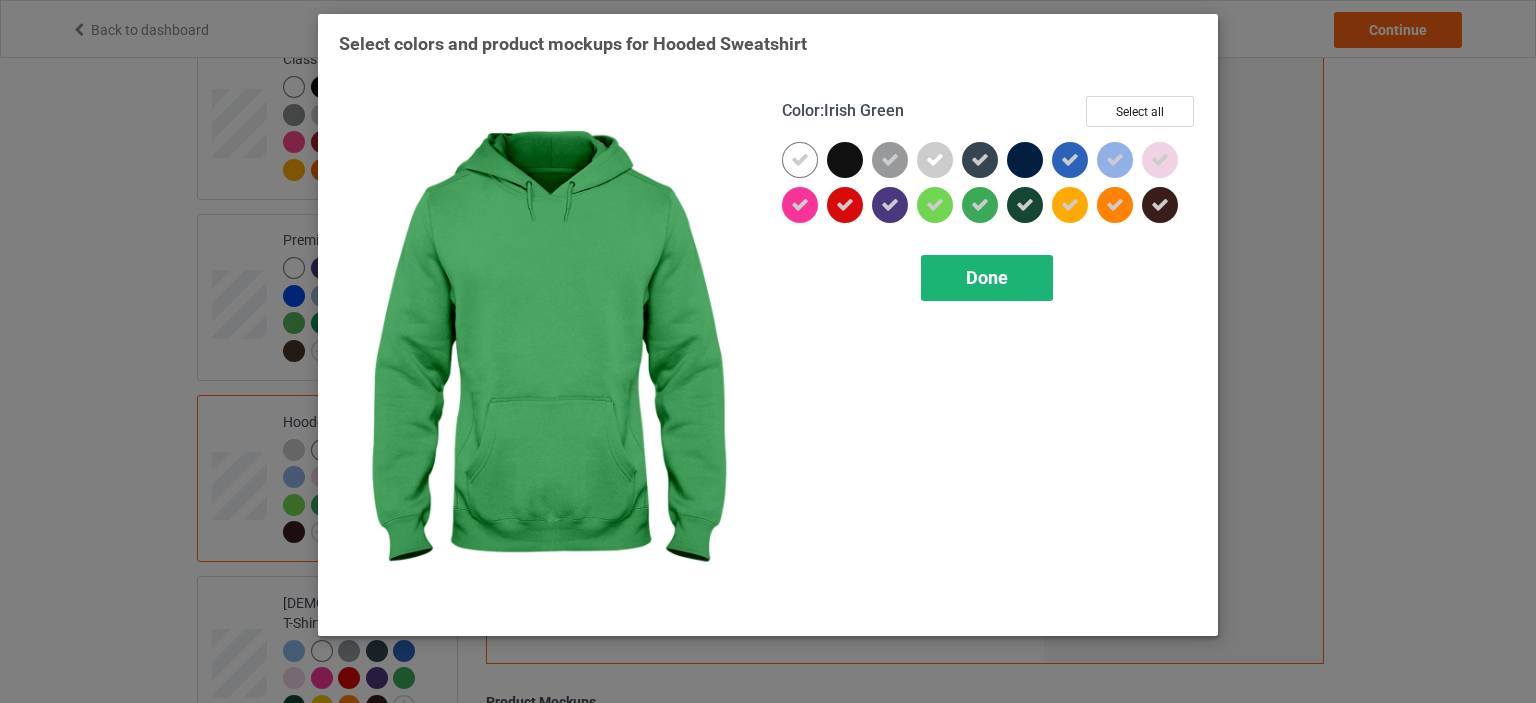 click on "Done" at bounding box center [987, 277] 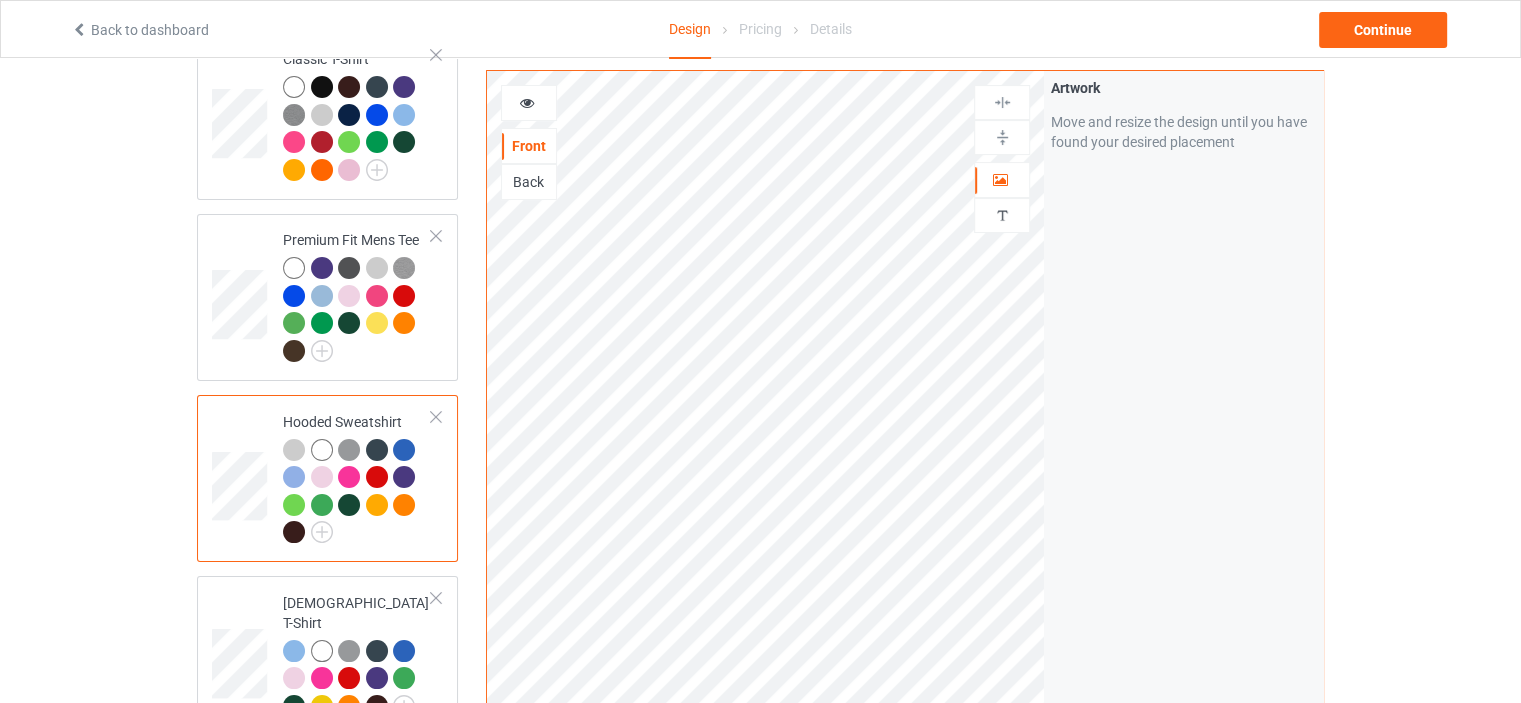 scroll, scrollTop: 98, scrollLeft: 0, axis: vertical 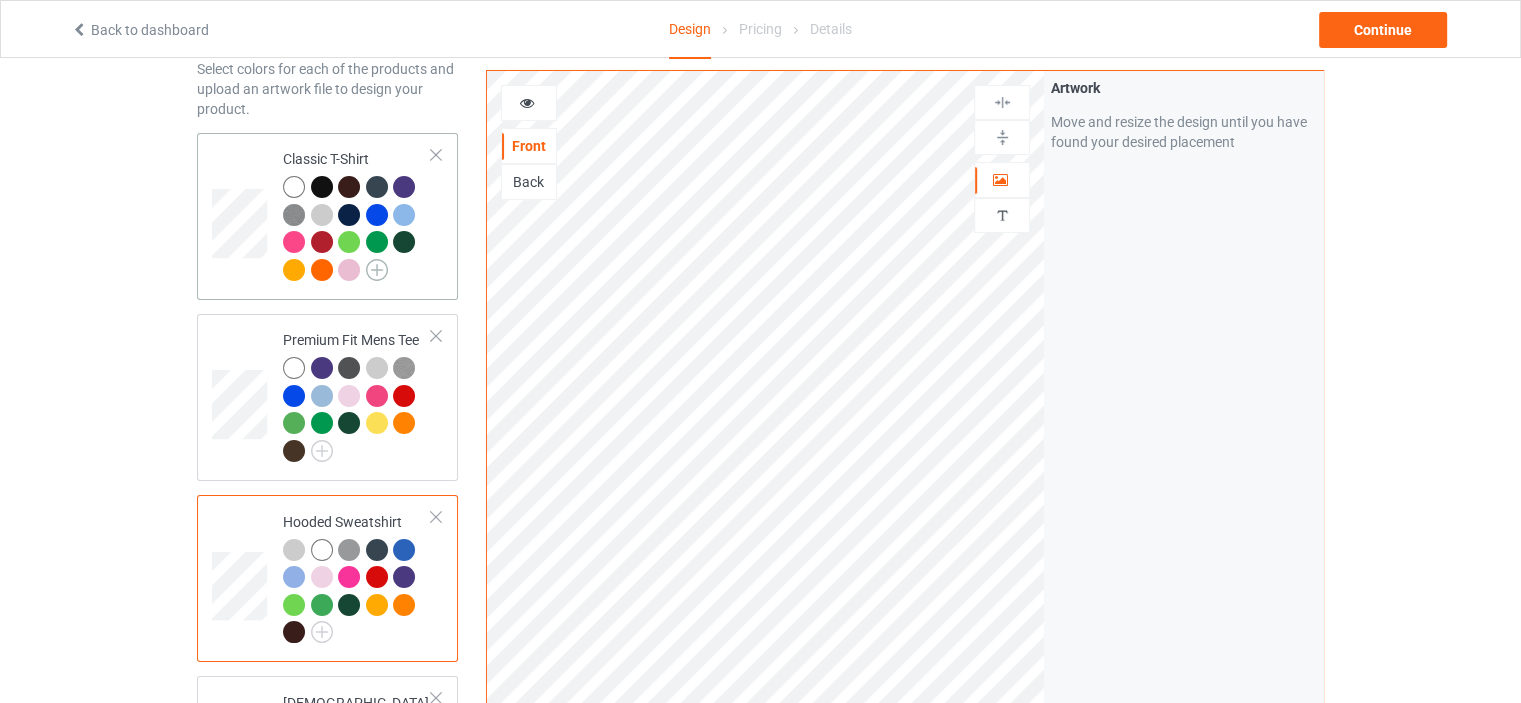 click at bounding box center [377, 270] 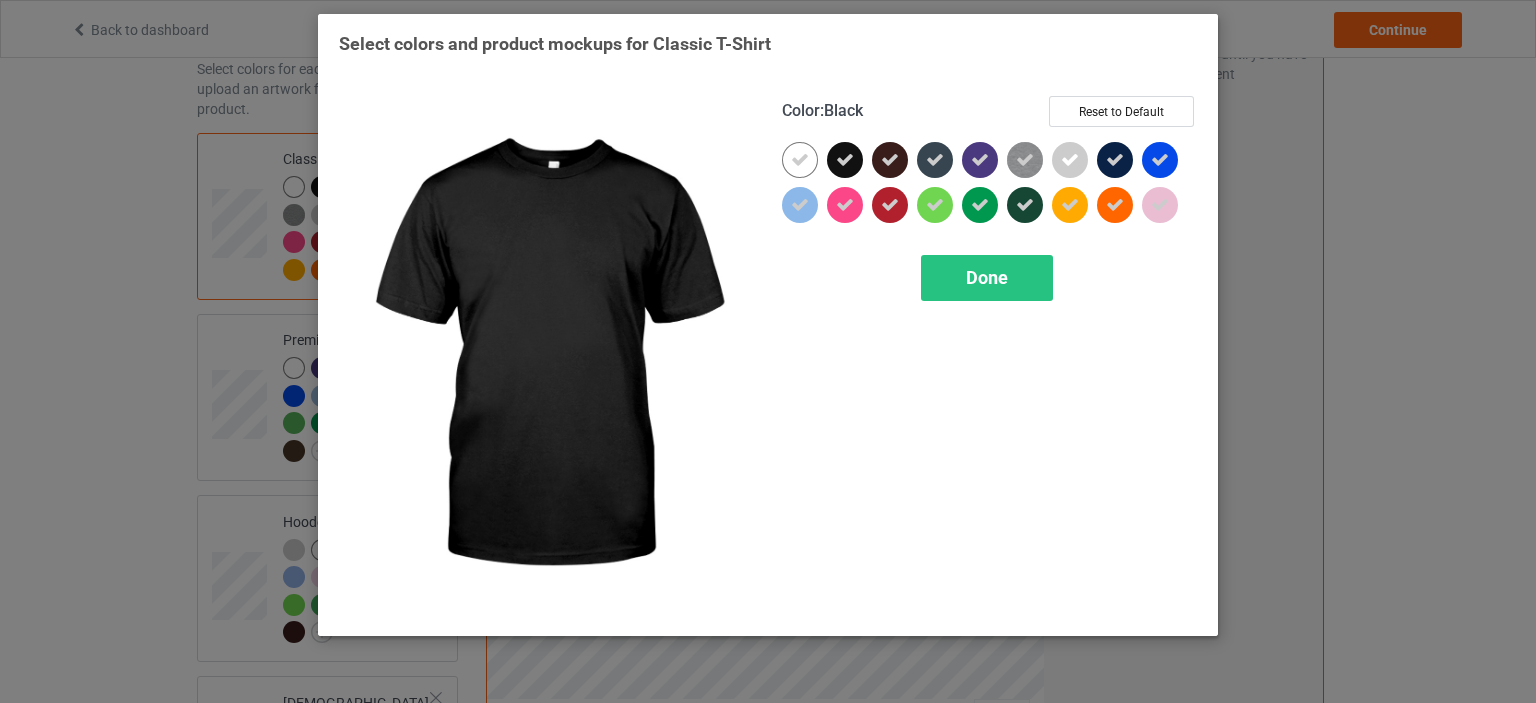 click at bounding box center (845, 160) 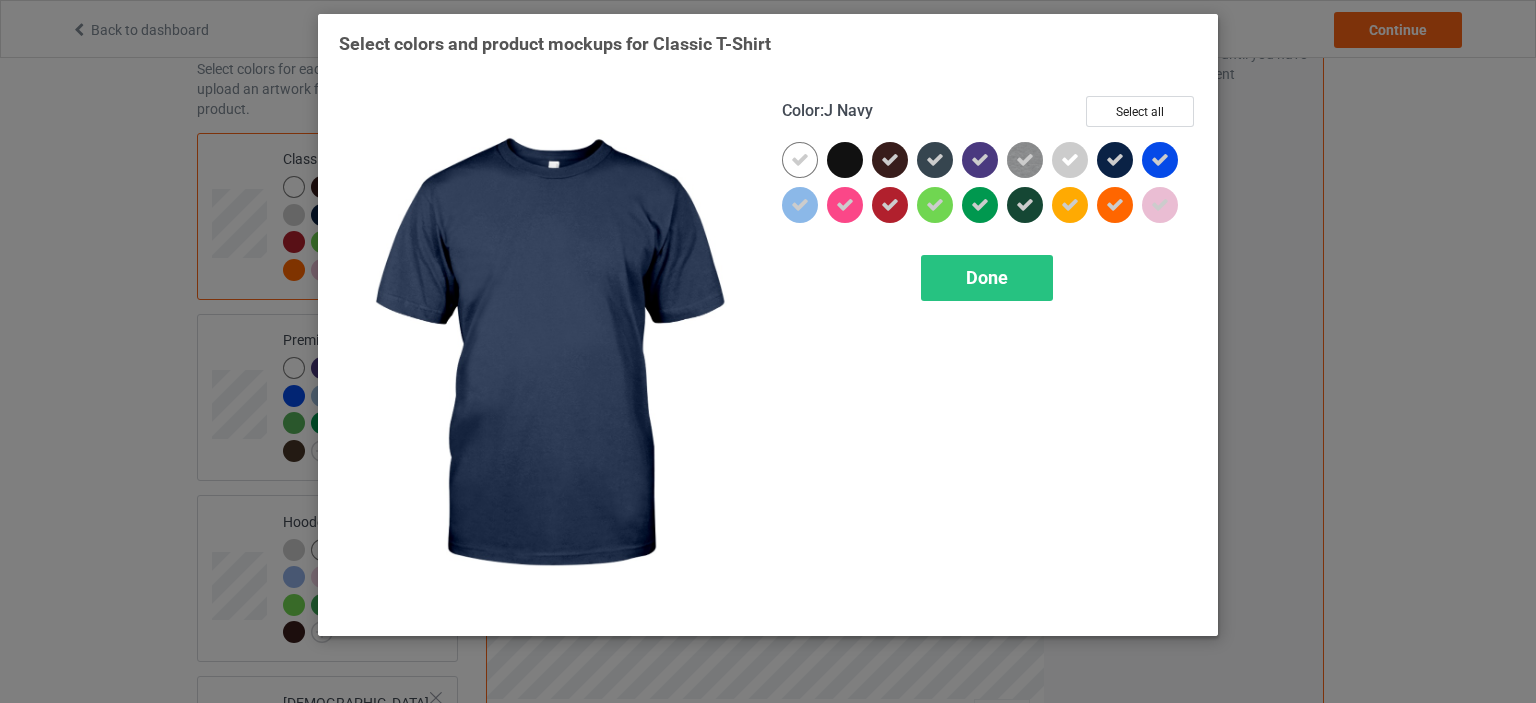 click at bounding box center [1115, 160] 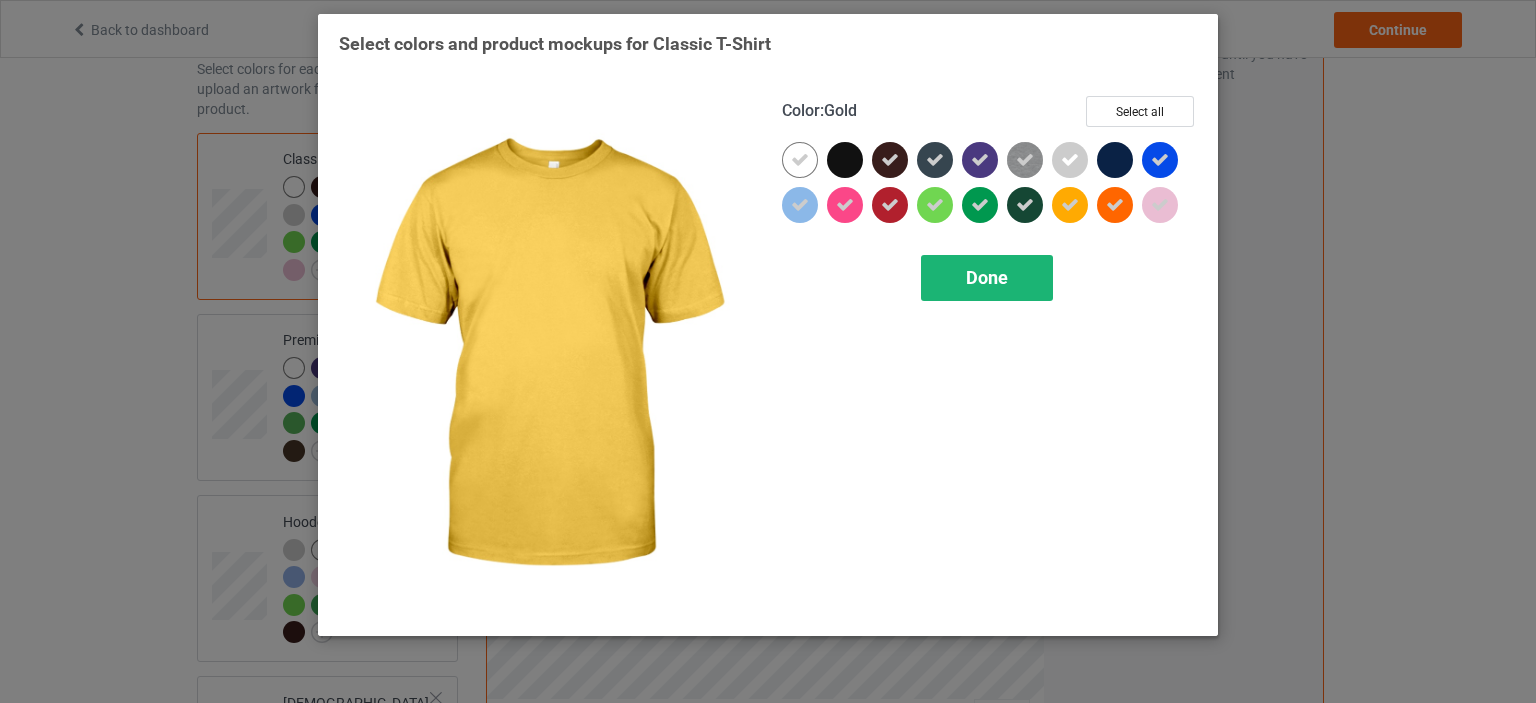 click on "Done" at bounding box center (987, 278) 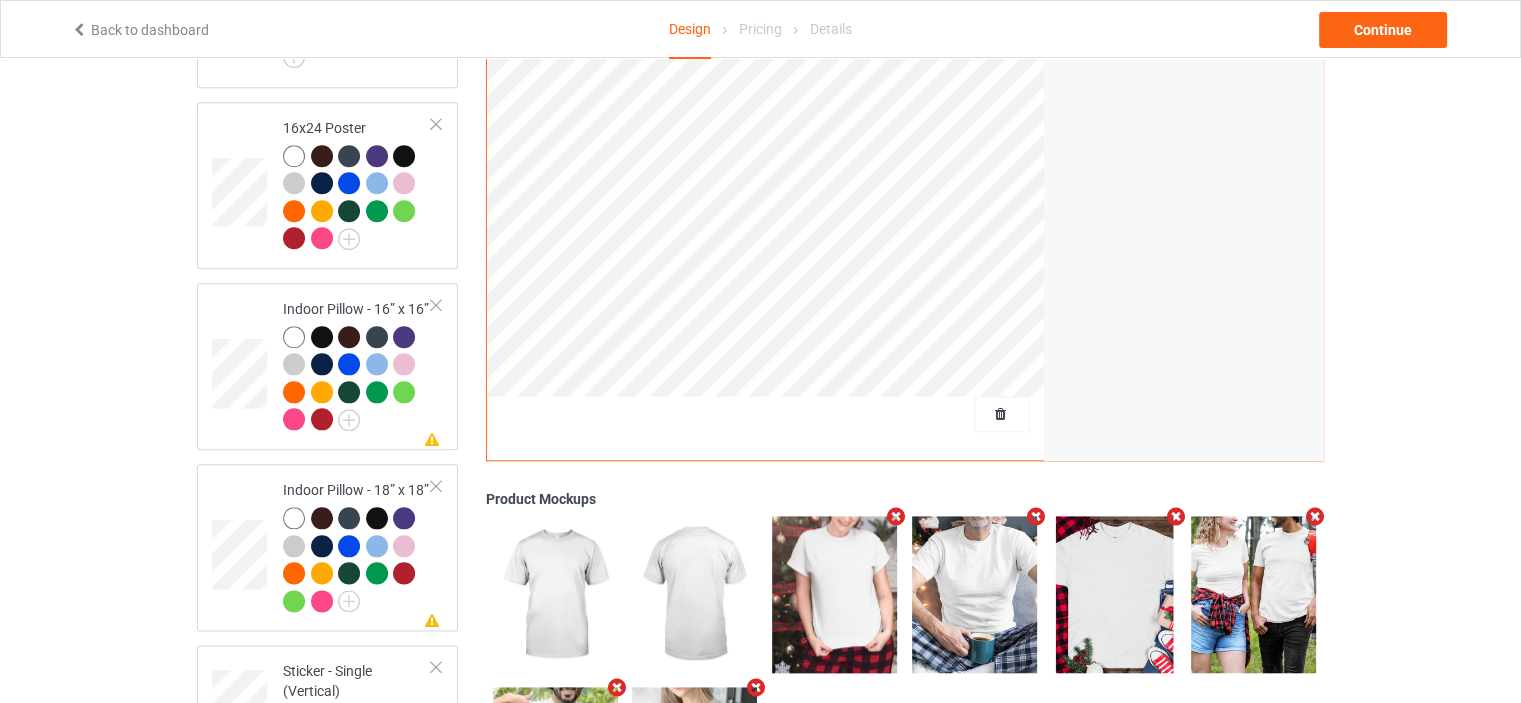 scroll, scrollTop: 2298, scrollLeft: 0, axis: vertical 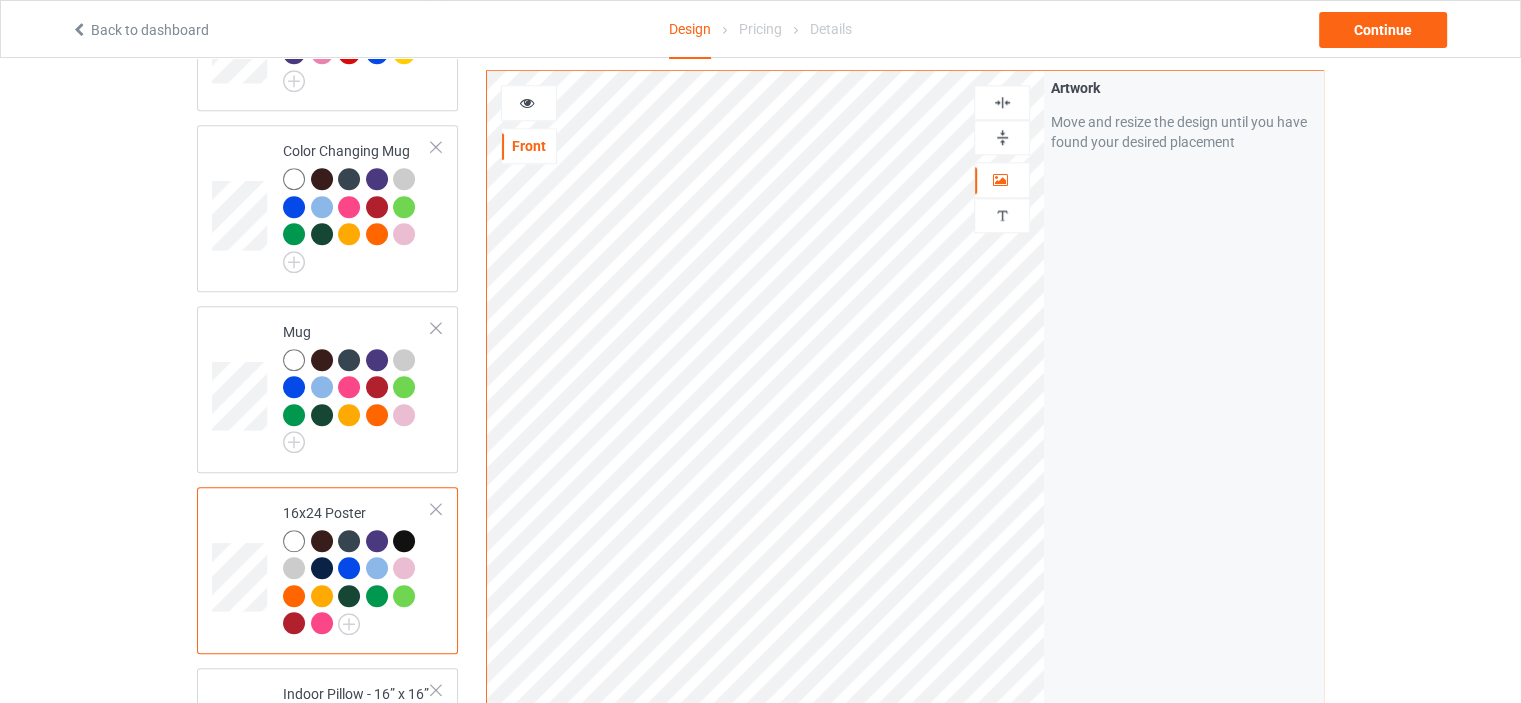 click at bounding box center [1002, 137] 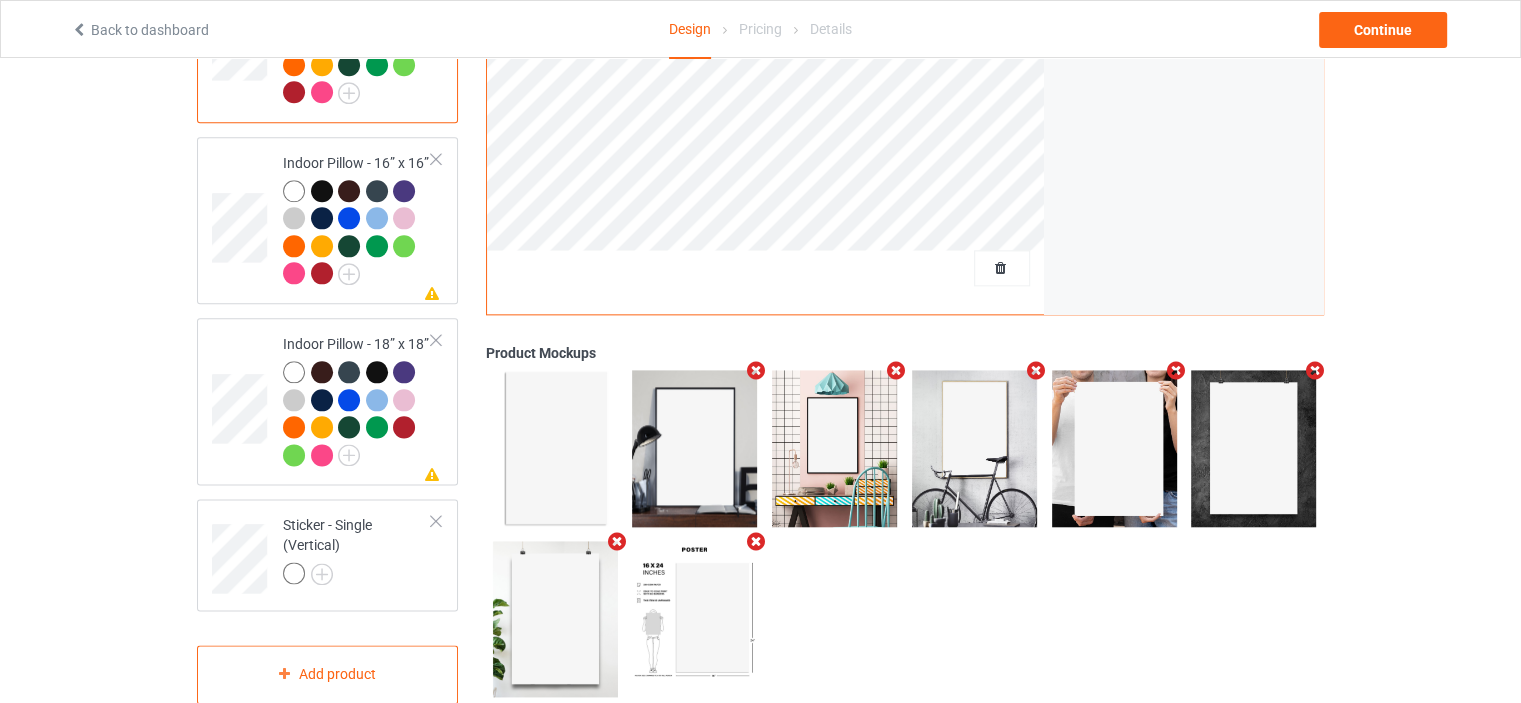 scroll, scrollTop: 2443, scrollLeft: 0, axis: vertical 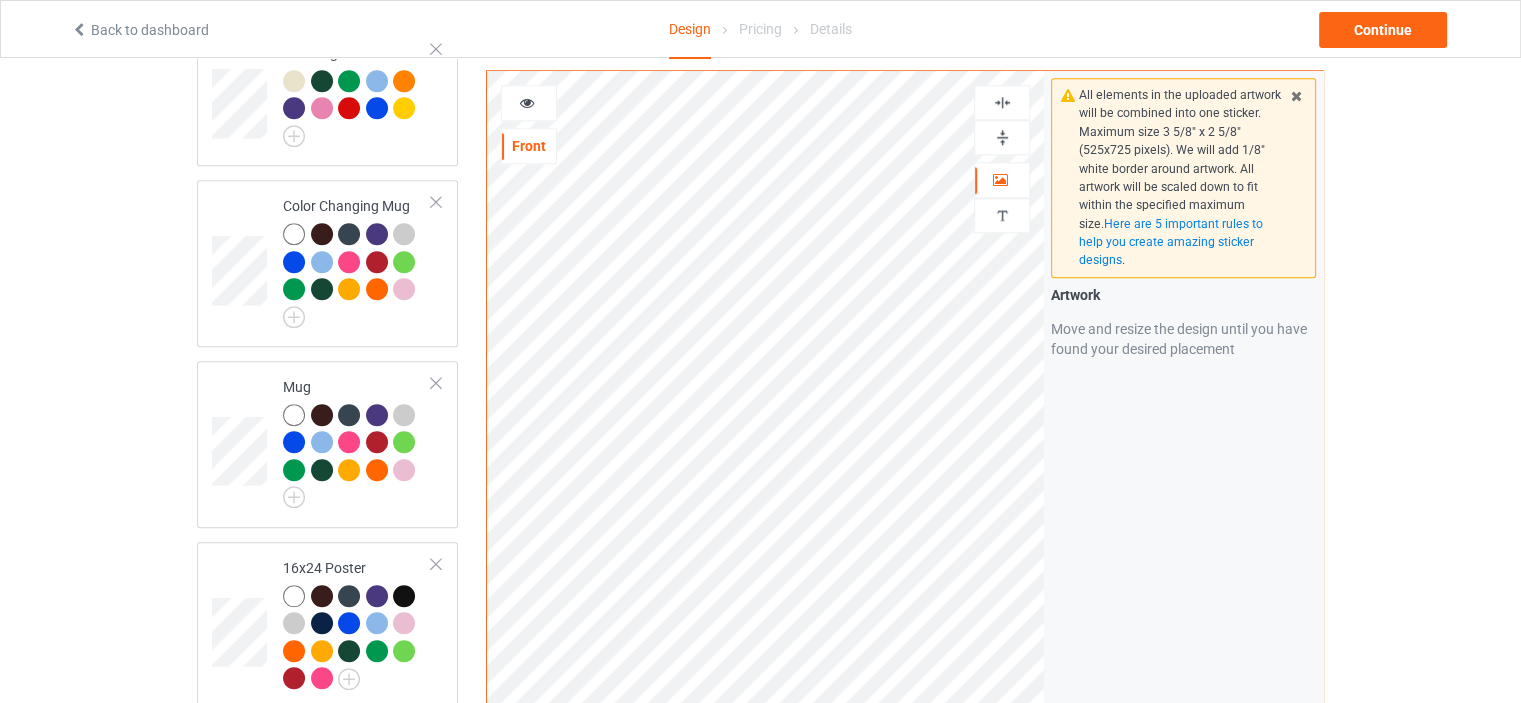 click at bounding box center [1002, 102] 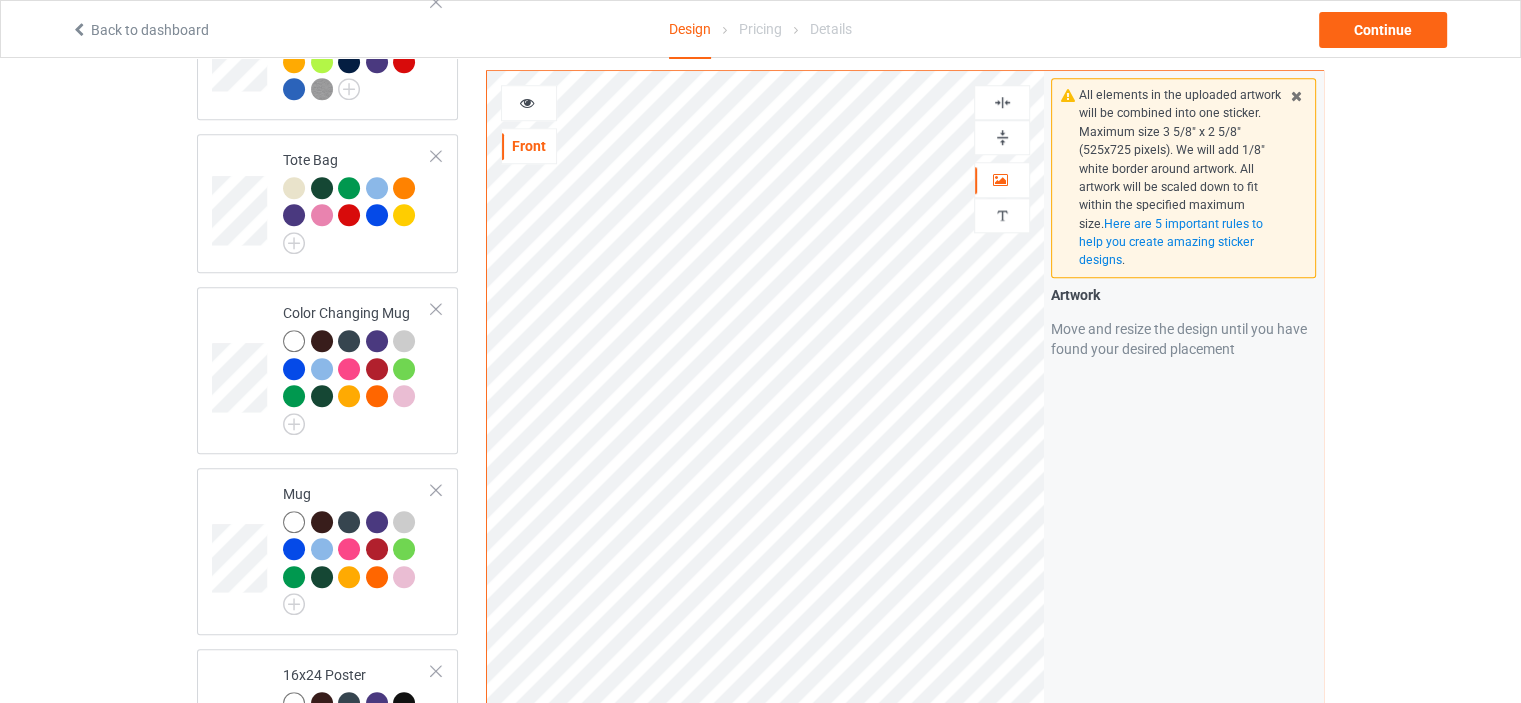 scroll, scrollTop: 1643, scrollLeft: 0, axis: vertical 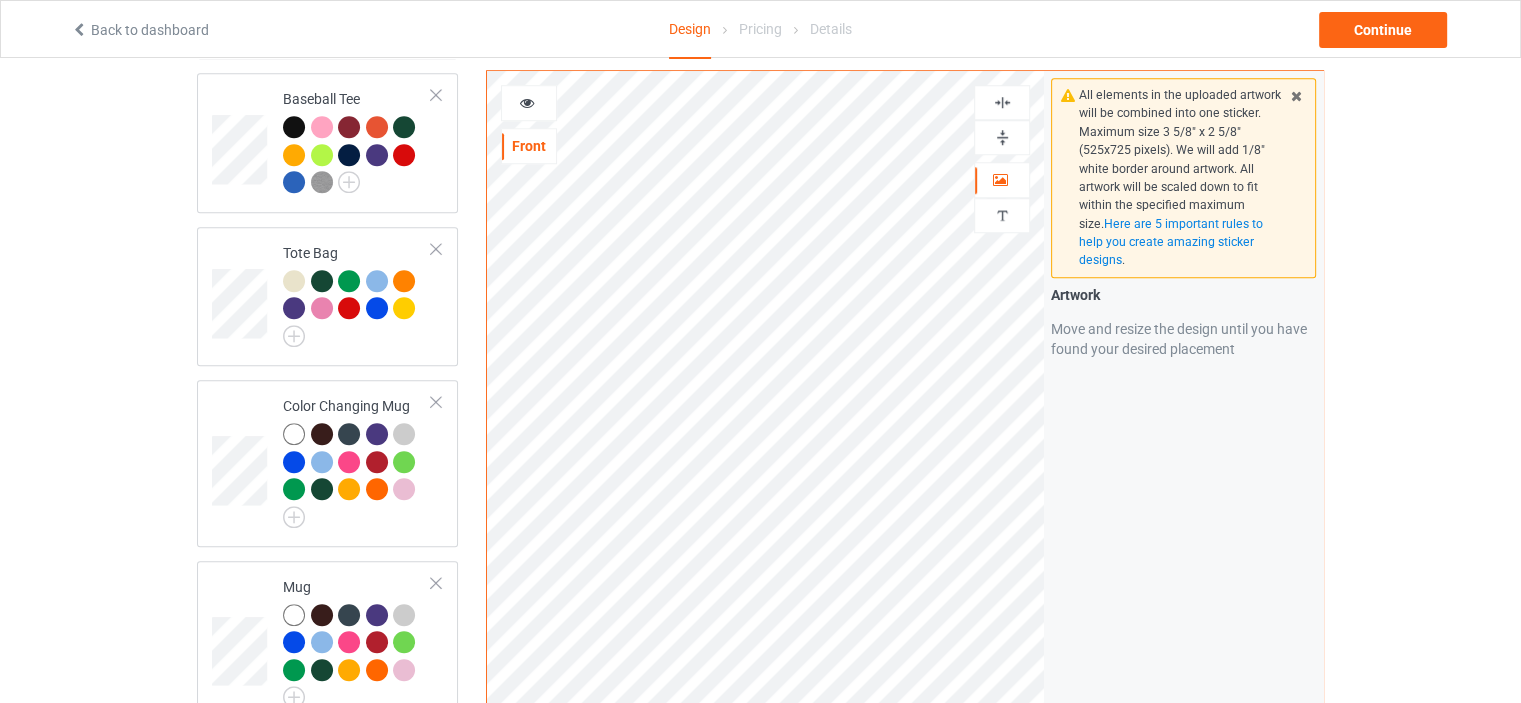 click at bounding box center (1002, 102) 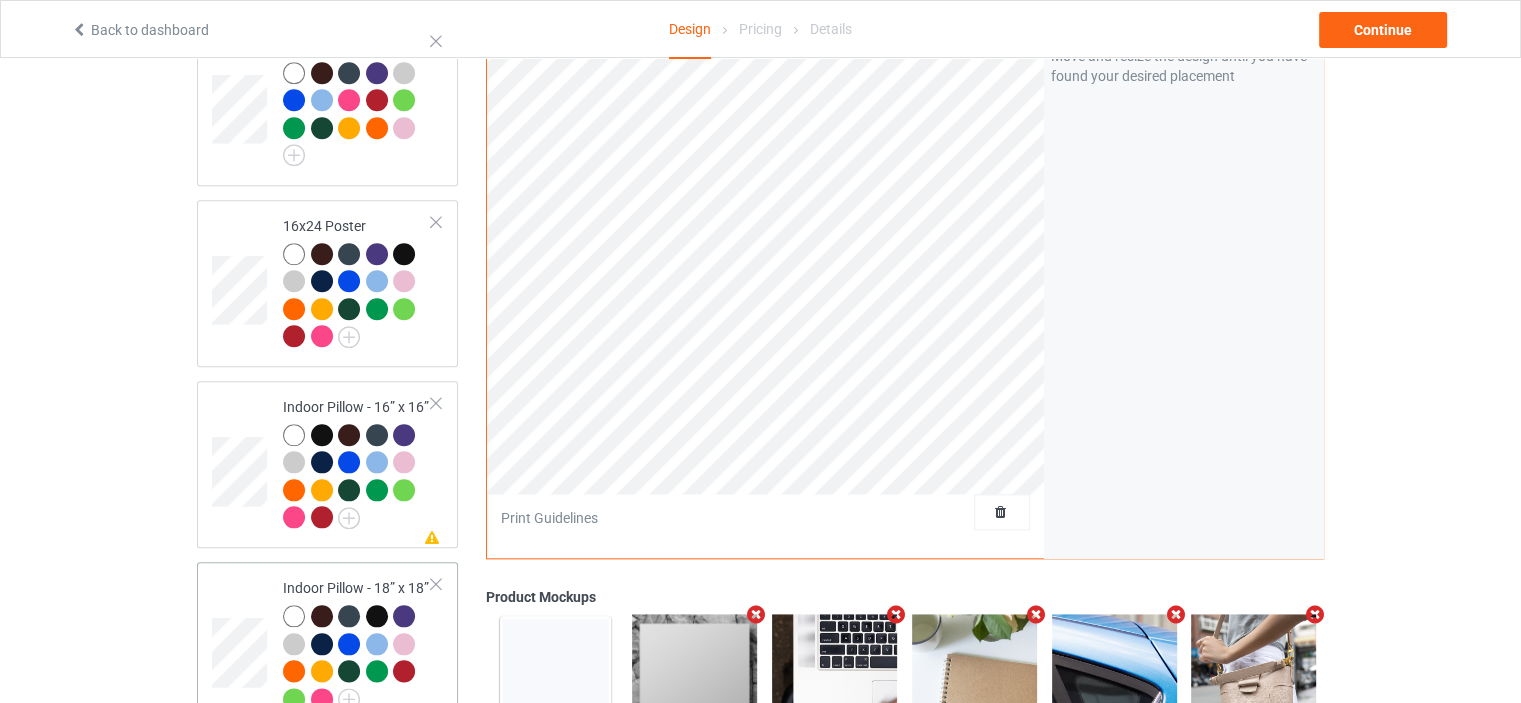scroll, scrollTop: 2400, scrollLeft: 0, axis: vertical 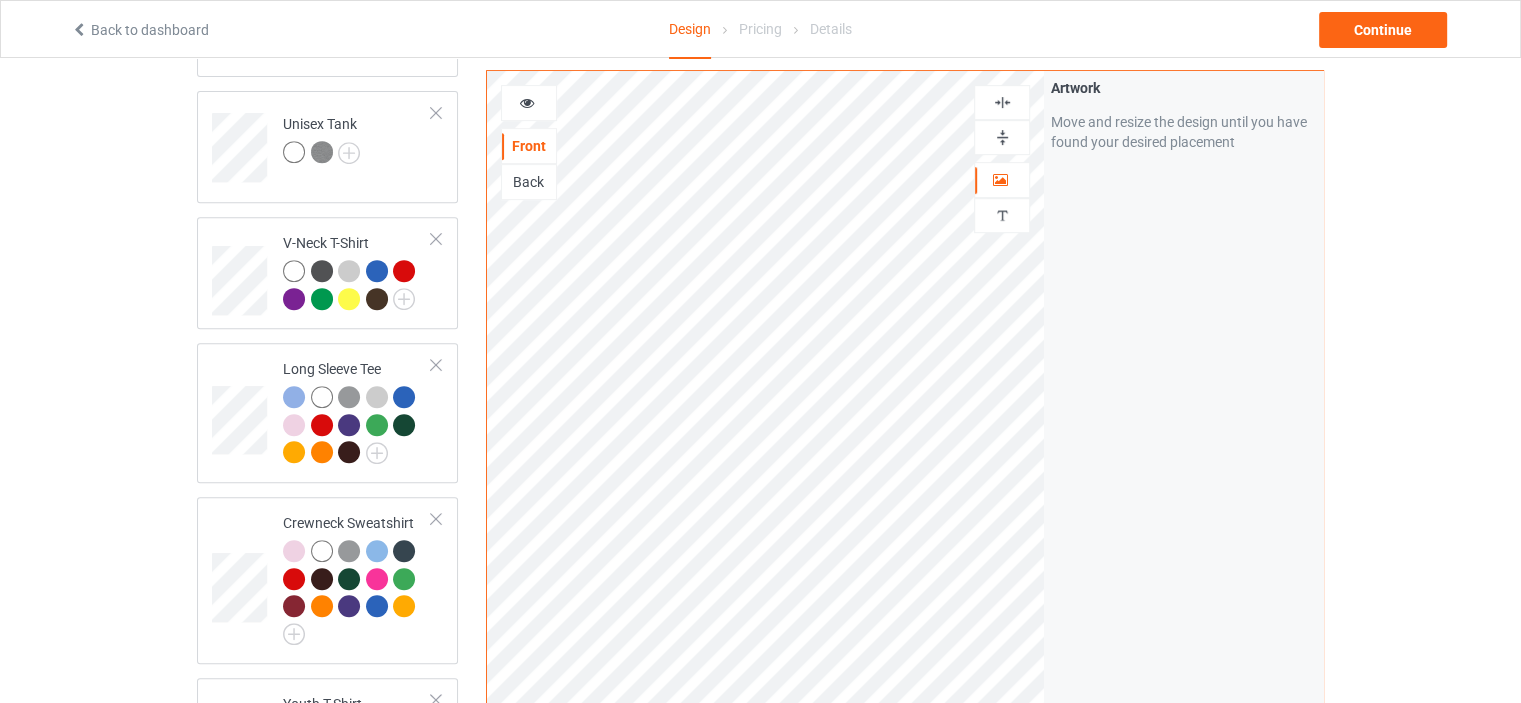 click on "Back" at bounding box center (529, 182) 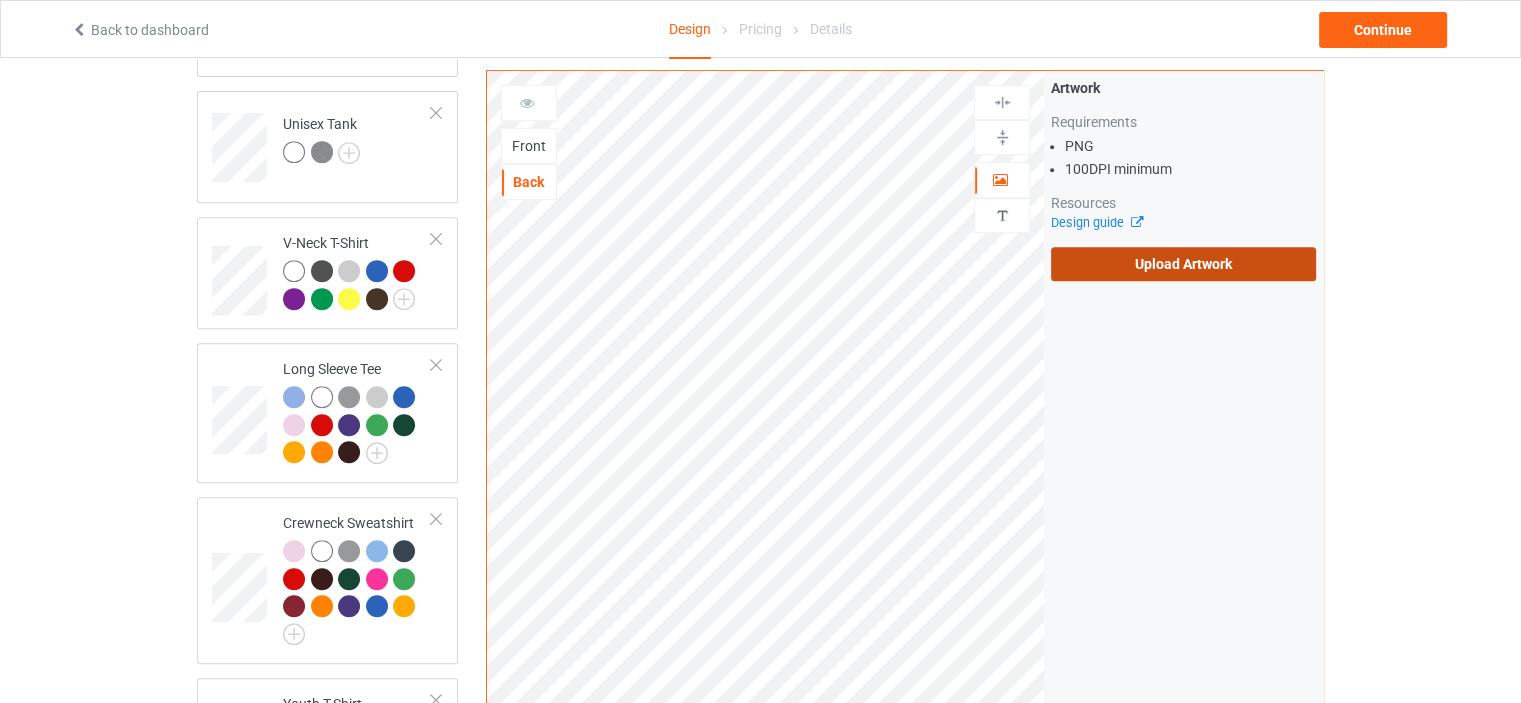 click on "Upload Artwork" at bounding box center (1183, 264) 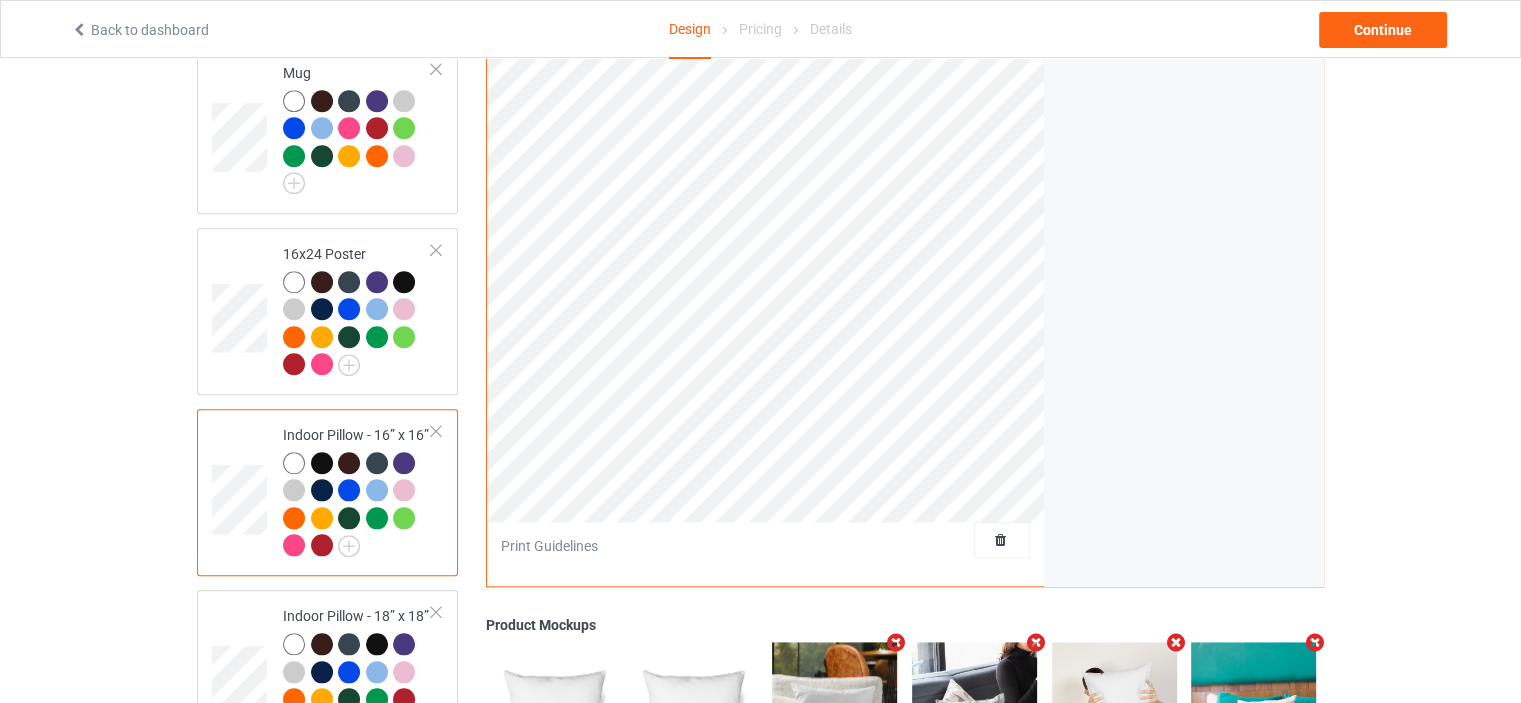 scroll, scrollTop: 2357, scrollLeft: 0, axis: vertical 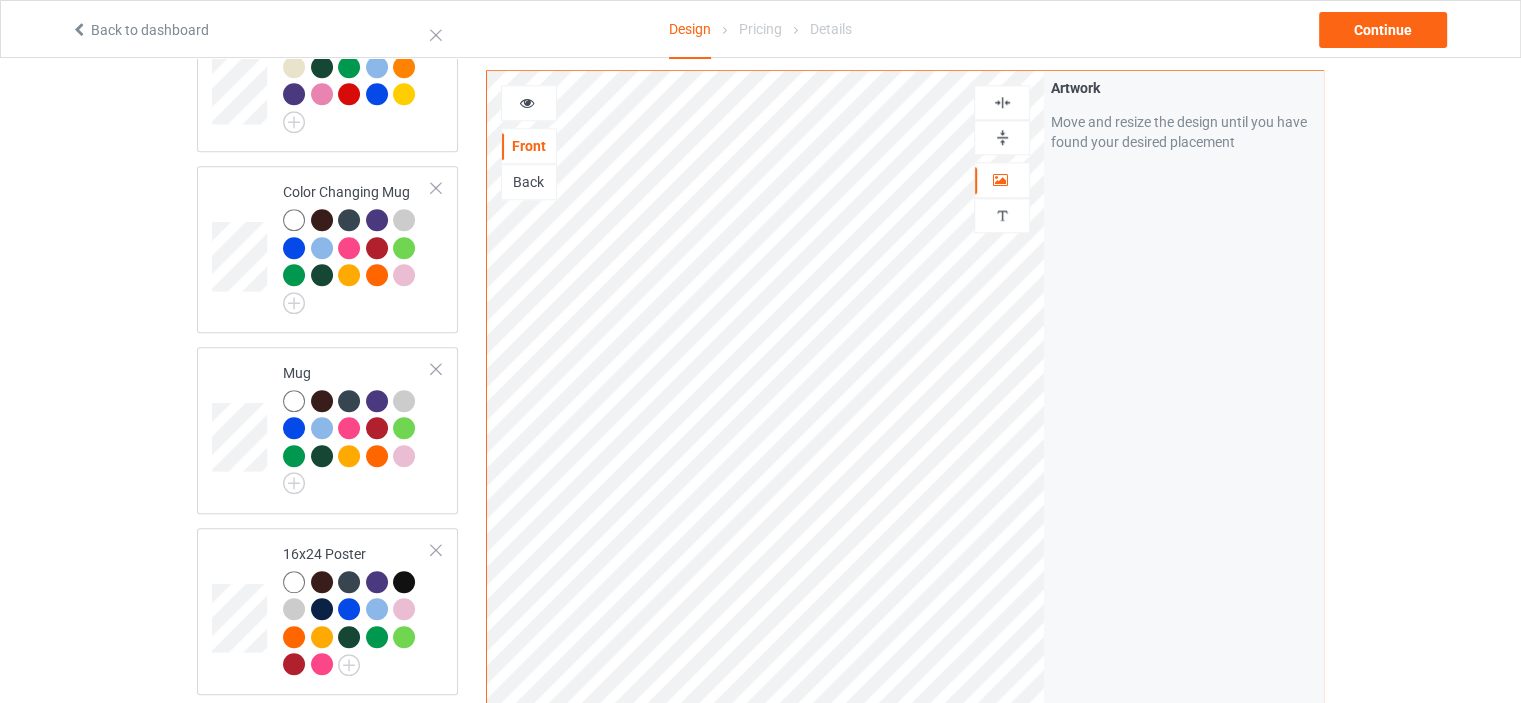 click on "Back" at bounding box center [529, 182] 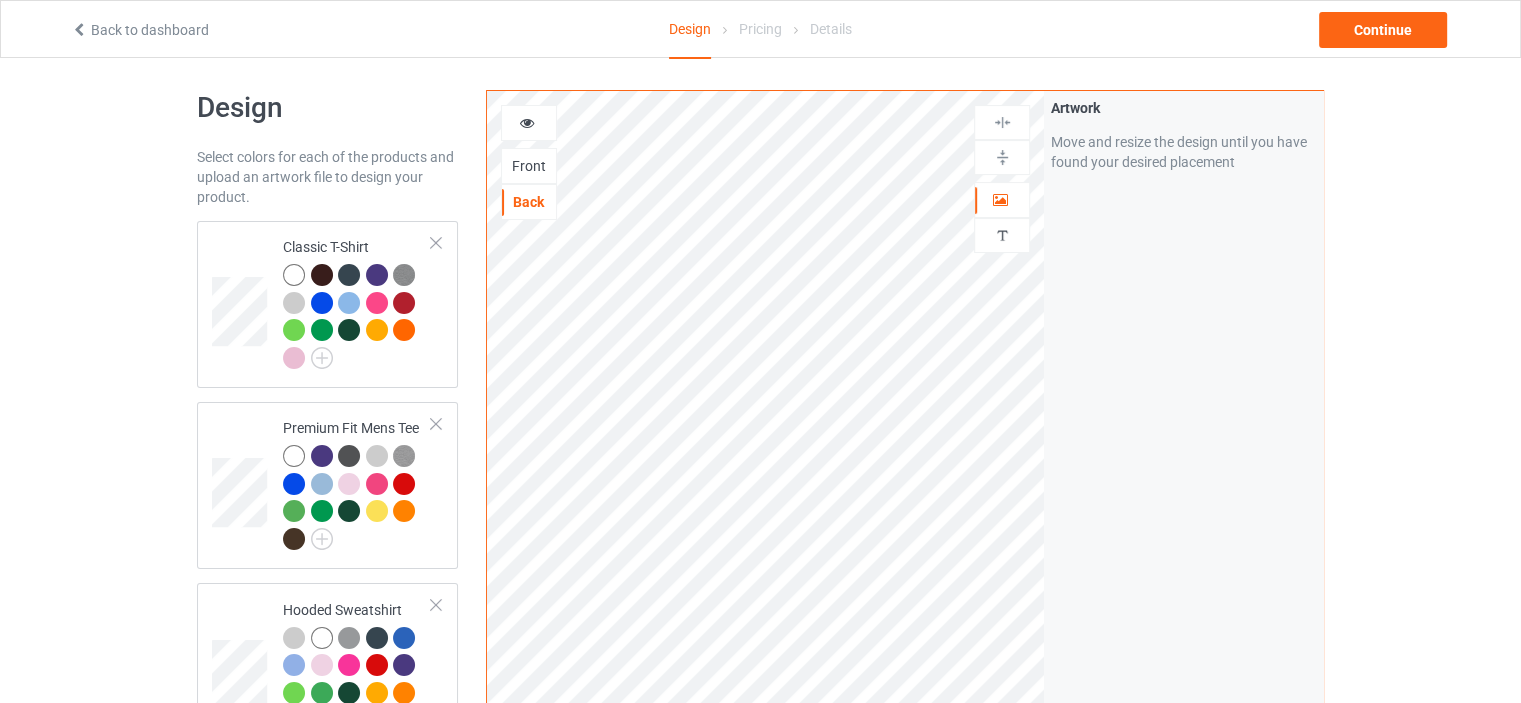 scroll, scrollTop: 0, scrollLeft: 0, axis: both 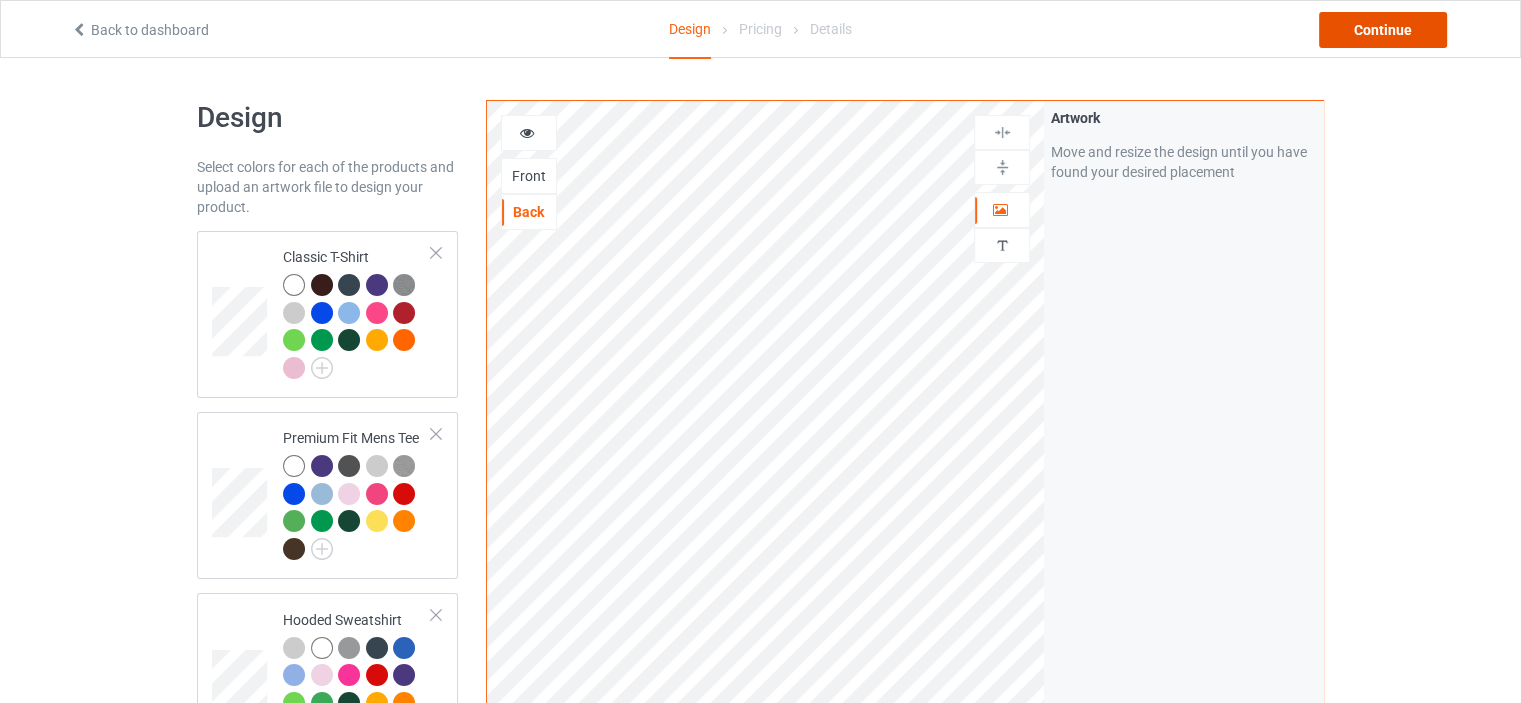 click on "Continue" at bounding box center (1383, 30) 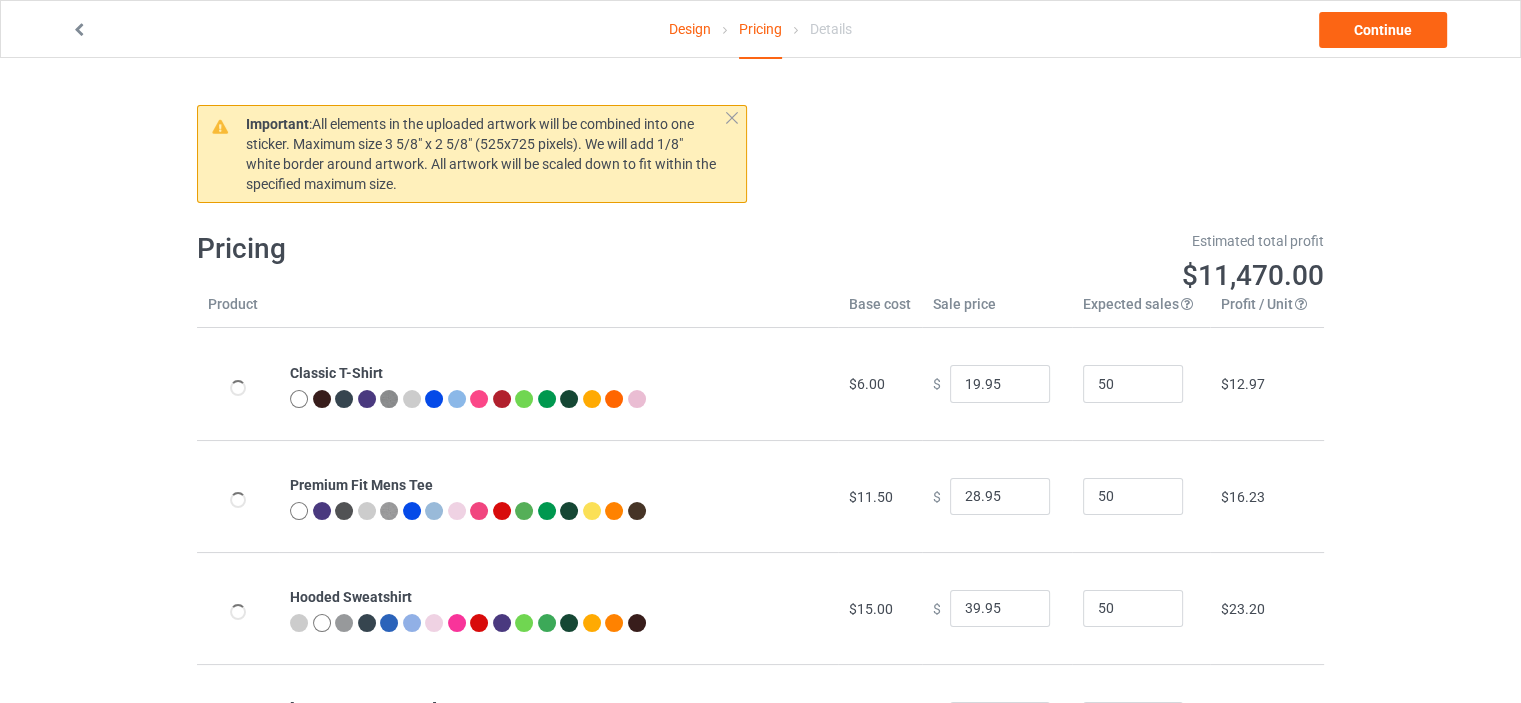 type on "26.95" 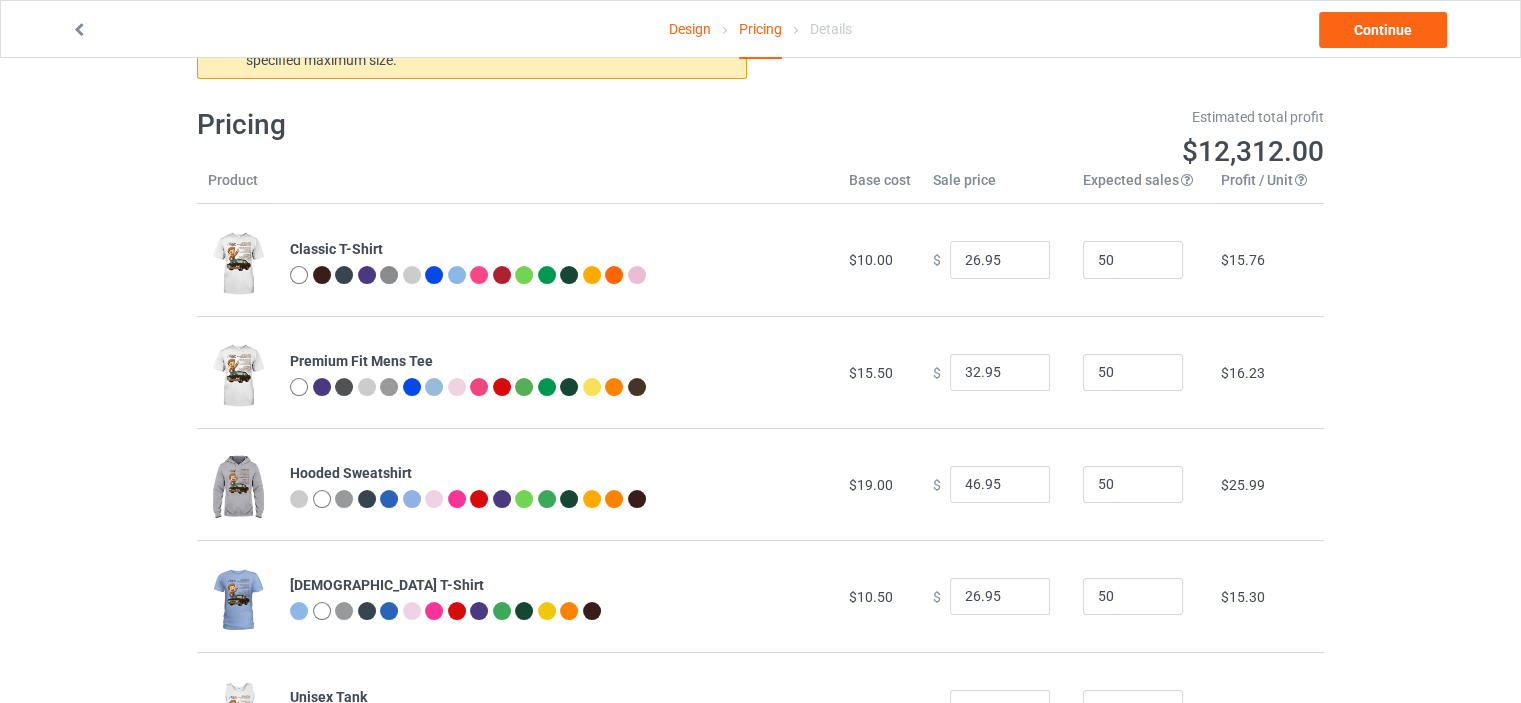 scroll, scrollTop: 0, scrollLeft: 0, axis: both 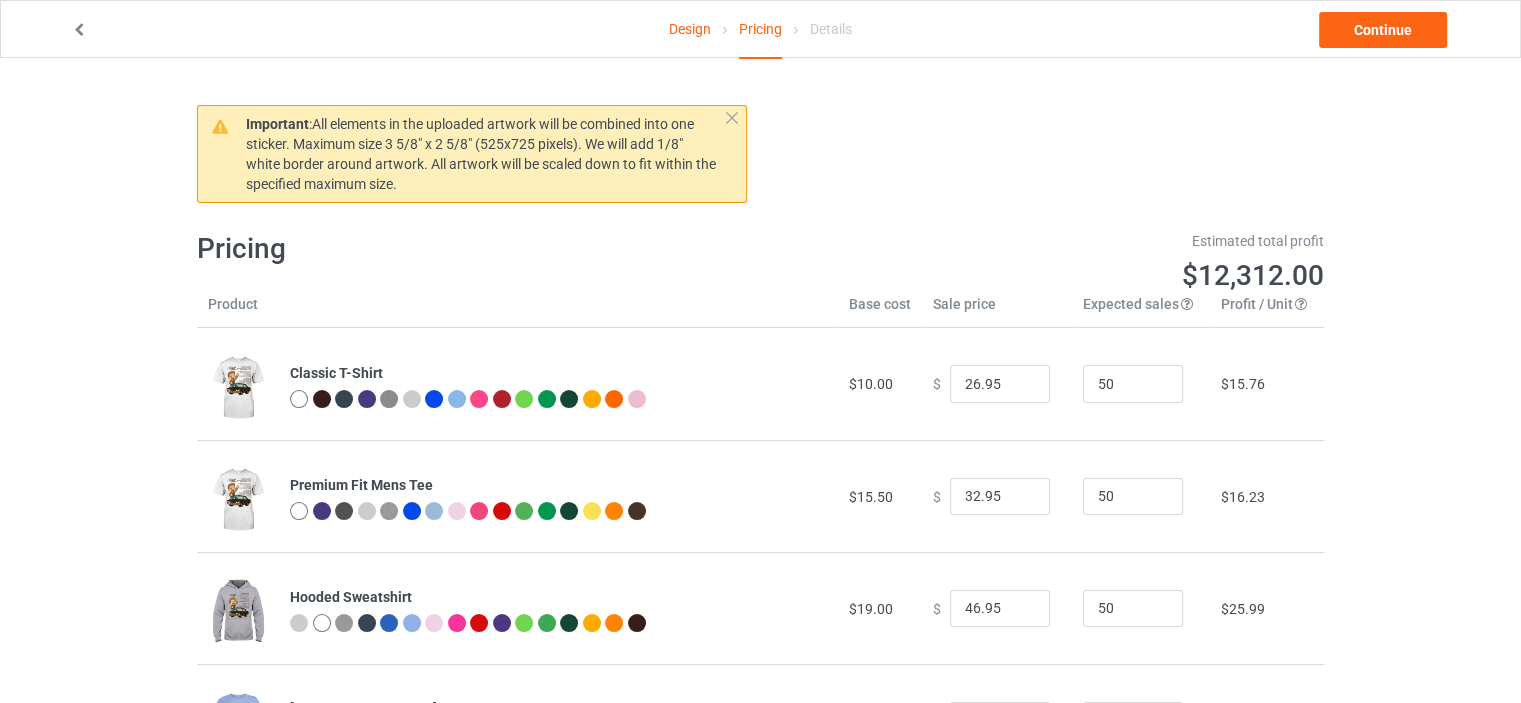 click on "Design" at bounding box center (690, 29) 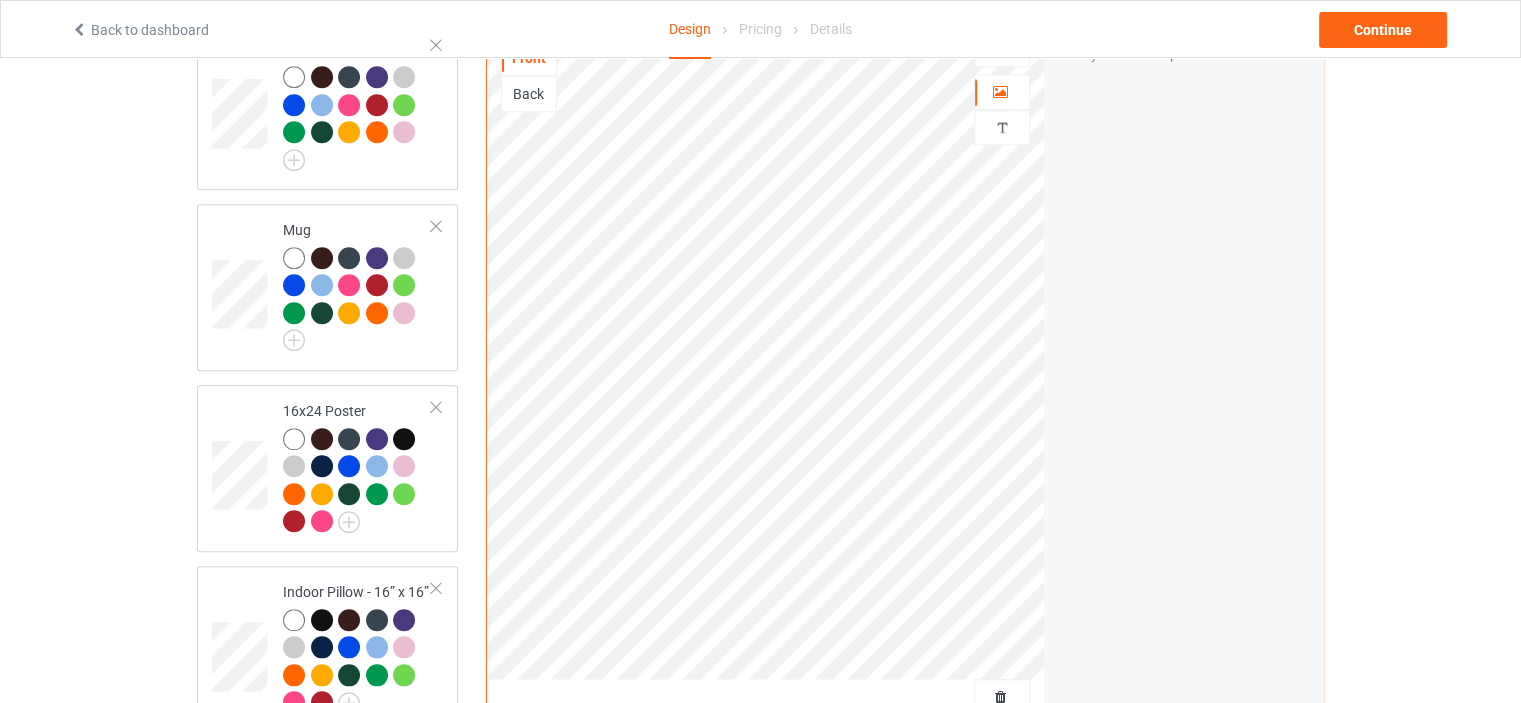 scroll, scrollTop: 2443, scrollLeft: 0, axis: vertical 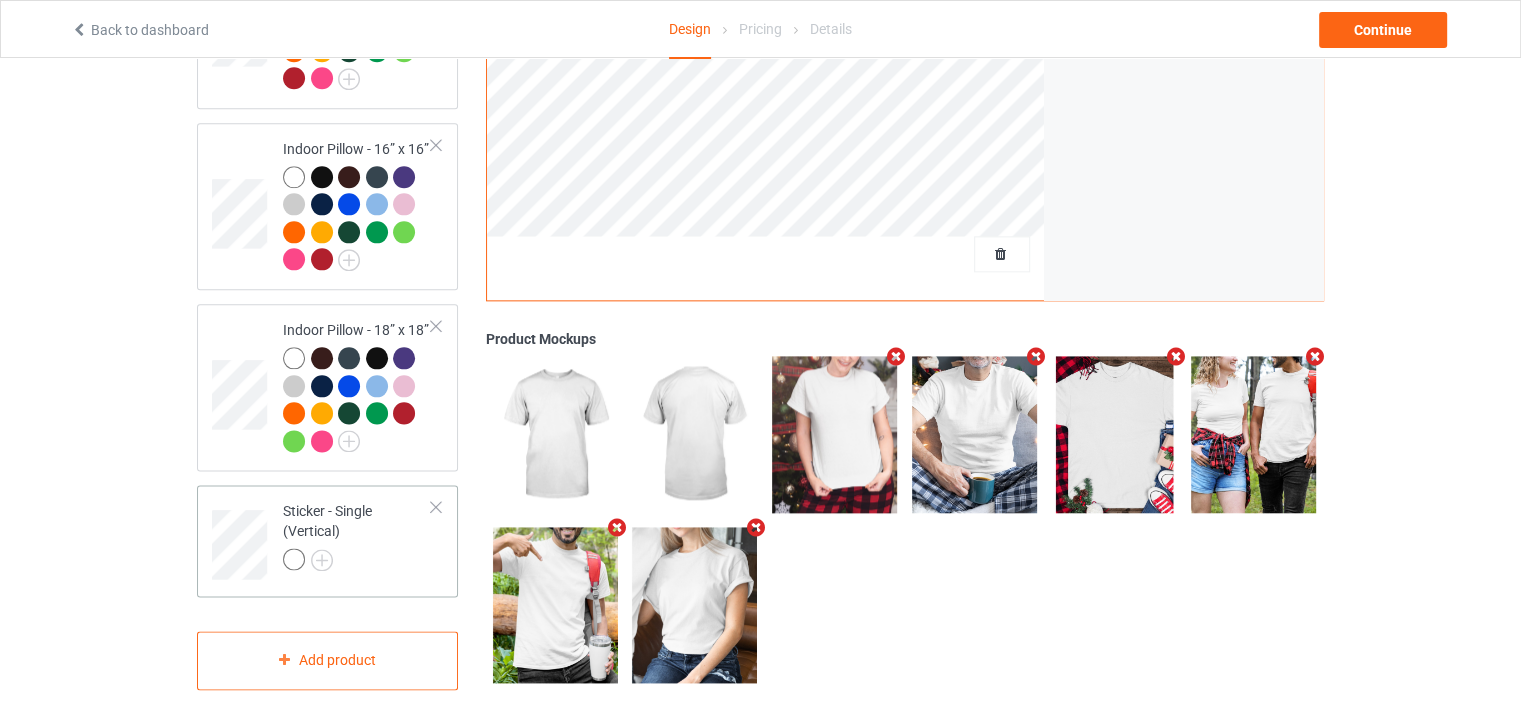 click at bounding box center [436, 507] 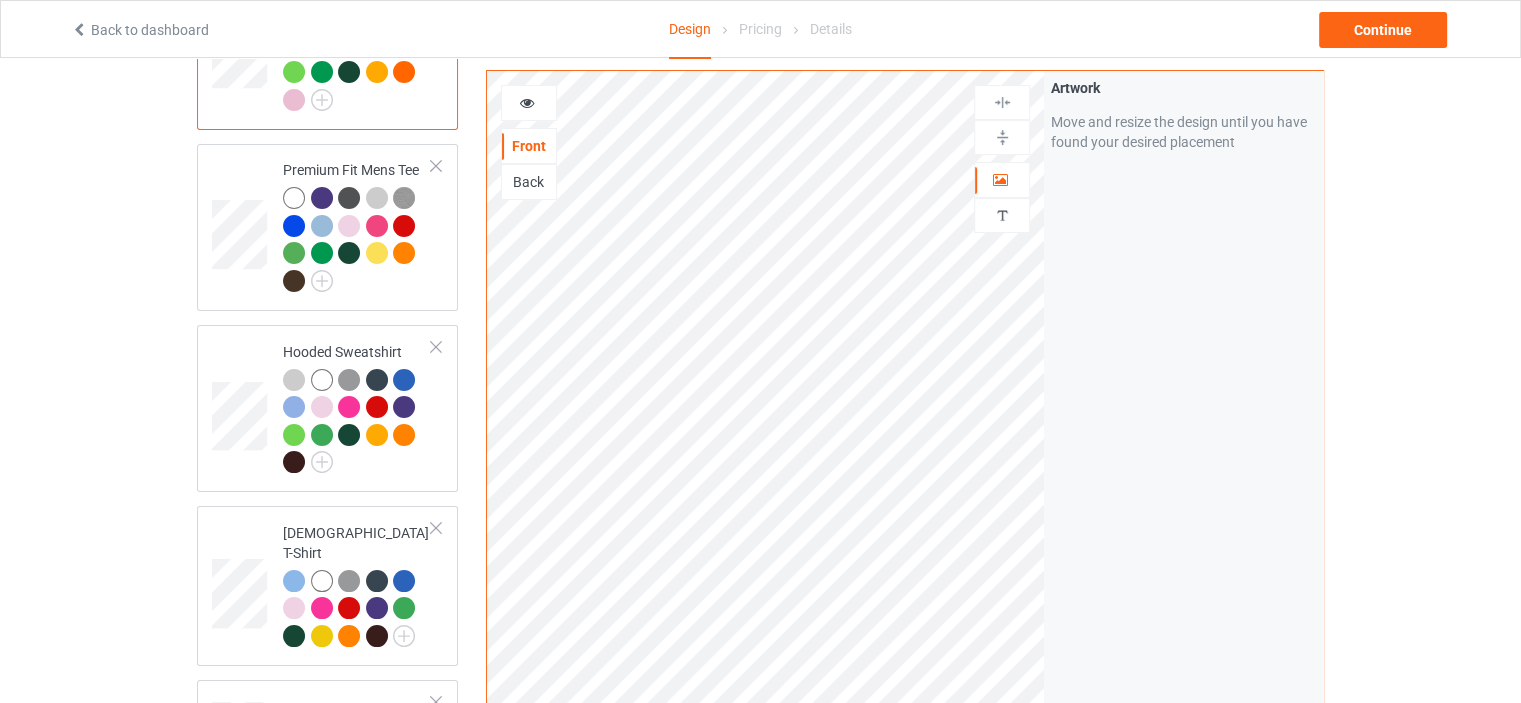 scroll, scrollTop: 16, scrollLeft: 0, axis: vertical 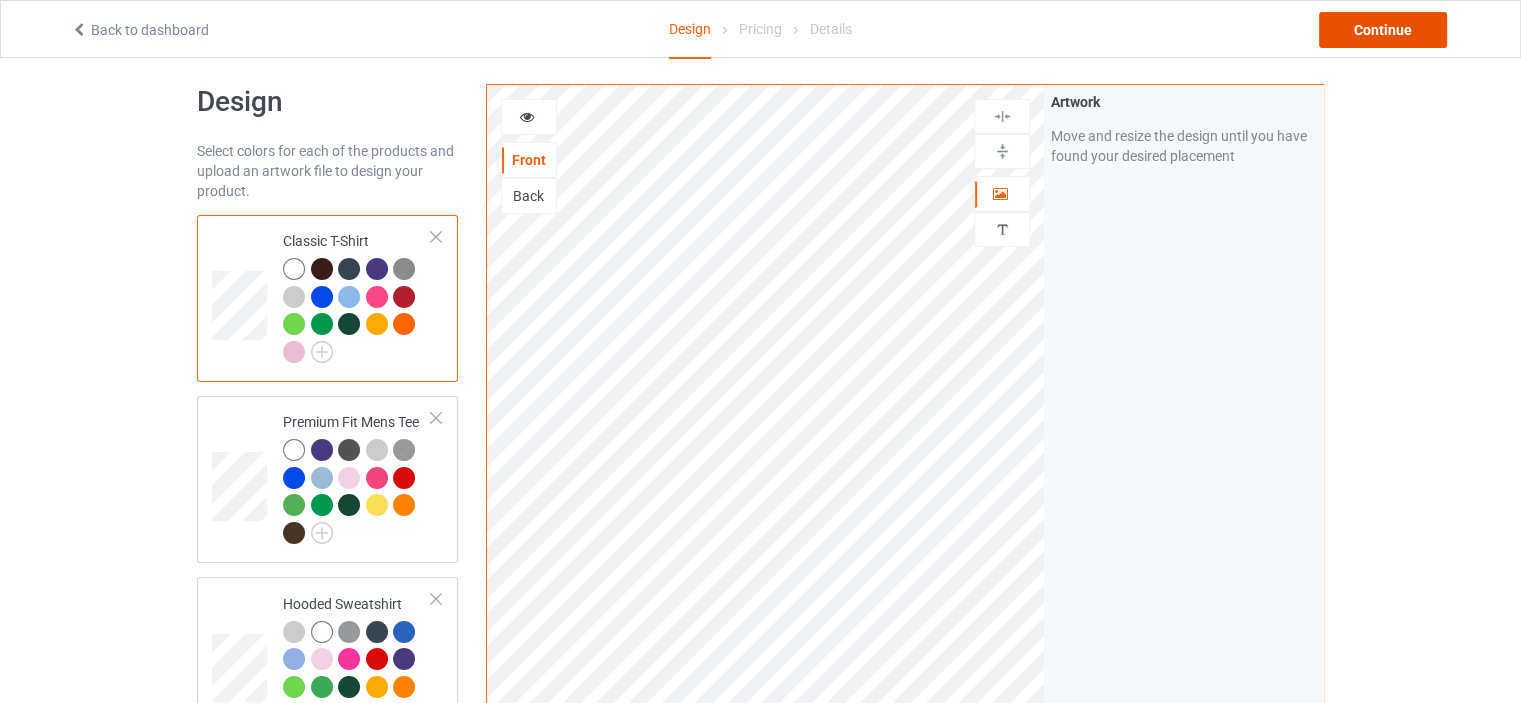 click on "Continue" at bounding box center [1383, 30] 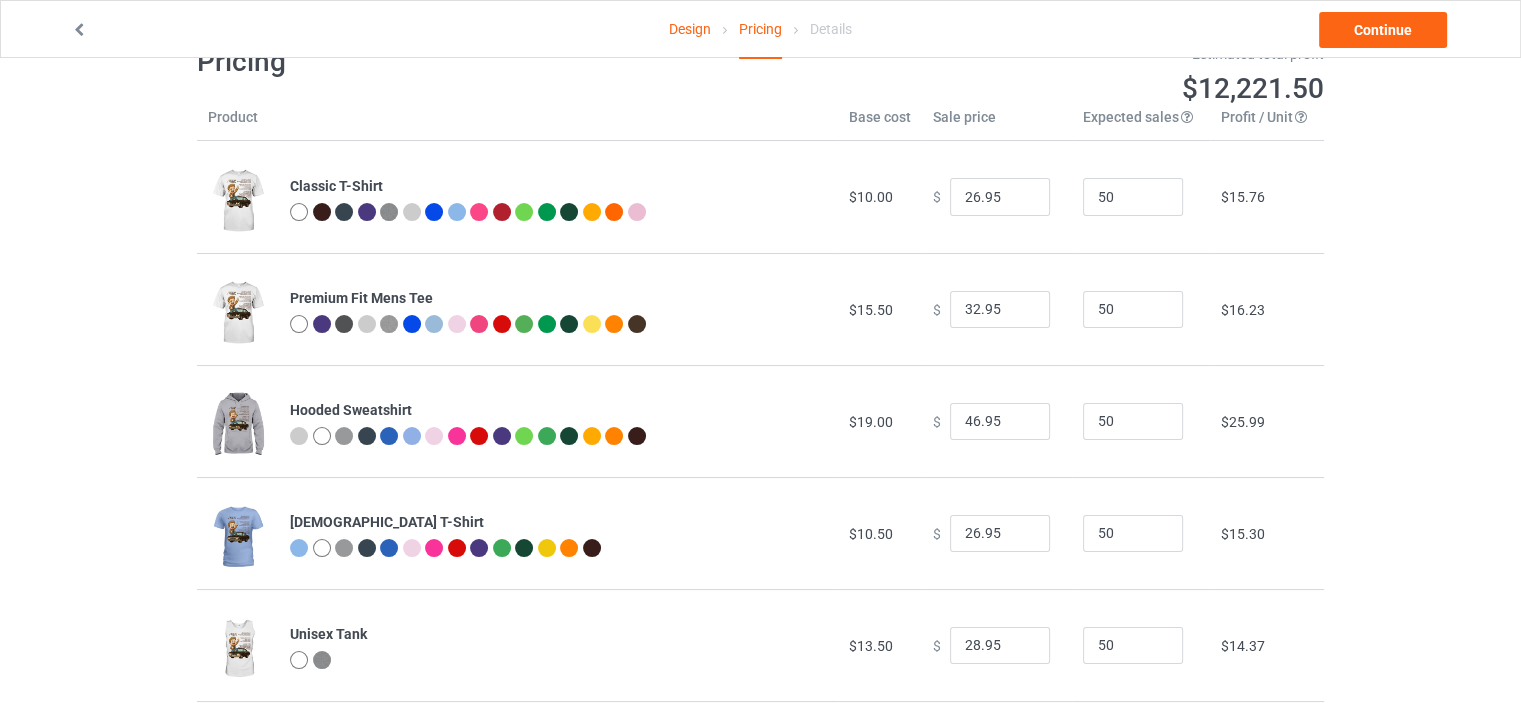 scroll, scrollTop: 0, scrollLeft: 0, axis: both 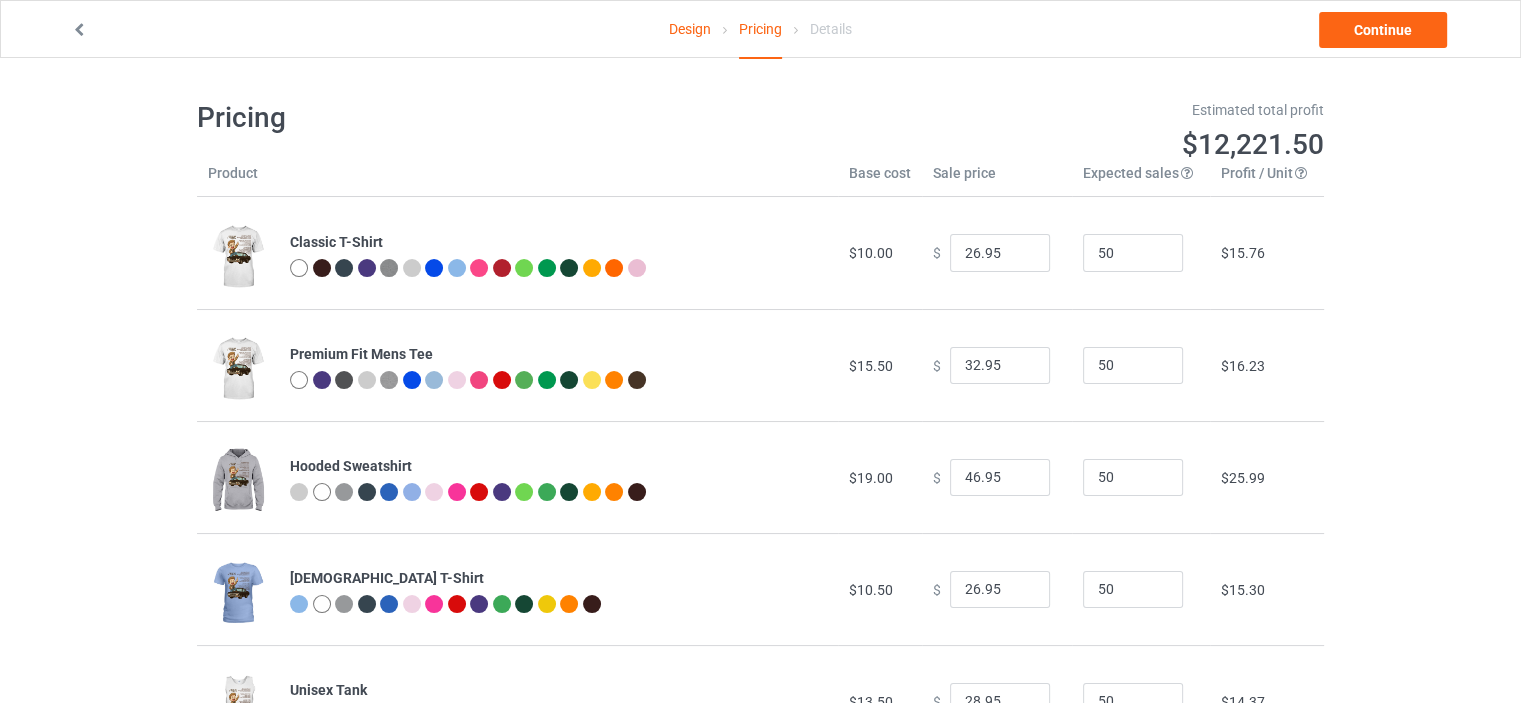 click on "Pricing" at bounding box center (760, 30) 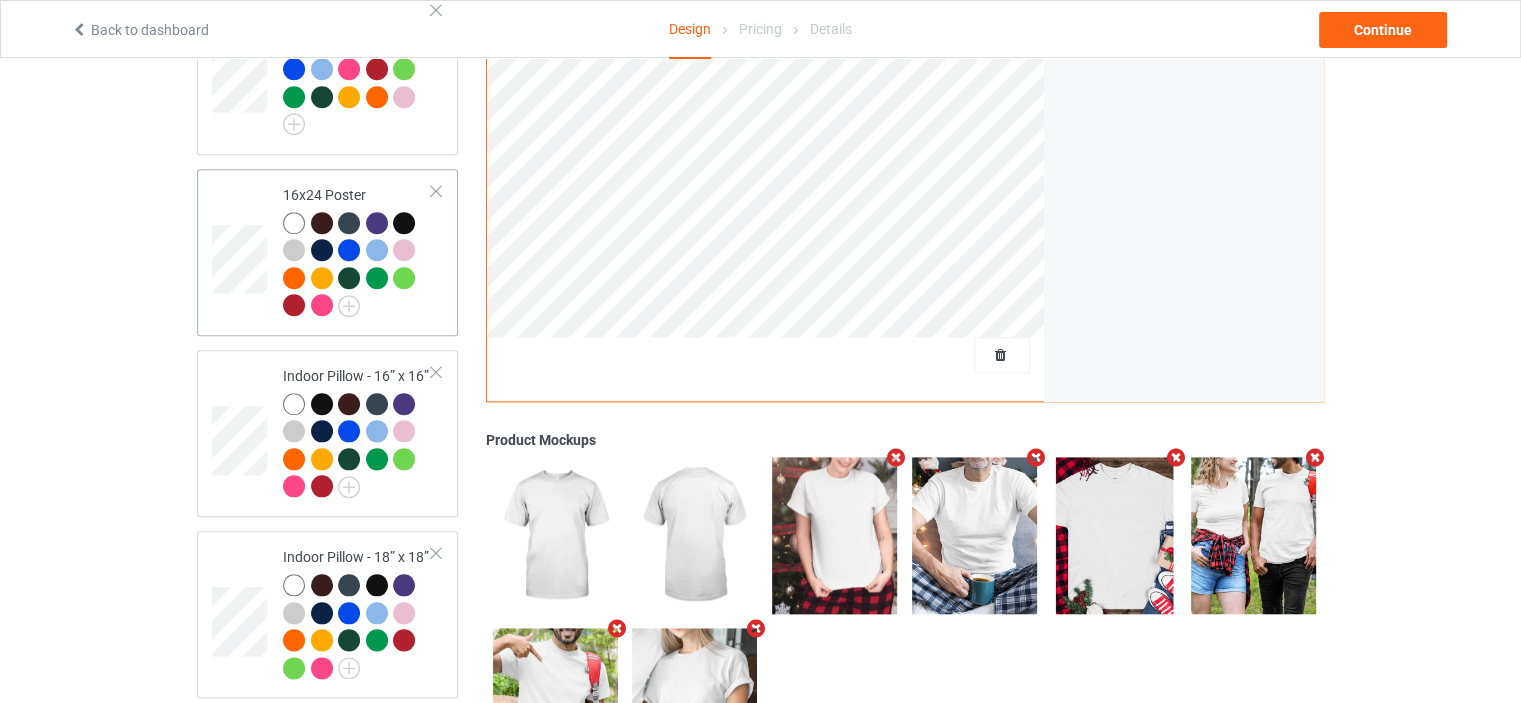 scroll, scrollTop: 2316, scrollLeft: 0, axis: vertical 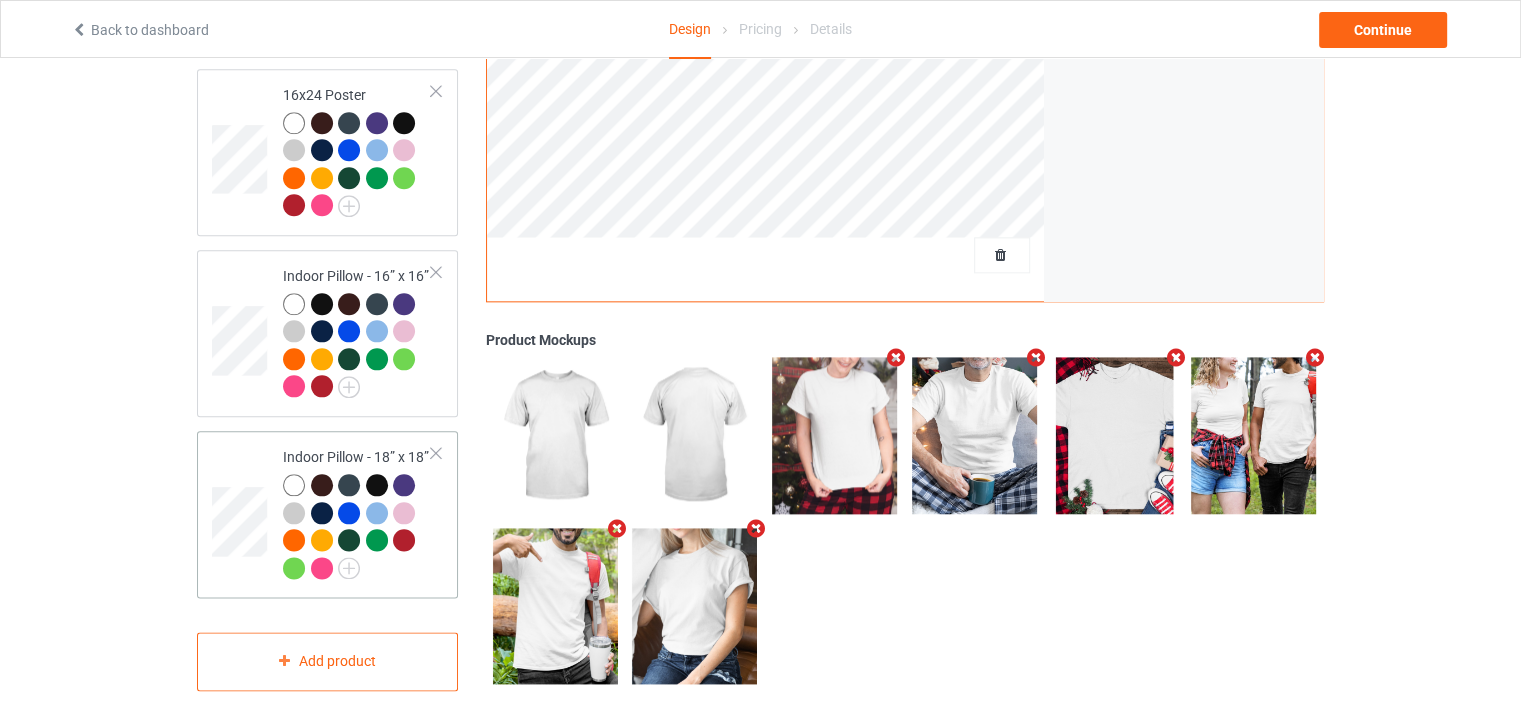 click at bounding box center [436, 453] 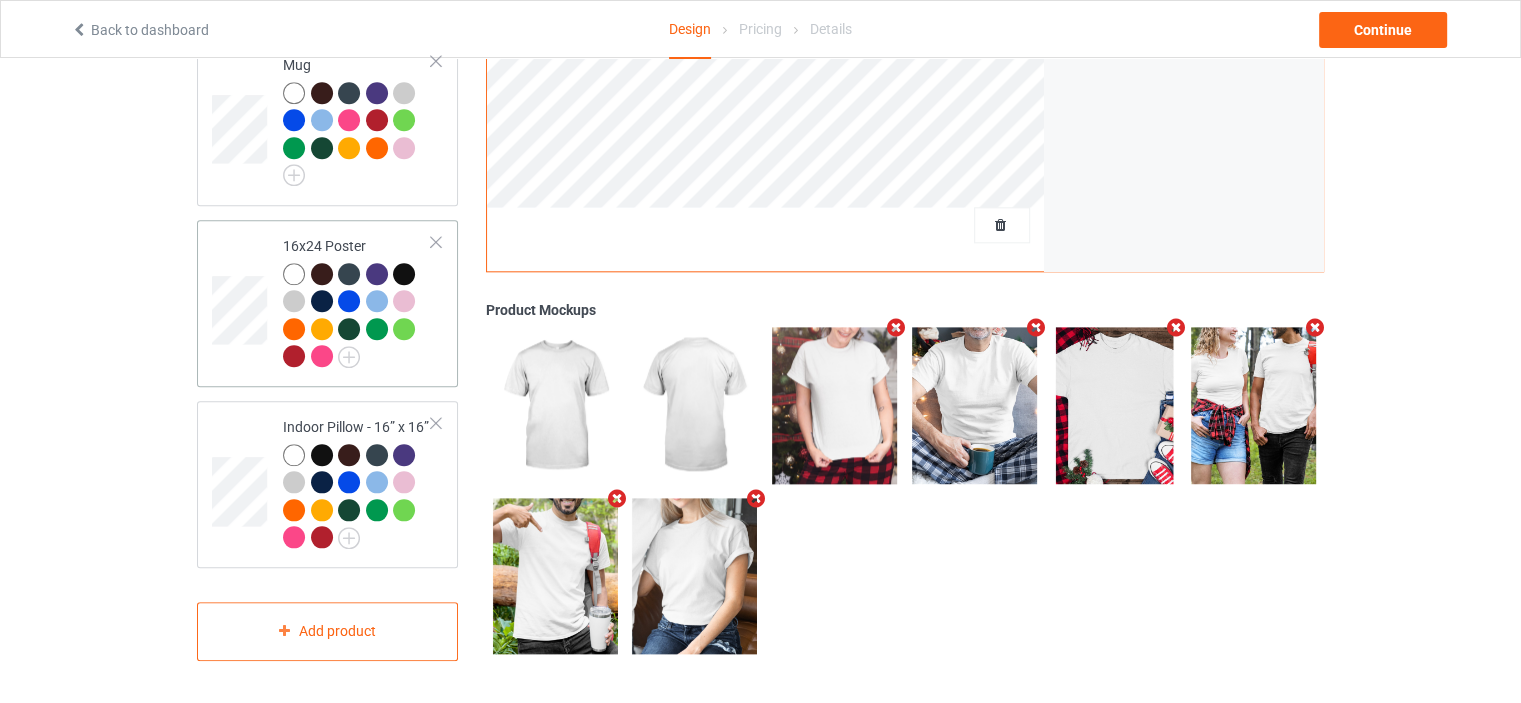 scroll, scrollTop: 2136, scrollLeft: 0, axis: vertical 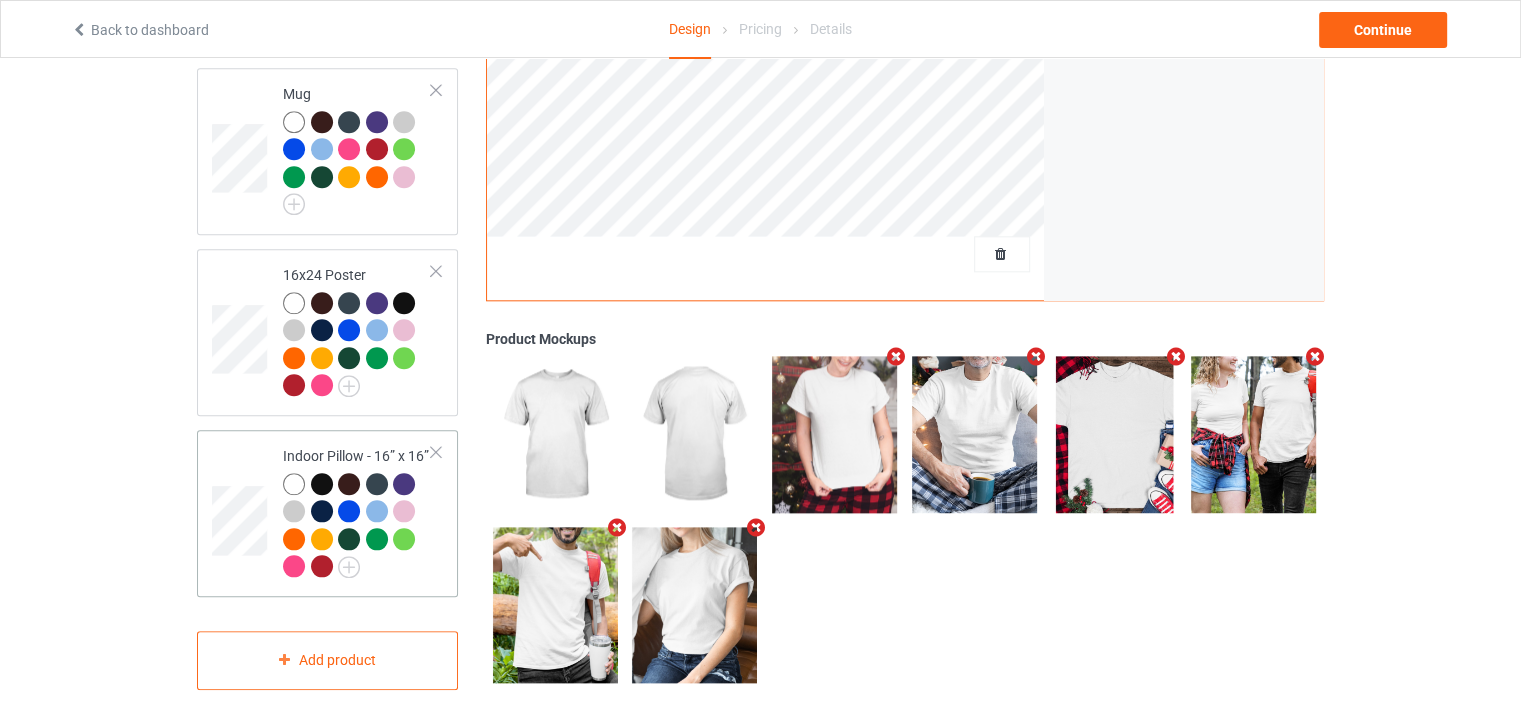 click at bounding box center [436, 452] 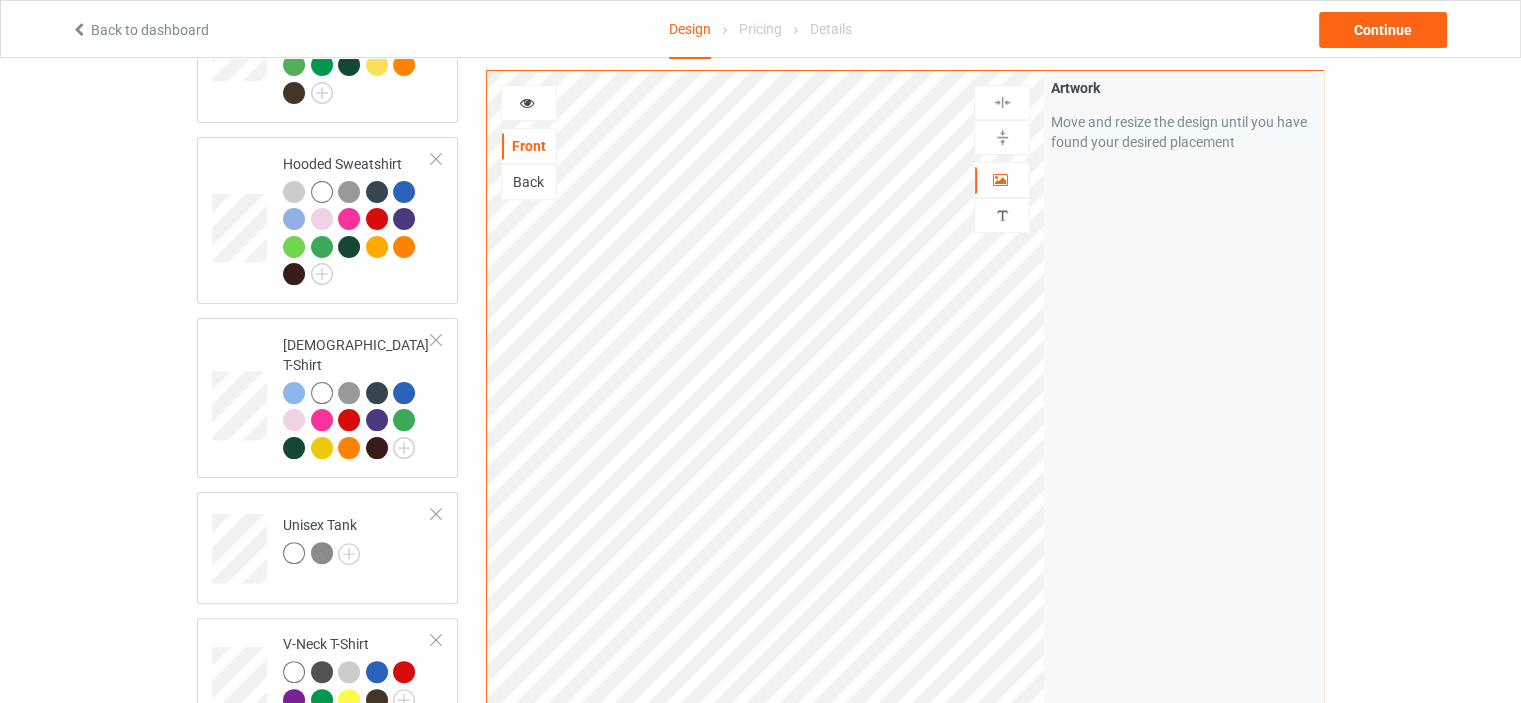 scroll, scrollTop: 0, scrollLeft: 0, axis: both 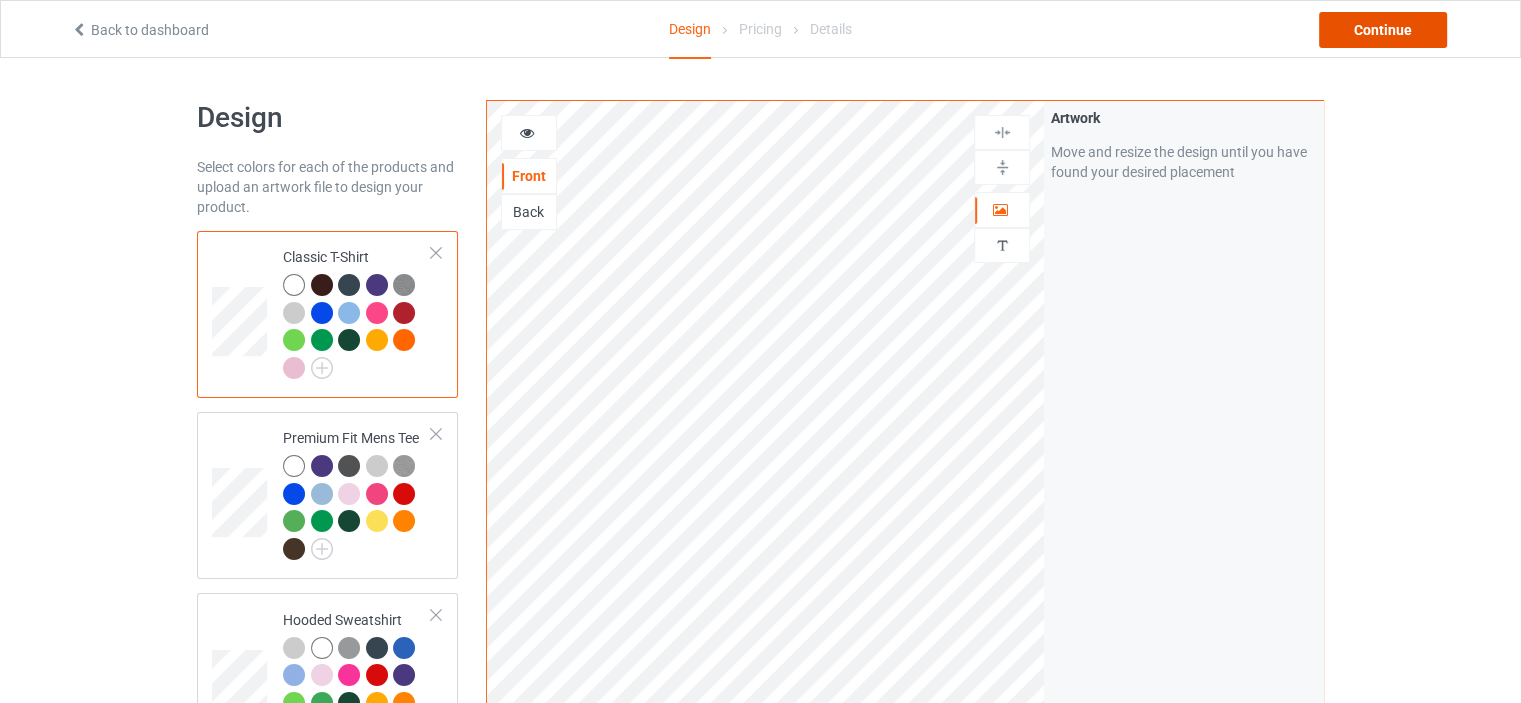 click on "Continue" at bounding box center (1383, 30) 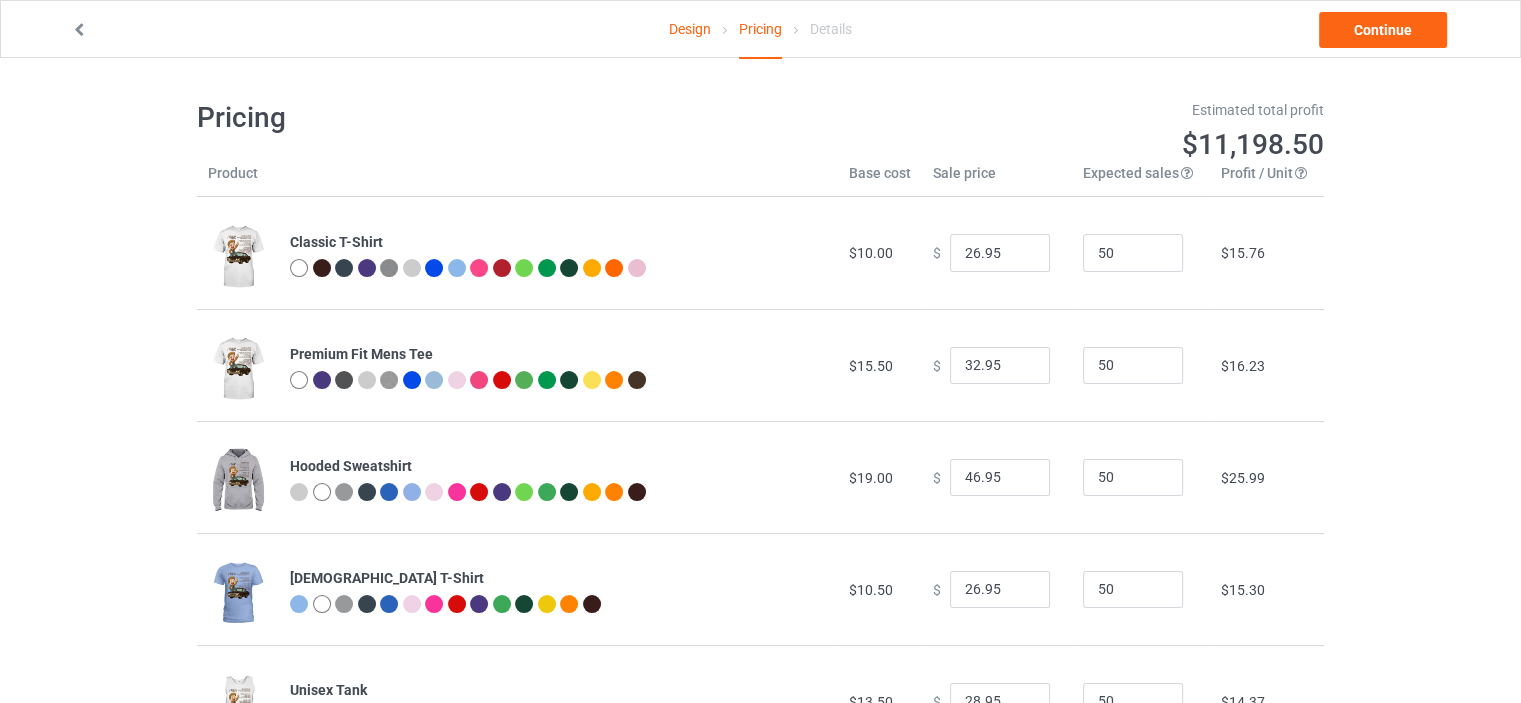 click on "Estimated total profit $11,198.50" at bounding box center (1050, 131) 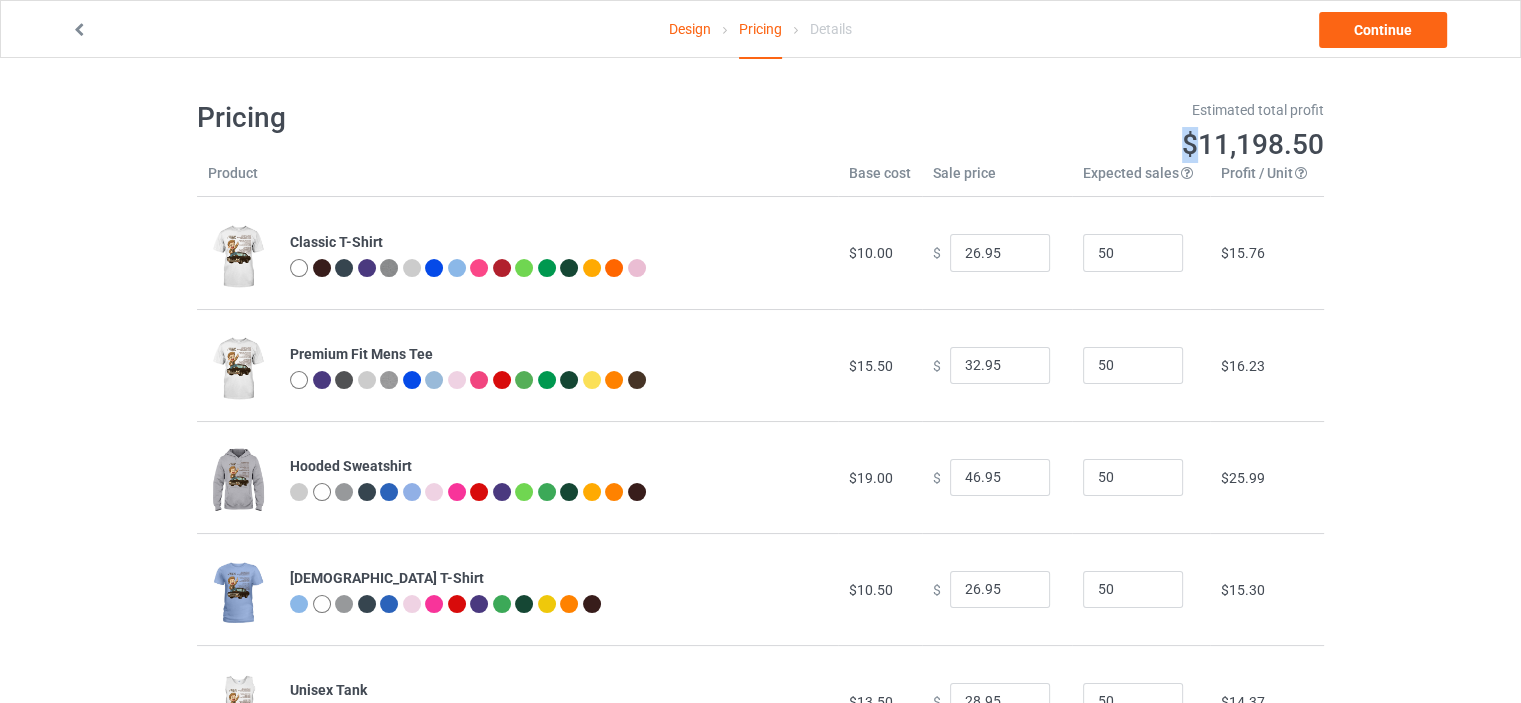 click on "Estimated total profit $11,198.50" at bounding box center (1050, 131) 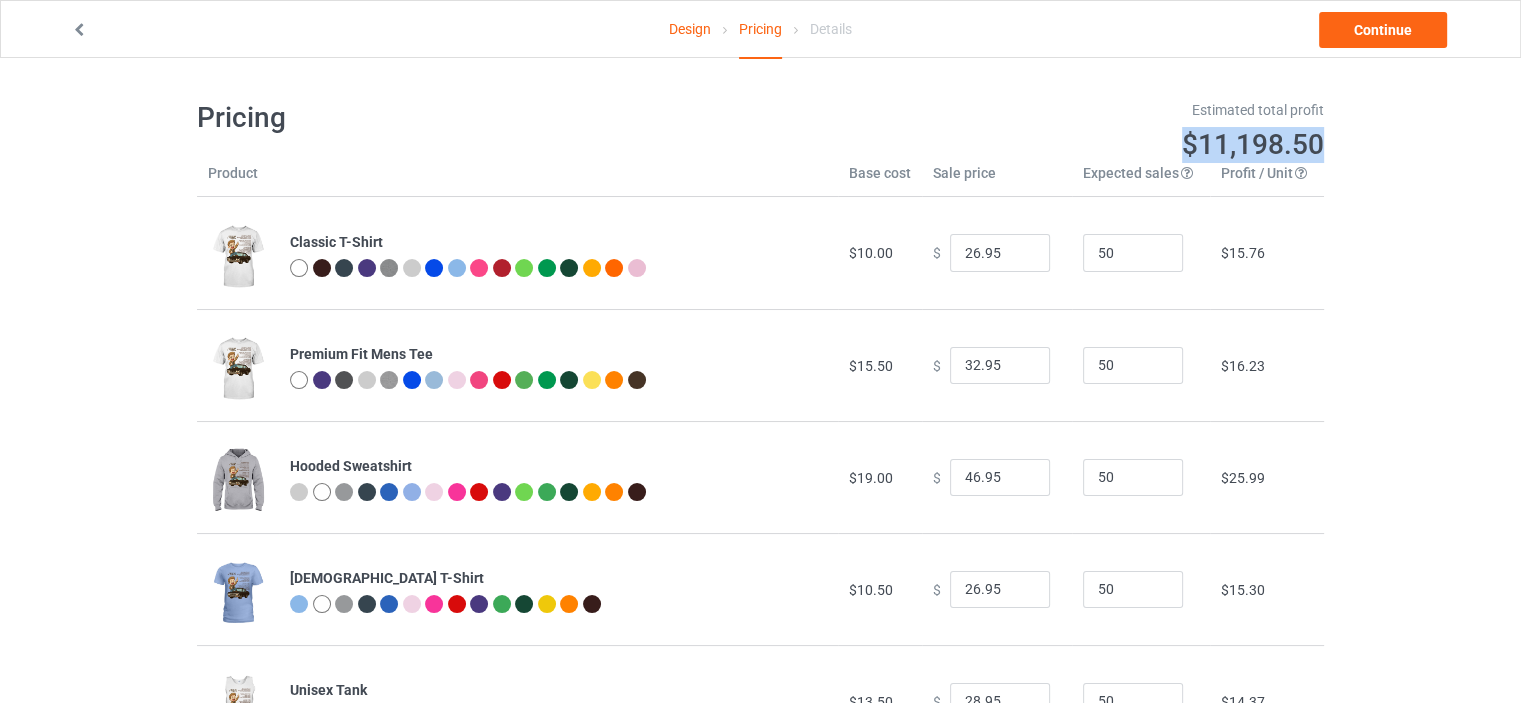 click on "Estimated total profit $11,198.50" at bounding box center [1050, 131] 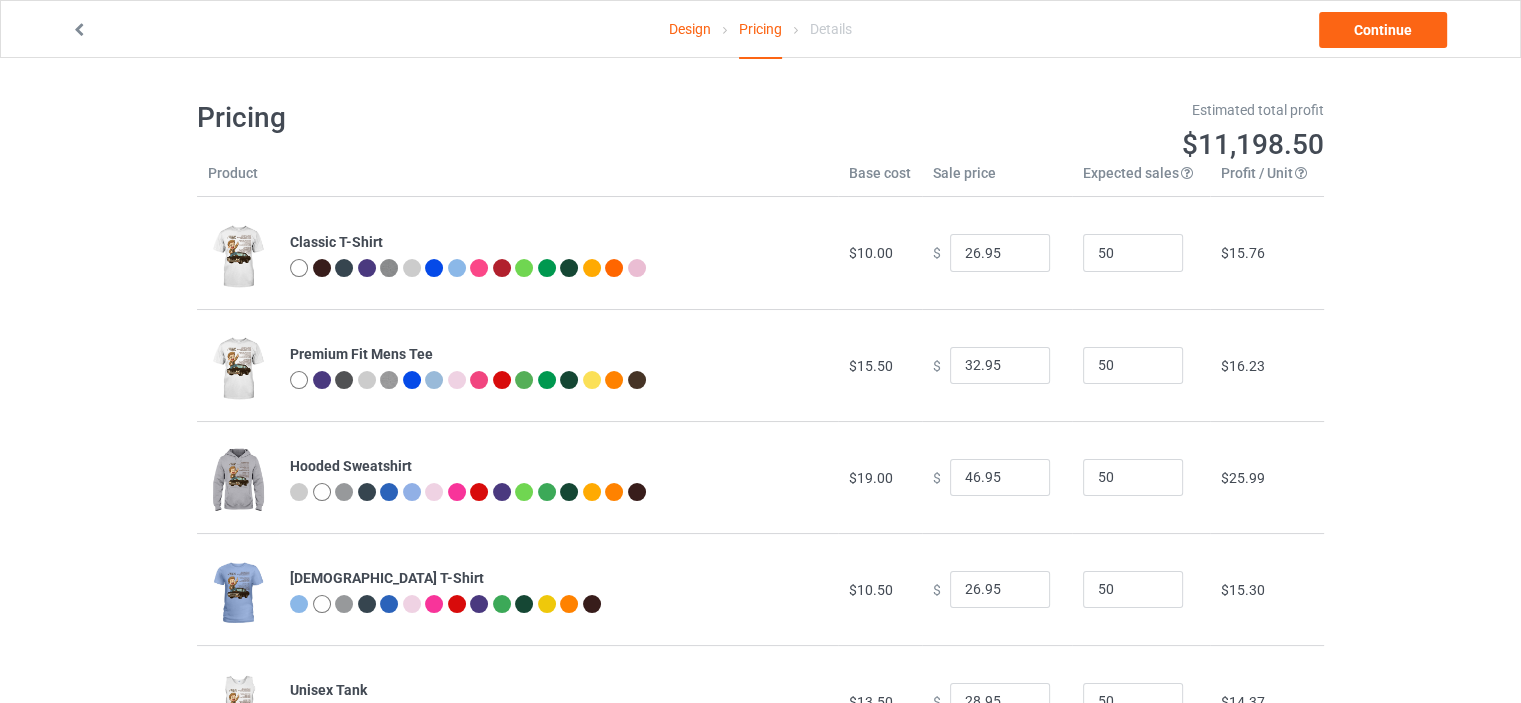 click at bounding box center (558, 180) 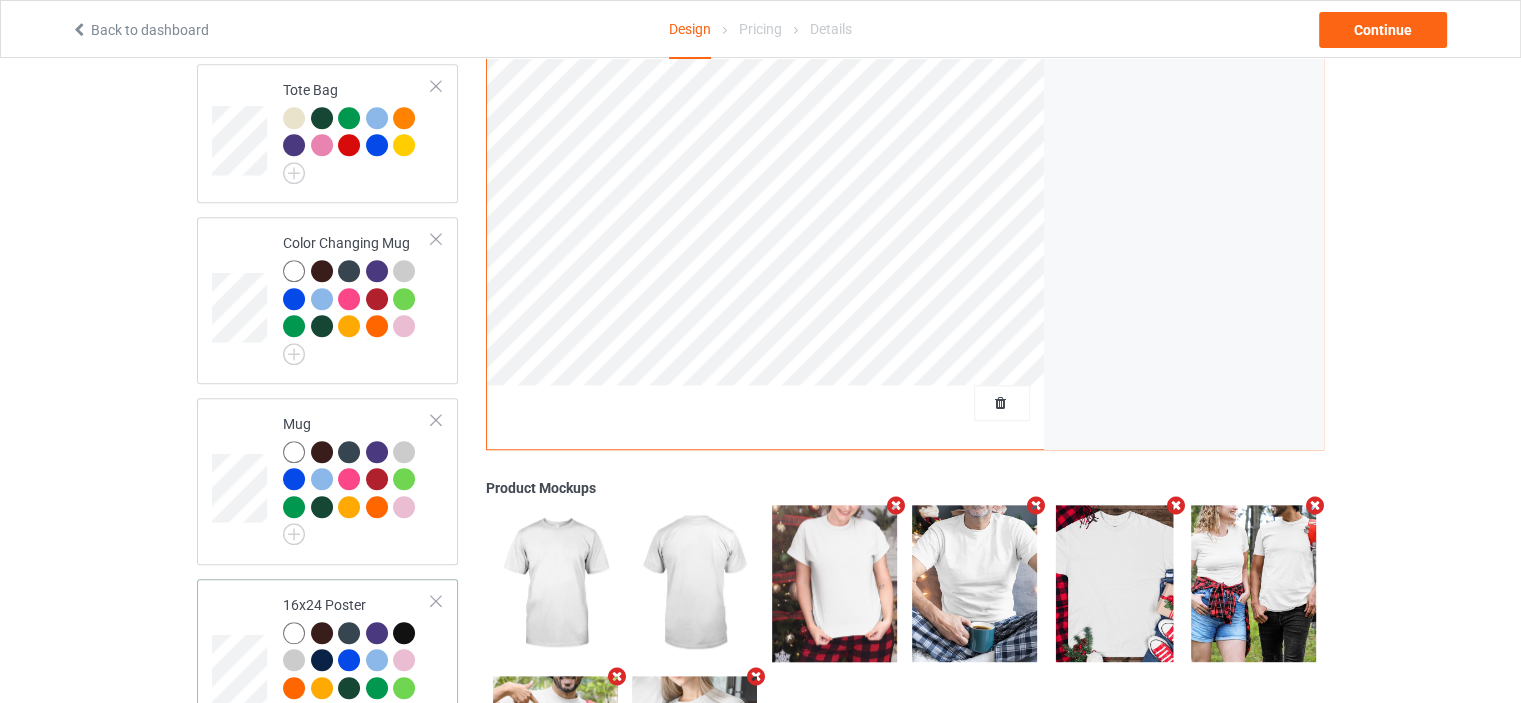 scroll, scrollTop: 1956, scrollLeft: 0, axis: vertical 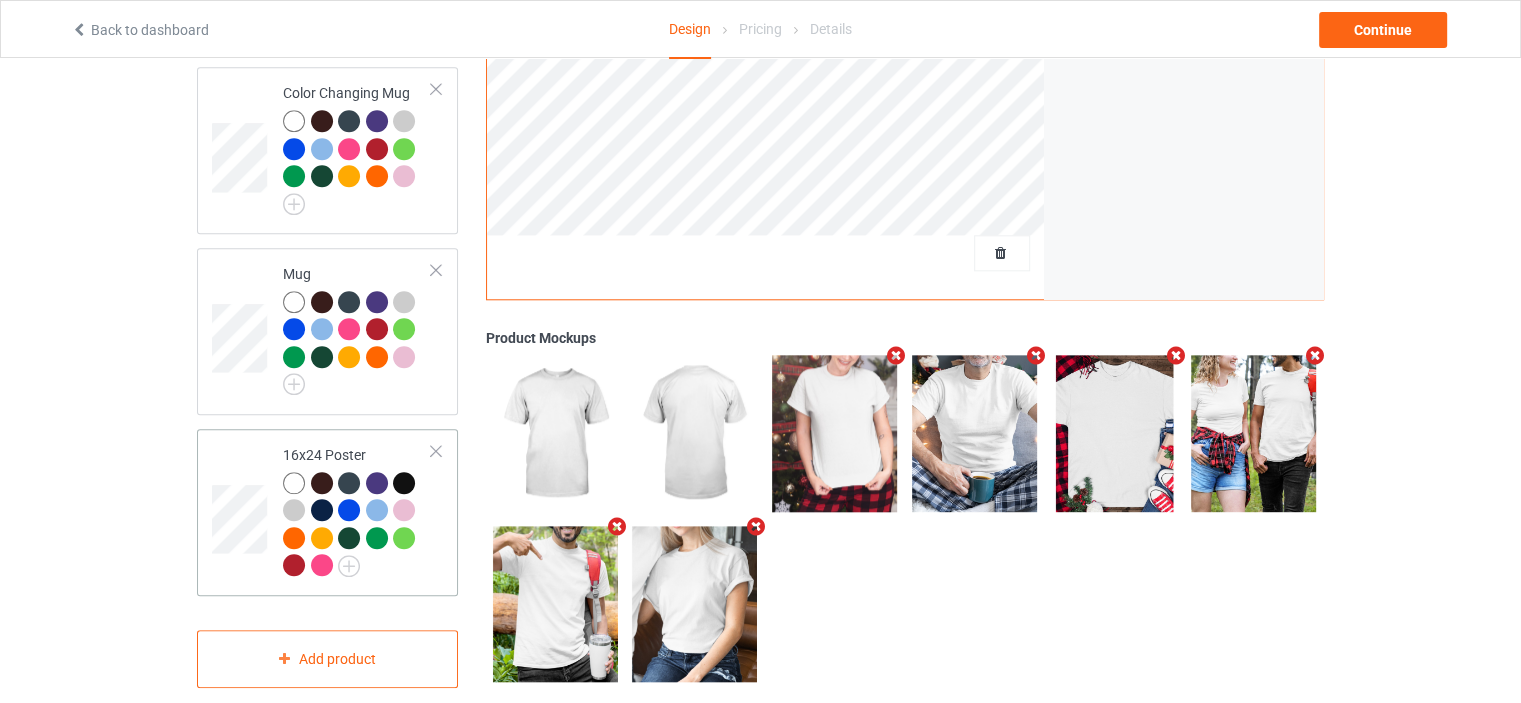 click at bounding box center (436, 451) 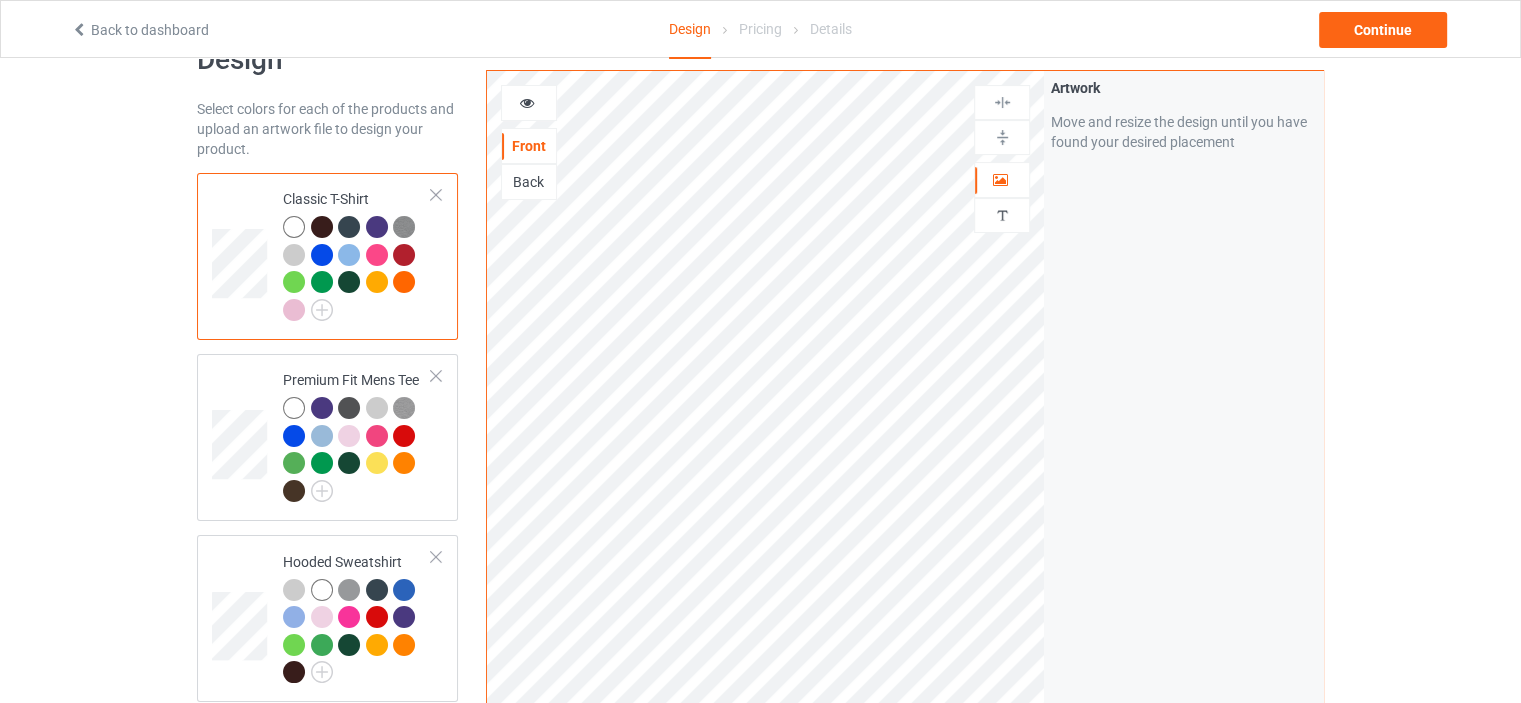 scroll, scrollTop: 0, scrollLeft: 0, axis: both 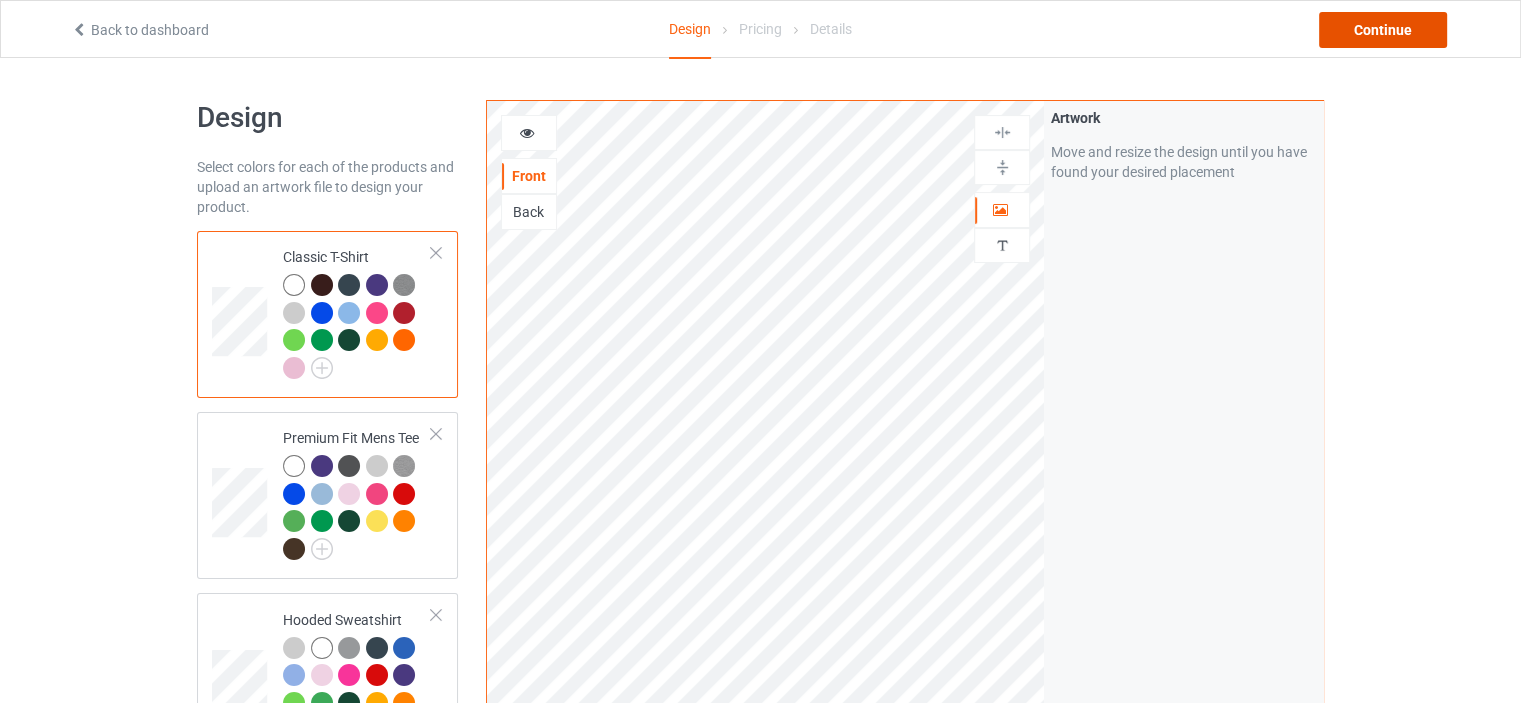 click on "Continue" at bounding box center [1383, 30] 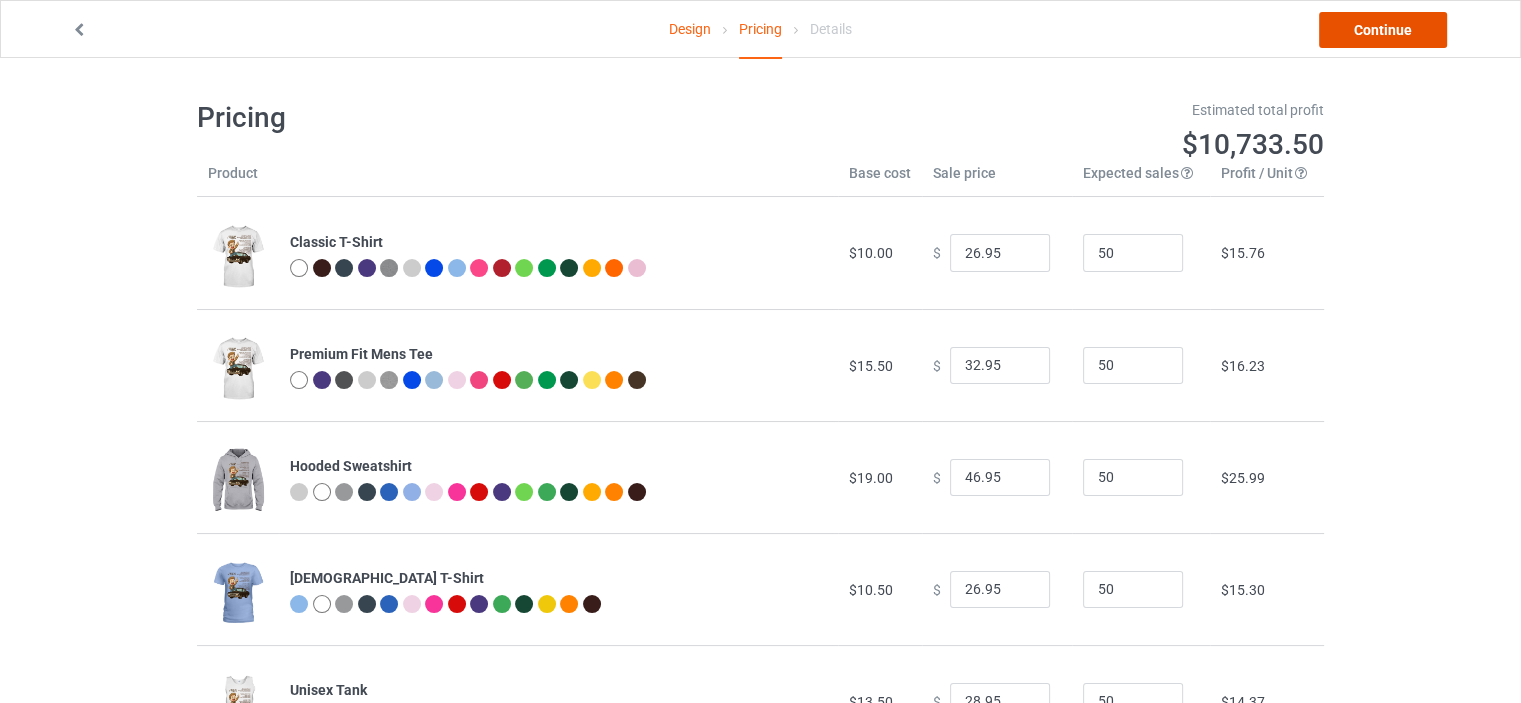 click on "Continue" at bounding box center [1383, 30] 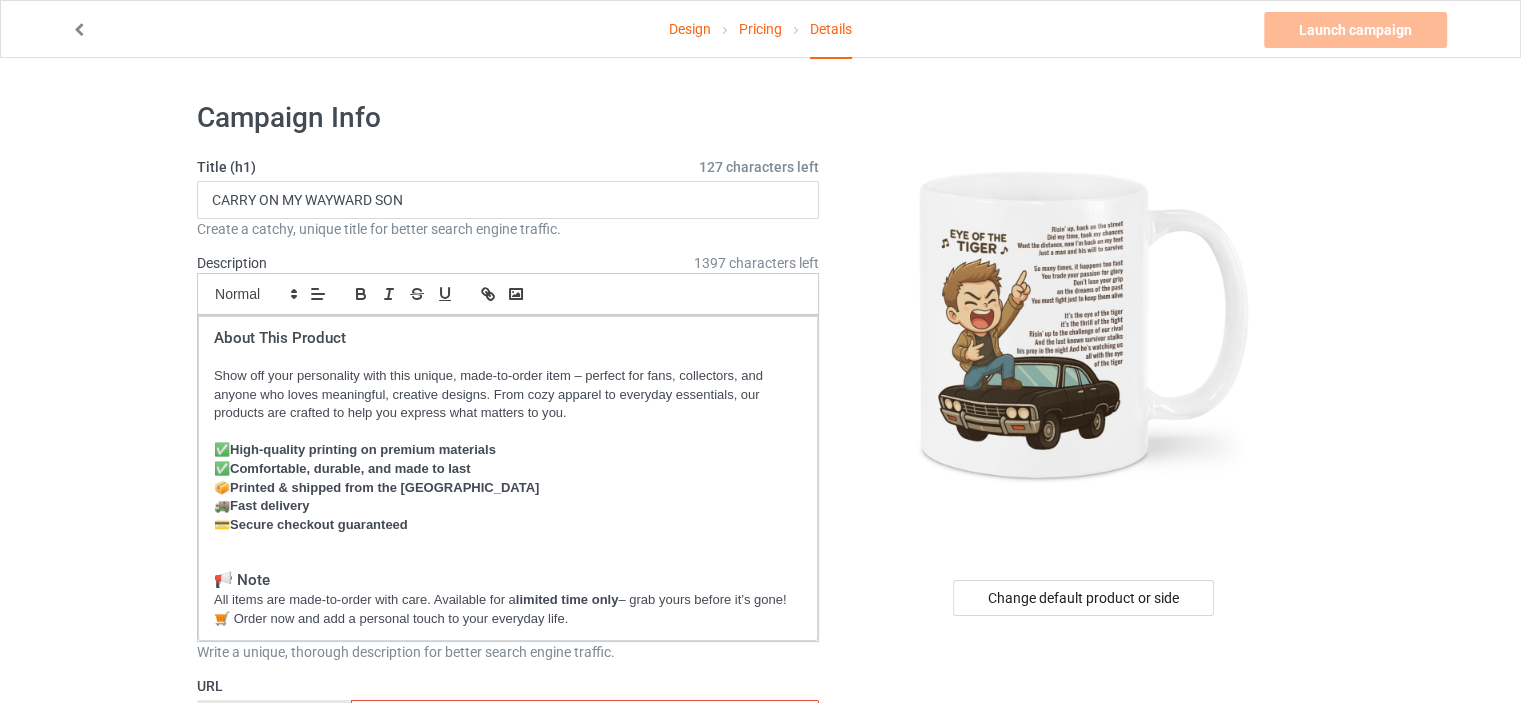 click on "Pricing" at bounding box center (760, 29) 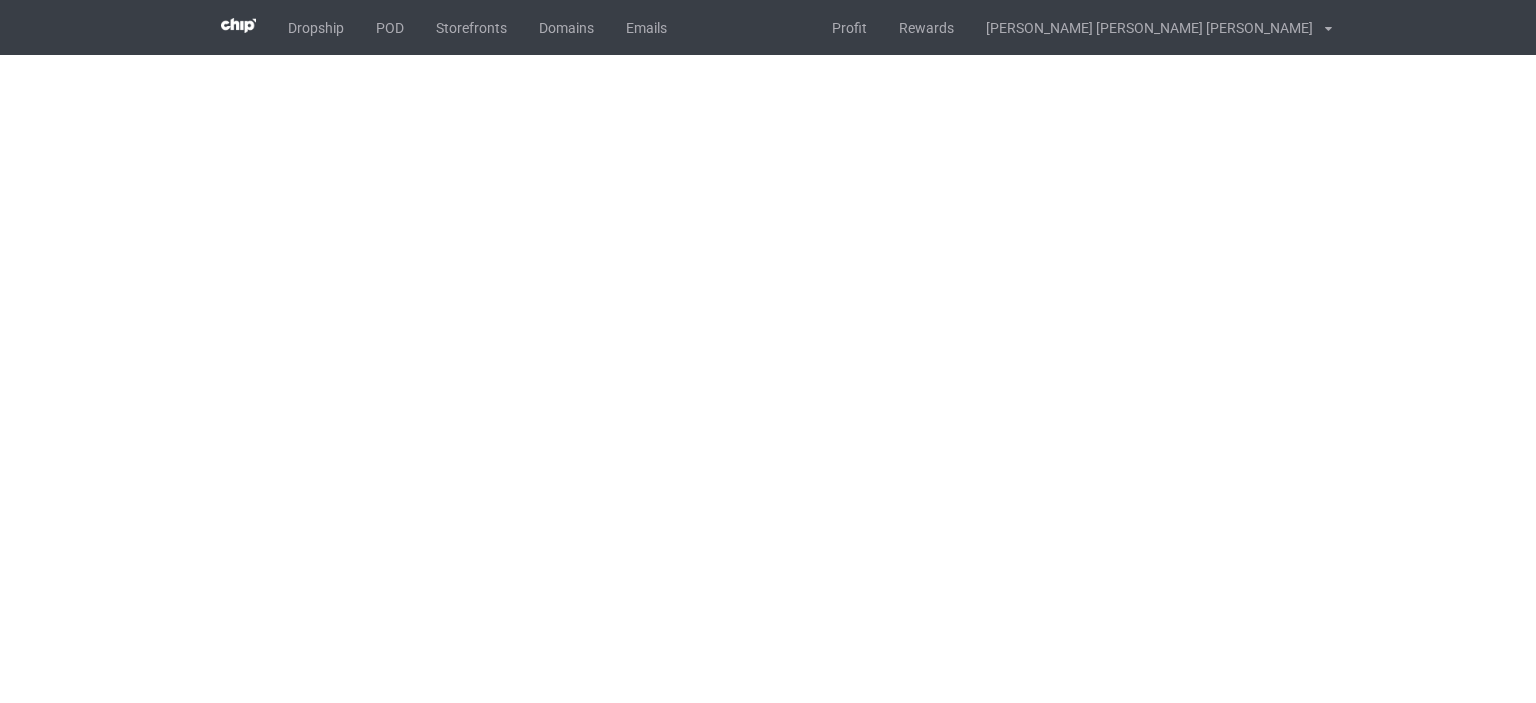 scroll, scrollTop: 0, scrollLeft: 0, axis: both 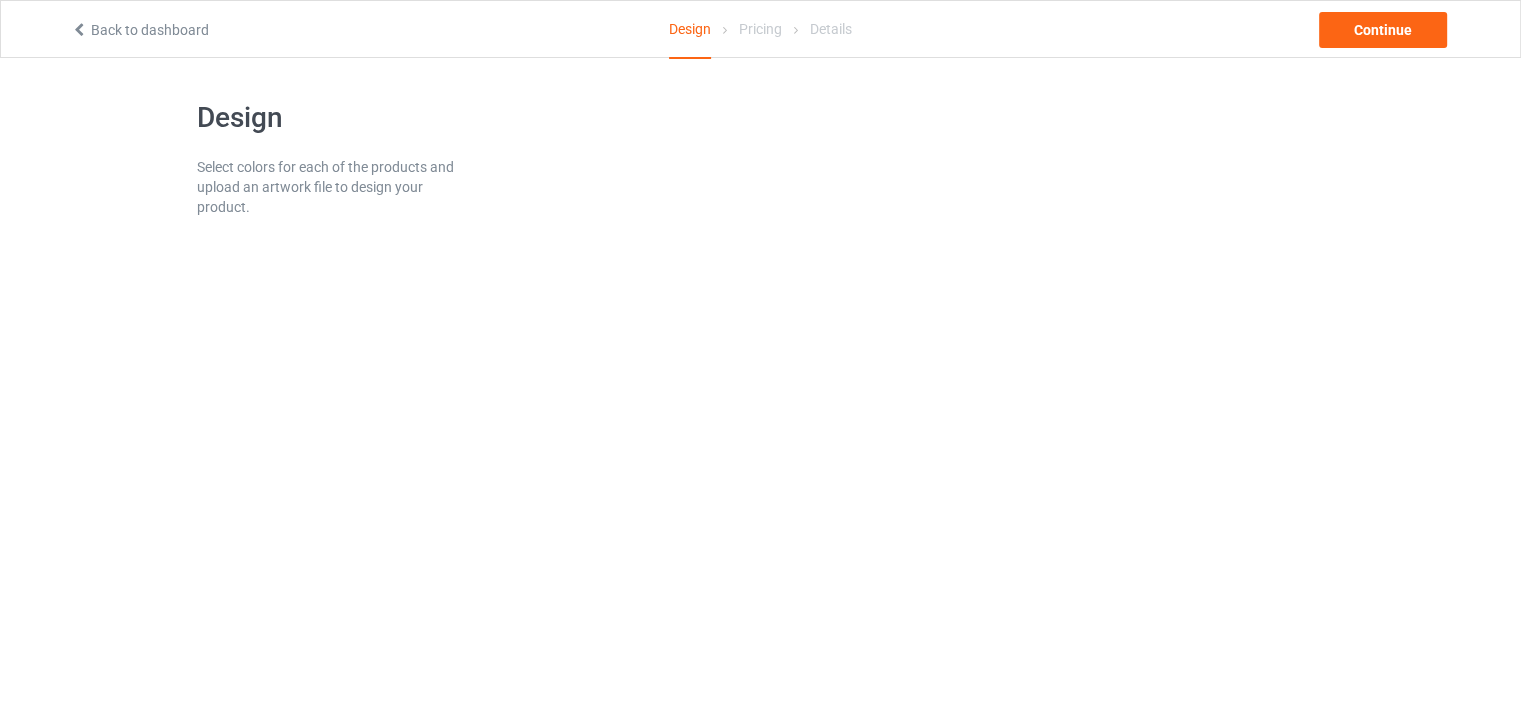 click on "Back to dashboard Design Pricing Details Continue Design Select colors for each of the products and upload an artwork file to design your product." at bounding box center (760, 409) 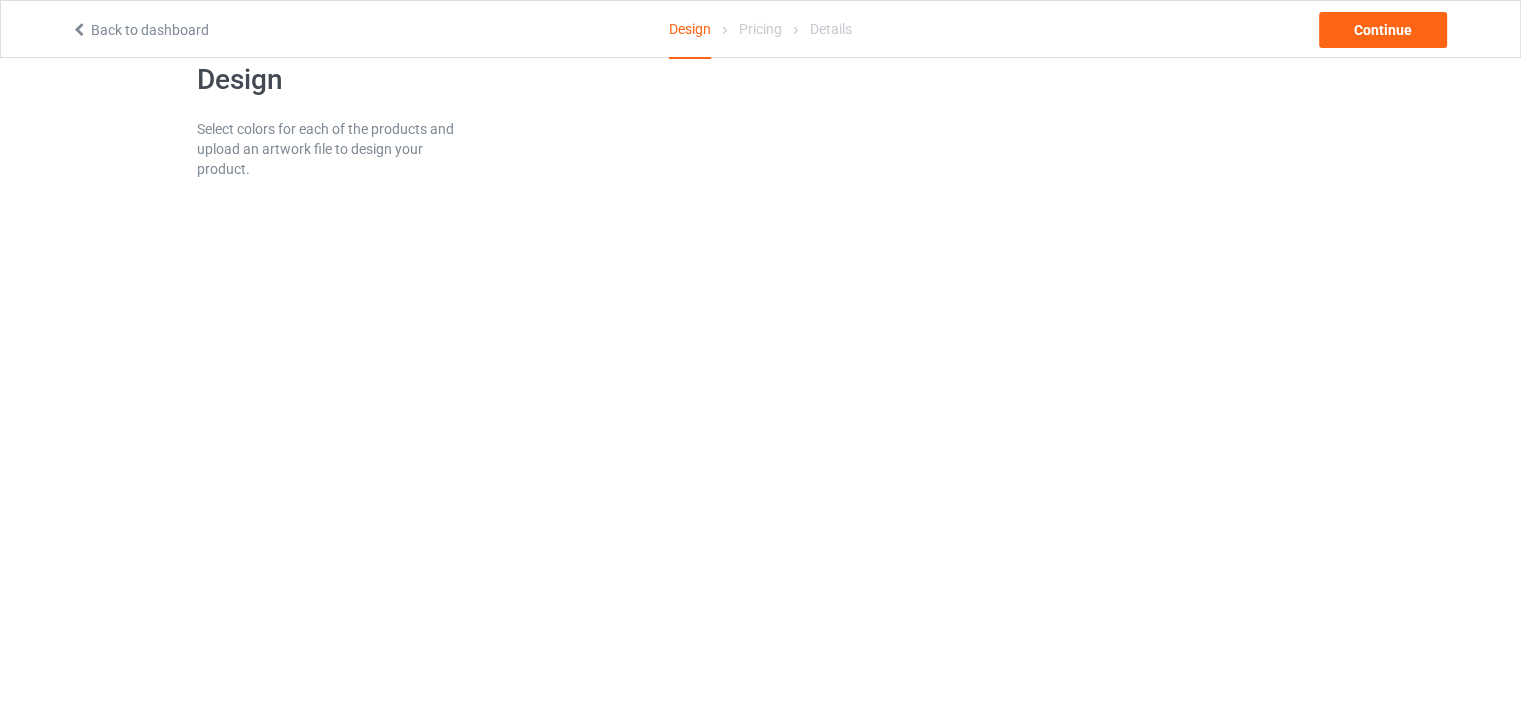 scroll, scrollTop: 58, scrollLeft: 0, axis: vertical 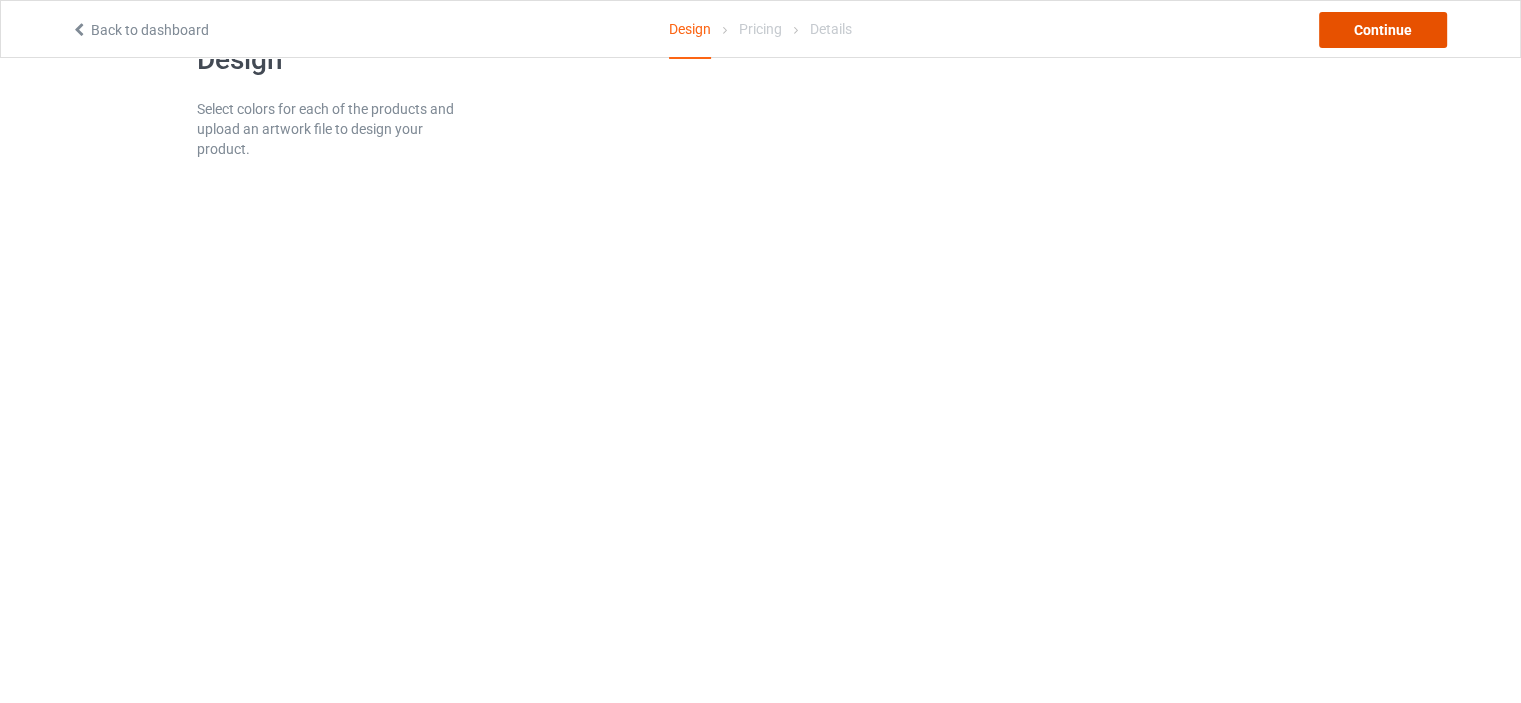 click on "Continue" at bounding box center [1383, 30] 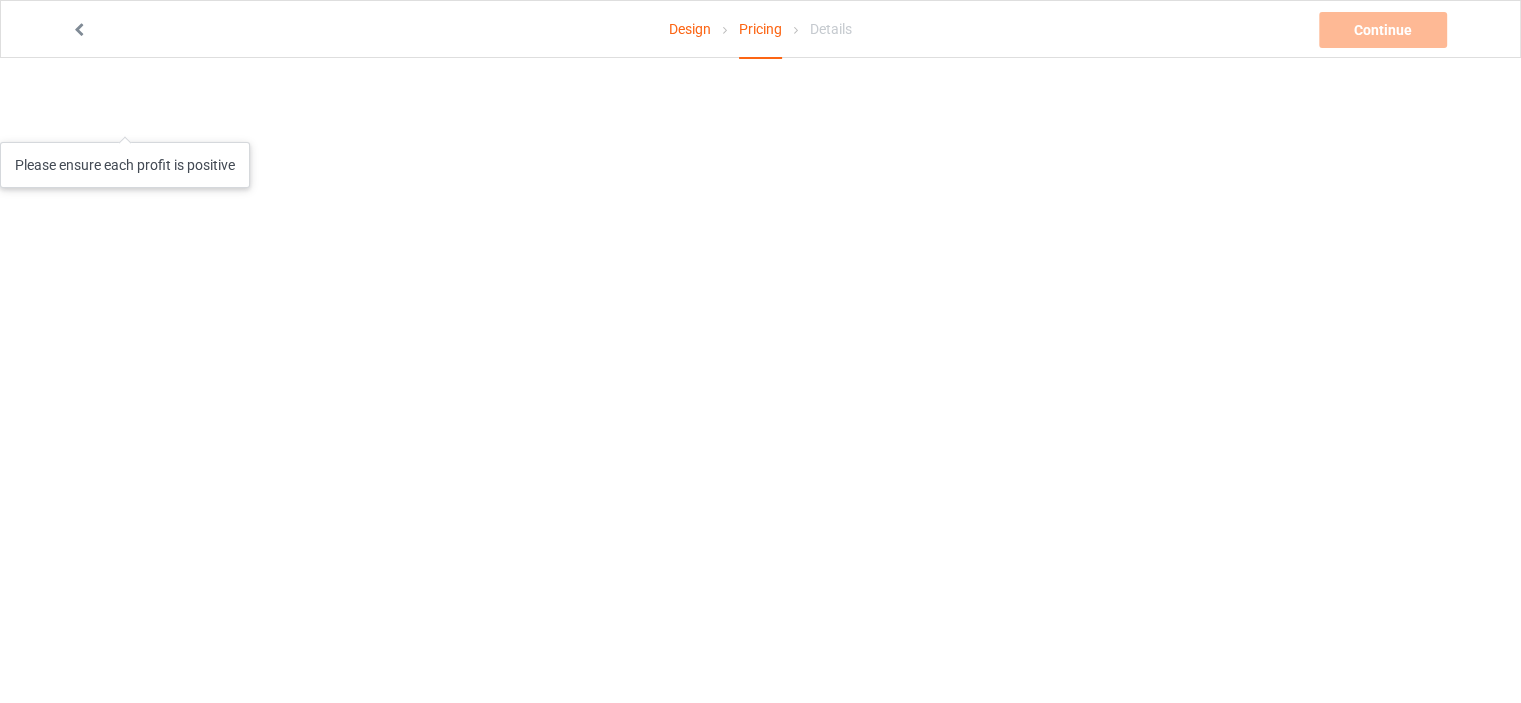scroll, scrollTop: 0, scrollLeft: 0, axis: both 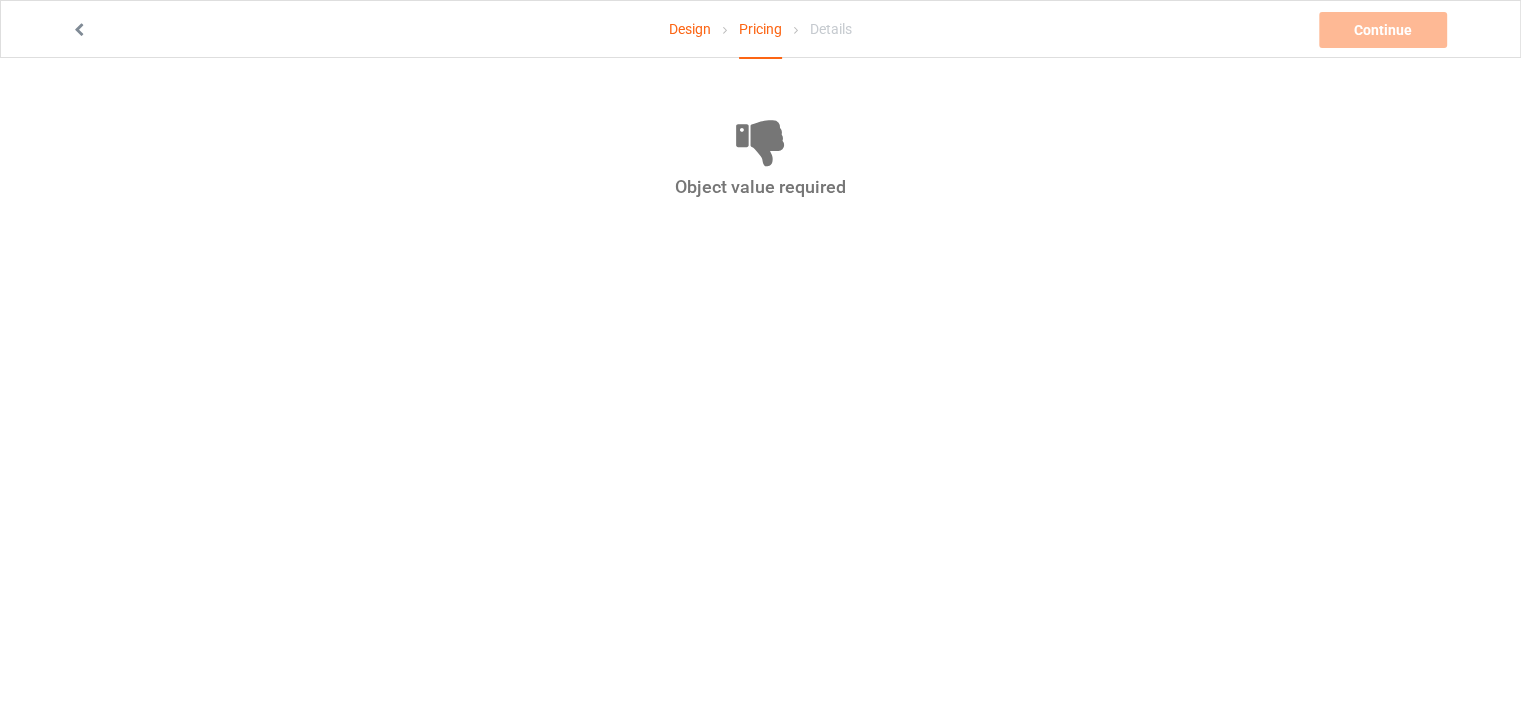 click at bounding box center [79, 27] 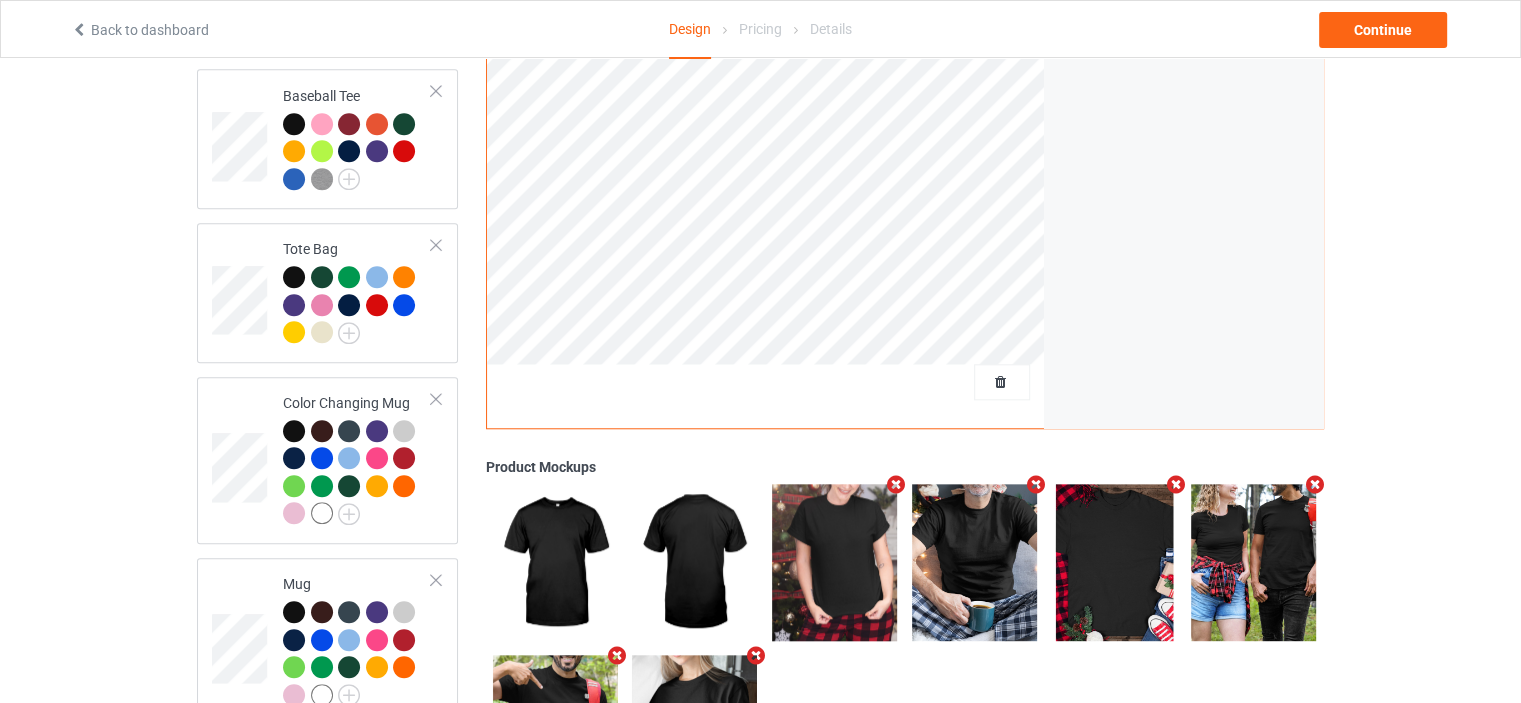 scroll, scrollTop: 1858, scrollLeft: 0, axis: vertical 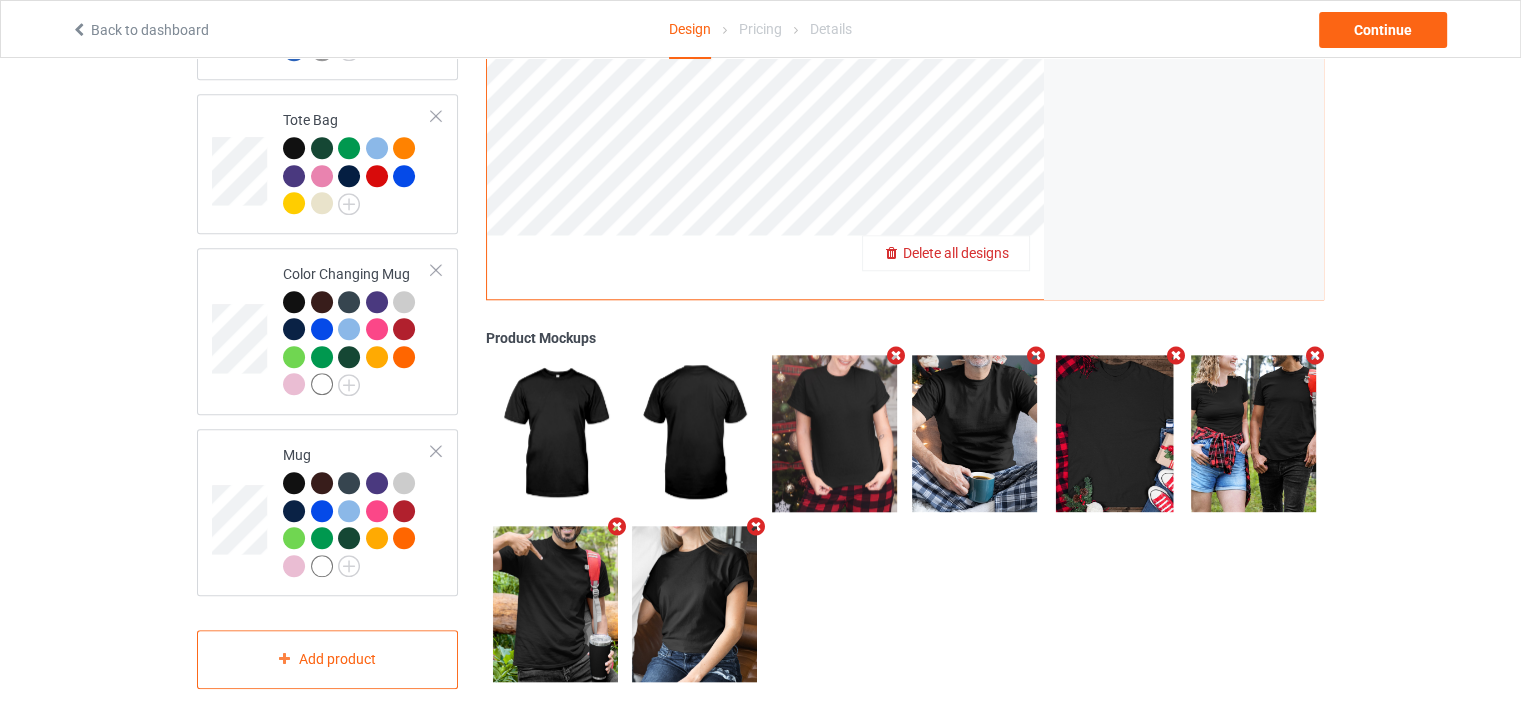 click on "Delete all designs" at bounding box center [956, 253] 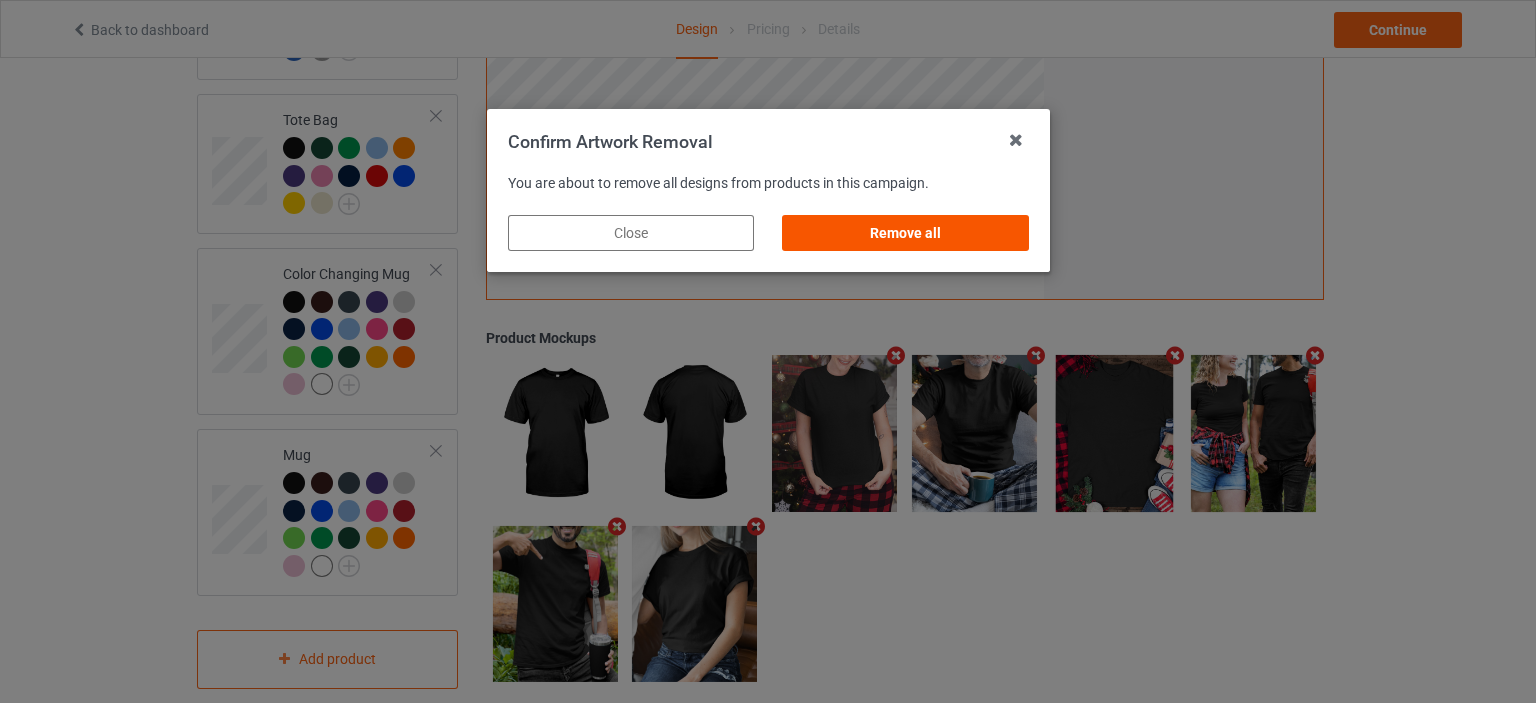 click on "Remove all" at bounding box center [905, 233] 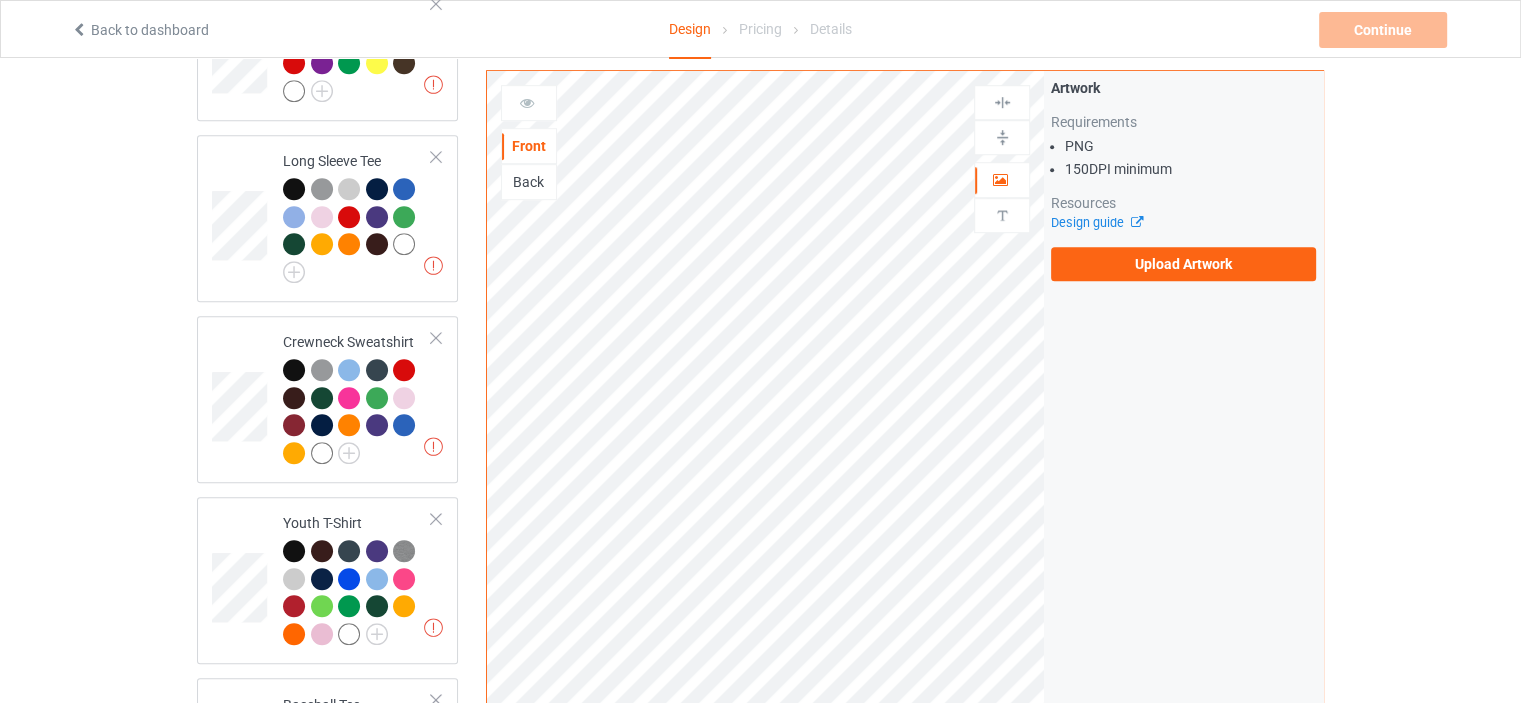scroll, scrollTop: 858, scrollLeft: 0, axis: vertical 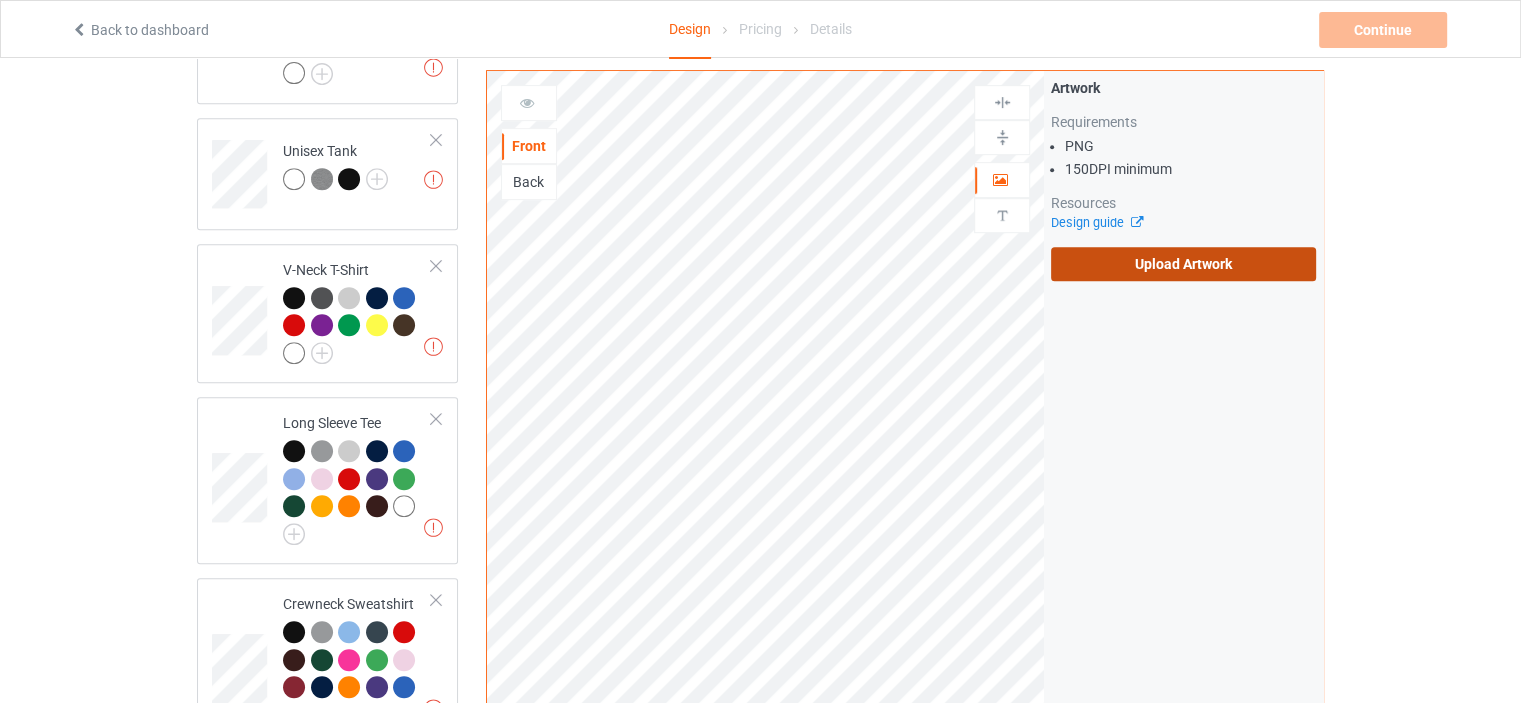 click on "Upload Artwork" at bounding box center [1183, 264] 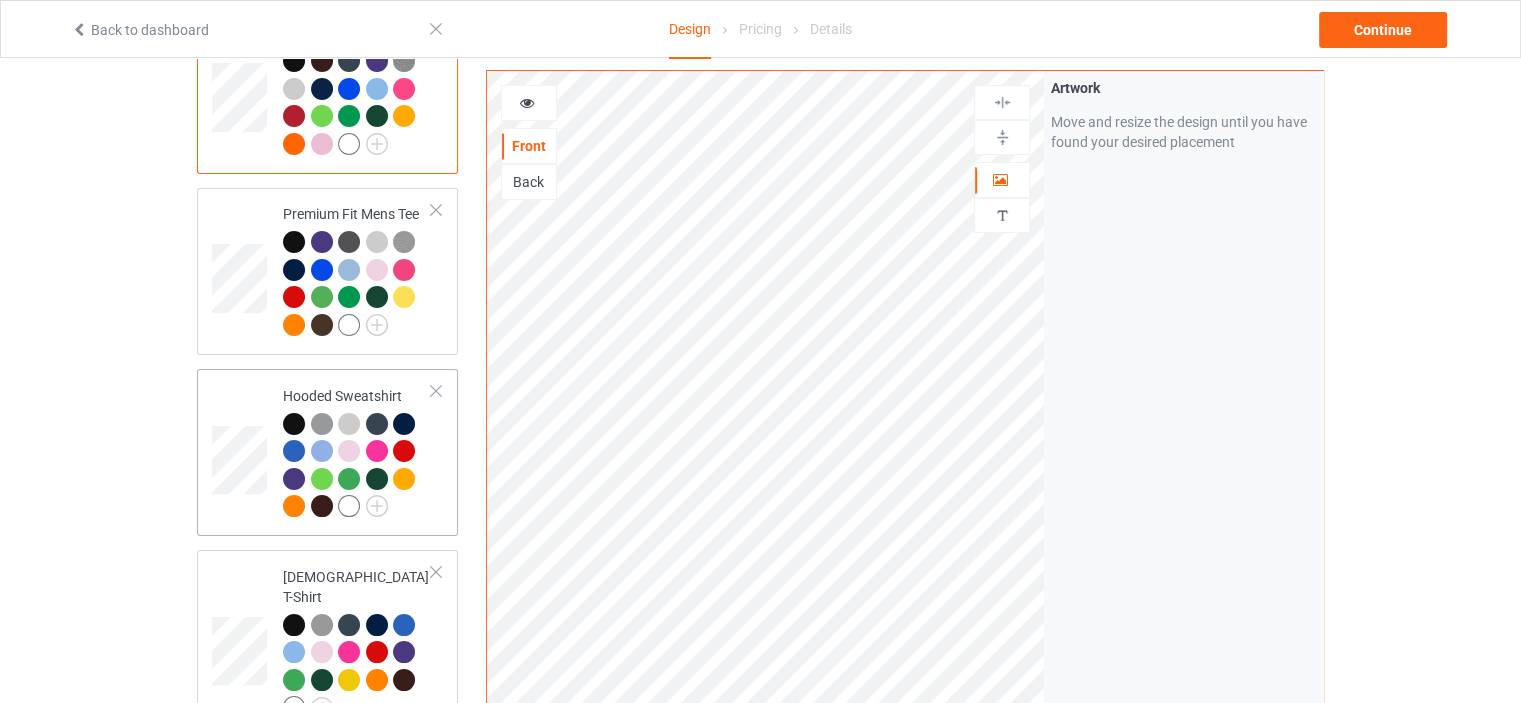scroll, scrollTop: 0, scrollLeft: 0, axis: both 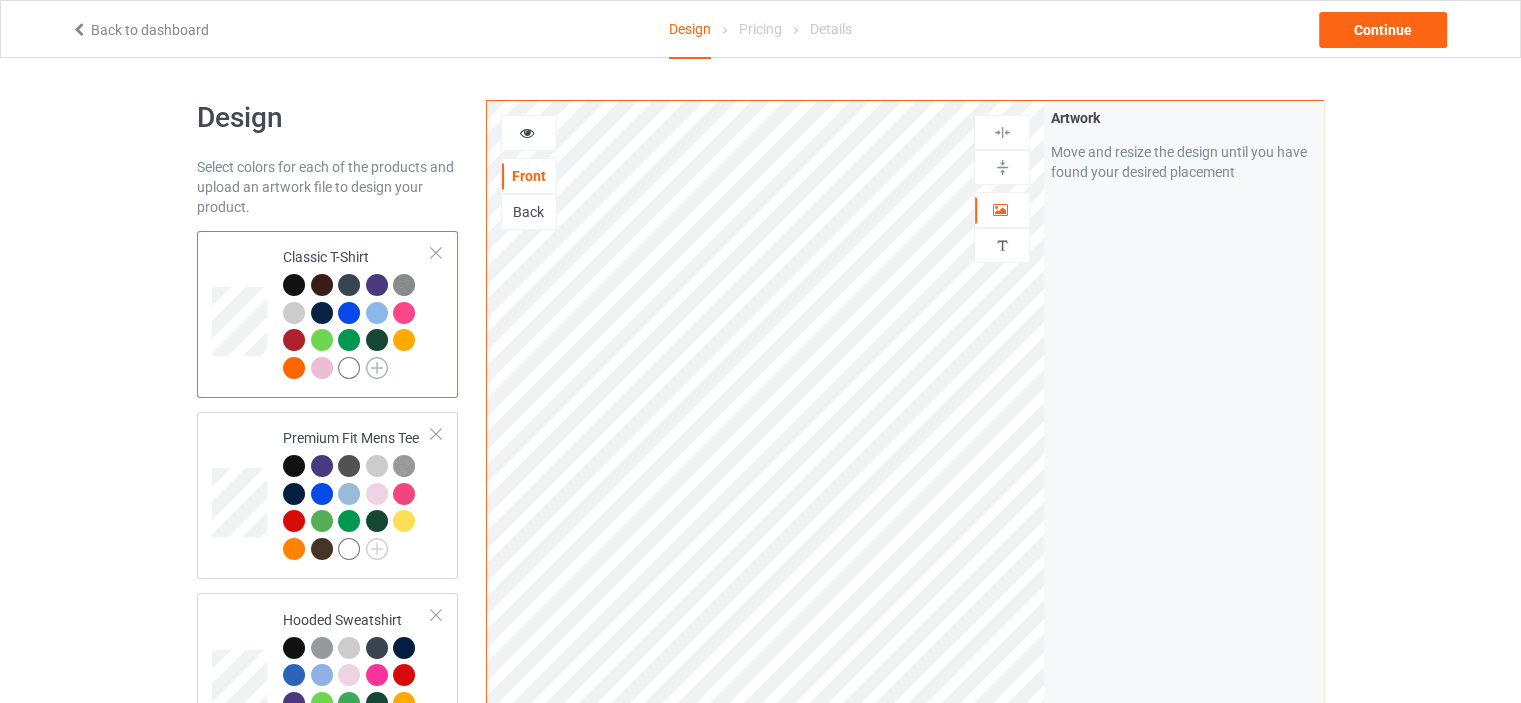 click at bounding box center (377, 368) 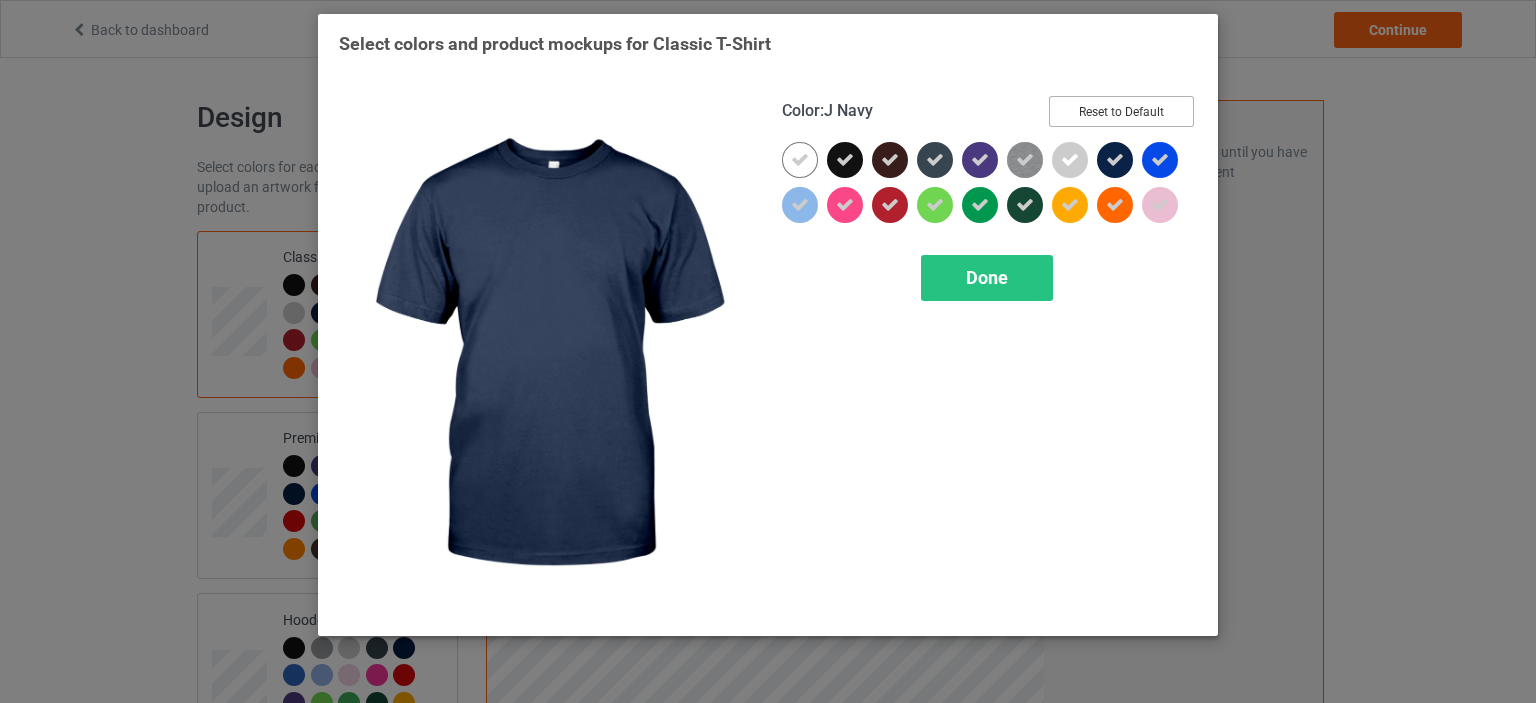 click on "Reset to Default" at bounding box center (1121, 111) 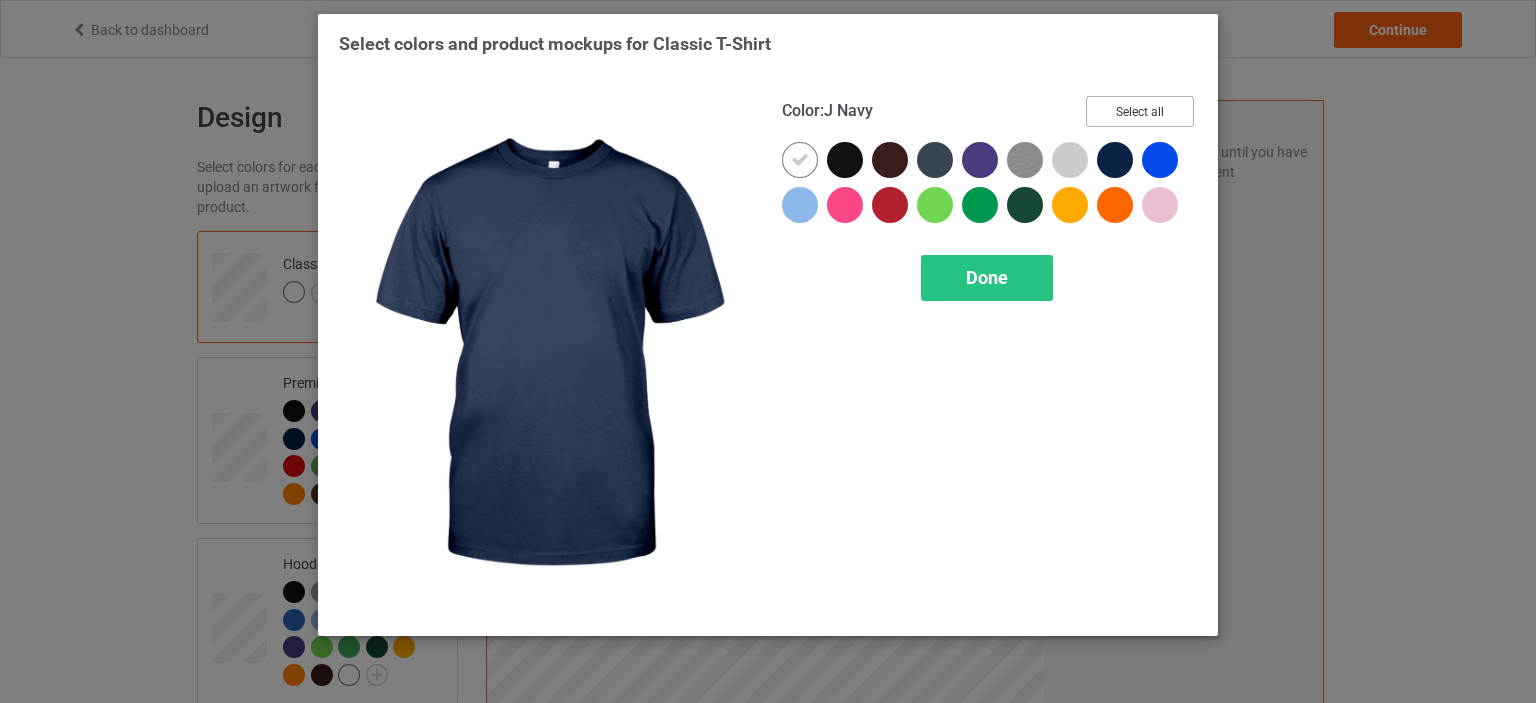 click on "Select all" at bounding box center [1140, 111] 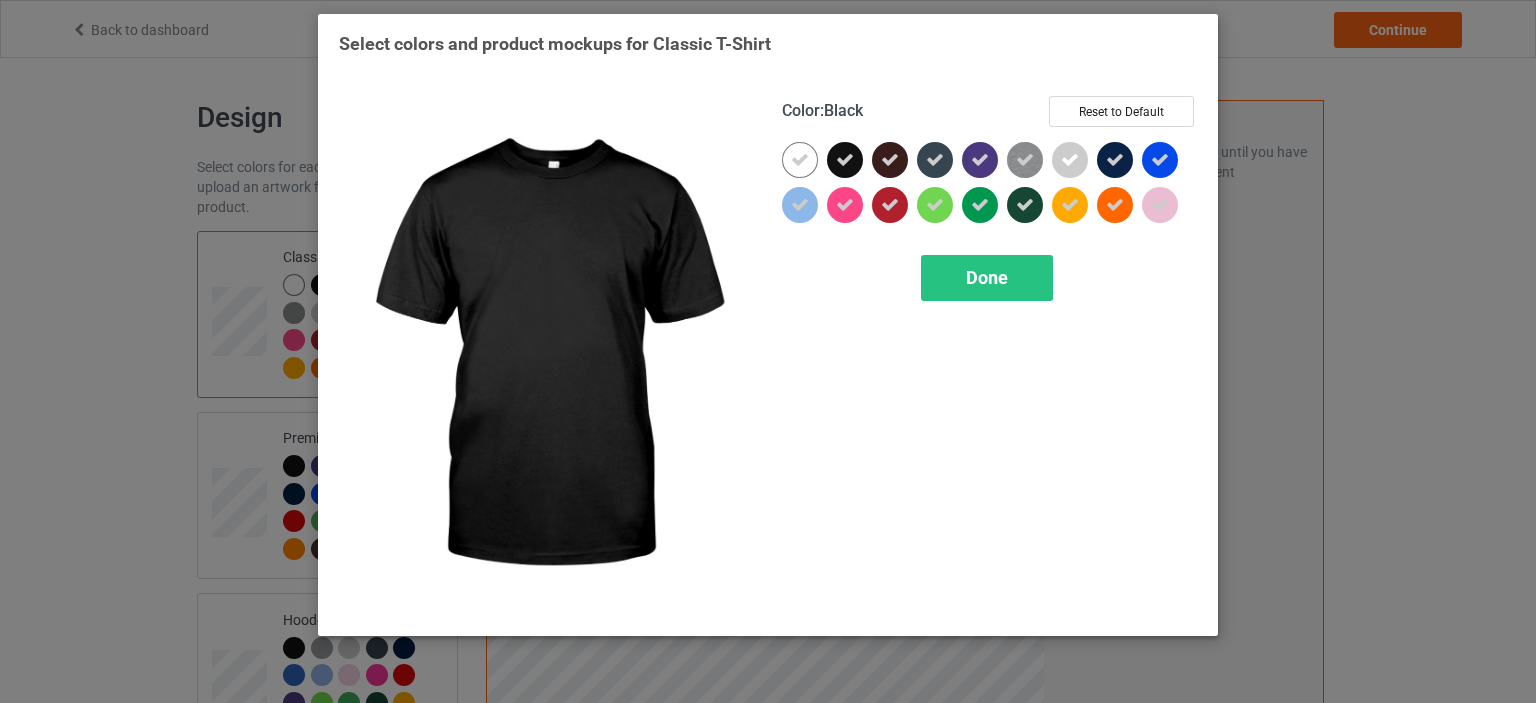 click at bounding box center [845, 160] 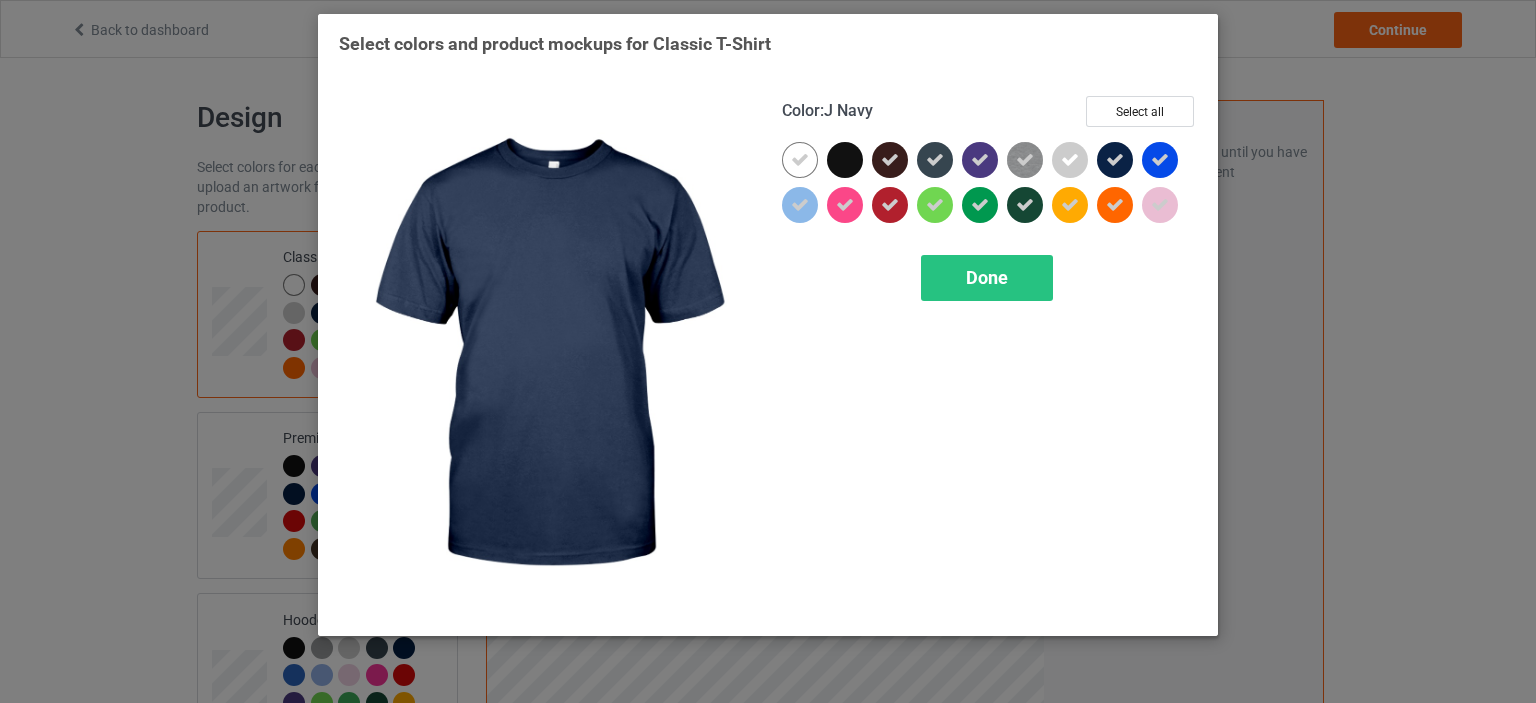 click at bounding box center [1115, 160] 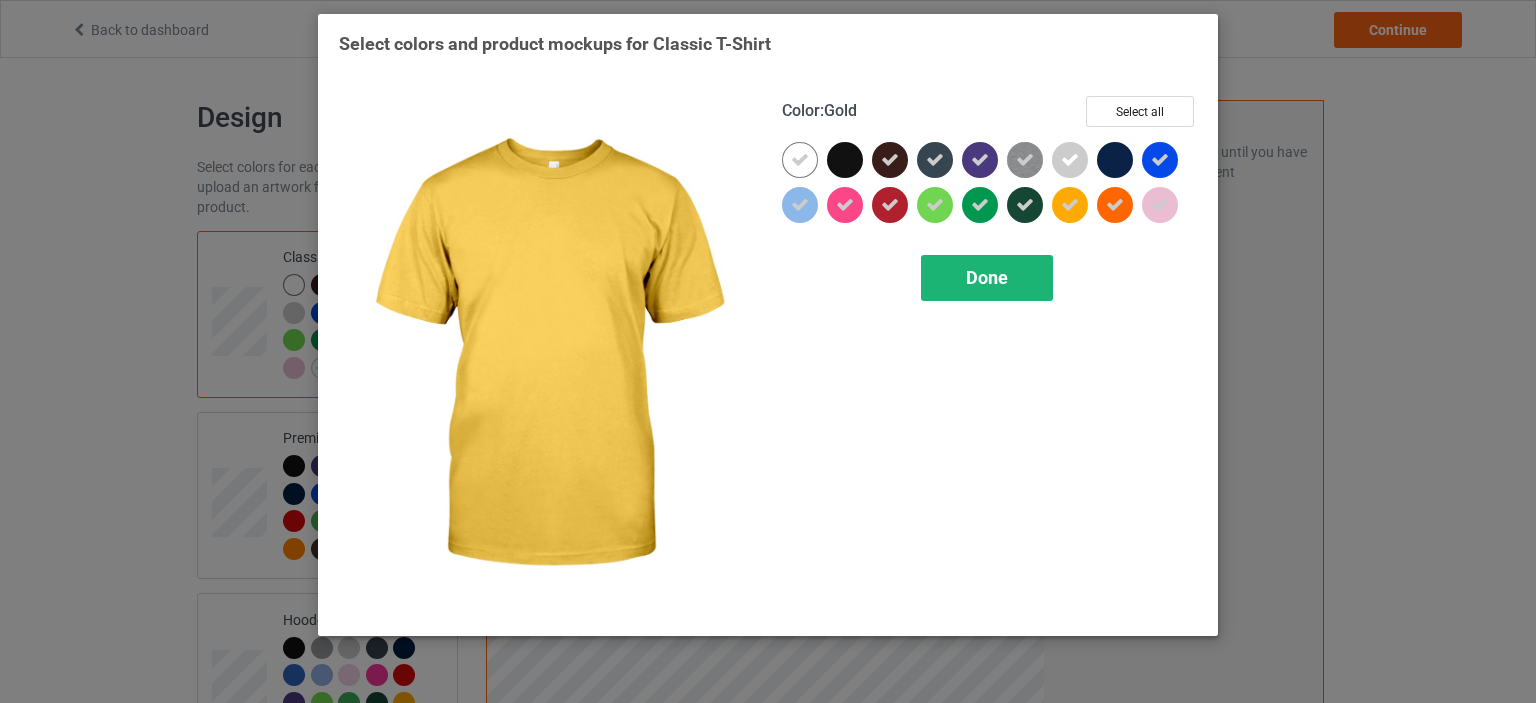 click on "Done" at bounding box center [987, 278] 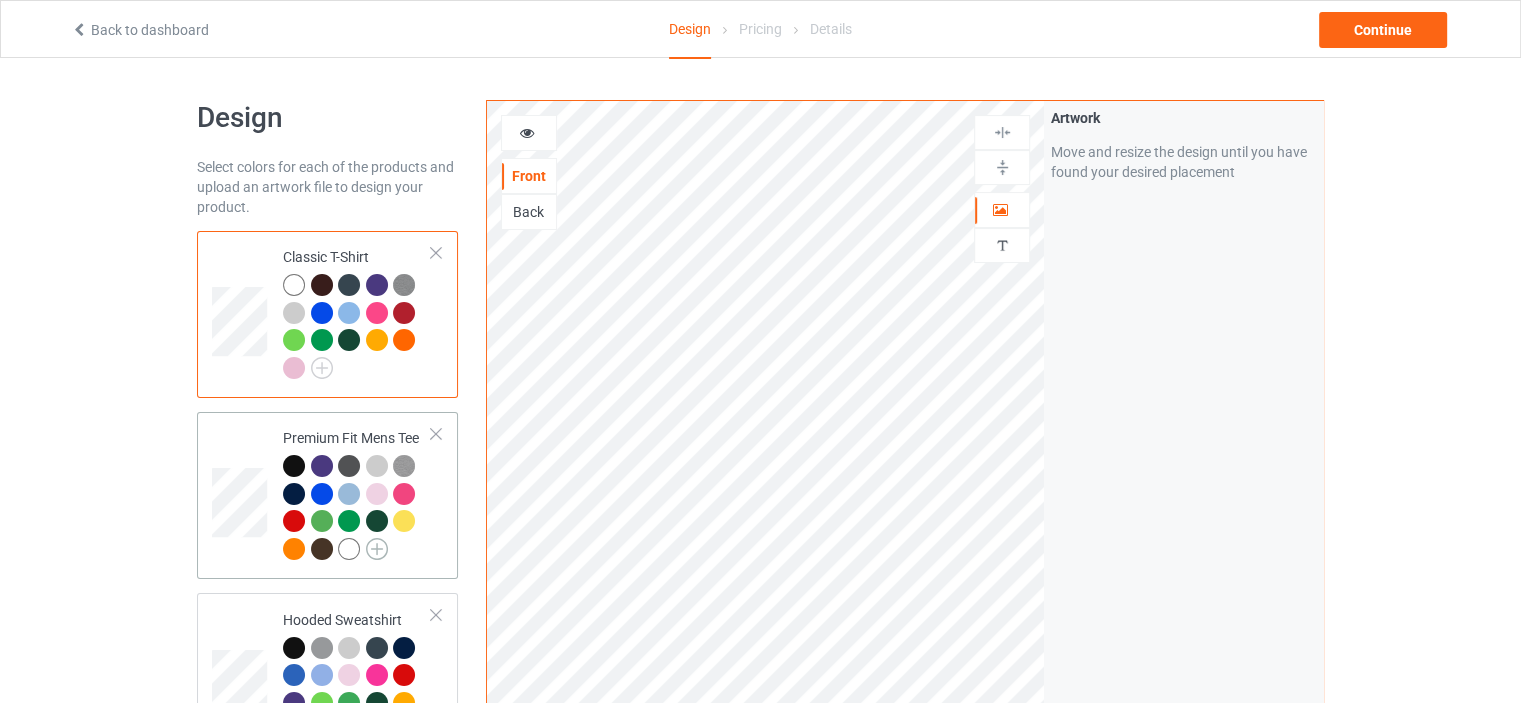 click at bounding box center [377, 549] 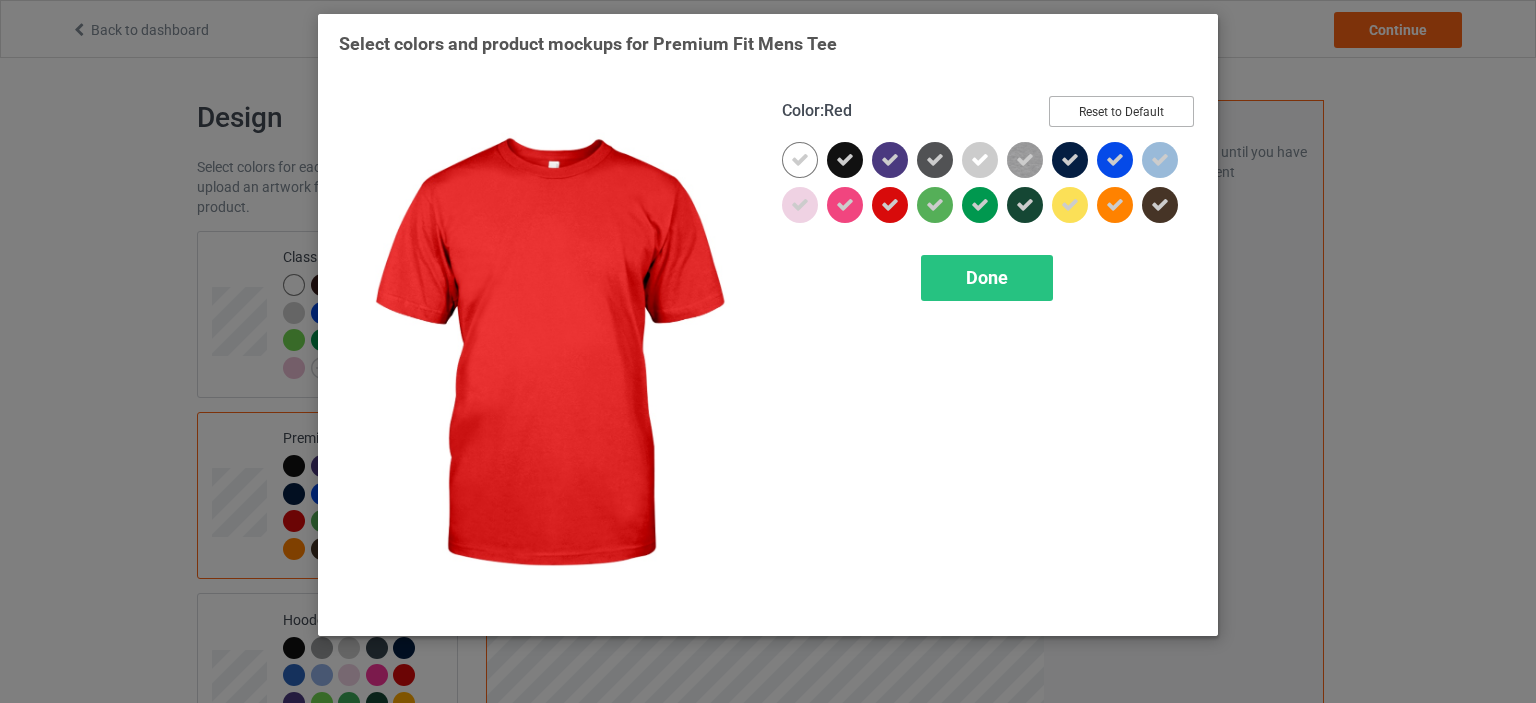 click on "Reset to Default" at bounding box center [1121, 111] 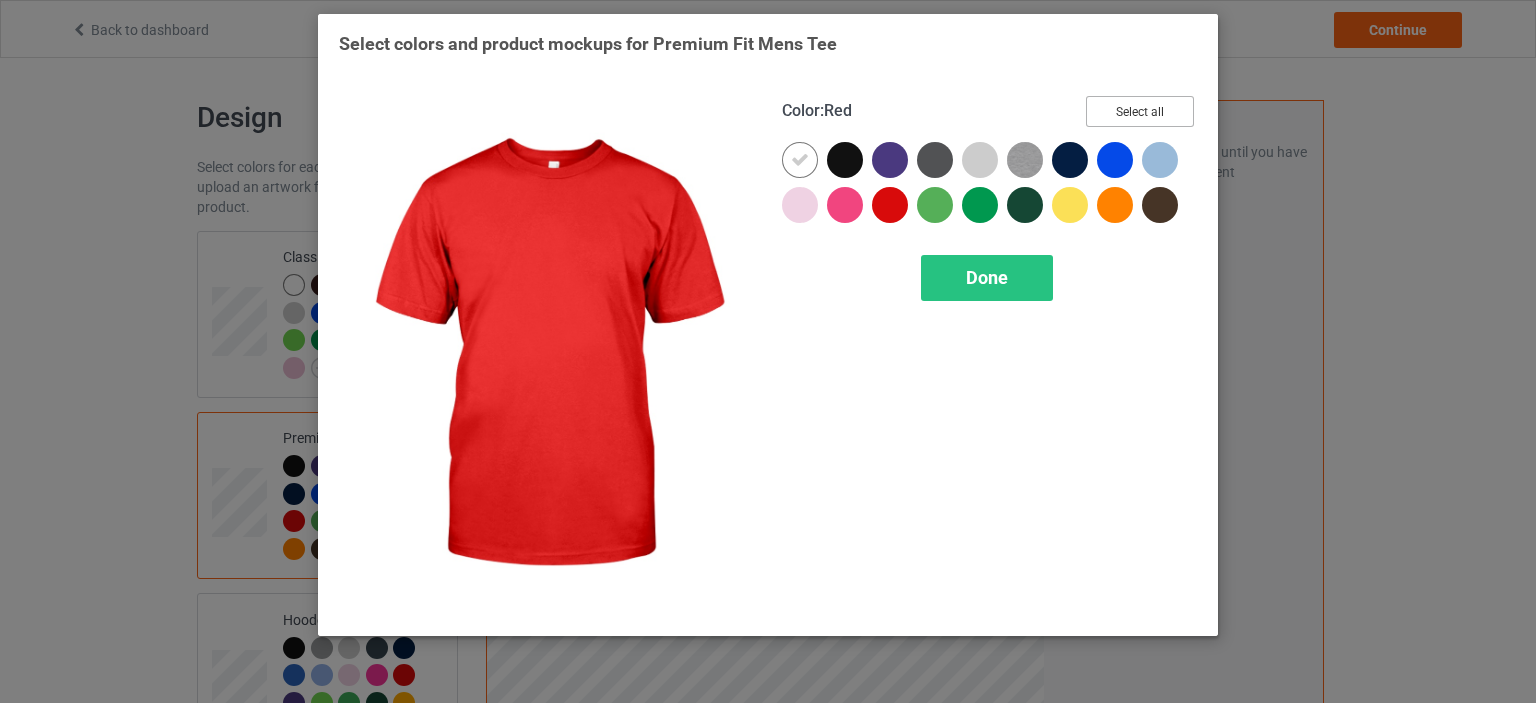 click on "Select all" at bounding box center (1140, 111) 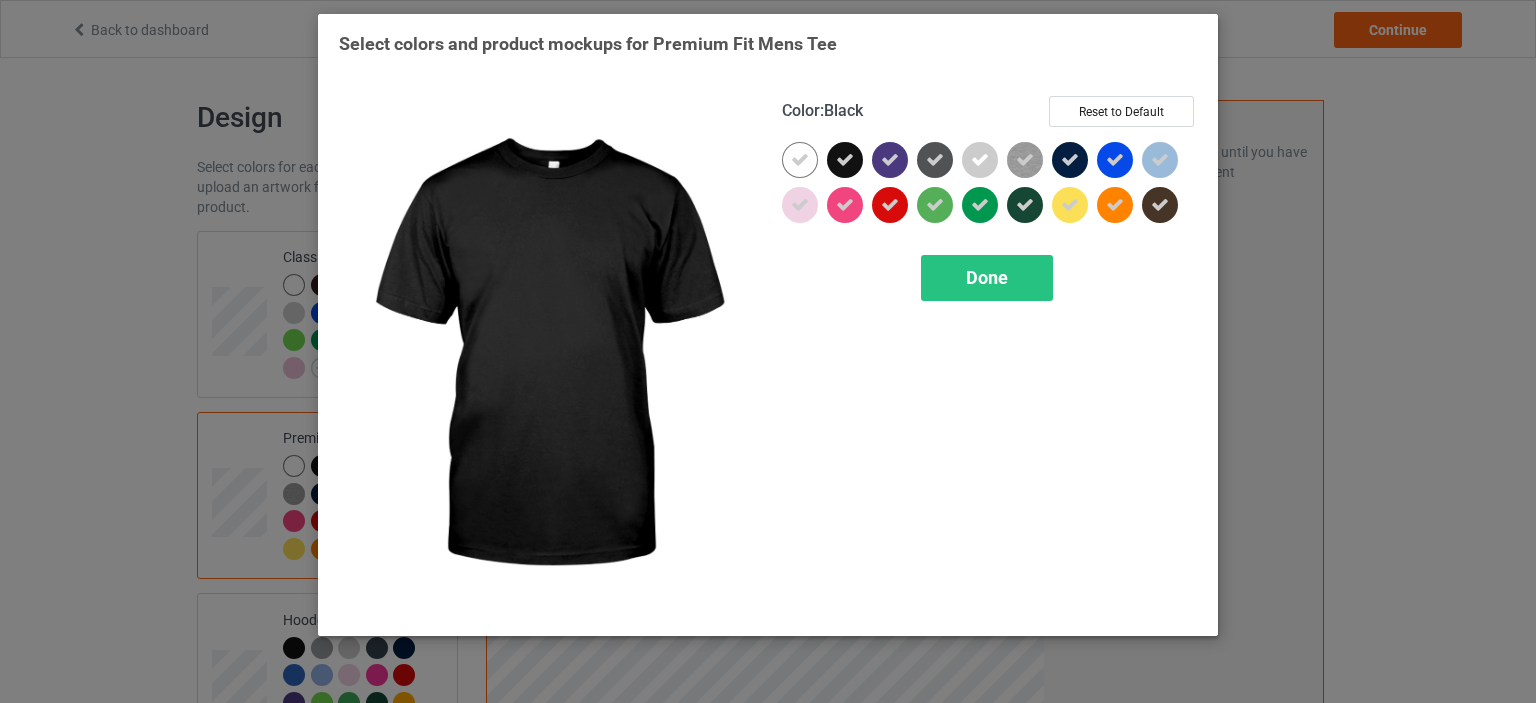 click at bounding box center [845, 160] 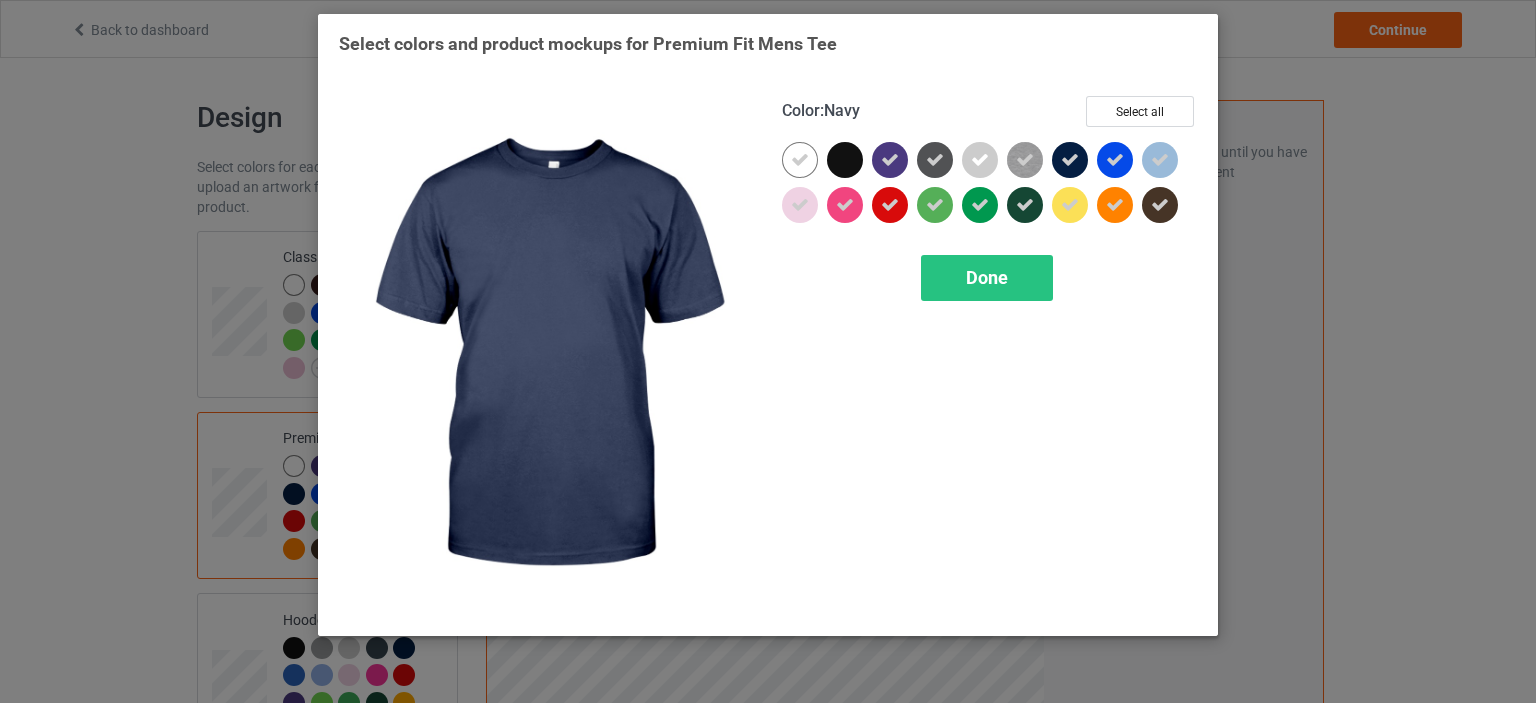 click at bounding box center (1070, 160) 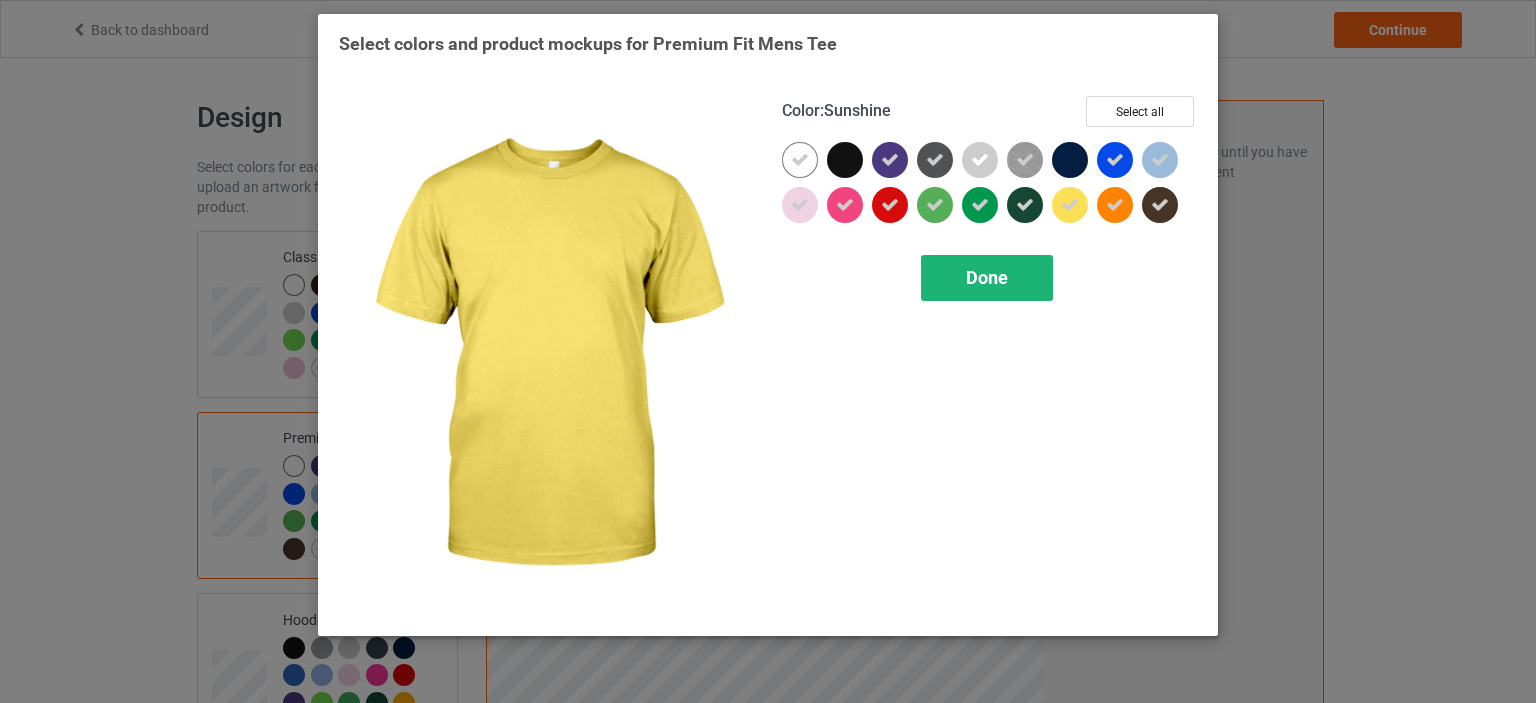click on "Done" at bounding box center [987, 278] 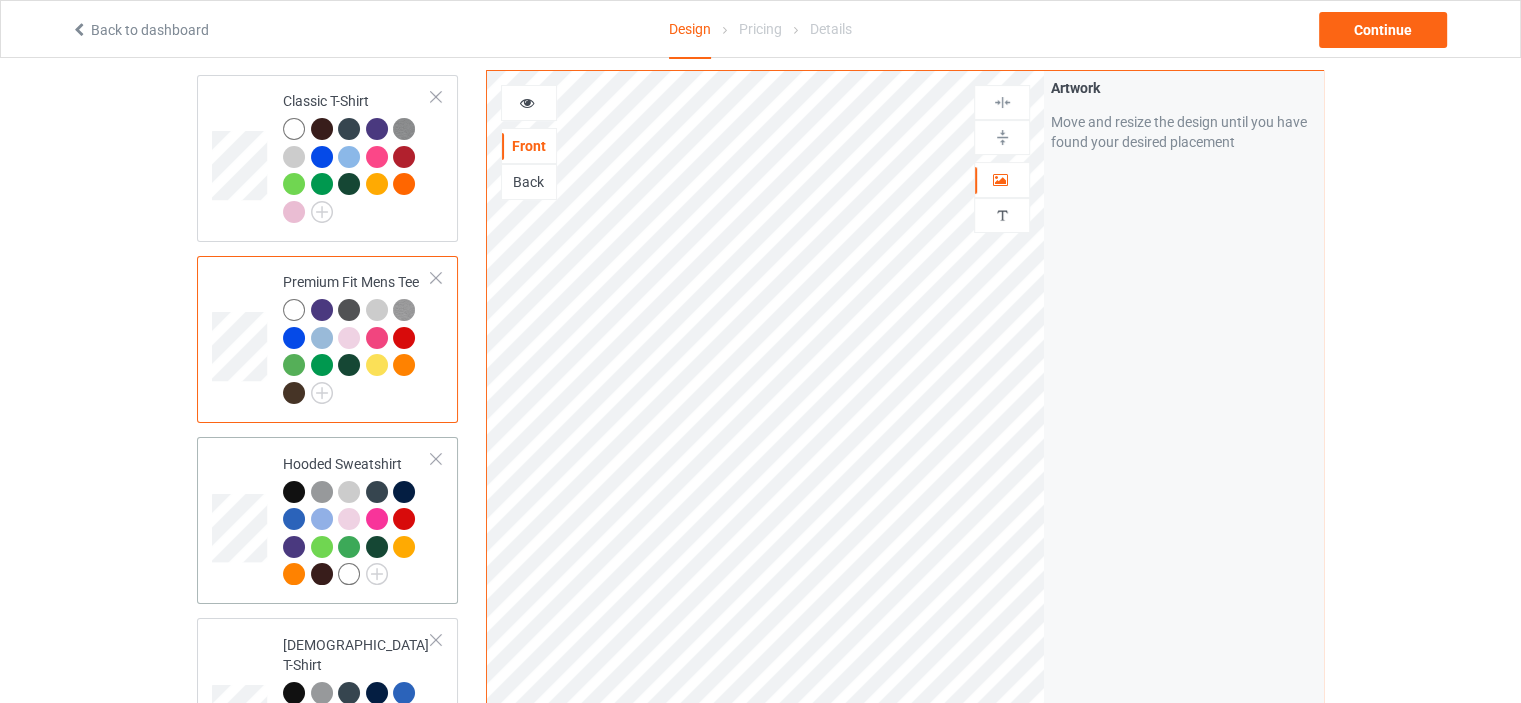 scroll, scrollTop: 300, scrollLeft: 0, axis: vertical 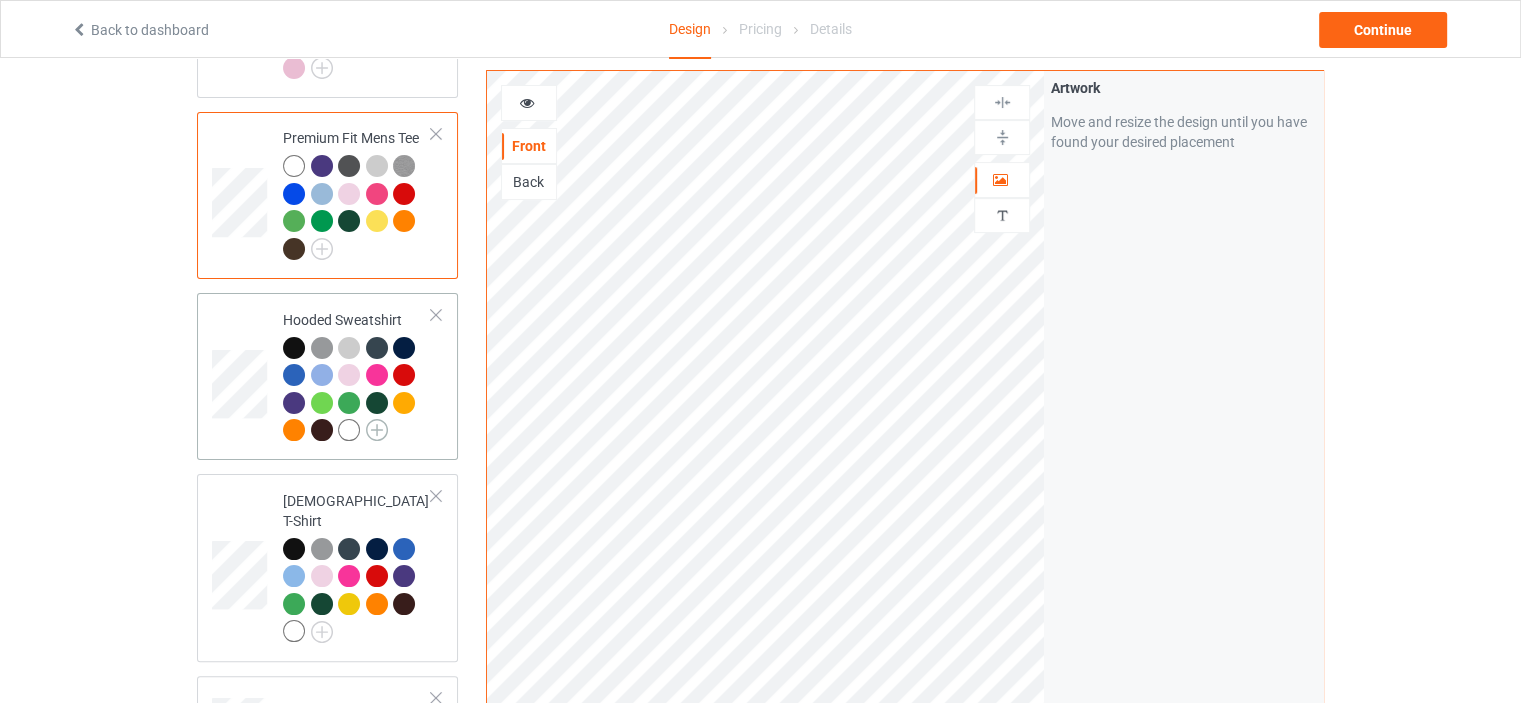 click at bounding box center [377, 430] 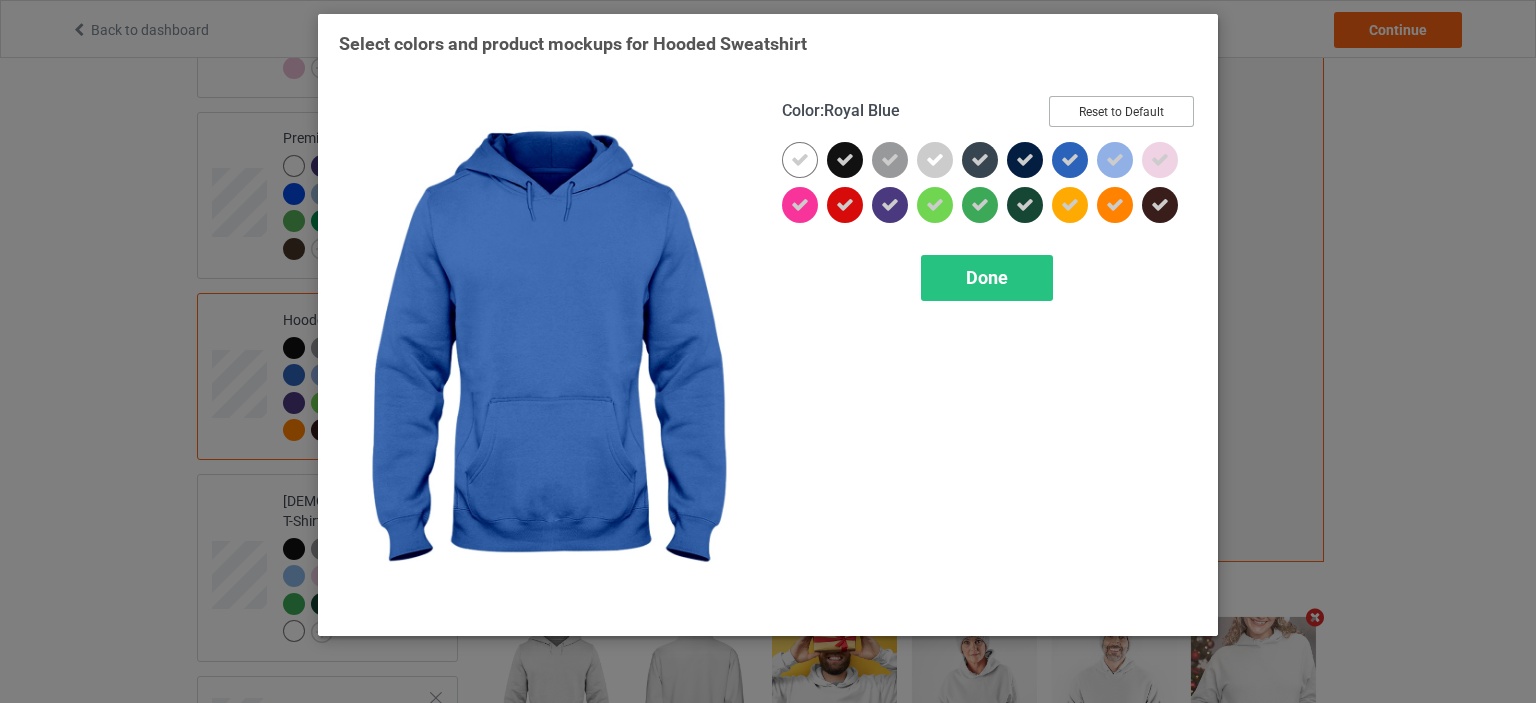 click on "Reset to Default" at bounding box center [1121, 111] 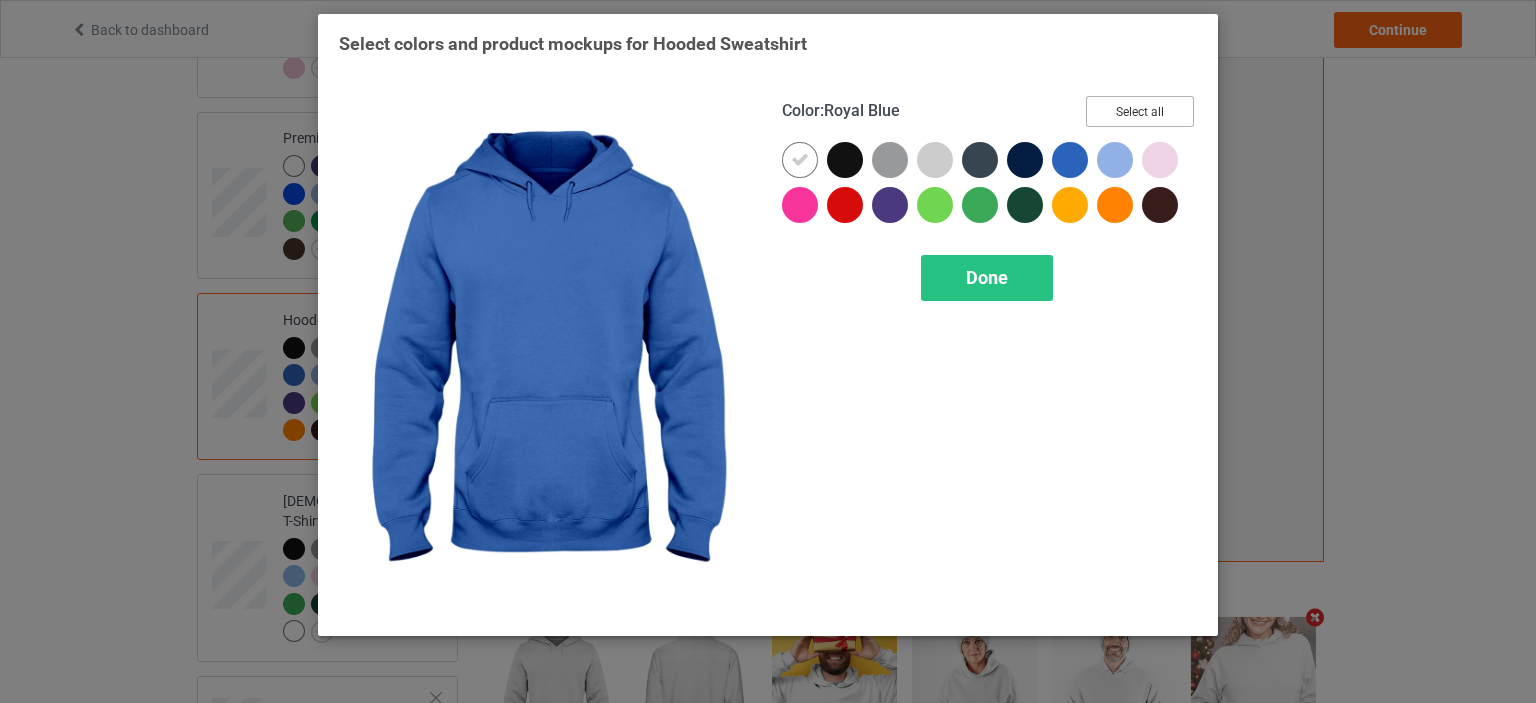 click on "Select all" at bounding box center (1140, 111) 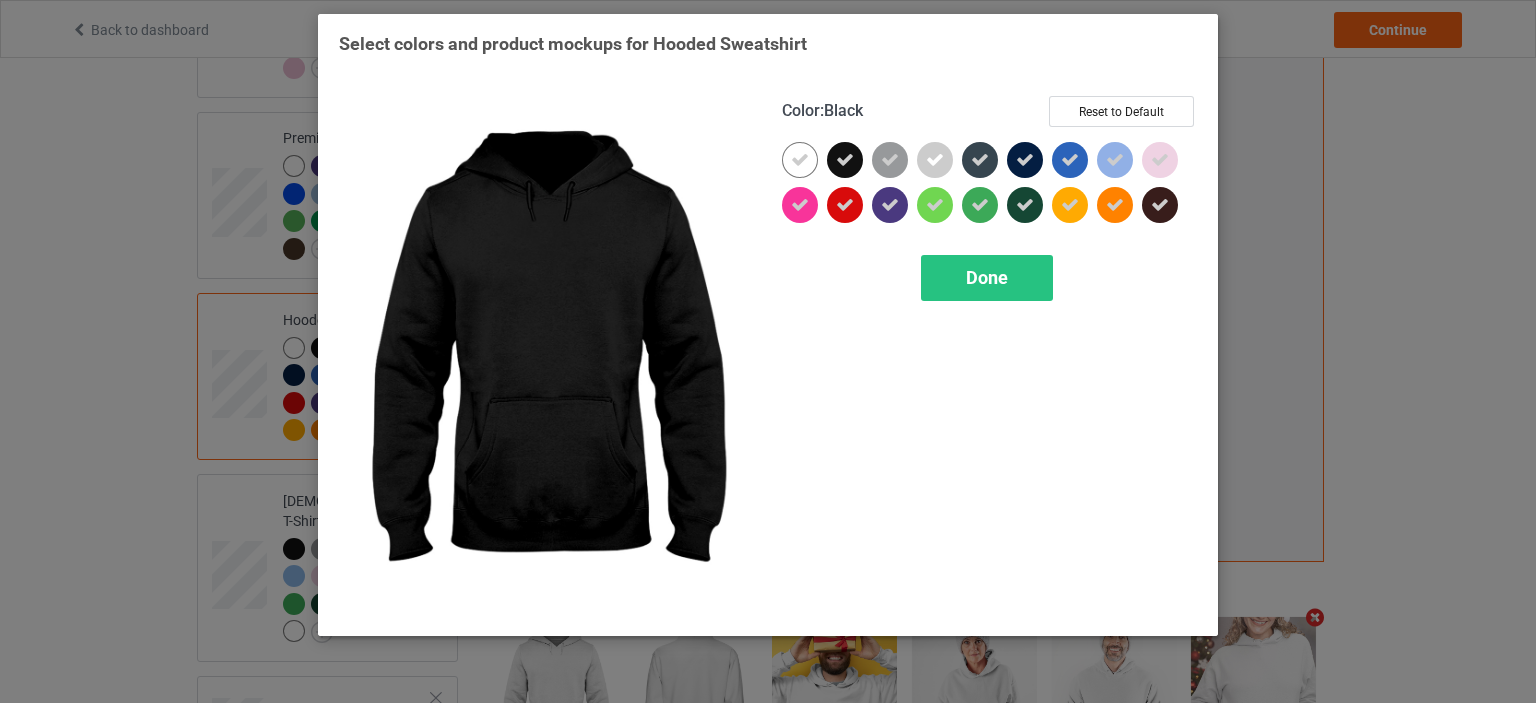 click at bounding box center (845, 160) 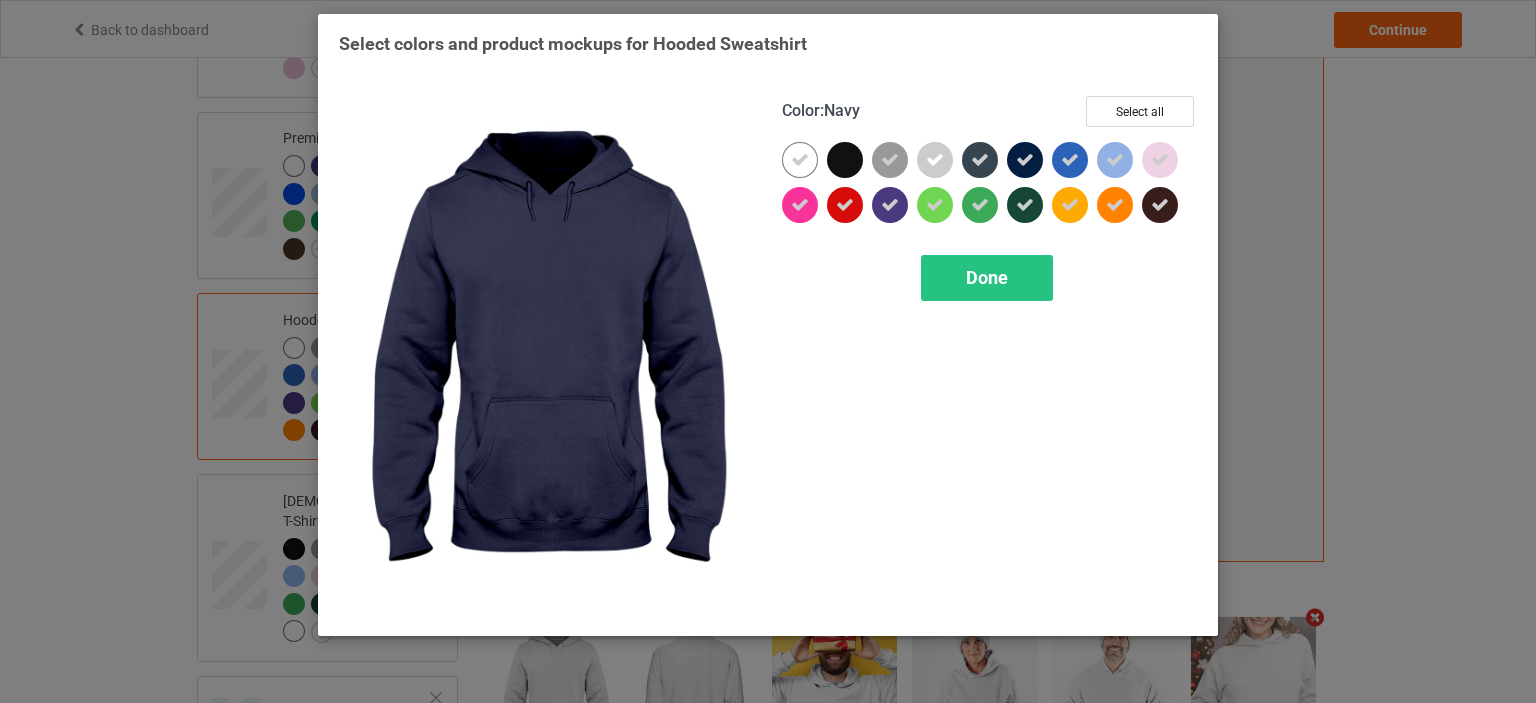 click at bounding box center [1025, 160] 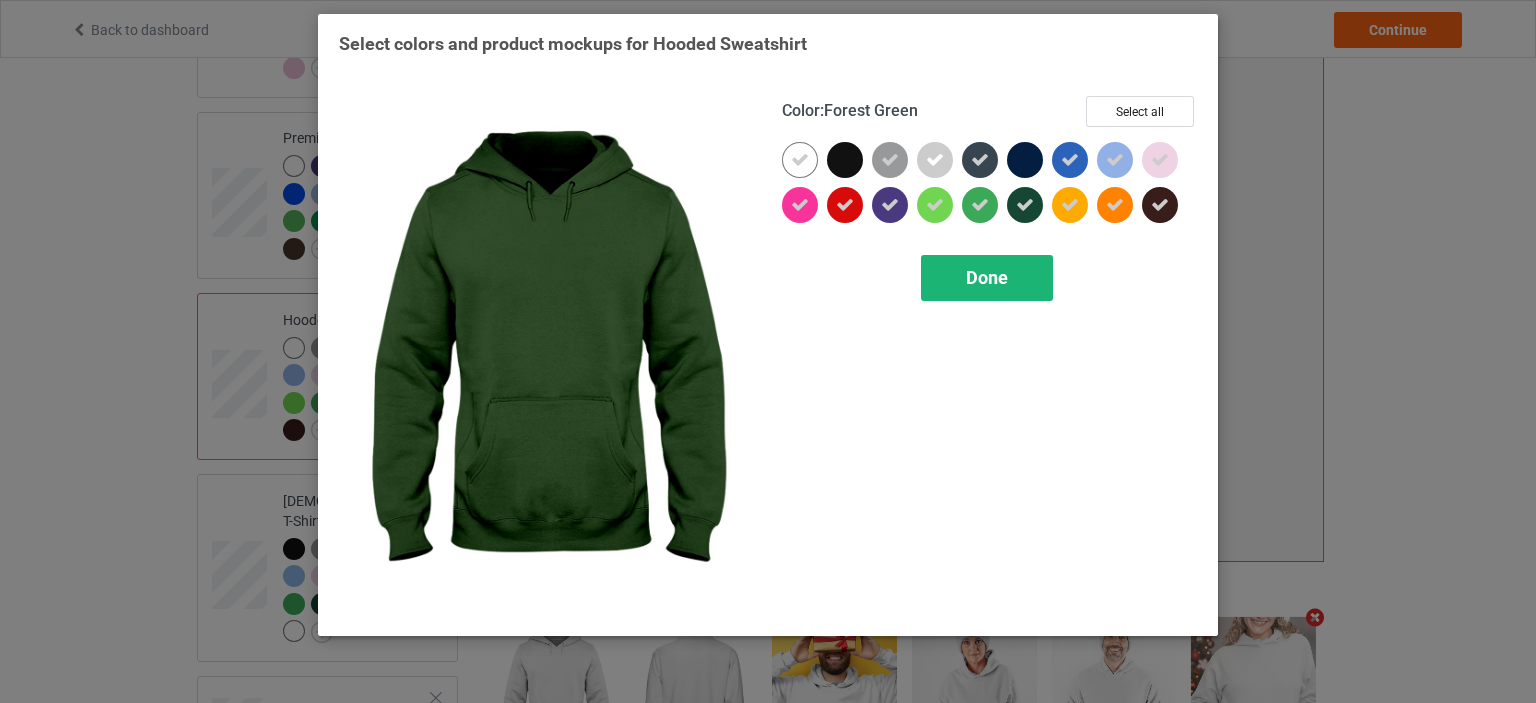 click on "Done" at bounding box center (987, 277) 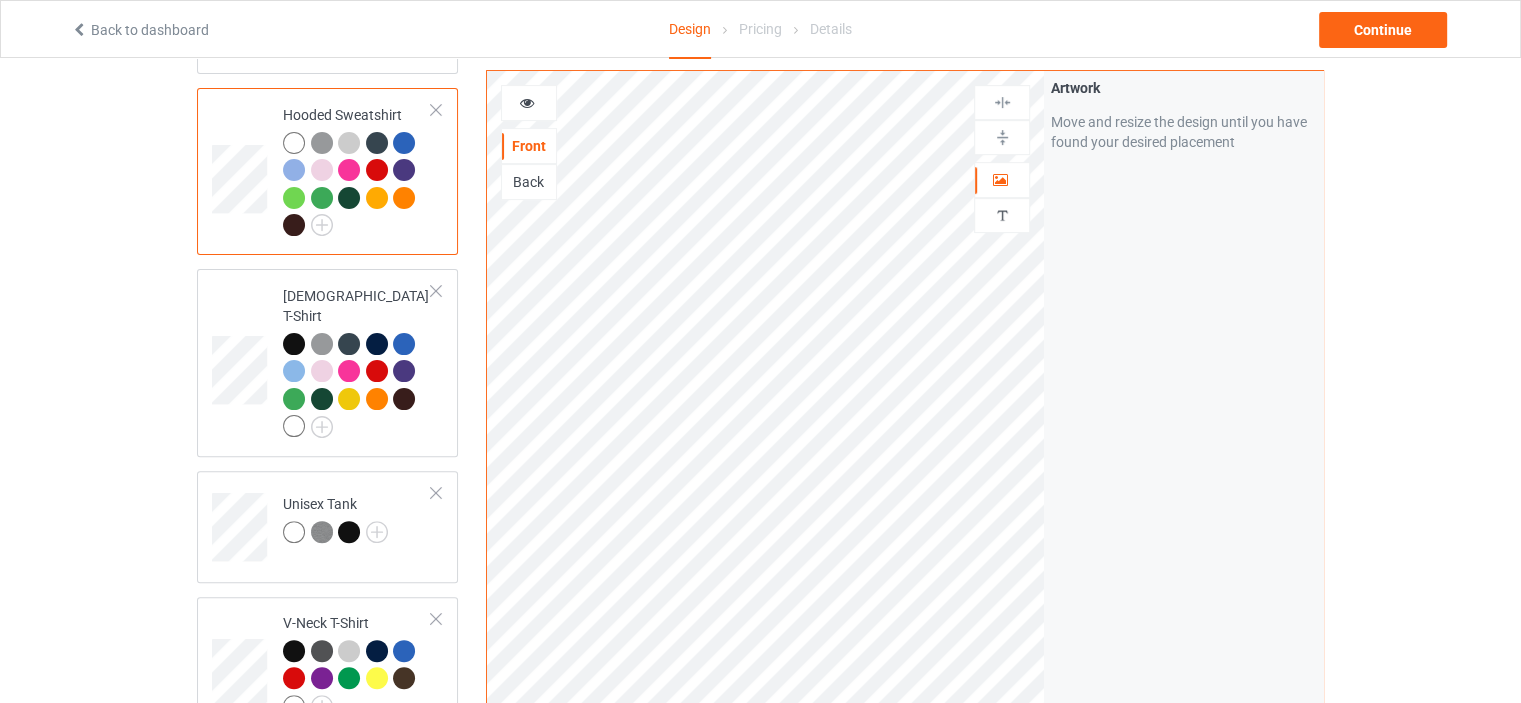 scroll, scrollTop: 600, scrollLeft: 0, axis: vertical 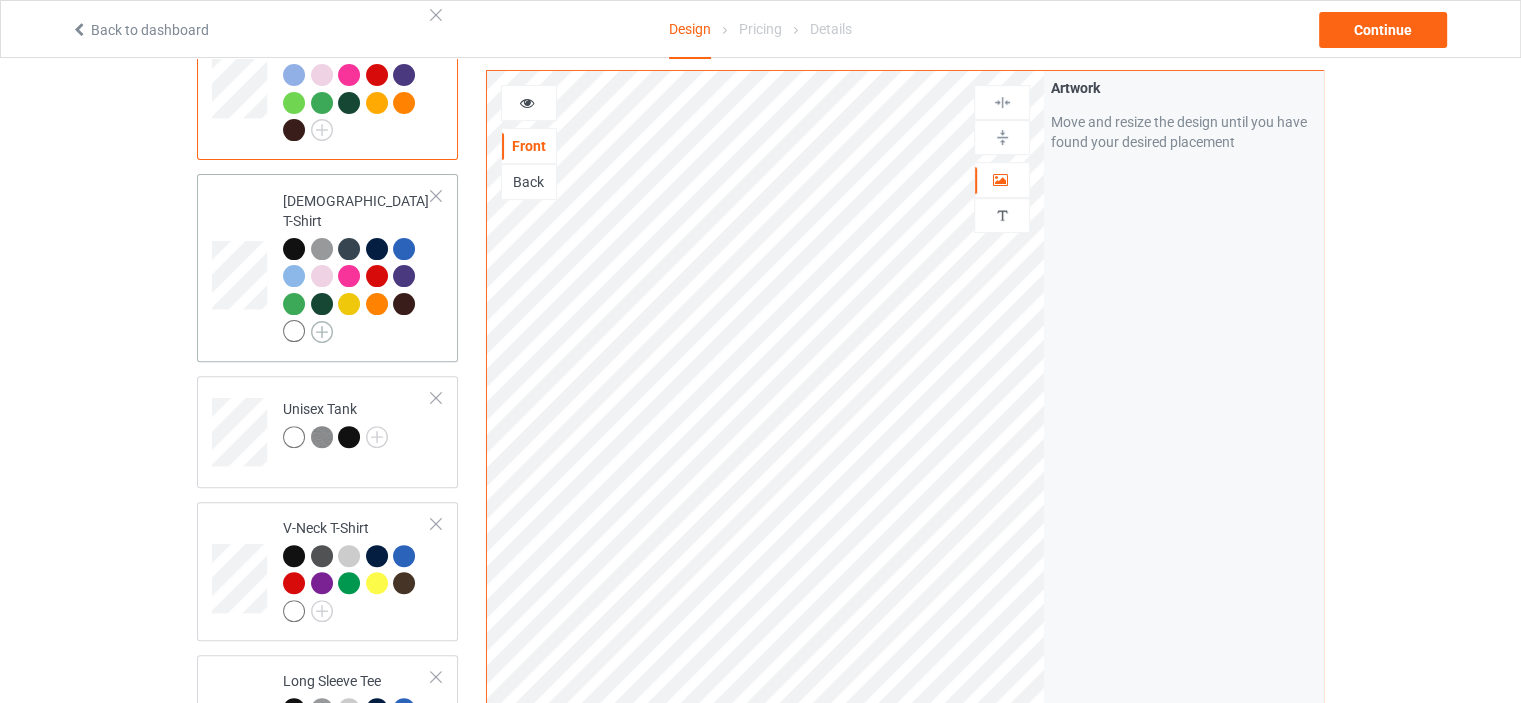 click at bounding box center [322, 332] 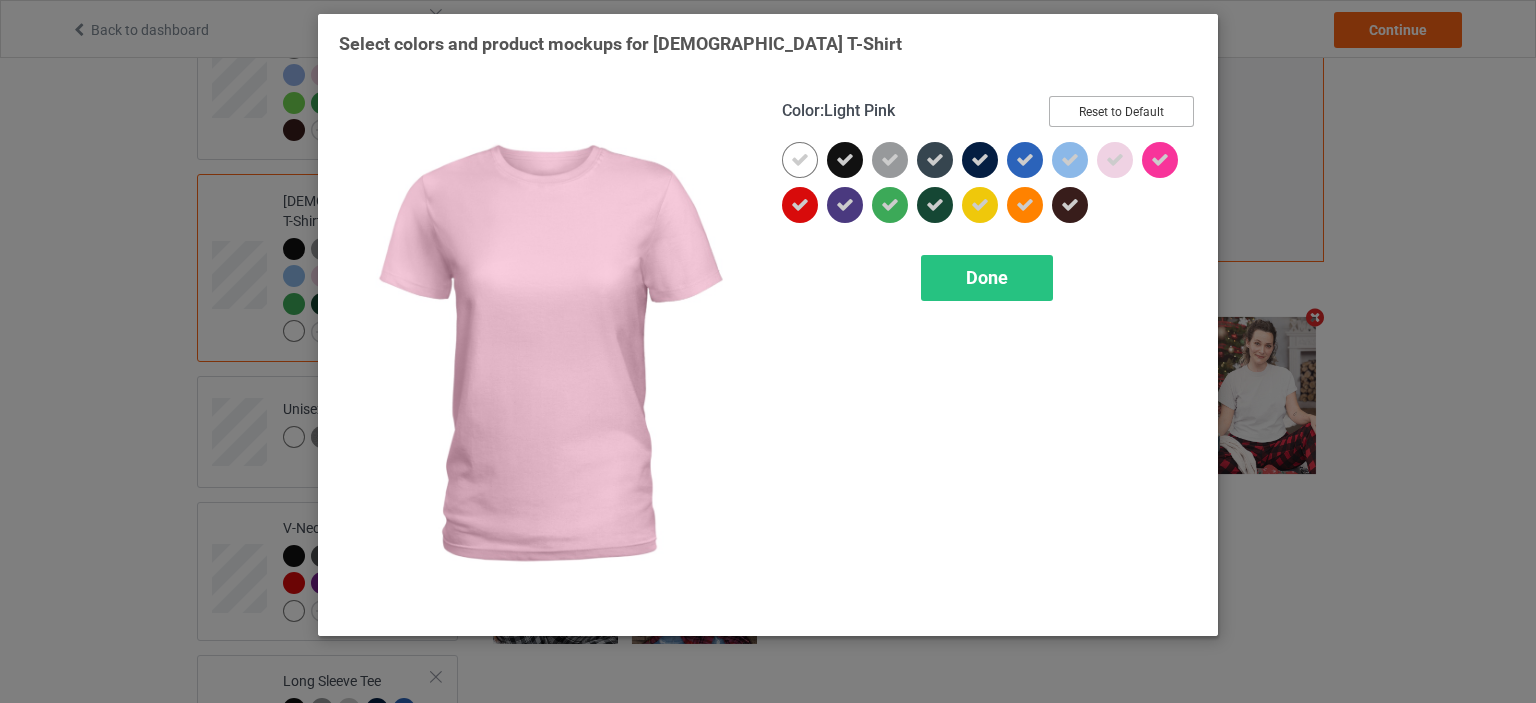 click on "Reset to Default" at bounding box center [1121, 111] 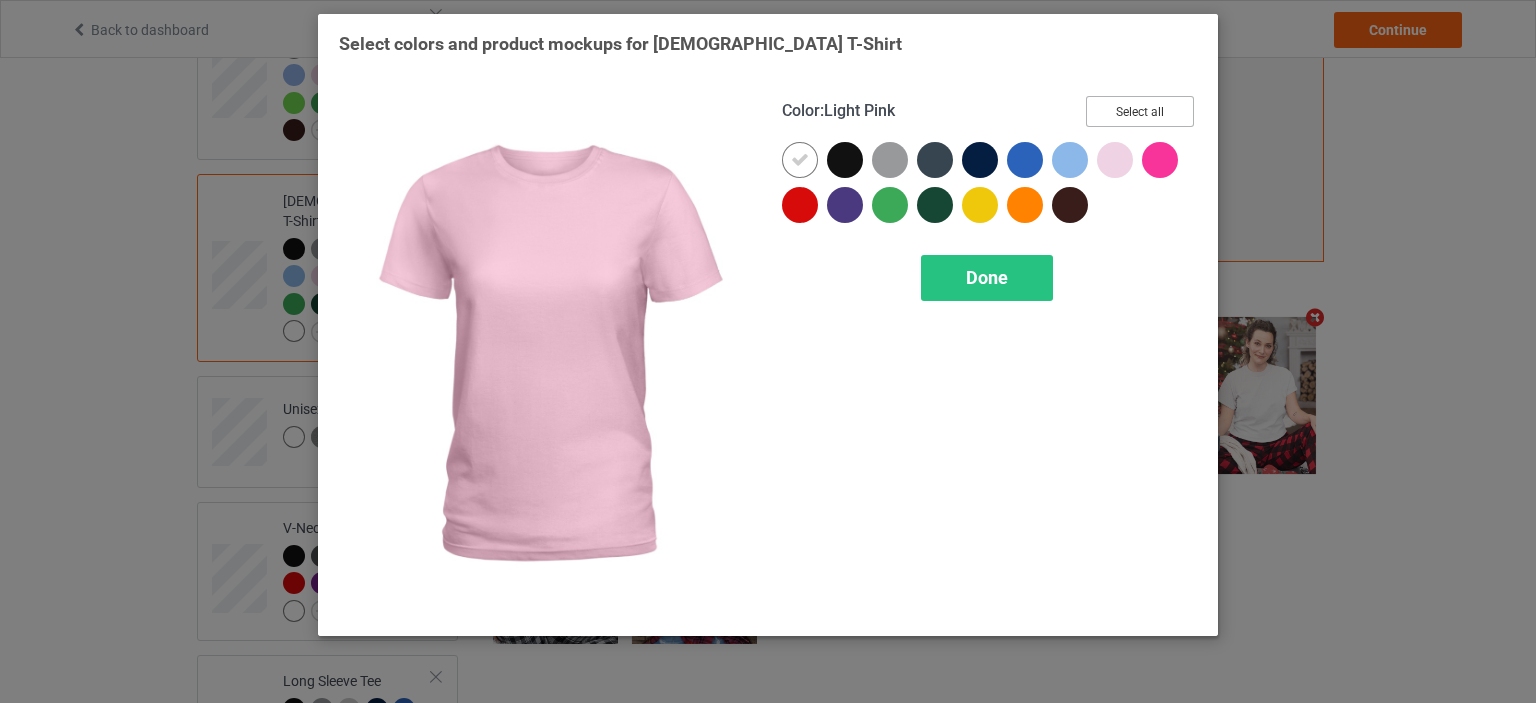 click on "Select all" at bounding box center [1140, 111] 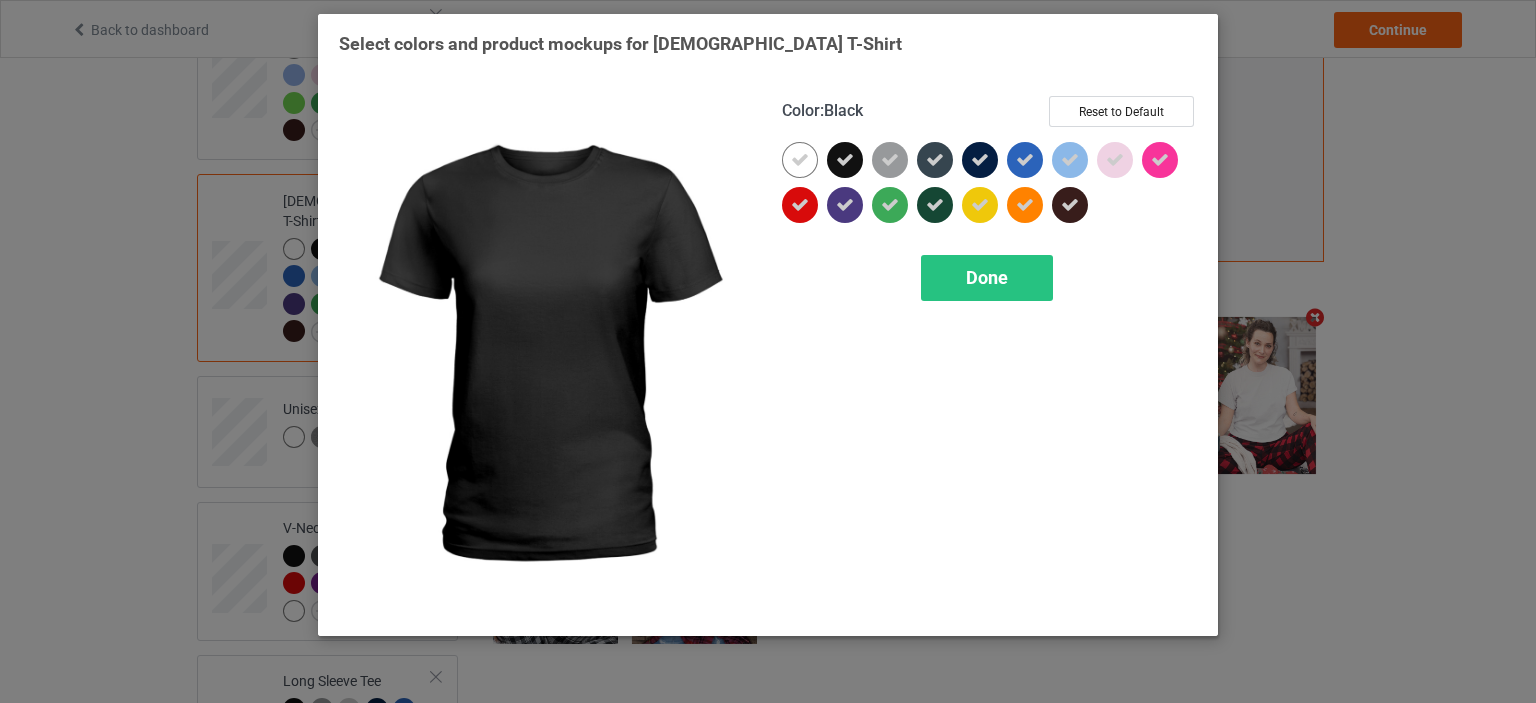 click at bounding box center [845, 160] 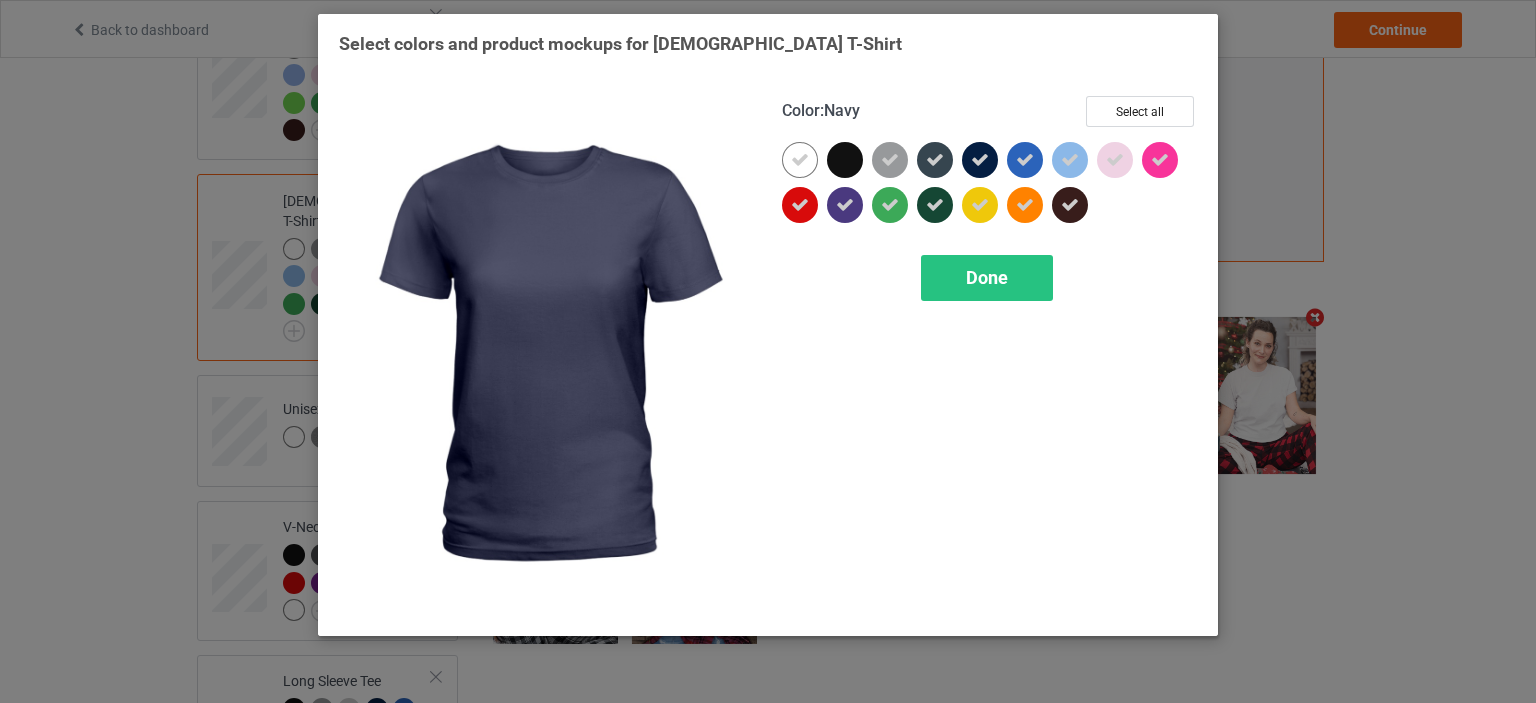 click at bounding box center (980, 160) 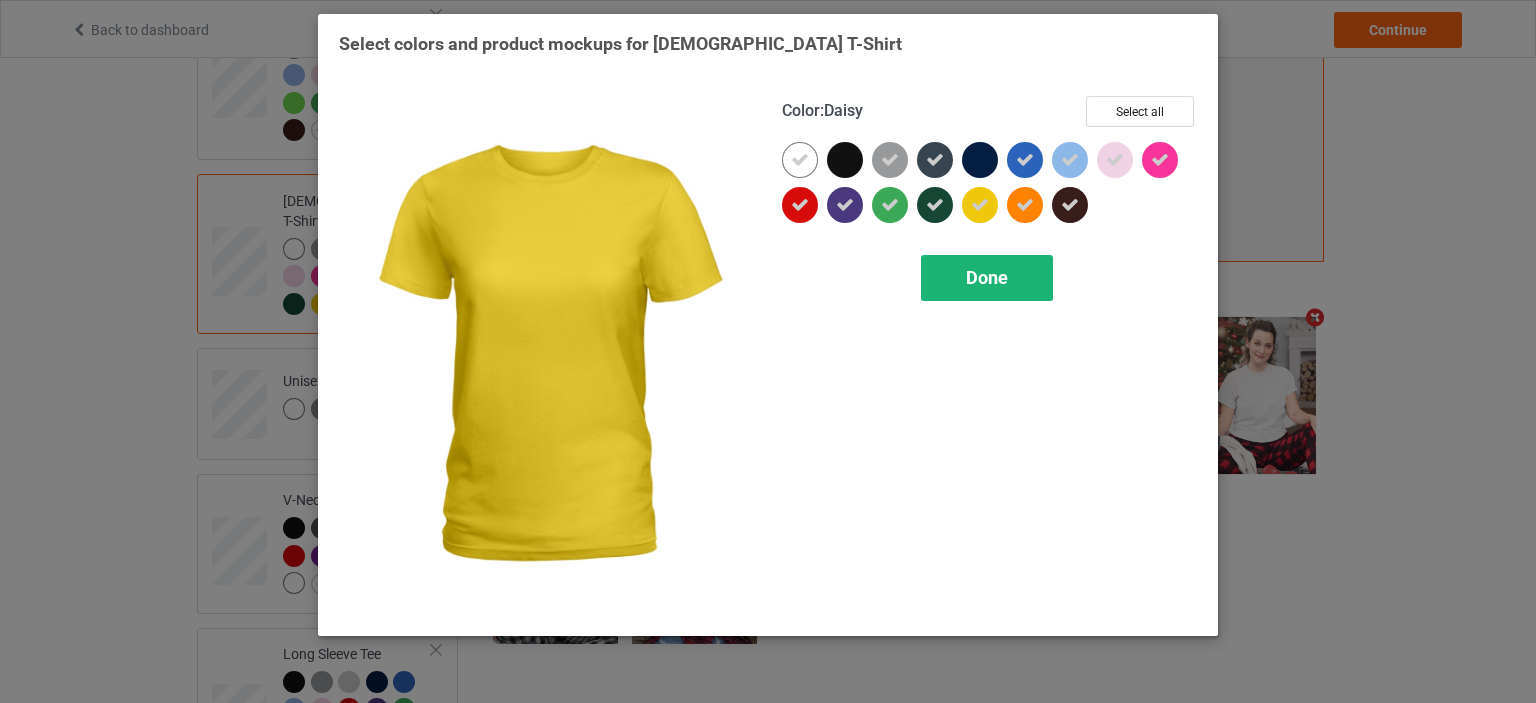 click on "Done" at bounding box center [987, 277] 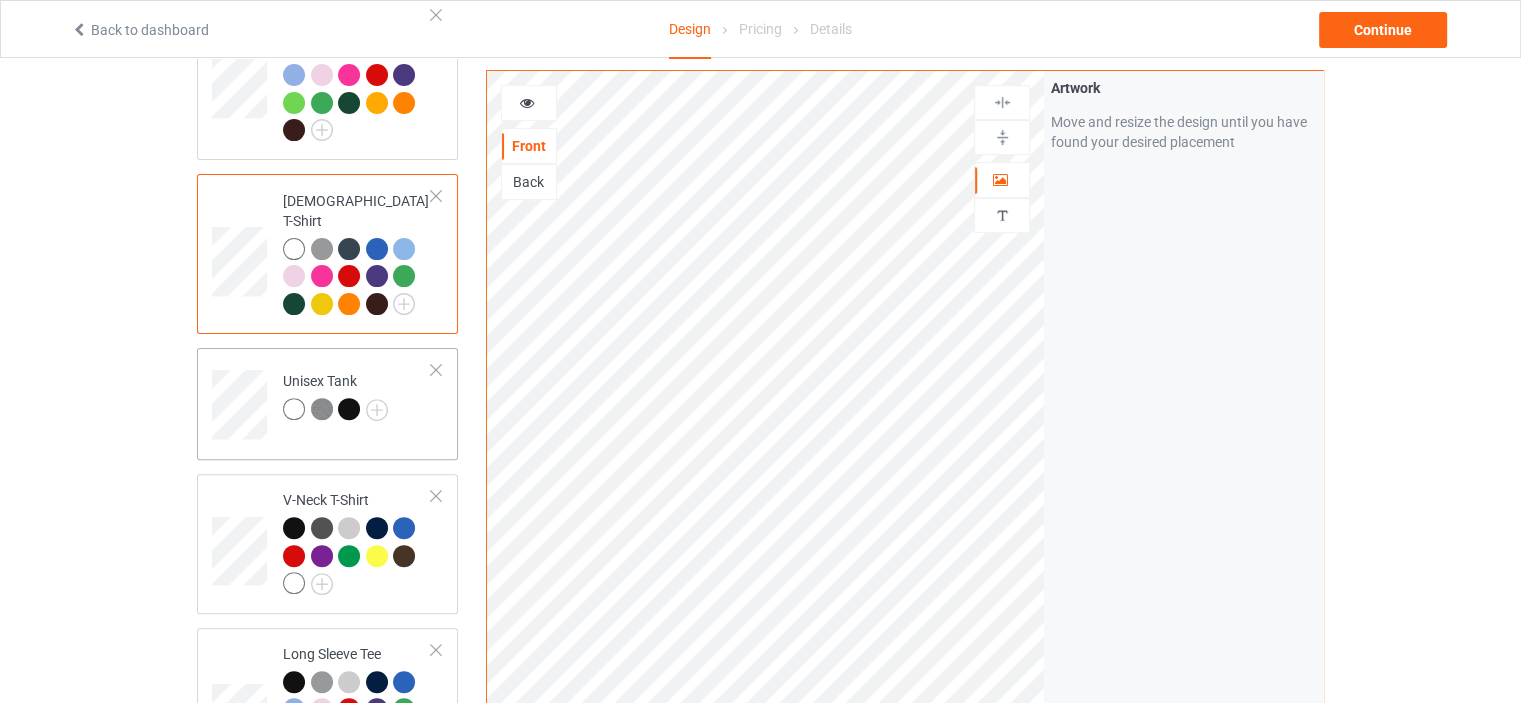 scroll, scrollTop: 900, scrollLeft: 0, axis: vertical 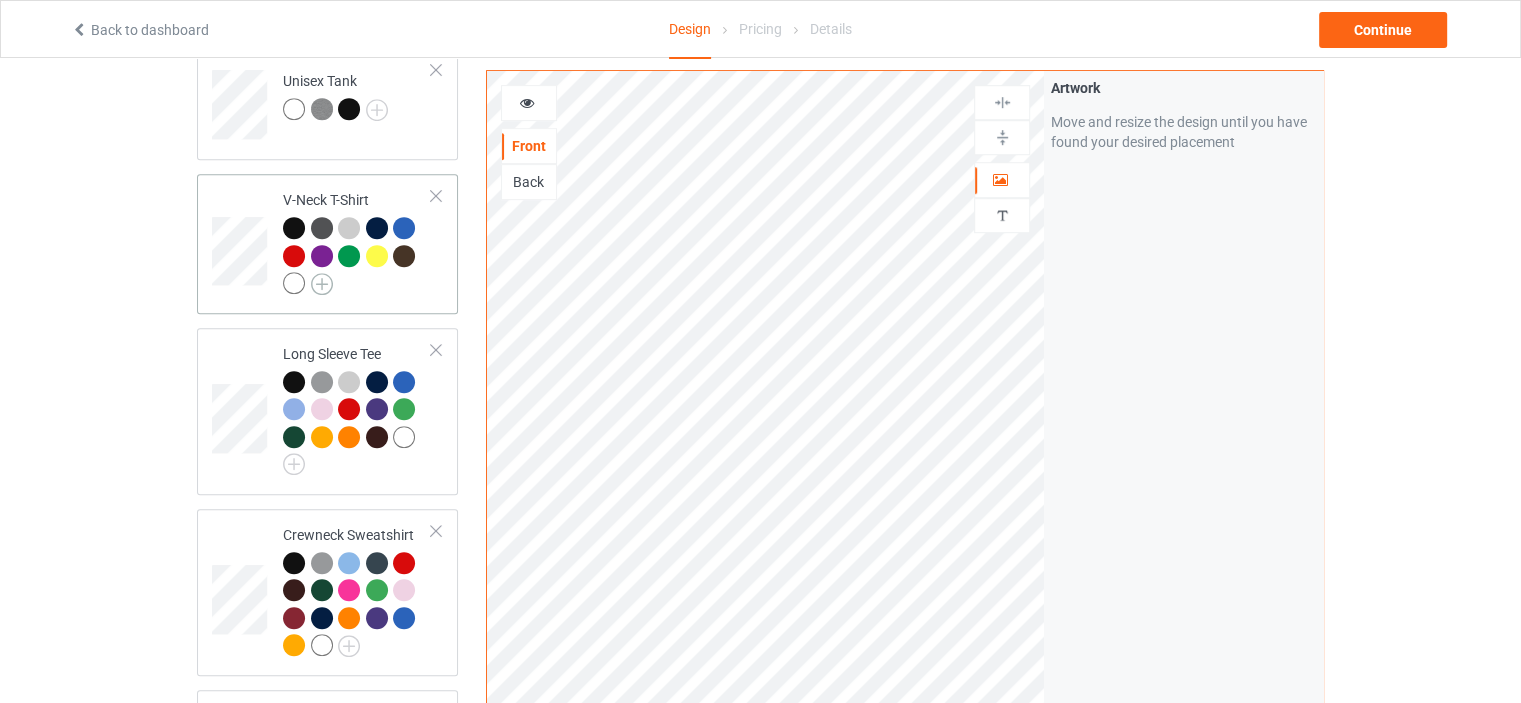 click at bounding box center [322, 284] 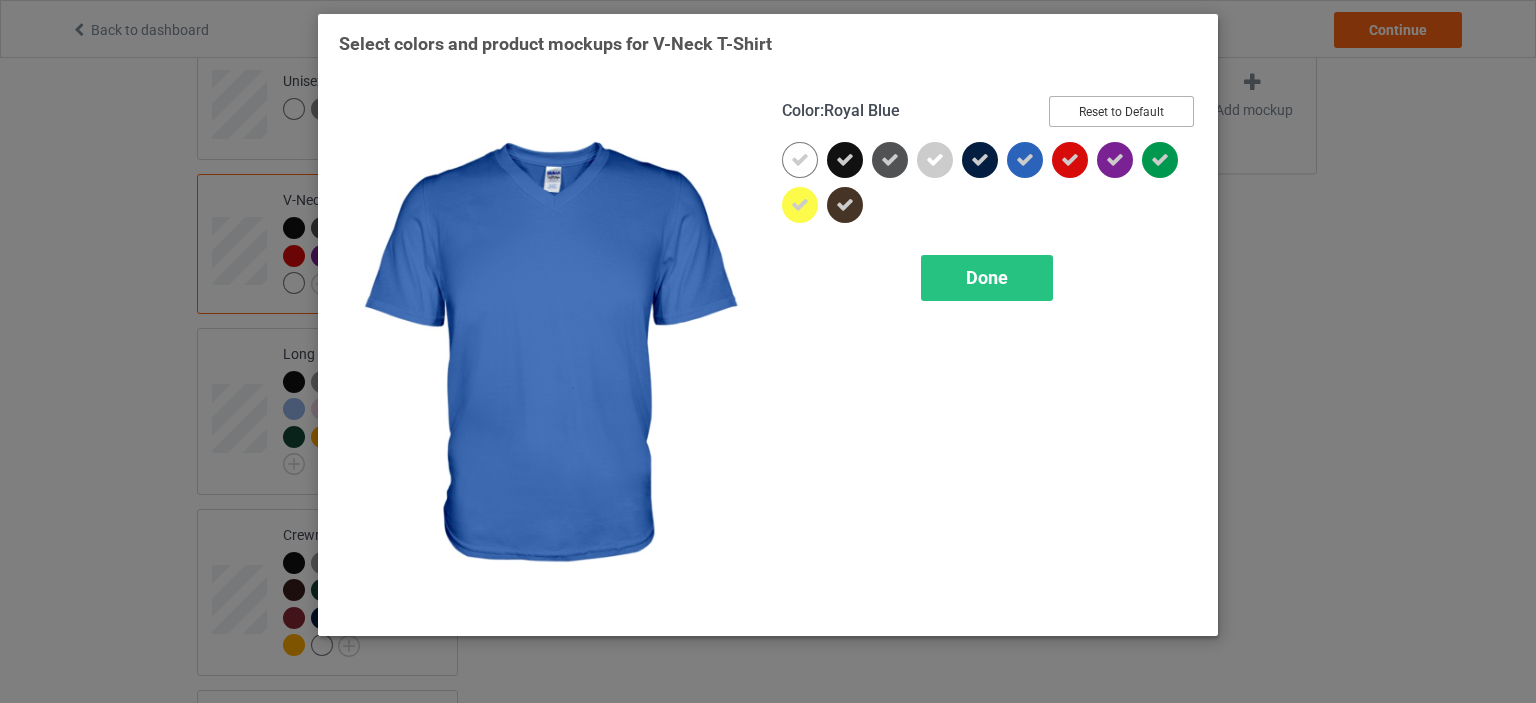 click on "Reset to Default" at bounding box center [1121, 111] 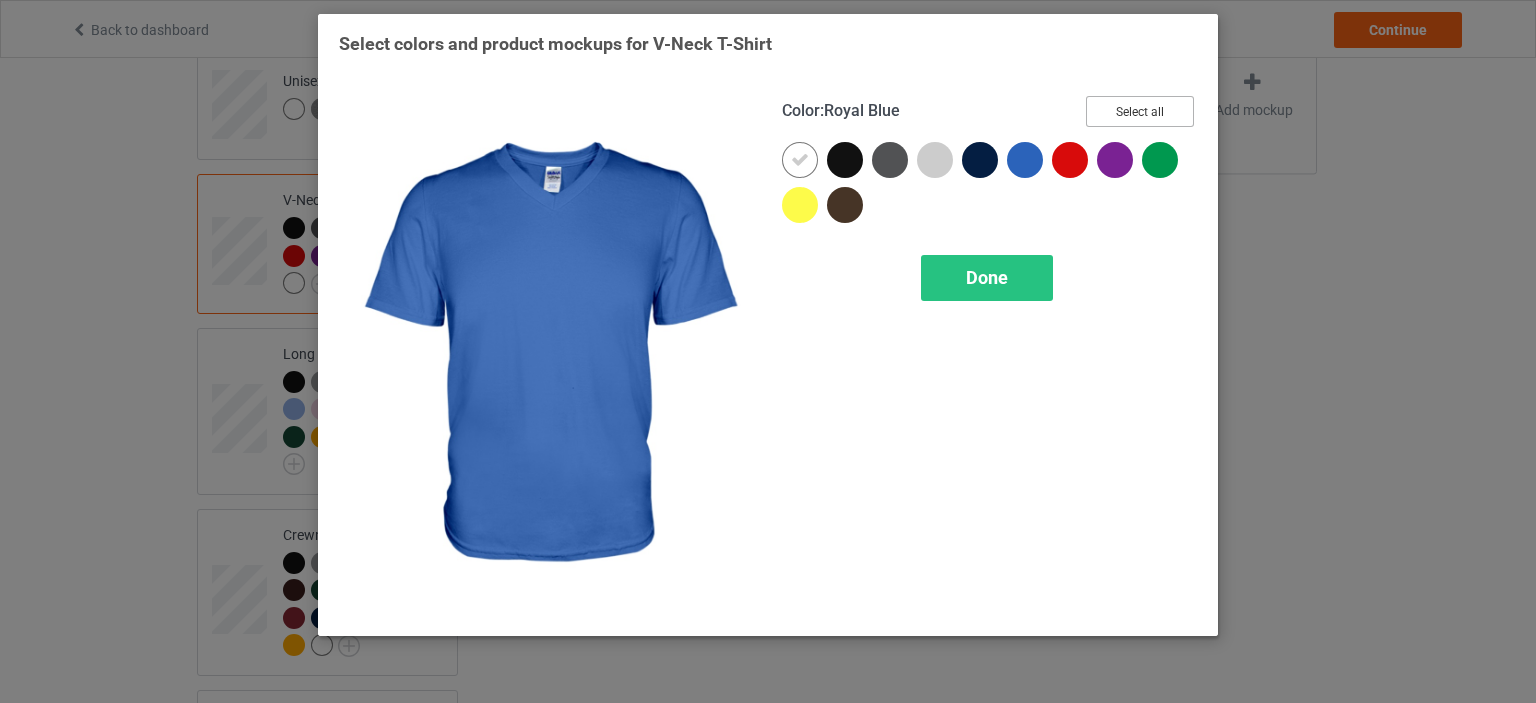 click on "Select all" at bounding box center (1140, 111) 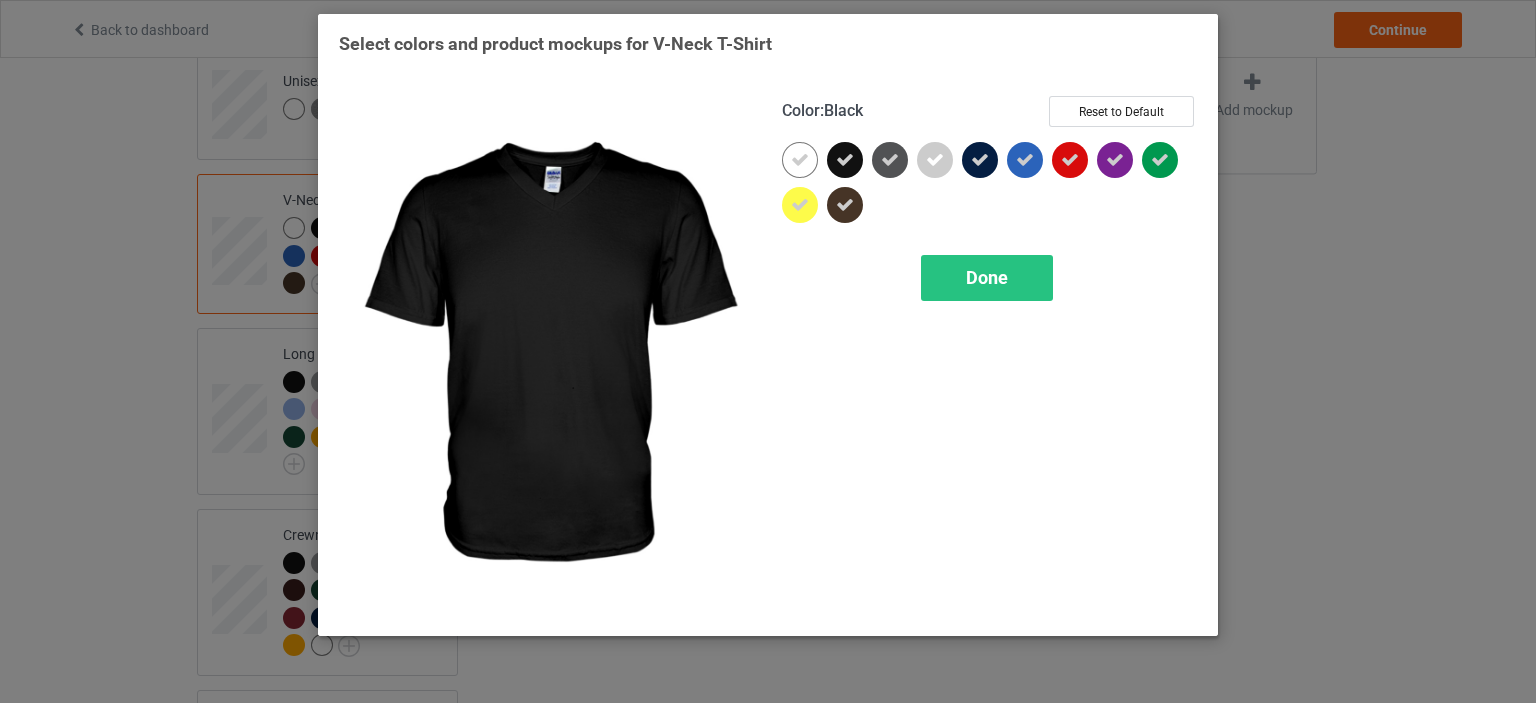 click at bounding box center [845, 160] 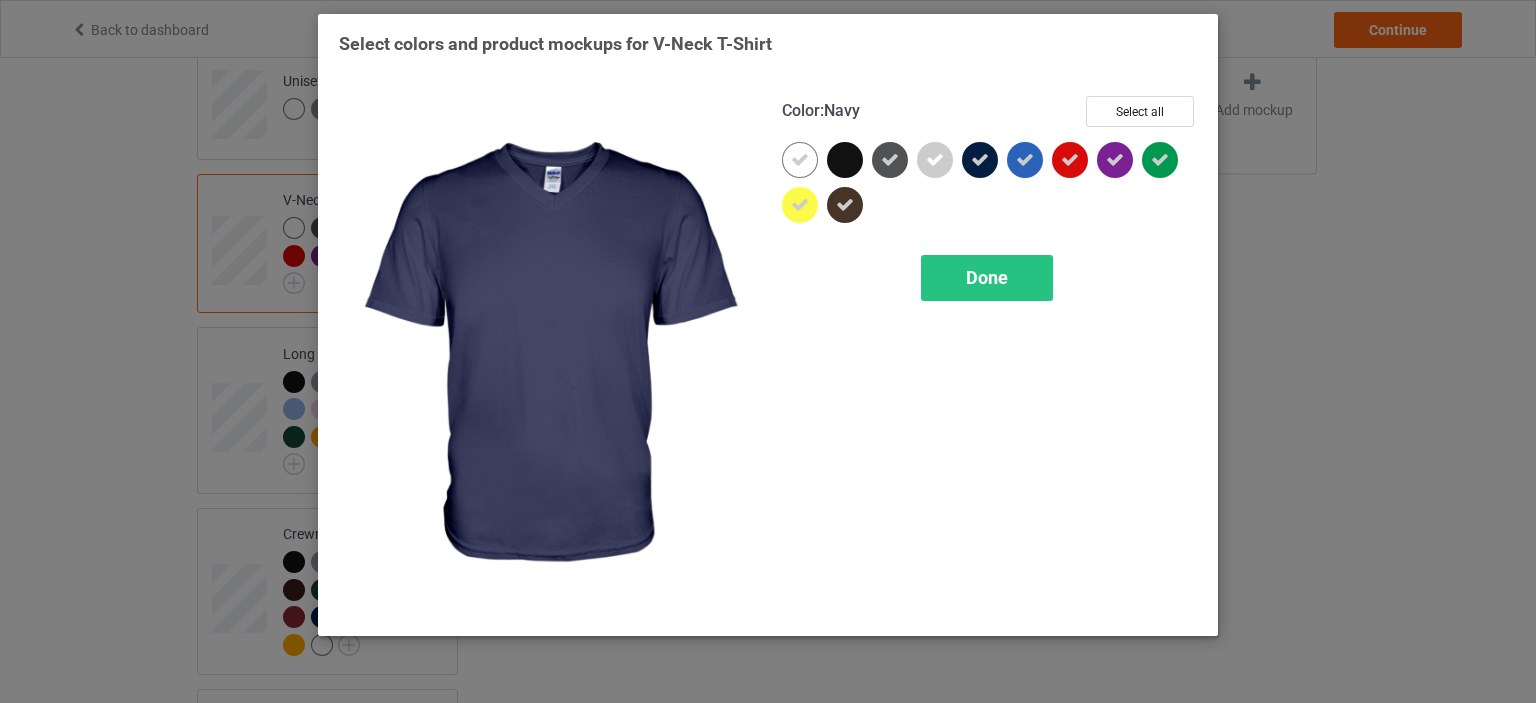 click at bounding box center (980, 160) 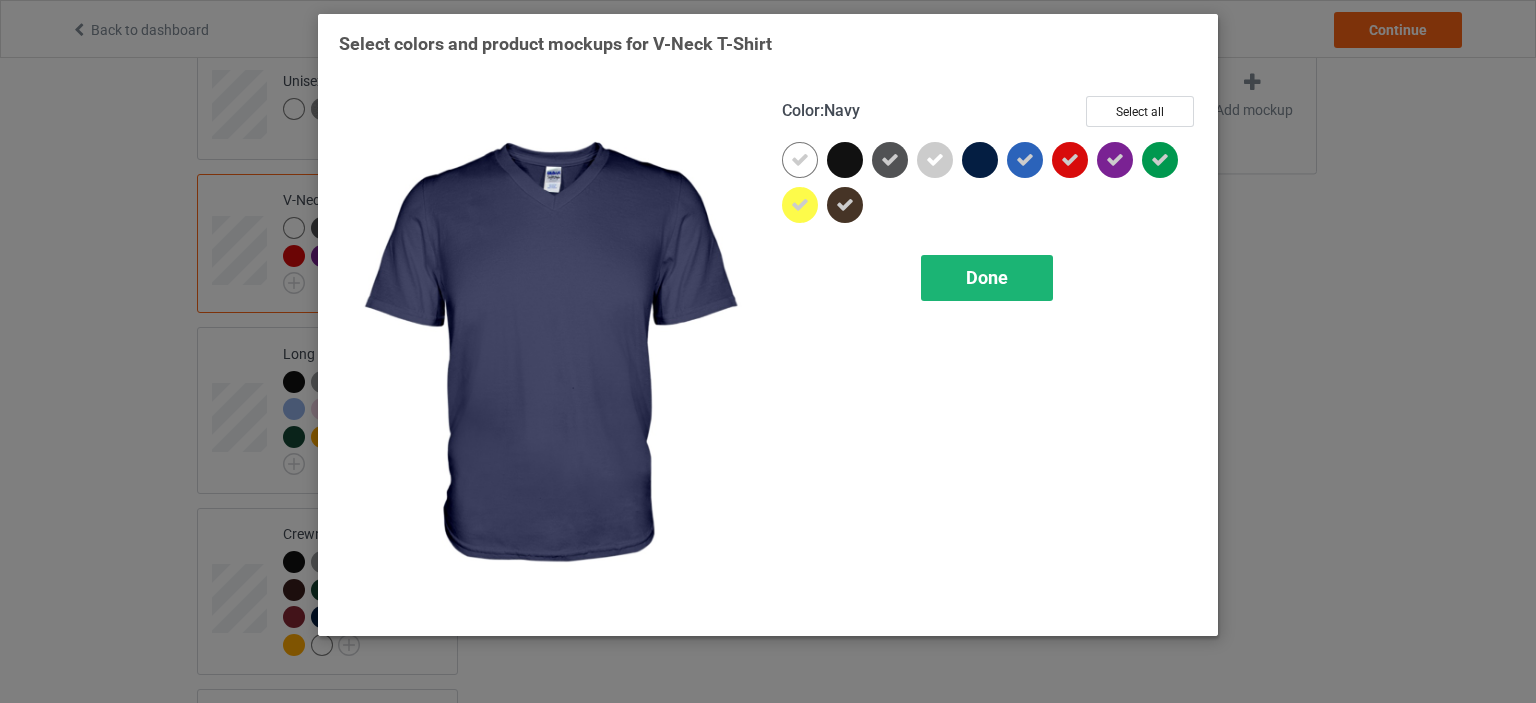 click on "Done" at bounding box center [987, 277] 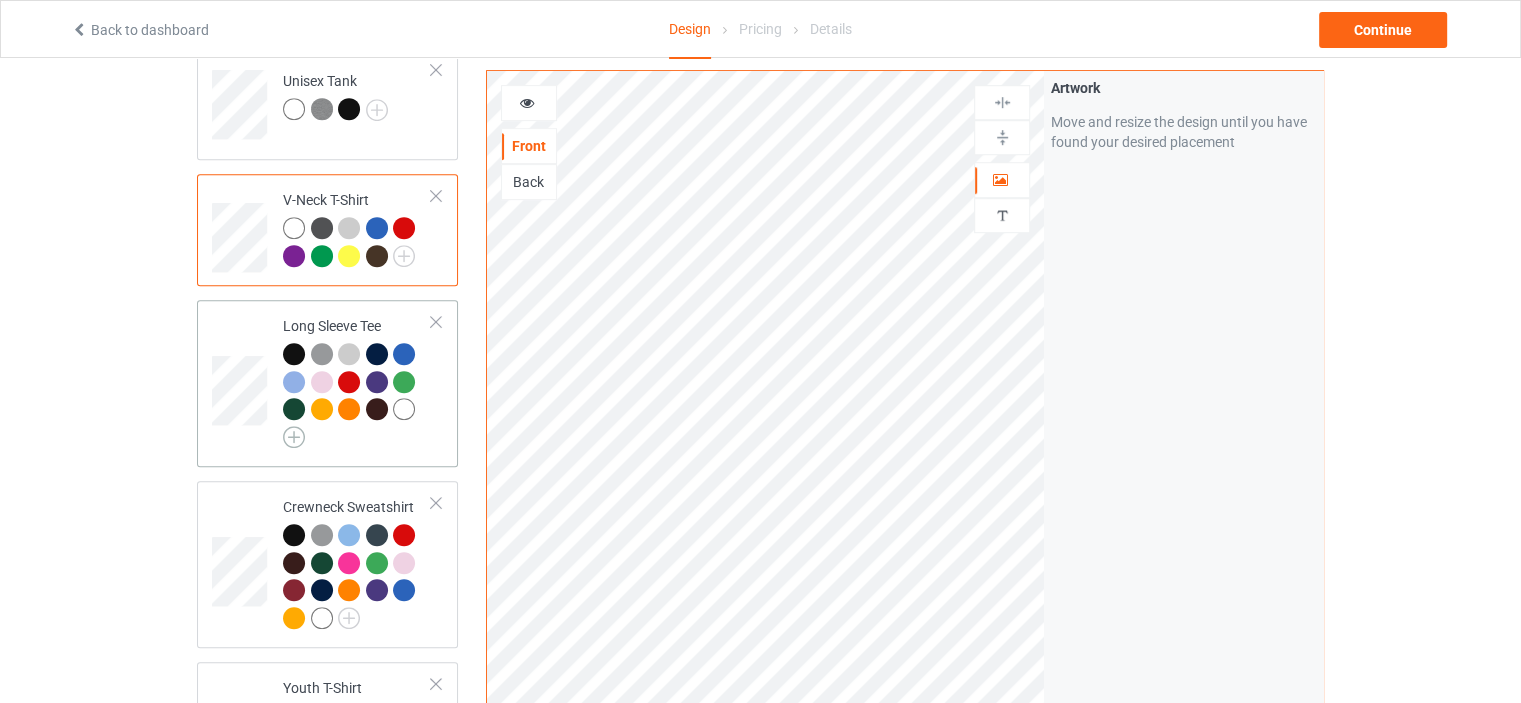click at bounding box center [294, 437] 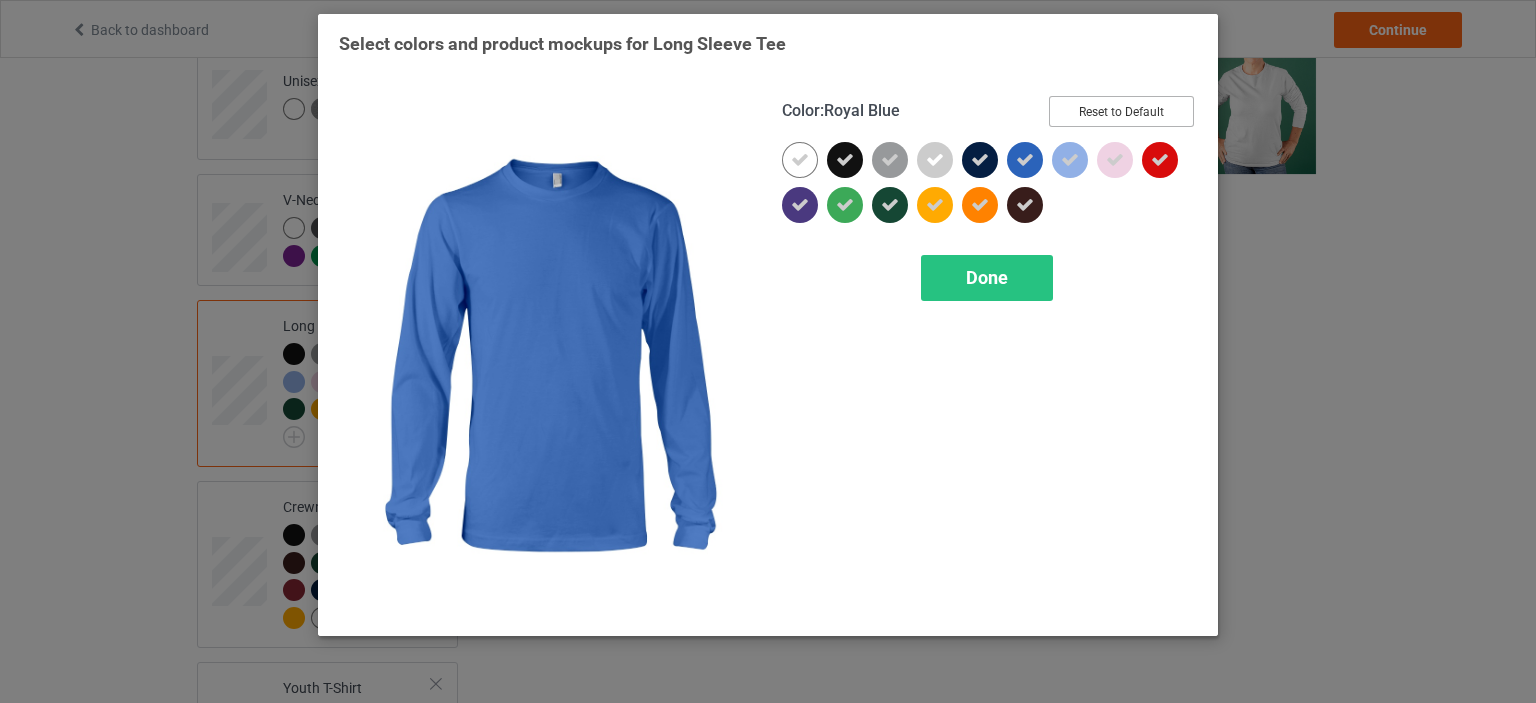 click on "Reset to Default" at bounding box center (1121, 111) 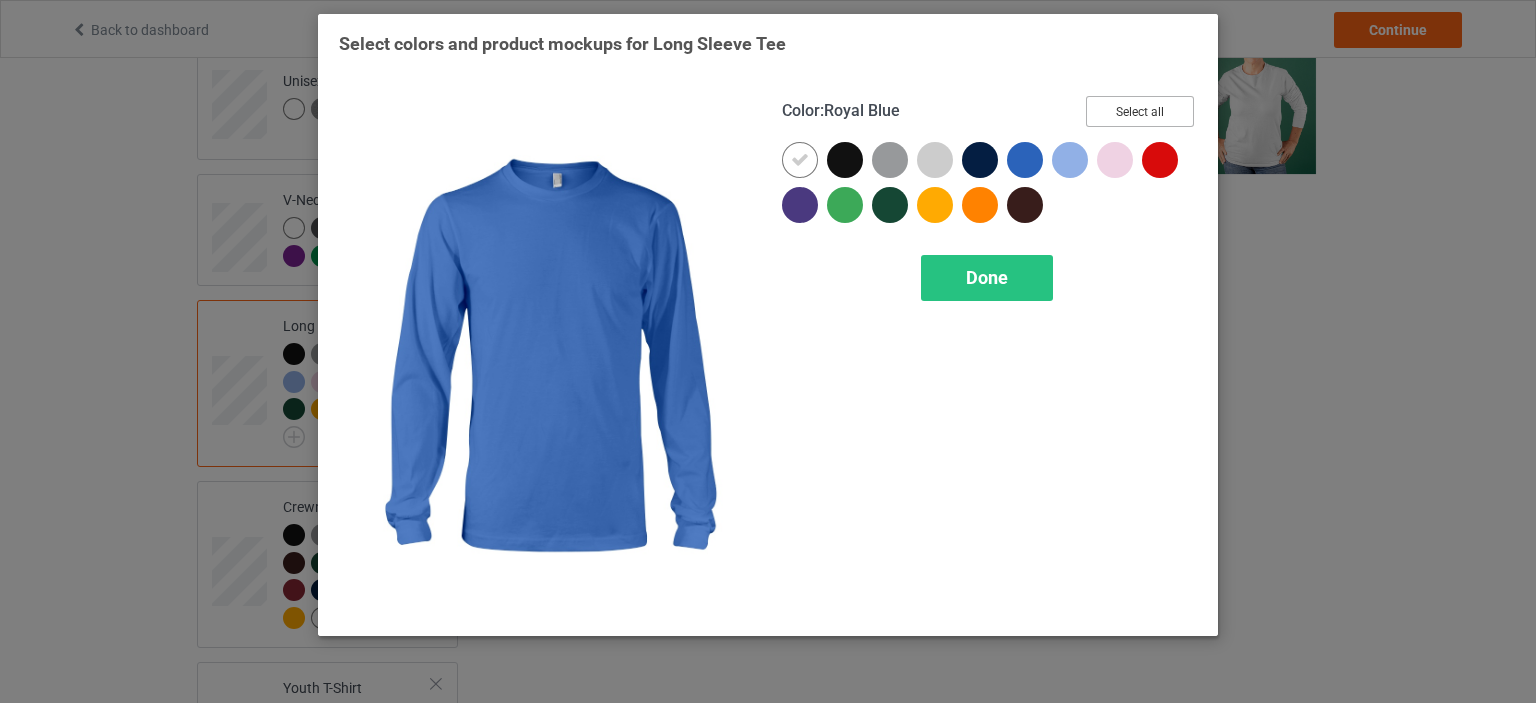 click on "Select all" at bounding box center [1140, 111] 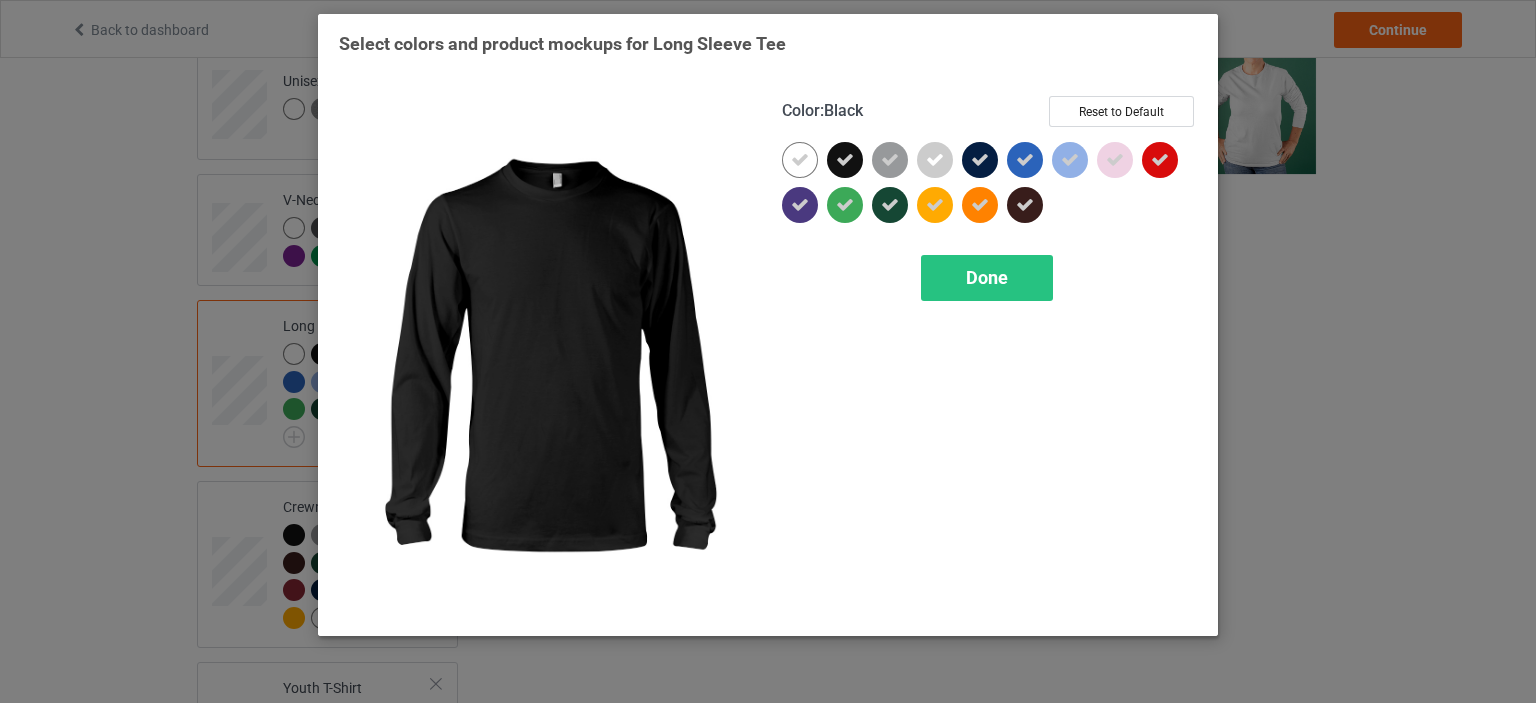 click at bounding box center (845, 160) 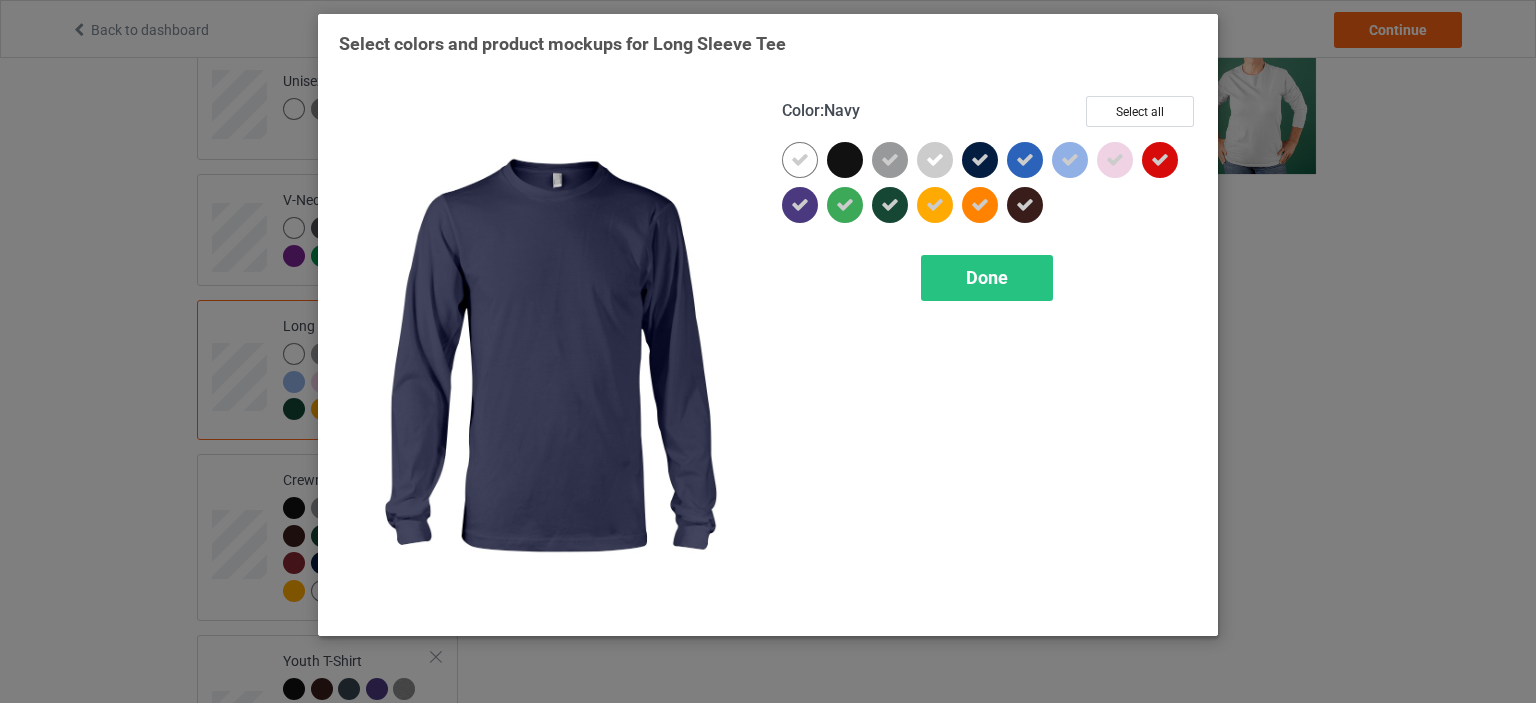 click at bounding box center (980, 160) 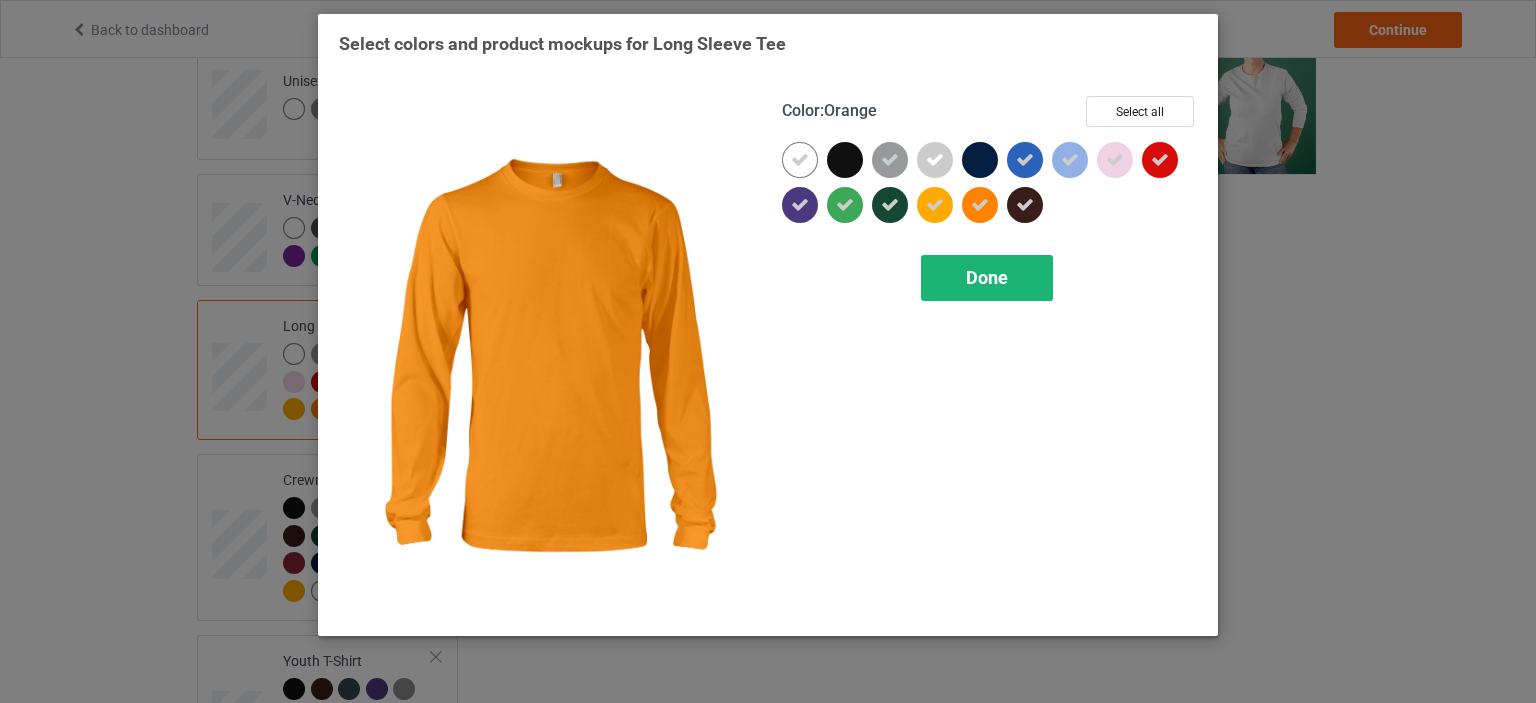 click on "Done" at bounding box center (987, 277) 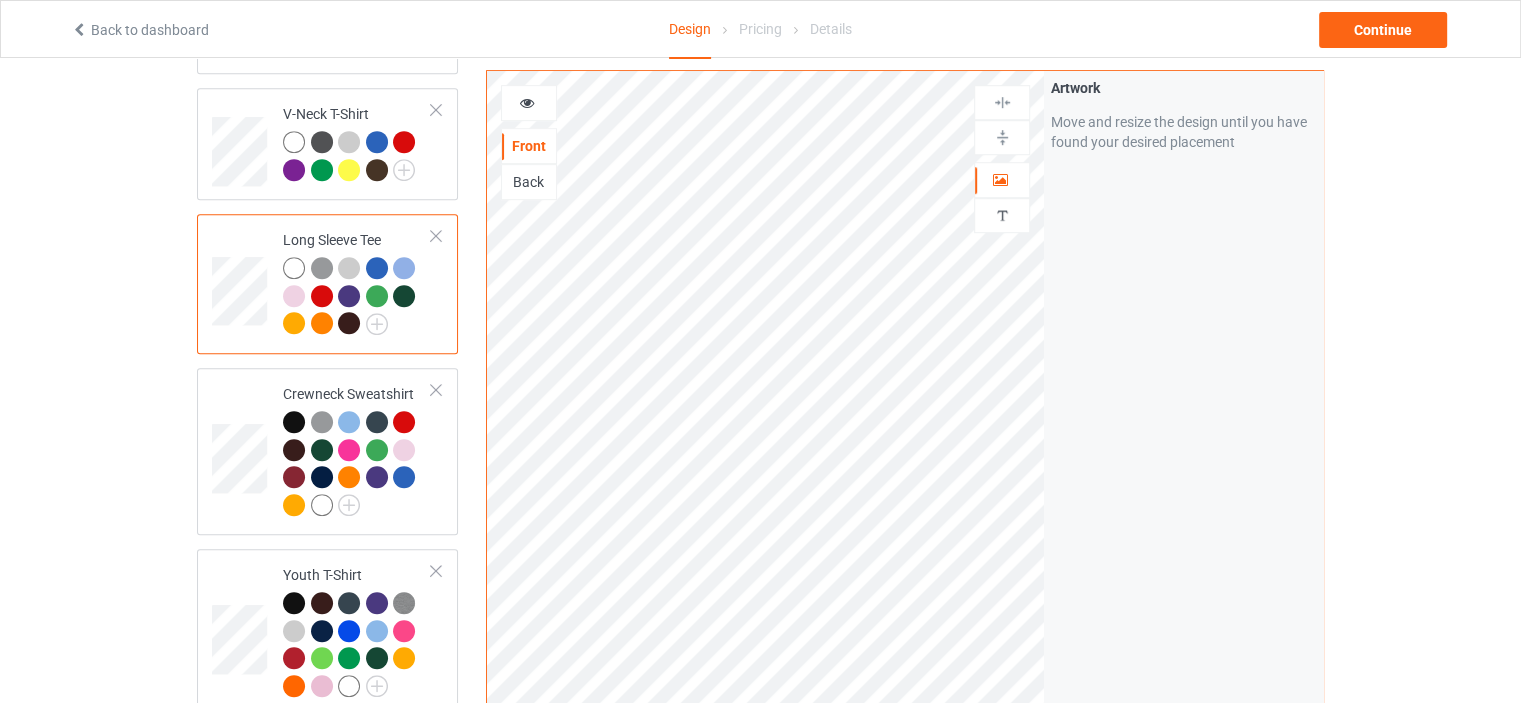 scroll, scrollTop: 1100, scrollLeft: 0, axis: vertical 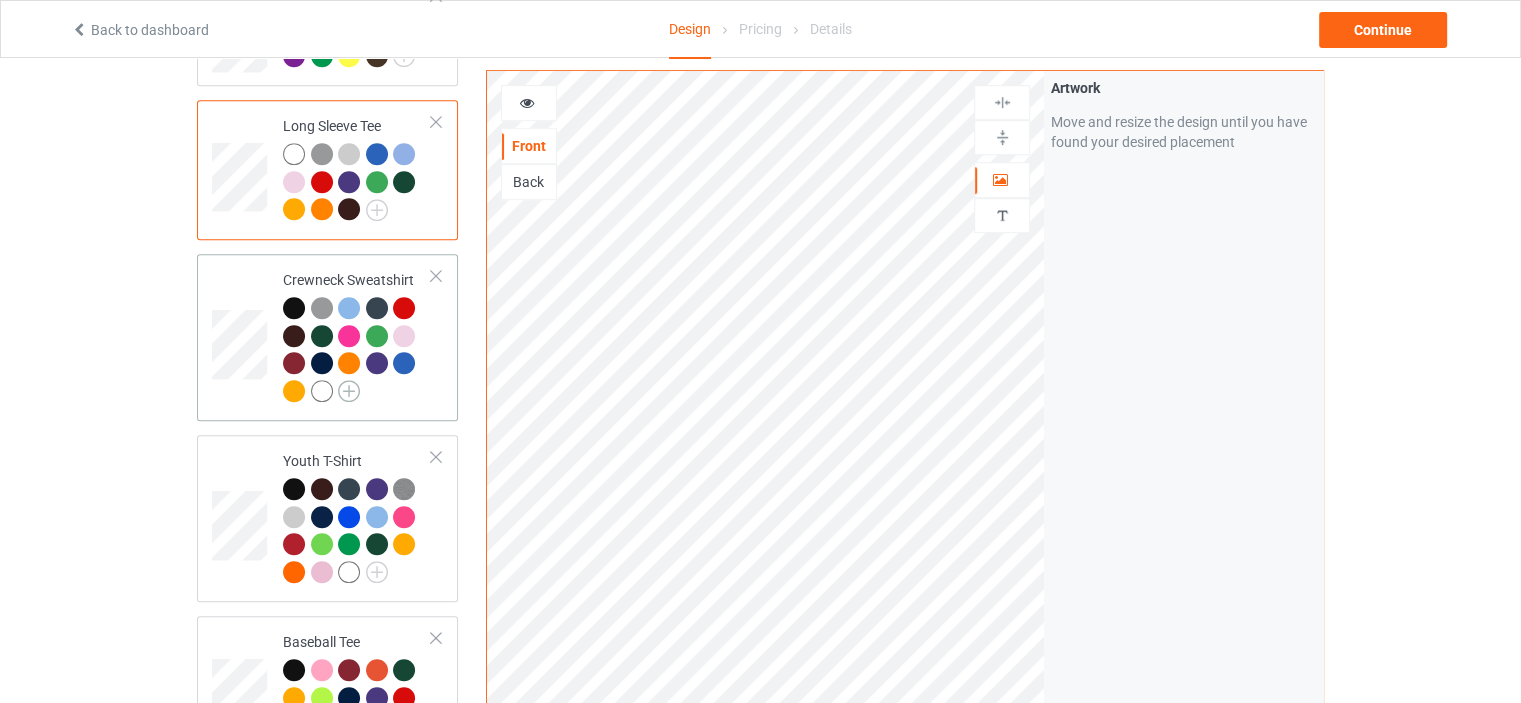 click at bounding box center (349, 391) 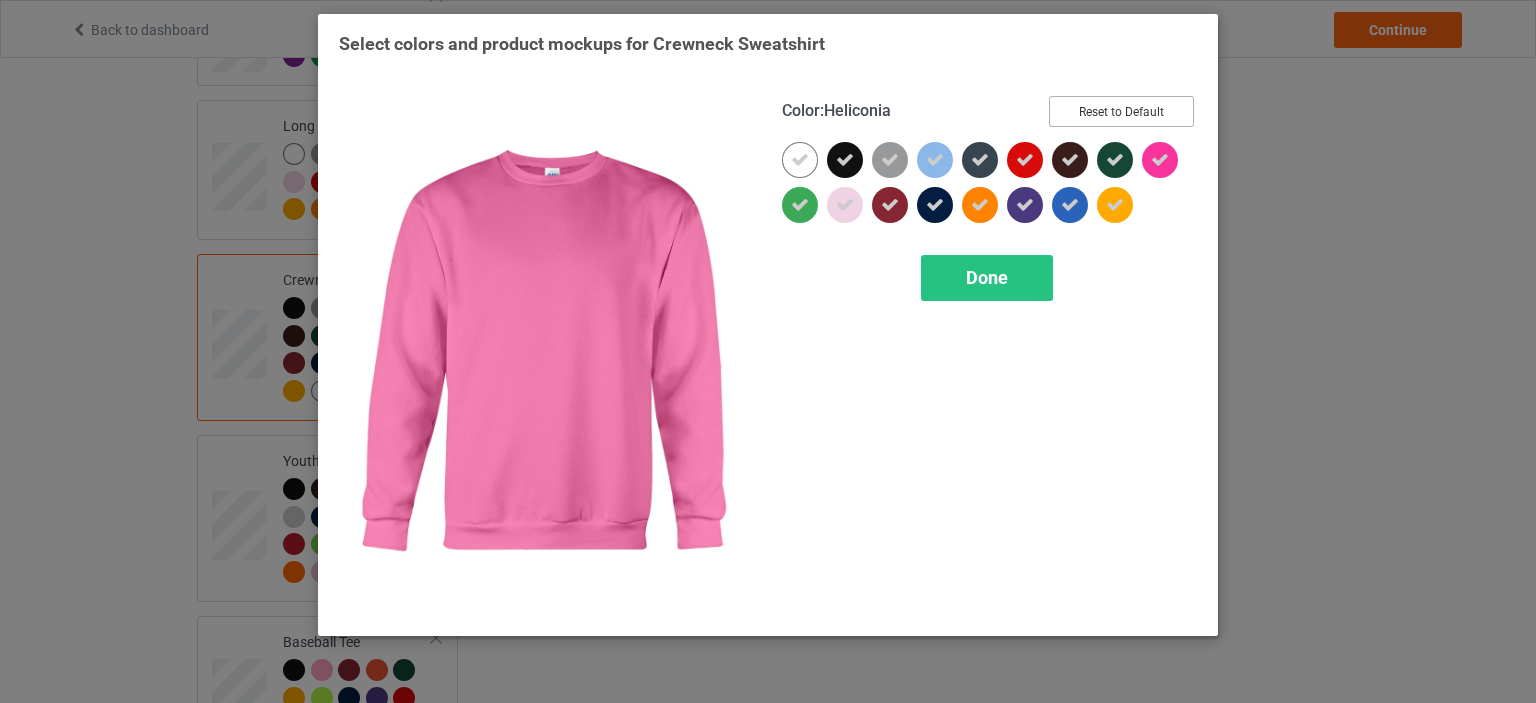 click on "Reset to Default" at bounding box center (1121, 111) 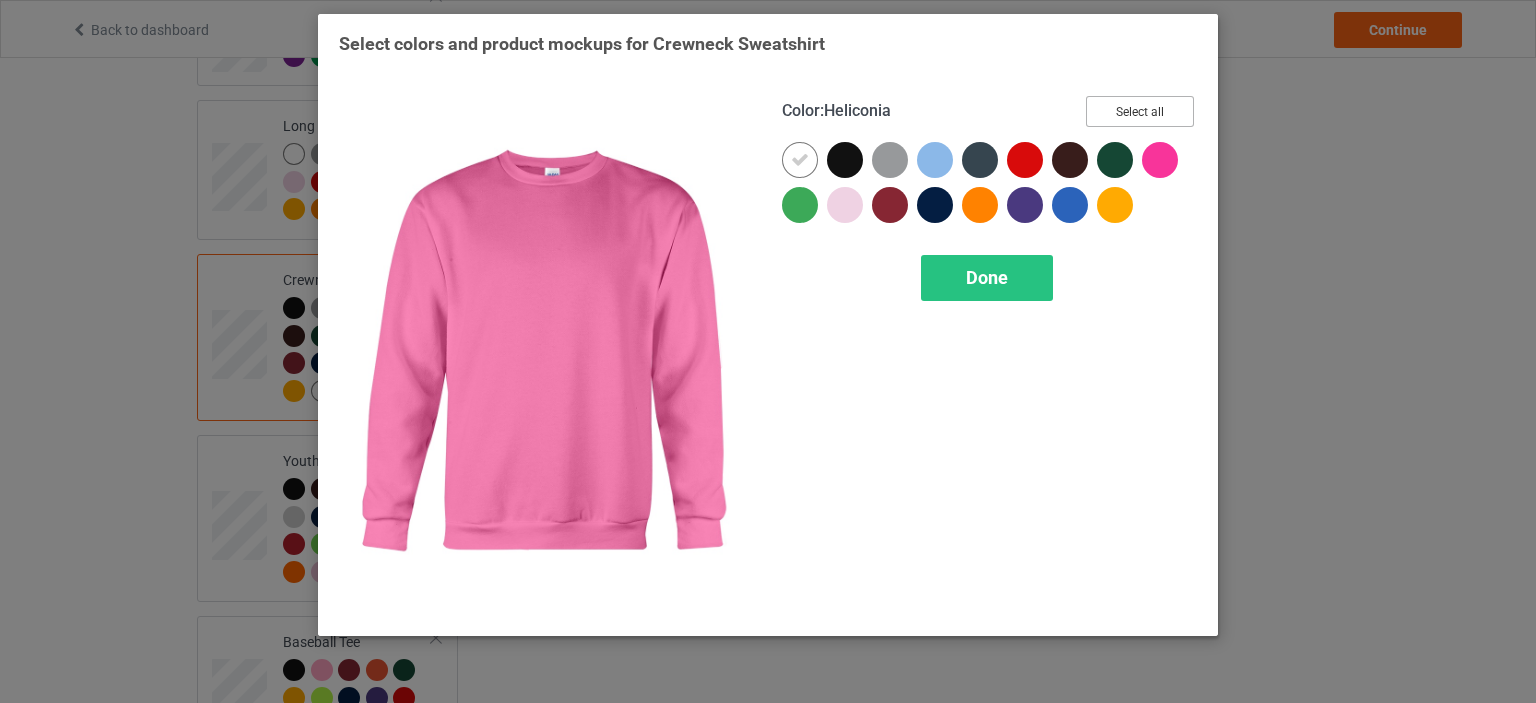 click on "Select all" at bounding box center [1140, 111] 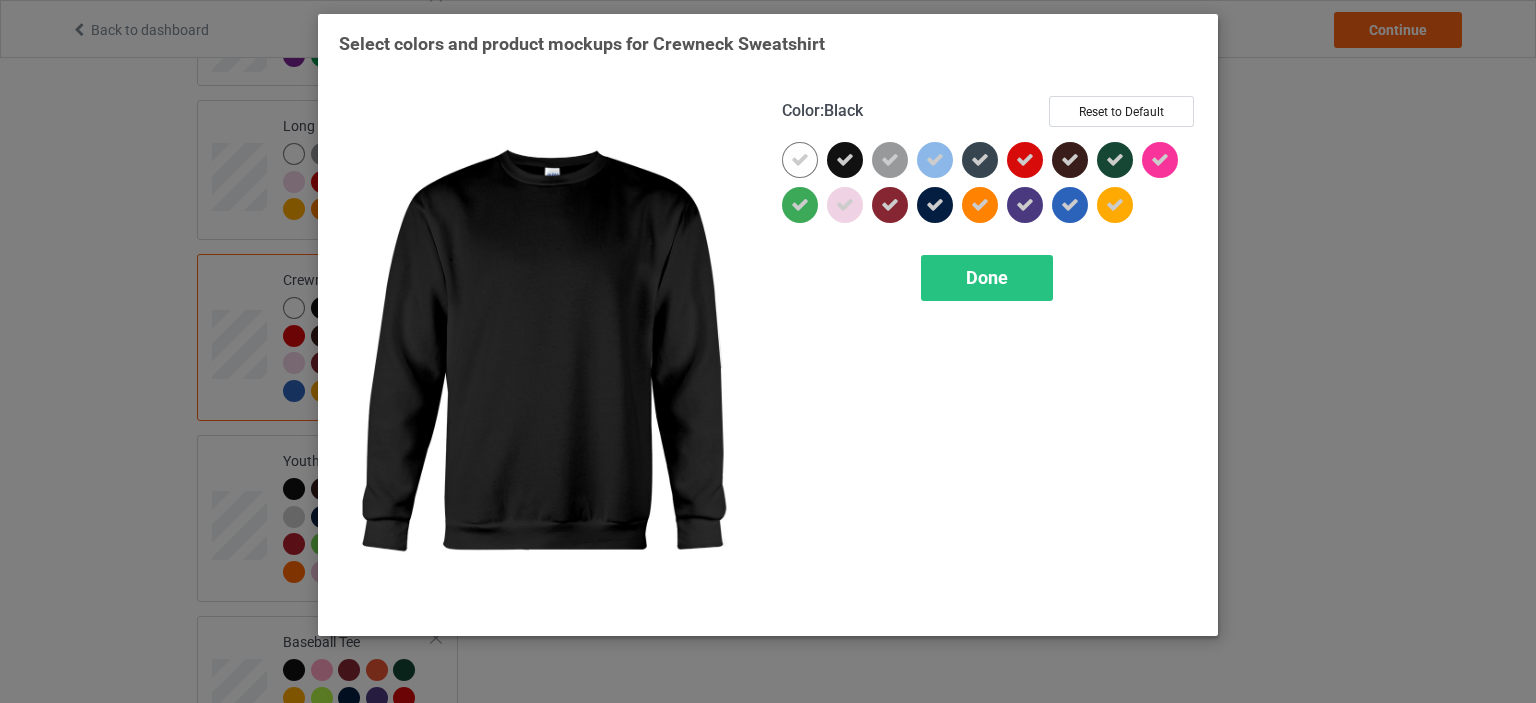 drag, startPoint x: 844, startPoint y: 159, endPoint x: 904, endPoint y: 180, distance: 63.56886 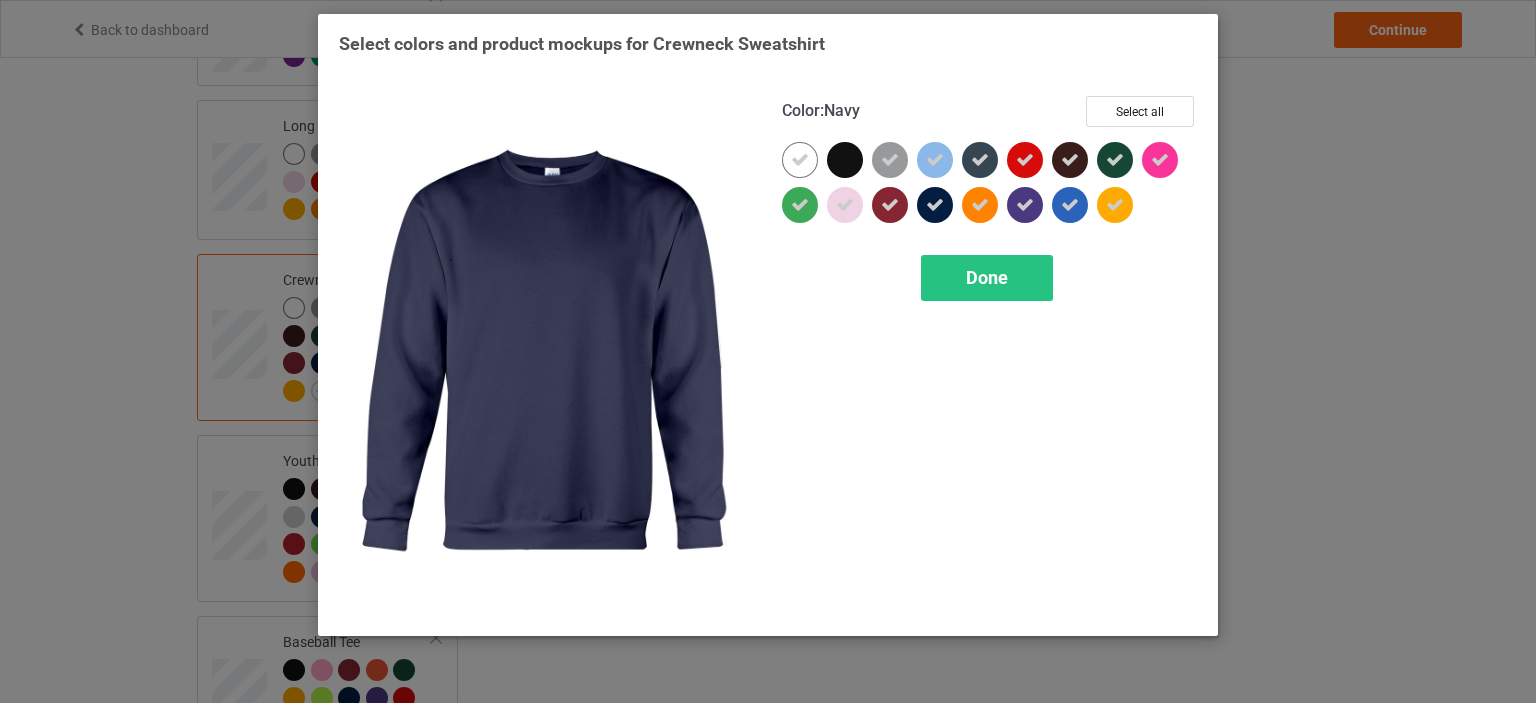 click at bounding box center (935, 205) 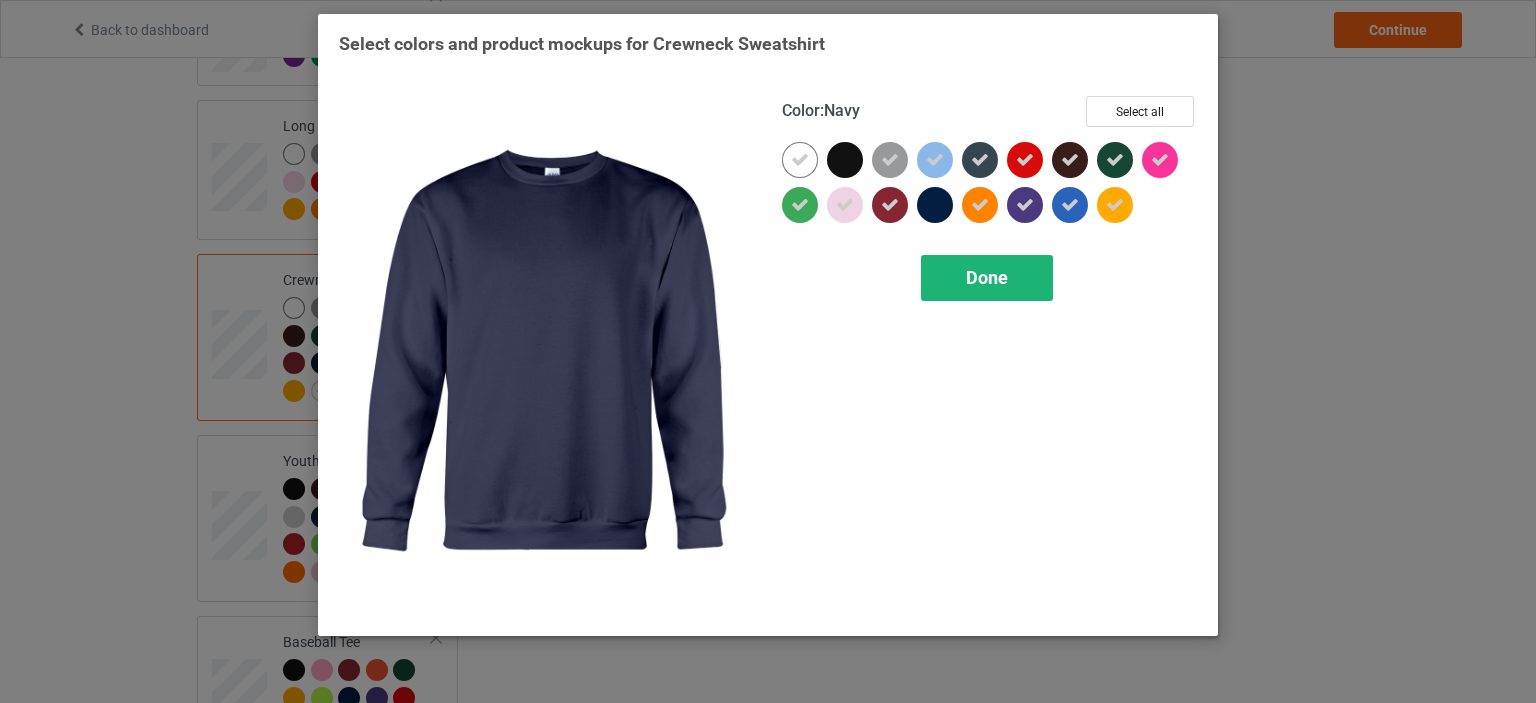 click on "Done" at bounding box center [987, 278] 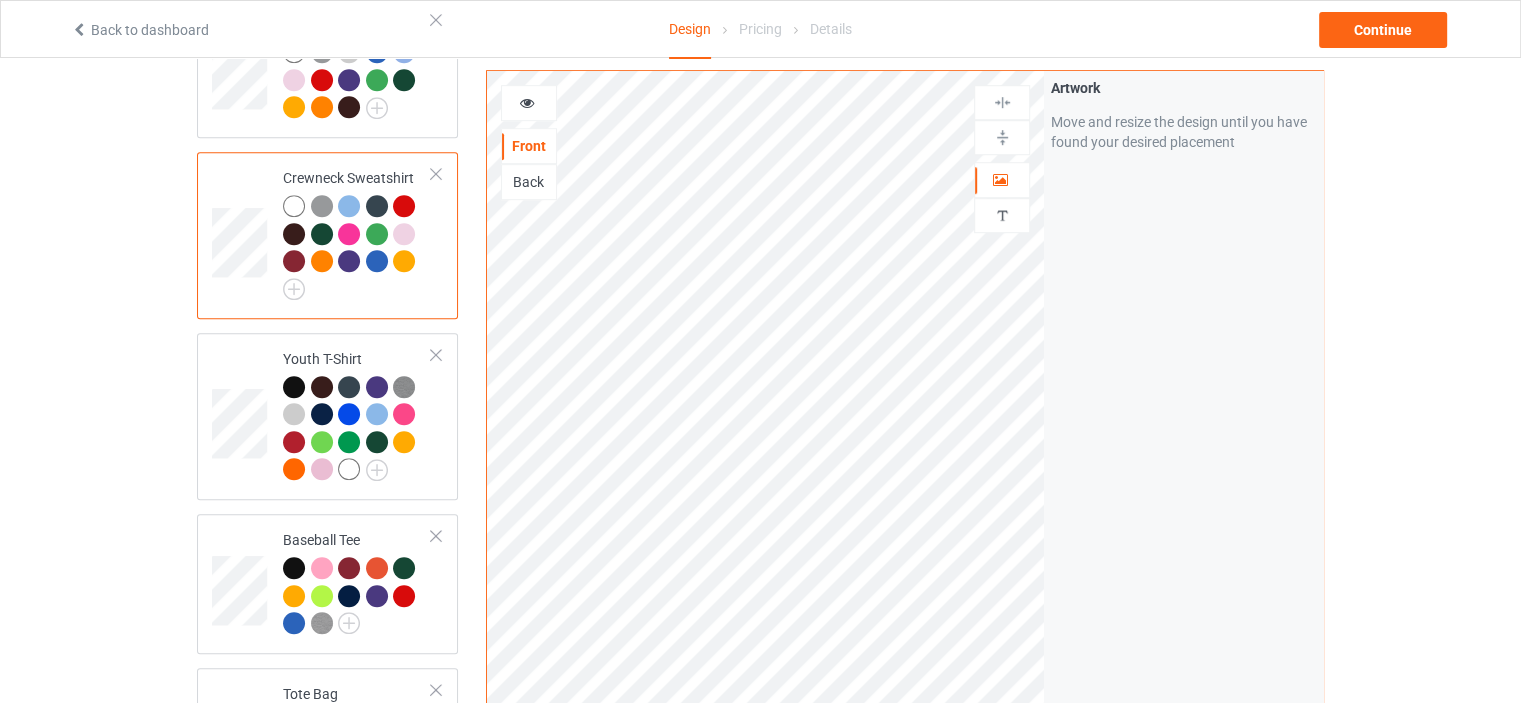 scroll, scrollTop: 1300, scrollLeft: 0, axis: vertical 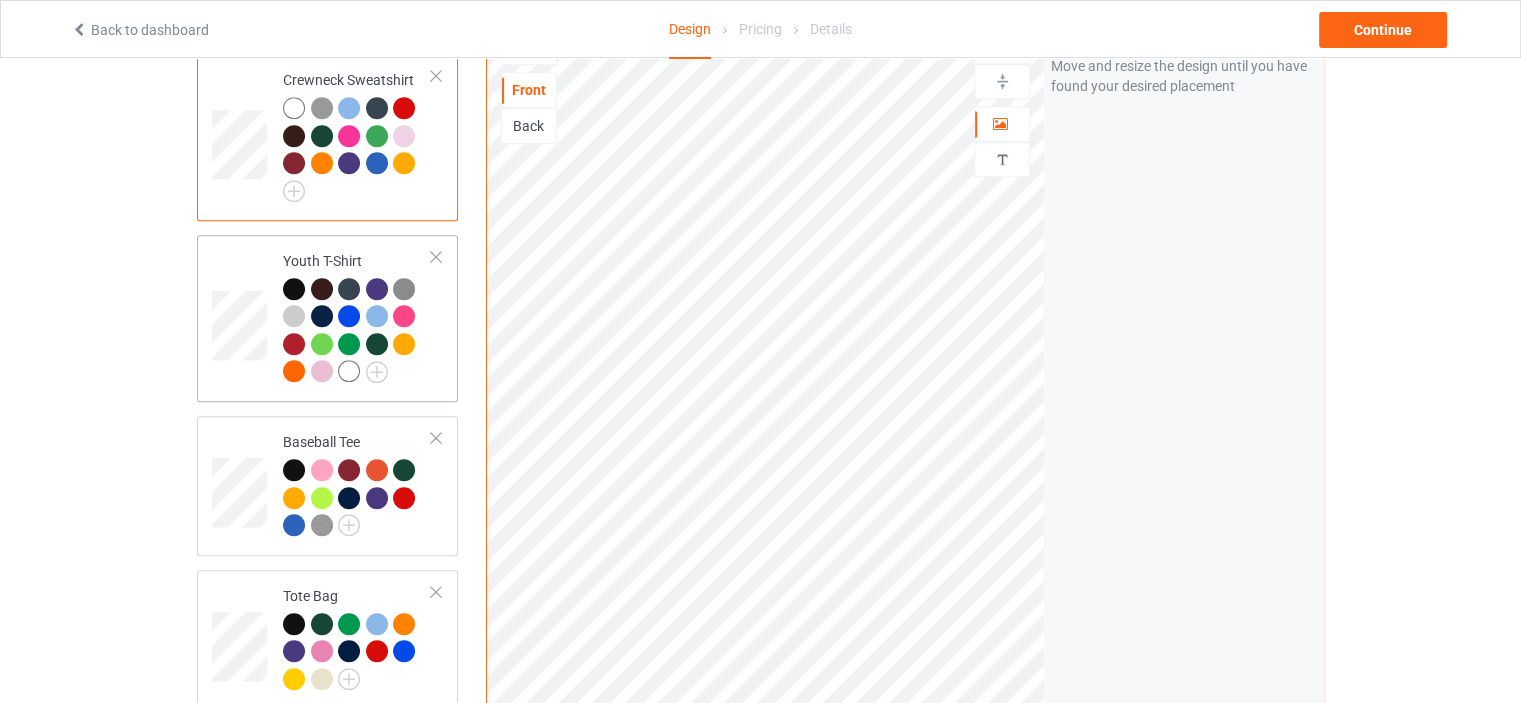 click at bounding box center [357, 333] 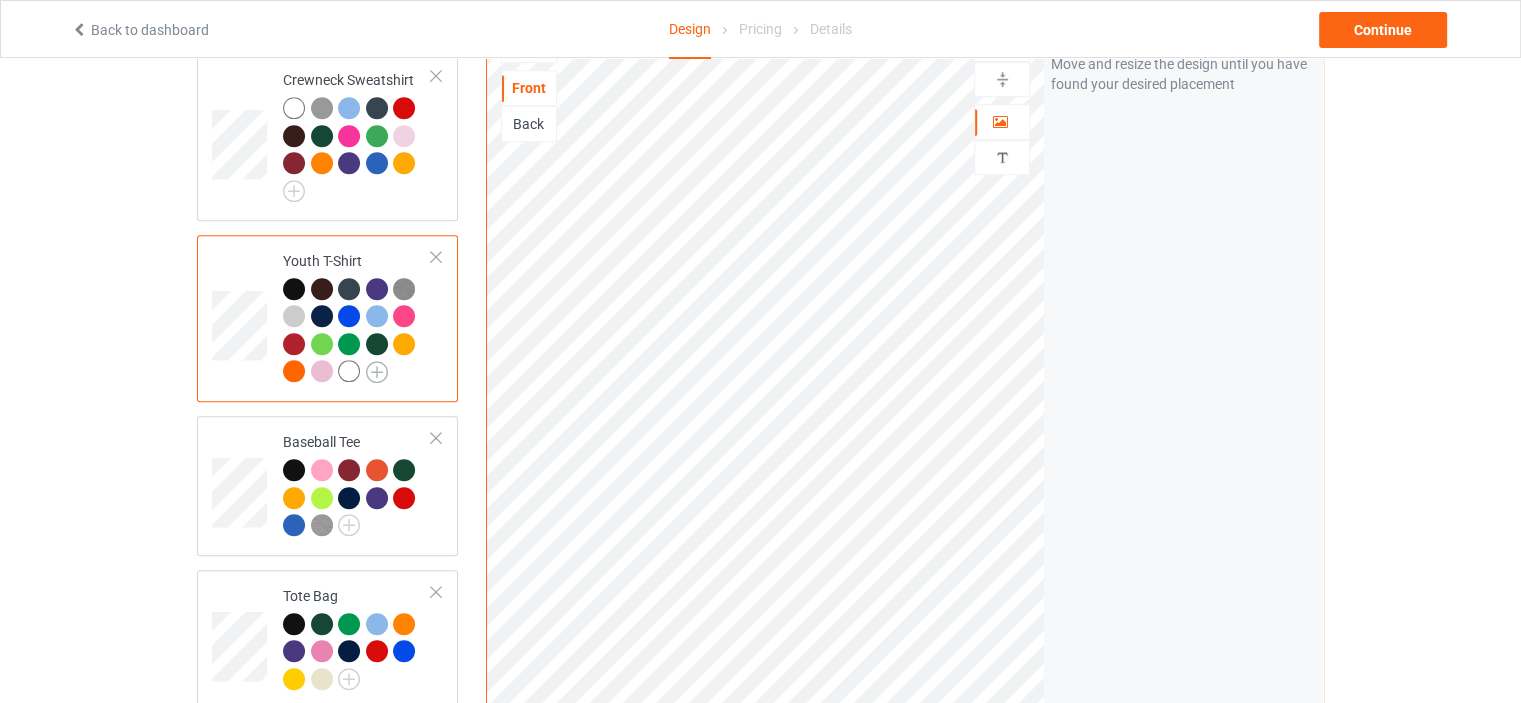 click at bounding box center [377, 372] 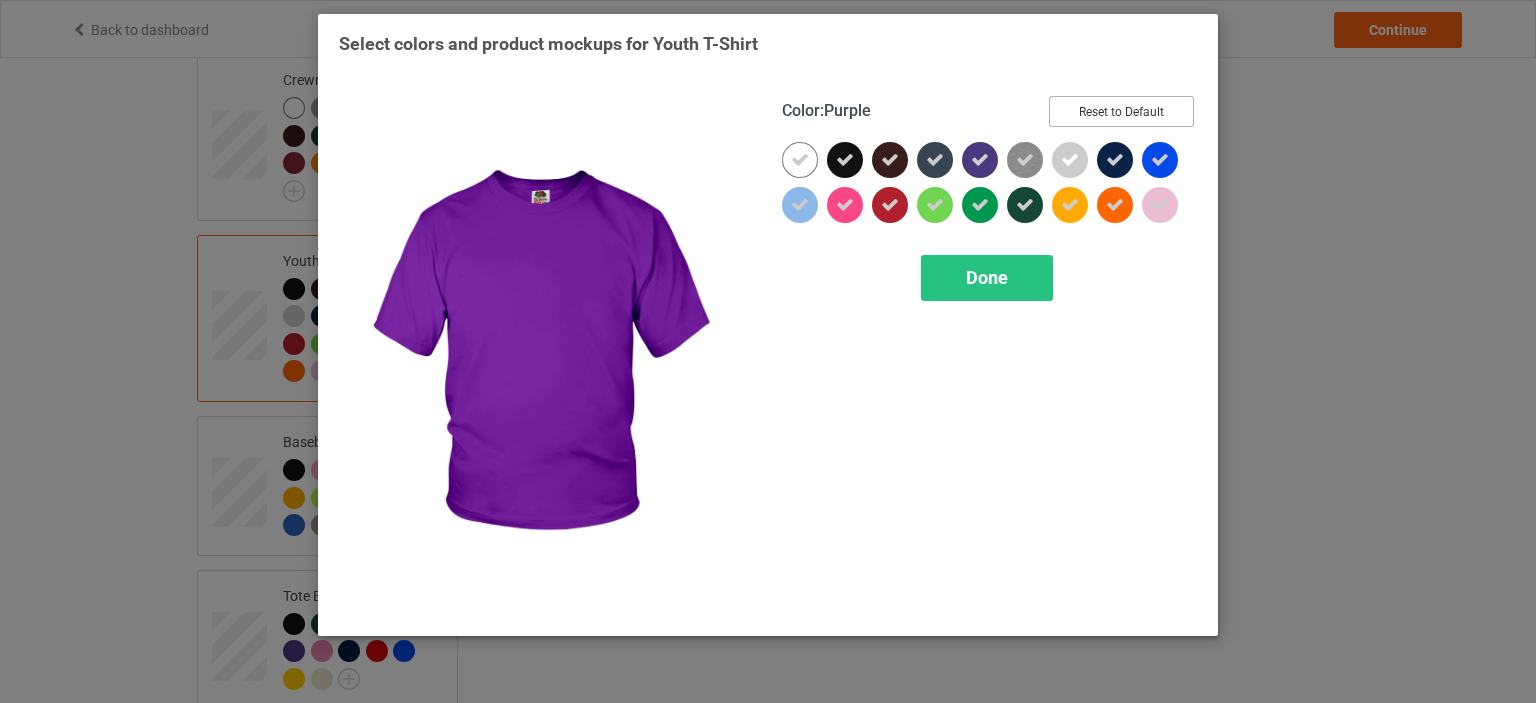click on "Reset to Default" at bounding box center [1121, 111] 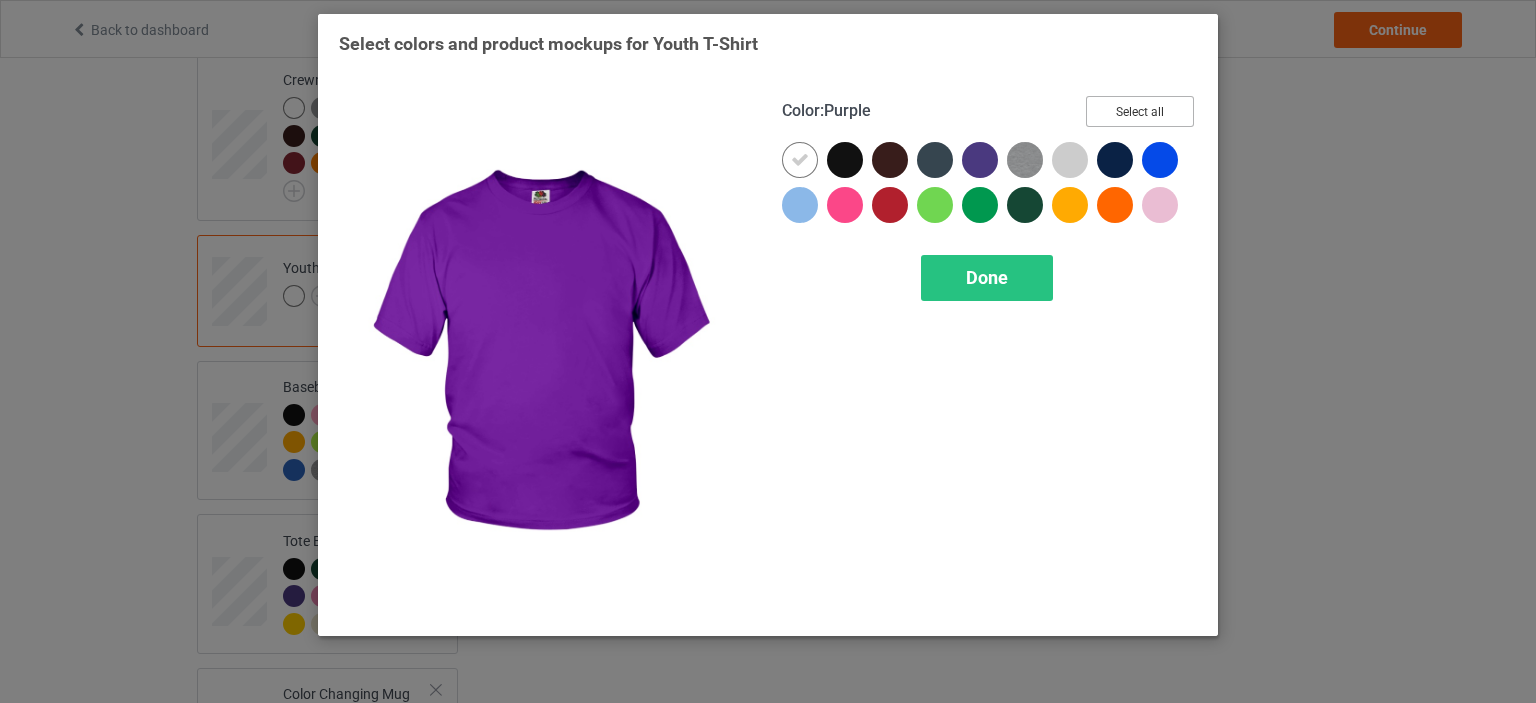 click on "Select all" at bounding box center [1140, 111] 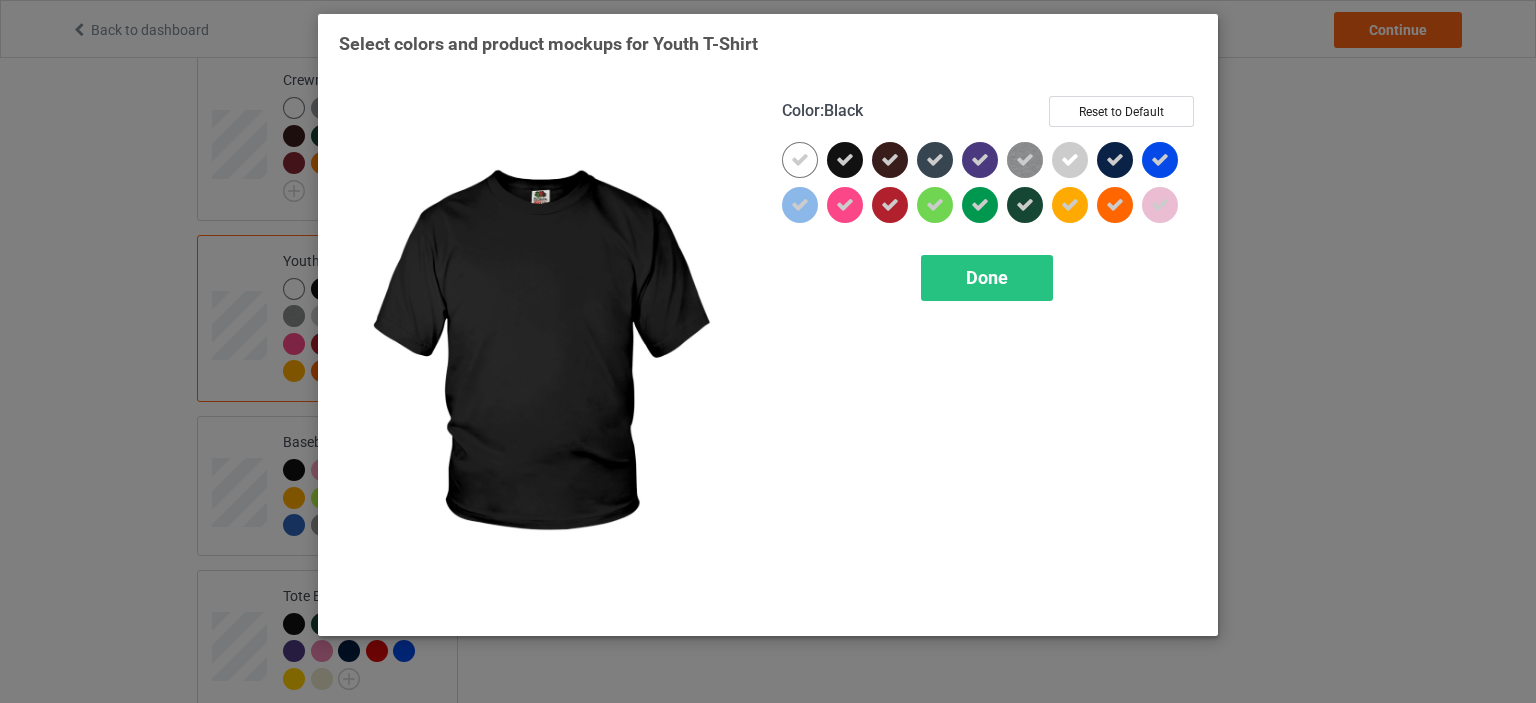 click at bounding box center (845, 160) 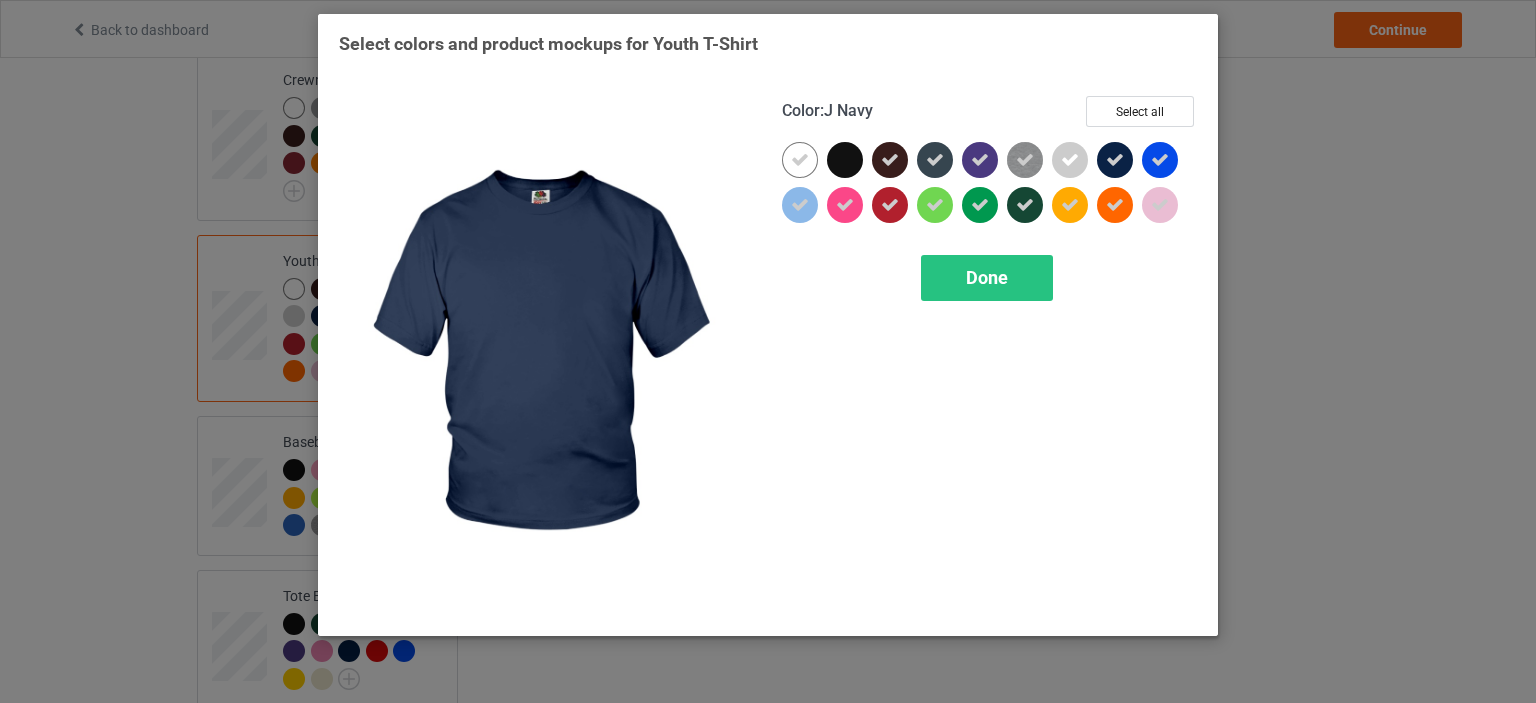 click at bounding box center [1115, 160] 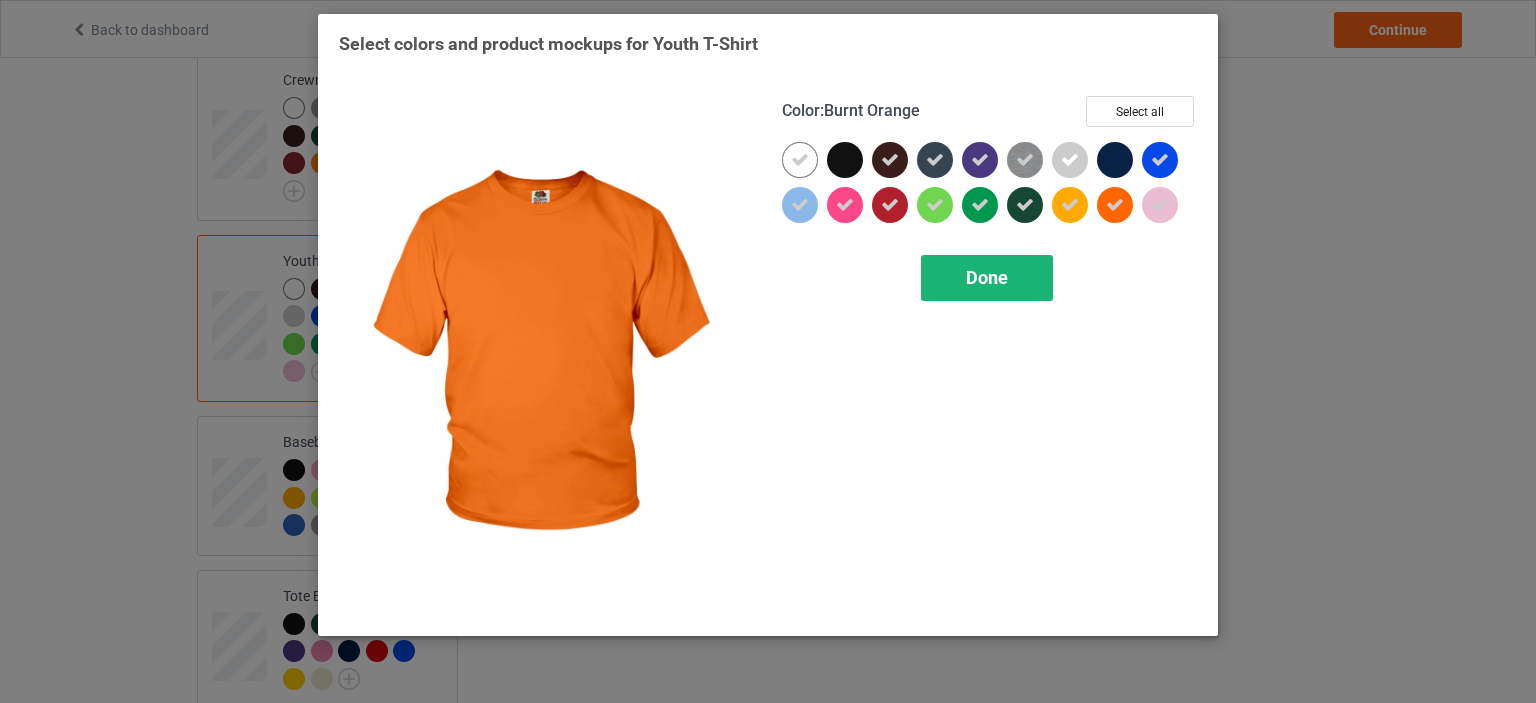 click on "Done" at bounding box center (987, 278) 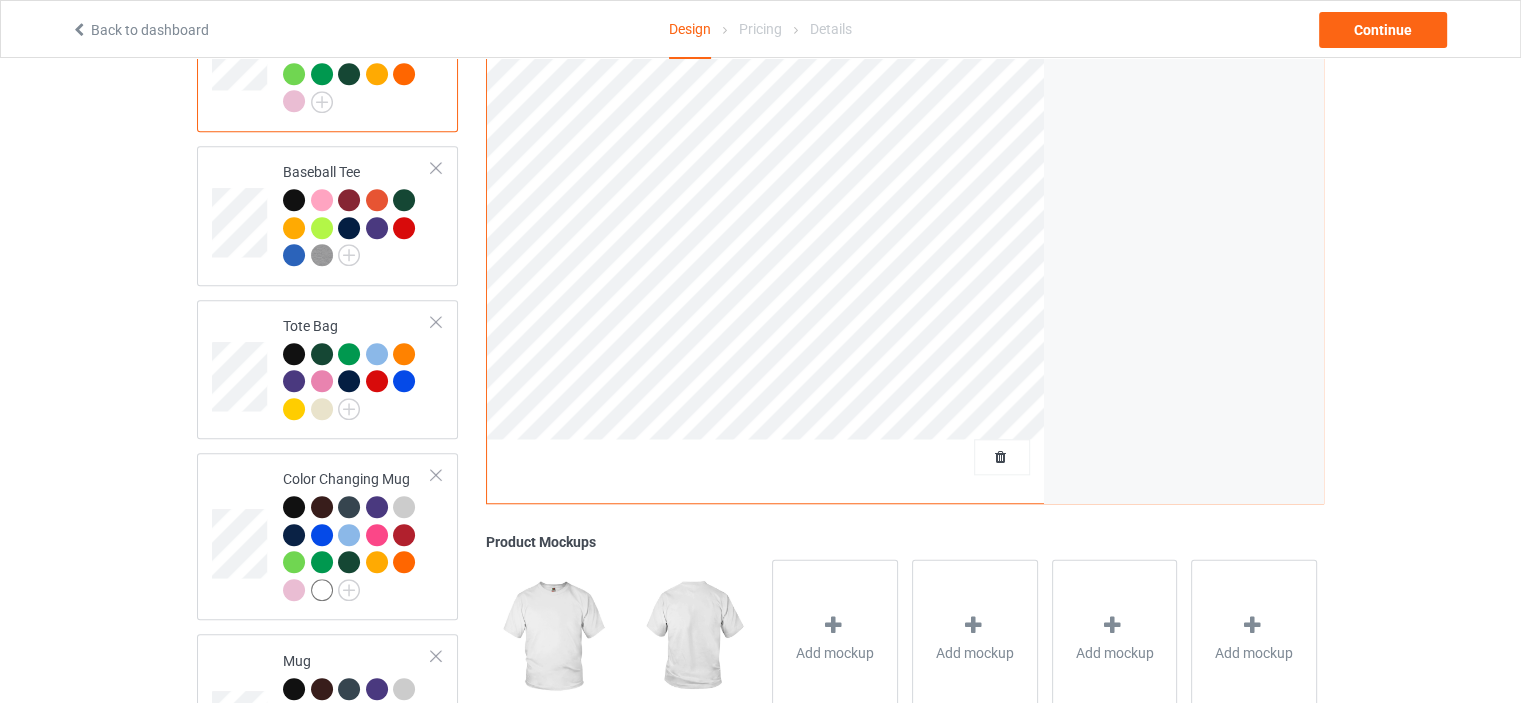 scroll, scrollTop: 1600, scrollLeft: 0, axis: vertical 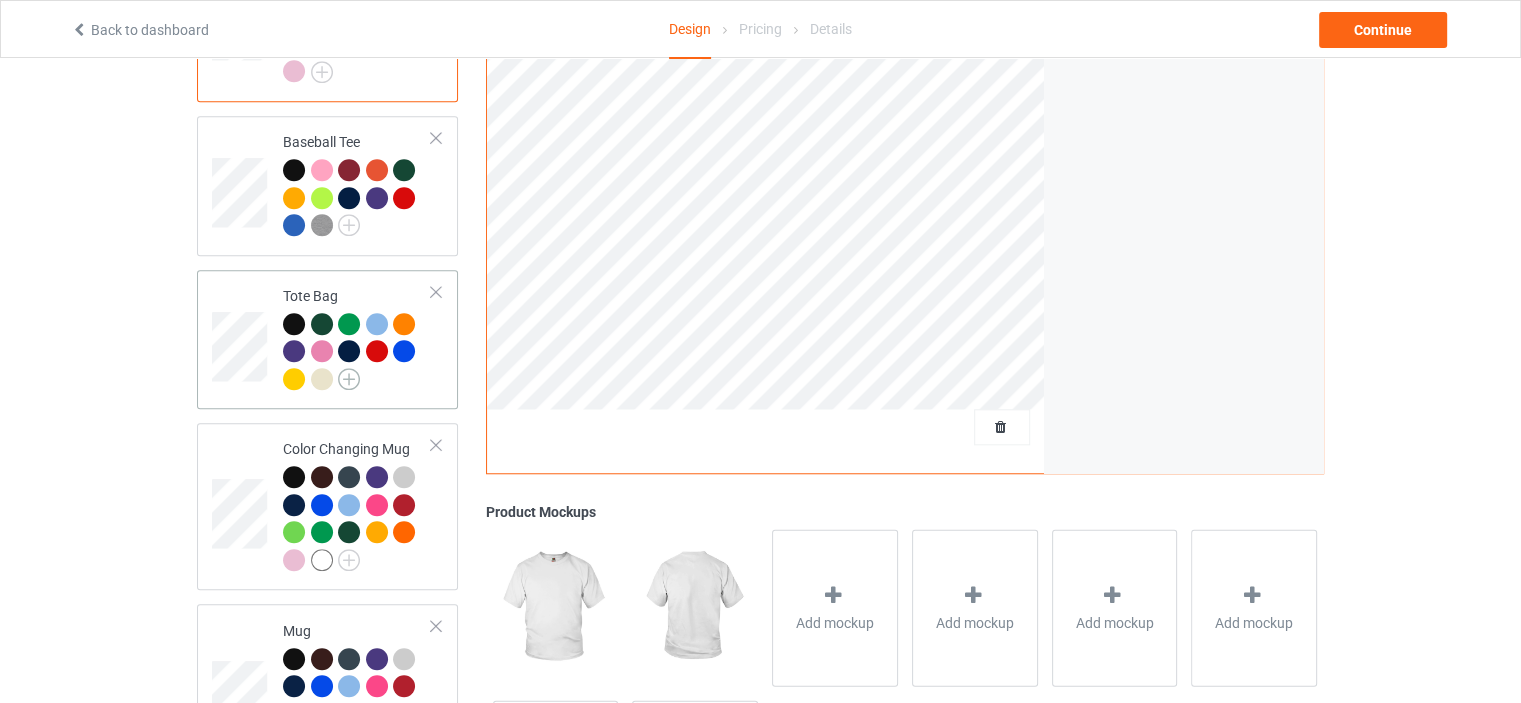 click at bounding box center [349, 379] 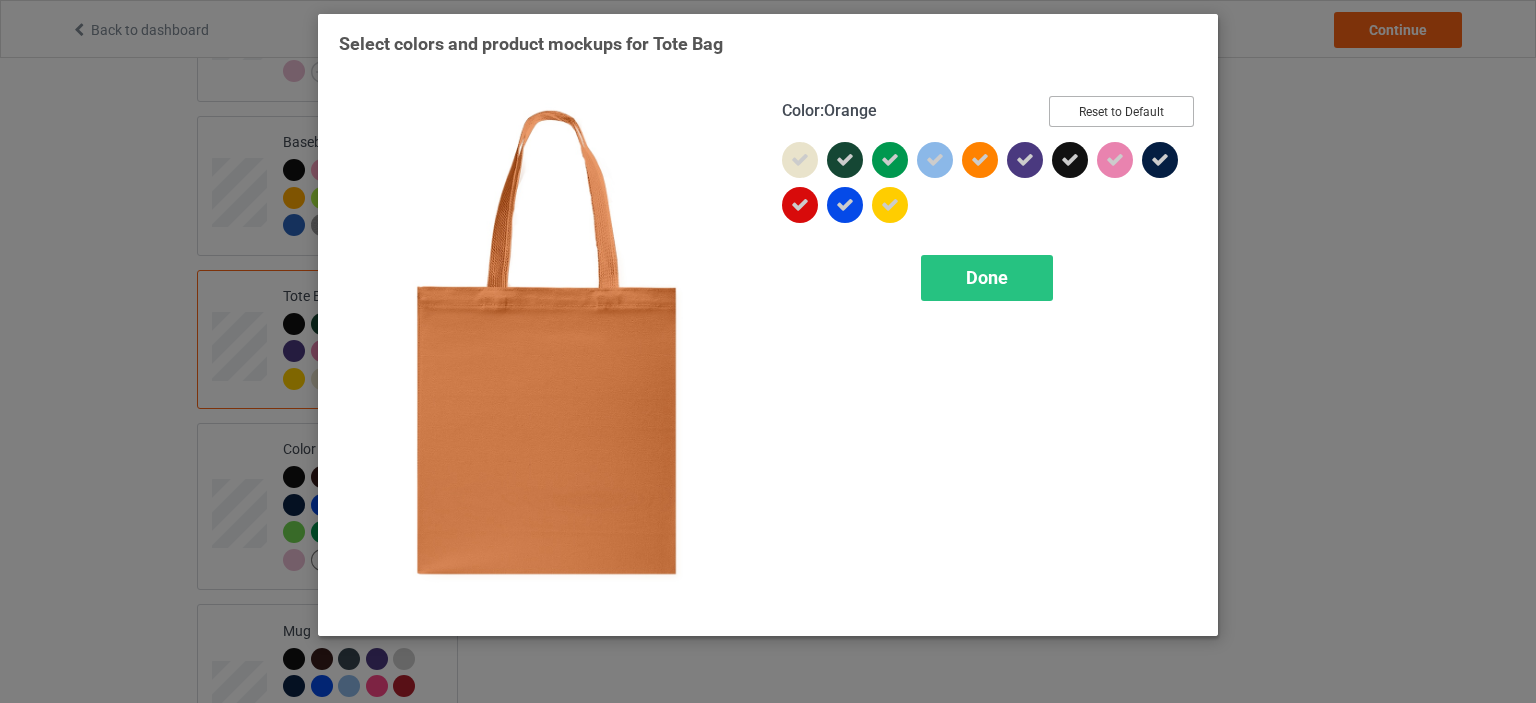 click on "Reset to Default" at bounding box center (1121, 111) 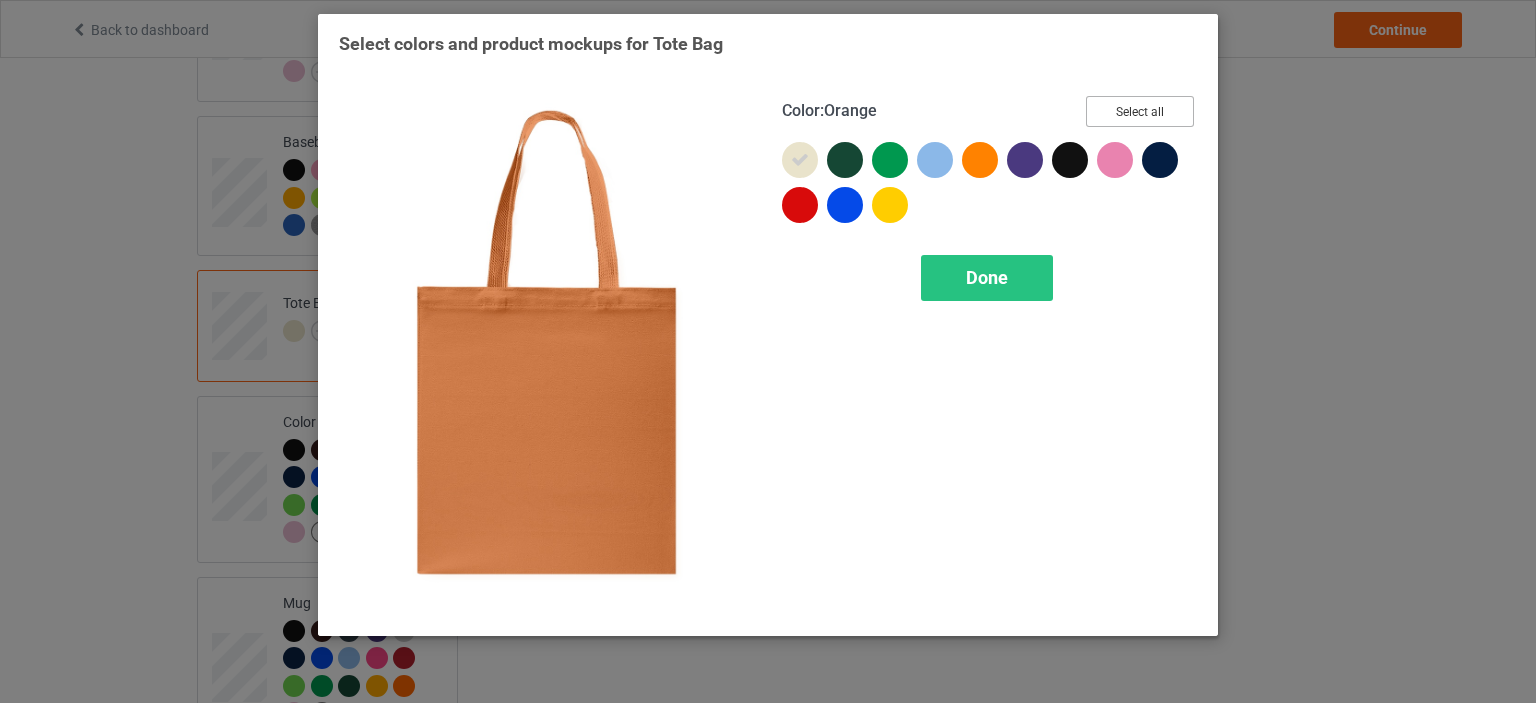 click on "Select all" at bounding box center (1140, 111) 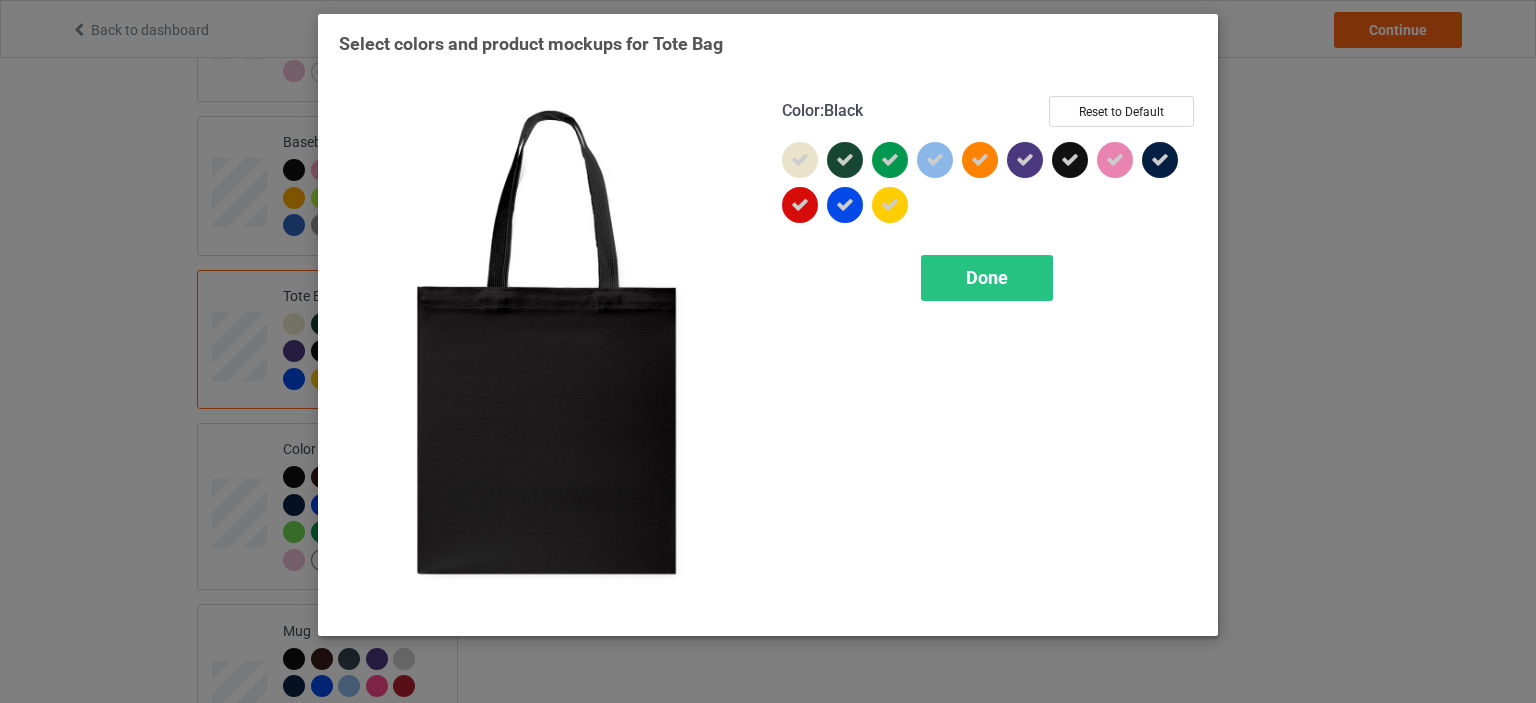 click at bounding box center (1070, 160) 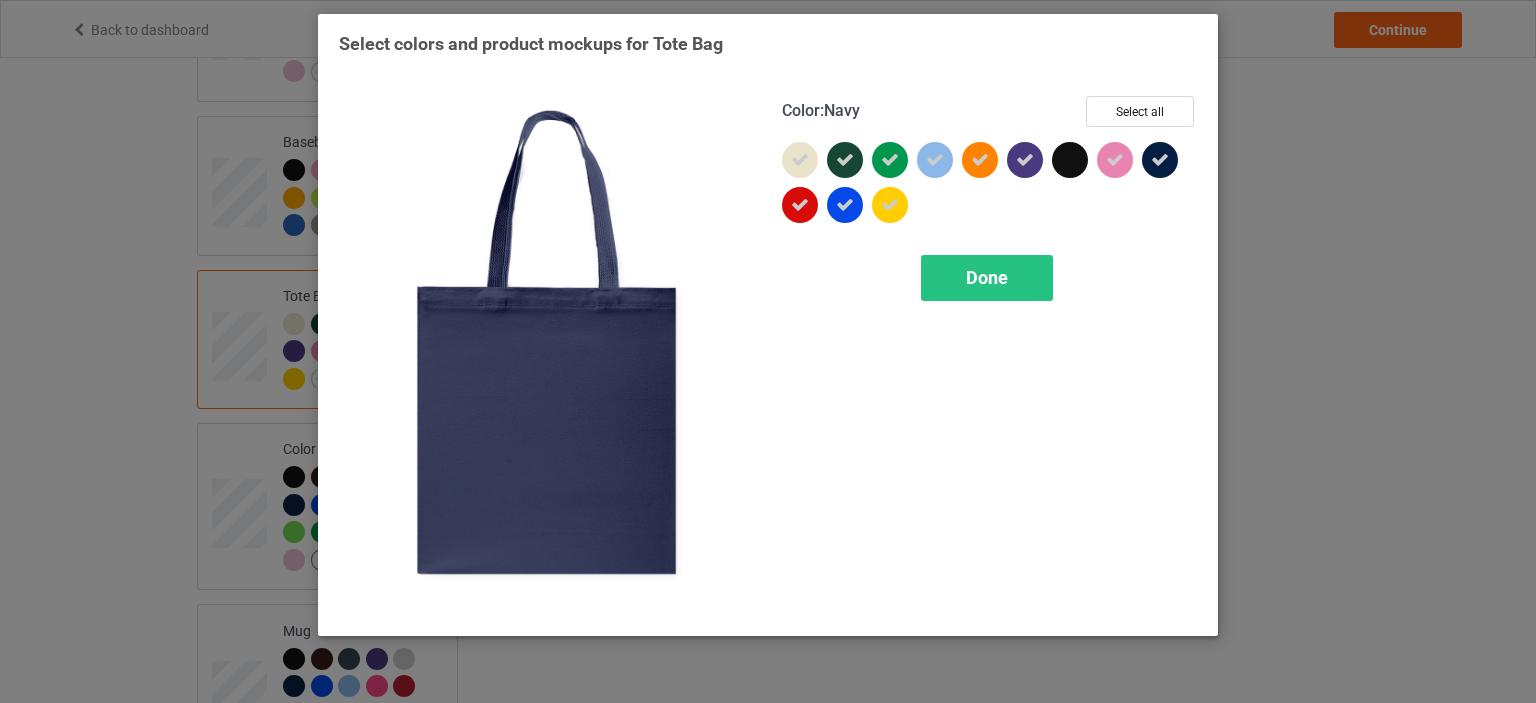 click at bounding box center (1160, 160) 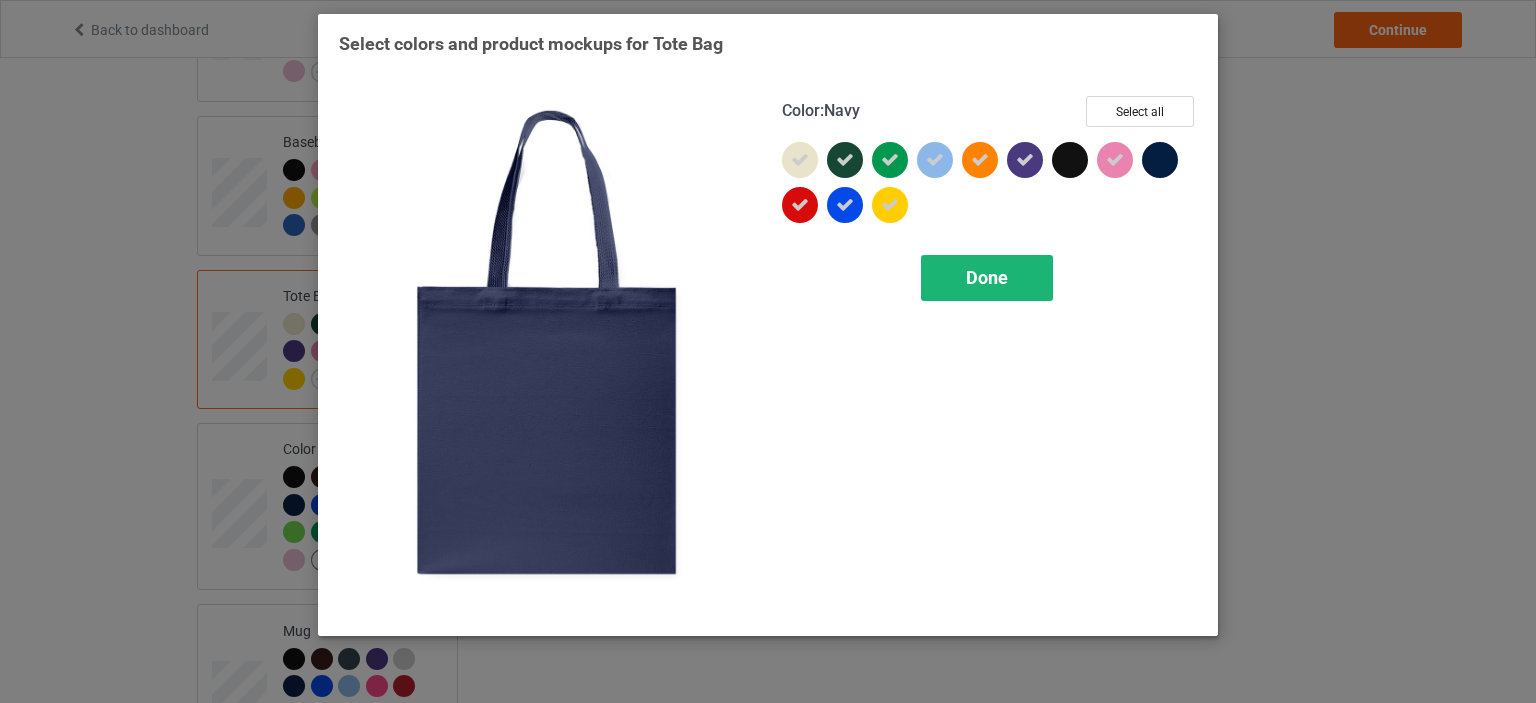 click on "Done" at bounding box center [987, 278] 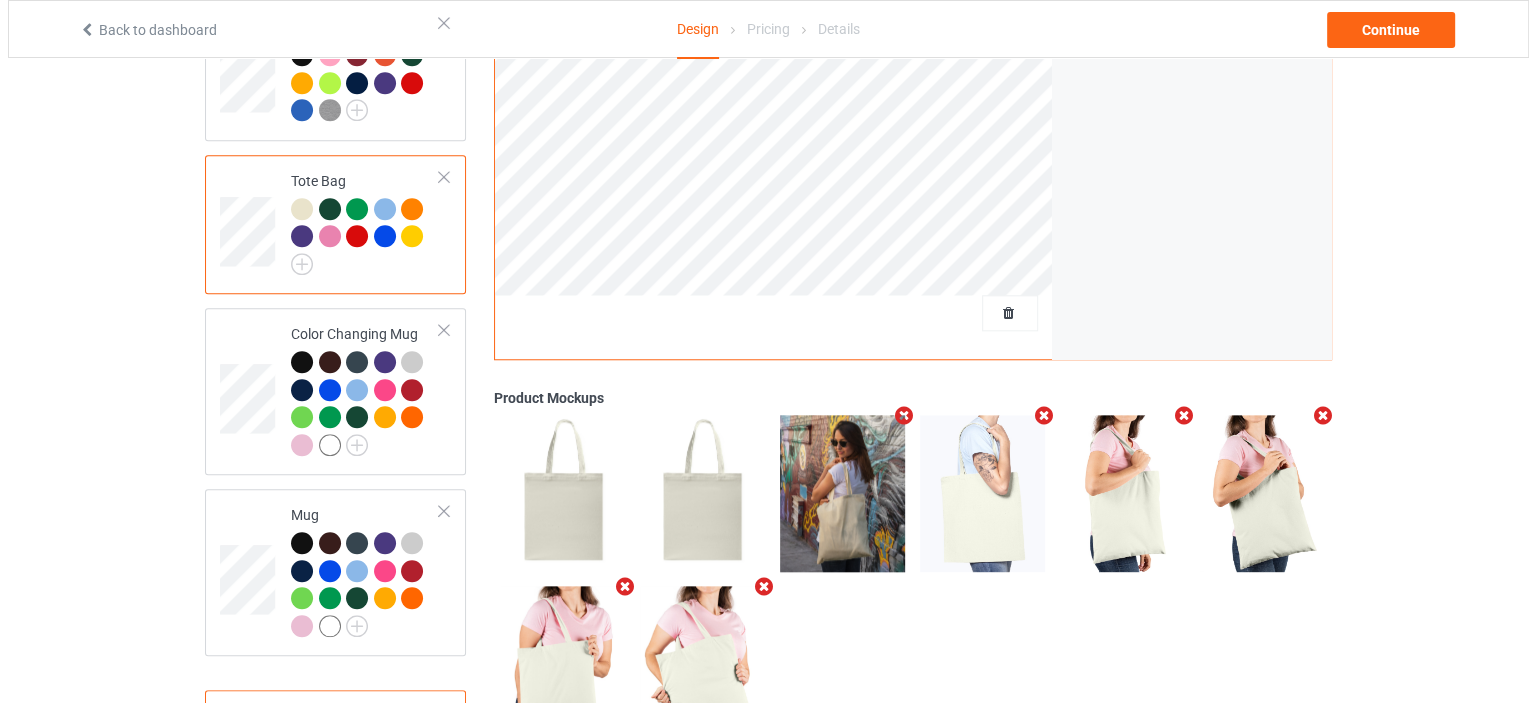 scroll, scrollTop: 1776, scrollLeft: 0, axis: vertical 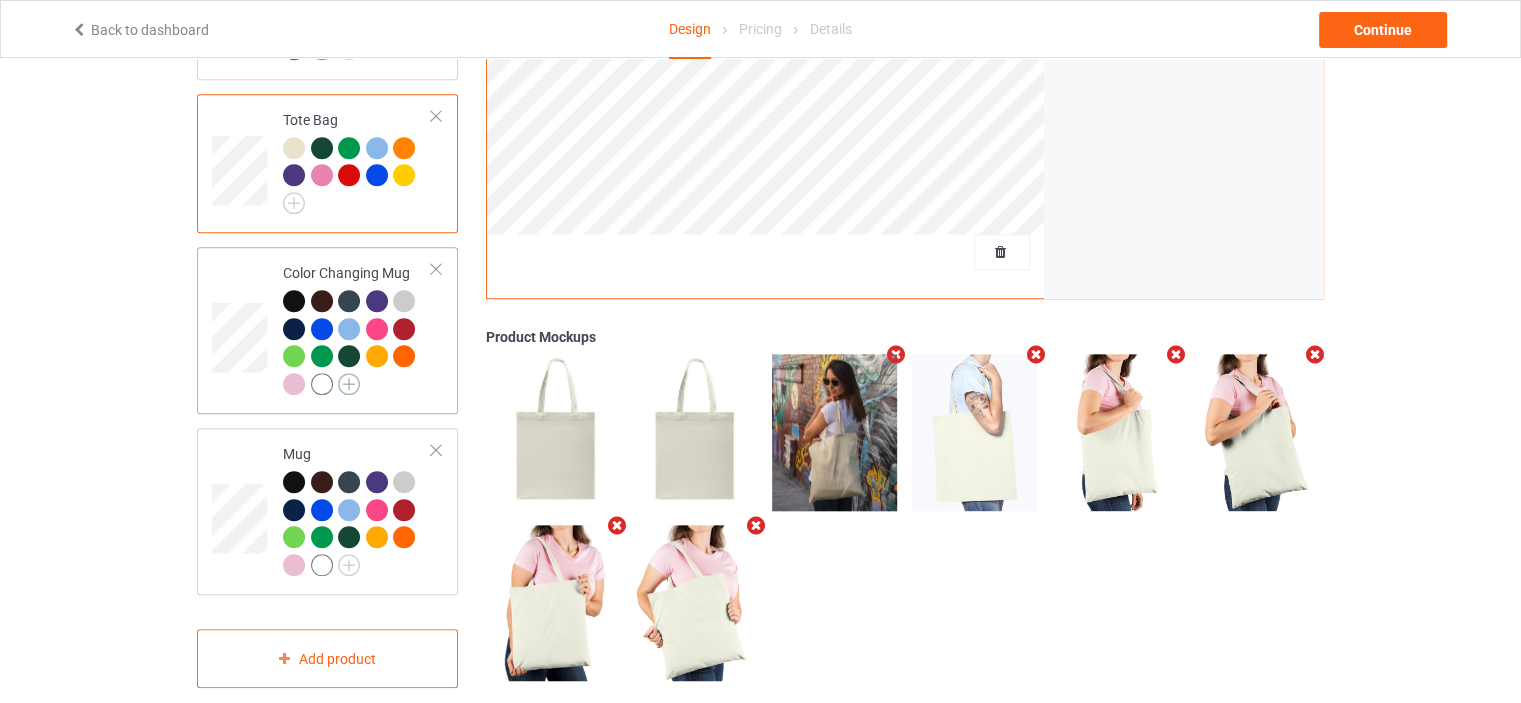click at bounding box center [349, 384] 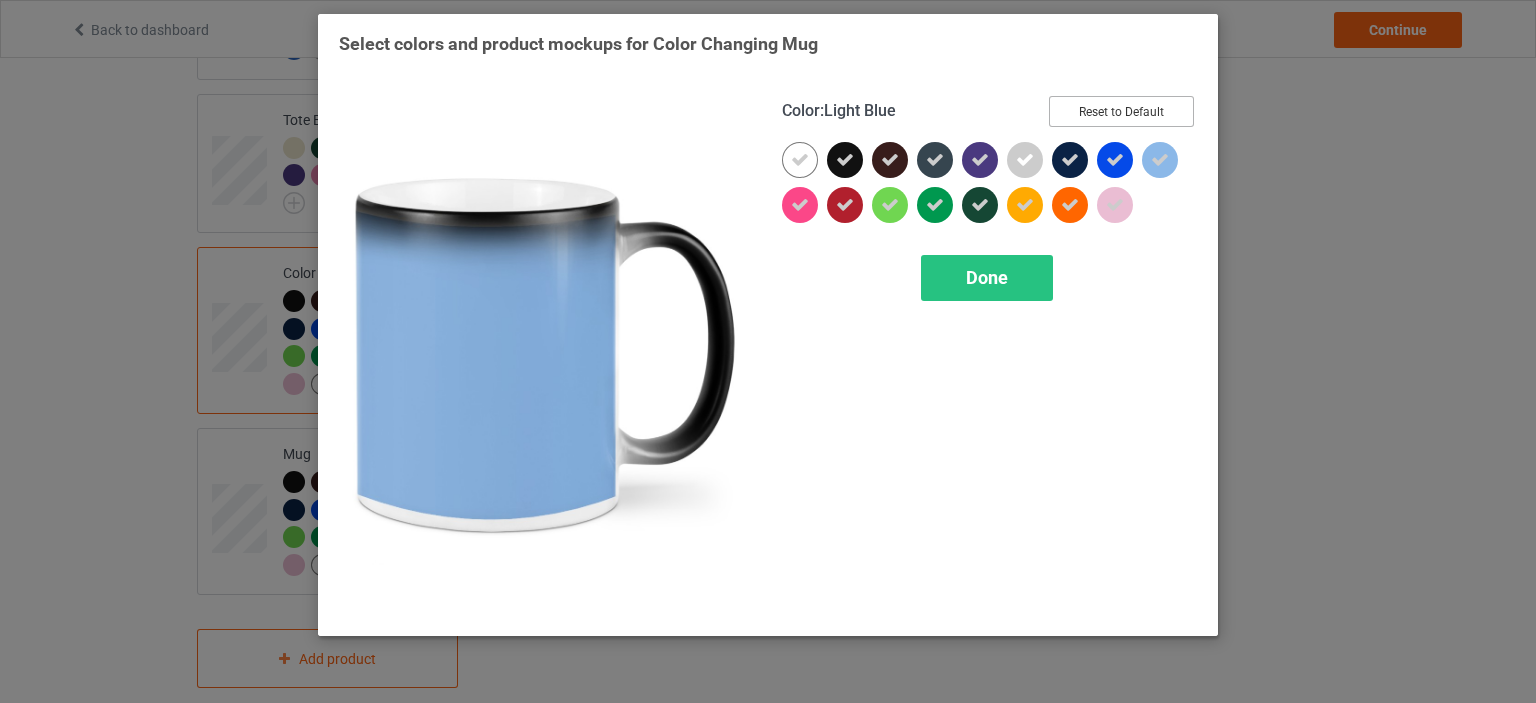 click on "Reset to Default" at bounding box center [1121, 111] 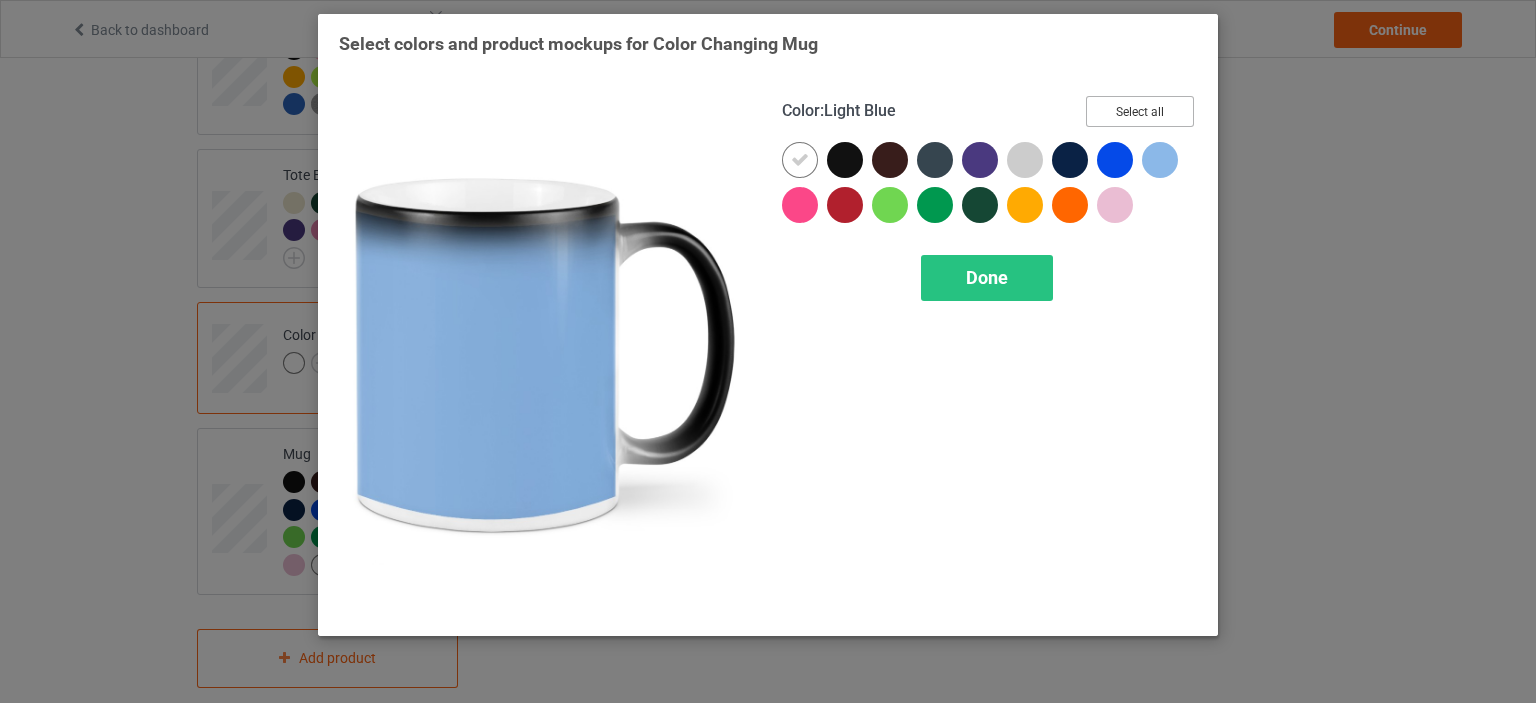 click on "Select all" at bounding box center (1140, 111) 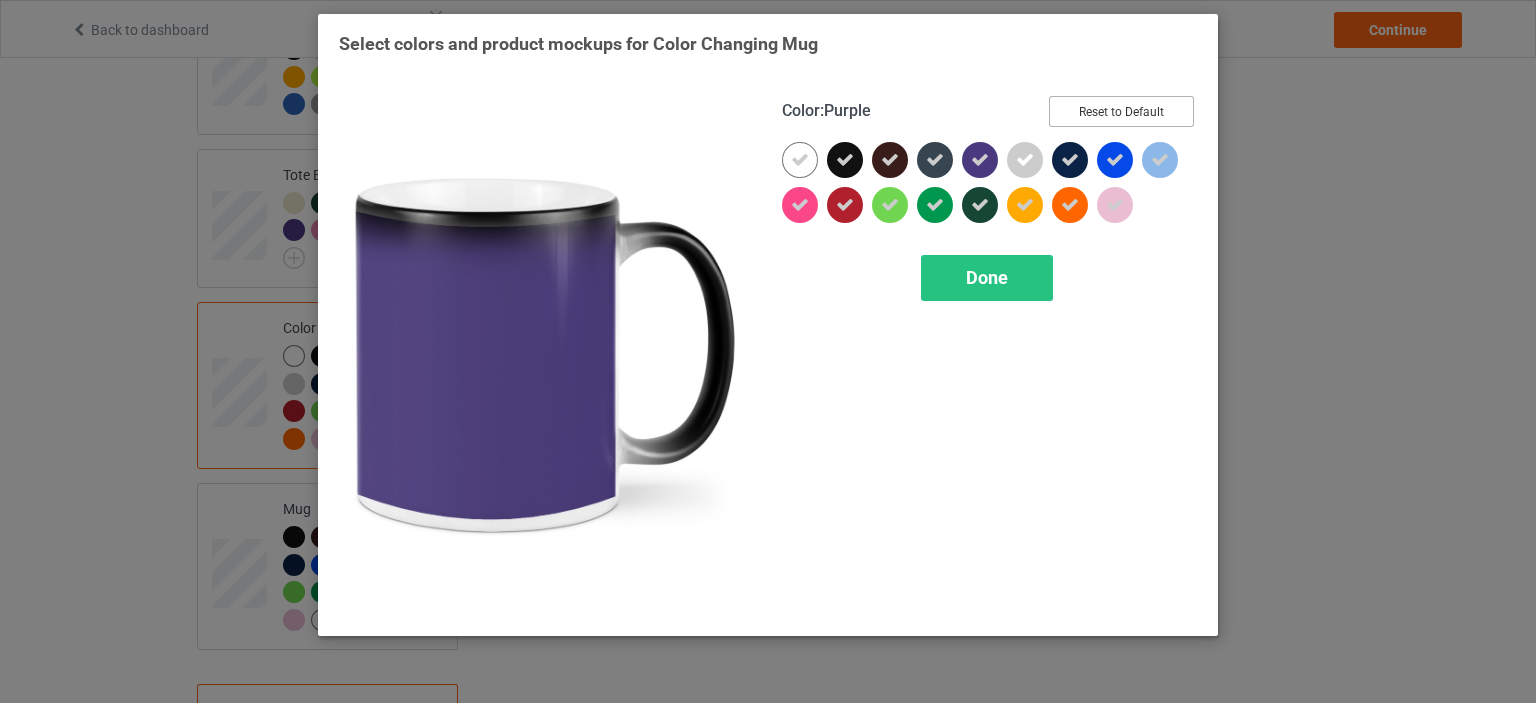 scroll, scrollTop: 1776, scrollLeft: 0, axis: vertical 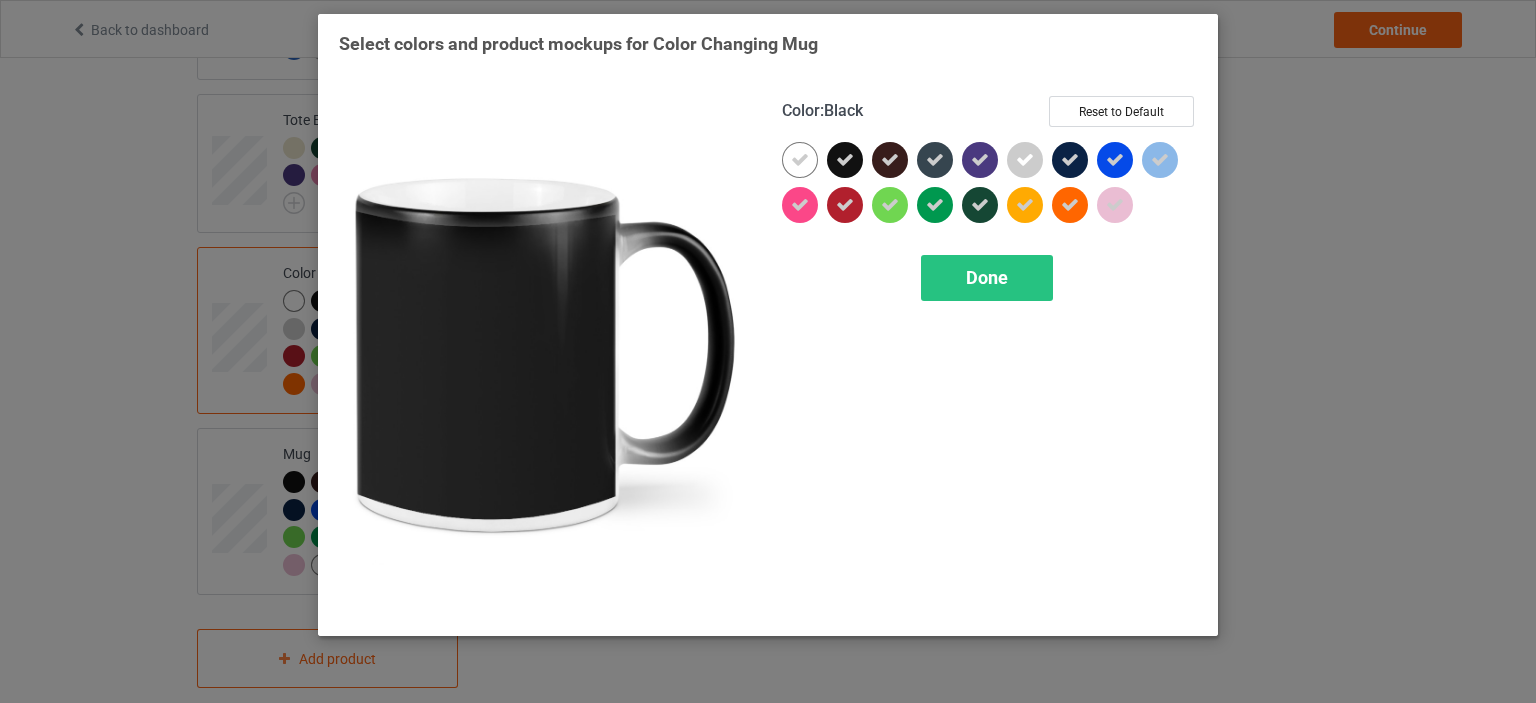 click at bounding box center (845, 160) 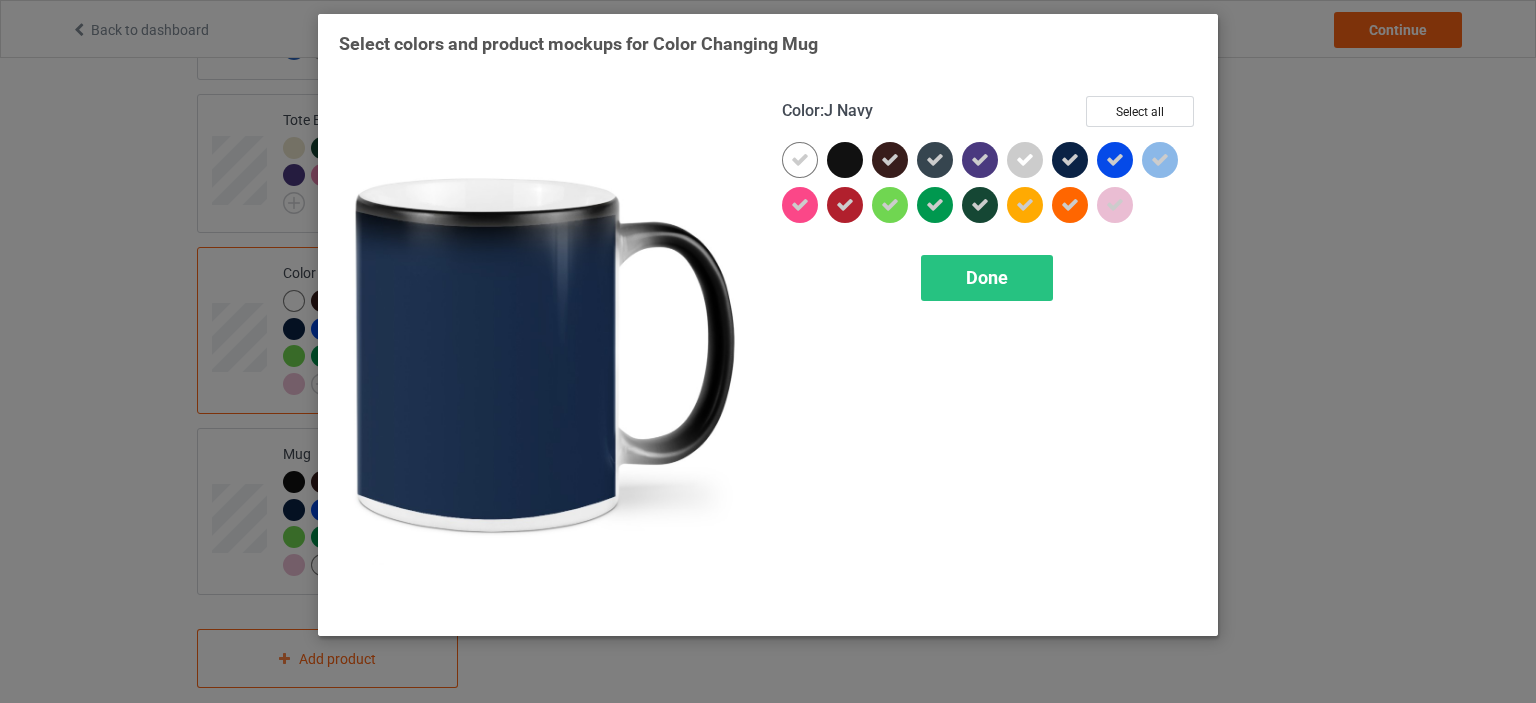 click at bounding box center (1070, 160) 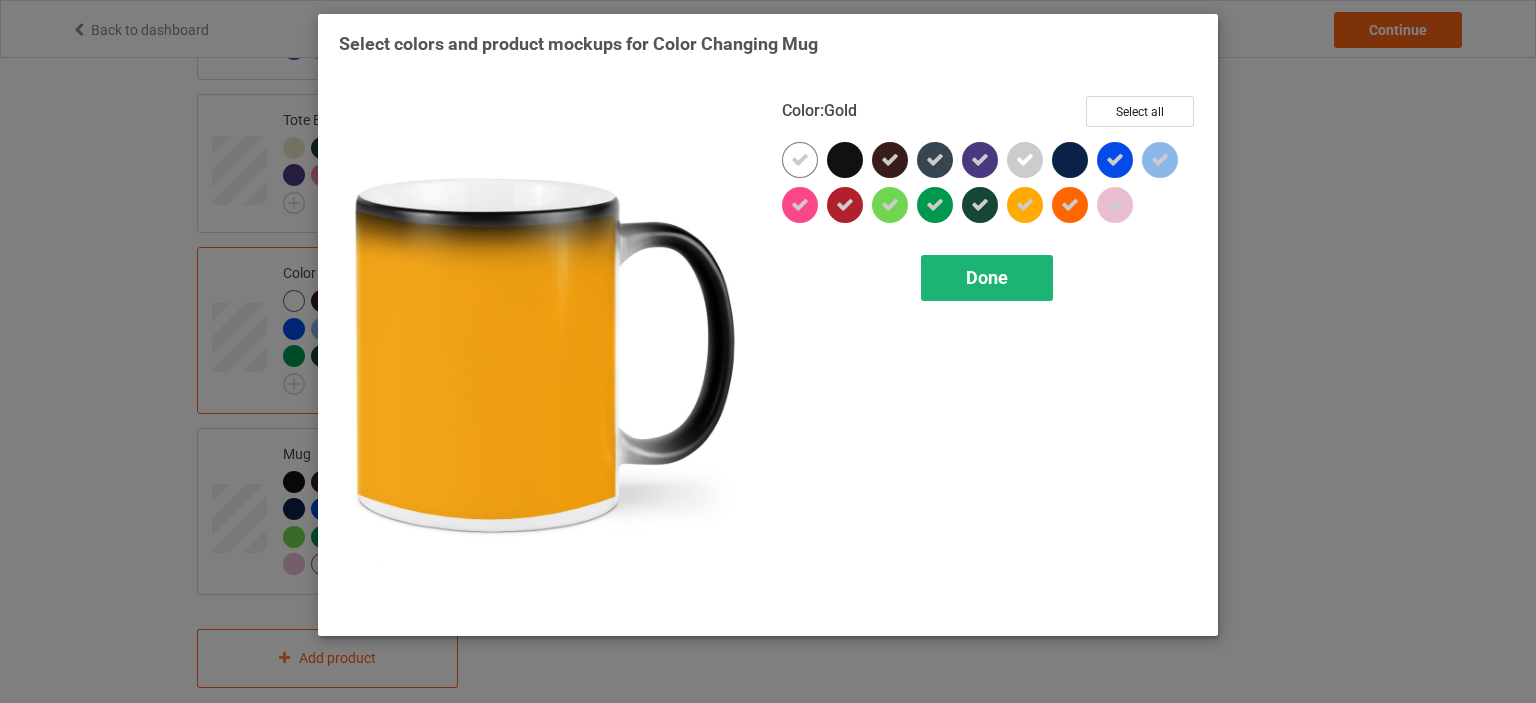 click on "Done" at bounding box center [987, 277] 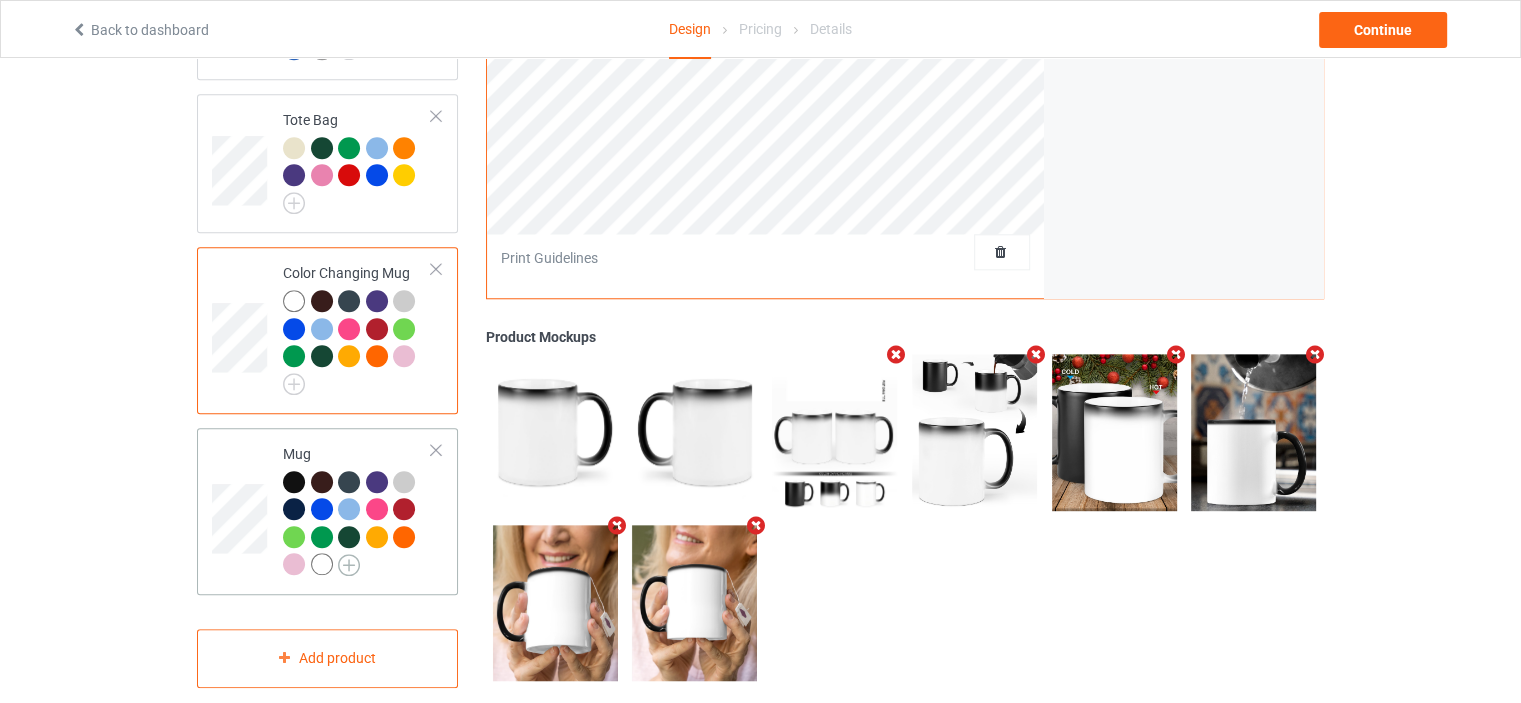 click at bounding box center (349, 565) 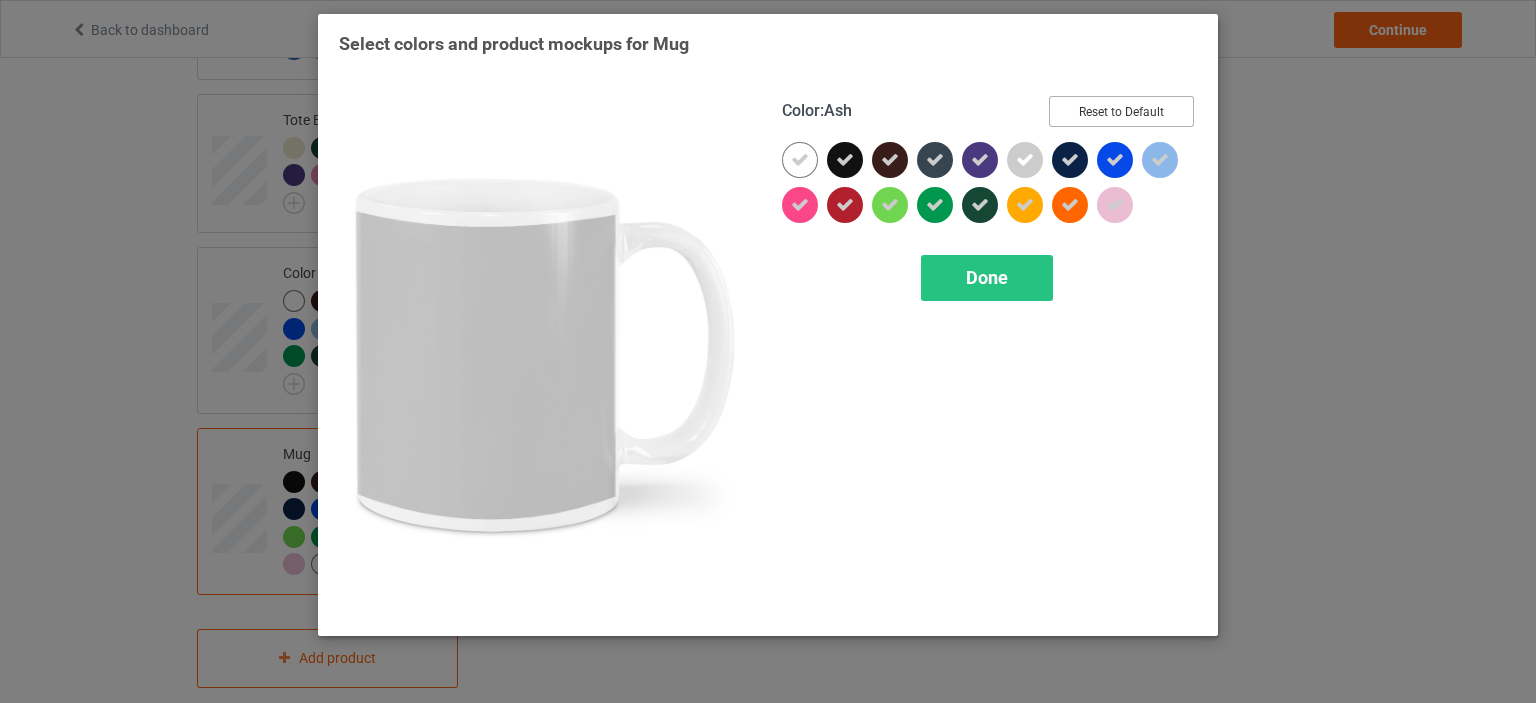click on "Reset to Default" at bounding box center (1121, 111) 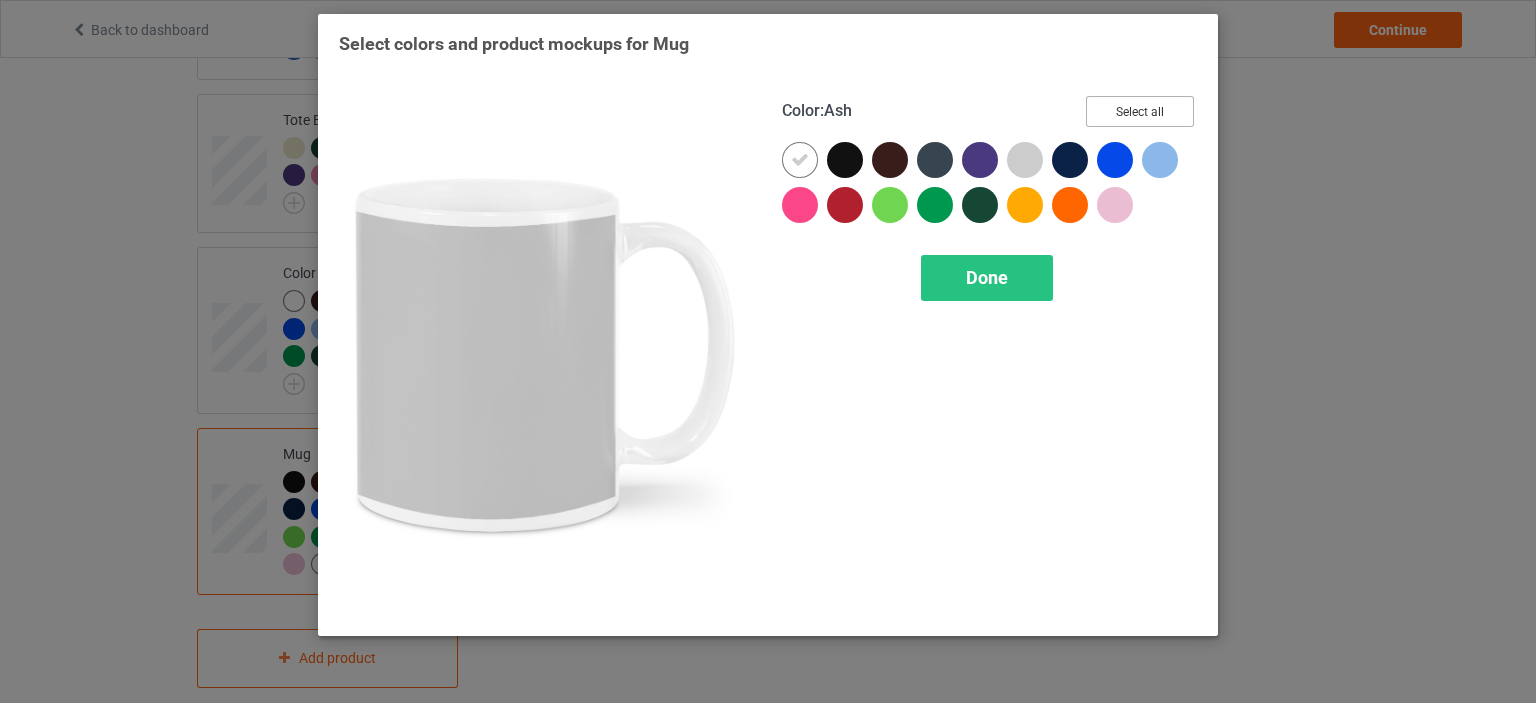 click on "Select all" at bounding box center [1140, 111] 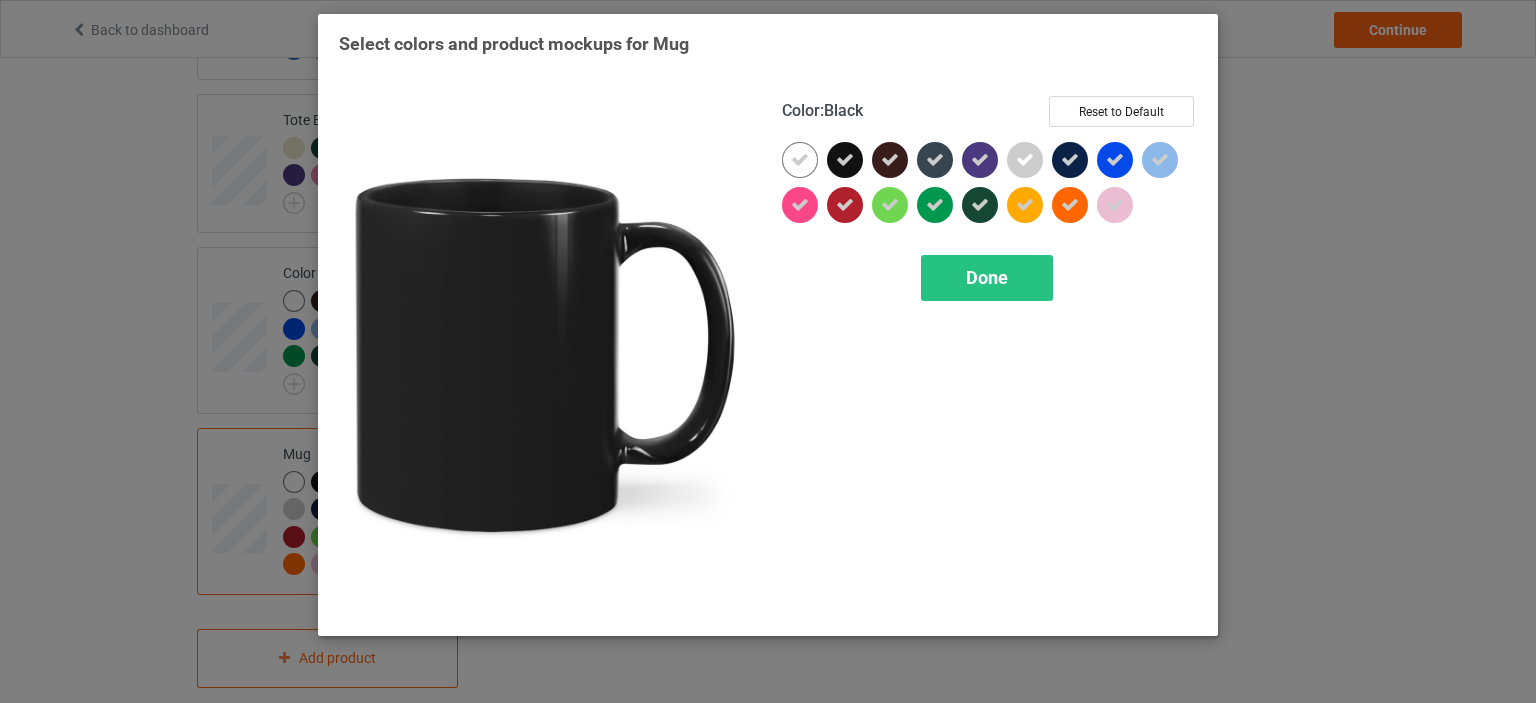 click at bounding box center (845, 160) 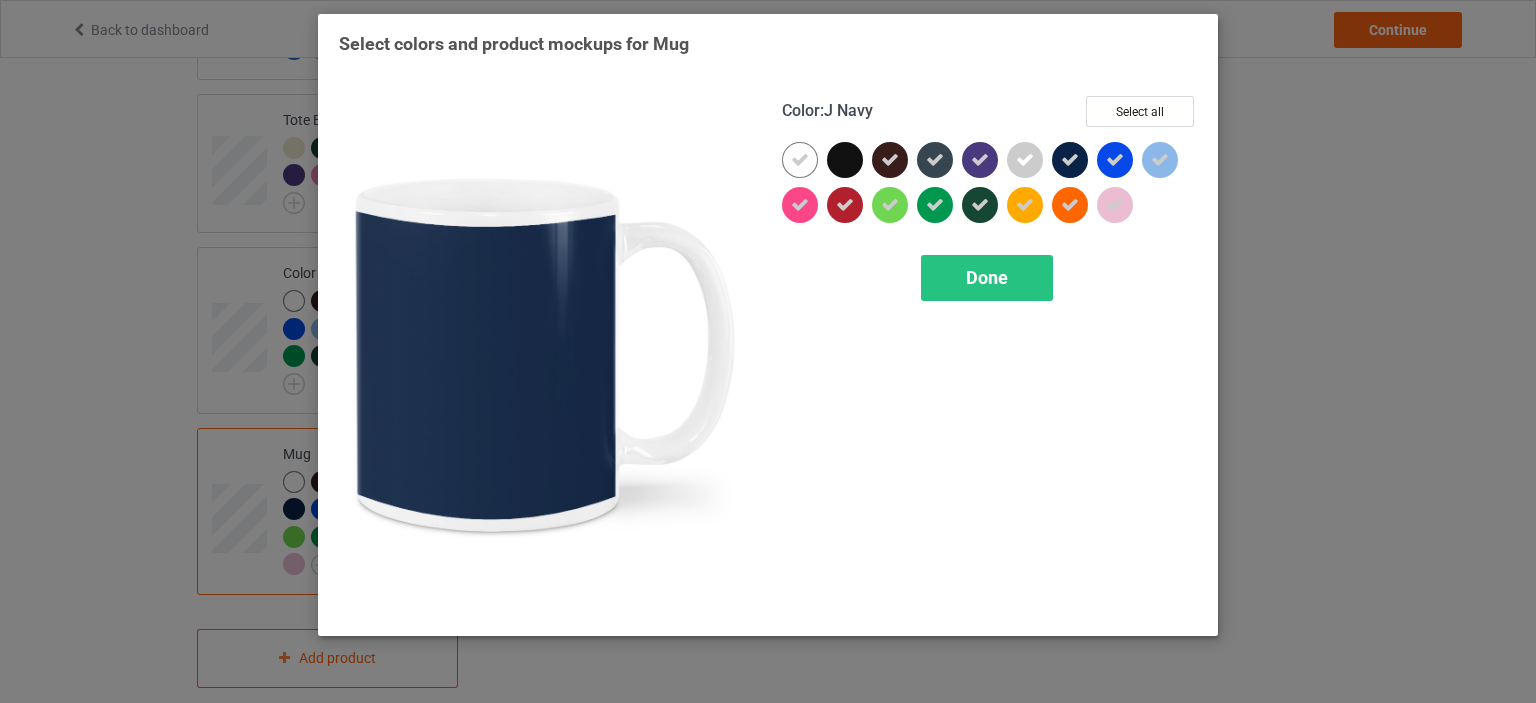 click at bounding box center (1070, 160) 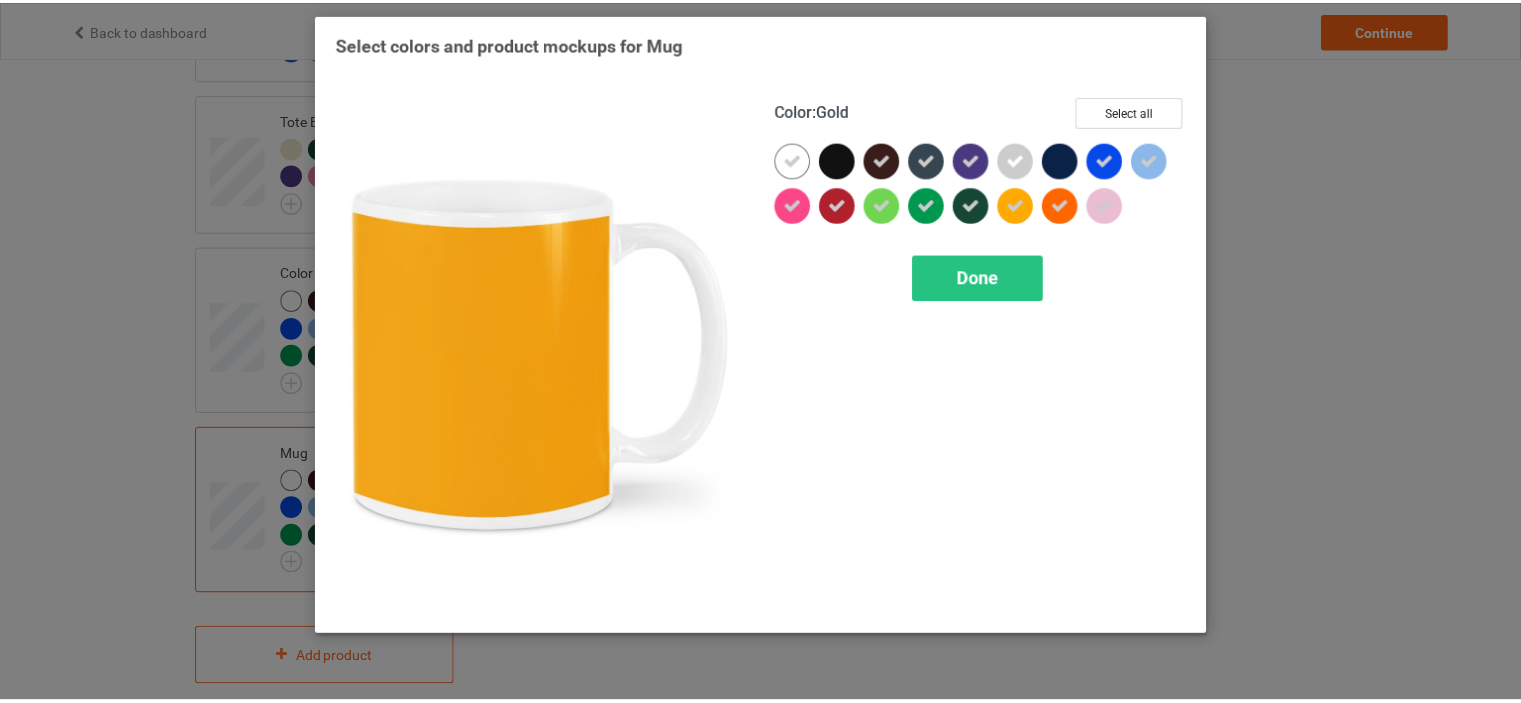 scroll, scrollTop: 1775, scrollLeft: 0, axis: vertical 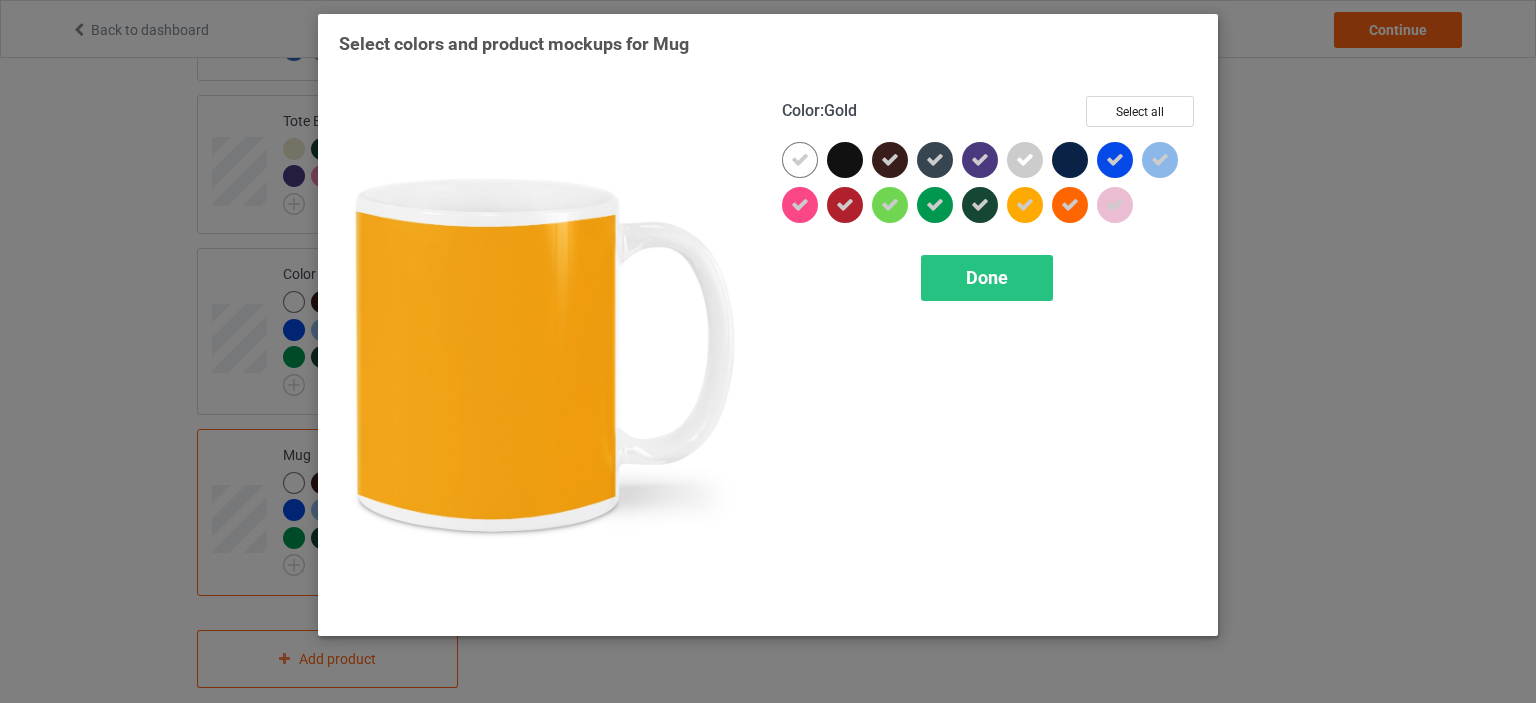 click on "Done" at bounding box center (987, 278) 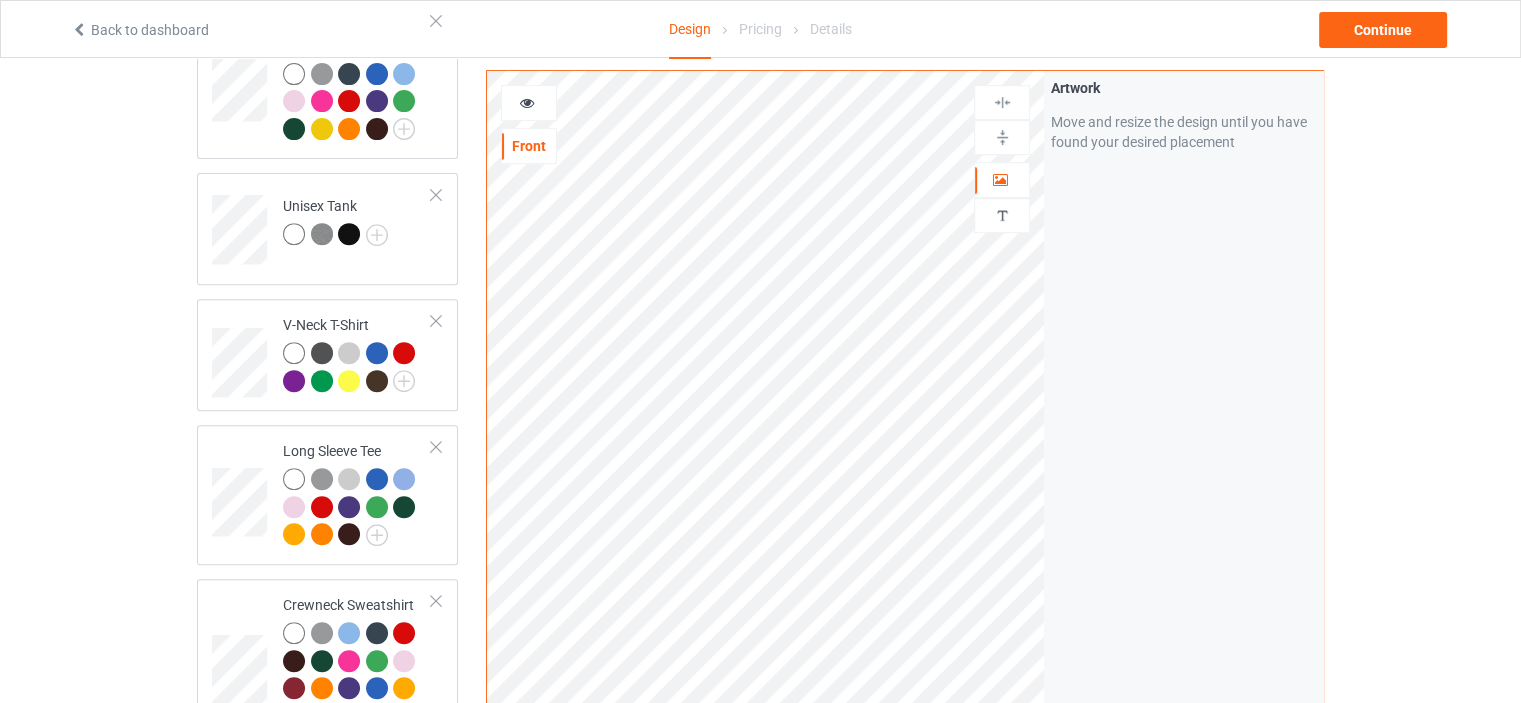 scroll, scrollTop: 575, scrollLeft: 0, axis: vertical 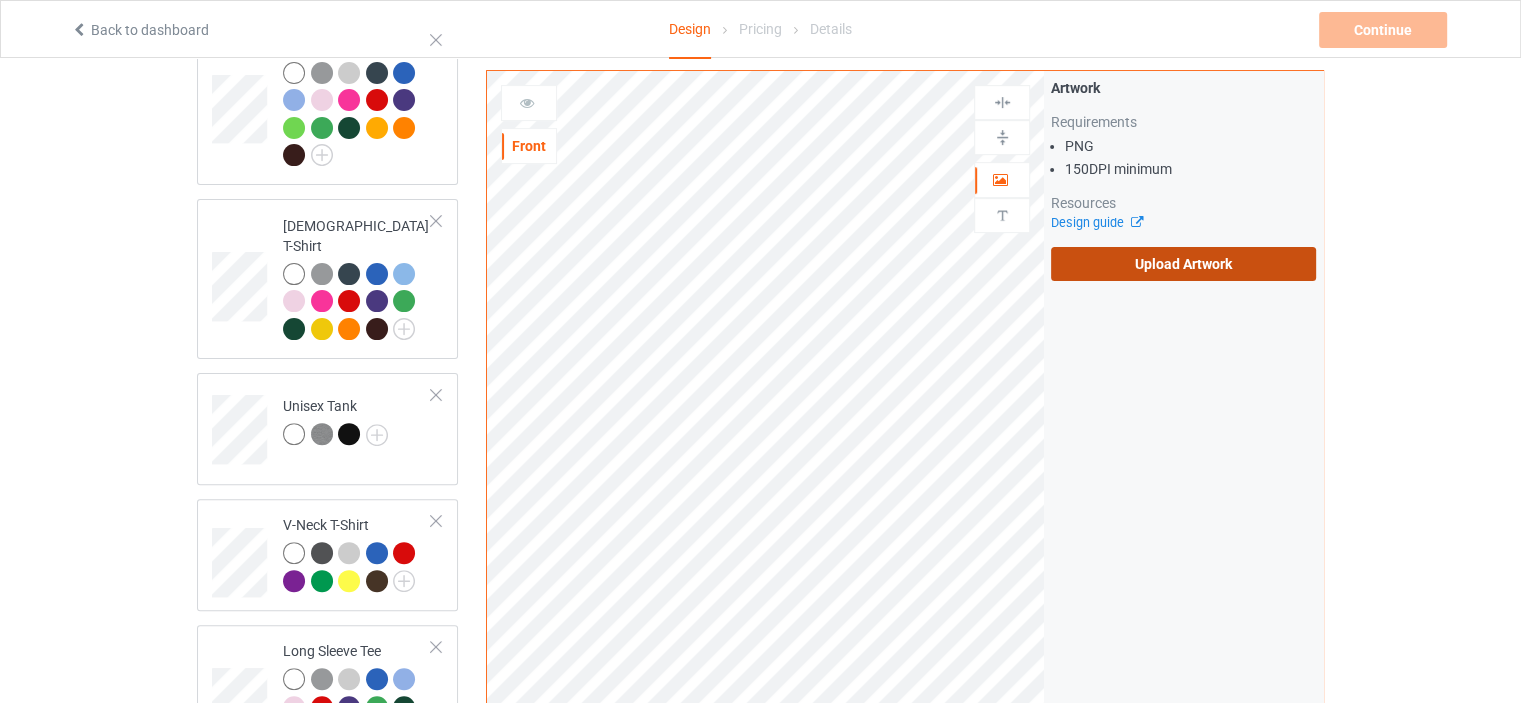 click on "Upload Artwork" at bounding box center [1183, 264] 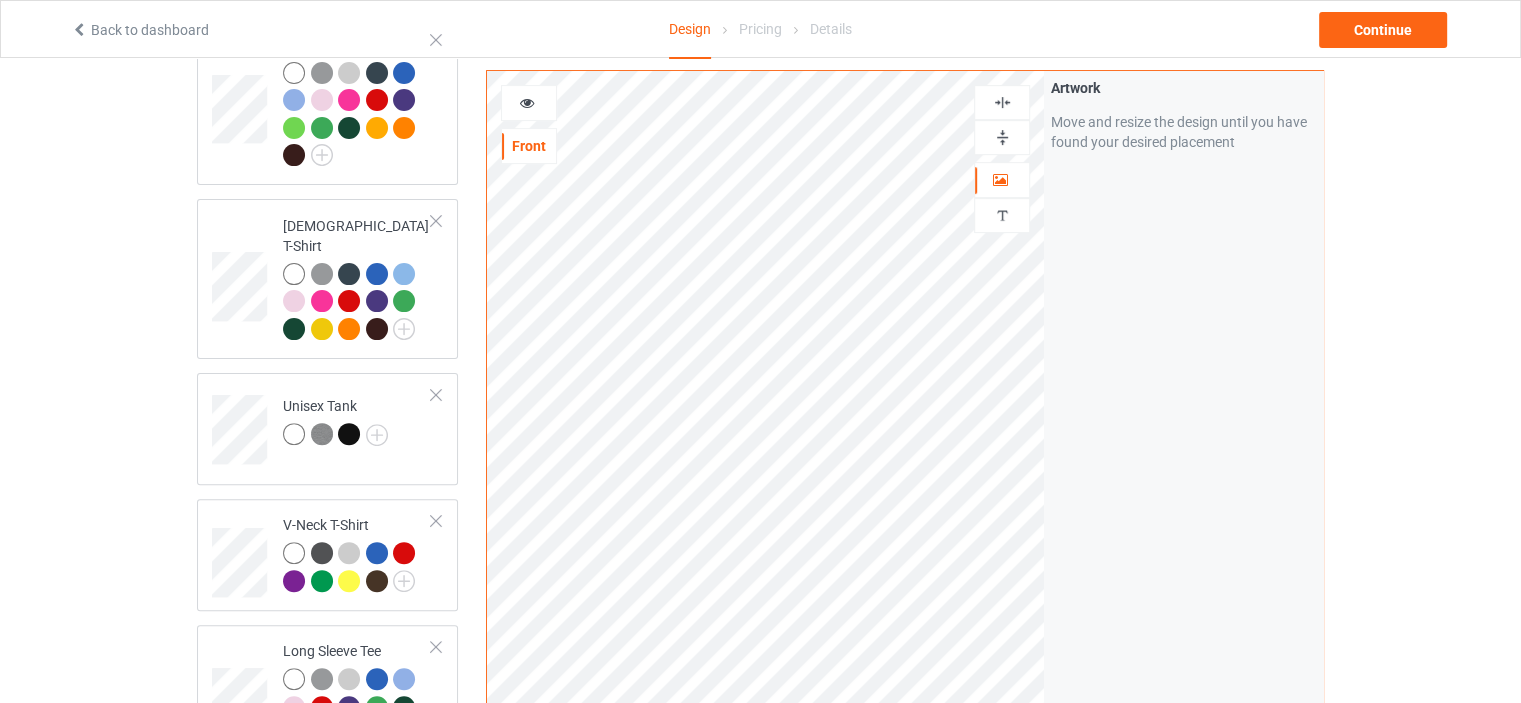 click at bounding box center (1002, 102) 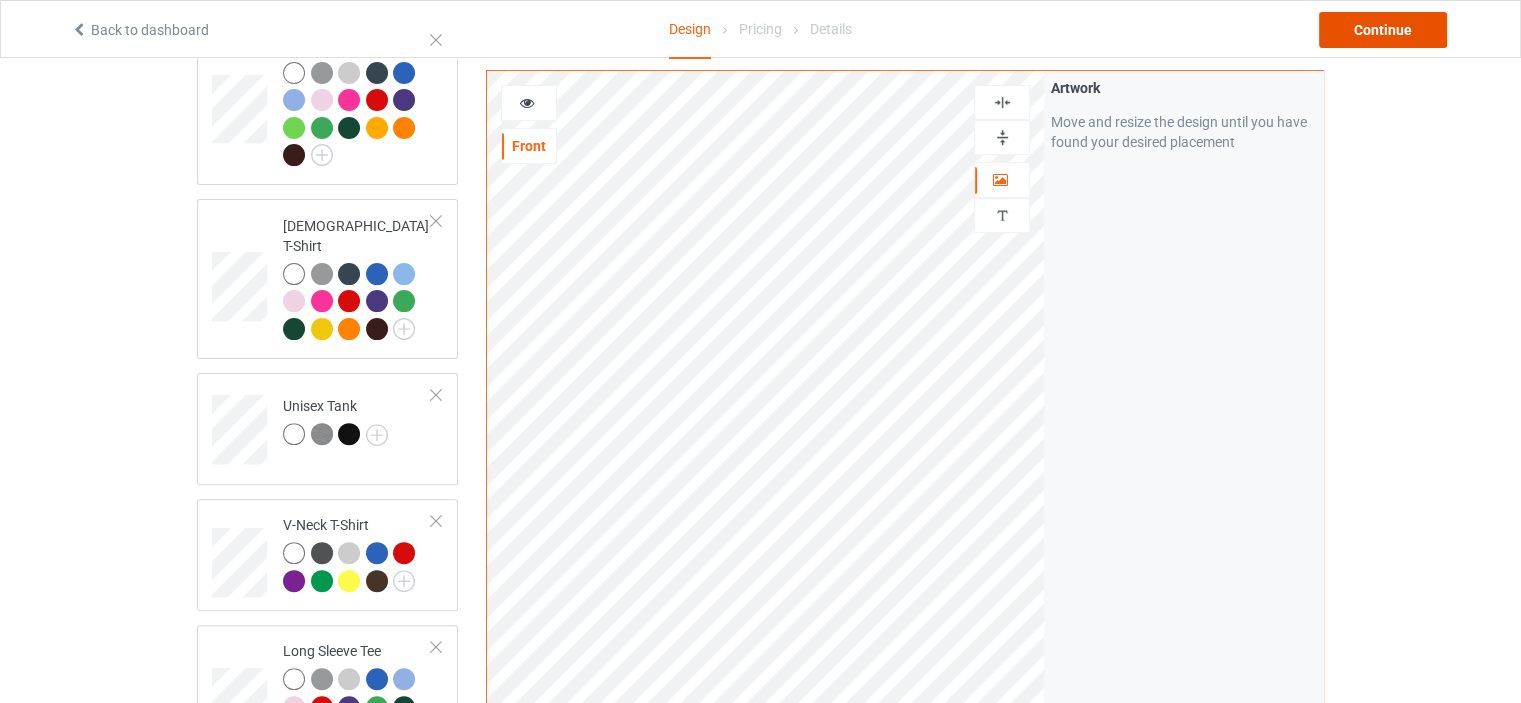 click on "Continue" at bounding box center [1383, 30] 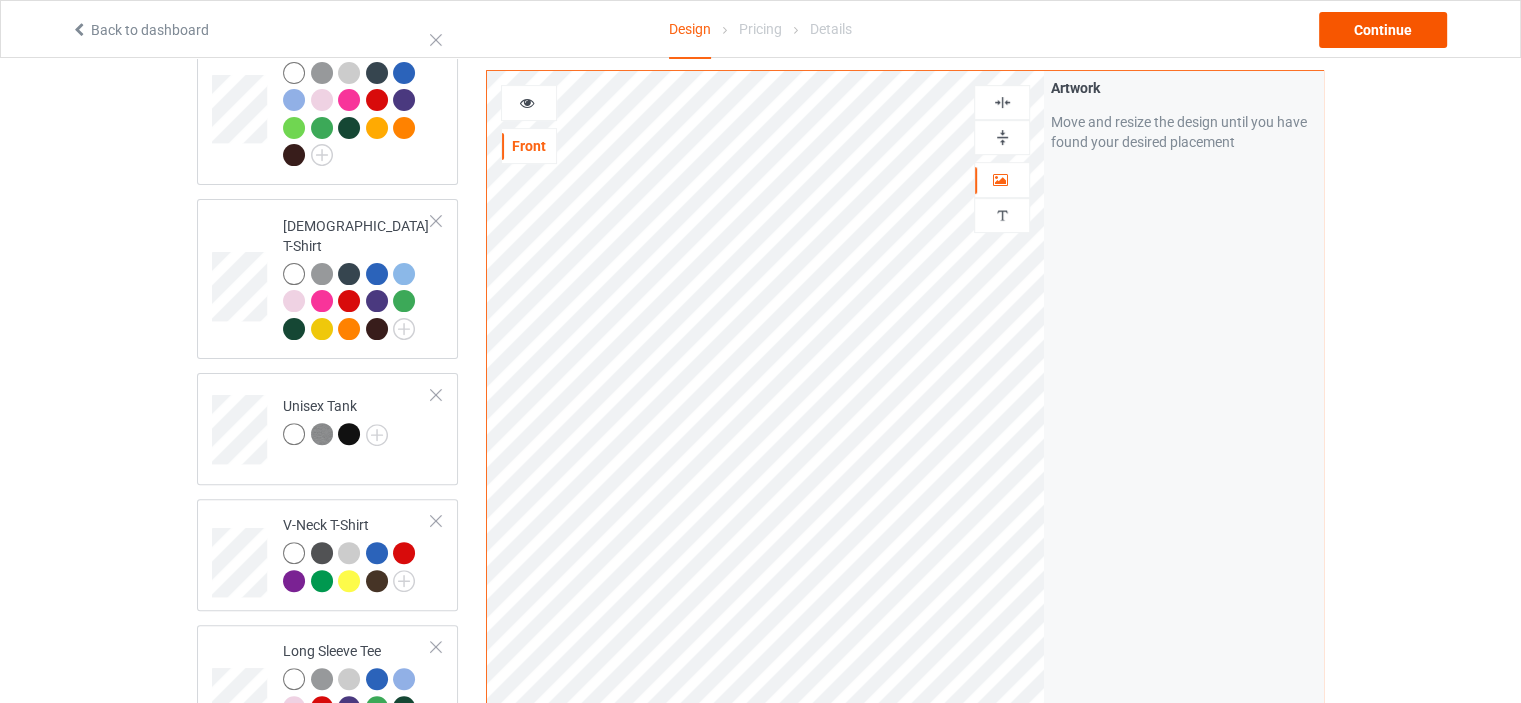 scroll, scrollTop: 0, scrollLeft: 0, axis: both 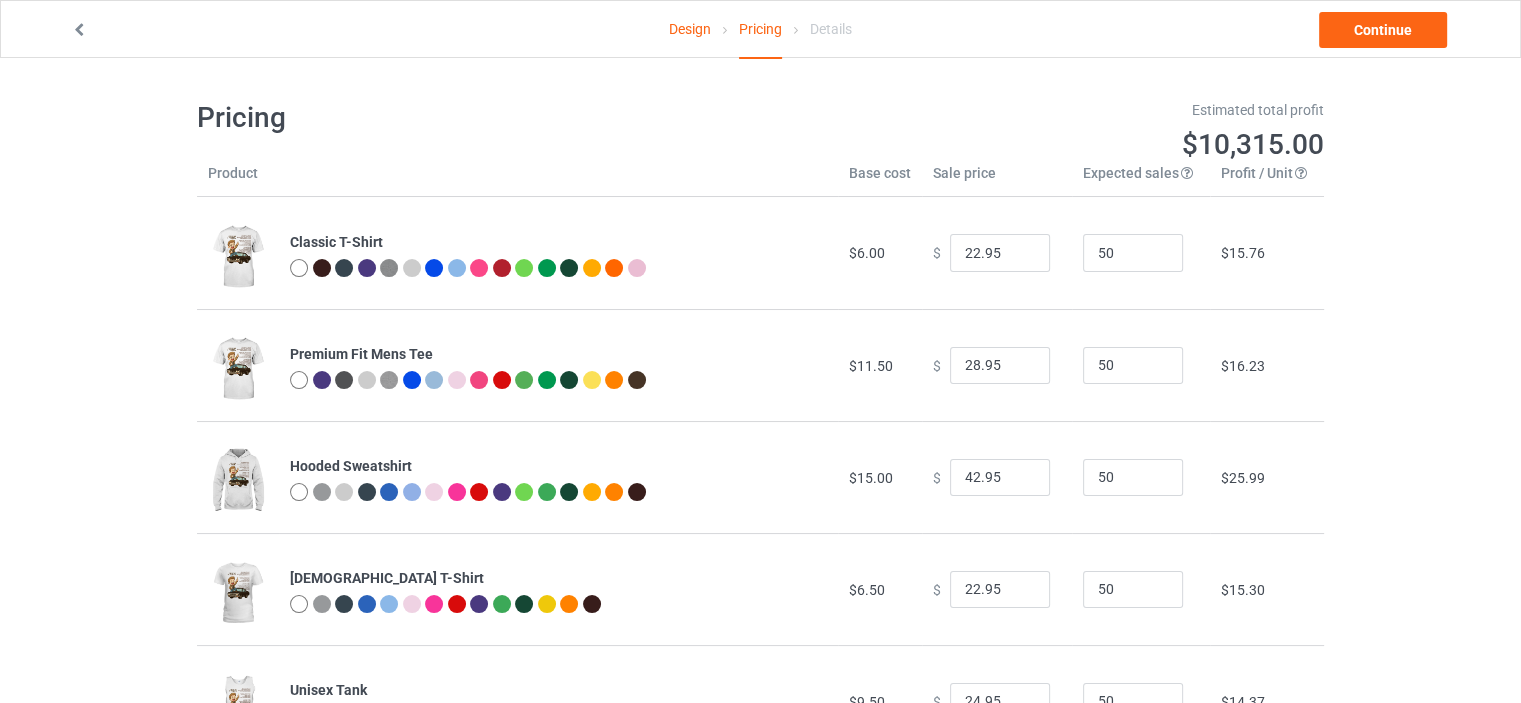 click on "Design" at bounding box center [690, 29] 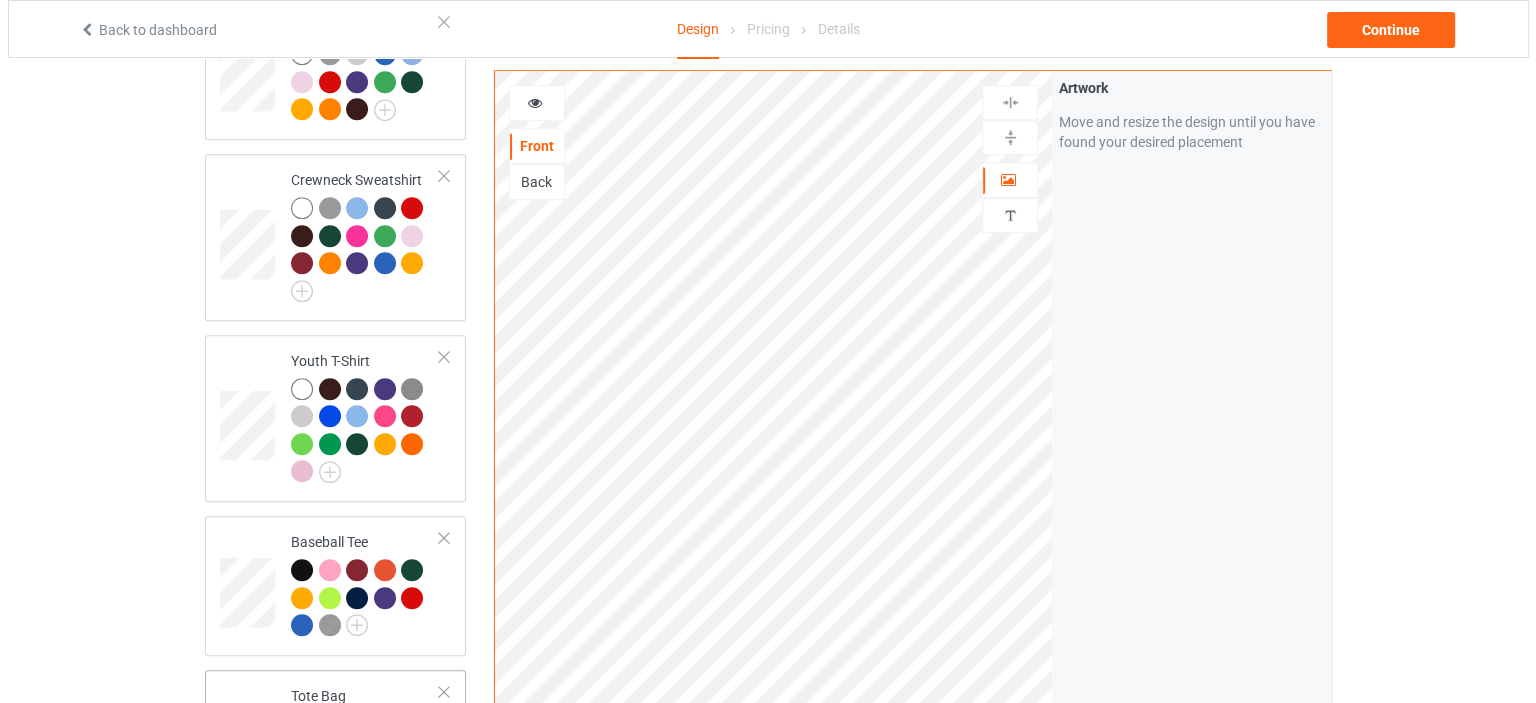 scroll, scrollTop: 1775, scrollLeft: 0, axis: vertical 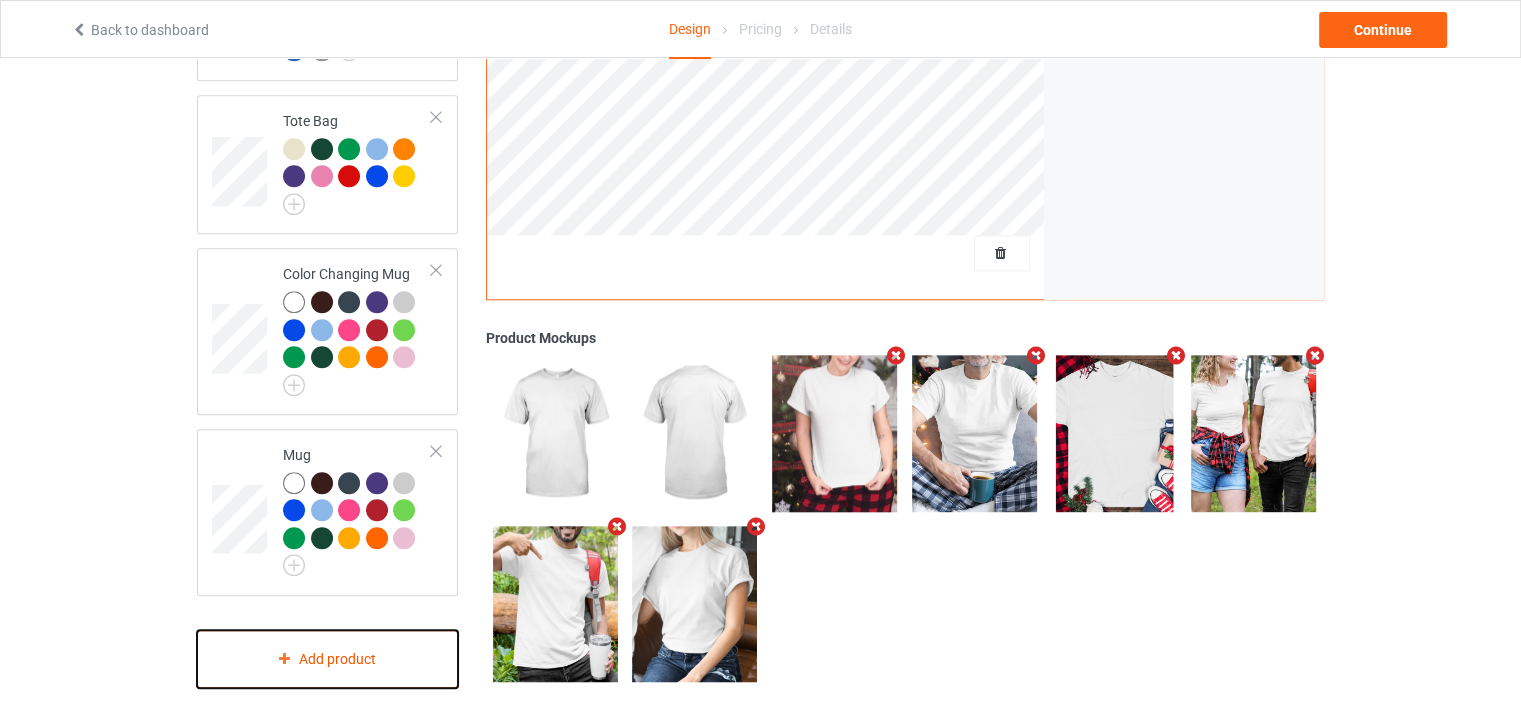 click on "Add product" at bounding box center [327, 659] 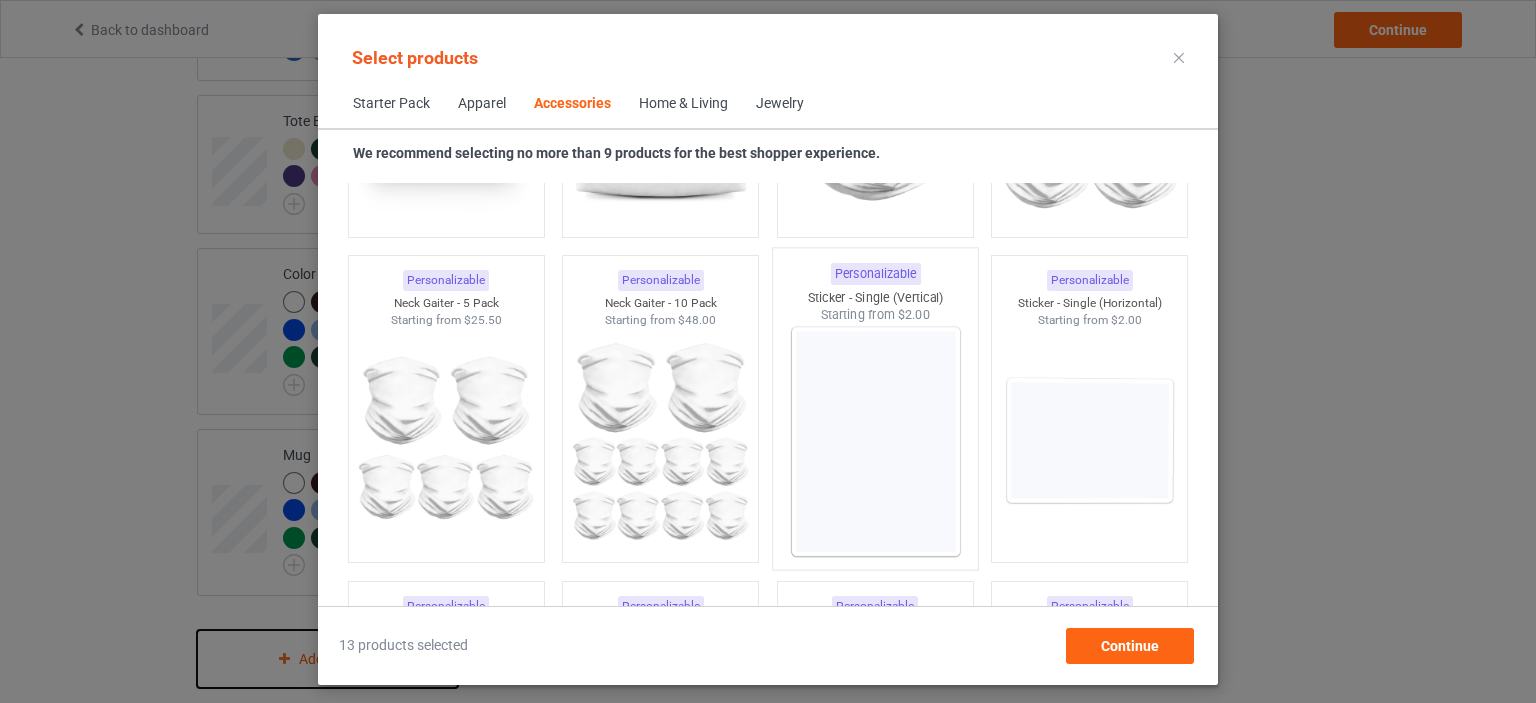 scroll, scrollTop: 7044, scrollLeft: 0, axis: vertical 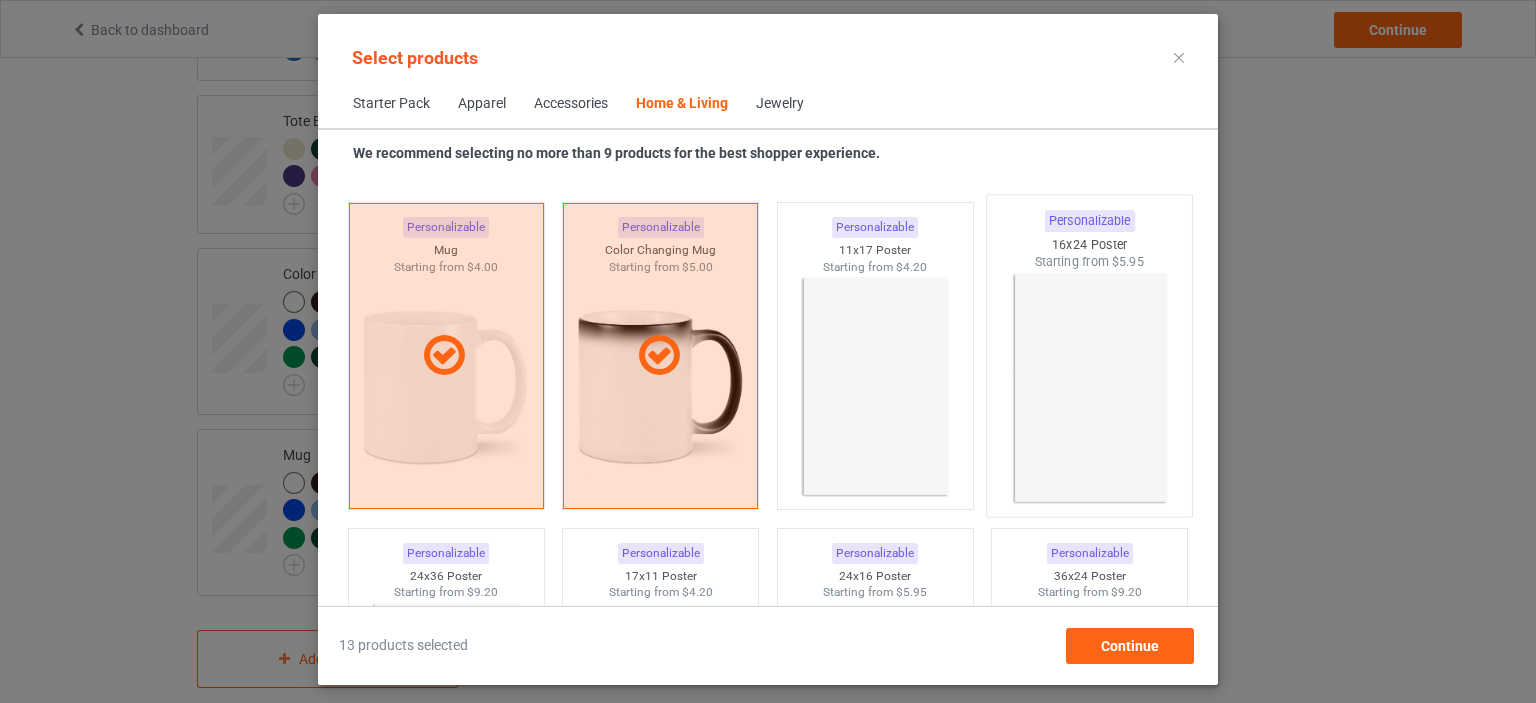 click at bounding box center (1090, 388) 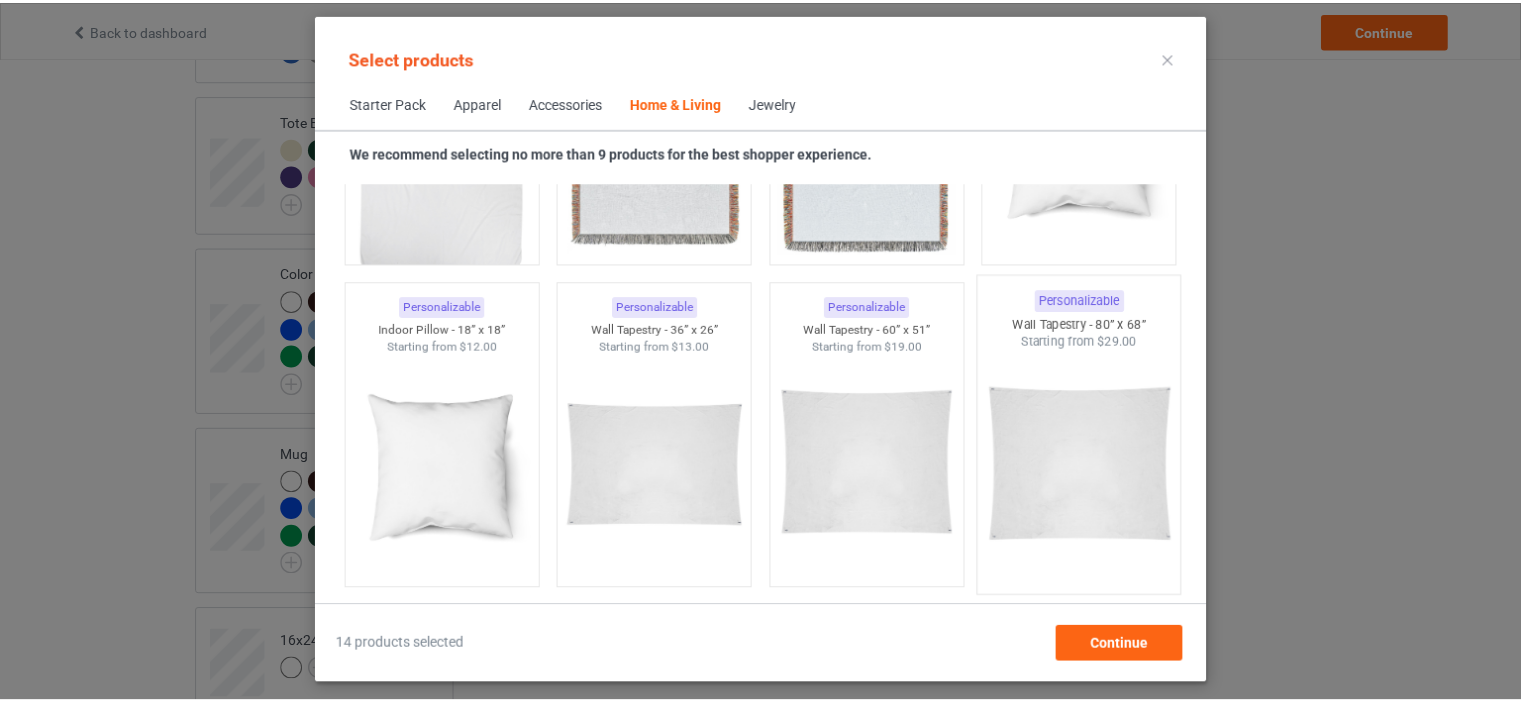 scroll, scrollTop: 10244, scrollLeft: 0, axis: vertical 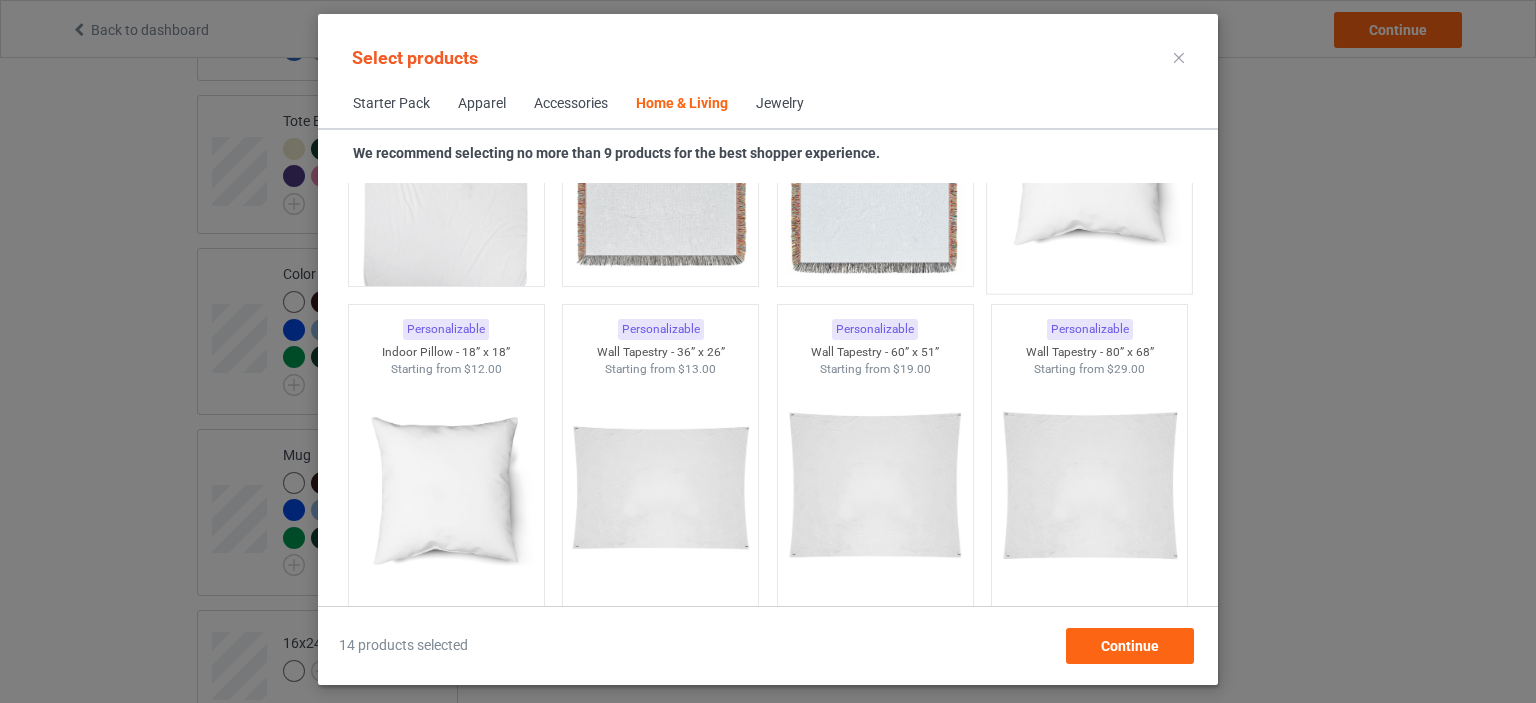 click at bounding box center [1090, 165] 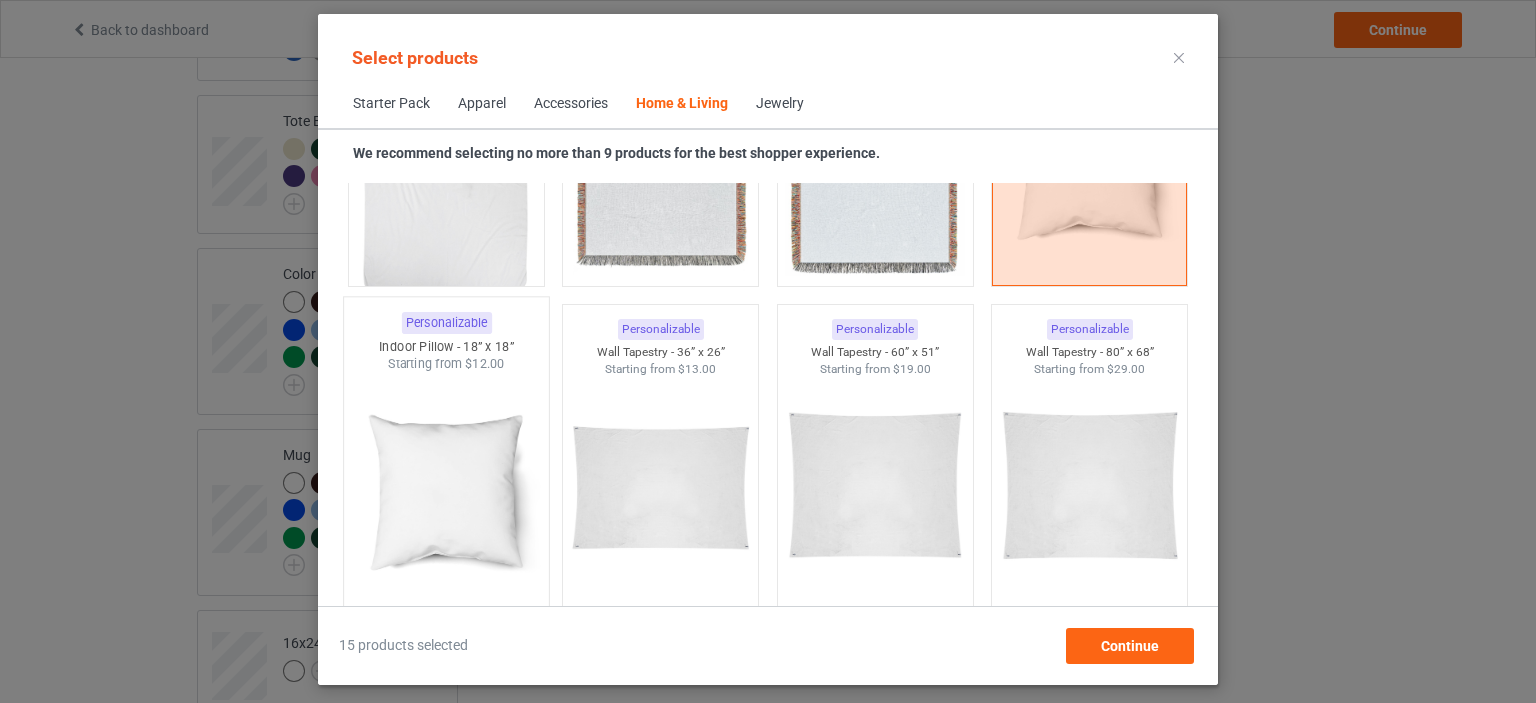 click at bounding box center (446, 490) 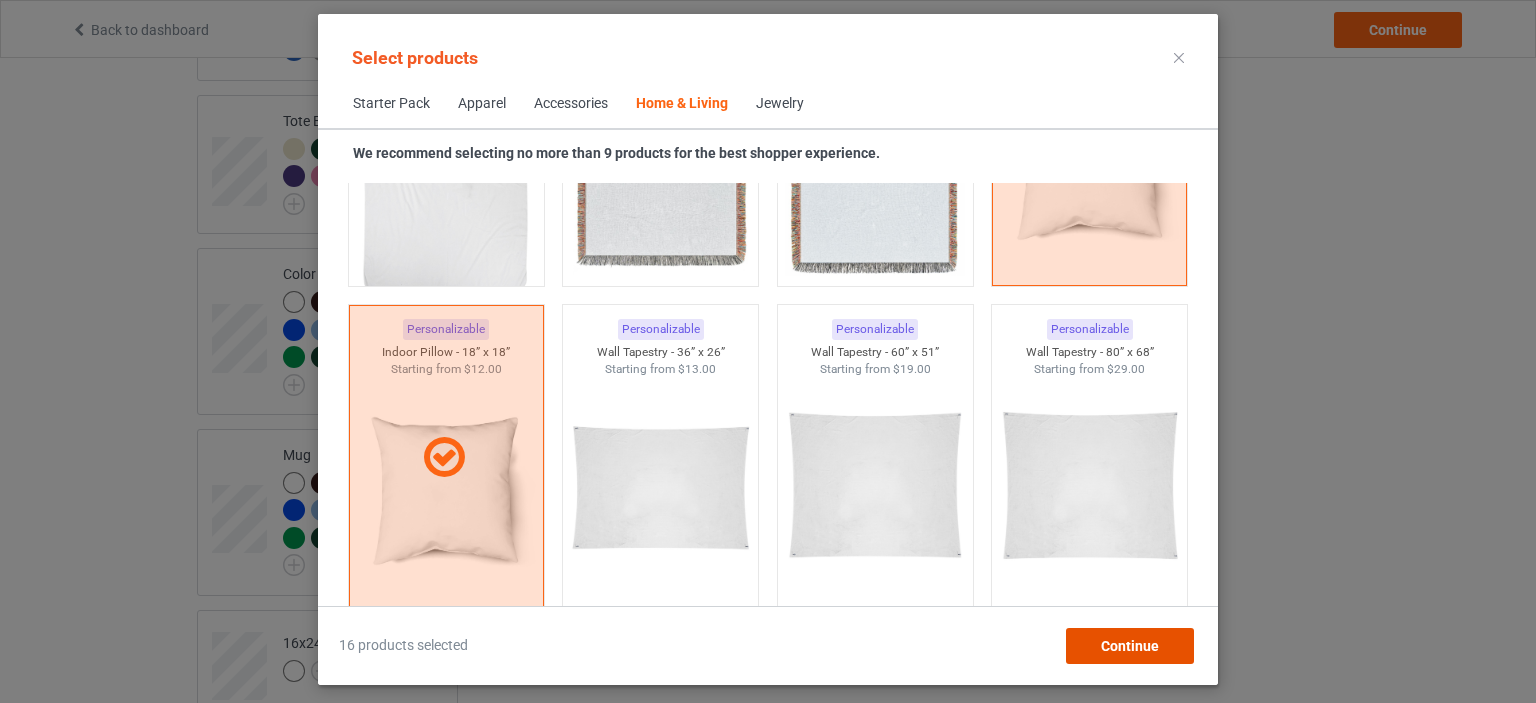 click on "Continue" at bounding box center (1130, 646) 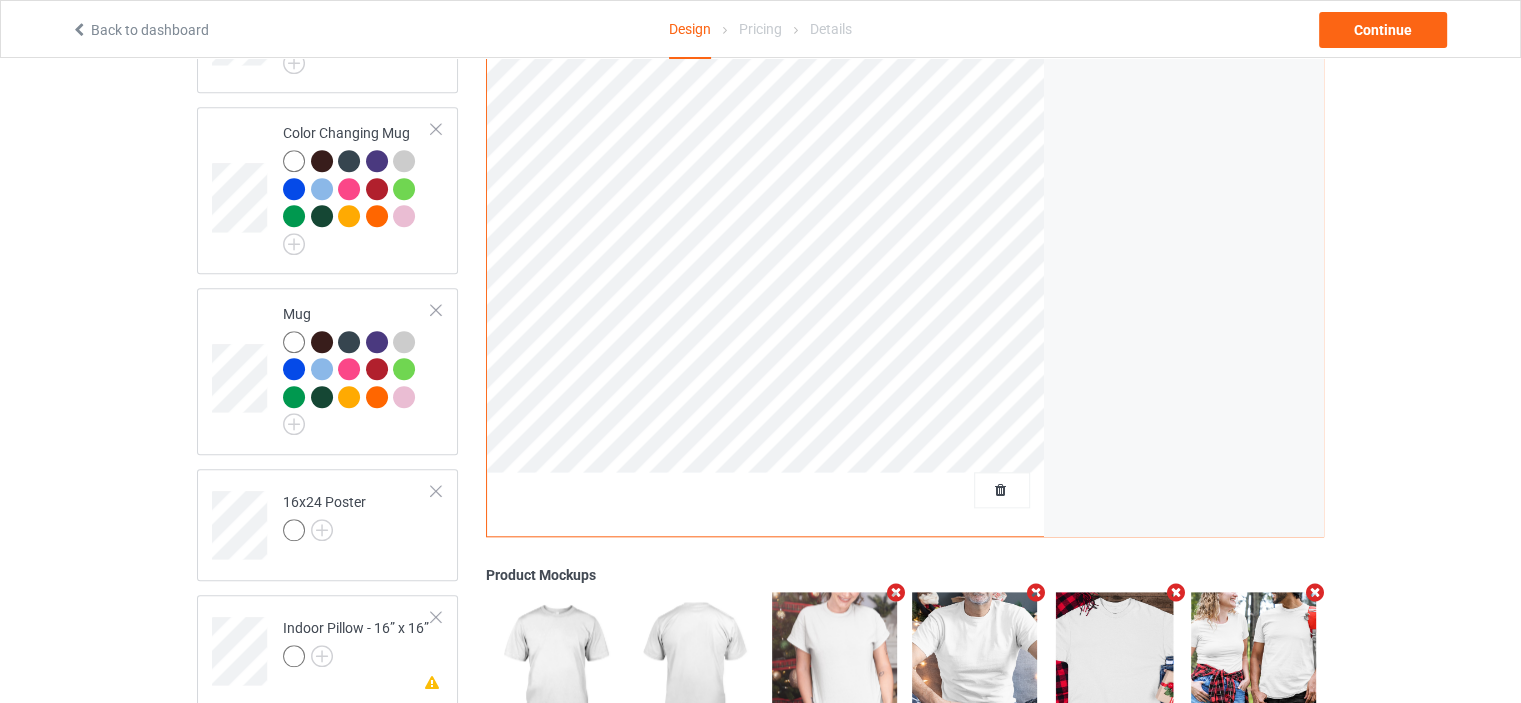 scroll, scrollTop: 2153, scrollLeft: 0, axis: vertical 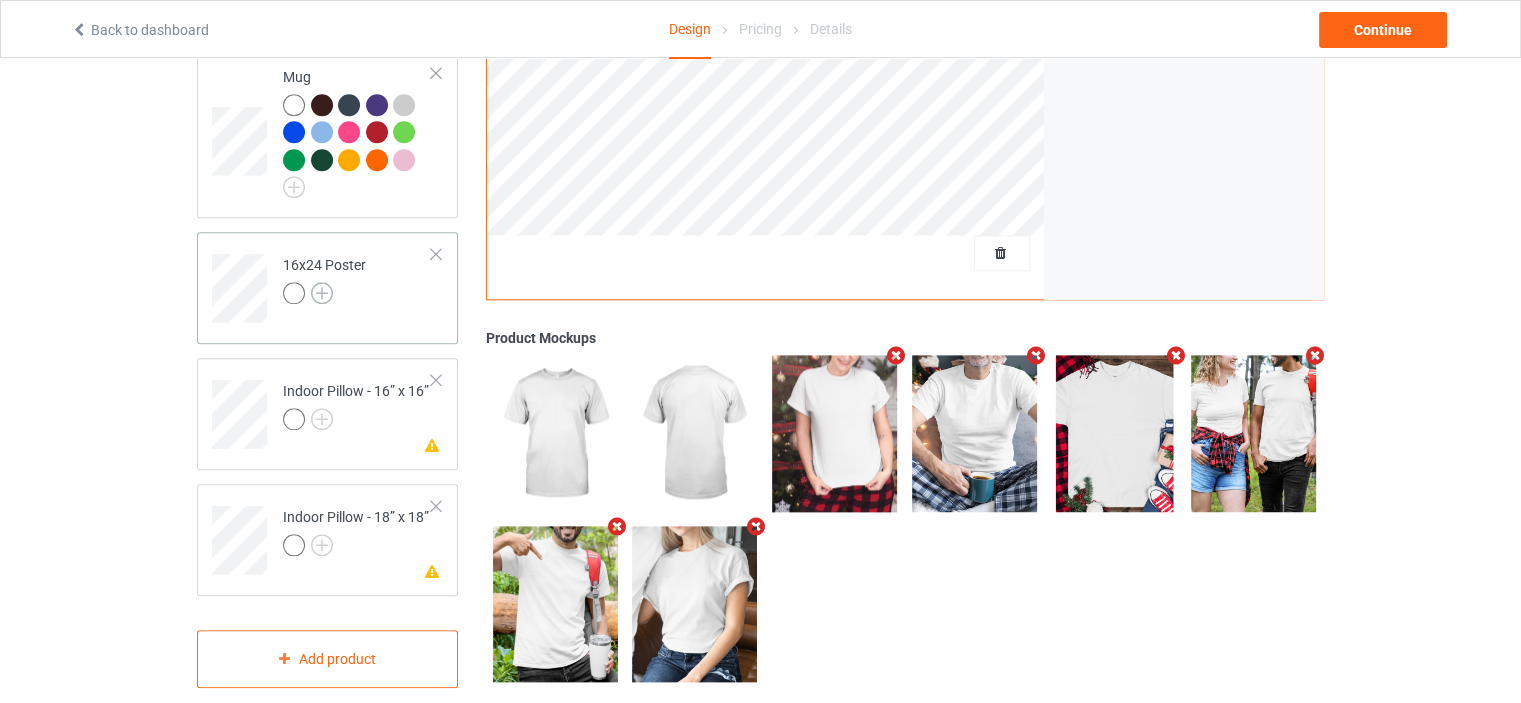 click at bounding box center [322, 293] 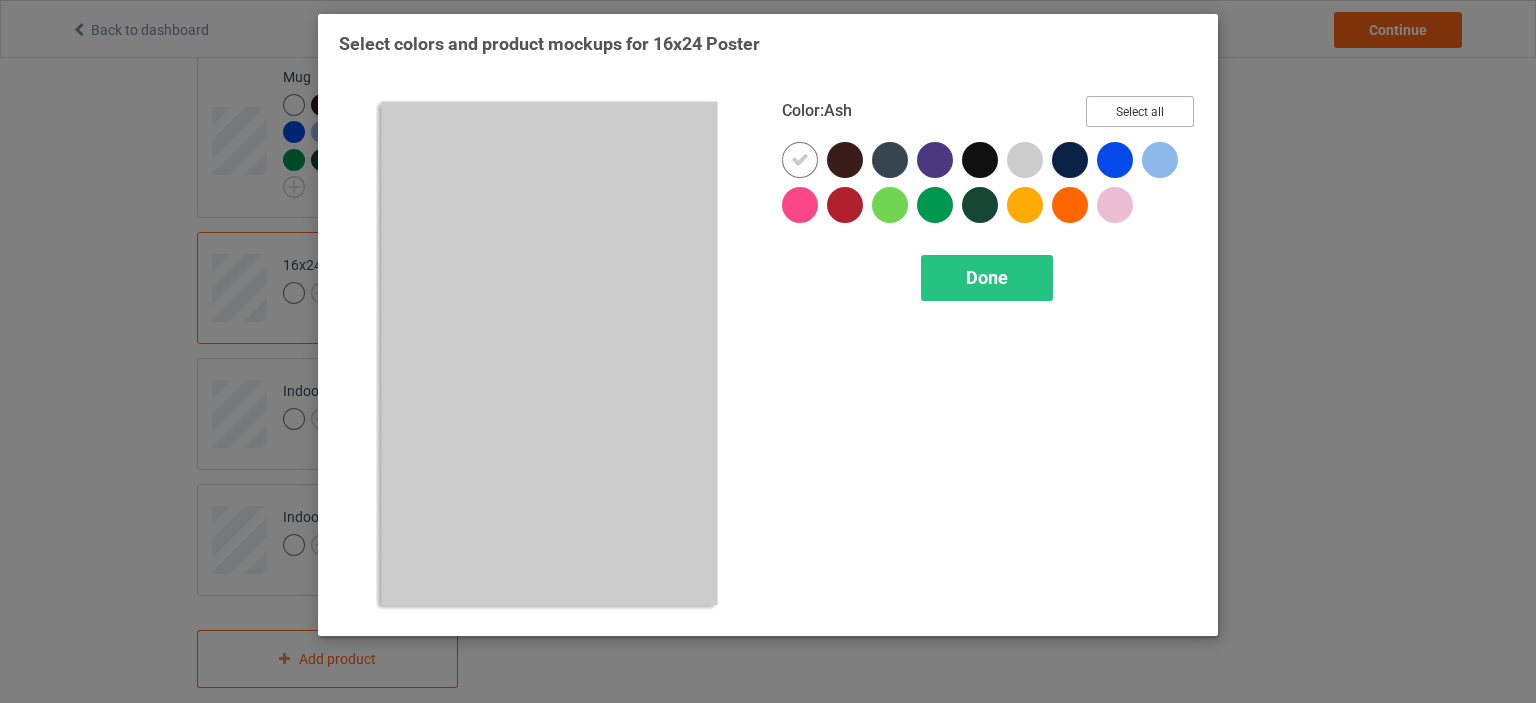 click on "Select all" at bounding box center [1140, 111] 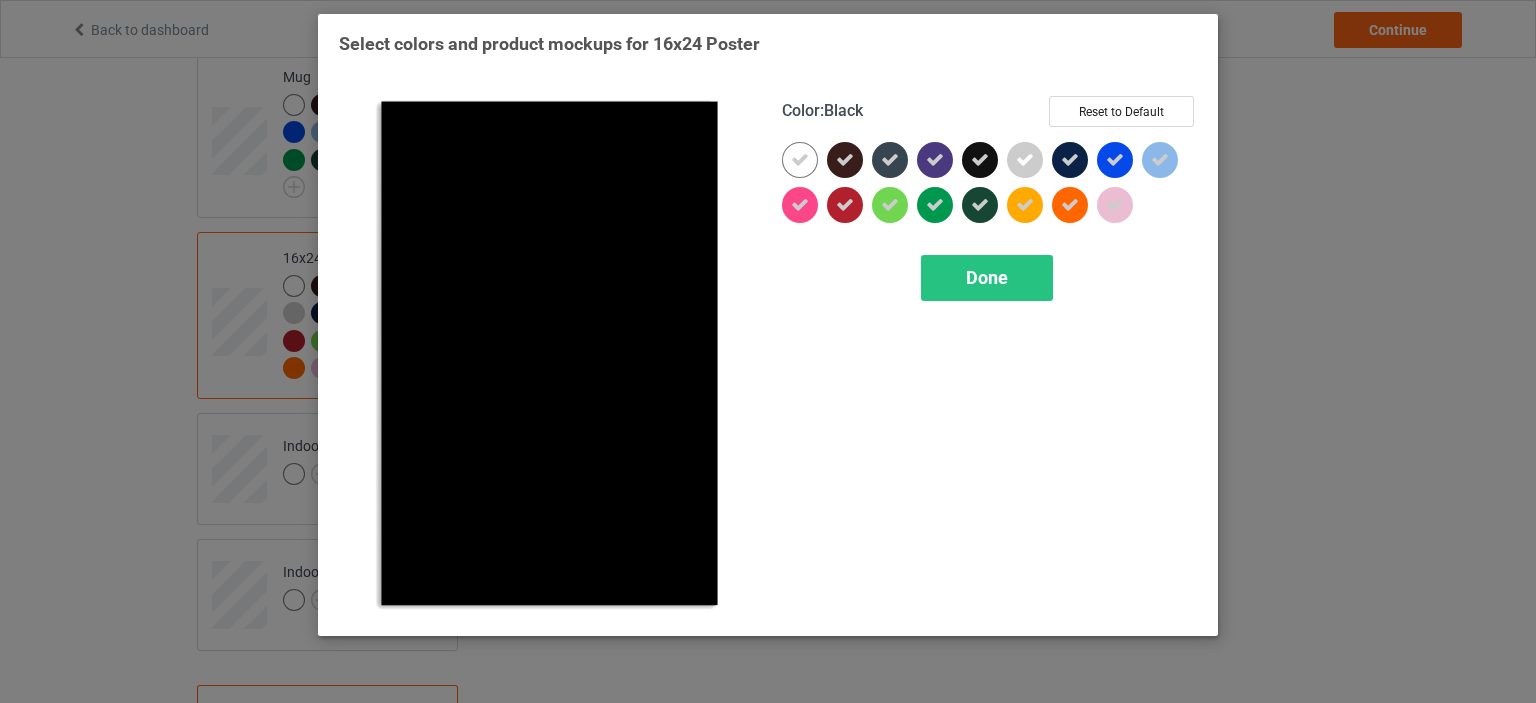 click at bounding box center (980, 160) 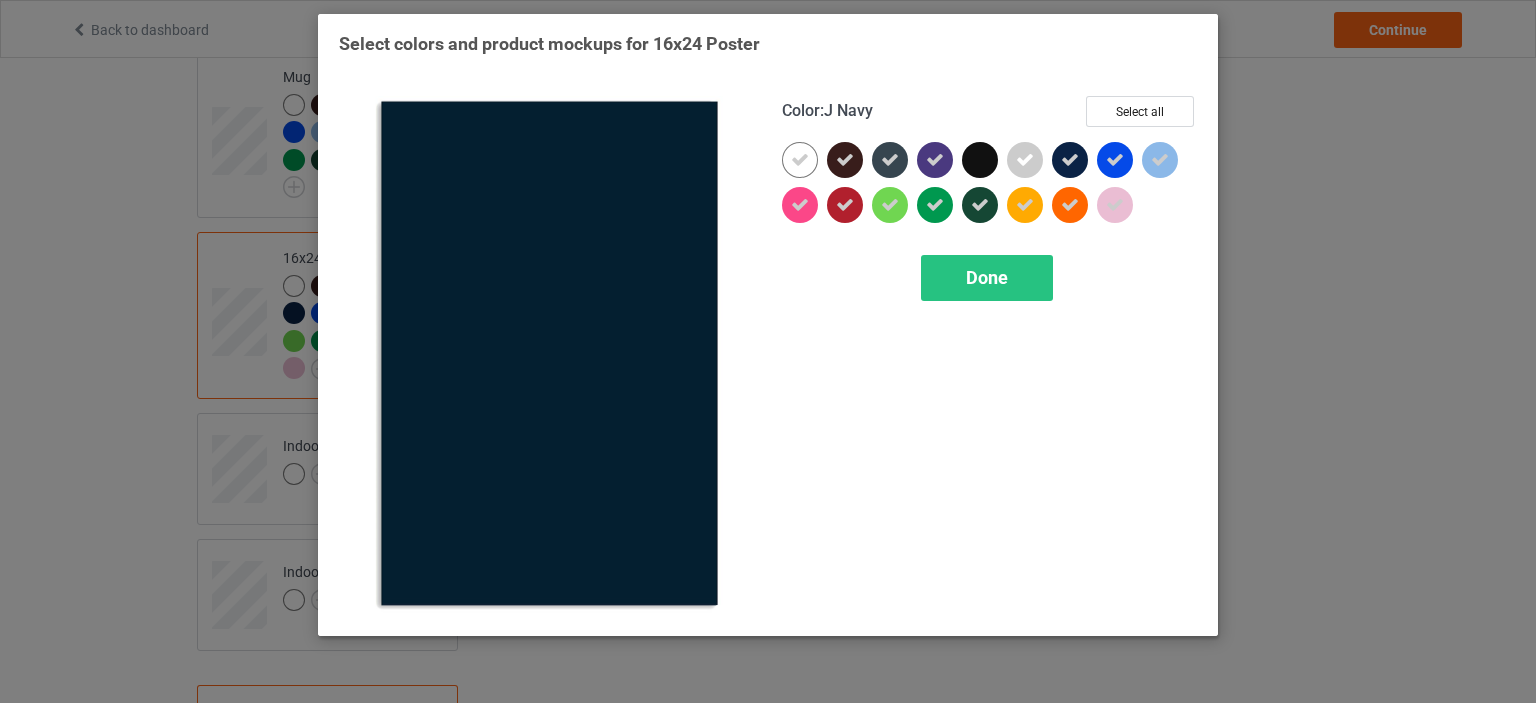 click at bounding box center [1070, 160] 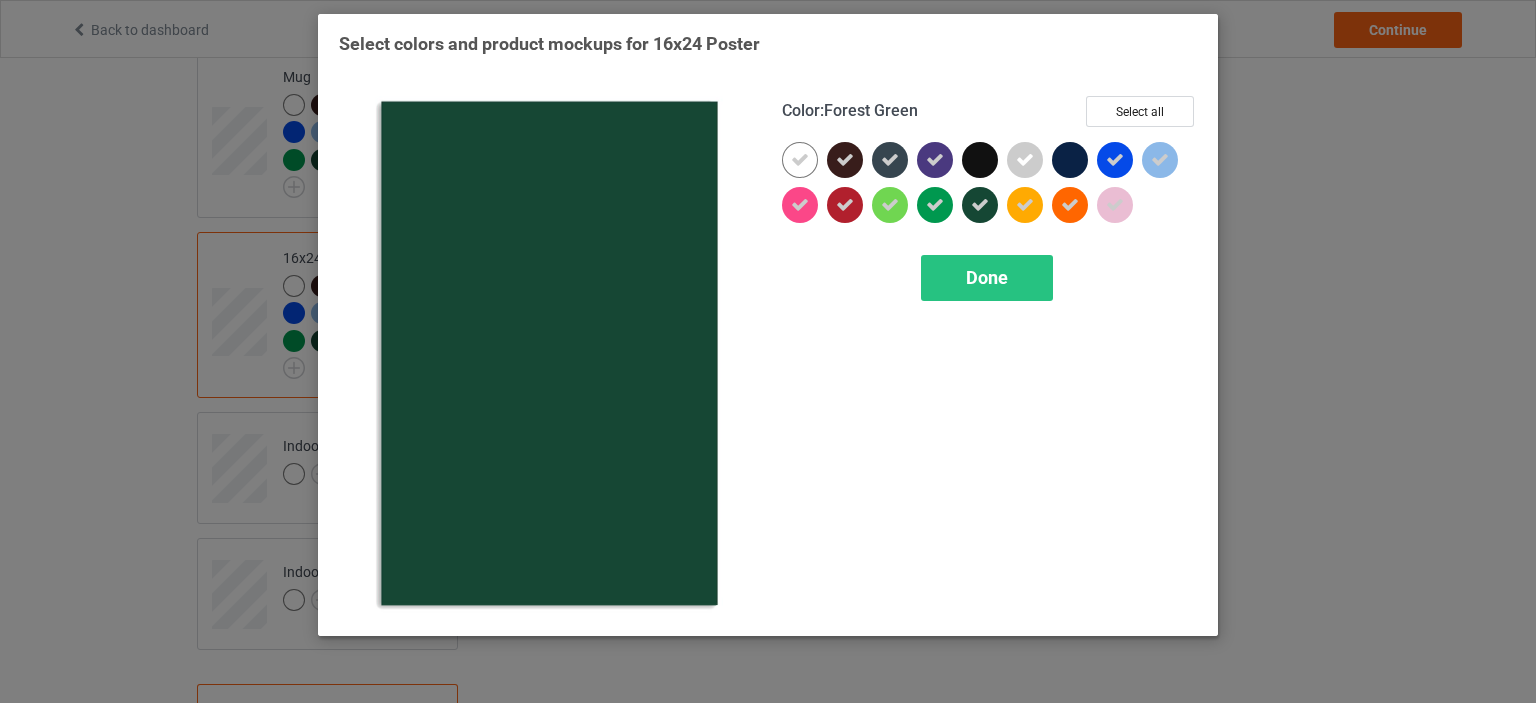click at bounding box center (980, 205) 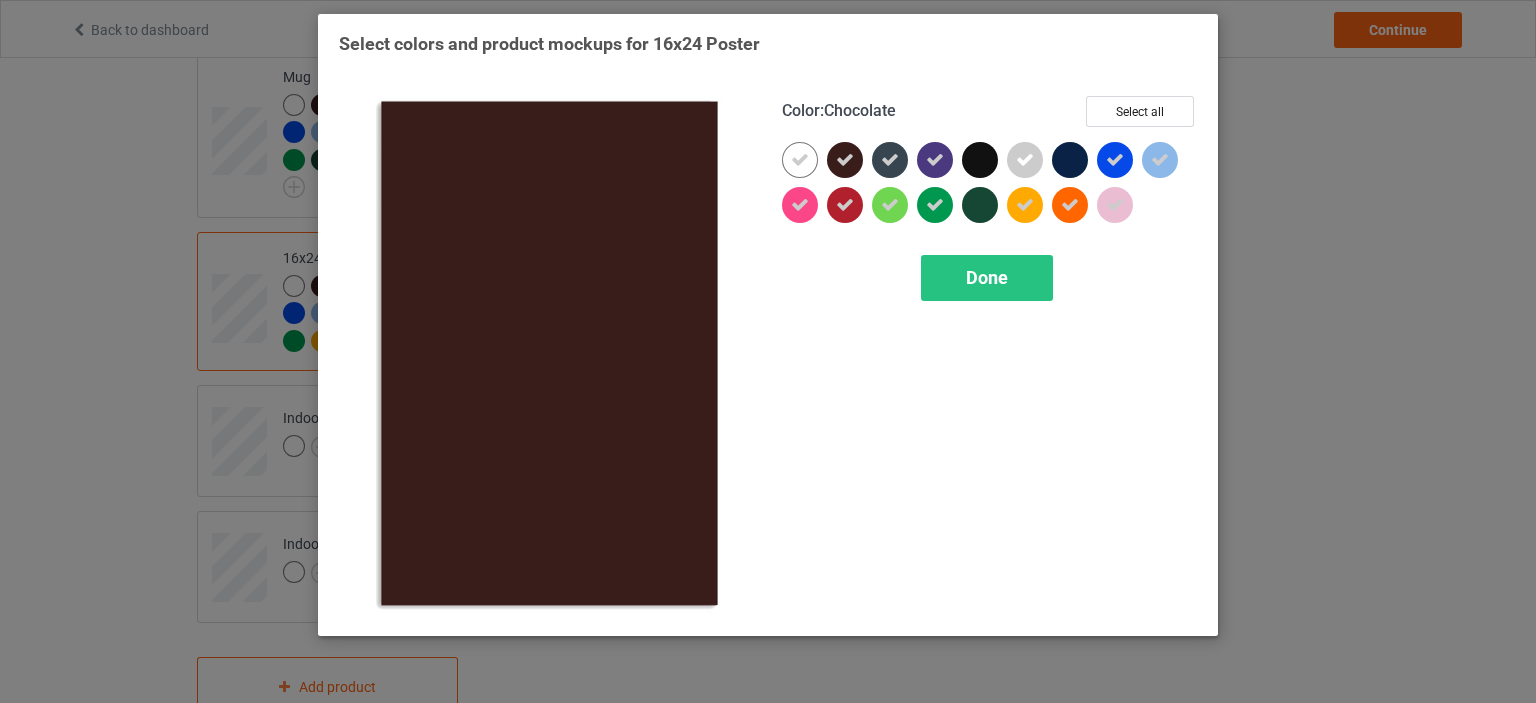 click at bounding box center [845, 160] 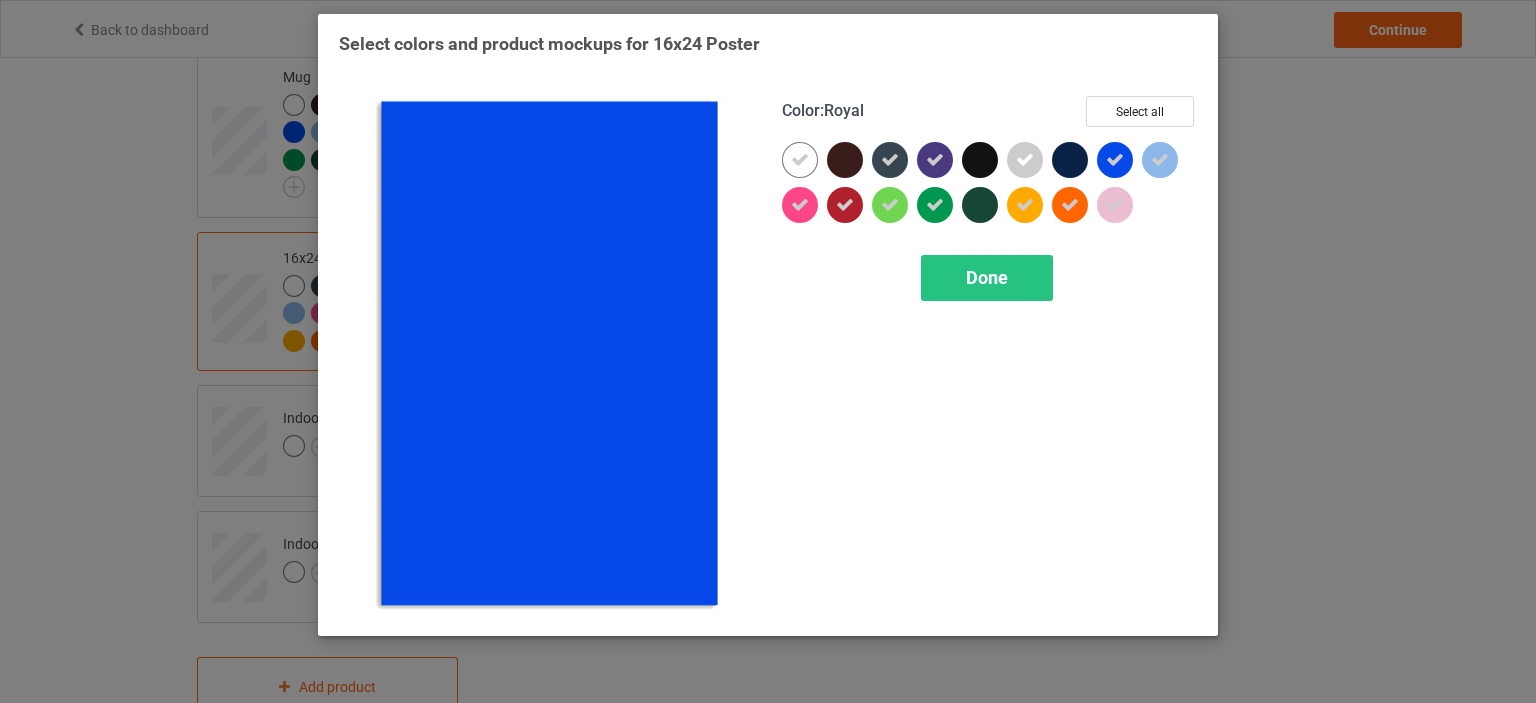 click at bounding box center (1115, 160) 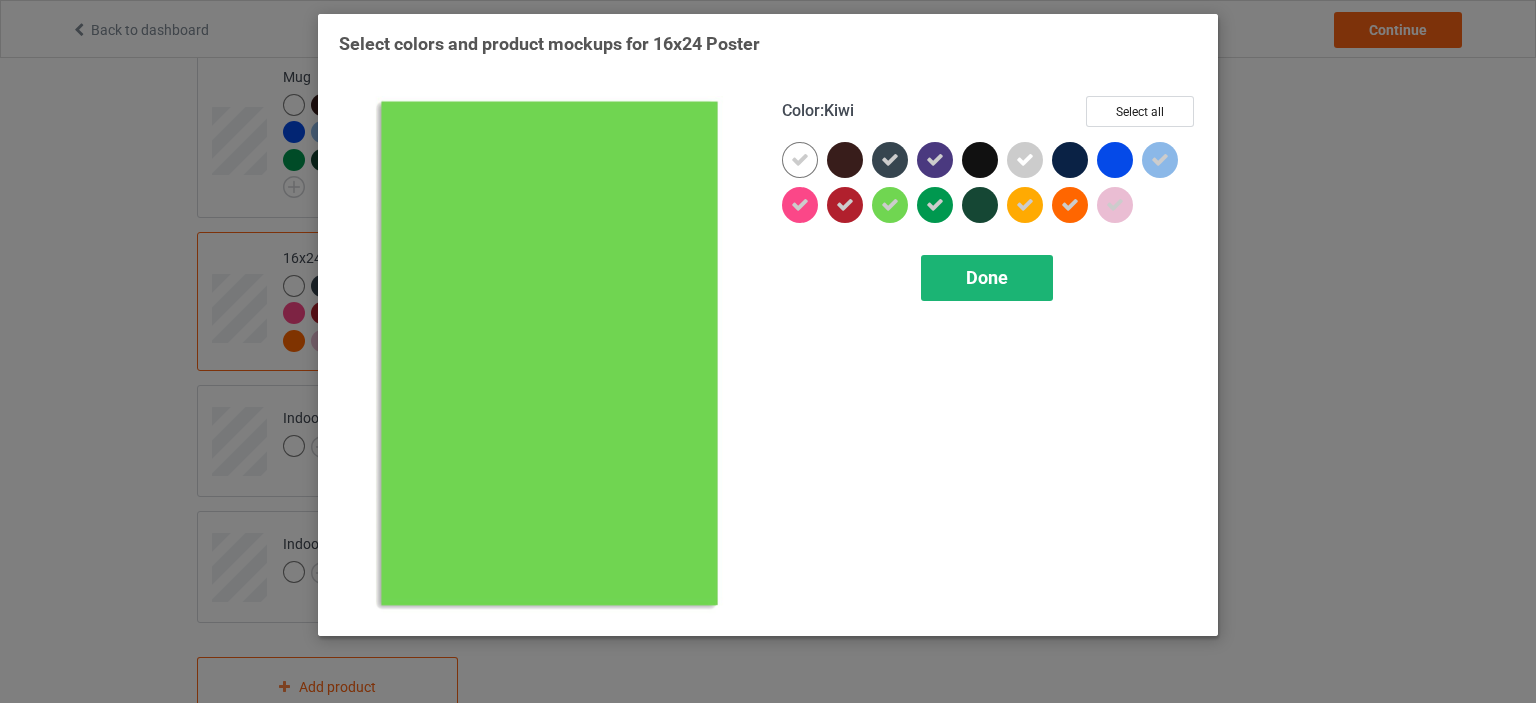 click on "Done" at bounding box center [987, 277] 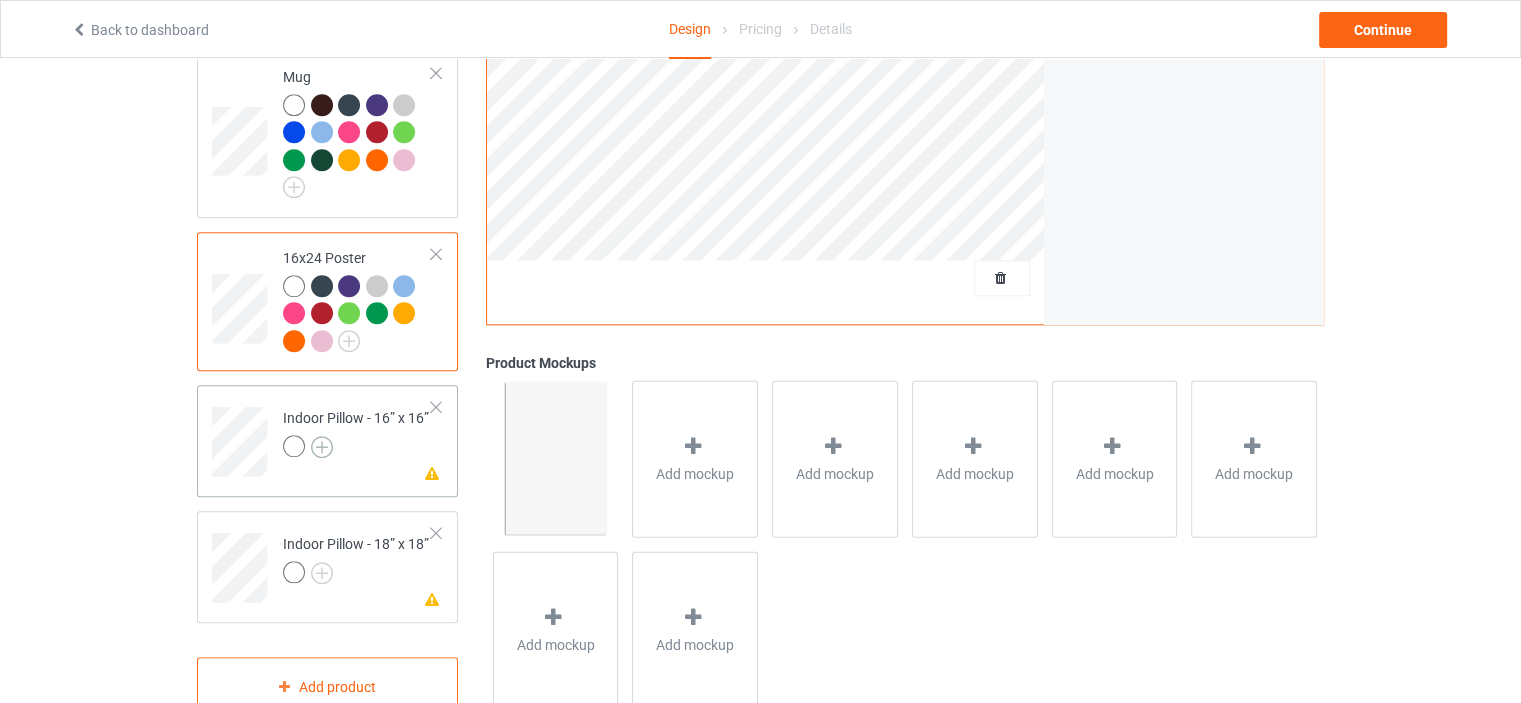 click at bounding box center [322, 447] 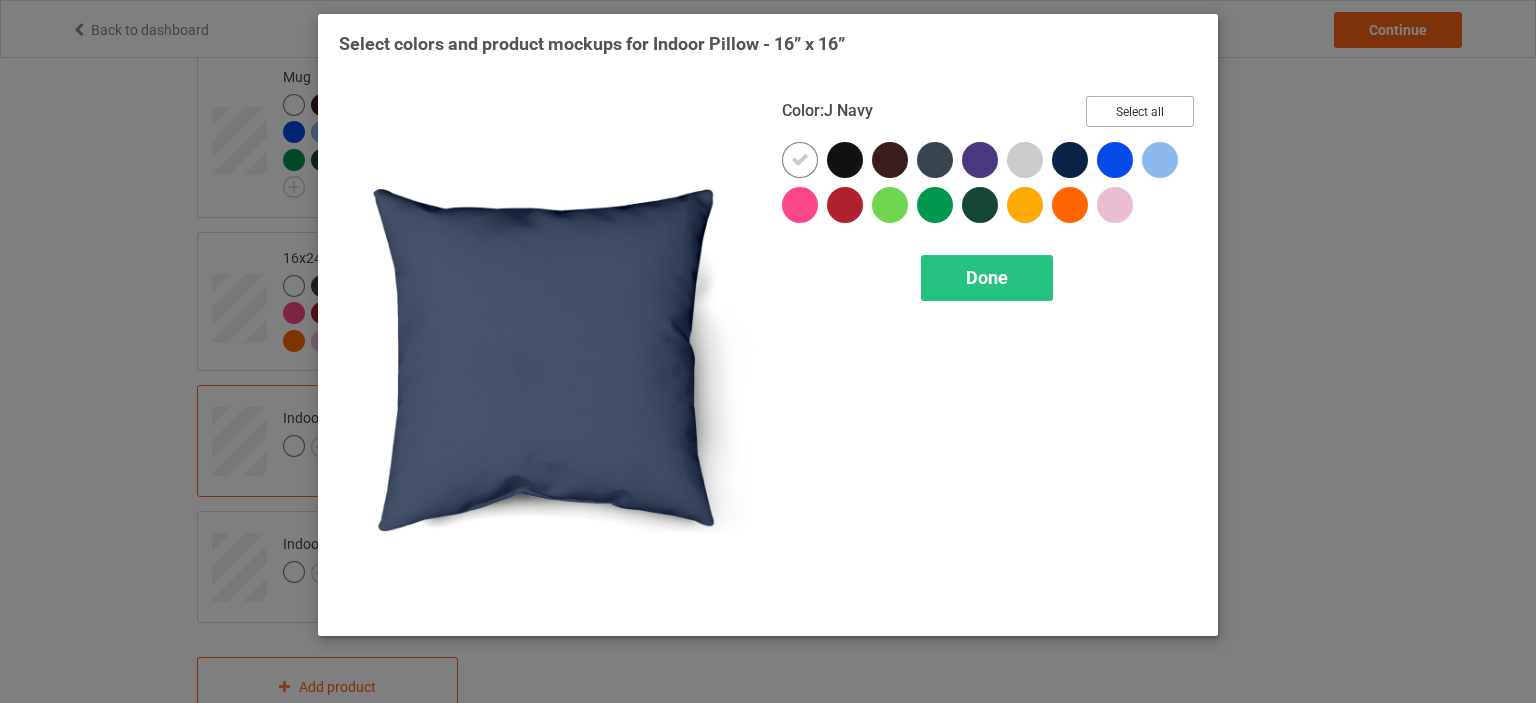 click on "Select all" at bounding box center (1140, 111) 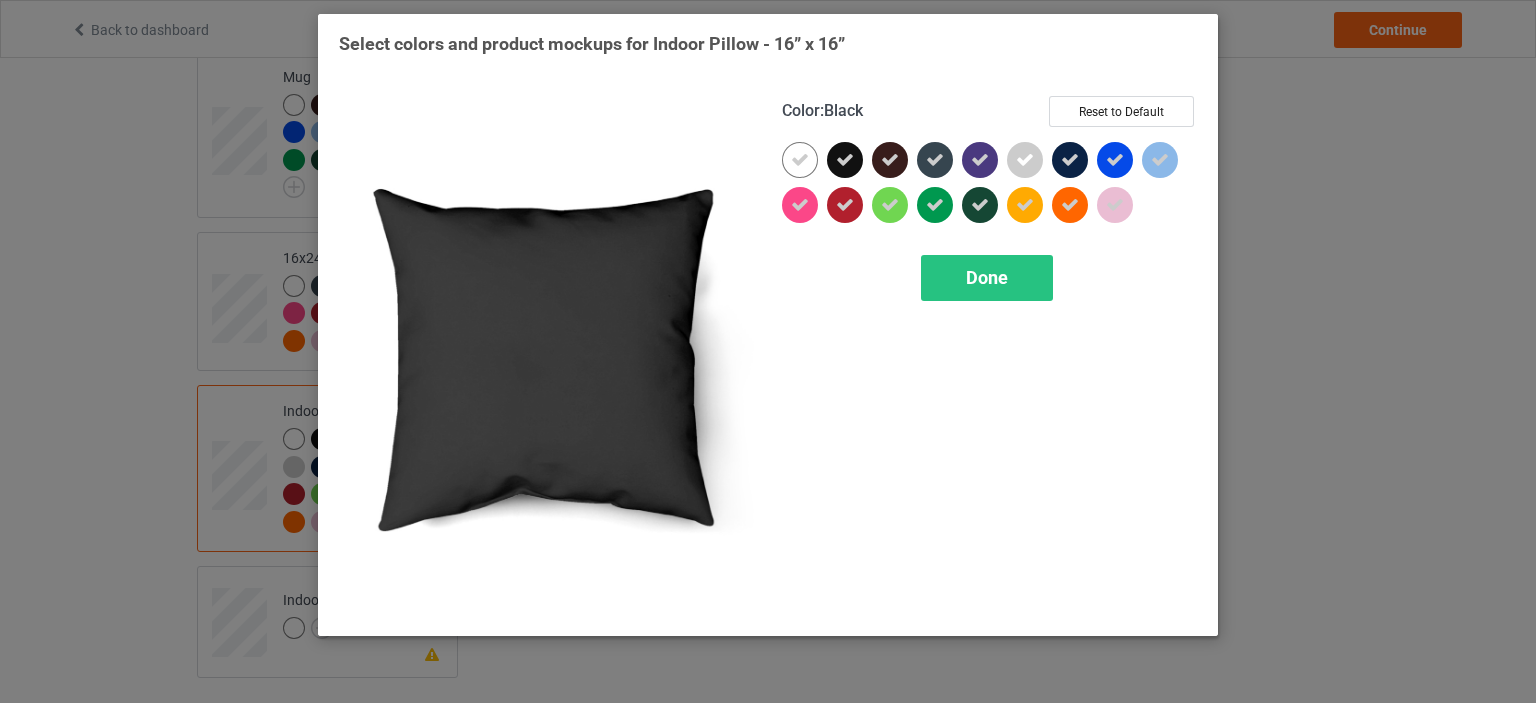 click at bounding box center [845, 160] 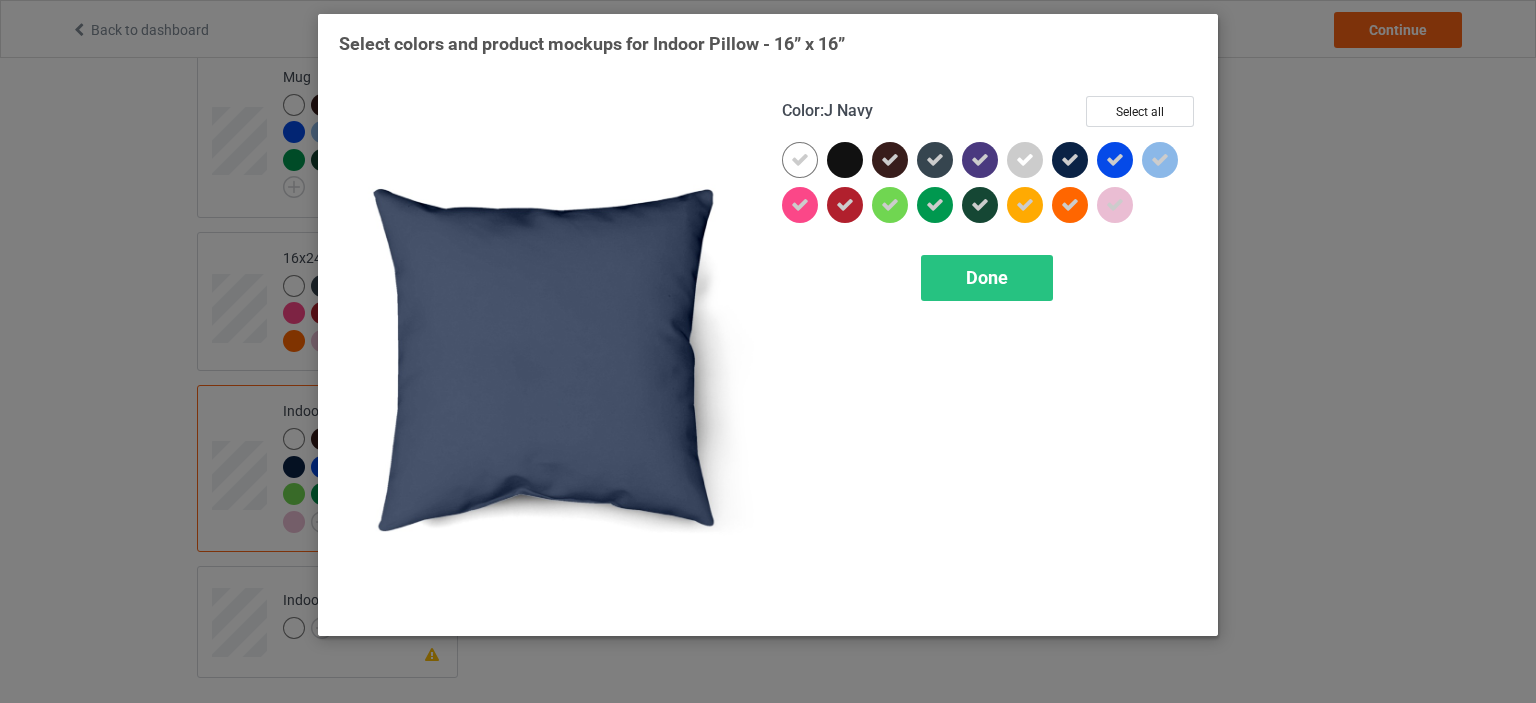 click at bounding box center [1070, 160] 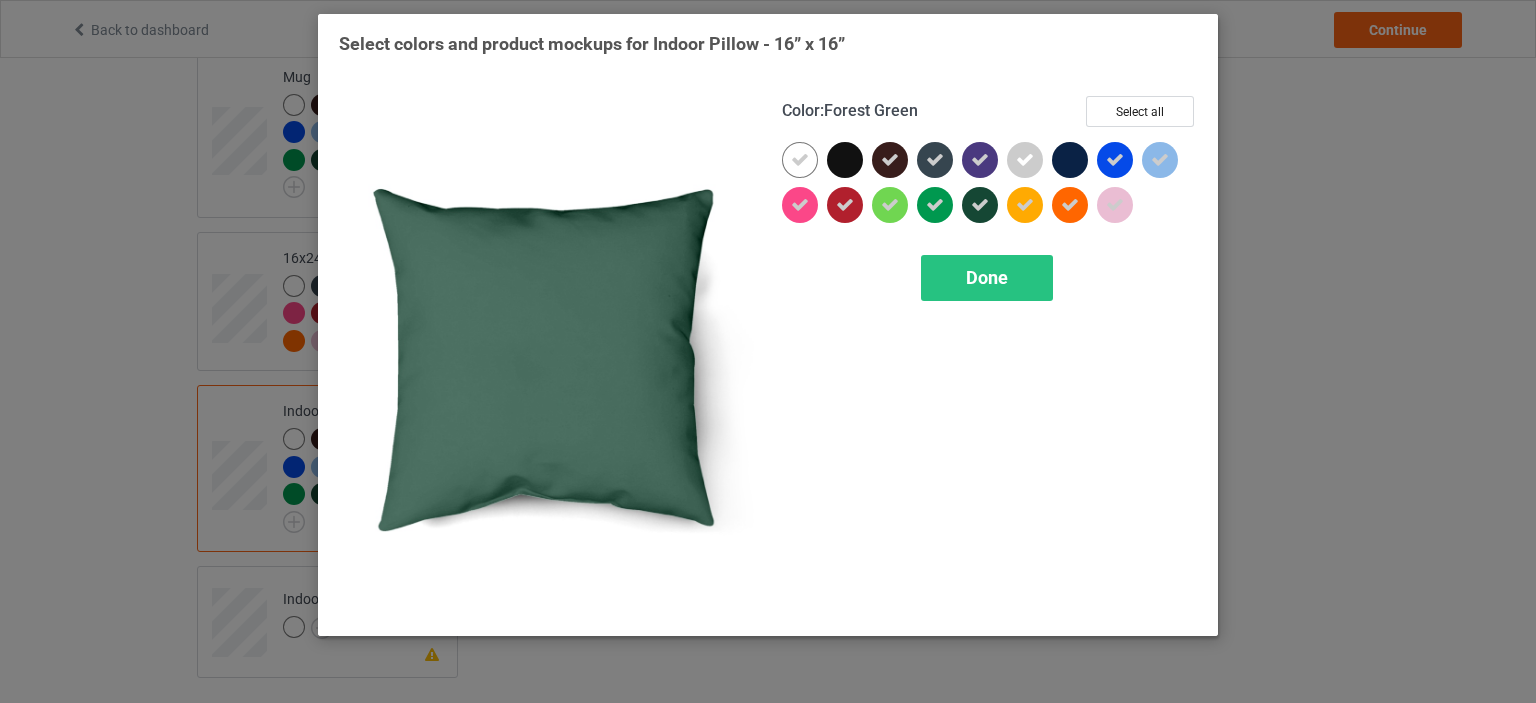 click at bounding box center [980, 205] 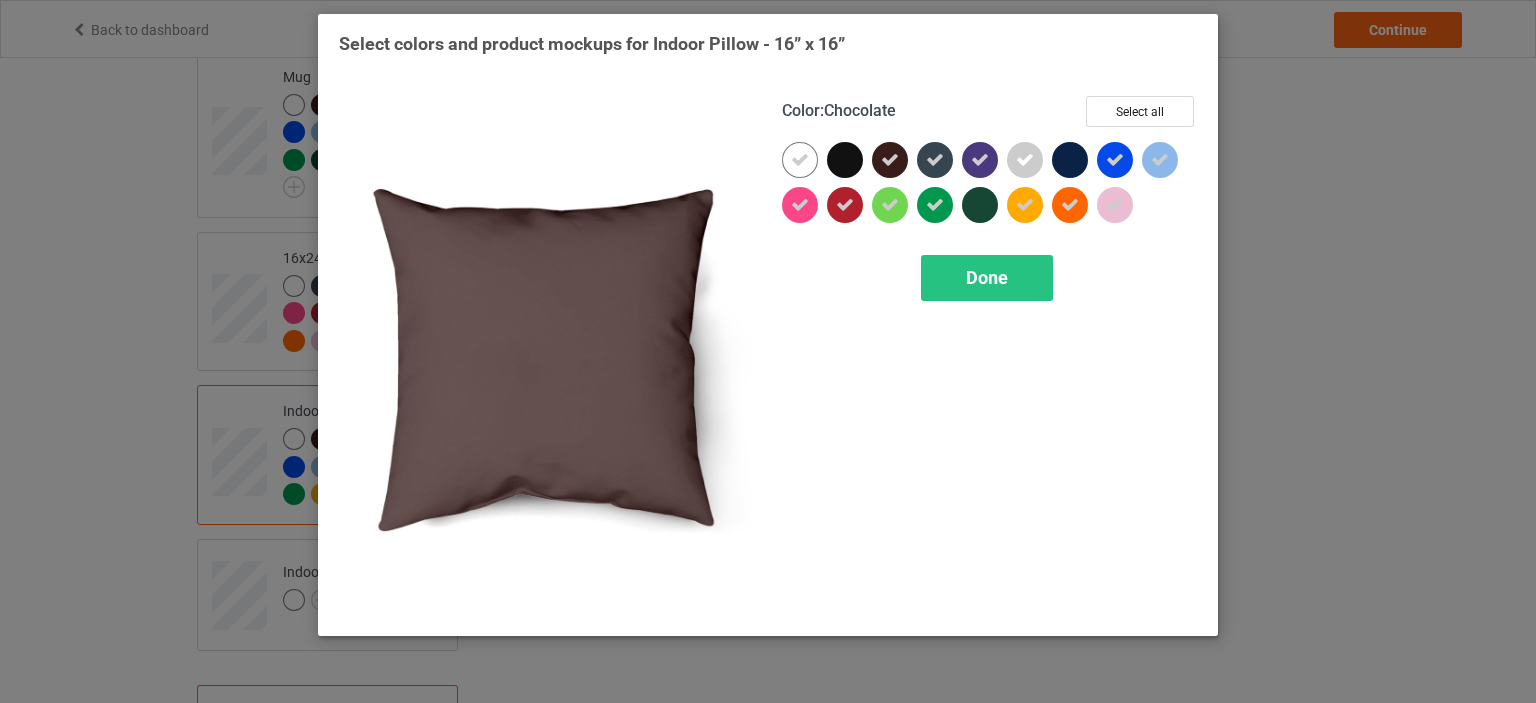 click at bounding box center (890, 160) 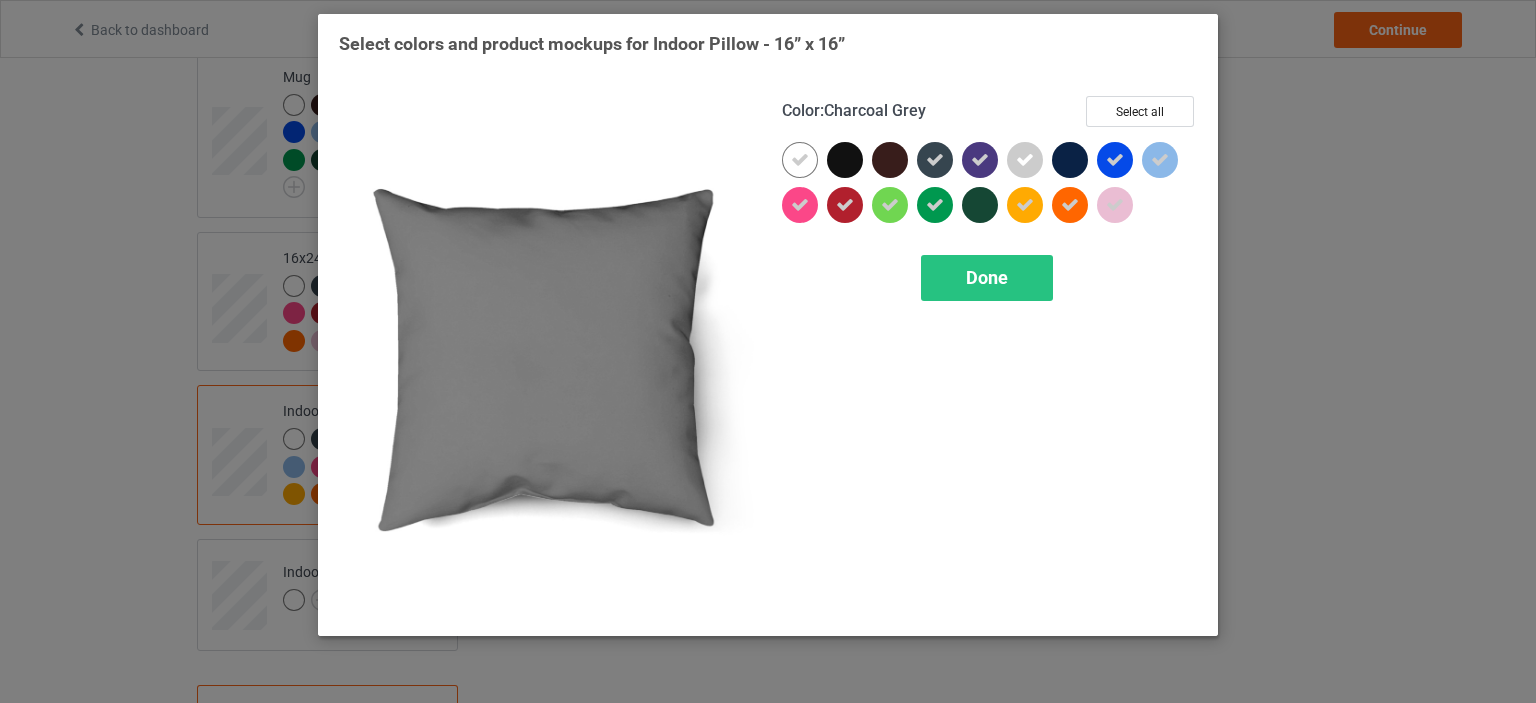 click at bounding box center (935, 160) 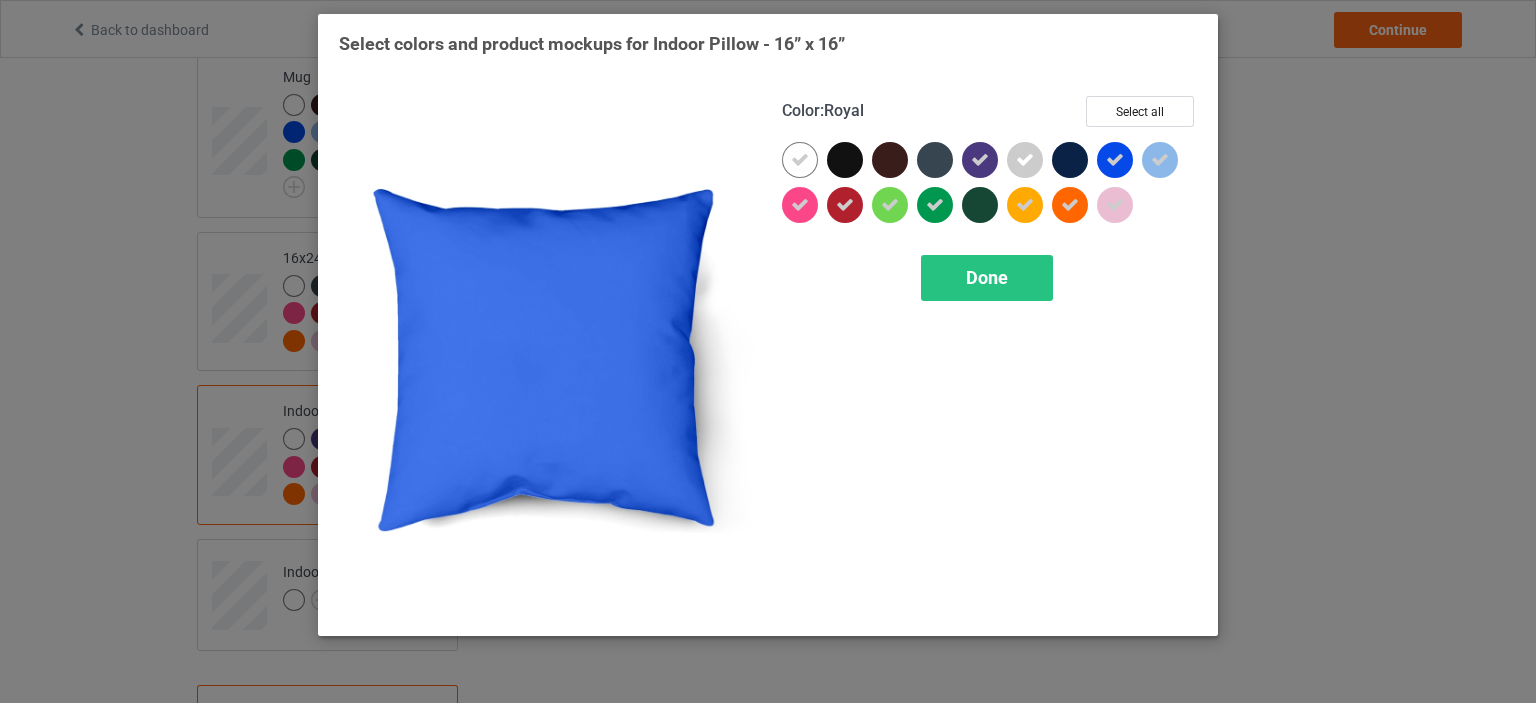 click at bounding box center [1115, 160] 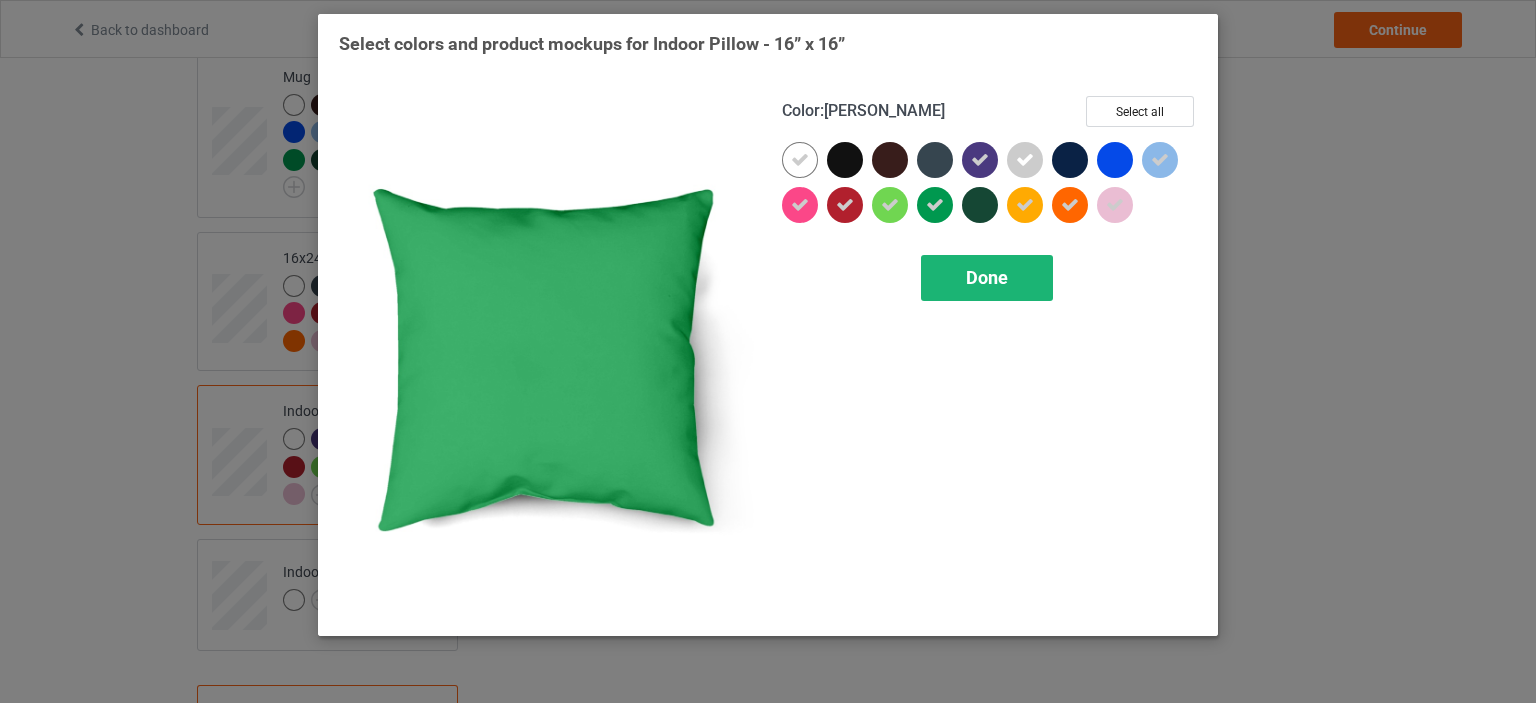click on "Done" at bounding box center [987, 277] 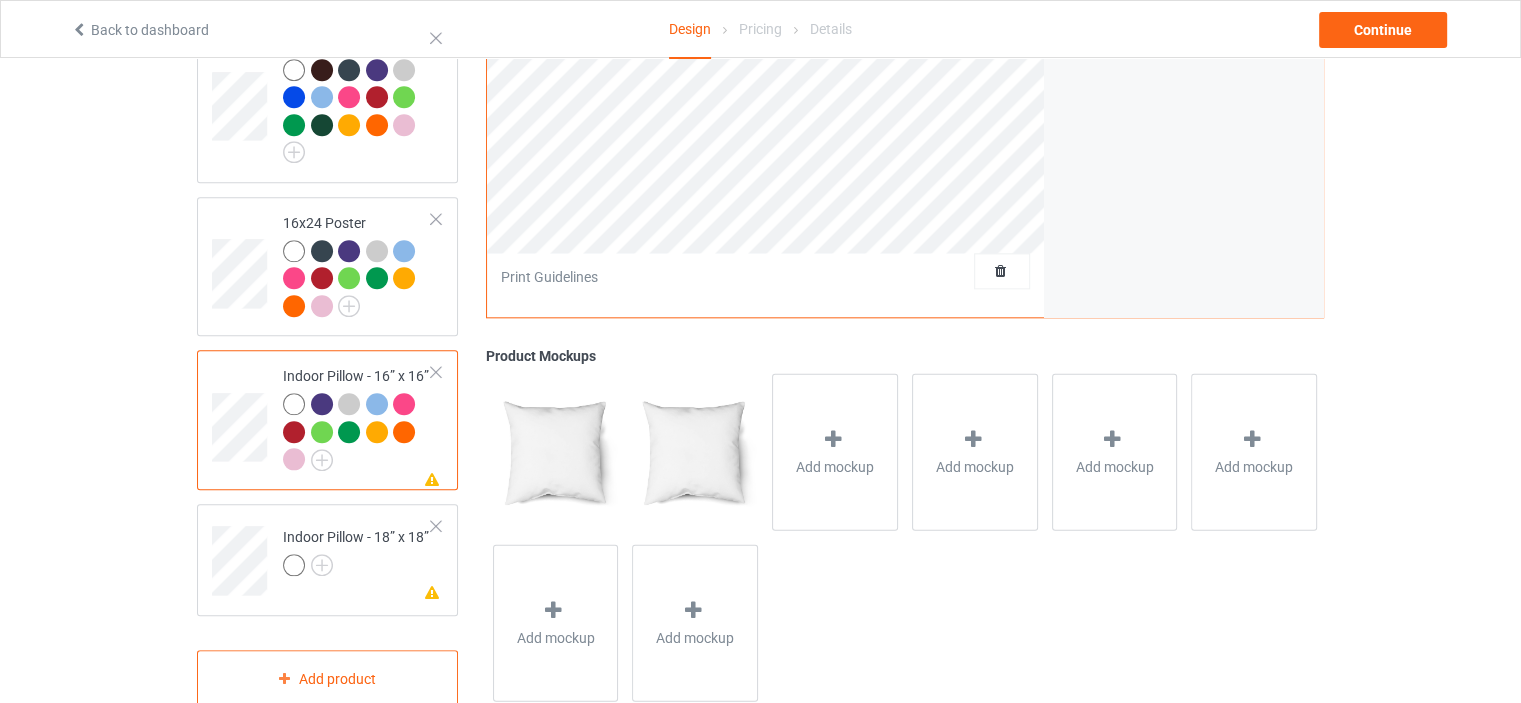 scroll, scrollTop: 2207, scrollLeft: 0, axis: vertical 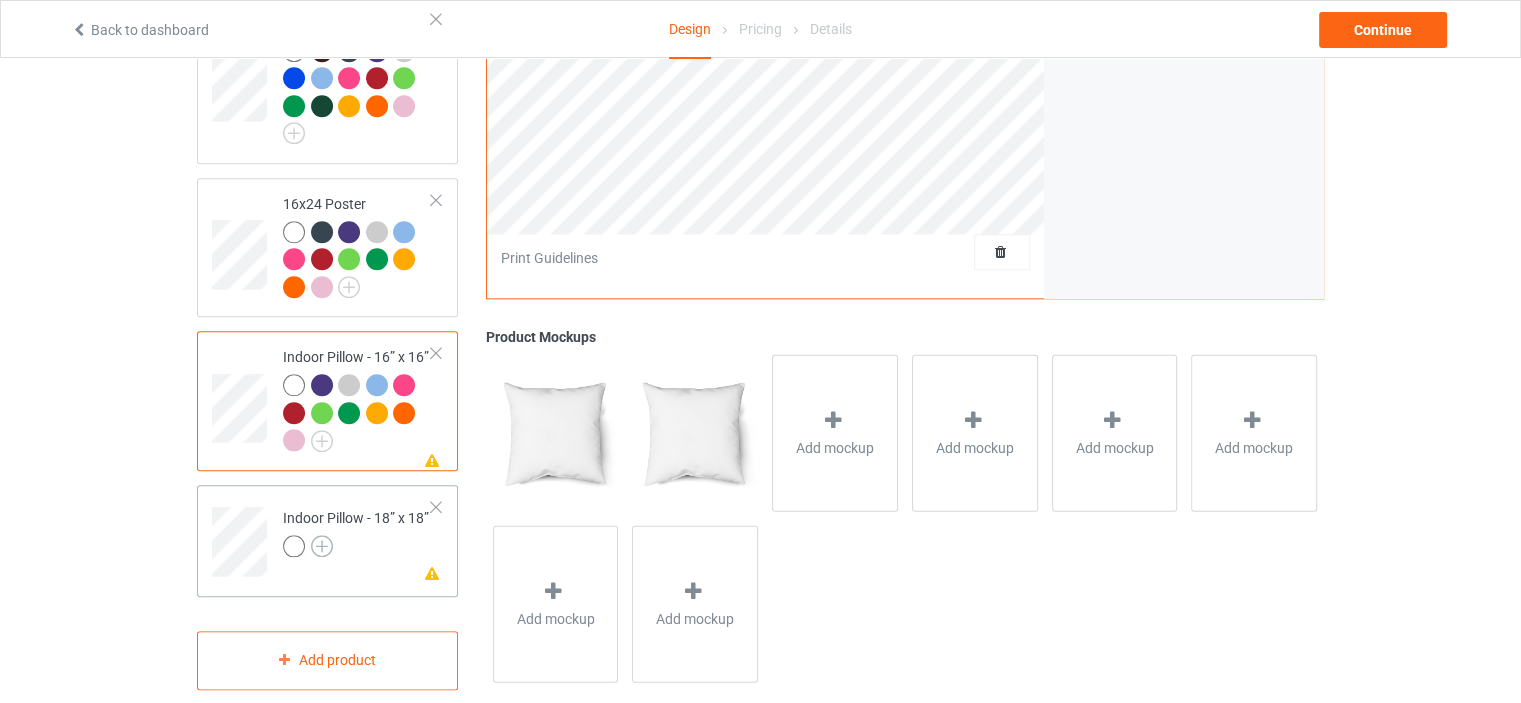 click at bounding box center [322, 546] 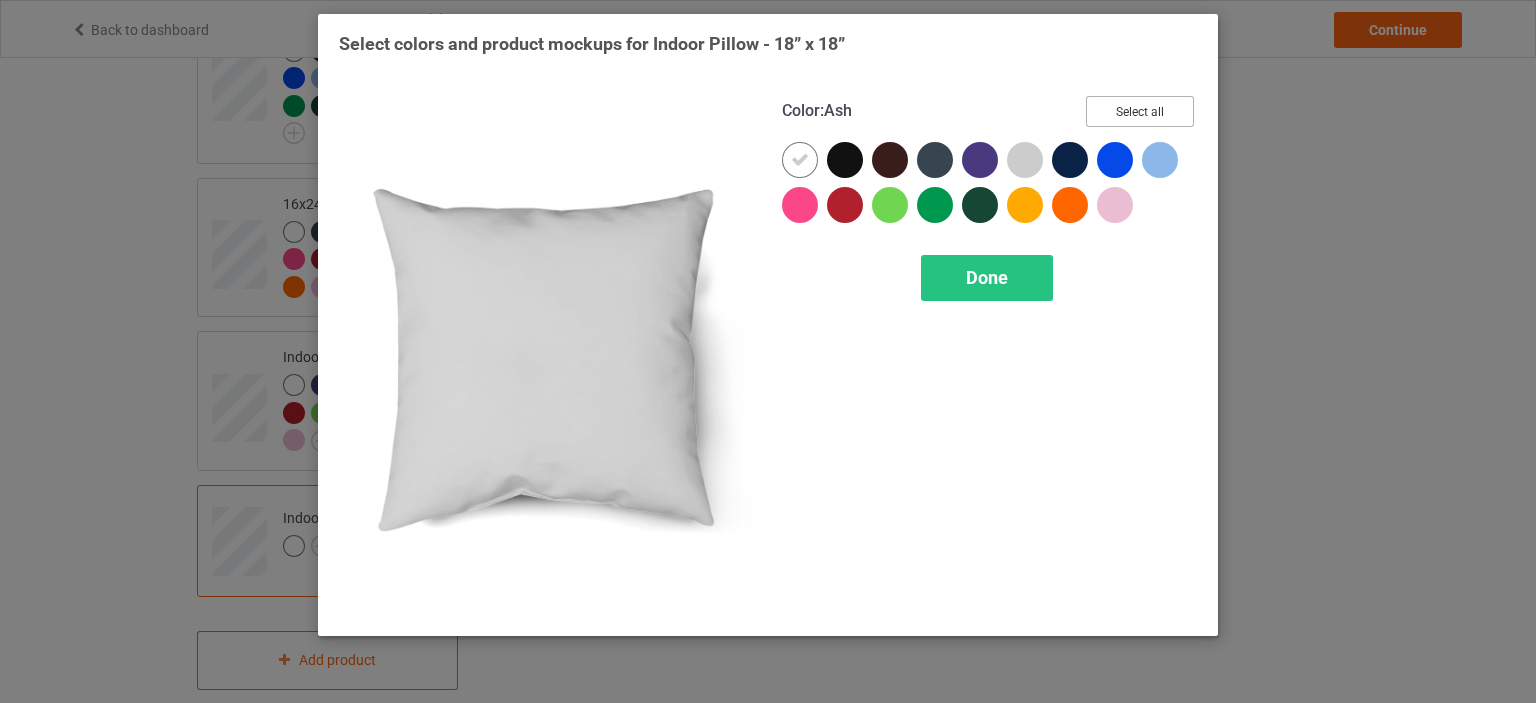 click on "Select all" at bounding box center (1140, 111) 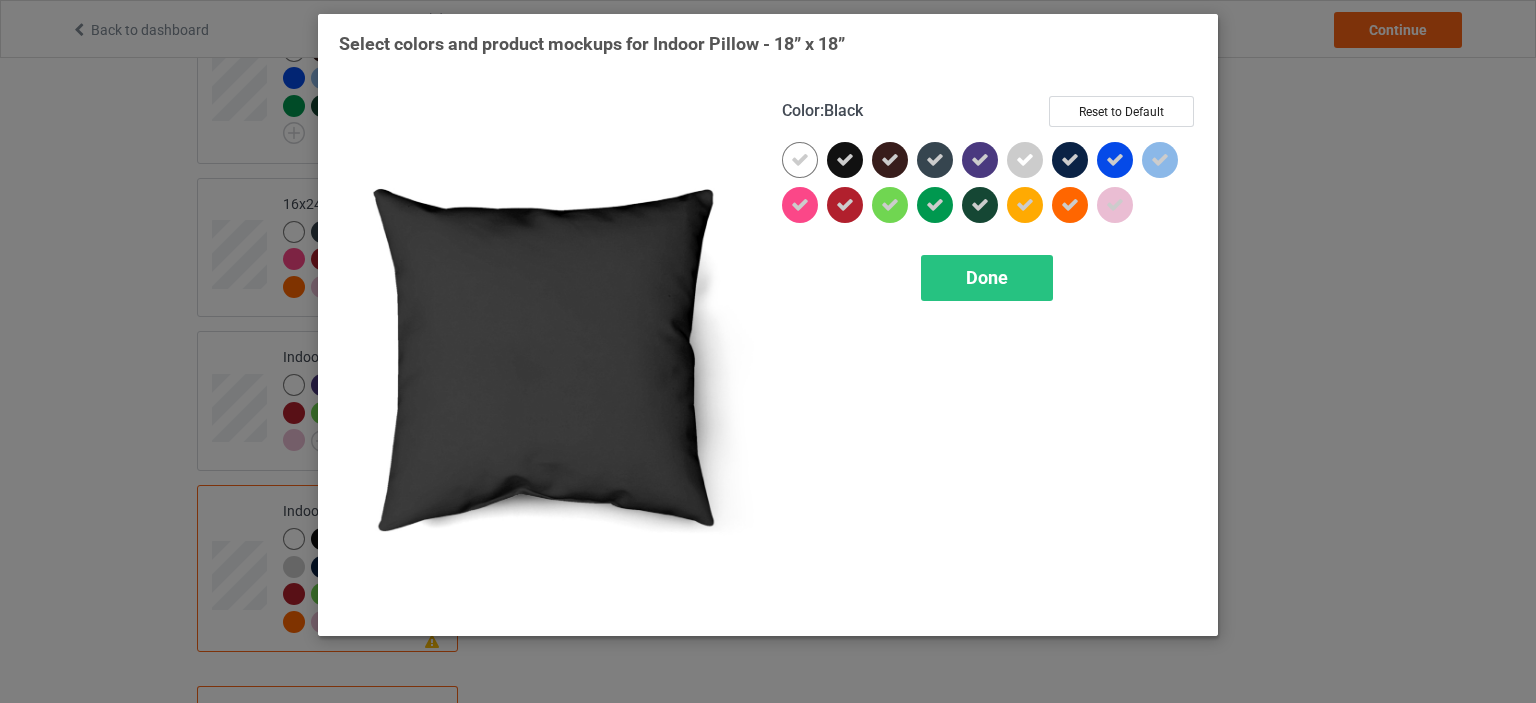 click at bounding box center (845, 160) 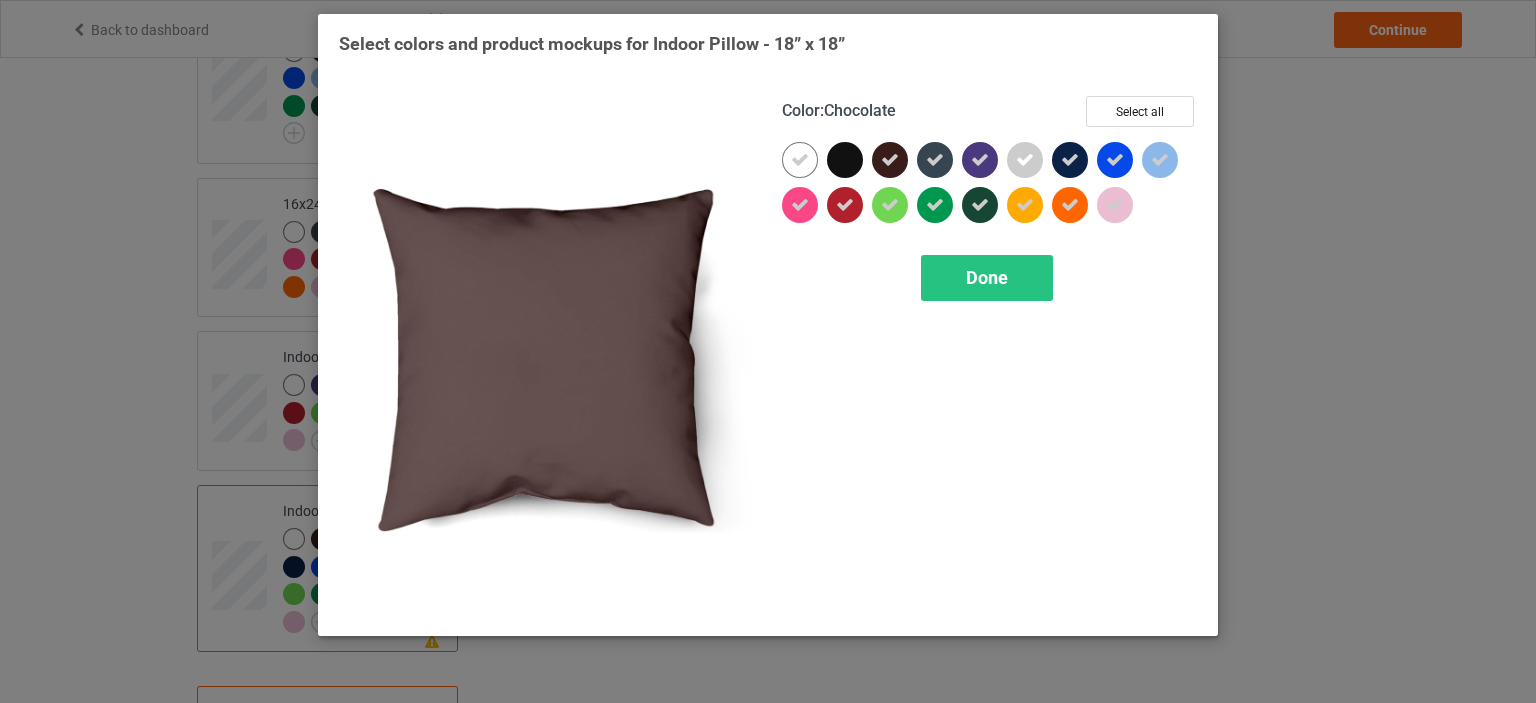 click at bounding box center (890, 160) 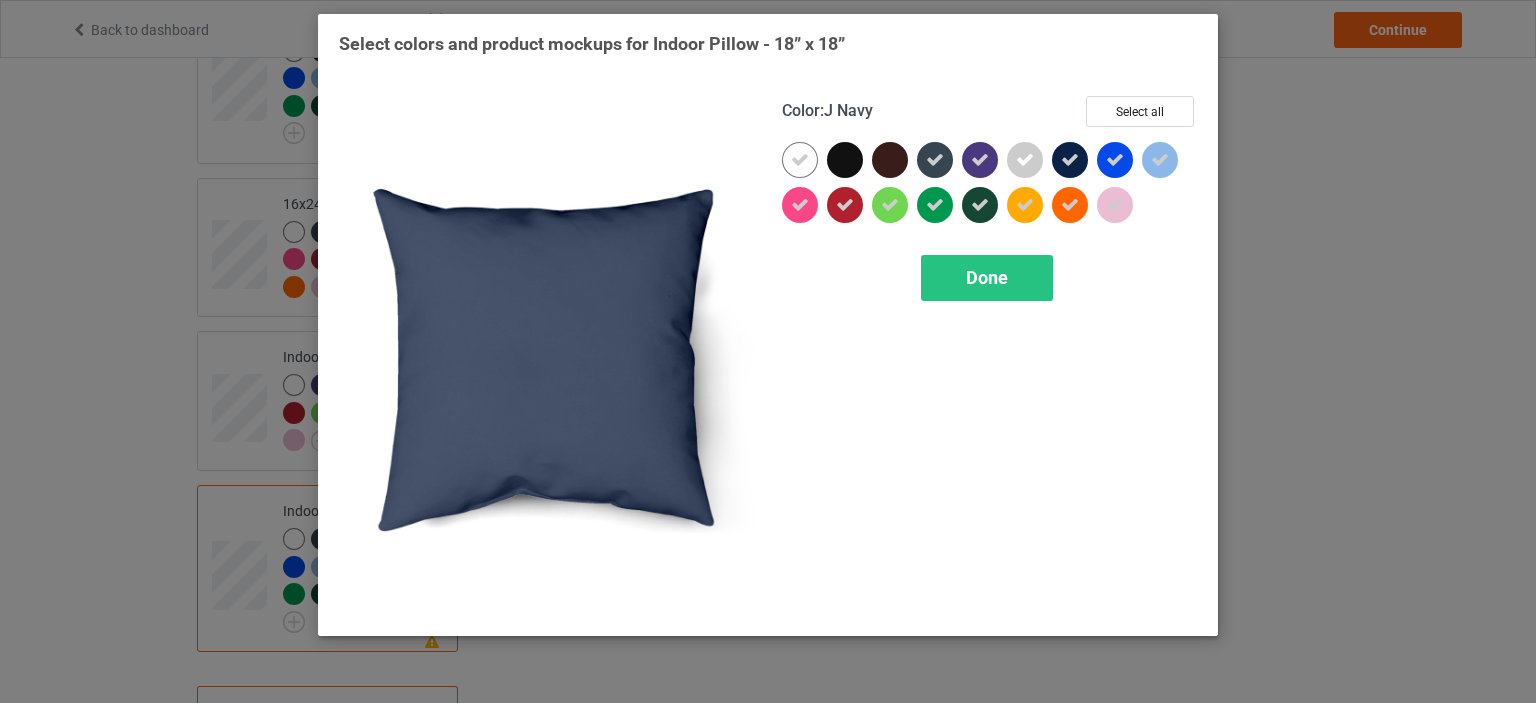 click at bounding box center [1070, 160] 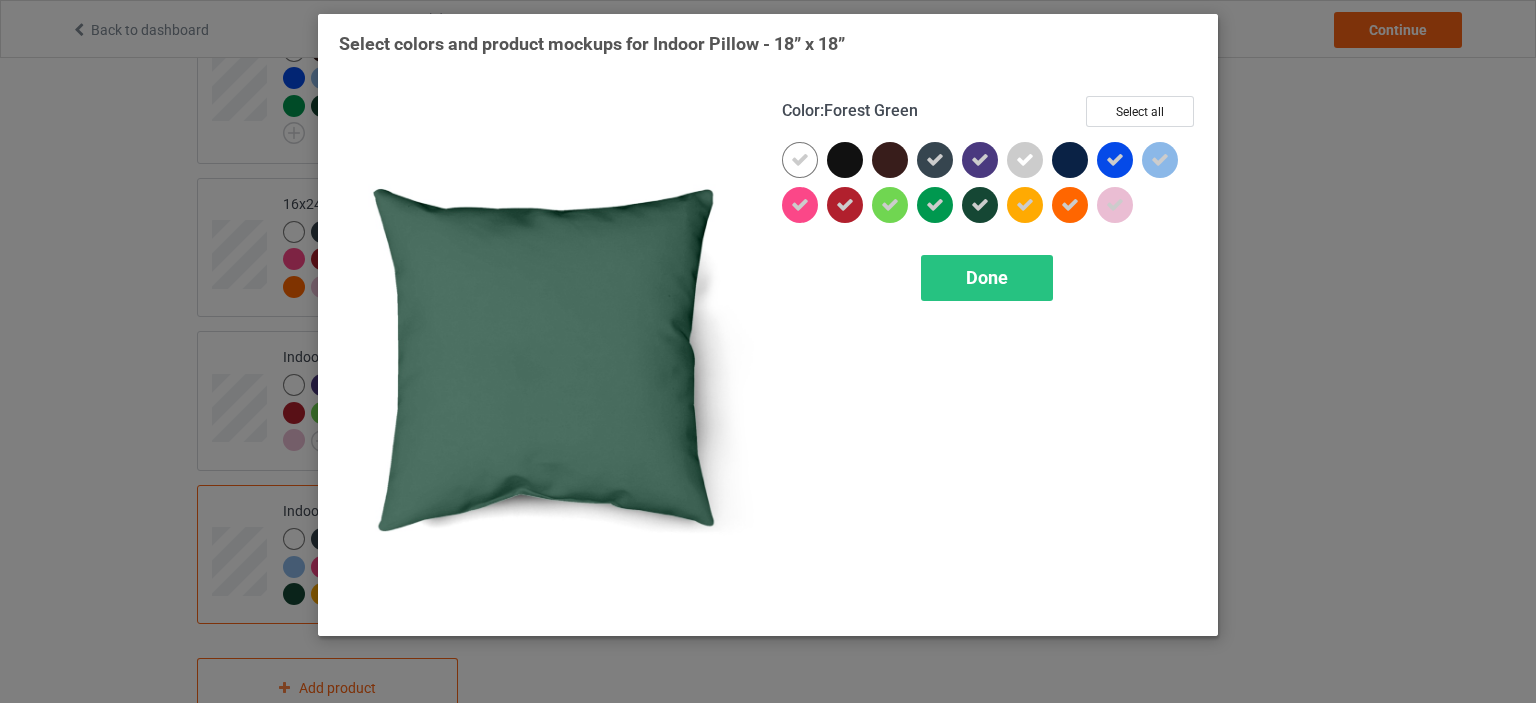 click at bounding box center [980, 205] 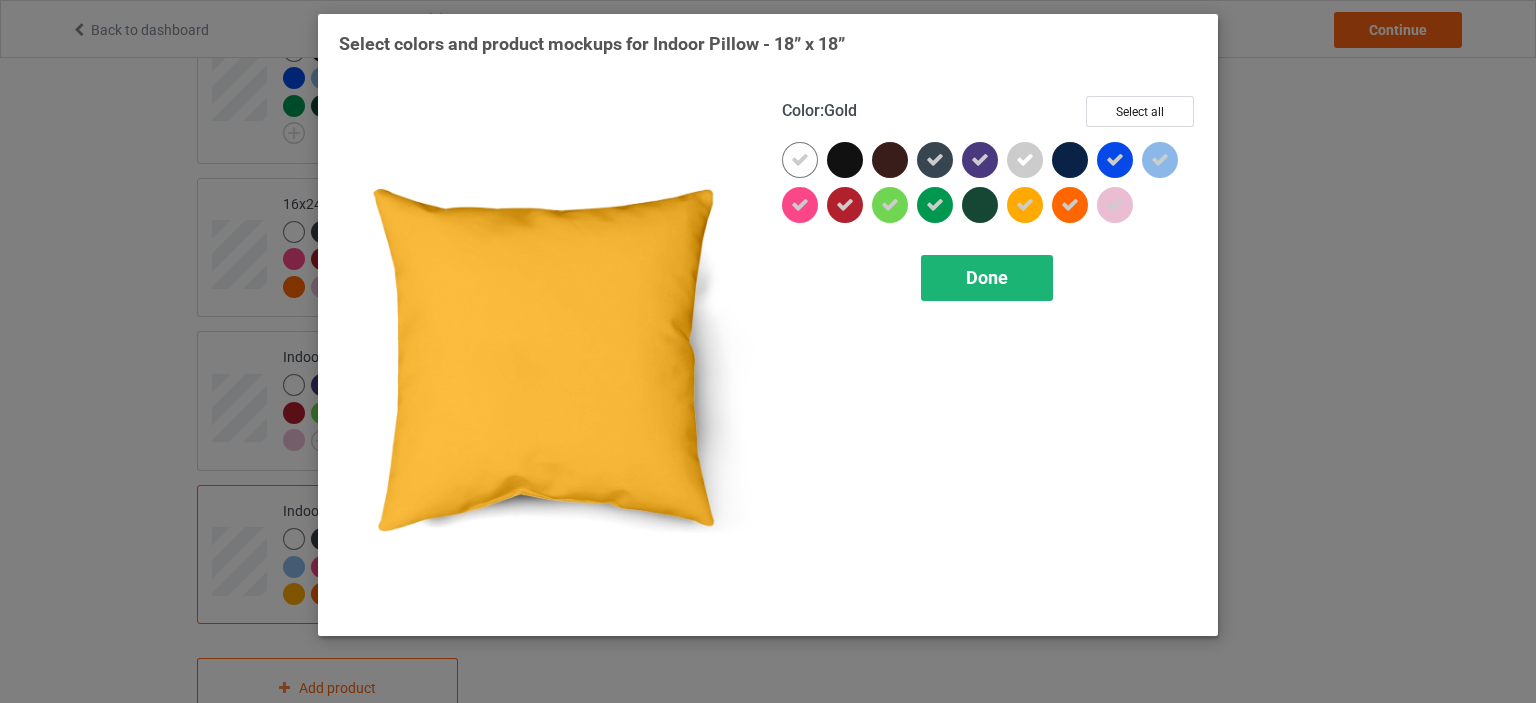 click on "Done" at bounding box center (987, 278) 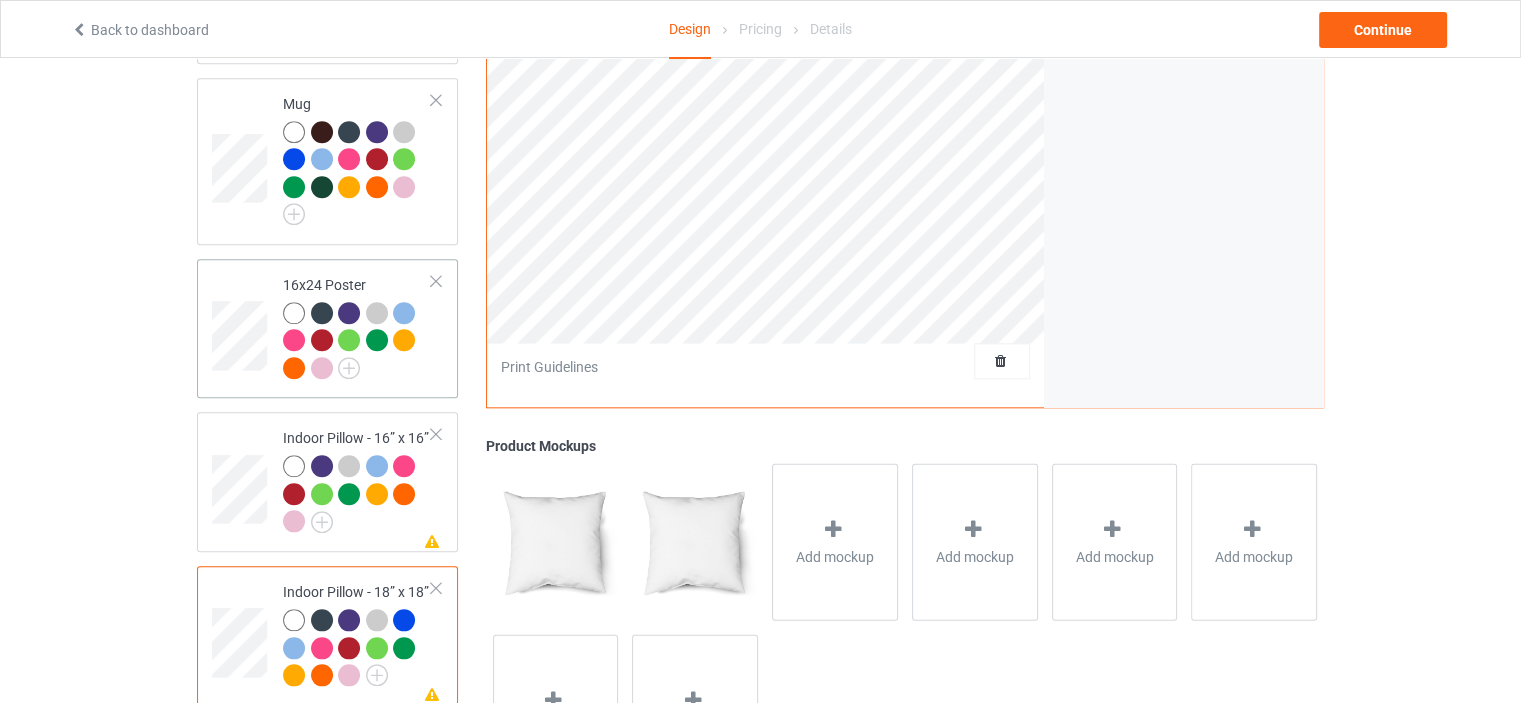 scroll, scrollTop: 2234, scrollLeft: 0, axis: vertical 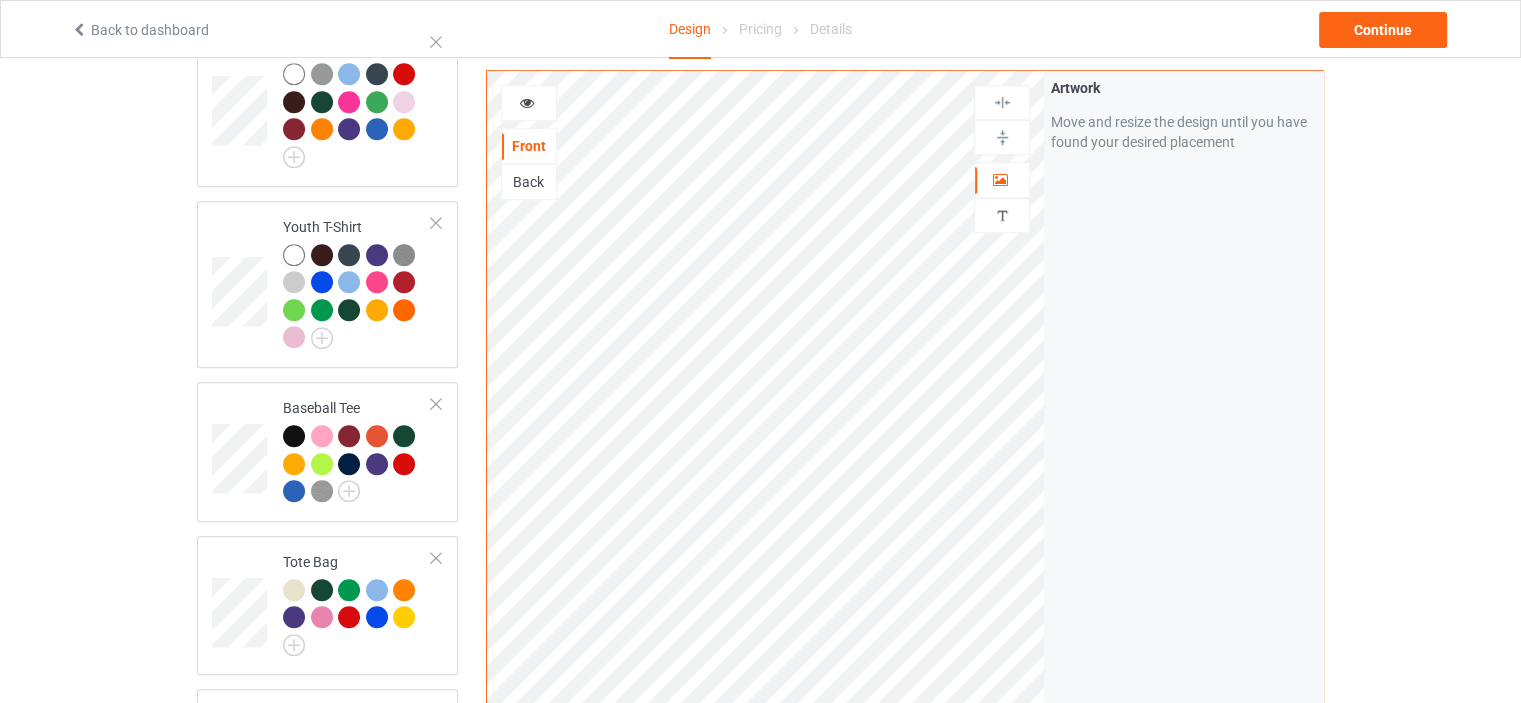 click on "Back" at bounding box center [529, 182] 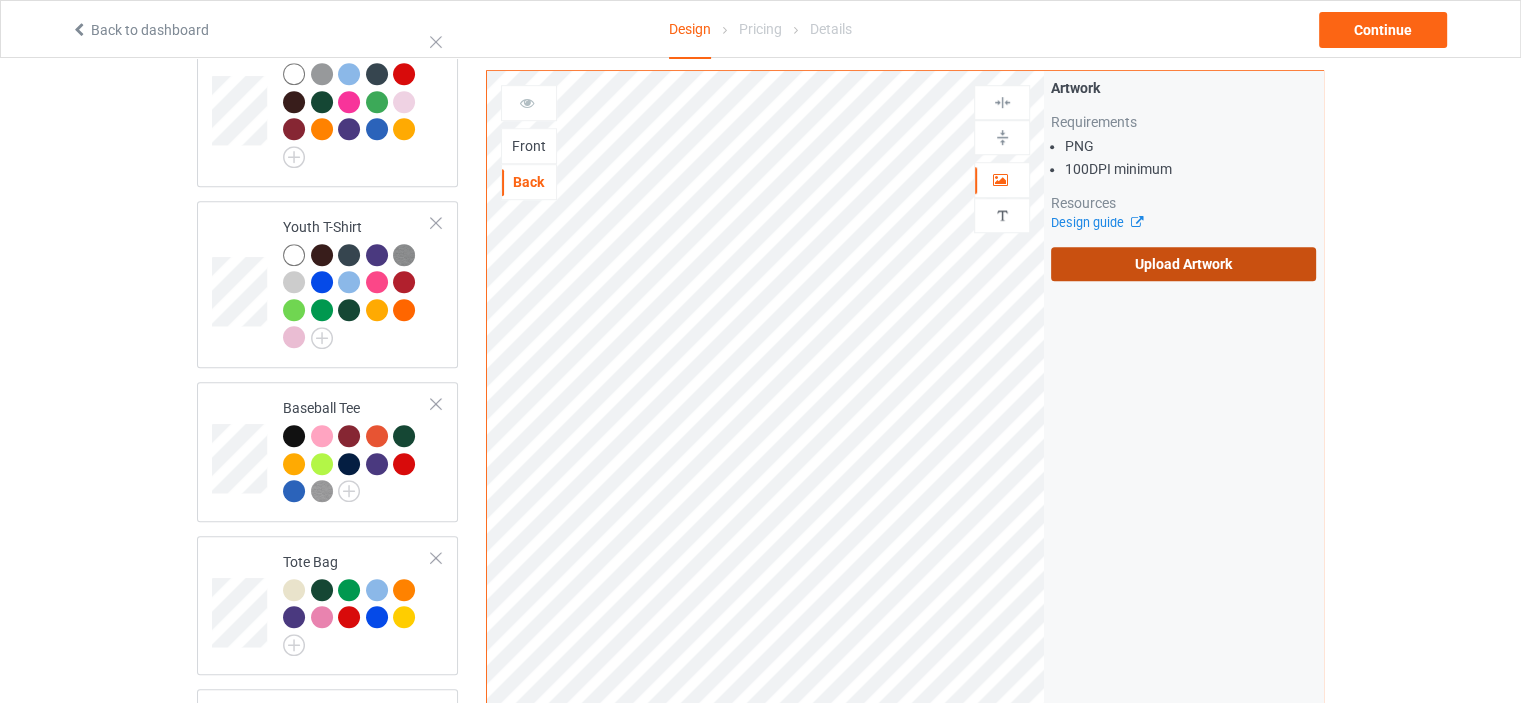click on "Upload Artwork" at bounding box center [1183, 264] 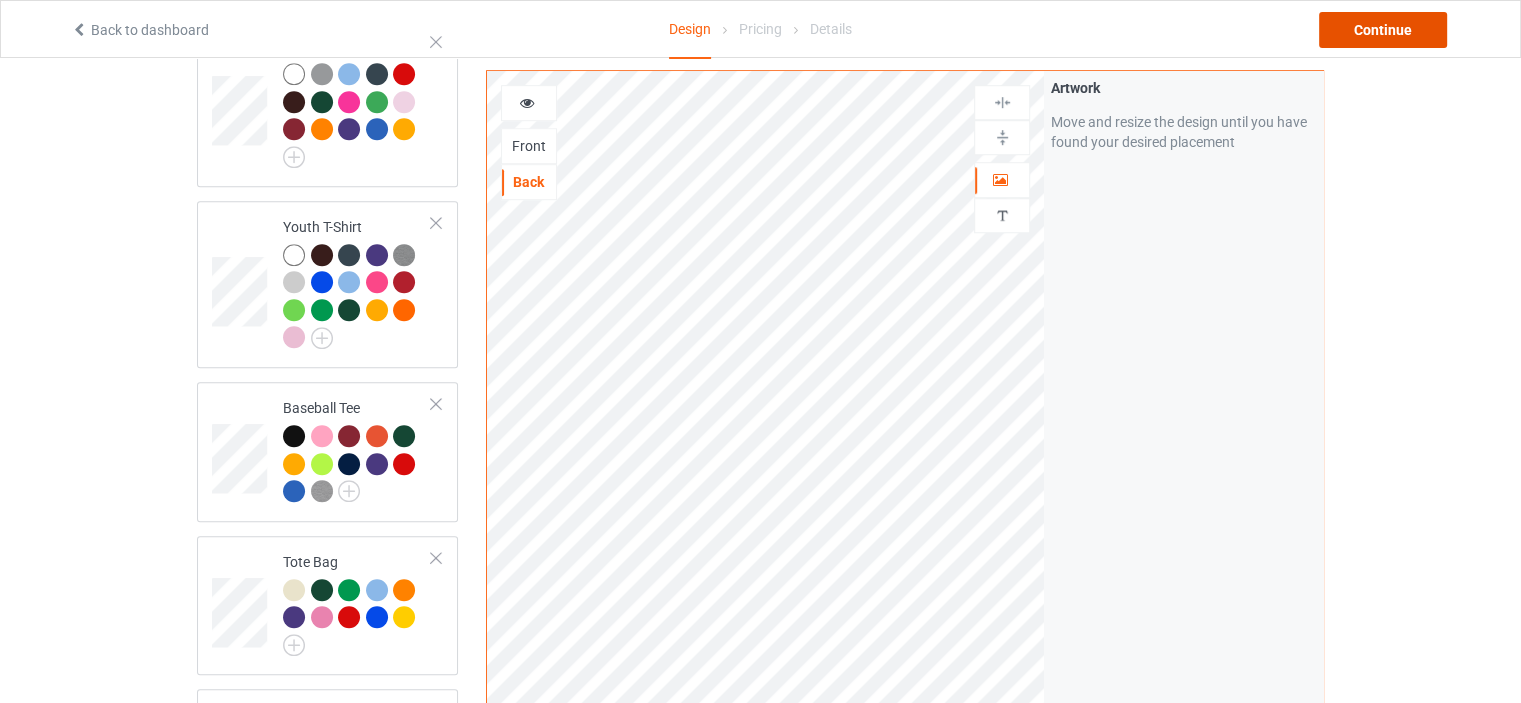 click on "Continue" at bounding box center (1383, 30) 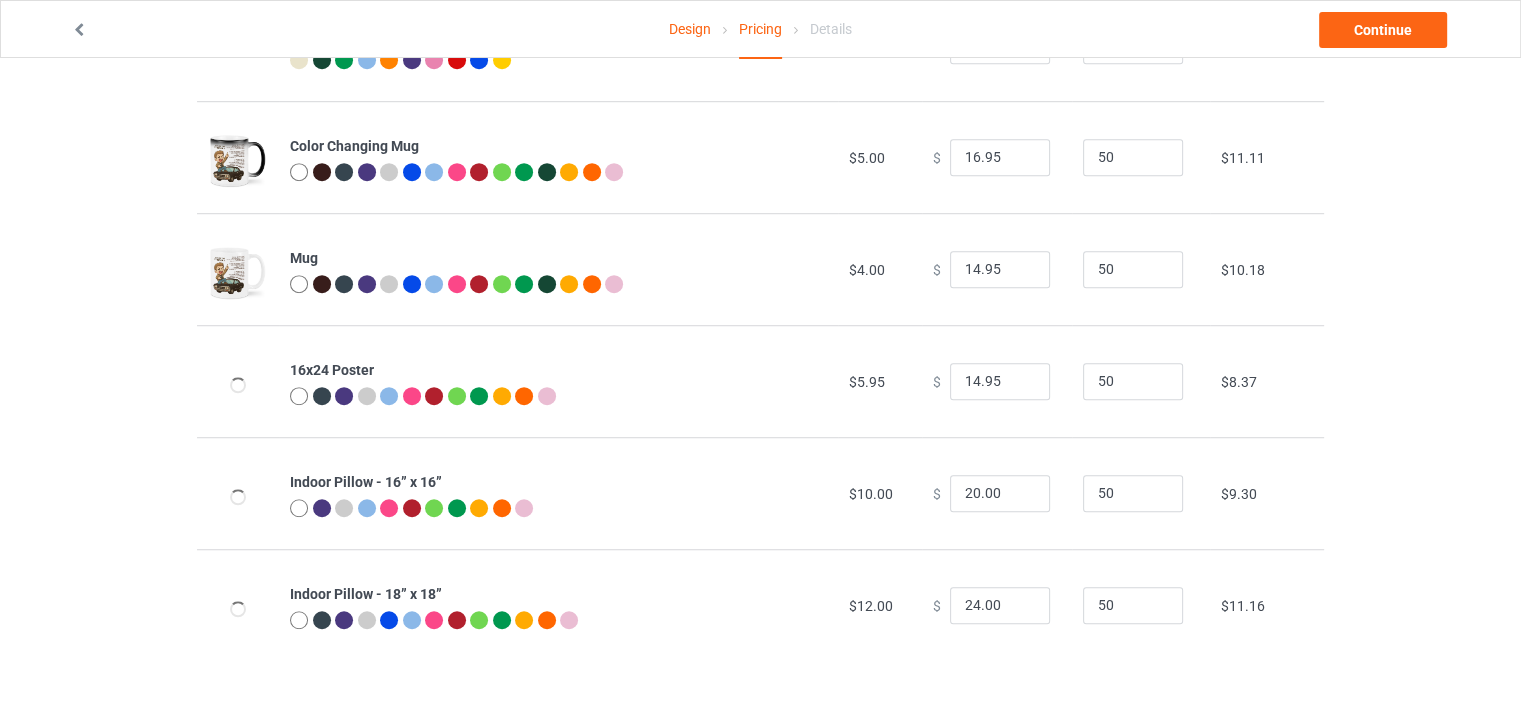 scroll, scrollTop: 0, scrollLeft: 0, axis: both 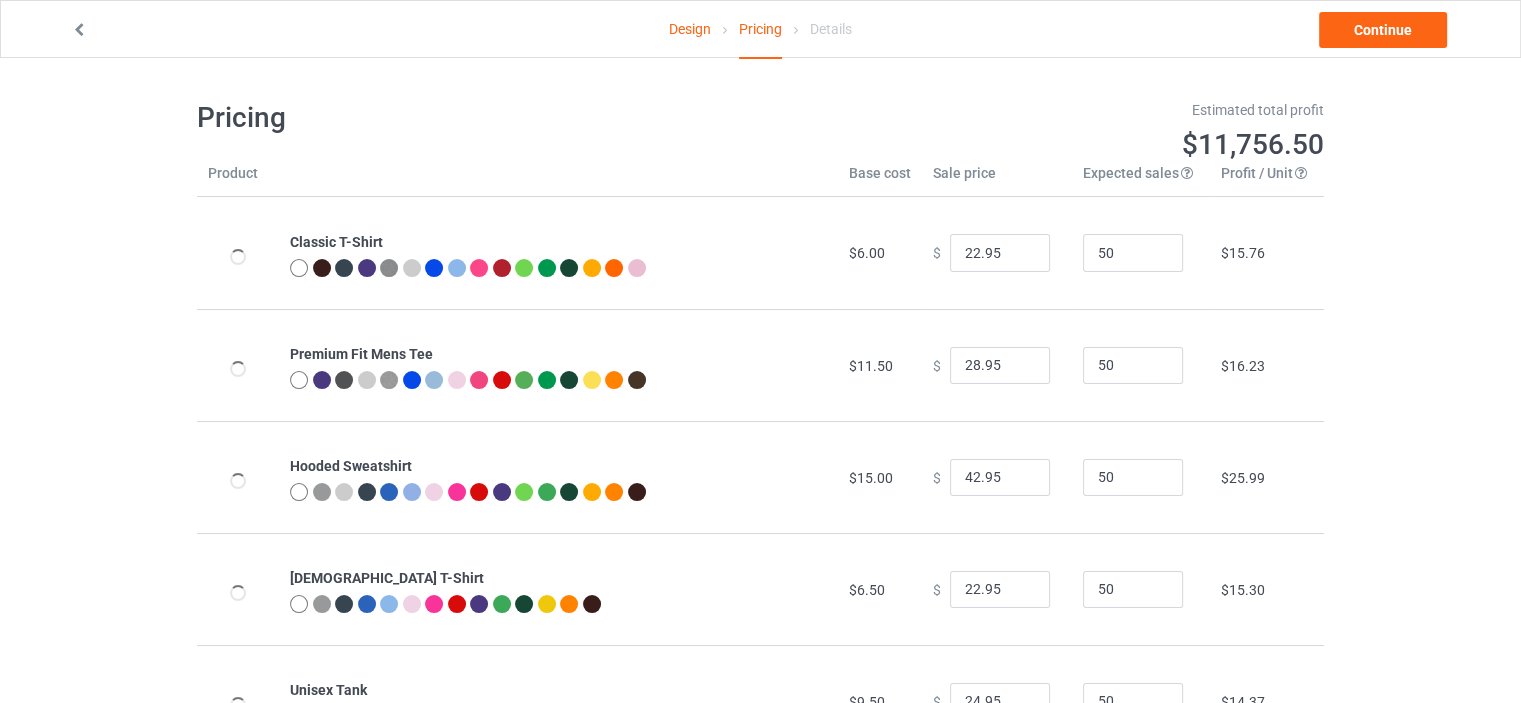 type on "26.95" 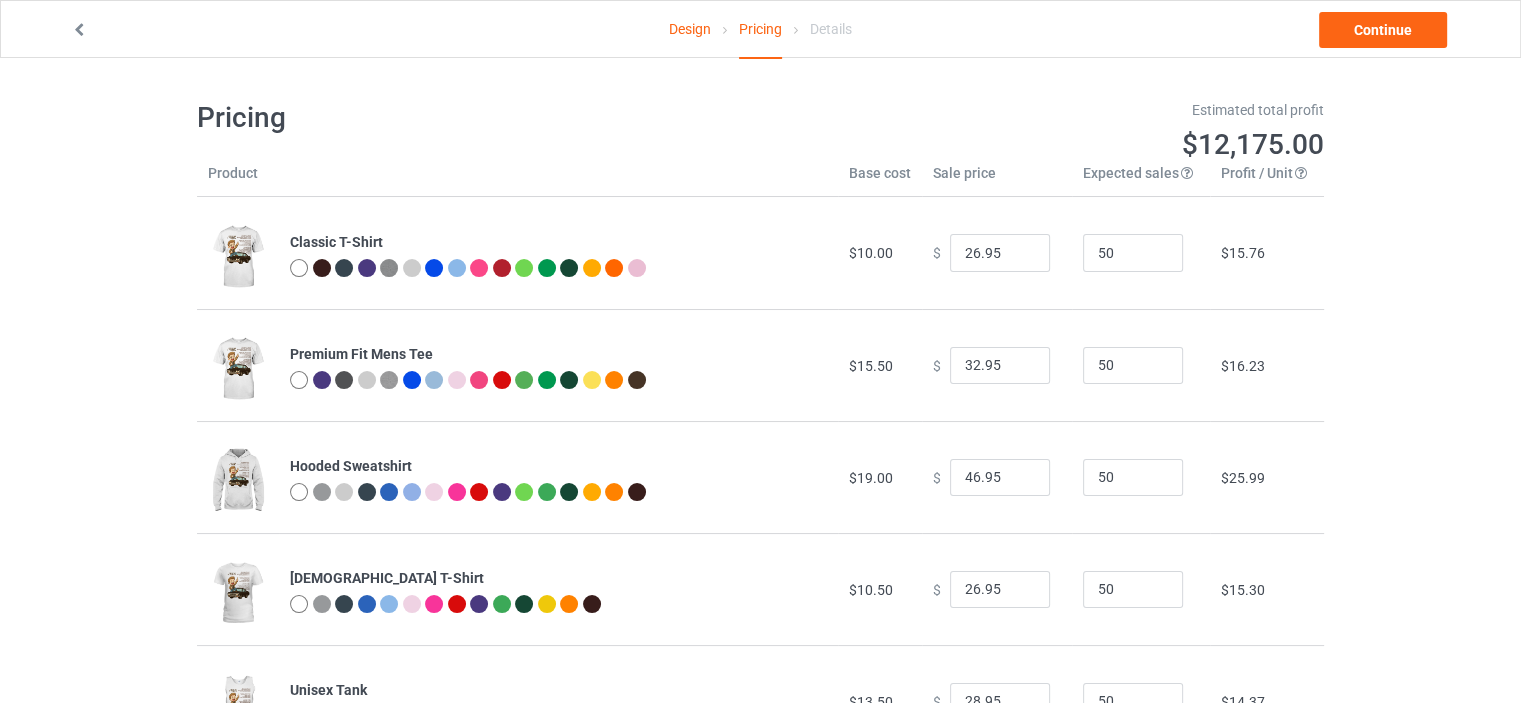 click on "Design" at bounding box center (690, 29) 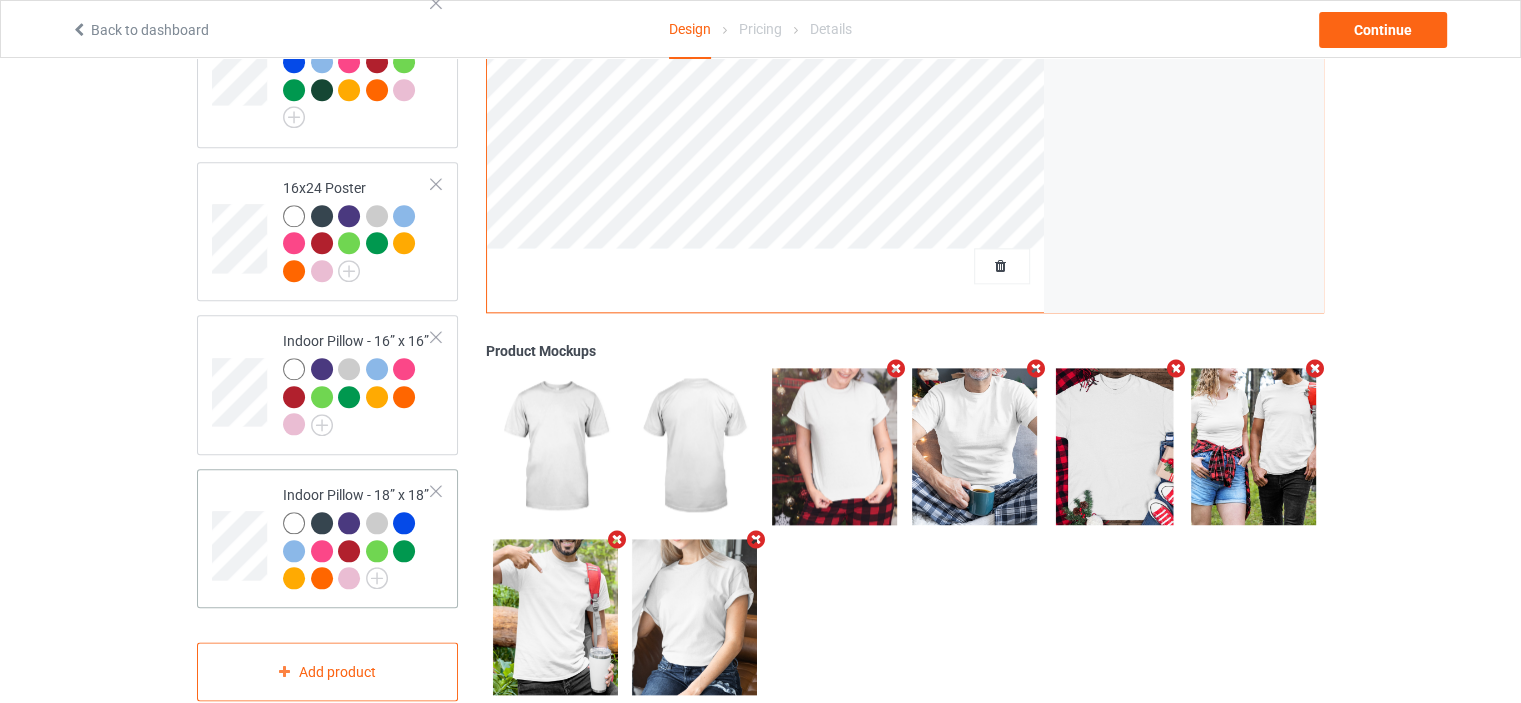 scroll, scrollTop: 2234, scrollLeft: 0, axis: vertical 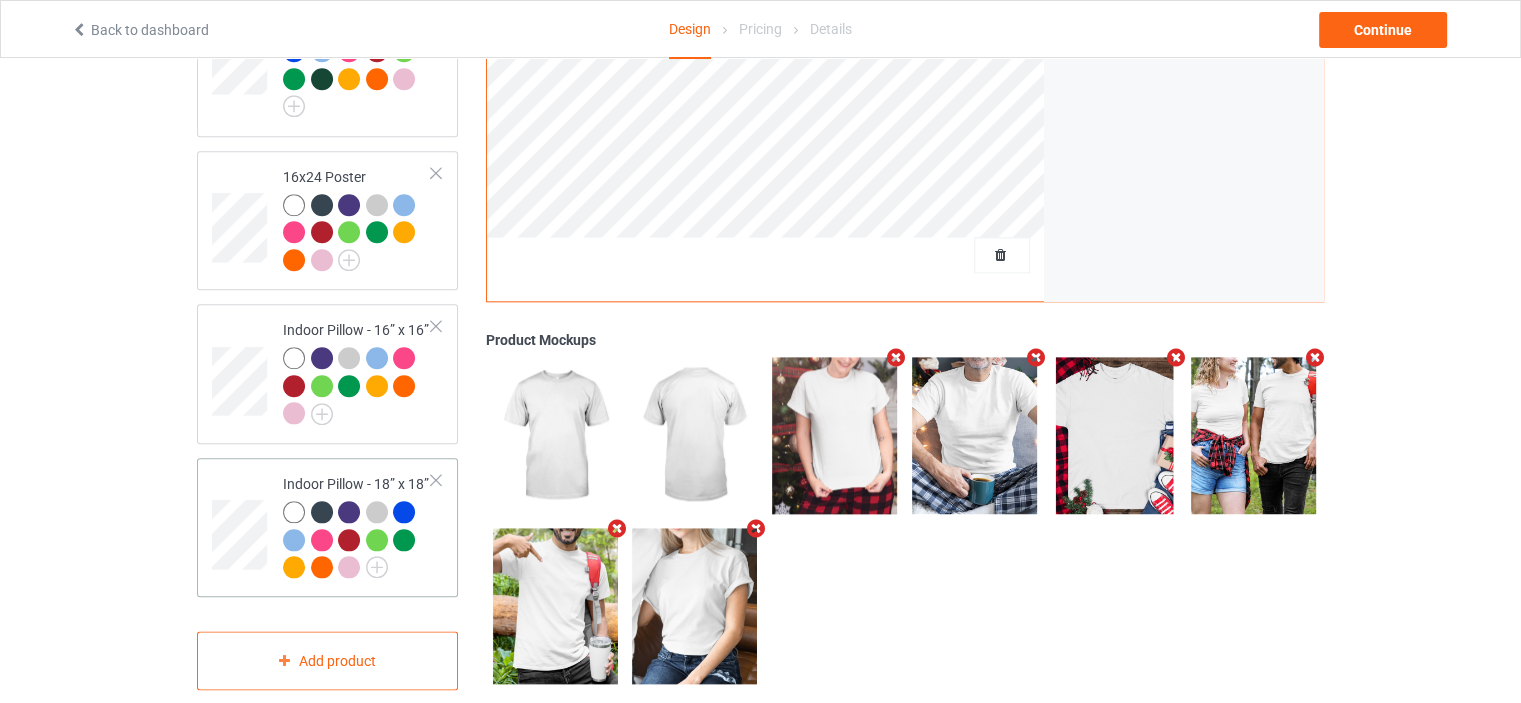 click at bounding box center (436, 480) 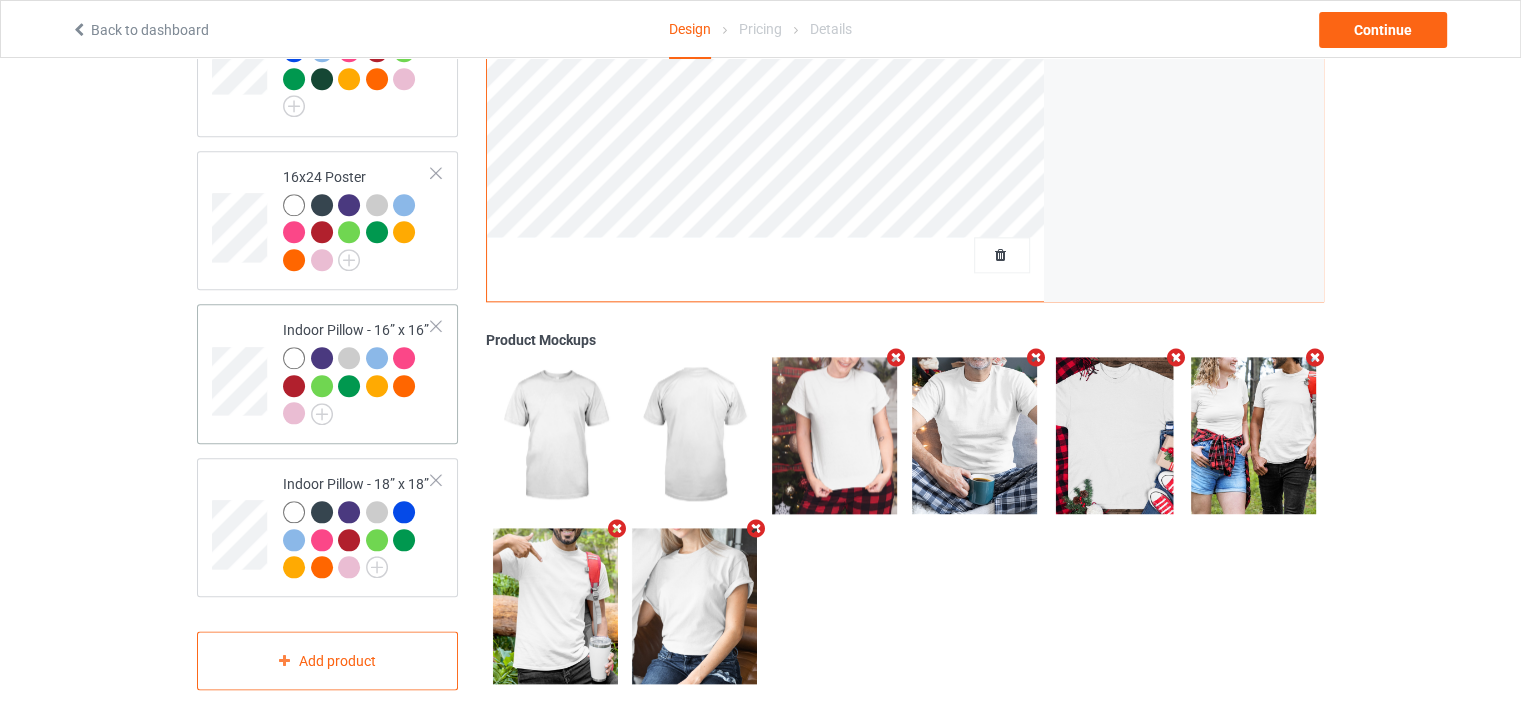 scroll, scrollTop: 2081, scrollLeft: 0, axis: vertical 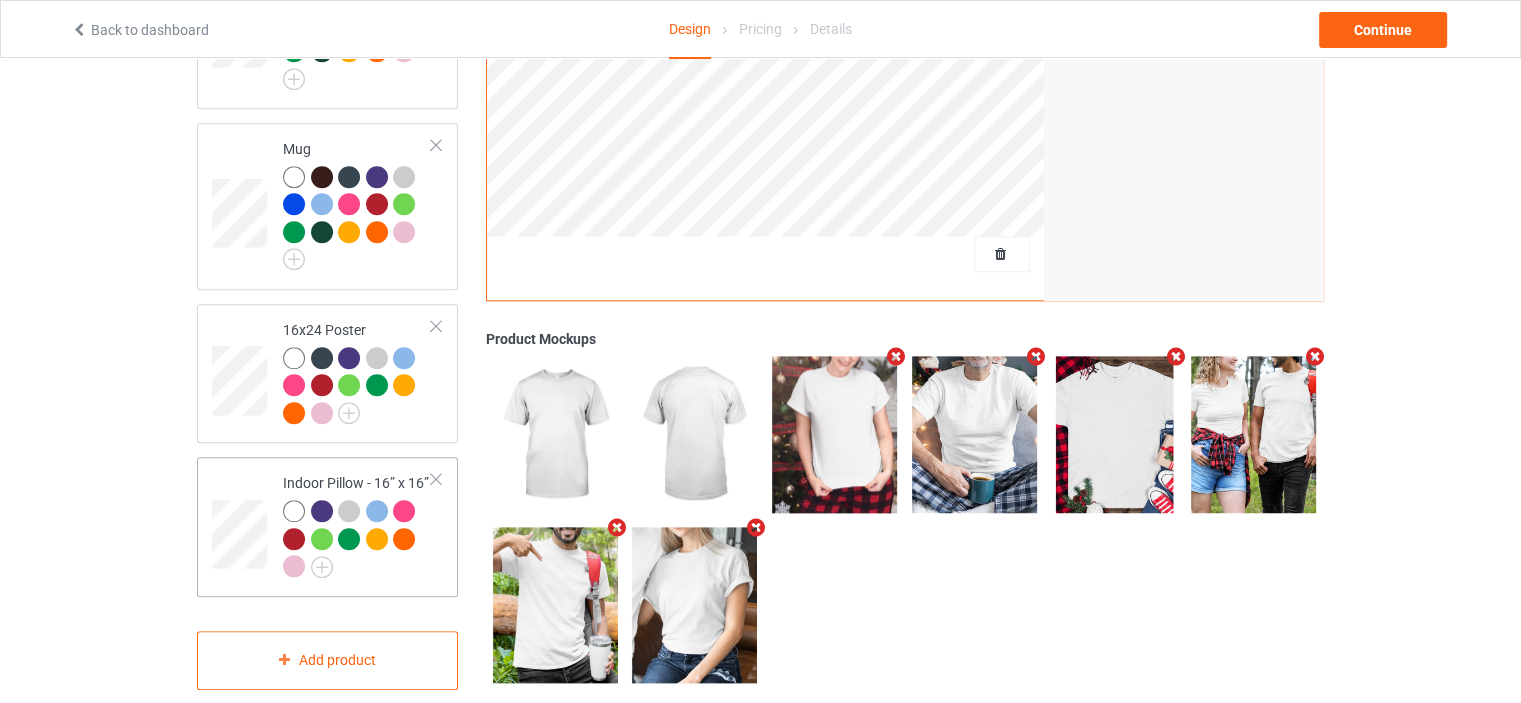 click at bounding box center [436, 479] 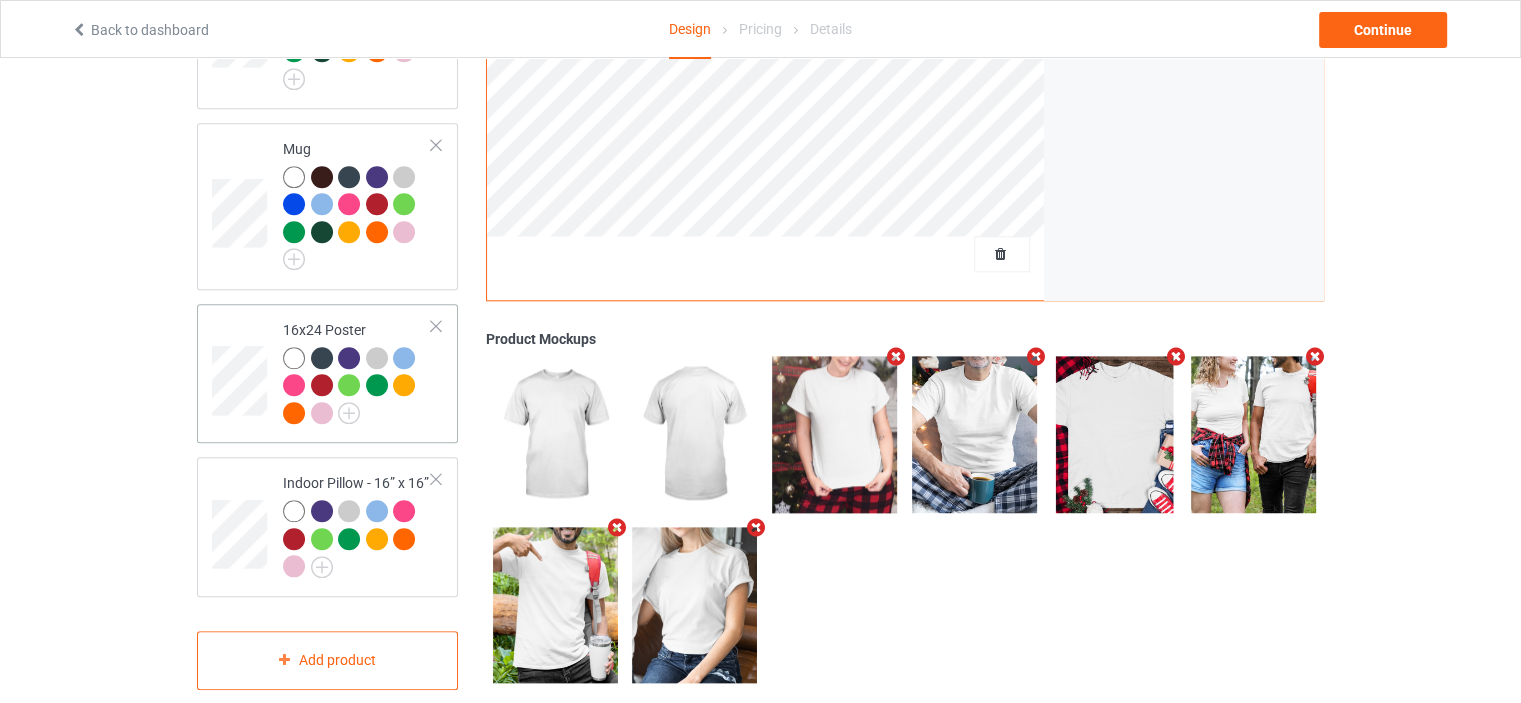 scroll, scrollTop: 1928, scrollLeft: 0, axis: vertical 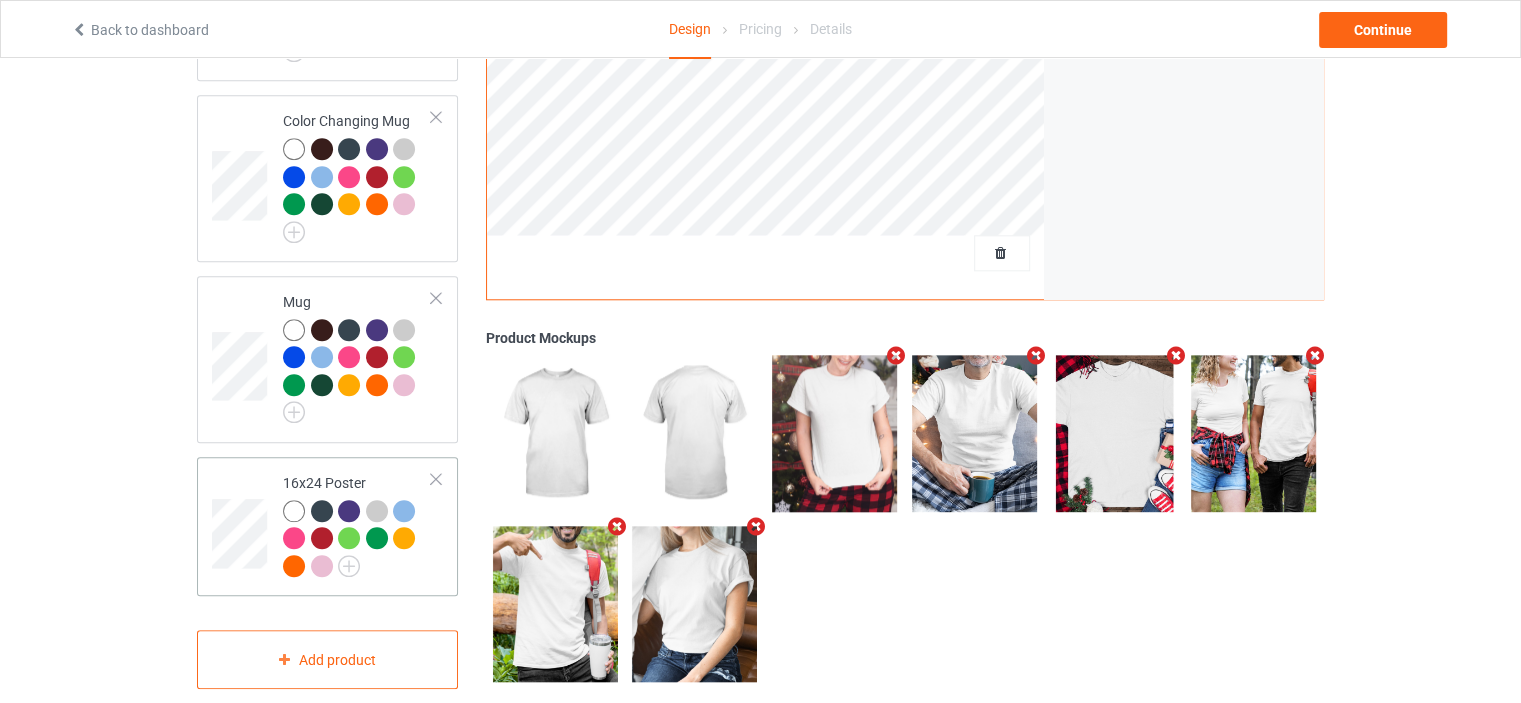click at bounding box center [436, 479] 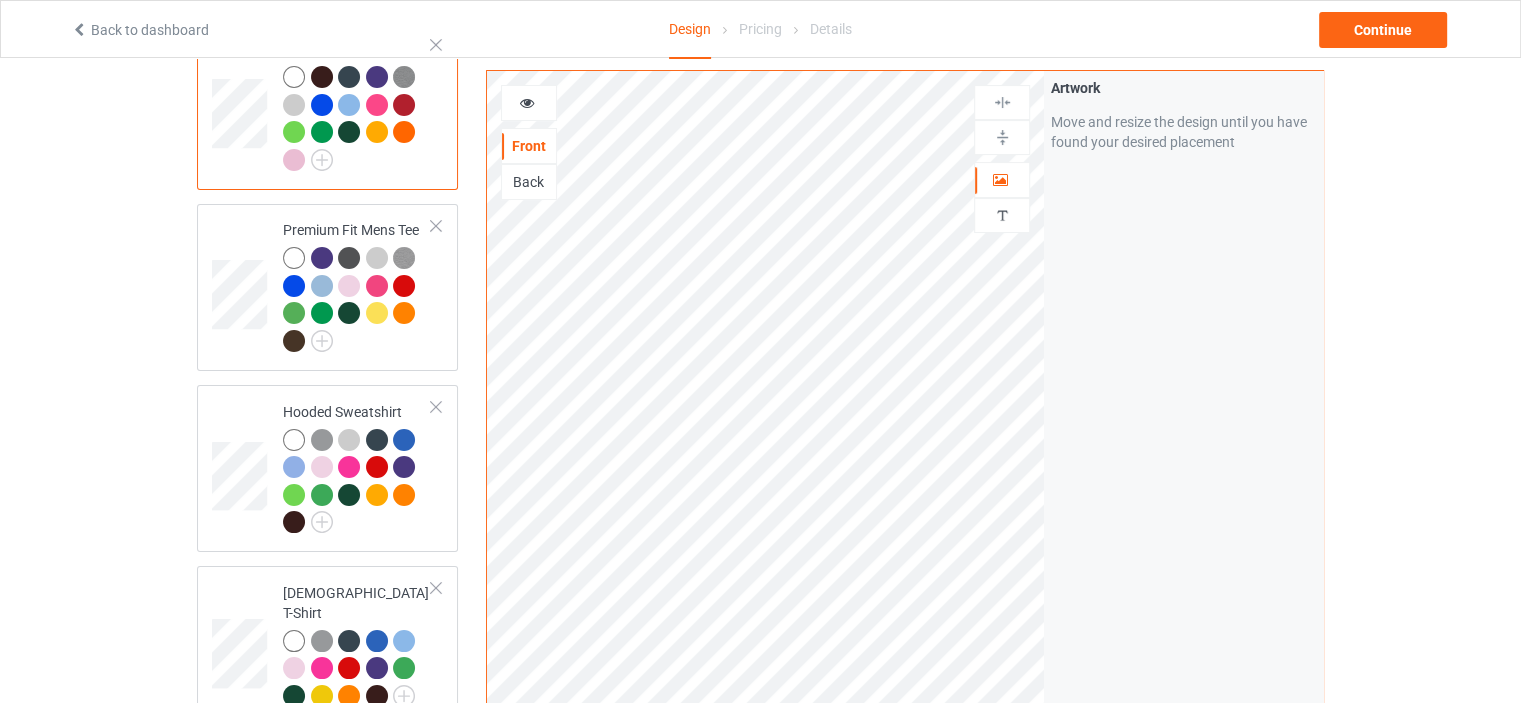 scroll, scrollTop: 0, scrollLeft: 0, axis: both 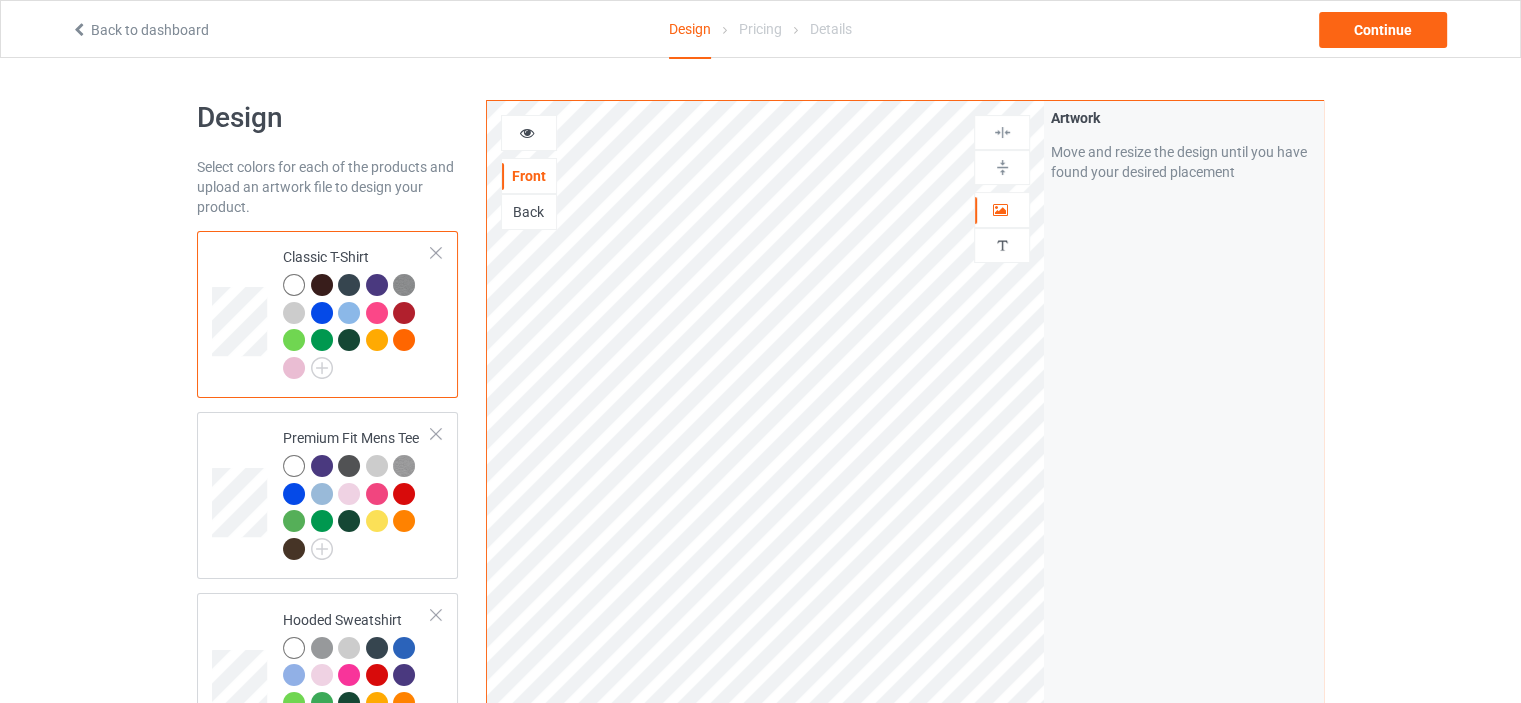 click on "Pricing" at bounding box center [760, 29] 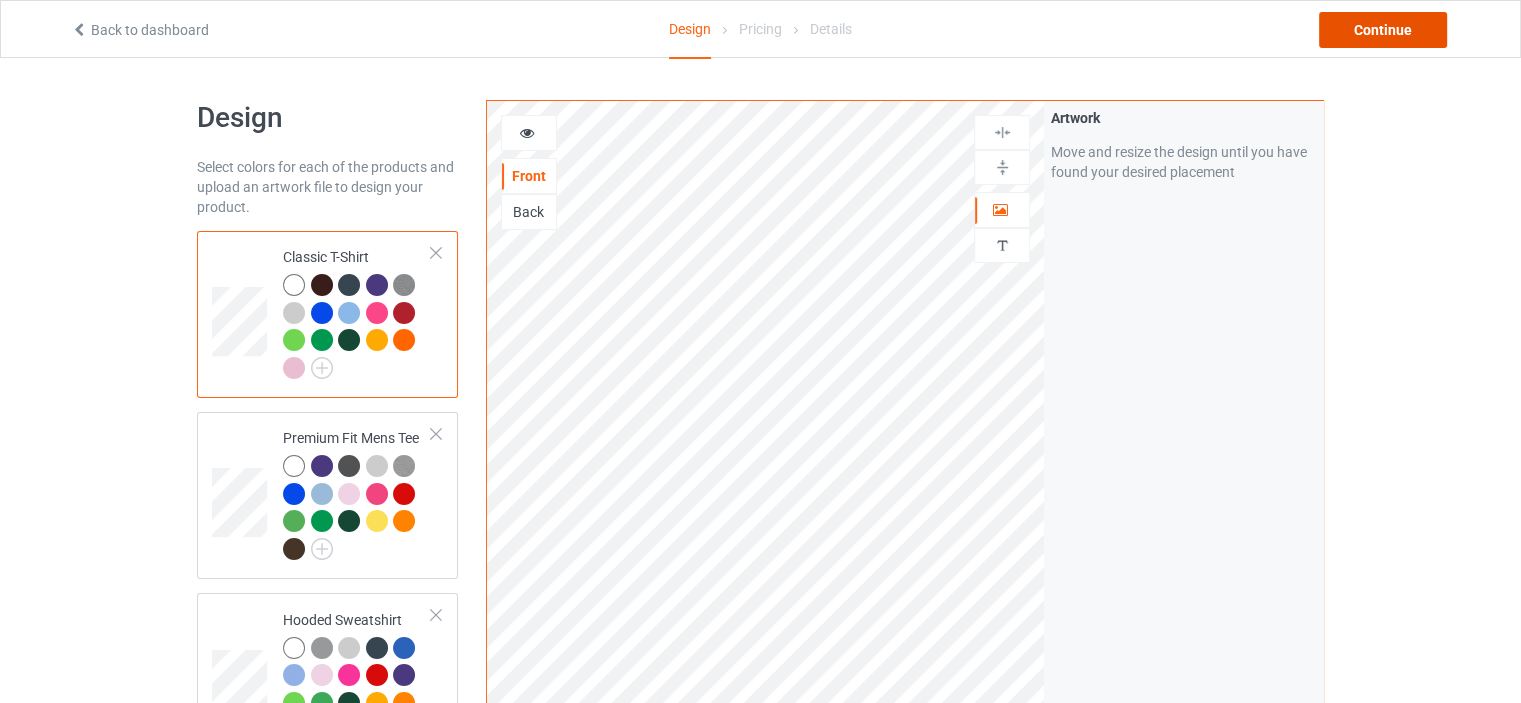 click on "Continue" at bounding box center (1383, 30) 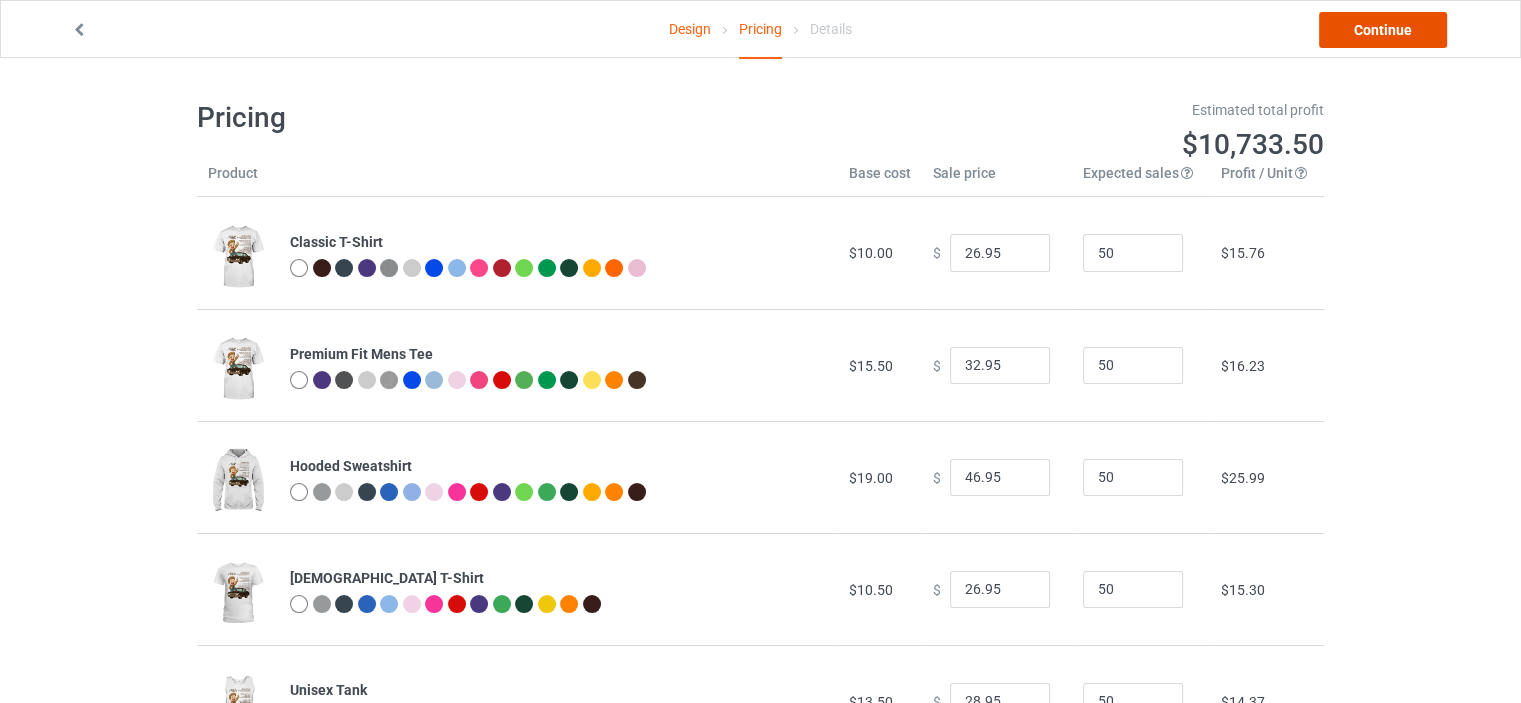 click on "Continue" at bounding box center [1383, 30] 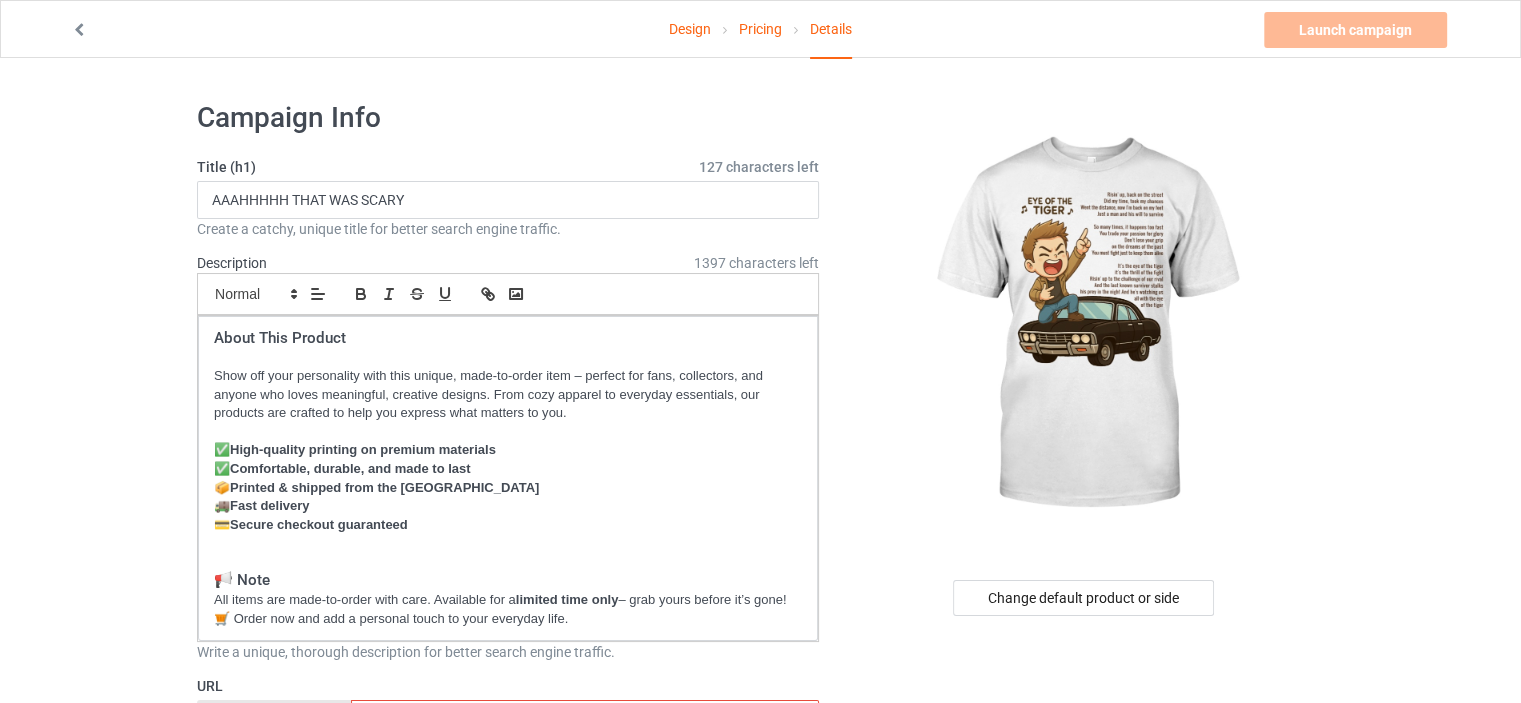 click on "Pricing" at bounding box center (760, 29) 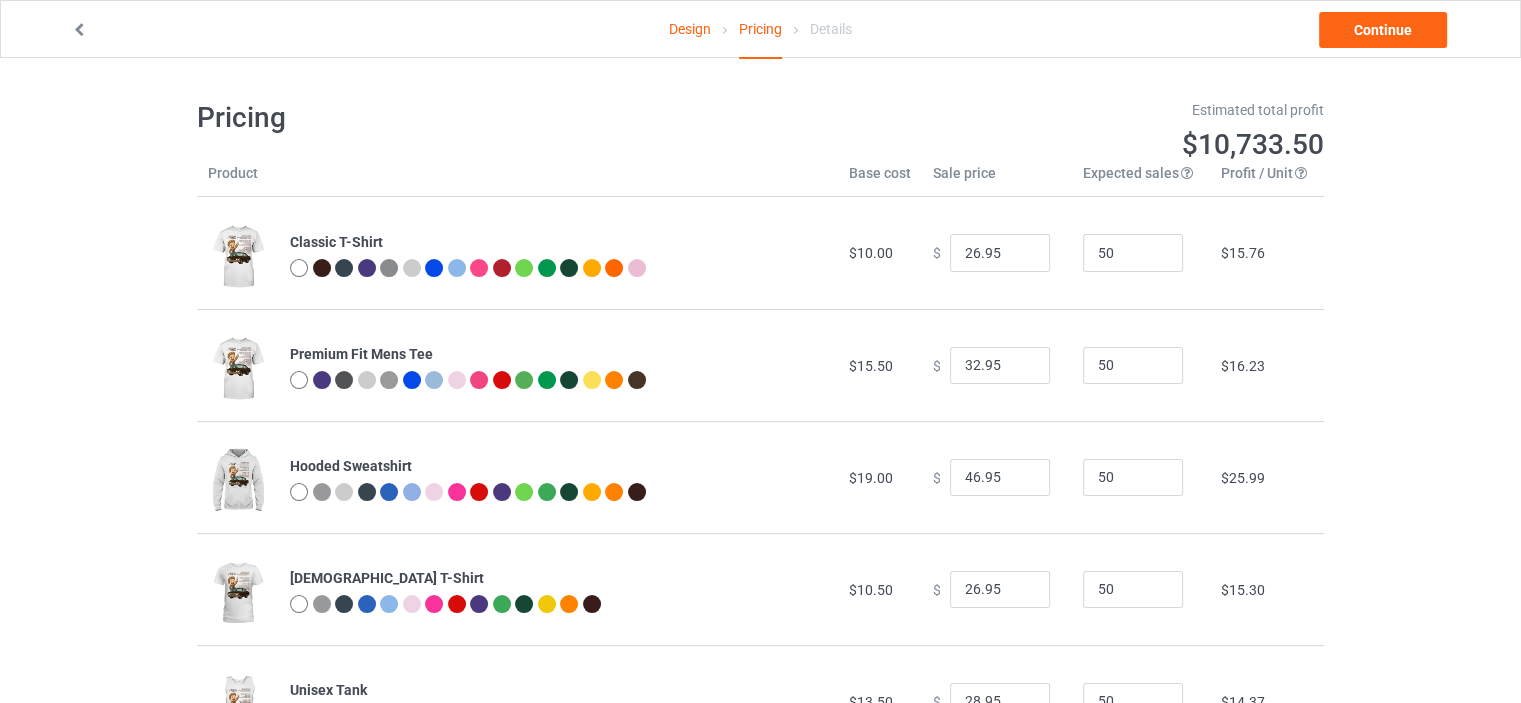 click on "Design" at bounding box center [690, 29] 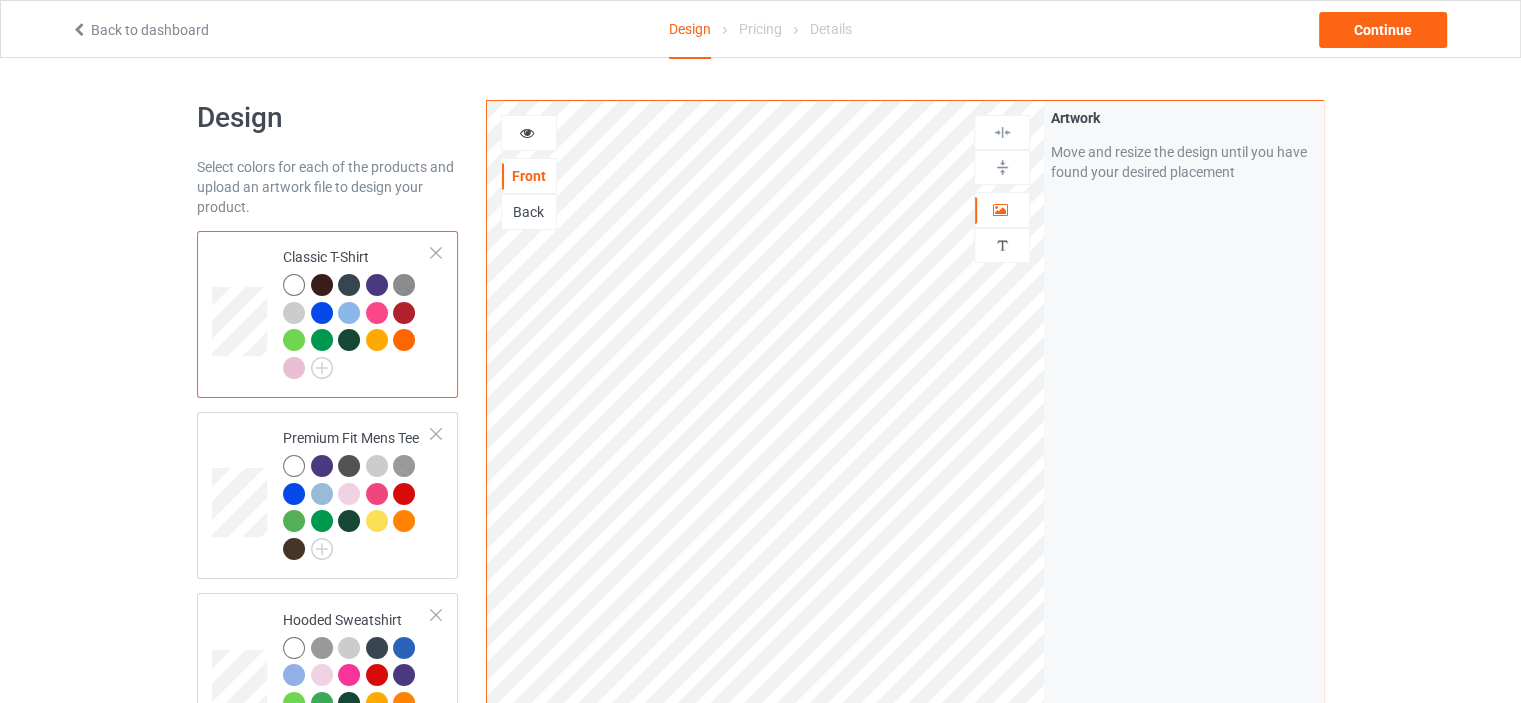 click on "Pricing" at bounding box center (760, 29) 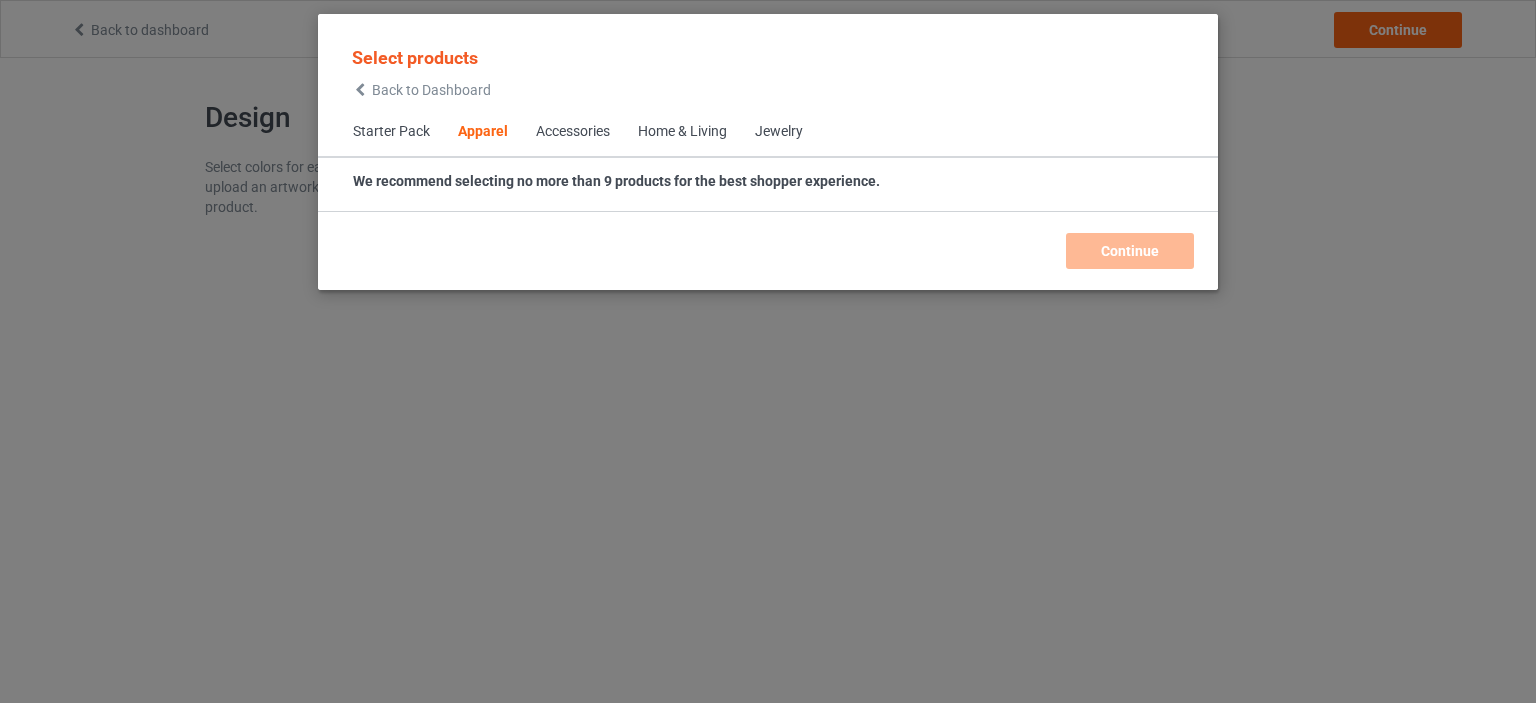 scroll, scrollTop: 0, scrollLeft: 0, axis: both 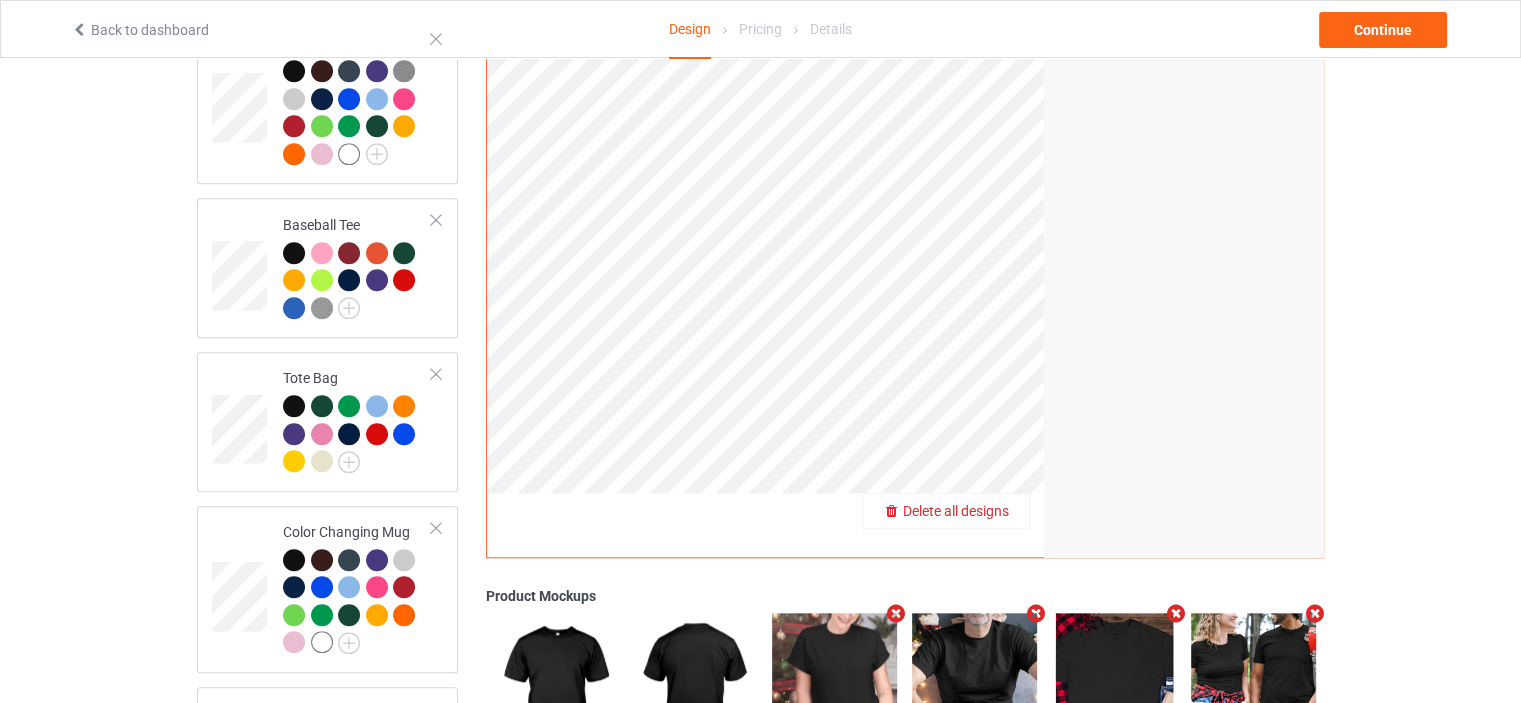 click on "Delete all designs" at bounding box center (956, 511) 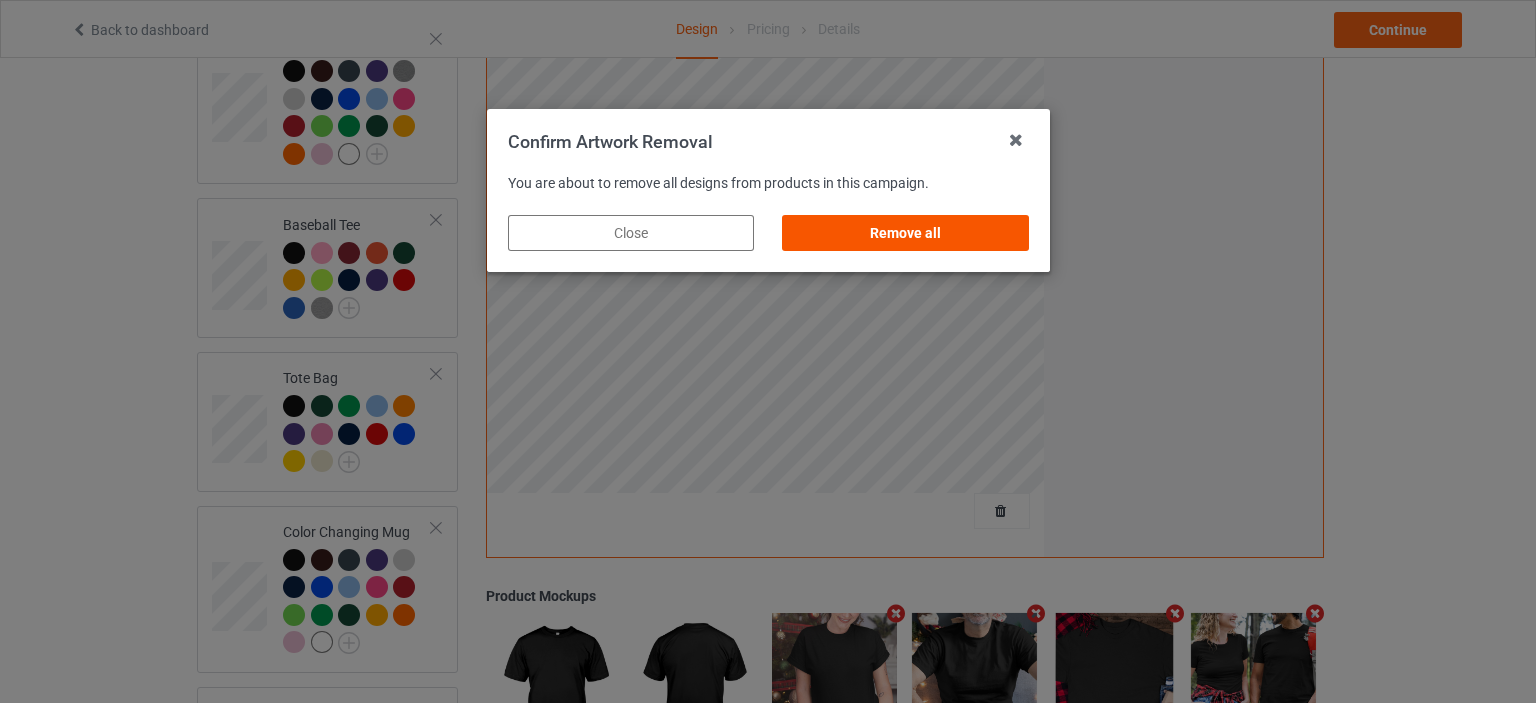 click on "Remove all" at bounding box center [905, 233] 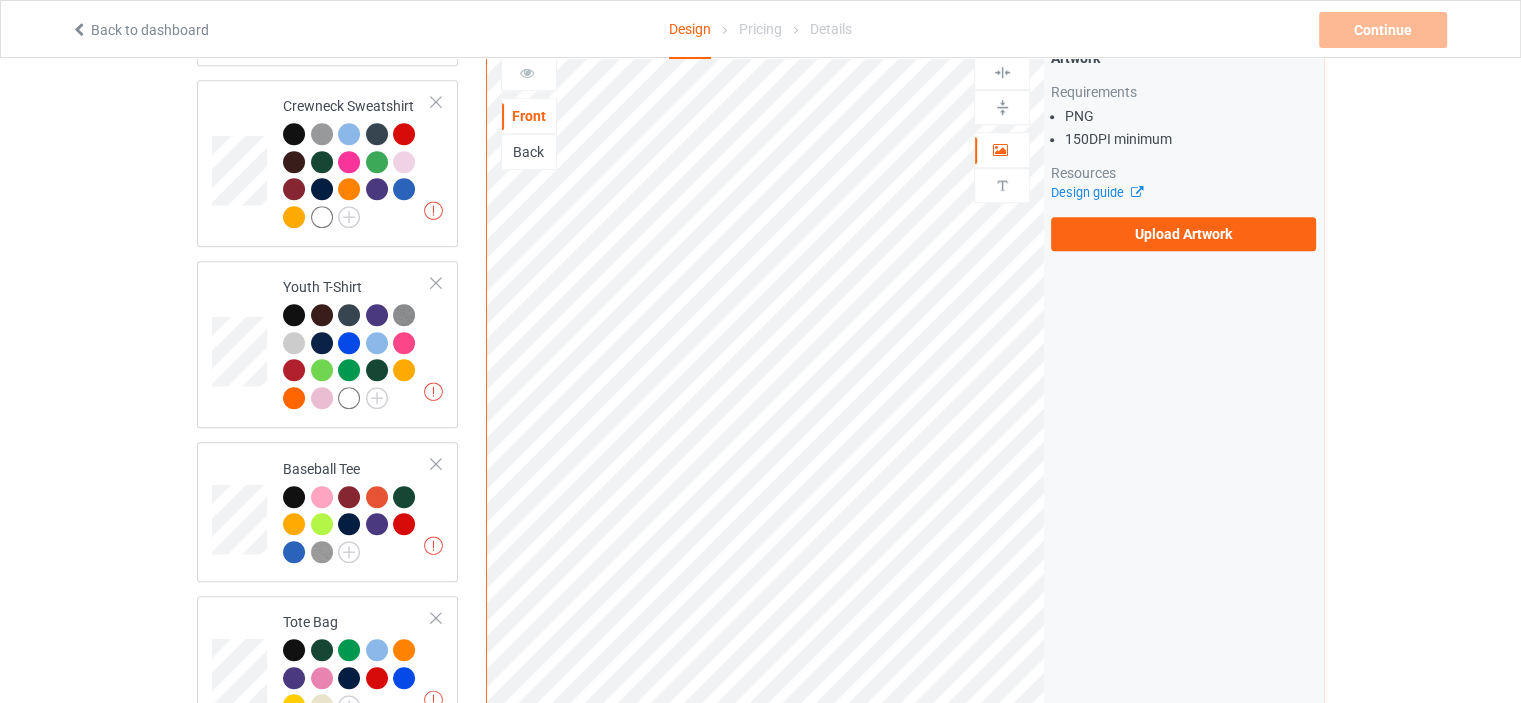 scroll, scrollTop: 1200, scrollLeft: 0, axis: vertical 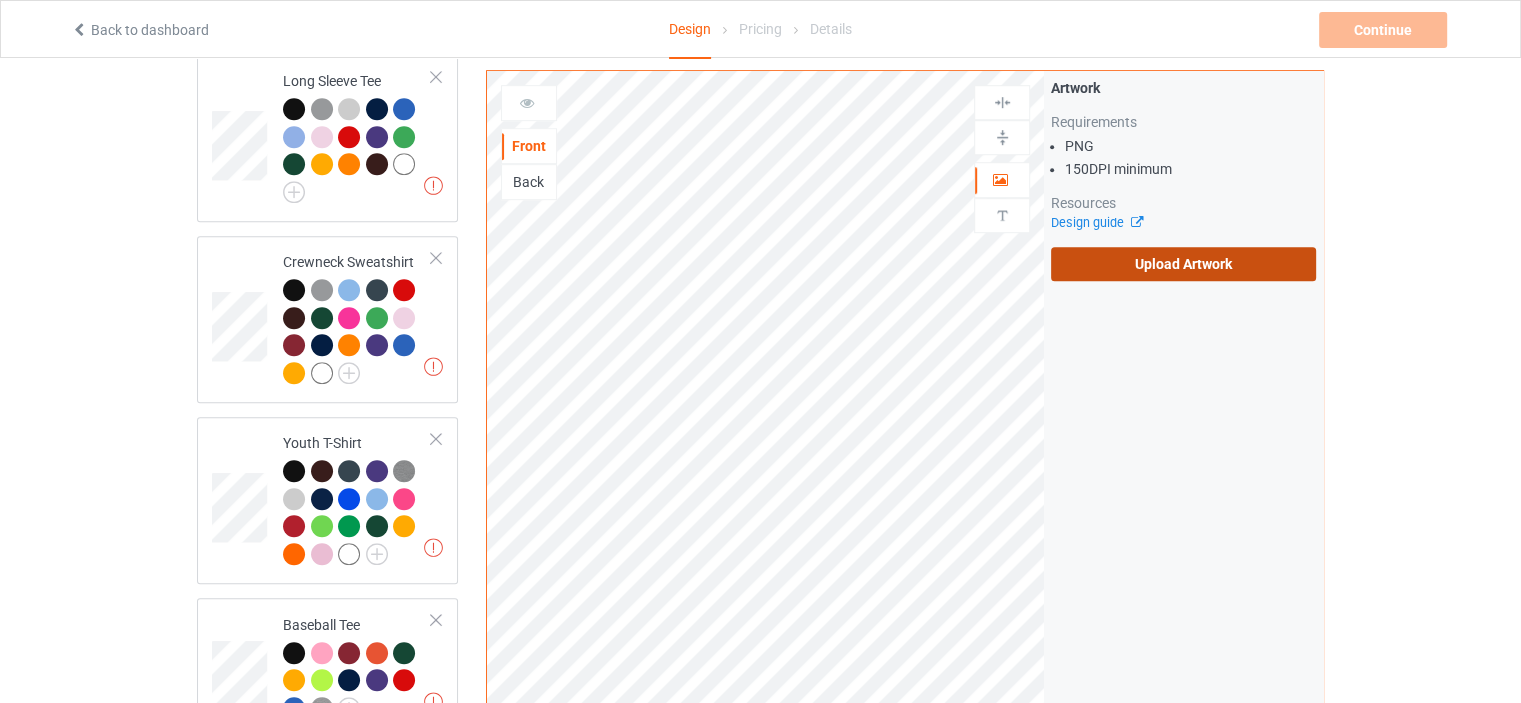 click on "Upload Artwork" at bounding box center (1183, 264) 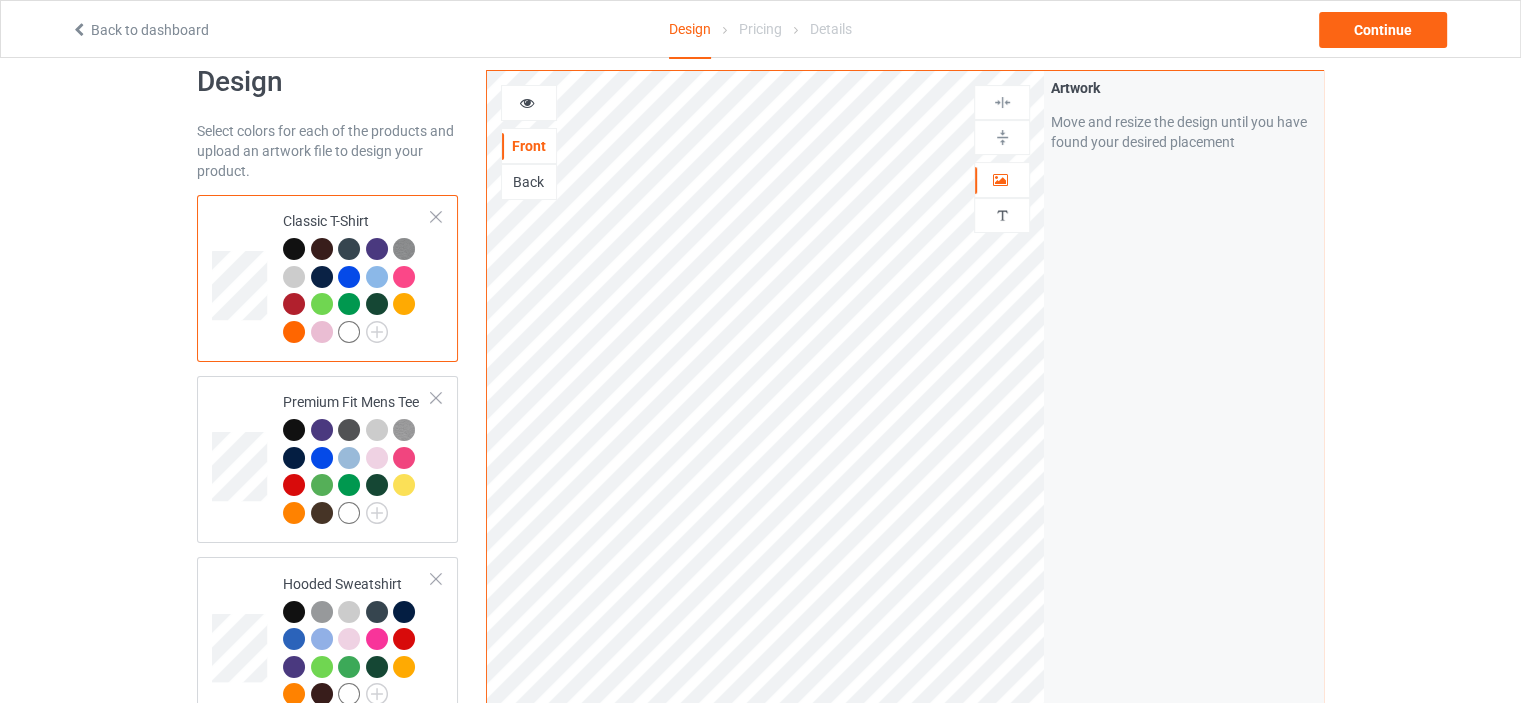 scroll, scrollTop: 0, scrollLeft: 0, axis: both 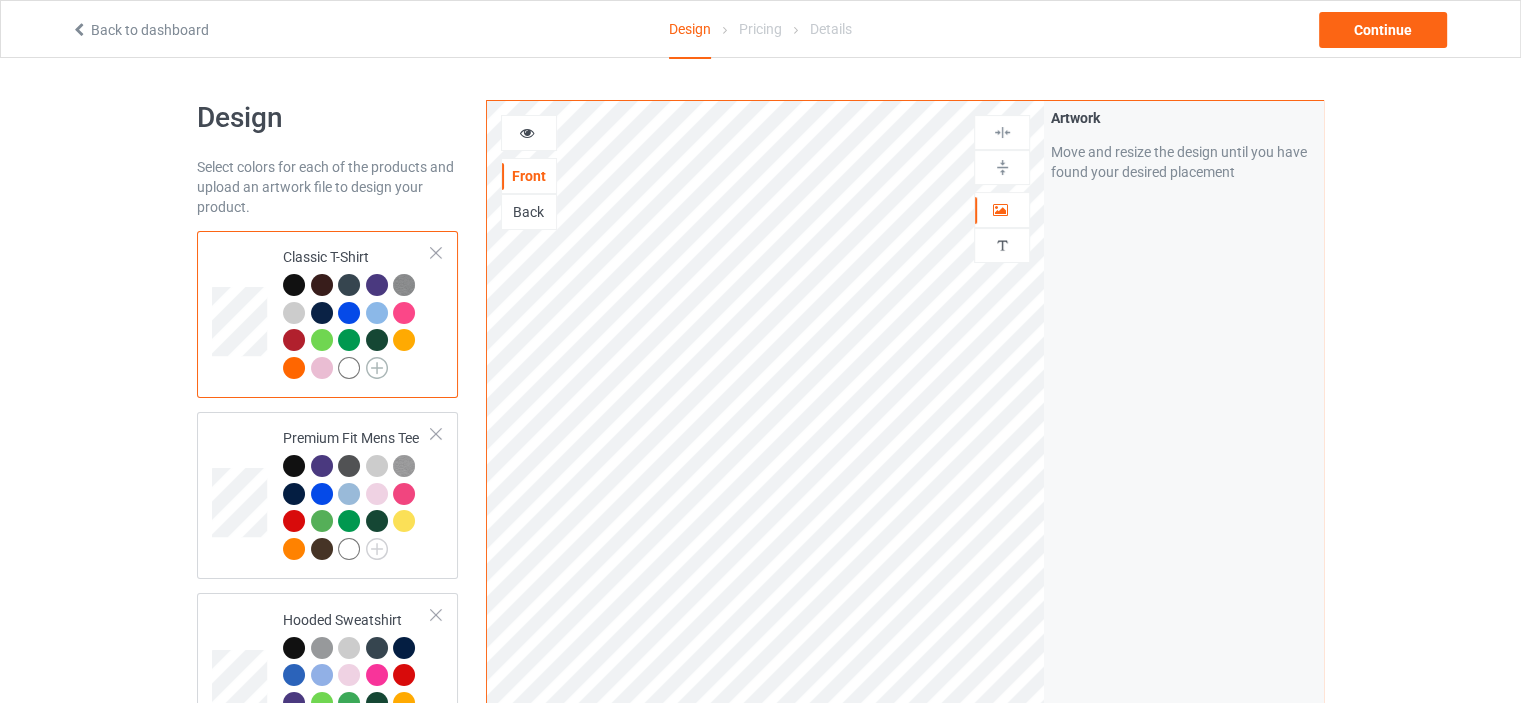 click at bounding box center (377, 368) 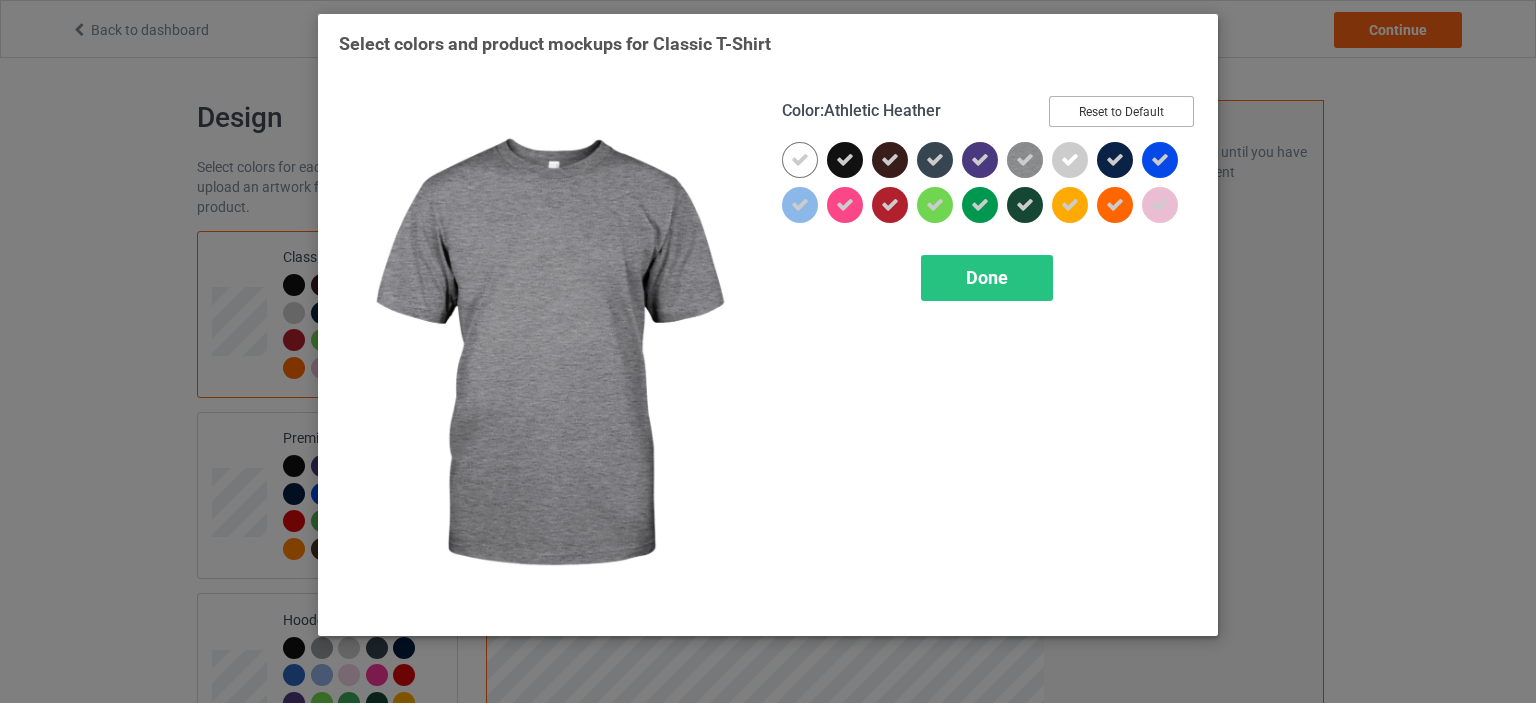 click on "Reset to Default" at bounding box center [1121, 111] 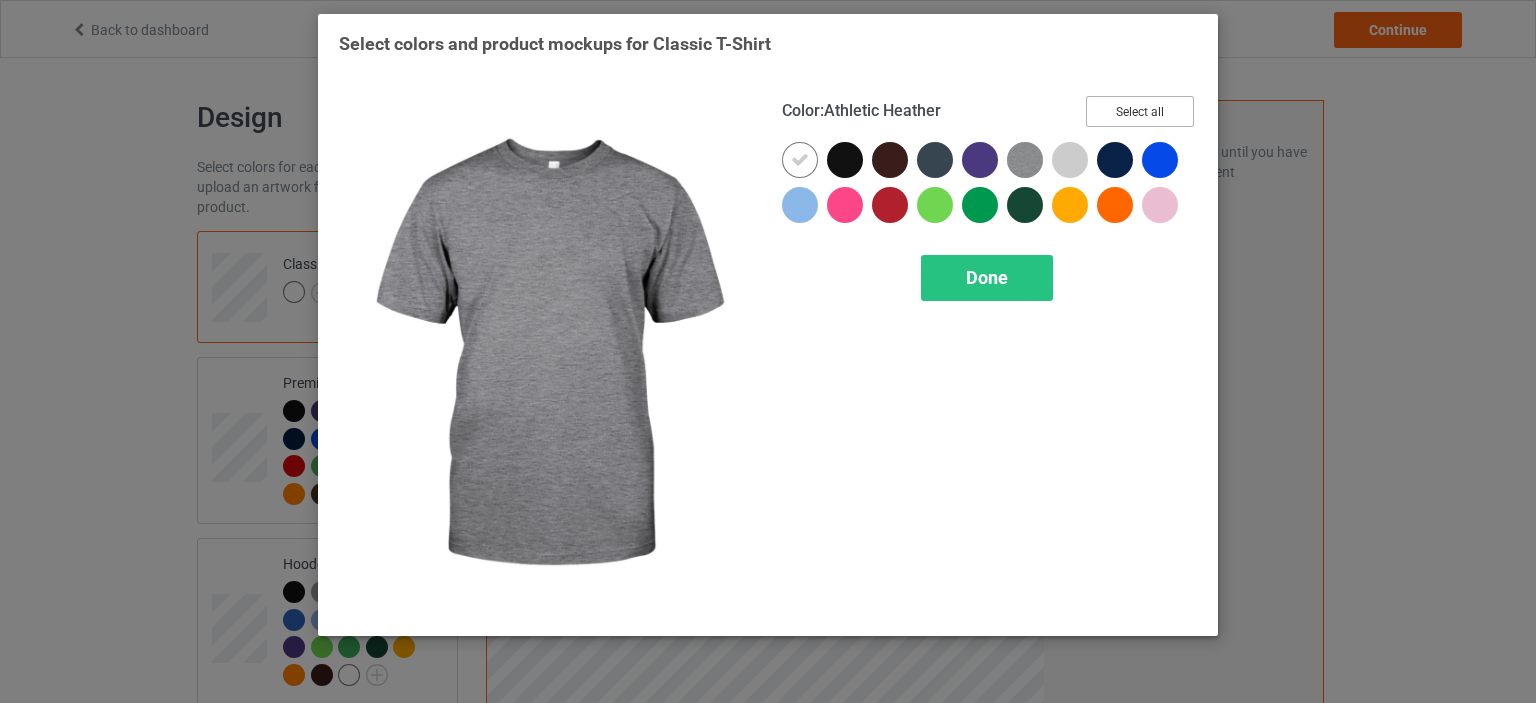 click on "Select all" at bounding box center [1140, 111] 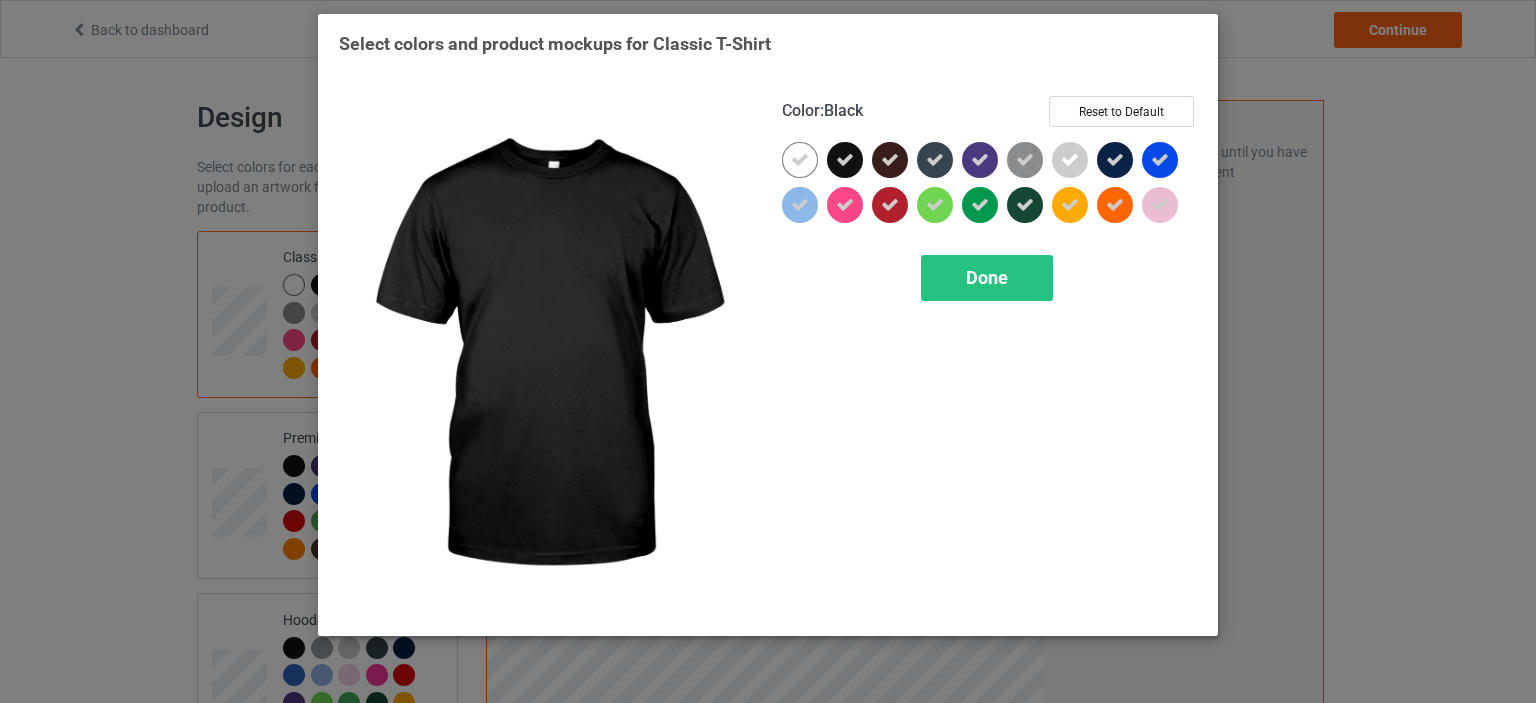 click at bounding box center [845, 160] 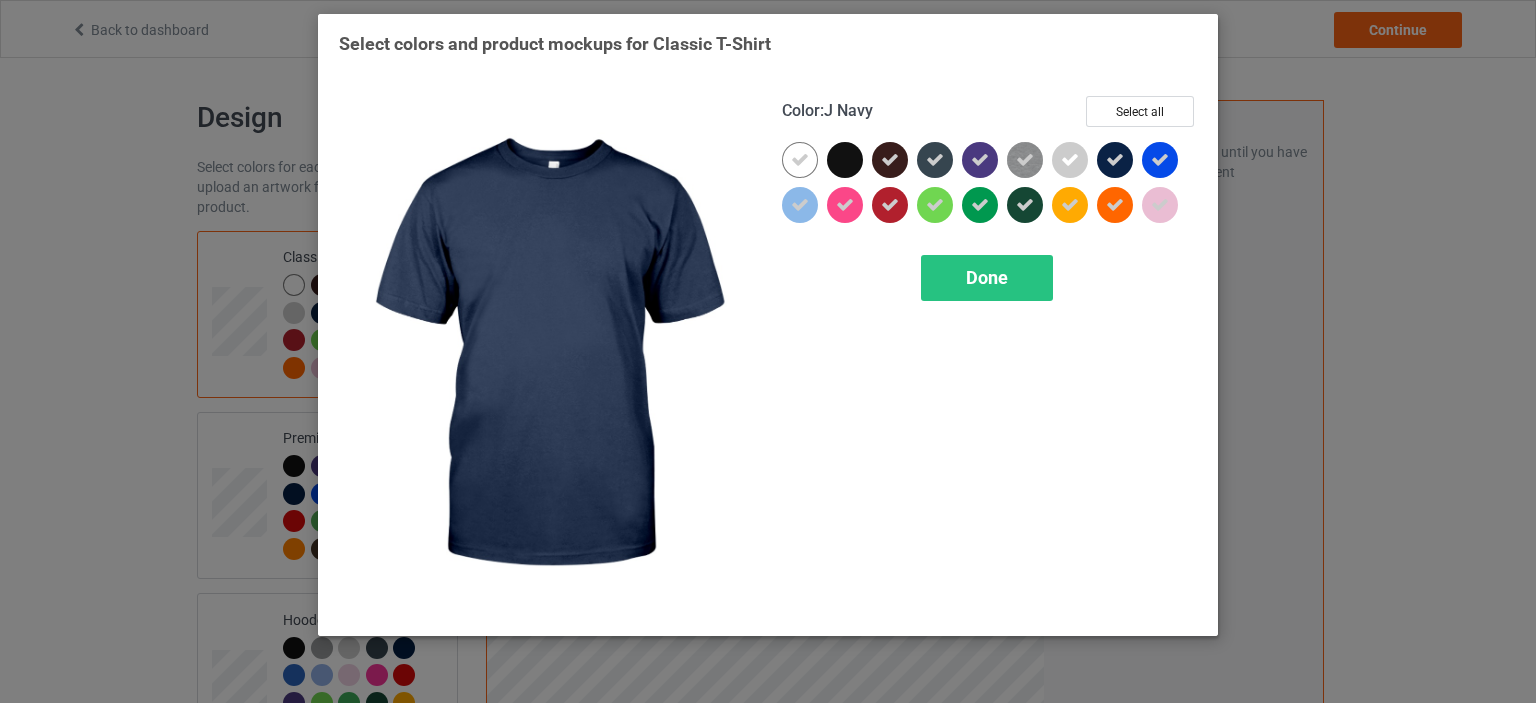 click at bounding box center (1115, 160) 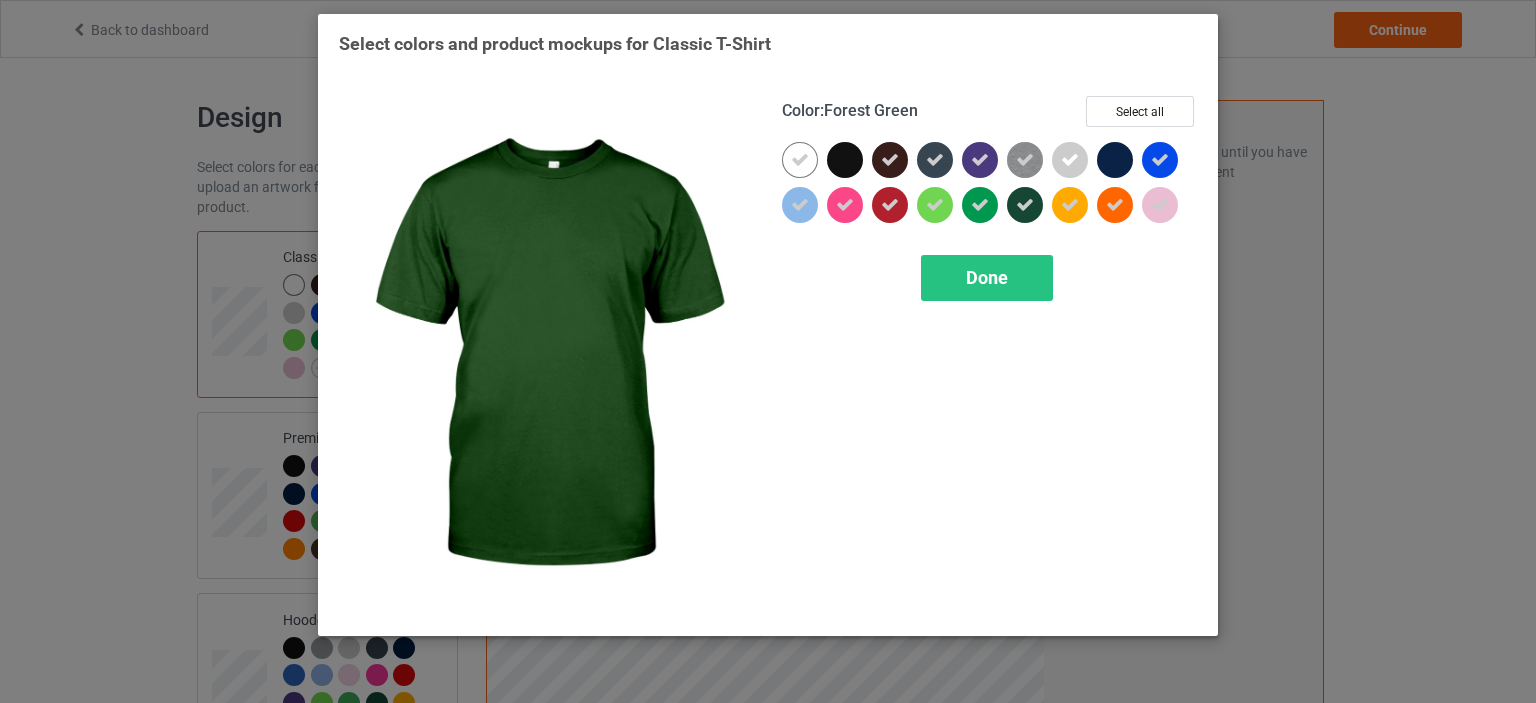 click at bounding box center (1025, 205) 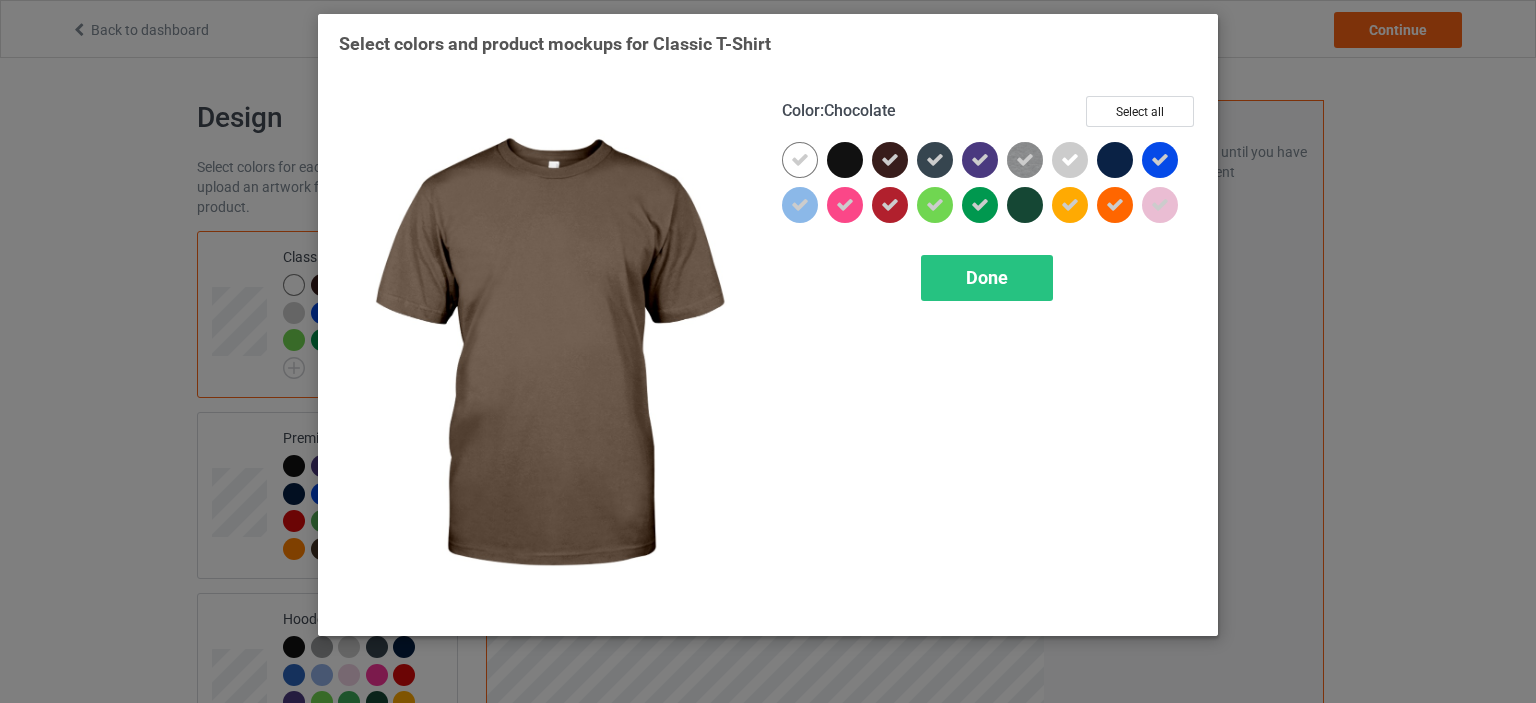 click at bounding box center (890, 160) 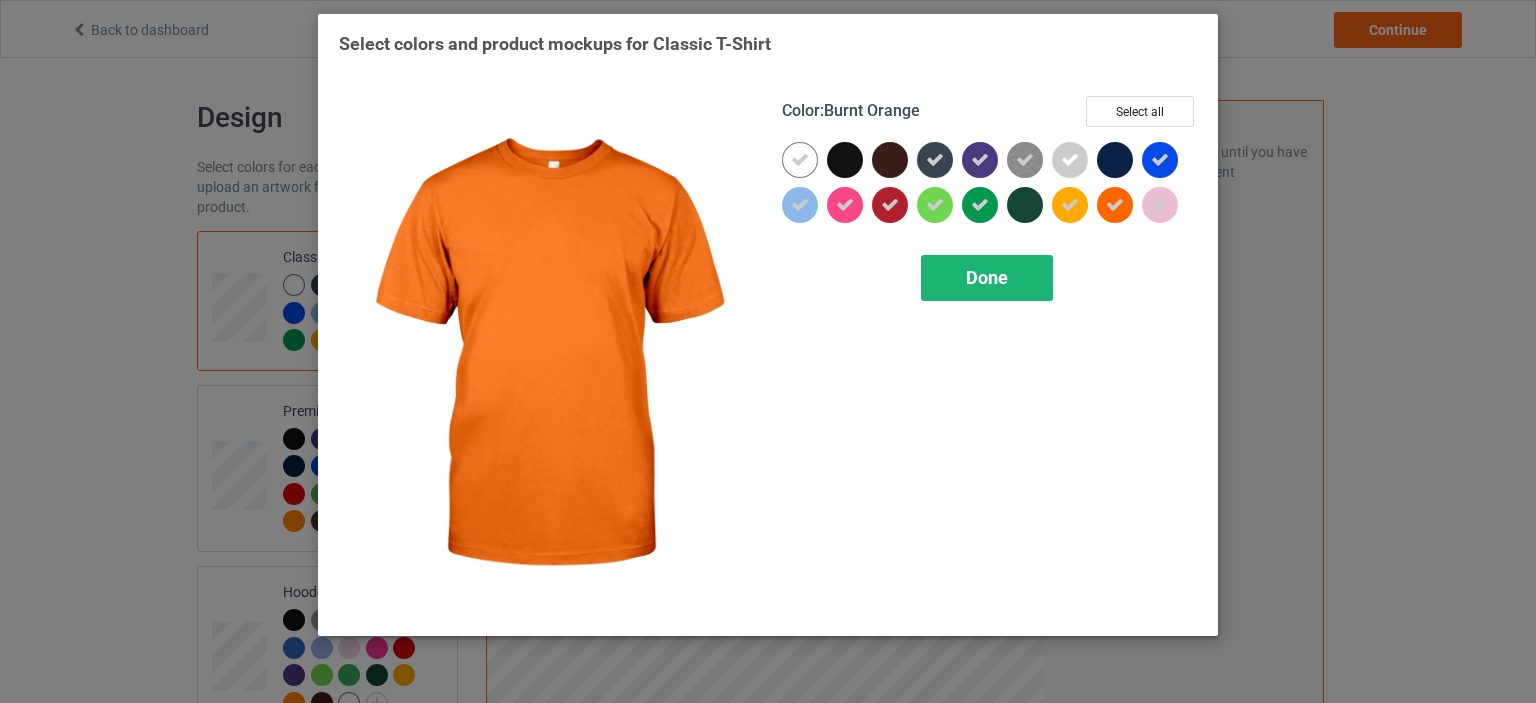 click on "Done" at bounding box center [987, 278] 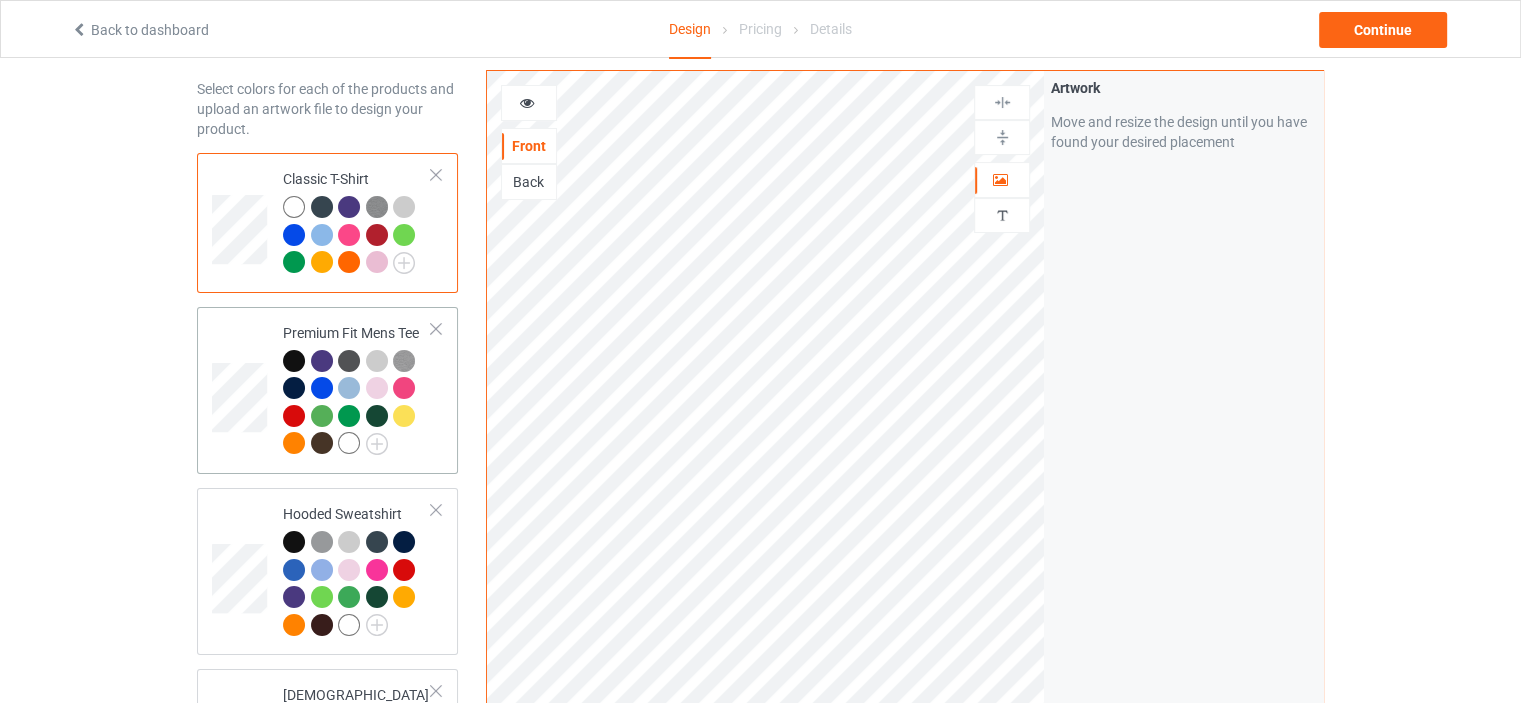 scroll, scrollTop: 100, scrollLeft: 0, axis: vertical 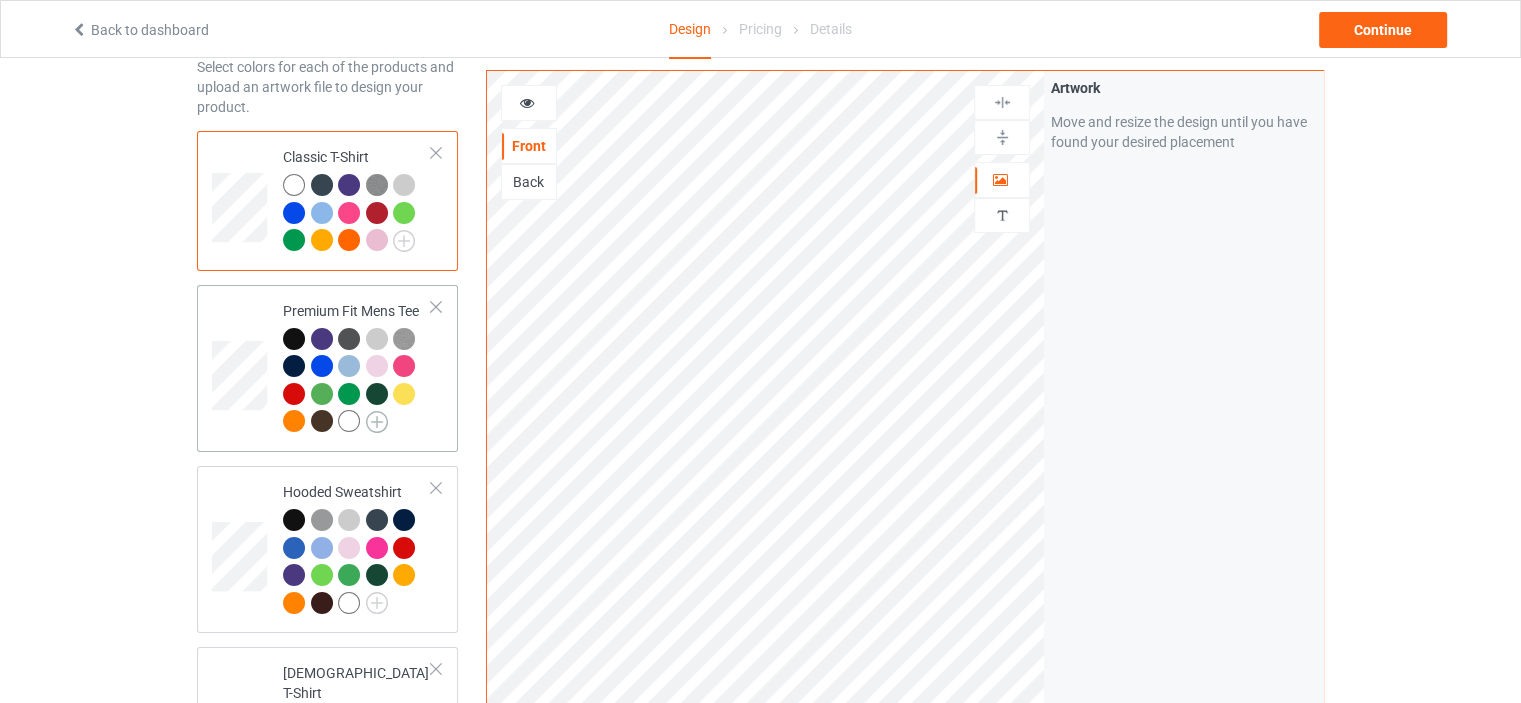 click at bounding box center [377, 422] 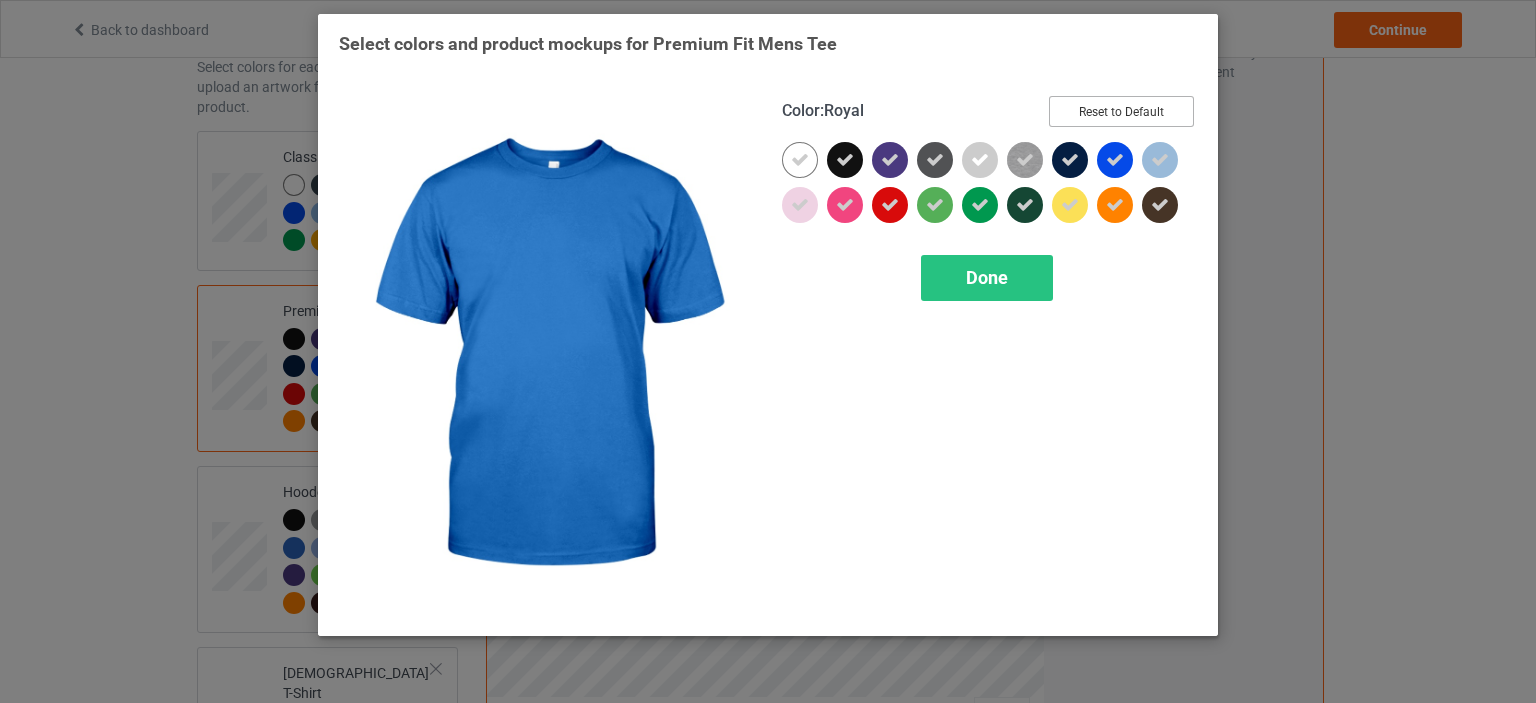 click on "Reset to Default" at bounding box center (1121, 111) 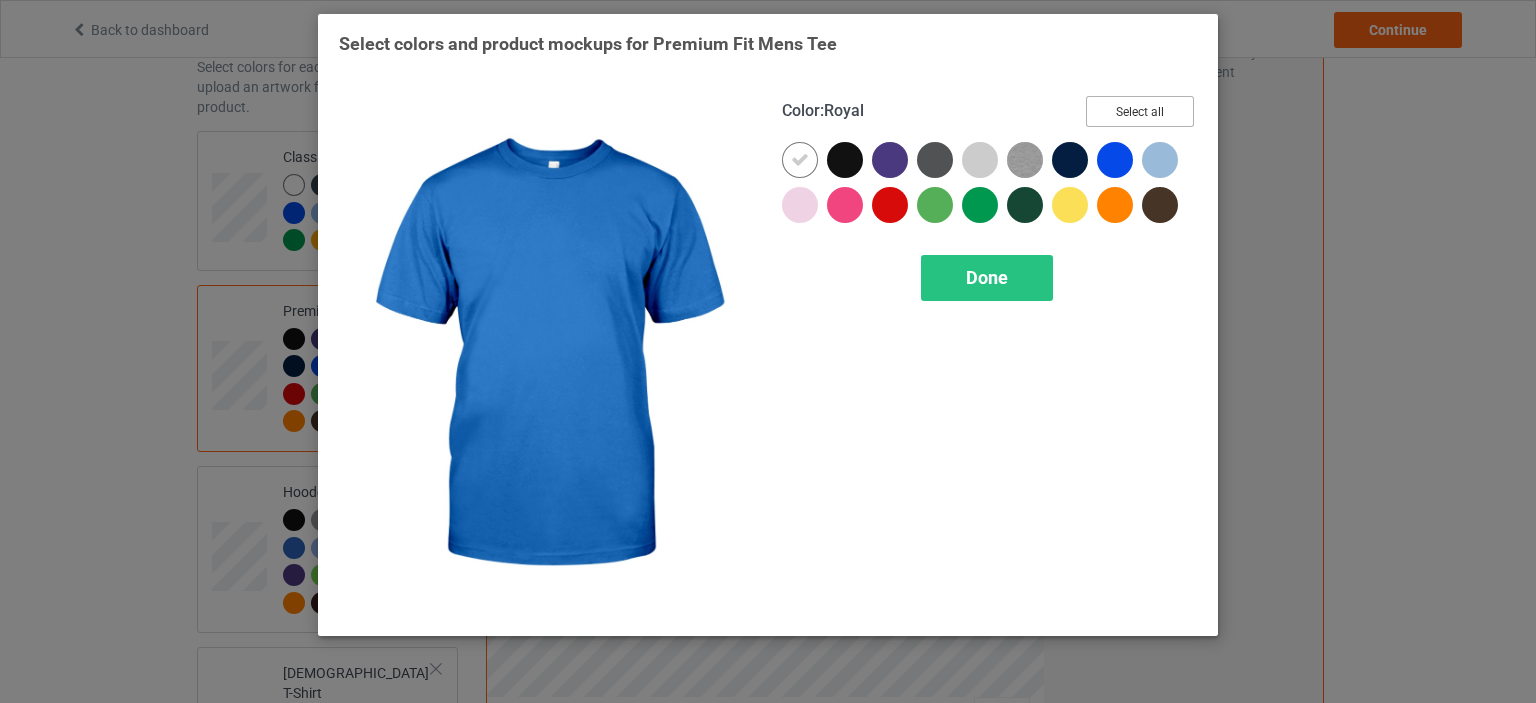 click on "Select all" at bounding box center [1140, 111] 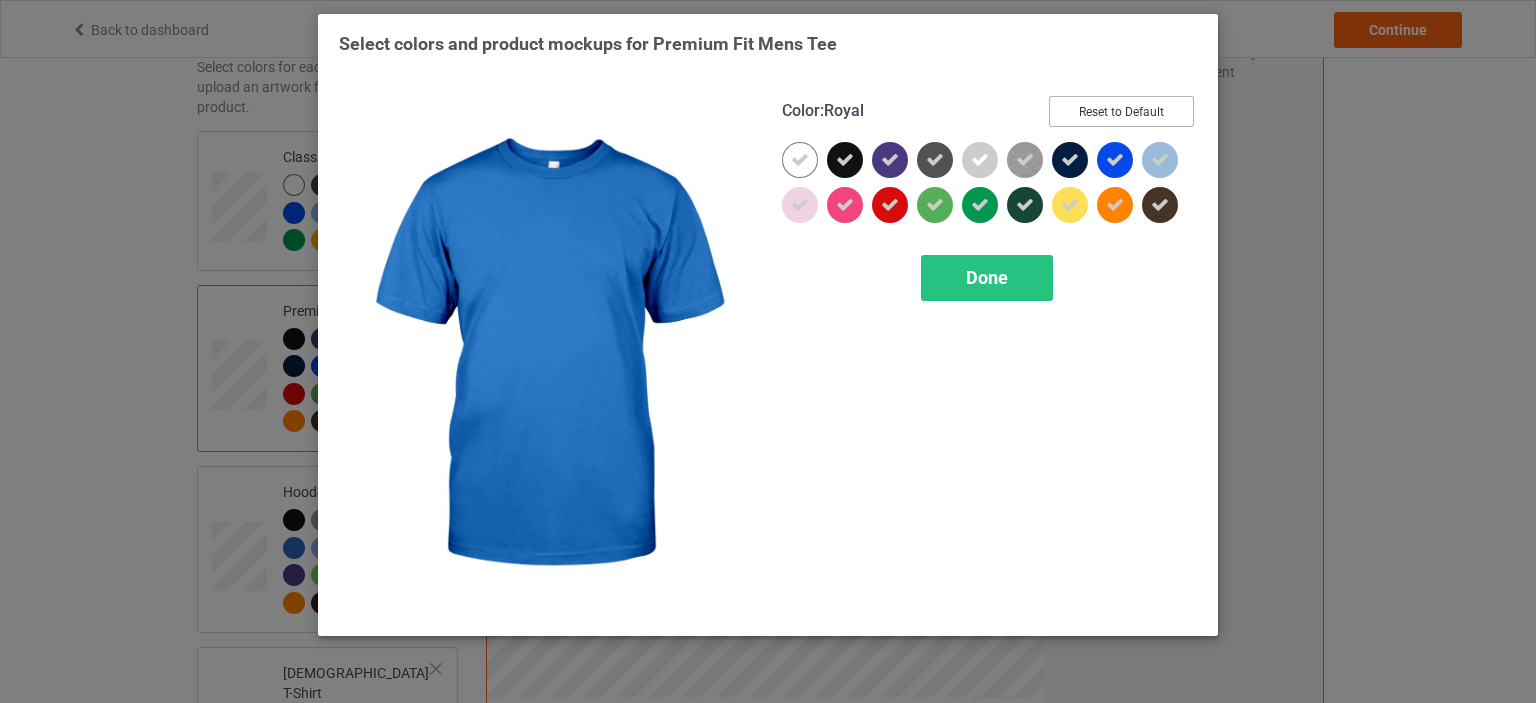 click on "Reset to Default" at bounding box center (1121, 111) 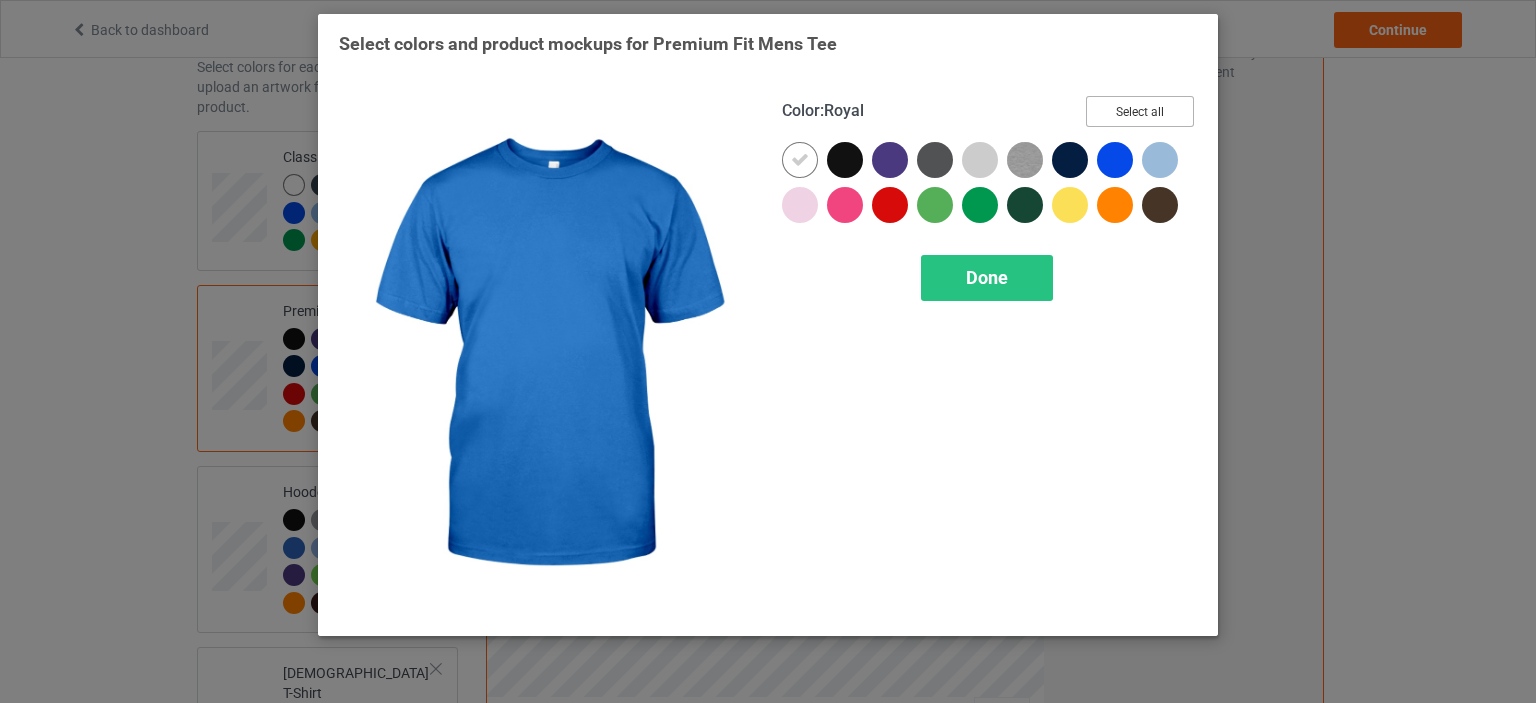 click on "Select all" at bounding box center [1140, 111] 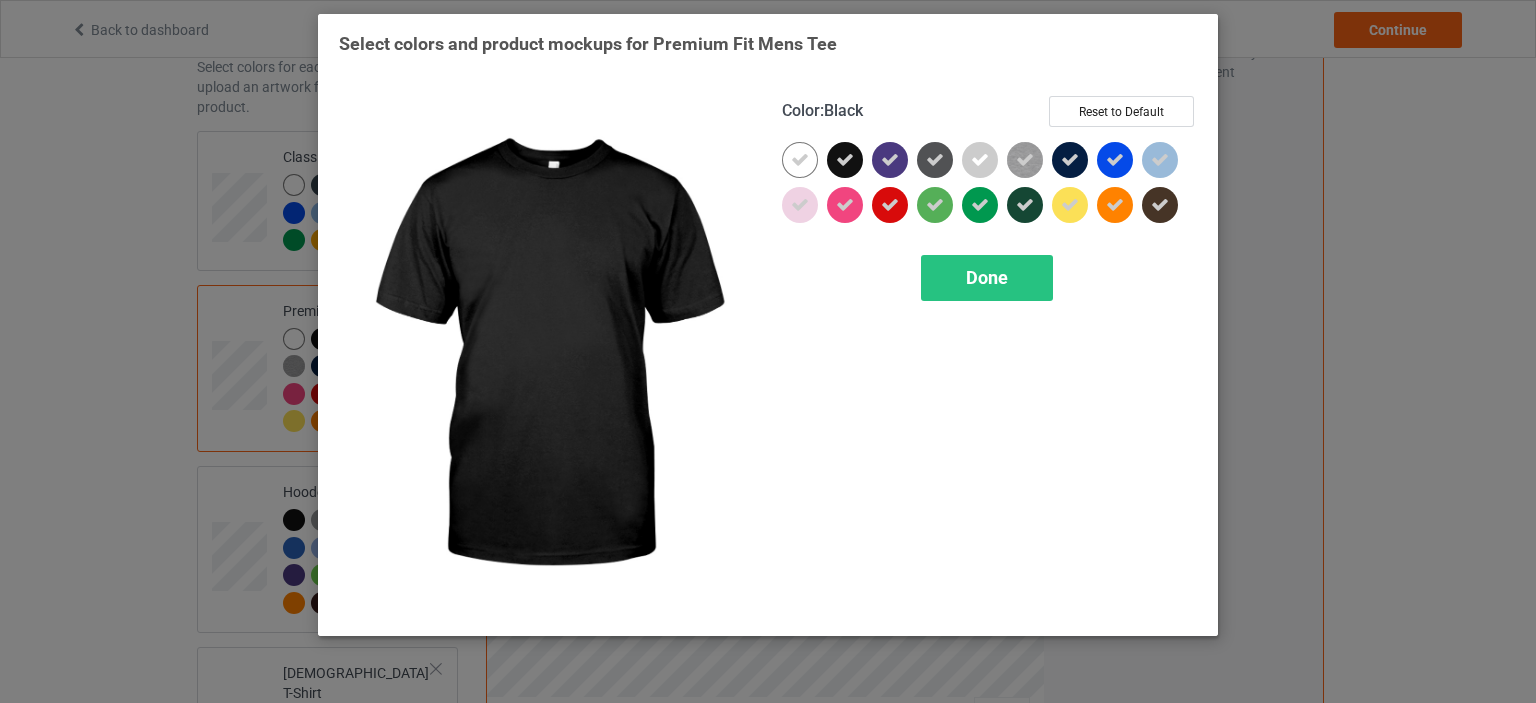 click at bounding box center [845, 160] 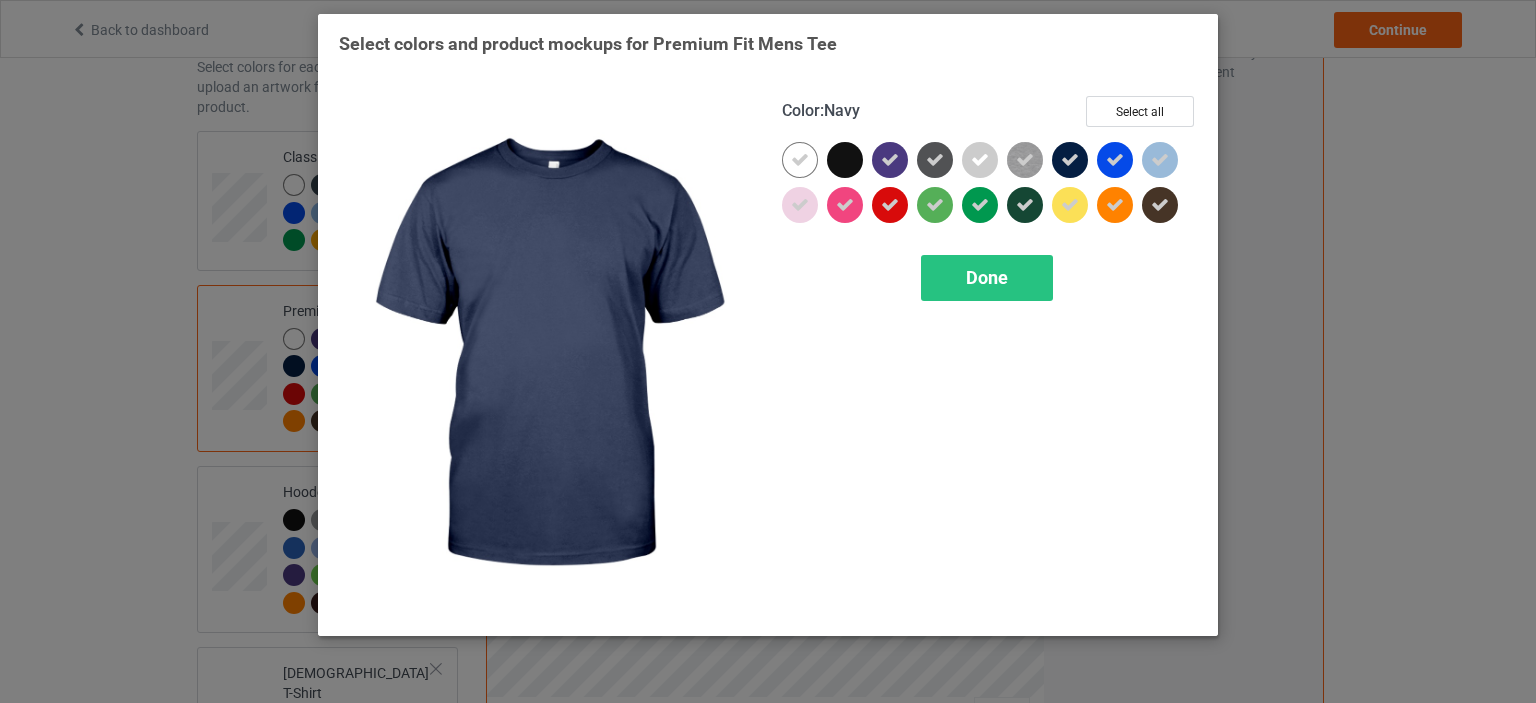 click at bounding box center [1070, 160] 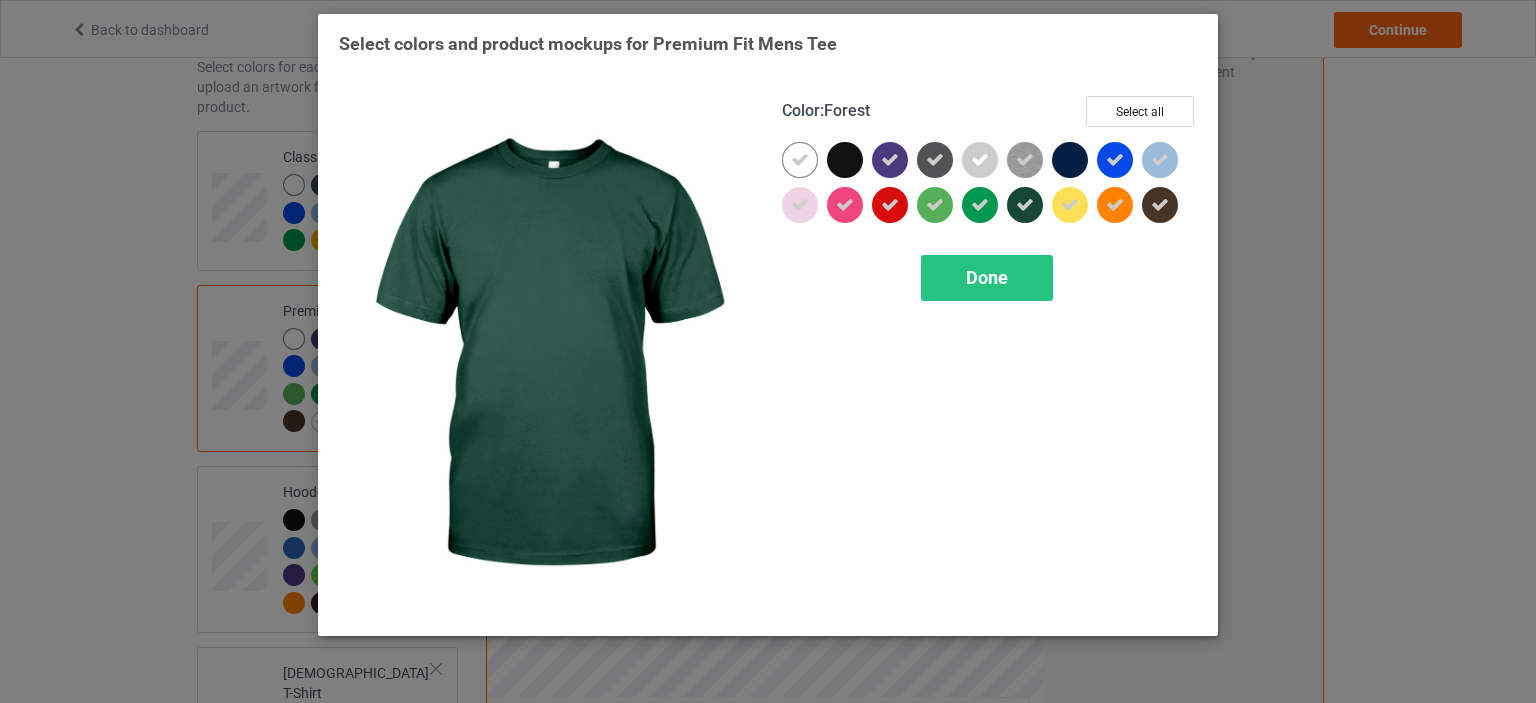 click at bounding box center (1025, 205) 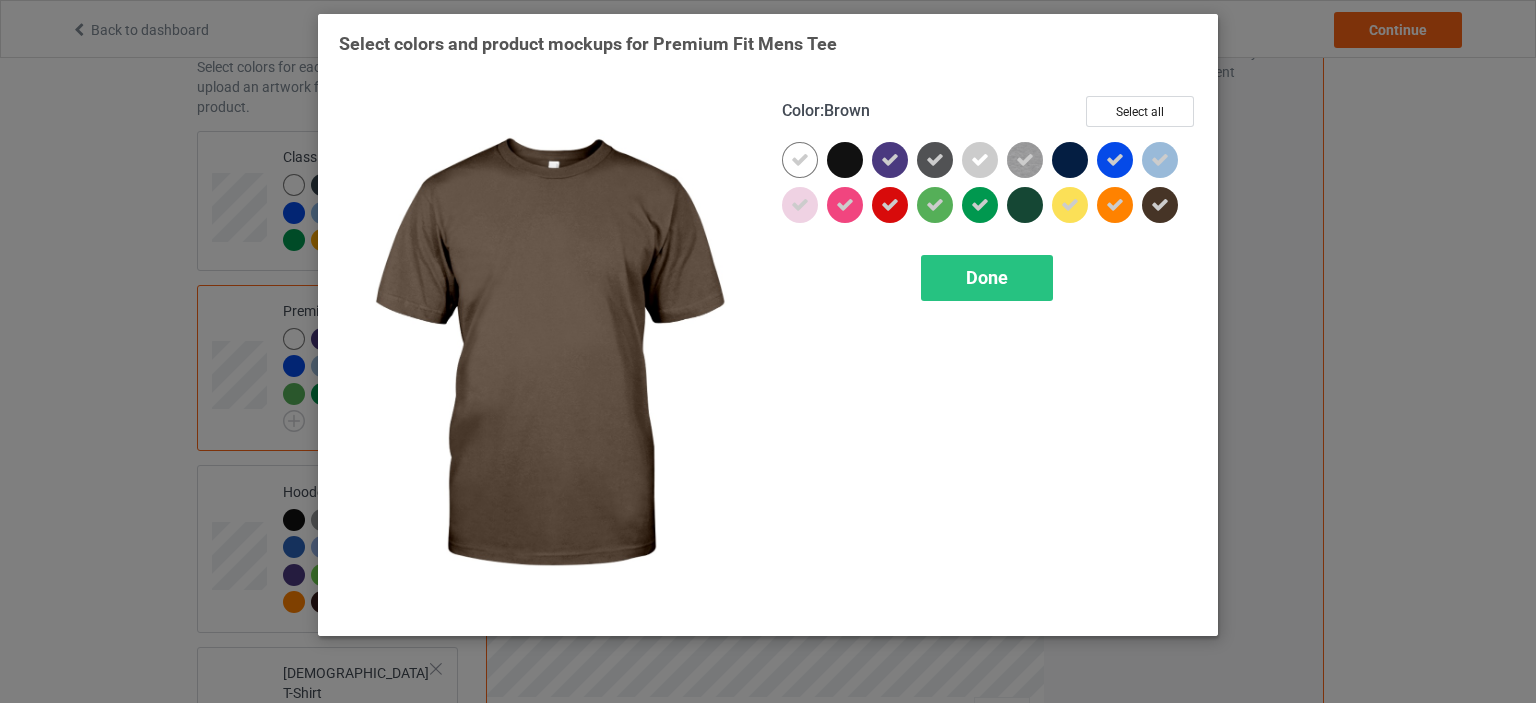 click at bounding box center (1160, 205) 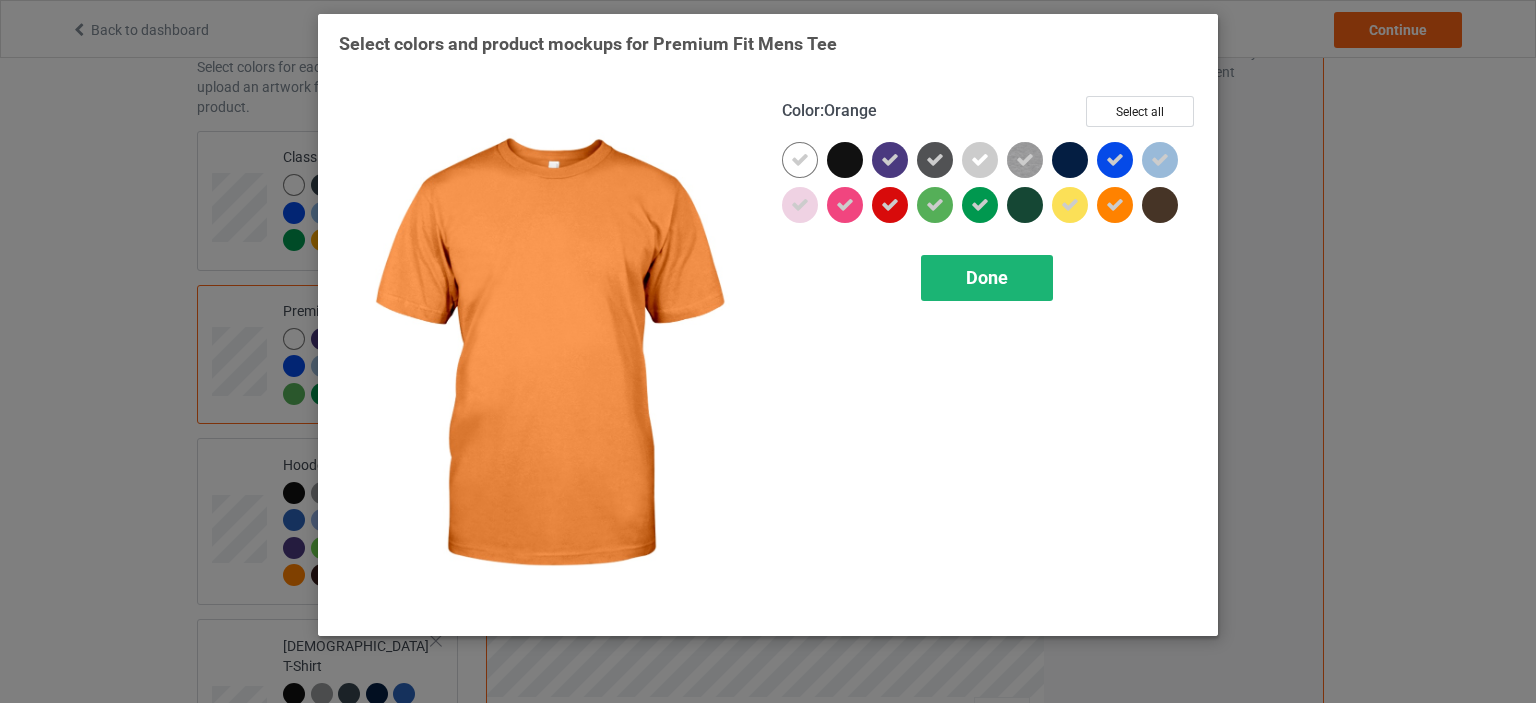 click on "Done" at bounding box center [987, 277] 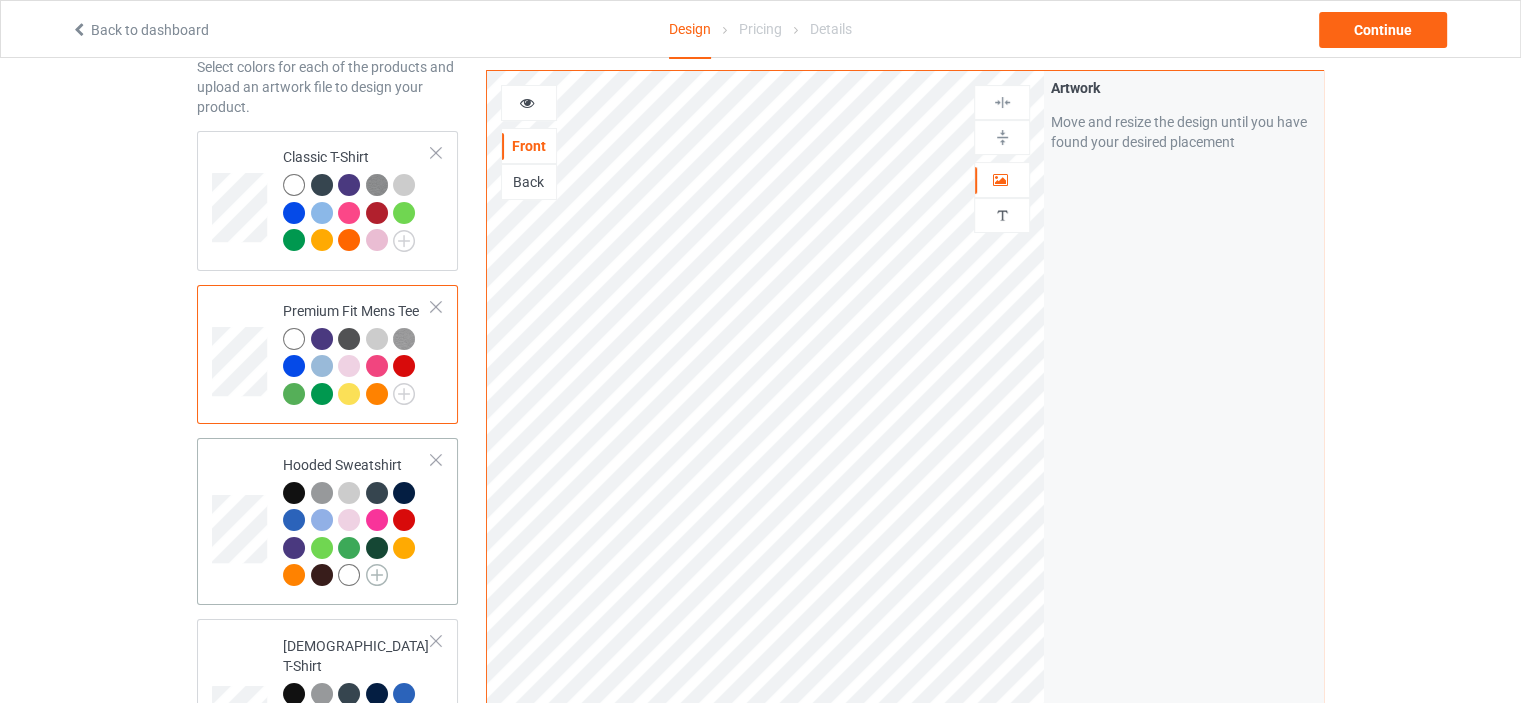 click at bounding box center [377, 575] 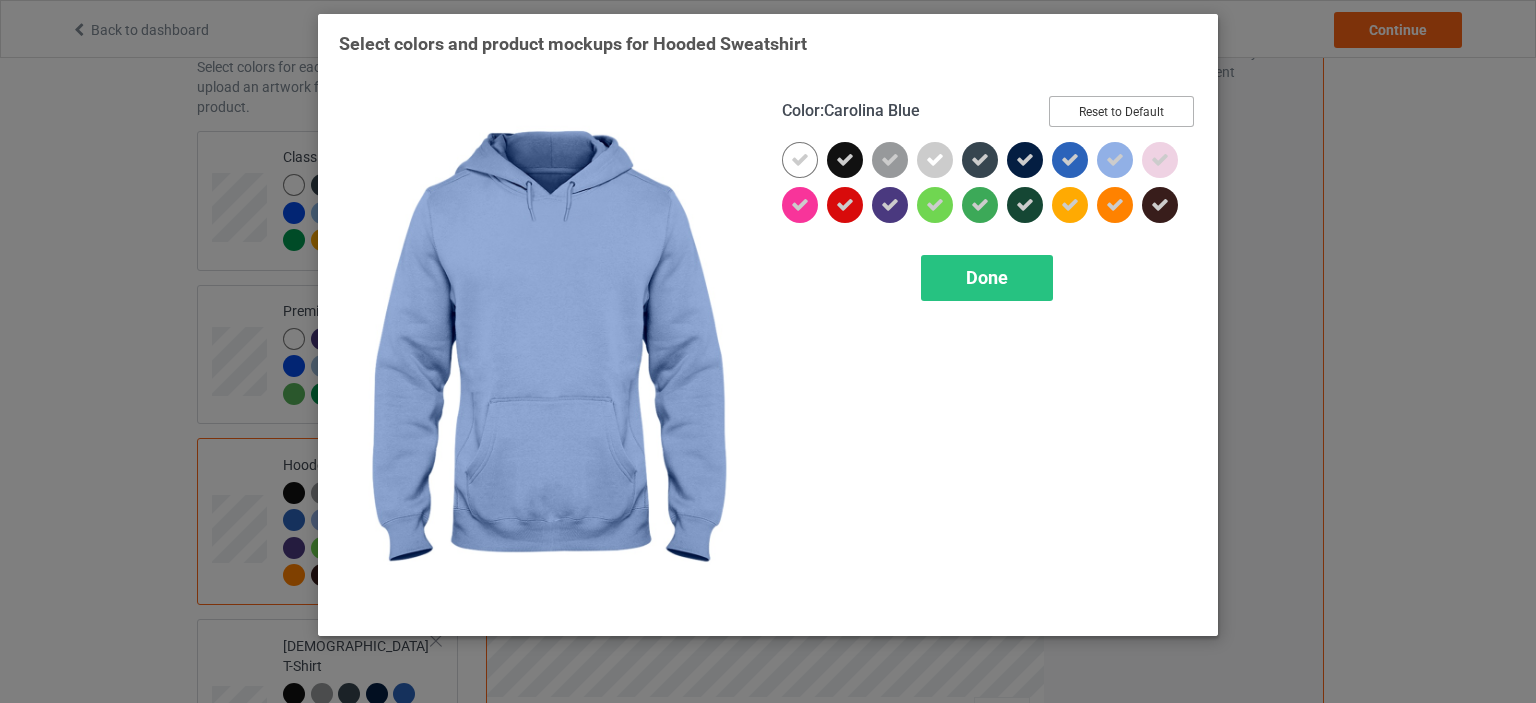 click on "Reset to Default" at bounding box center [1121, 111] 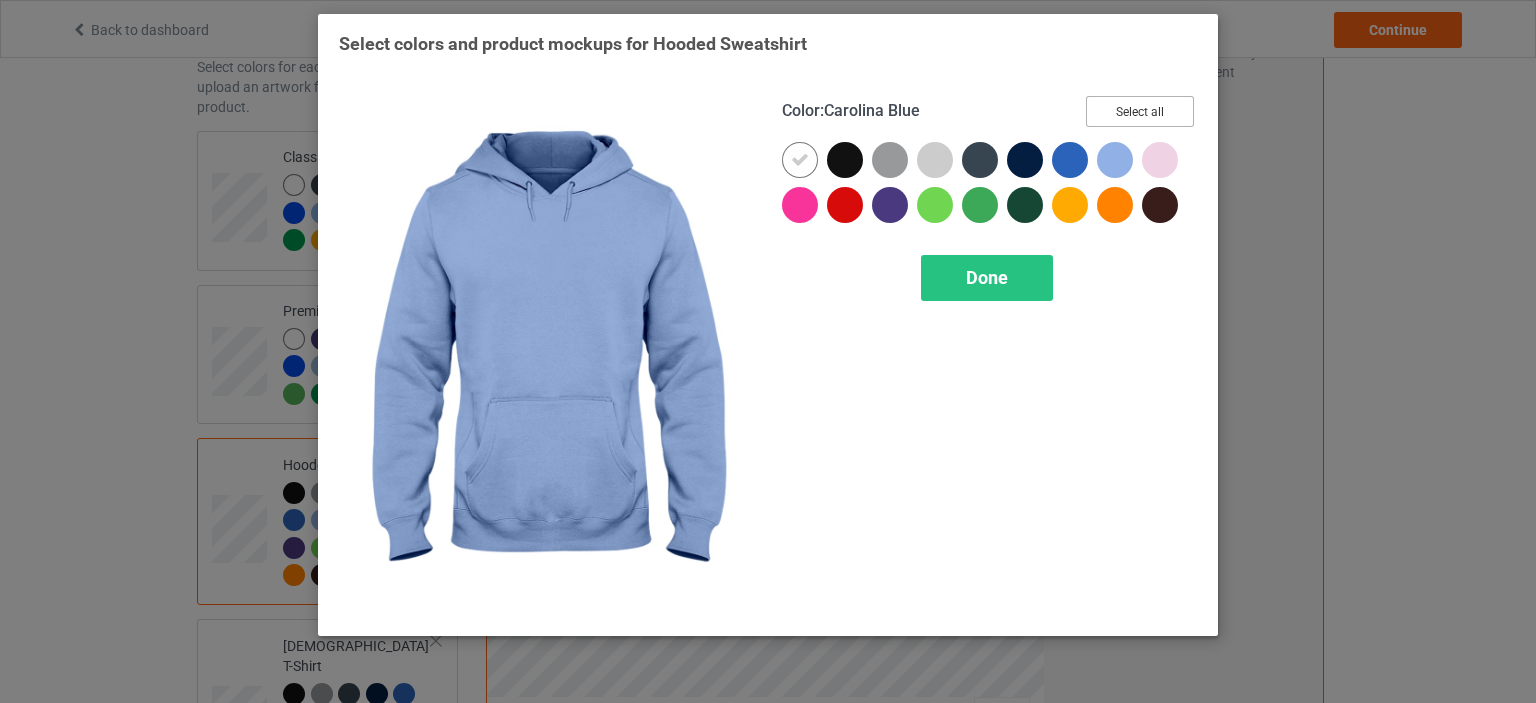 click on "Select all" at bounding box center [1140, 111] 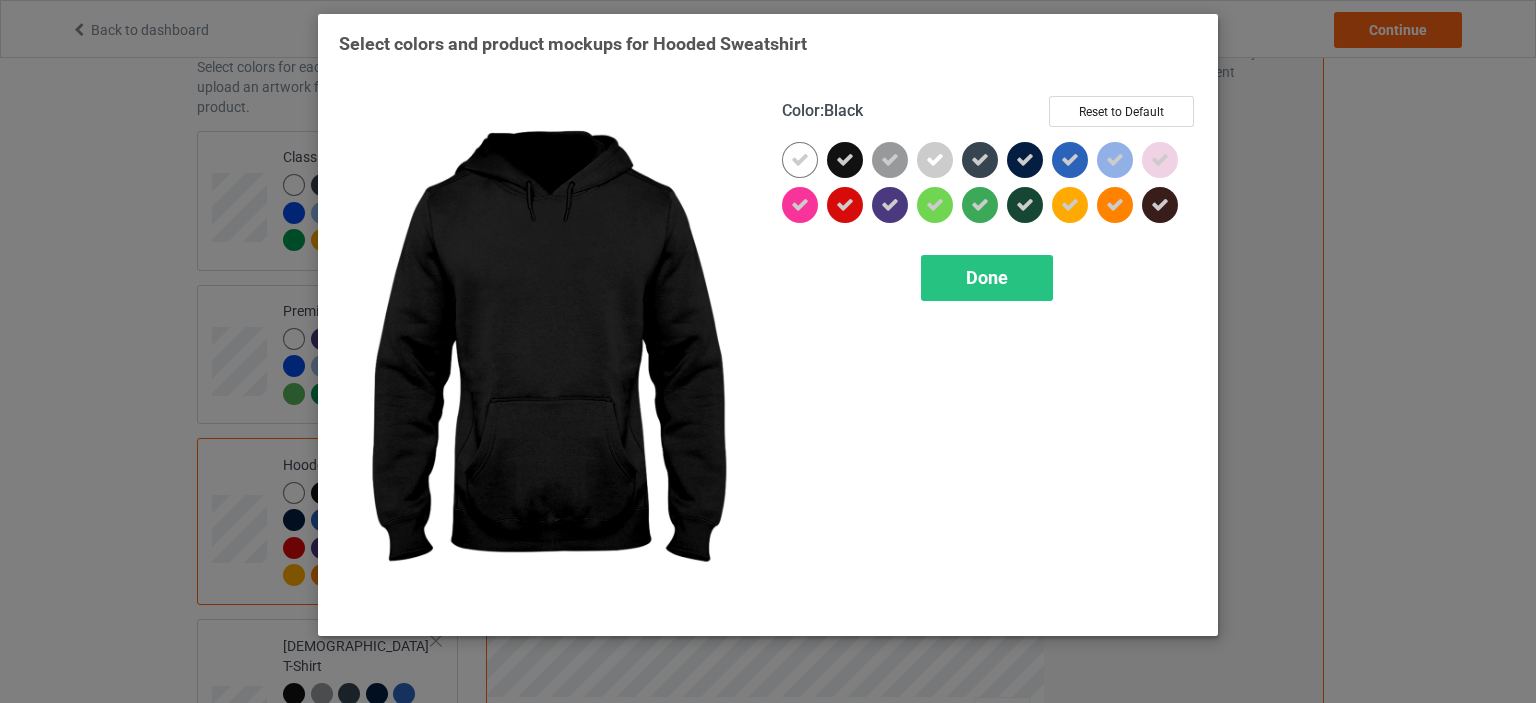 drag, startPoint x: 840, startPoint y: 158, endPoint x: 853, endPoint y: 163, distance: 13.928389 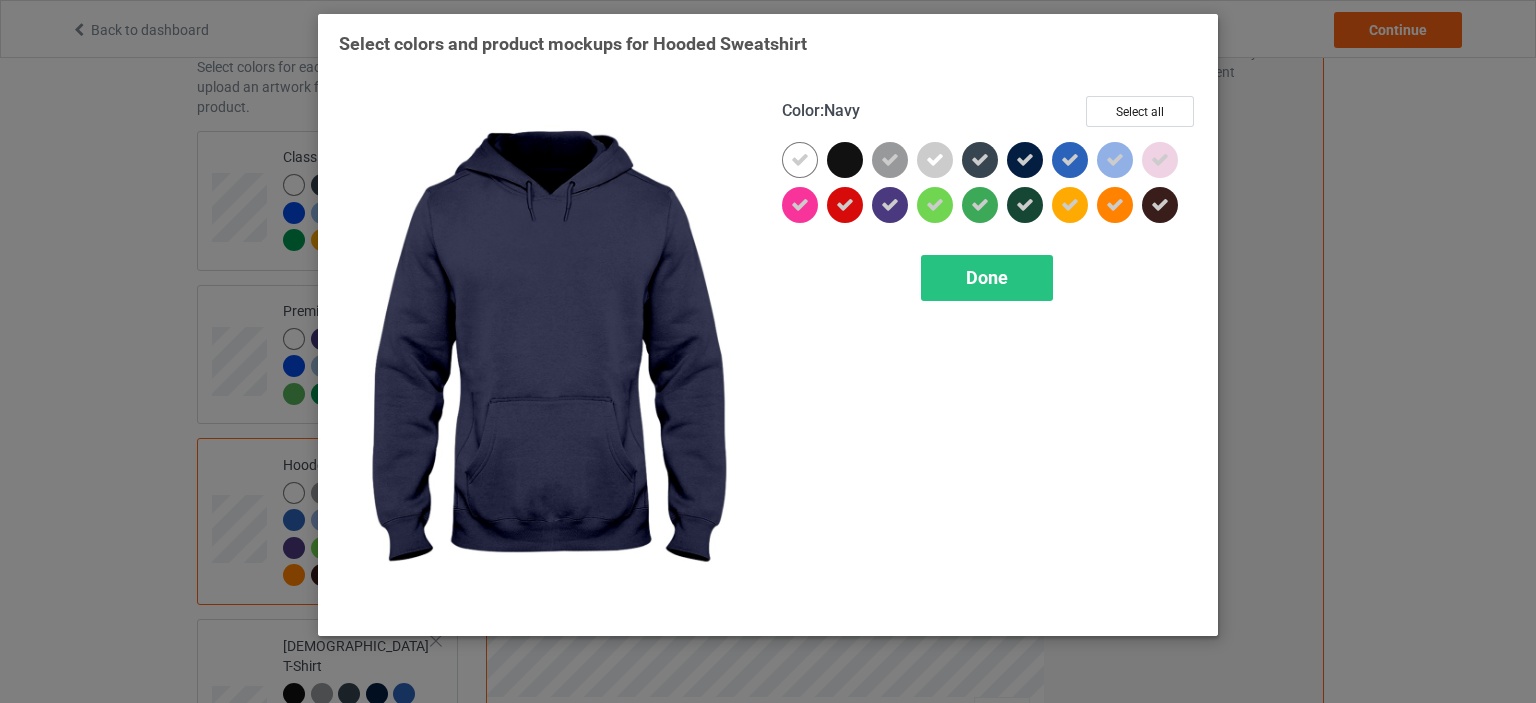 click at bounding box center (1025, 160) 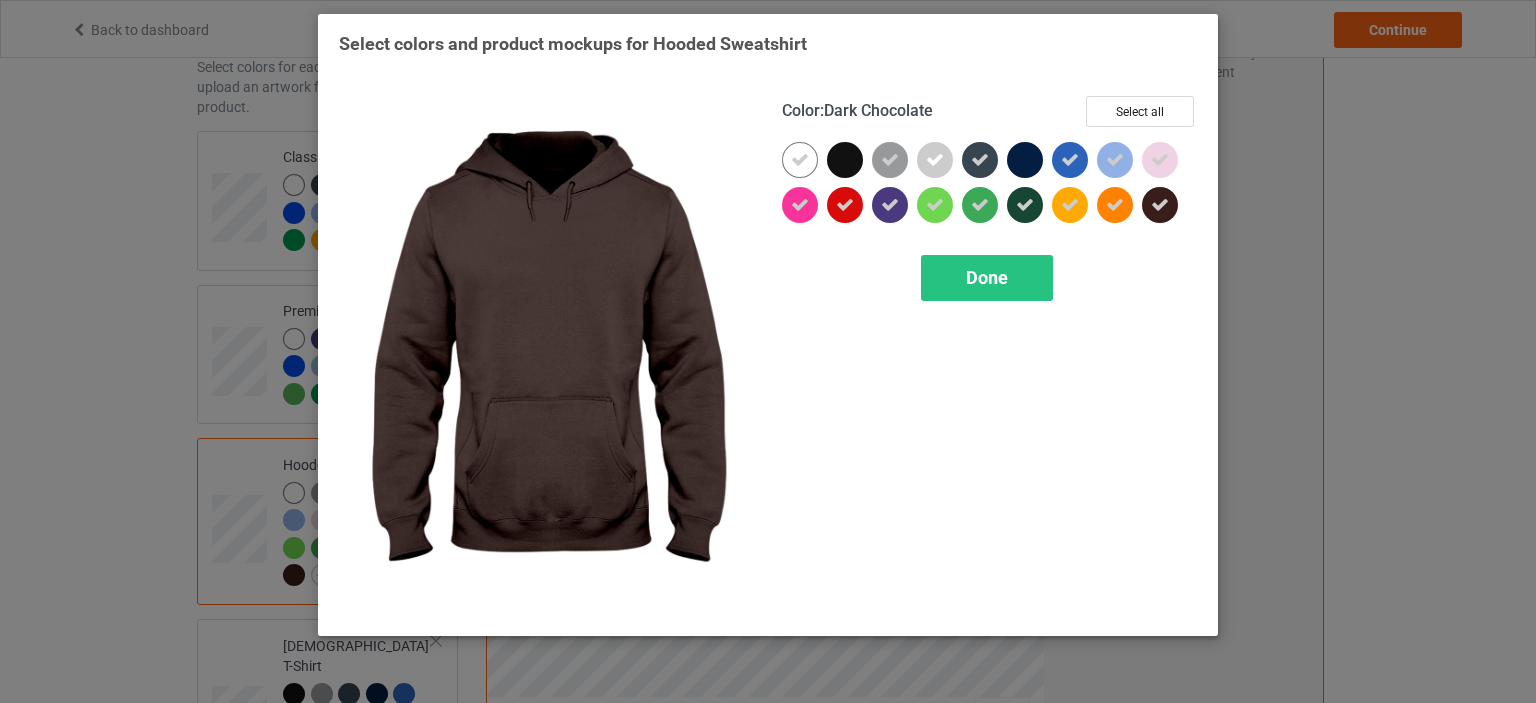 click at bounding box center (1160, 205) 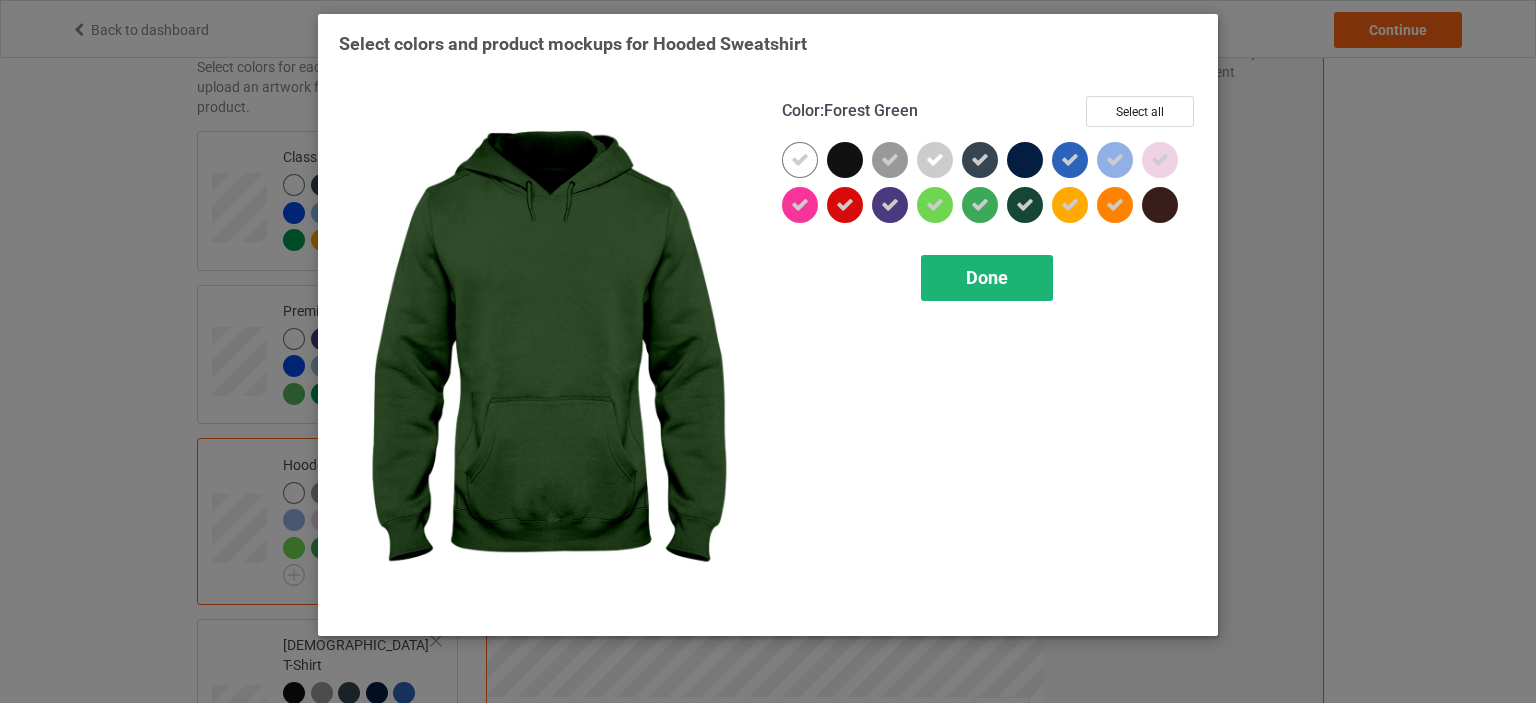 click on "Done" at bounding box center (987, 278) 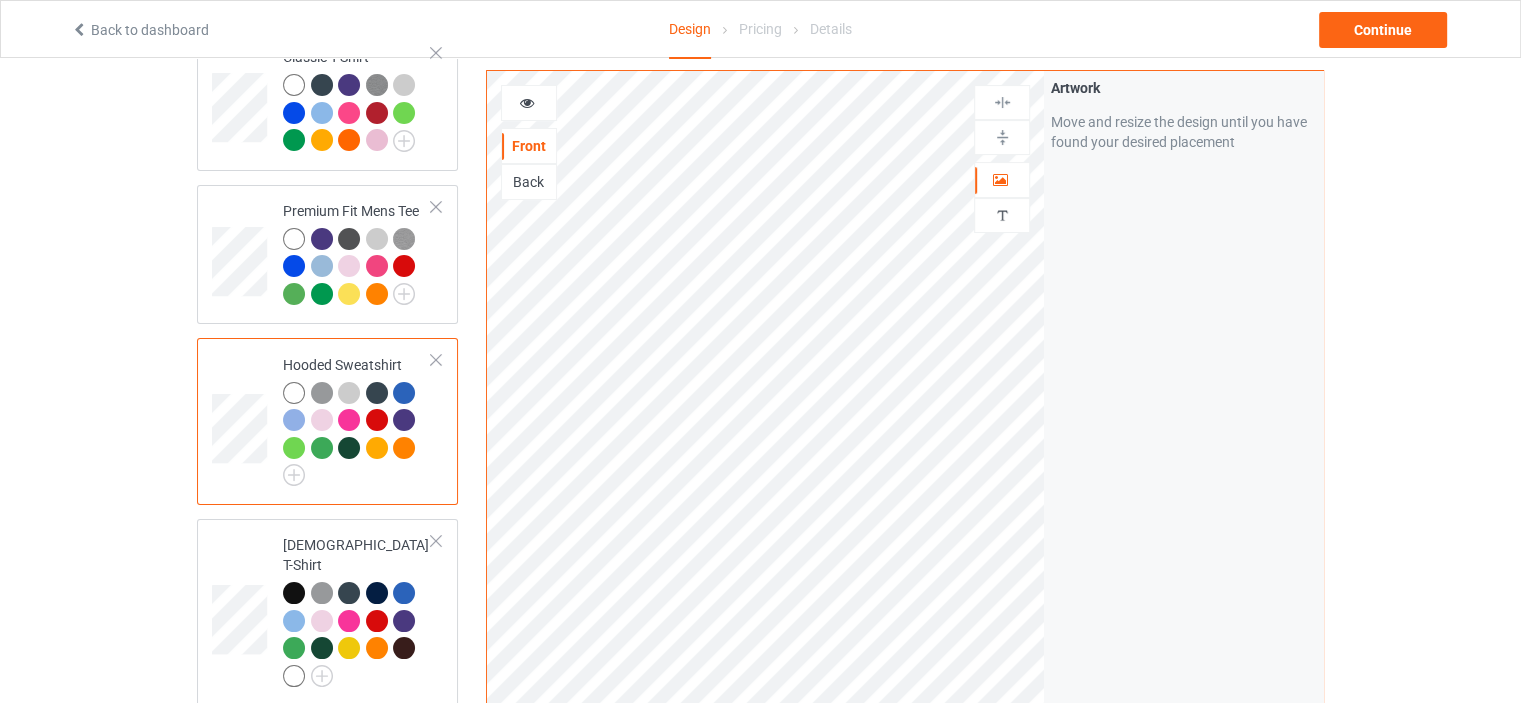 scroll, scrollTop: 300, scrollLeft: 0, axis: vertical 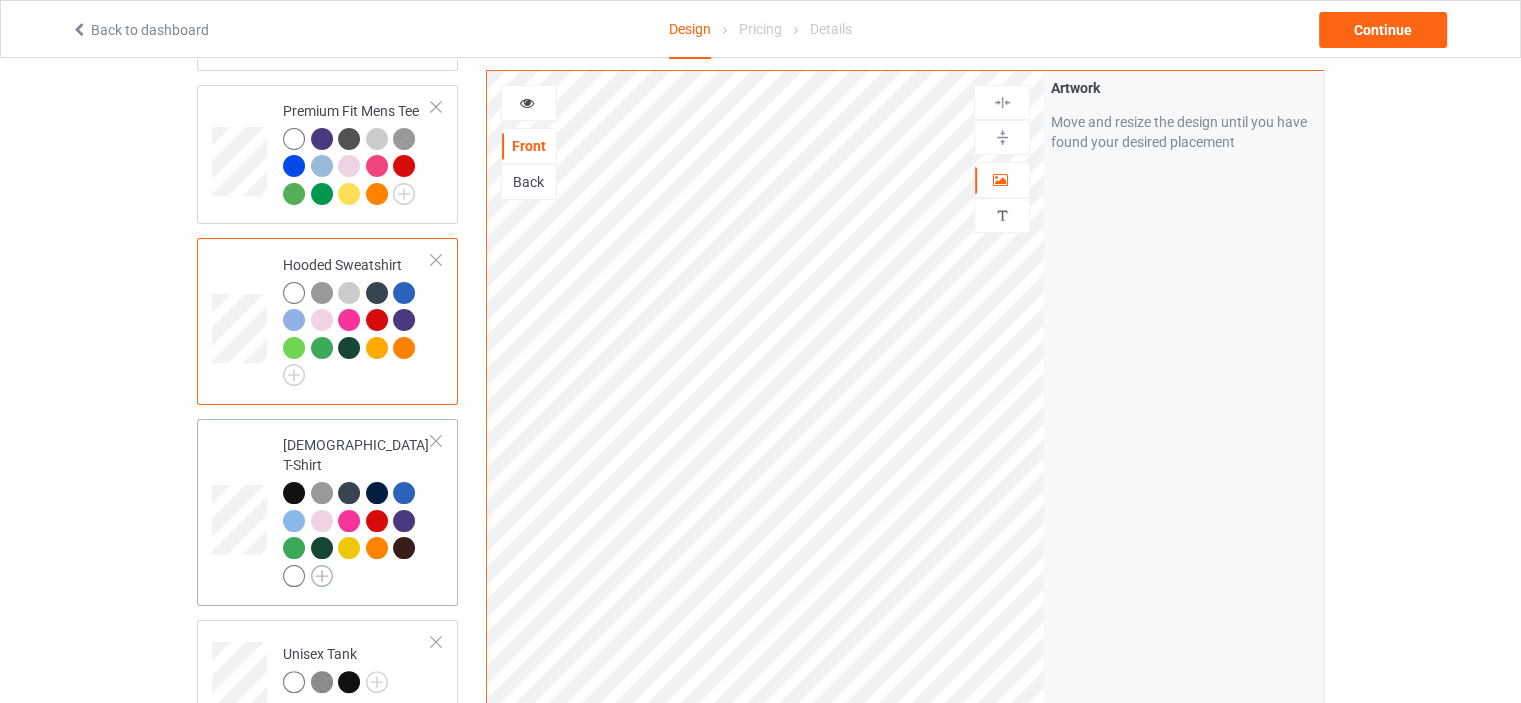 click at bounding box center [322, 576] 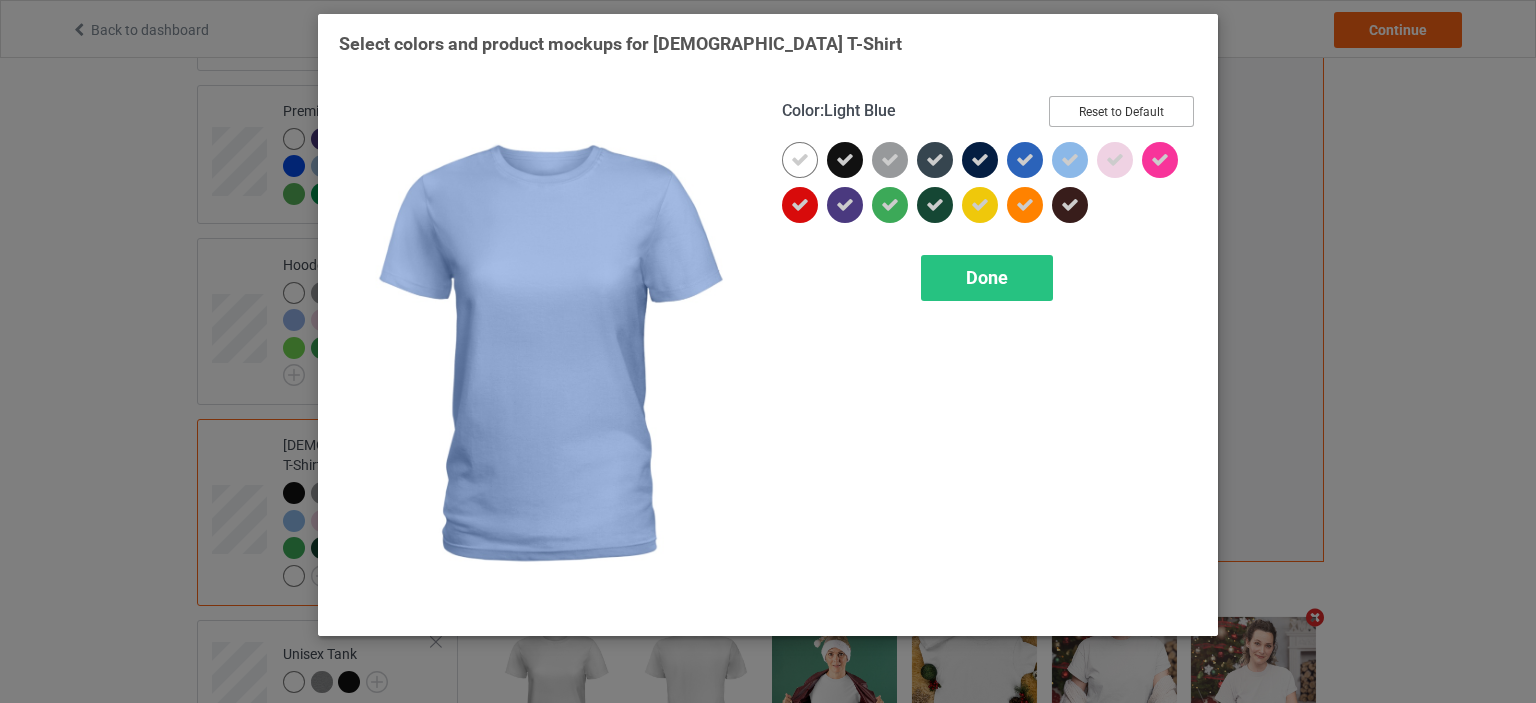 click on "Reset to Default" at bounding box center [1121, 111] 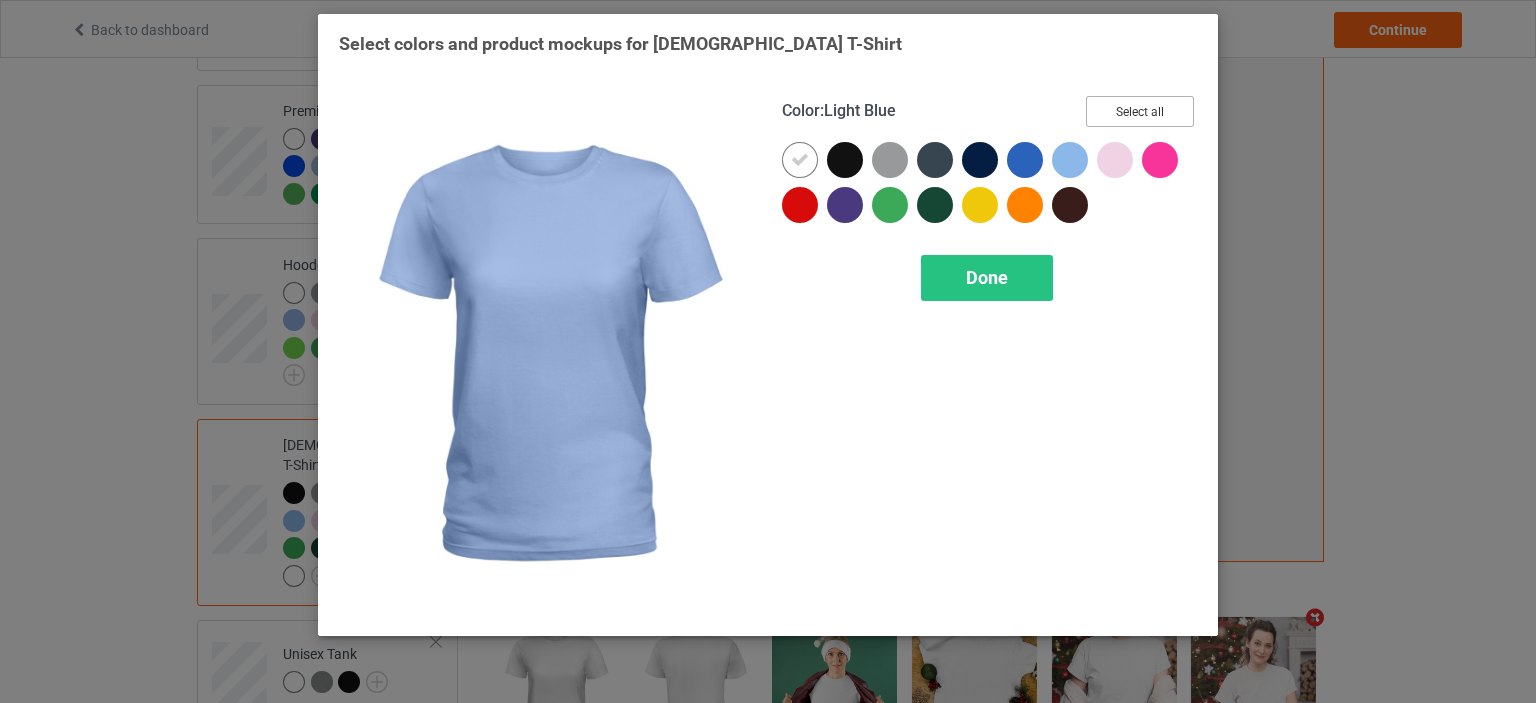 click on "Select all" at bounding box center (1140, 111) 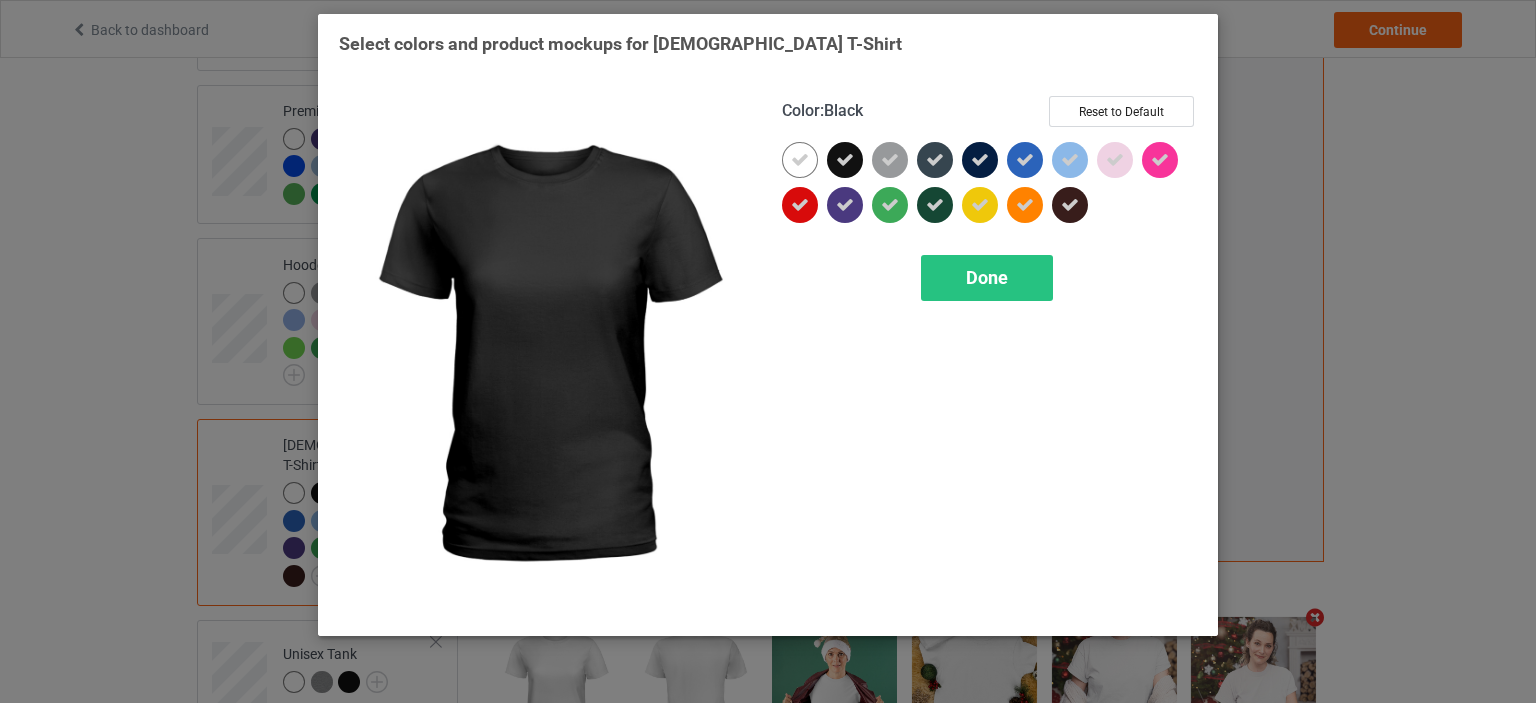 click at bounding box center (845, 160) 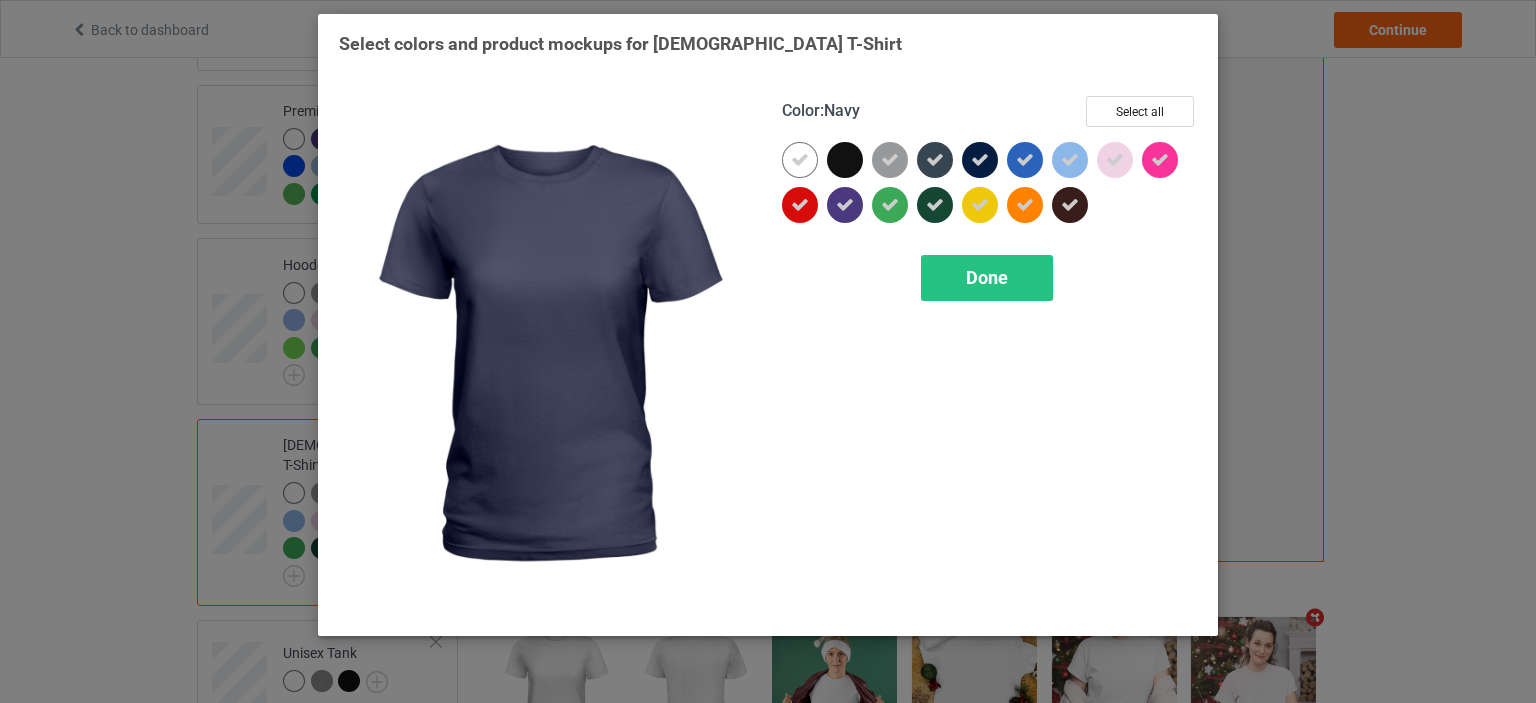 click at bounding box center [980, 160] 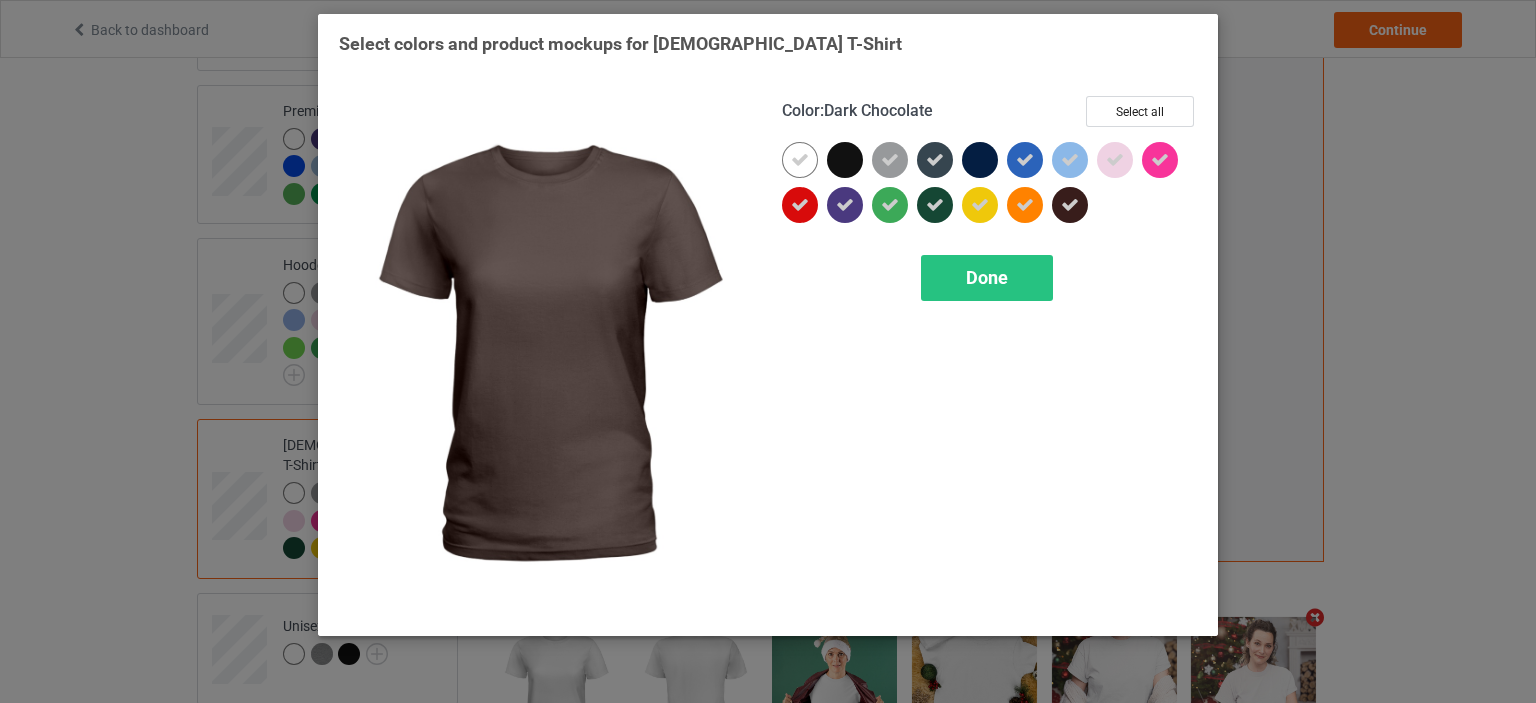 click at bounding box center [1070, 205] 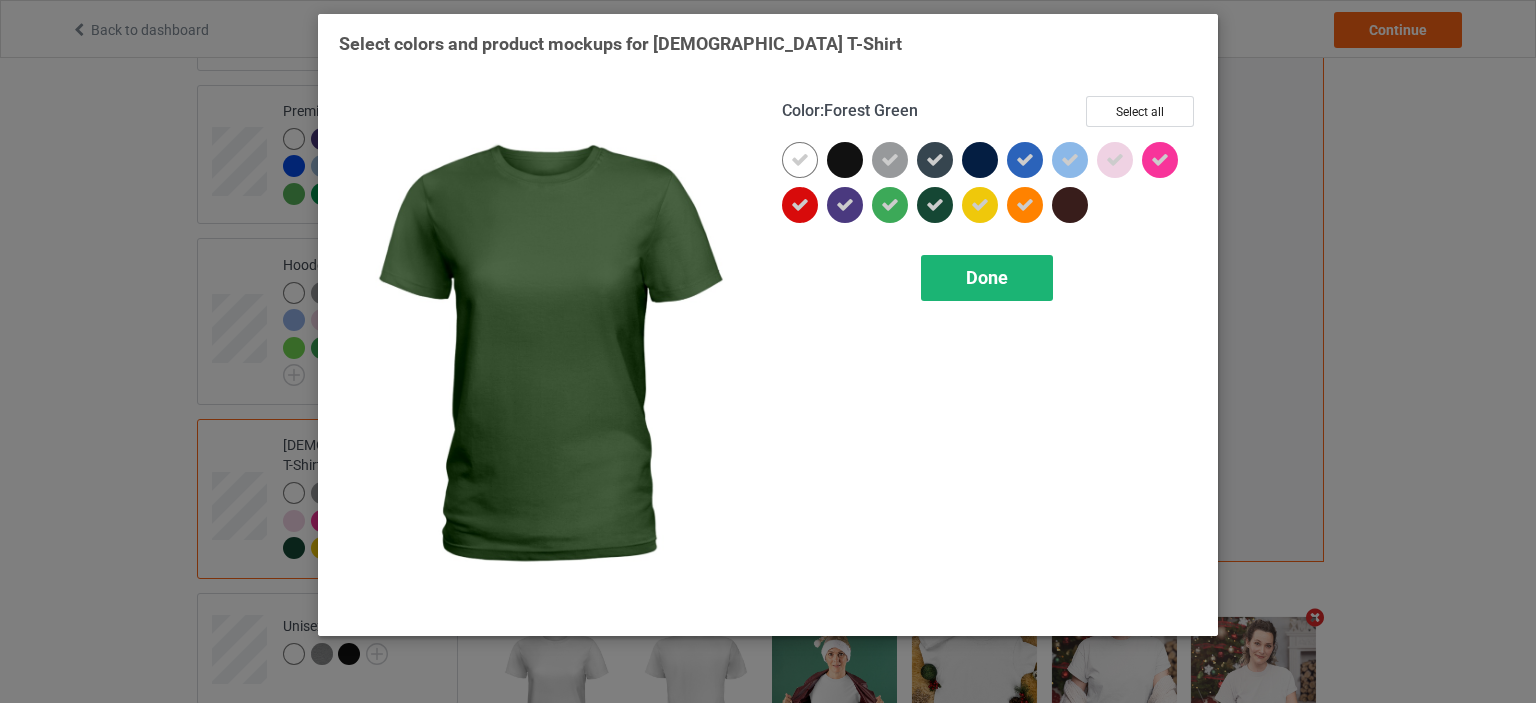 click on "Done" at bounding box center (987, 278) 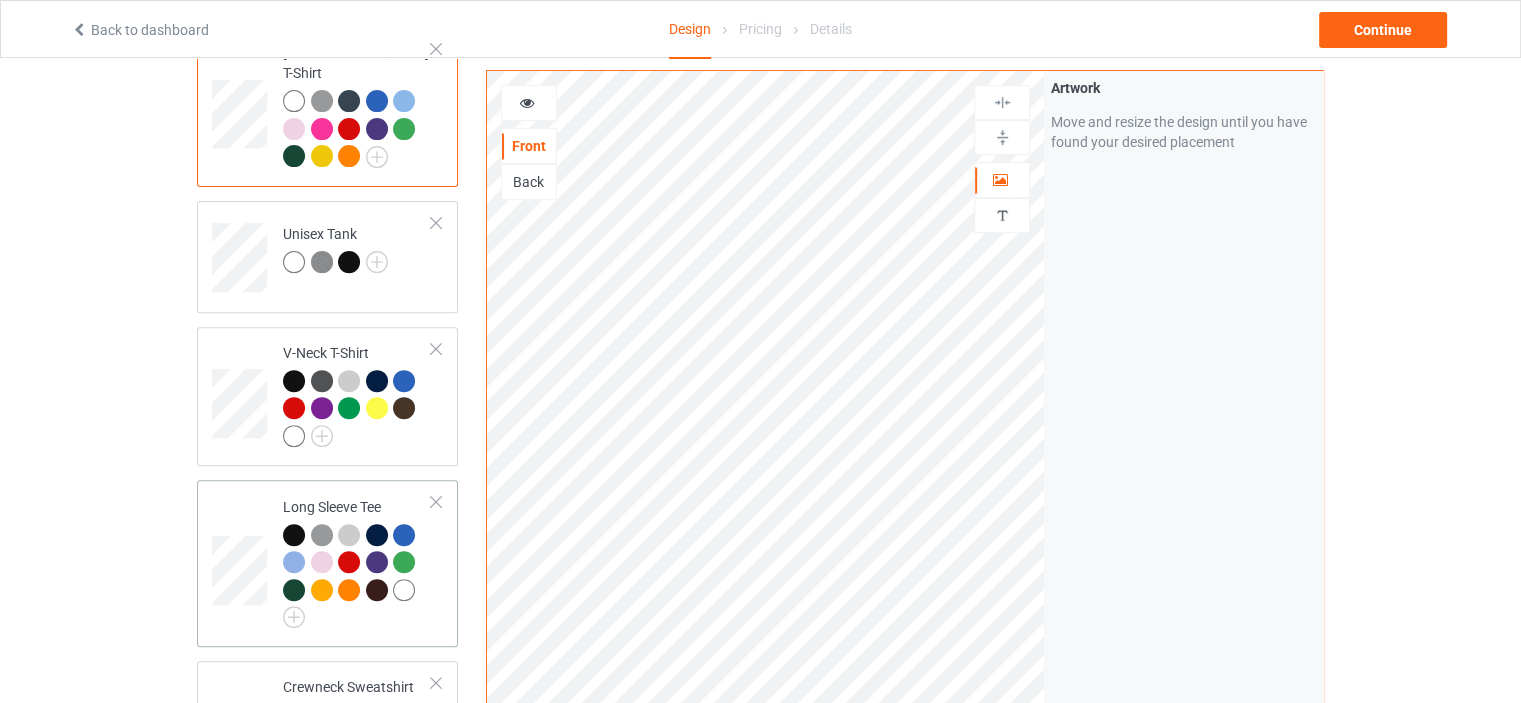 scroll, scrollTop: 700, scrollLeft: 0, axis: vertical 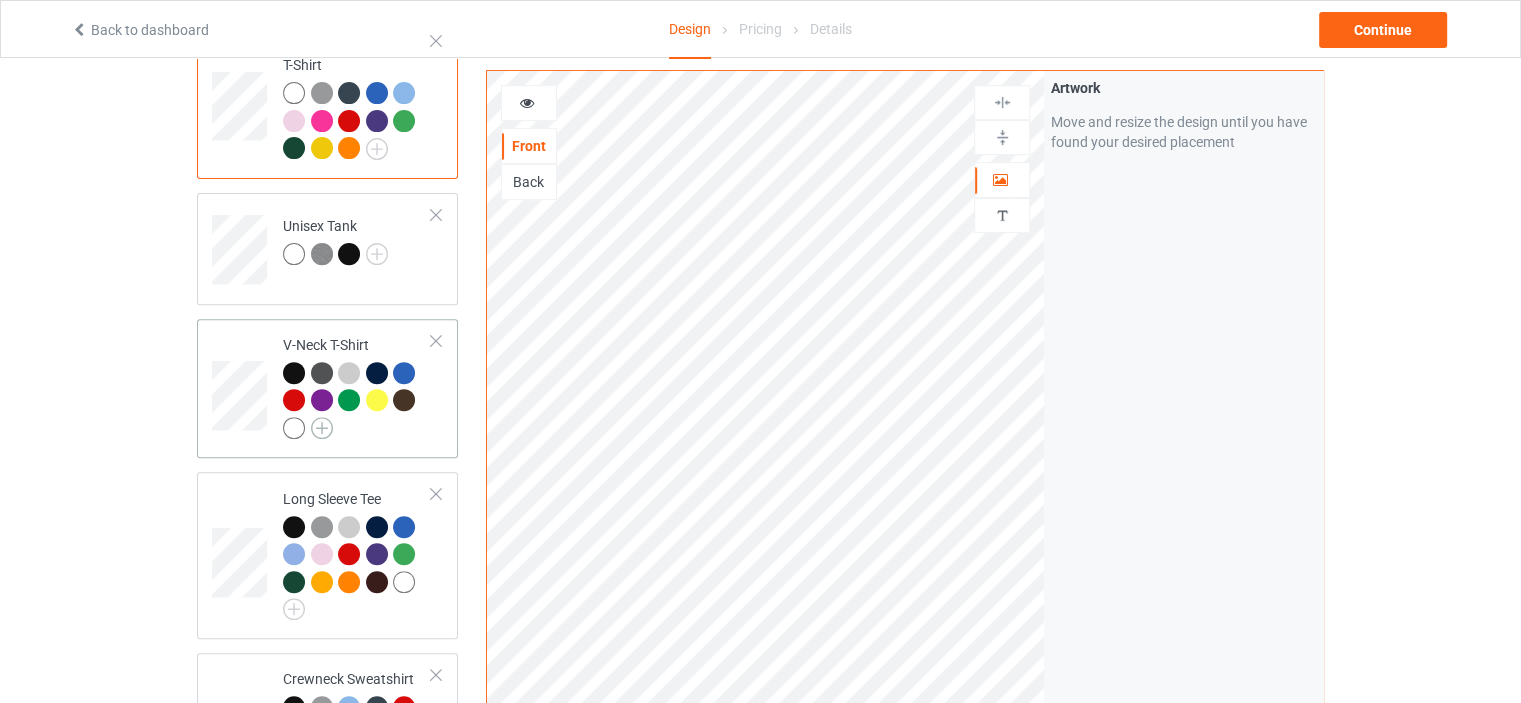 click at bounding box center [322, 428] 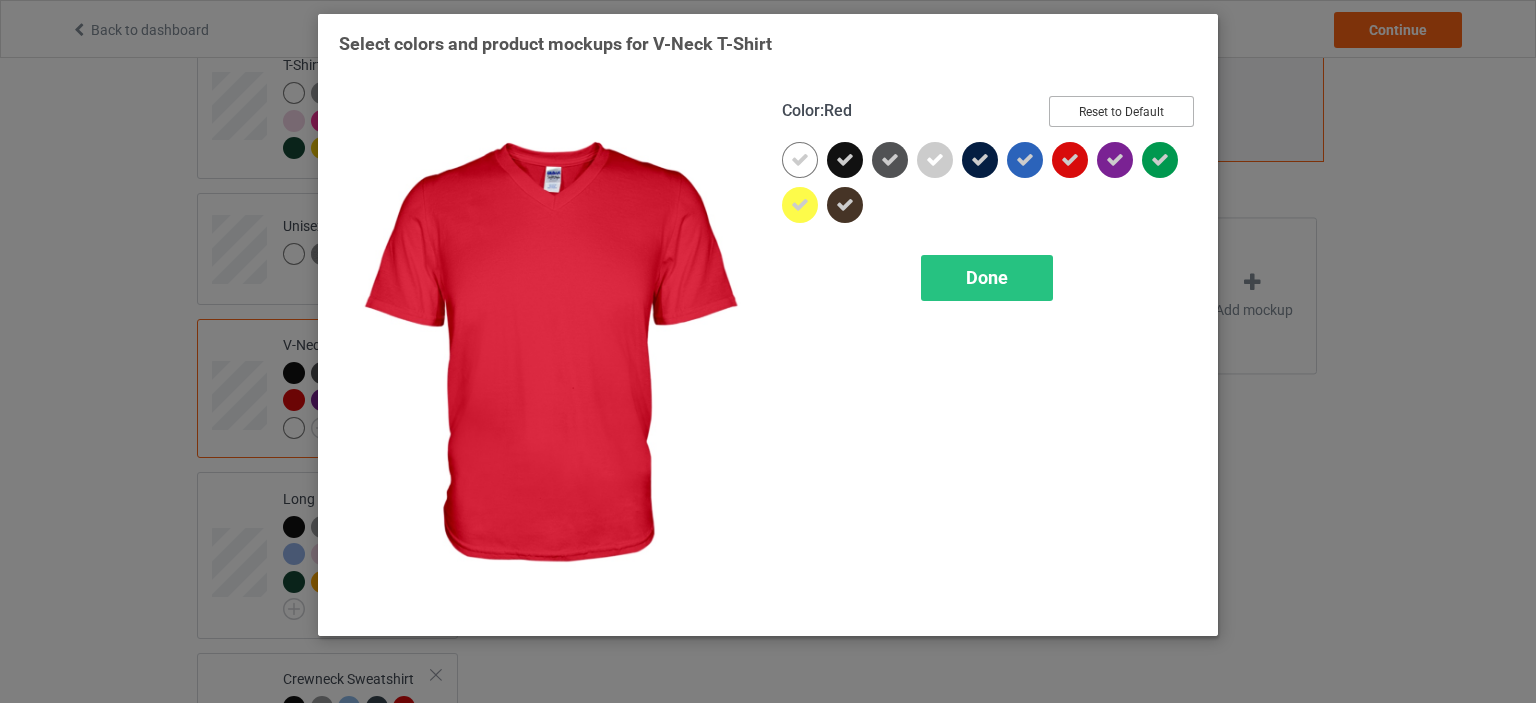 click on "Reset to Default" at bounding box center (1121, 111) 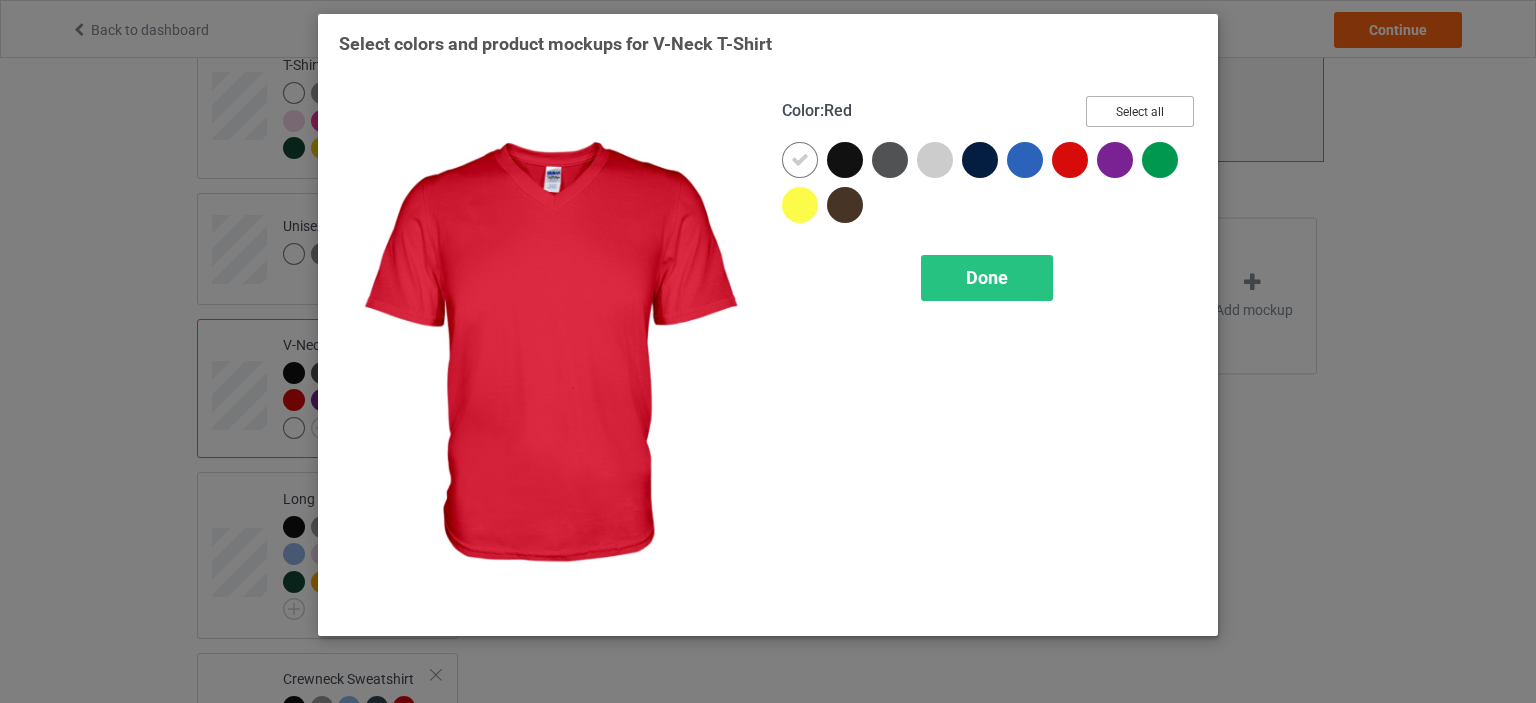 click on "Select all" at bounding box center [1140, 111] 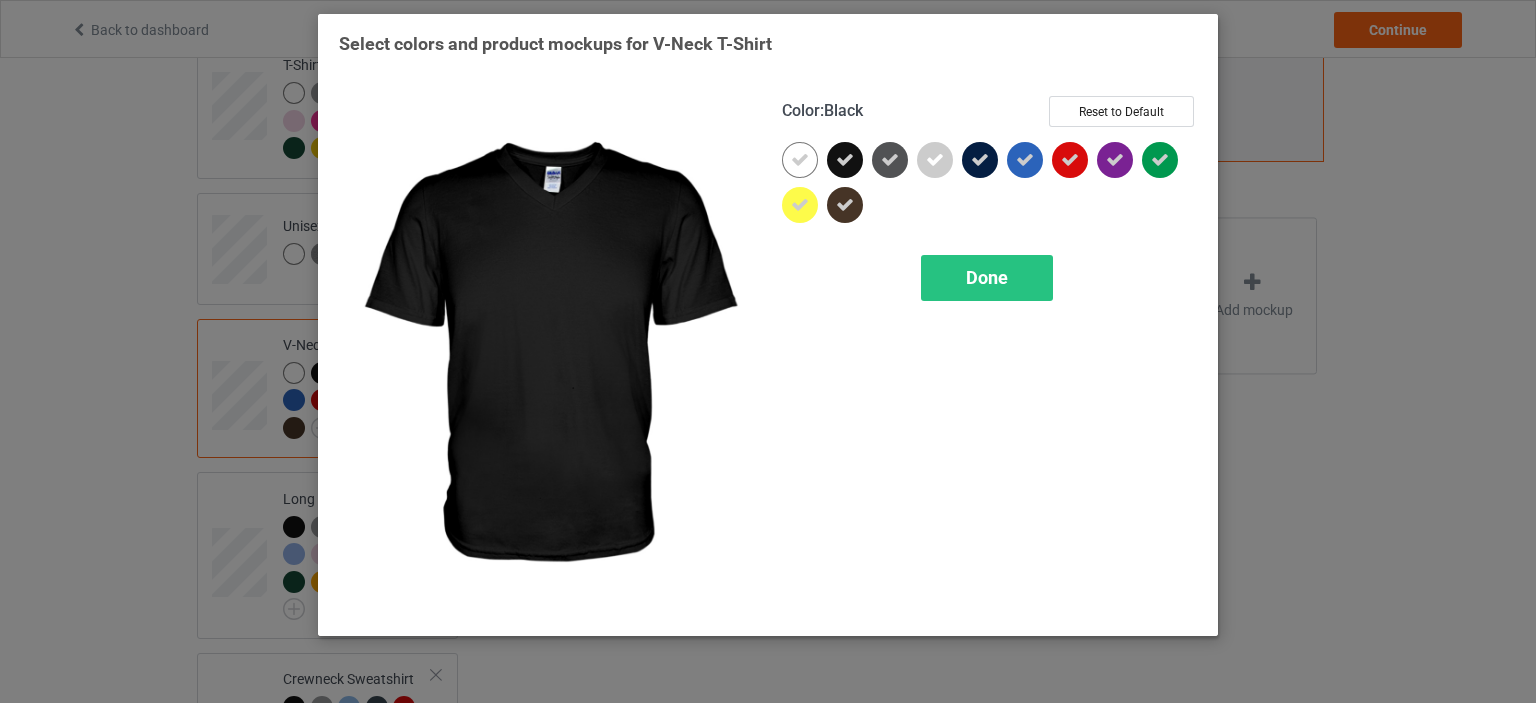 click at bounding box center [845, 160] 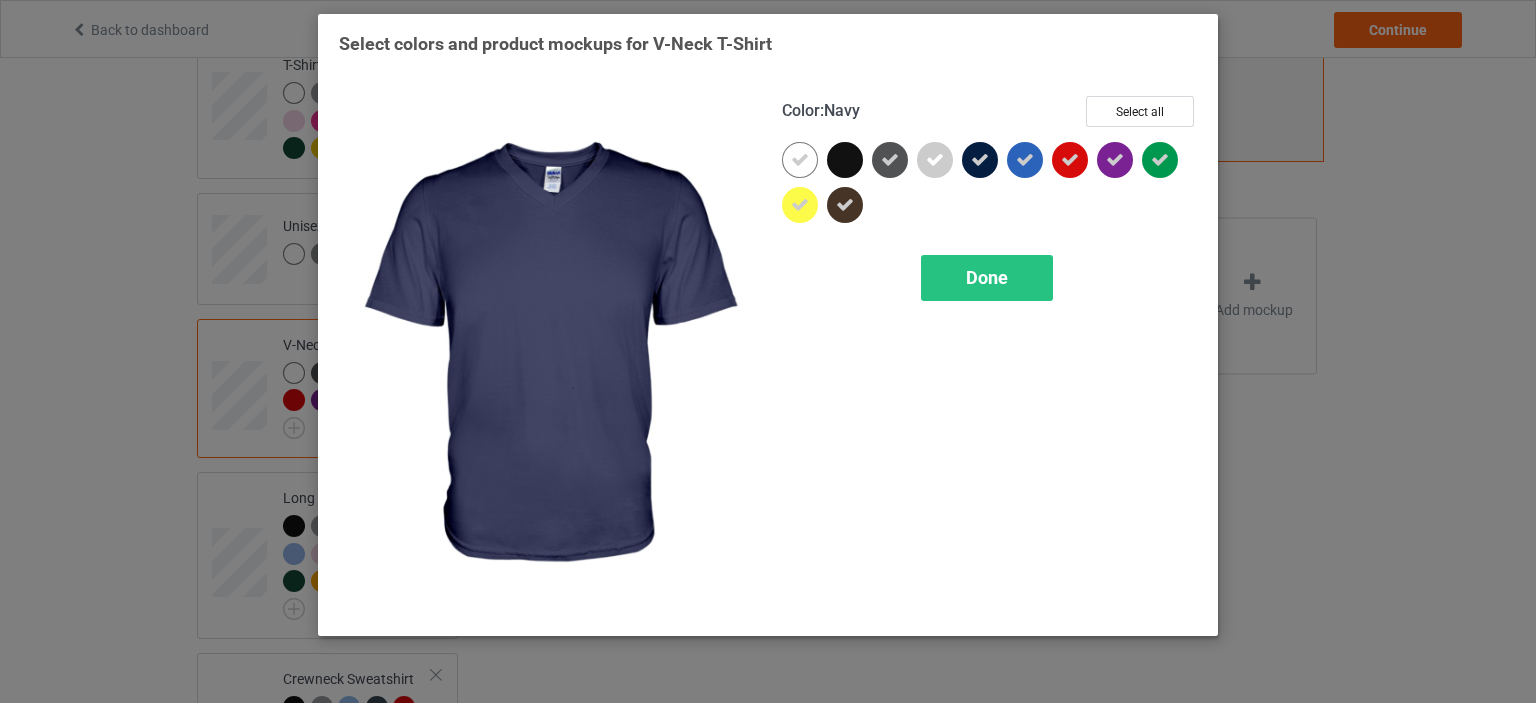 click at bounding box center (980, 160) 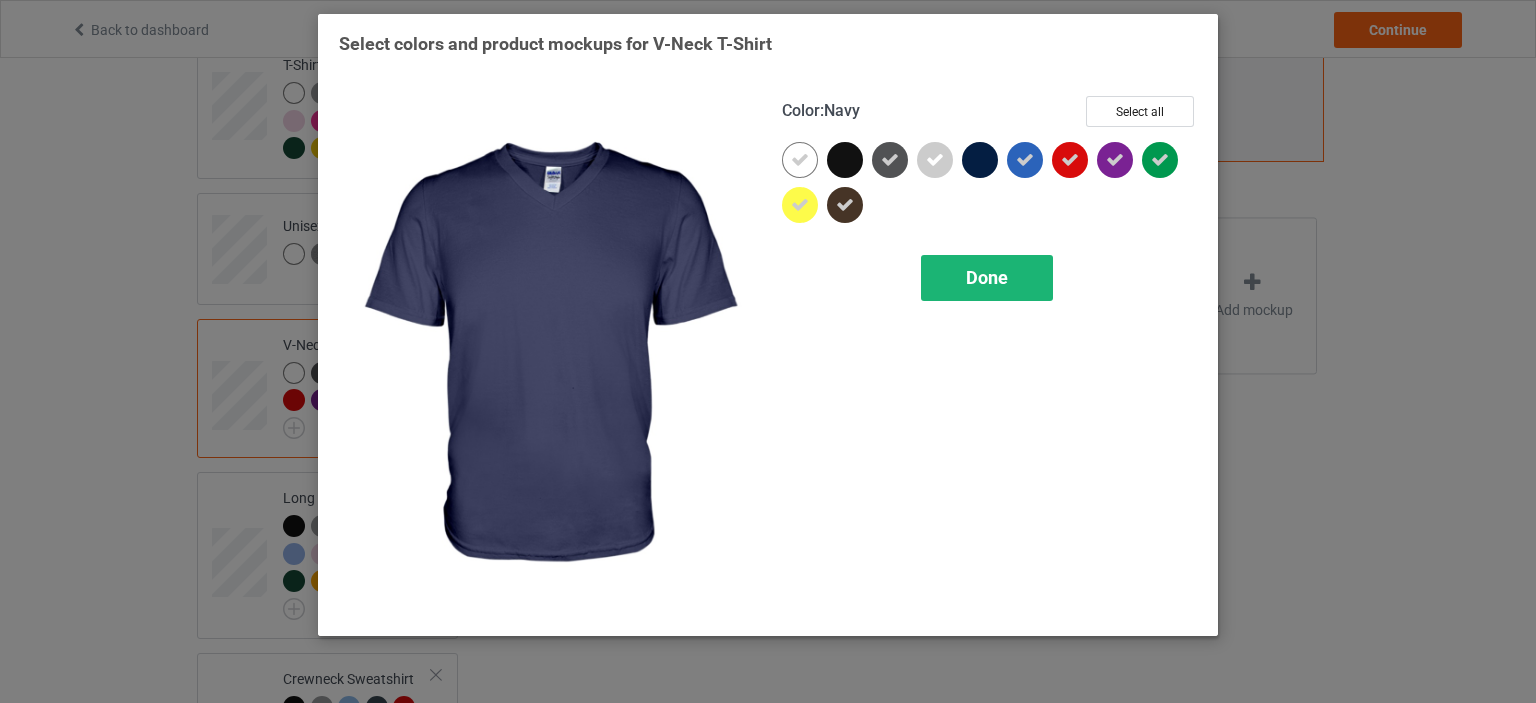 click on "Done" at bounding box center (987, 277) 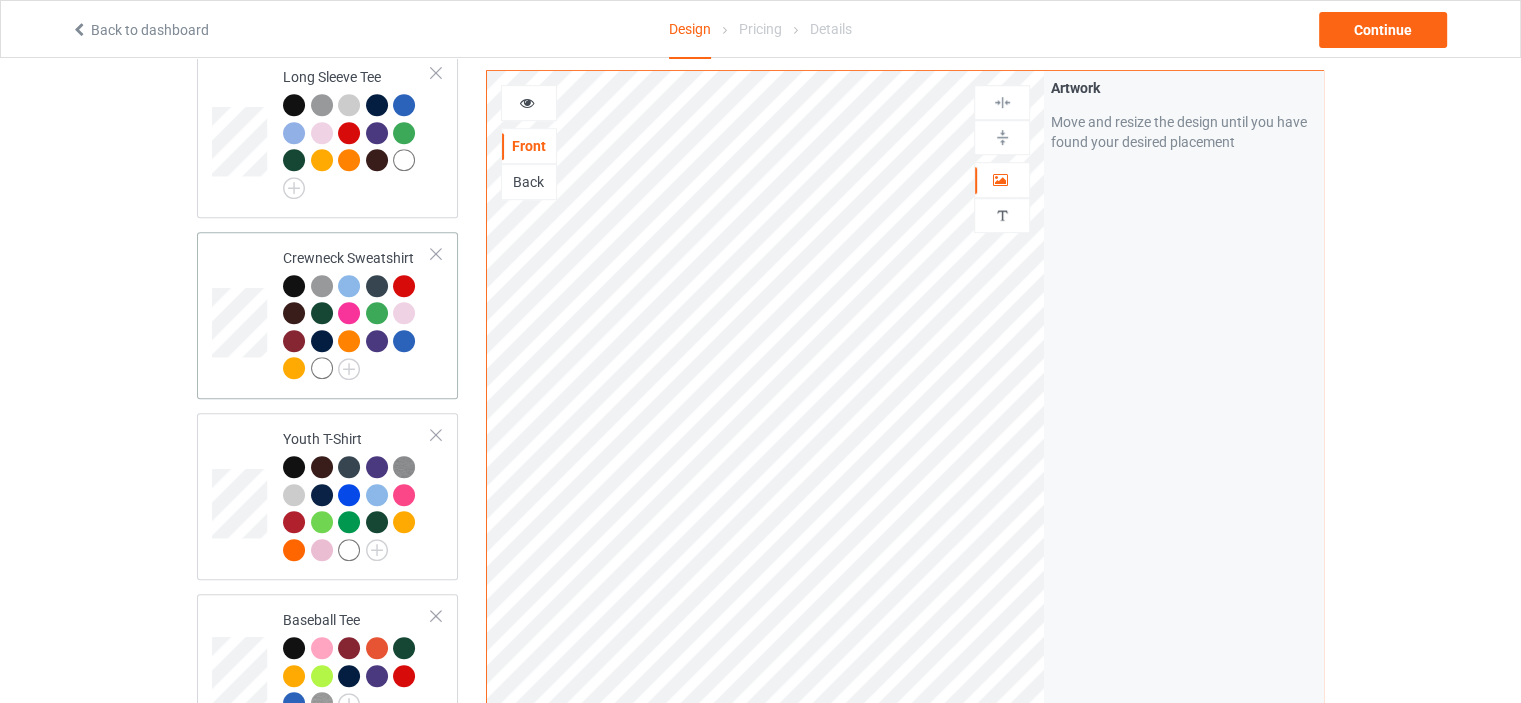 scroll, scrollTop: 1100, scrollLeft: 0, axis: vertical 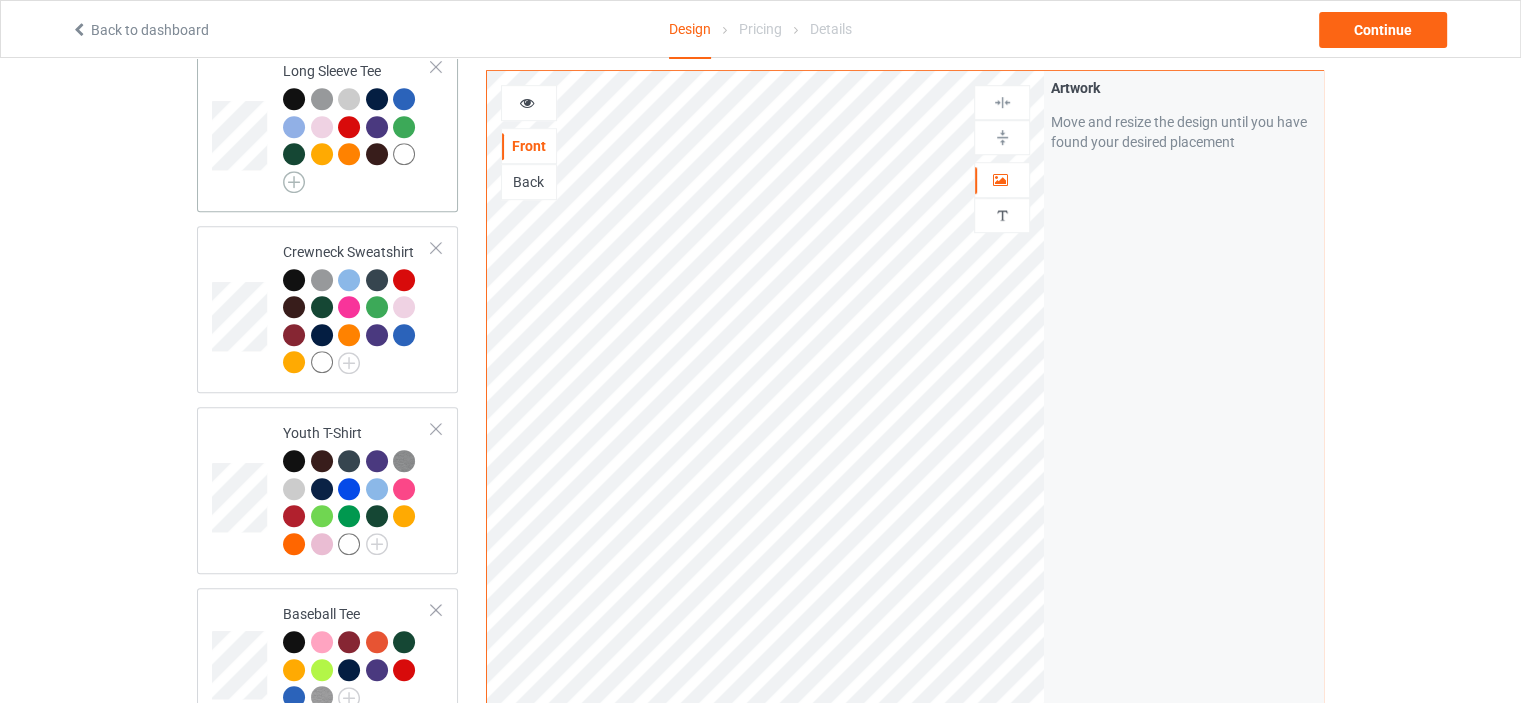 click at bounding box center [294, 182] 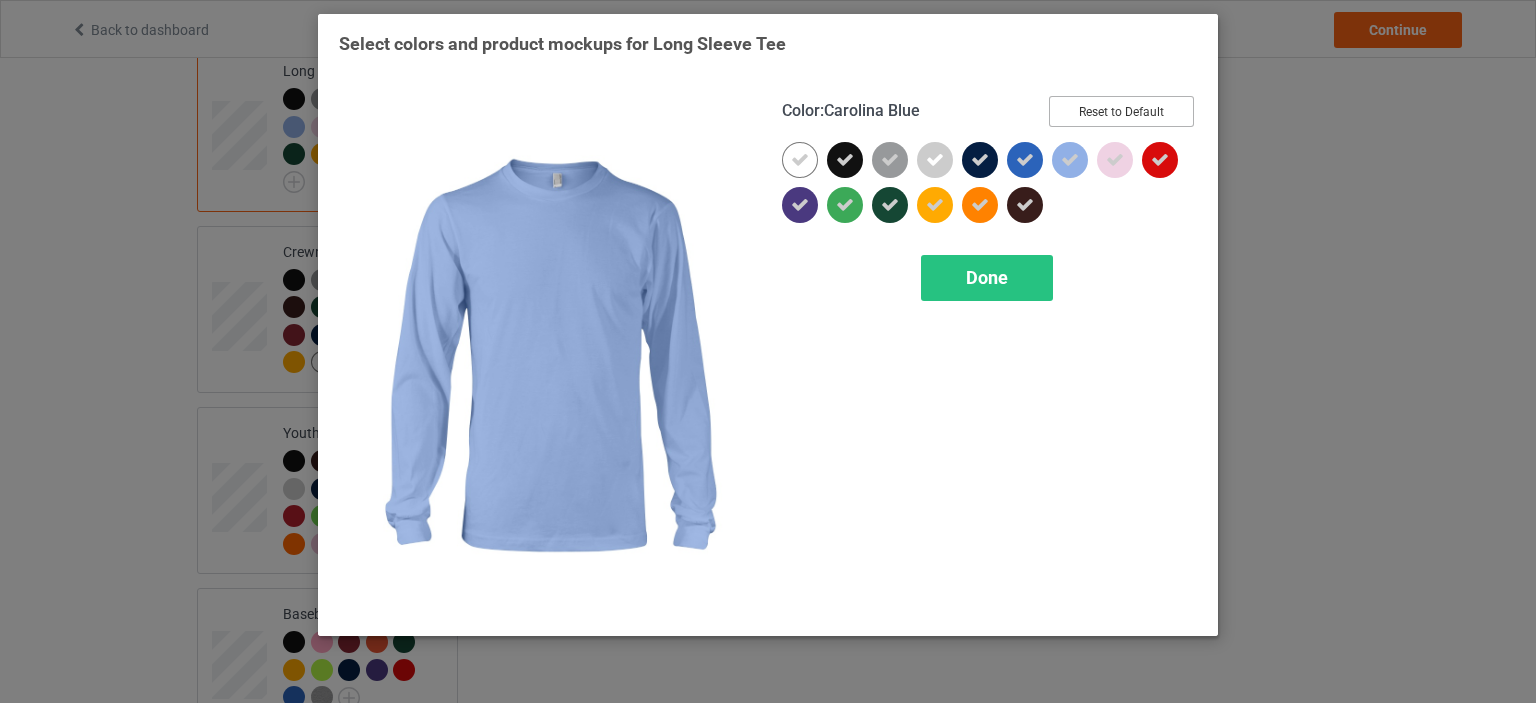 click on "Reset to Default" at bounding box center [1121, 111] 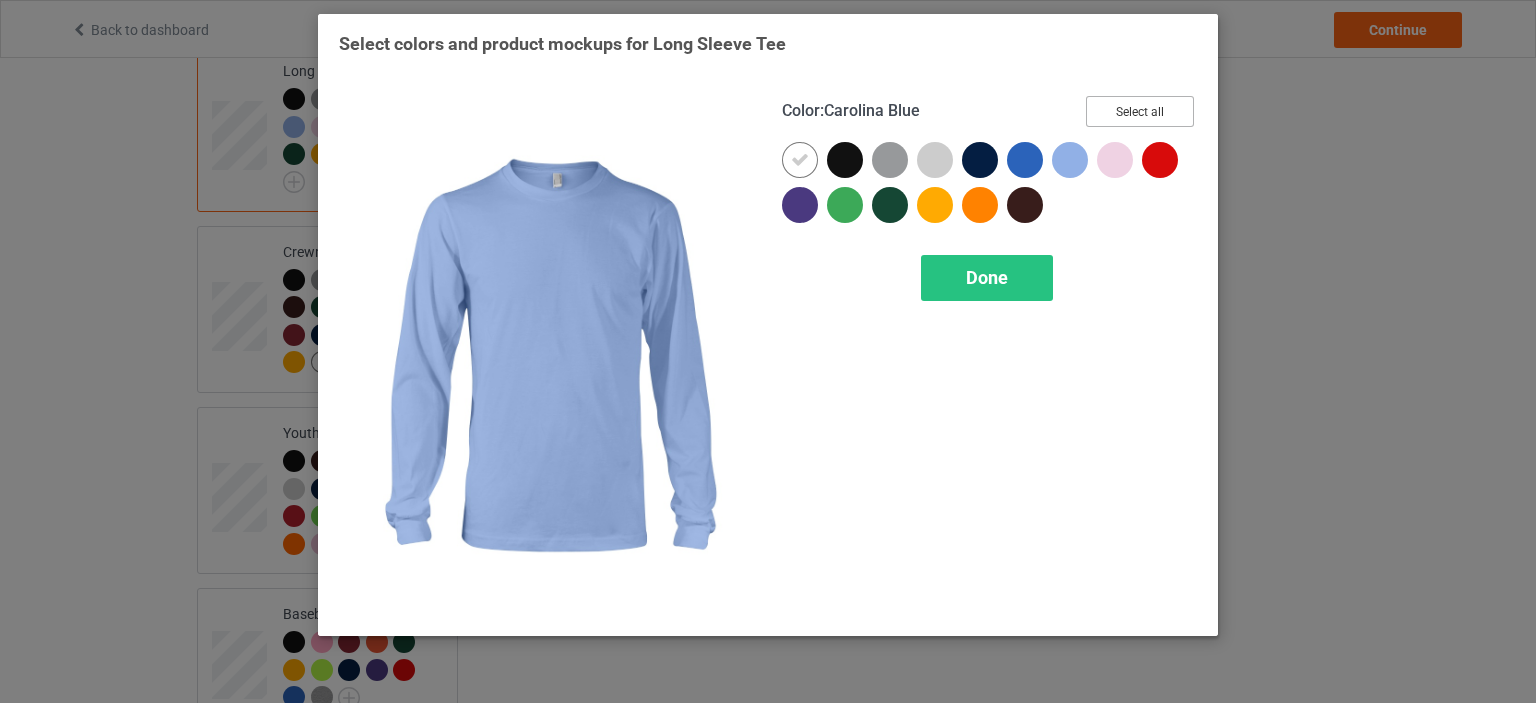 click on "Select all" at bounding box center (1140, 111) 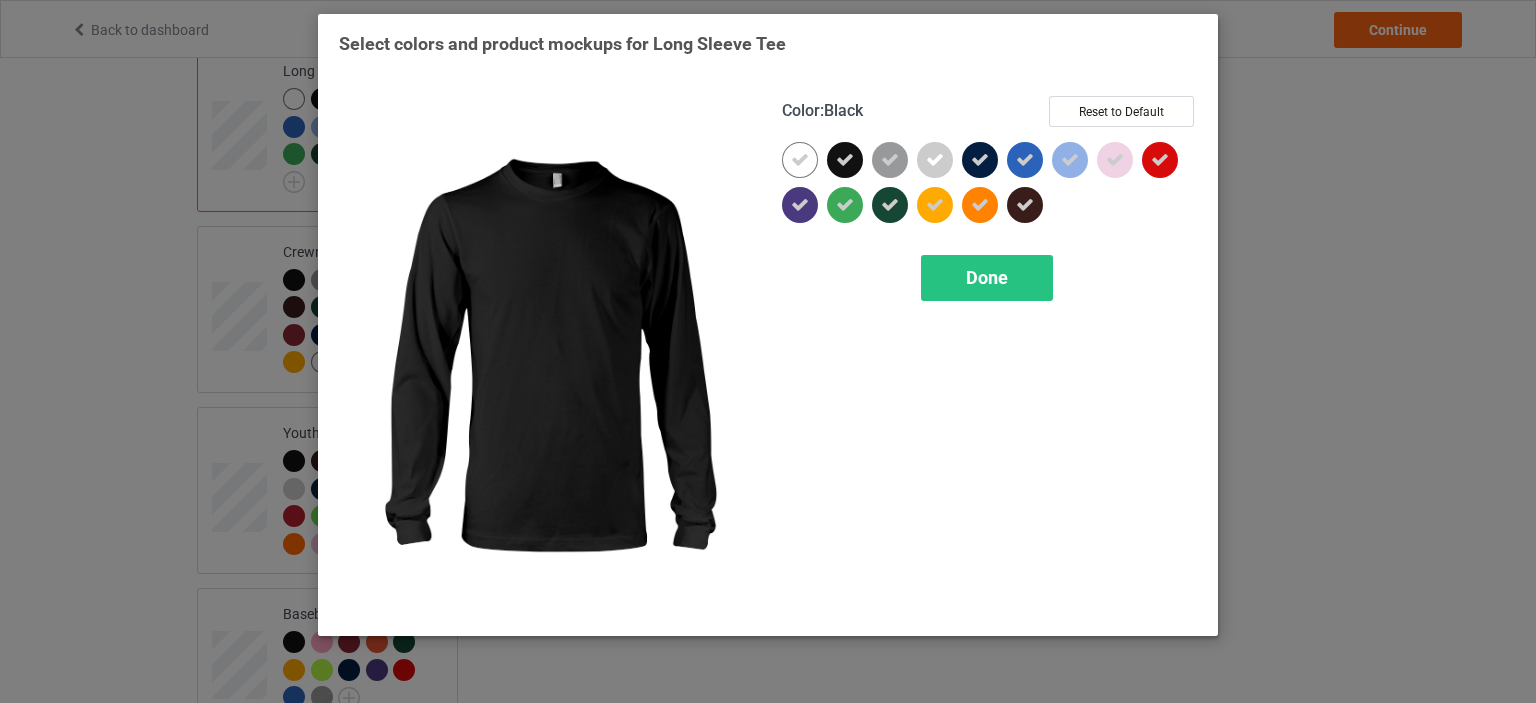 drag, startPoint x: 840, startPoint y: 160, endPoint x: 954, endPoint y: 155, distance: 114.1096 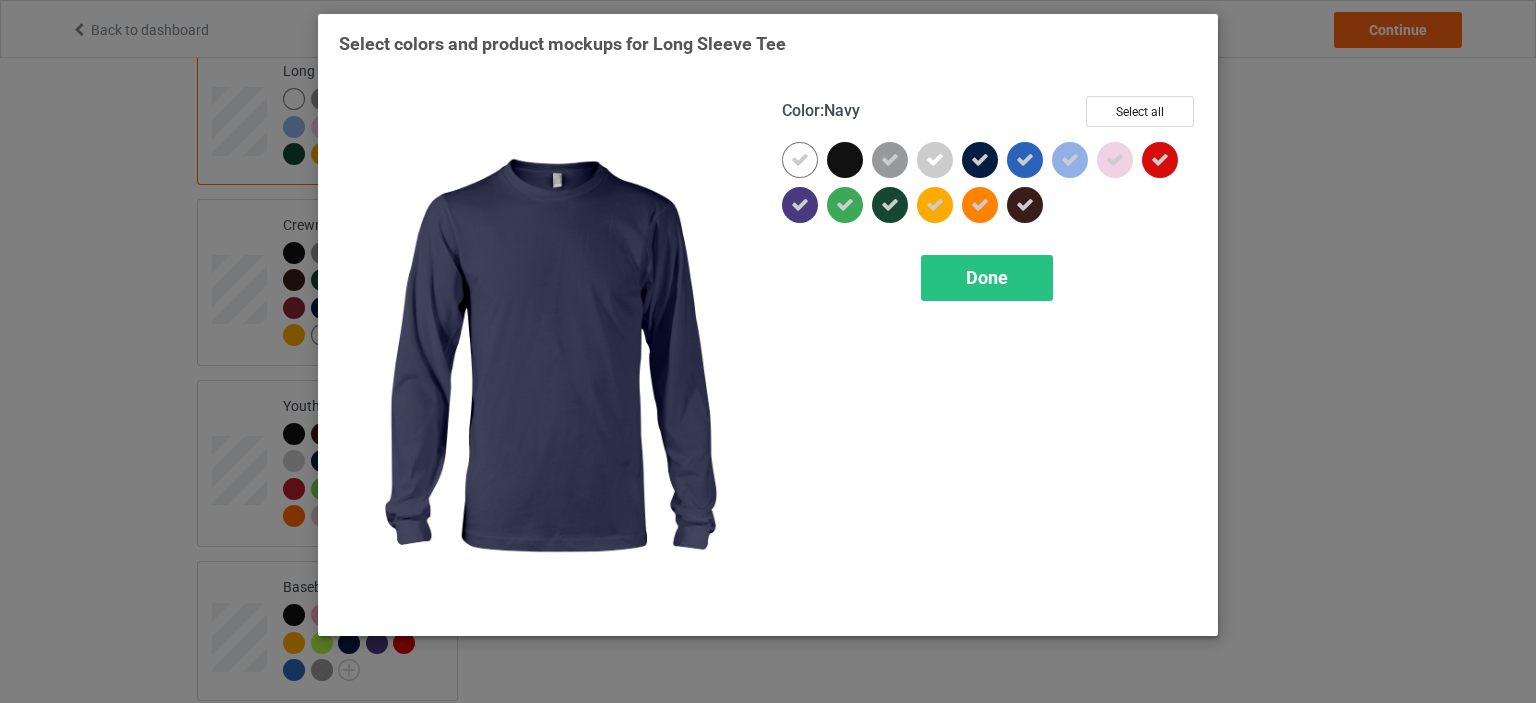 click at bounding box center [980, 160] 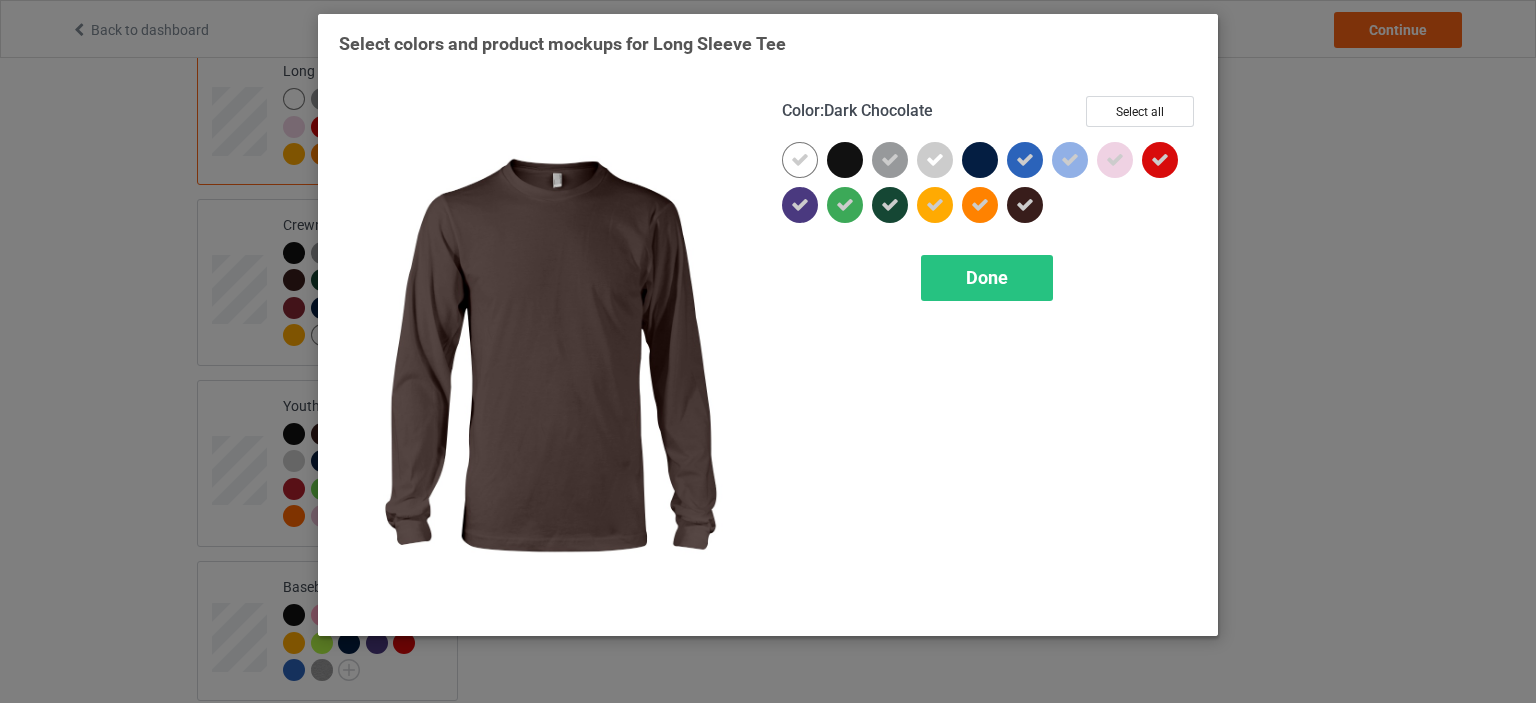 click at bounding box center [1025, 205] 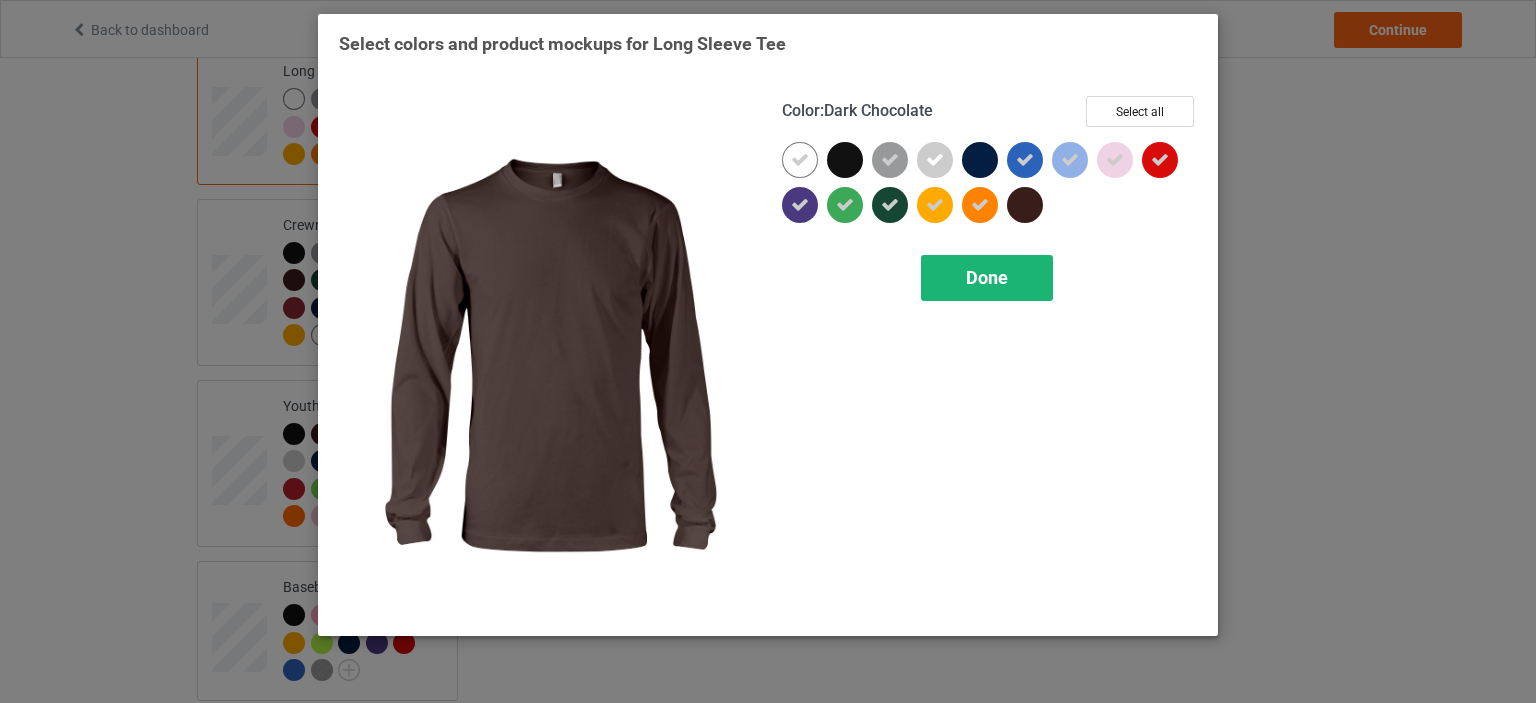 click on "Done" at bounding box center (987, 278) 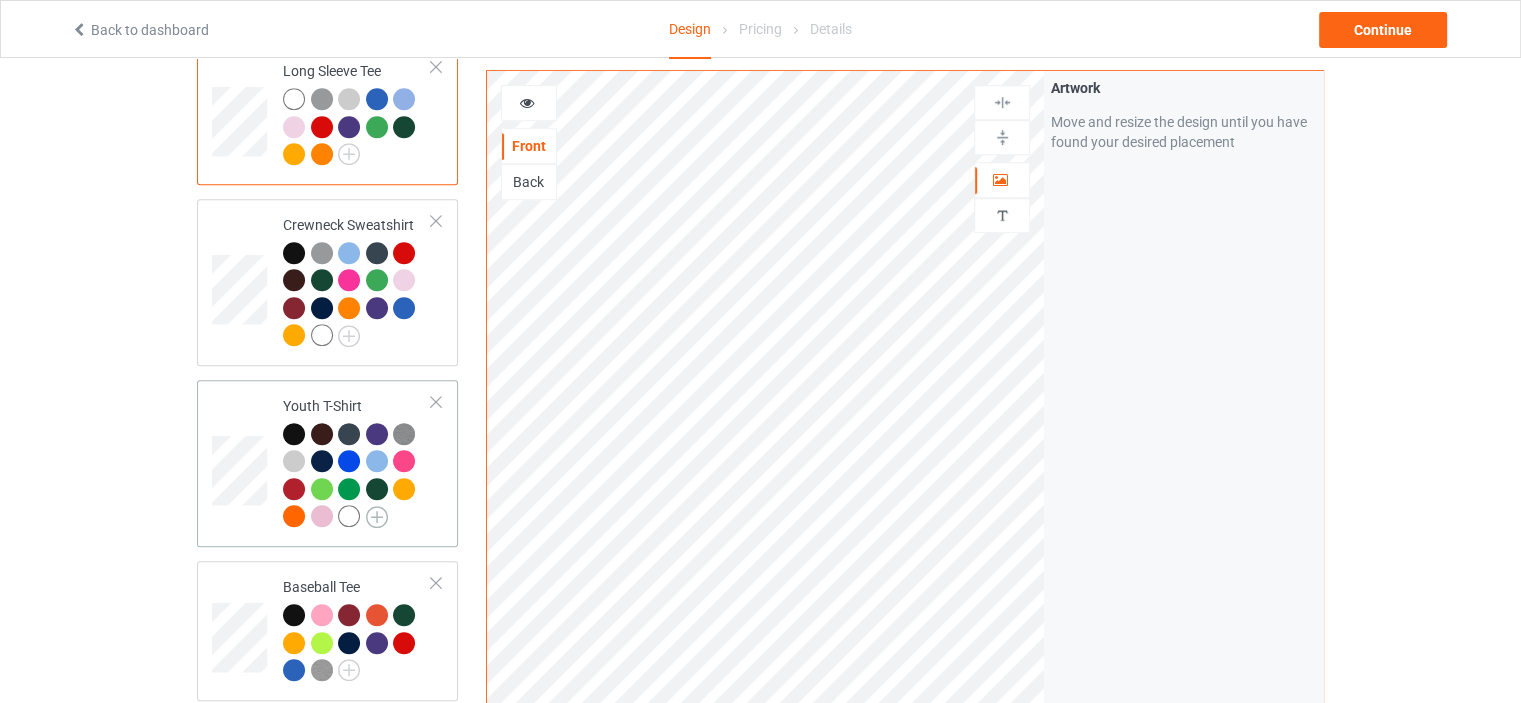 click at bounding box center (377, 517) 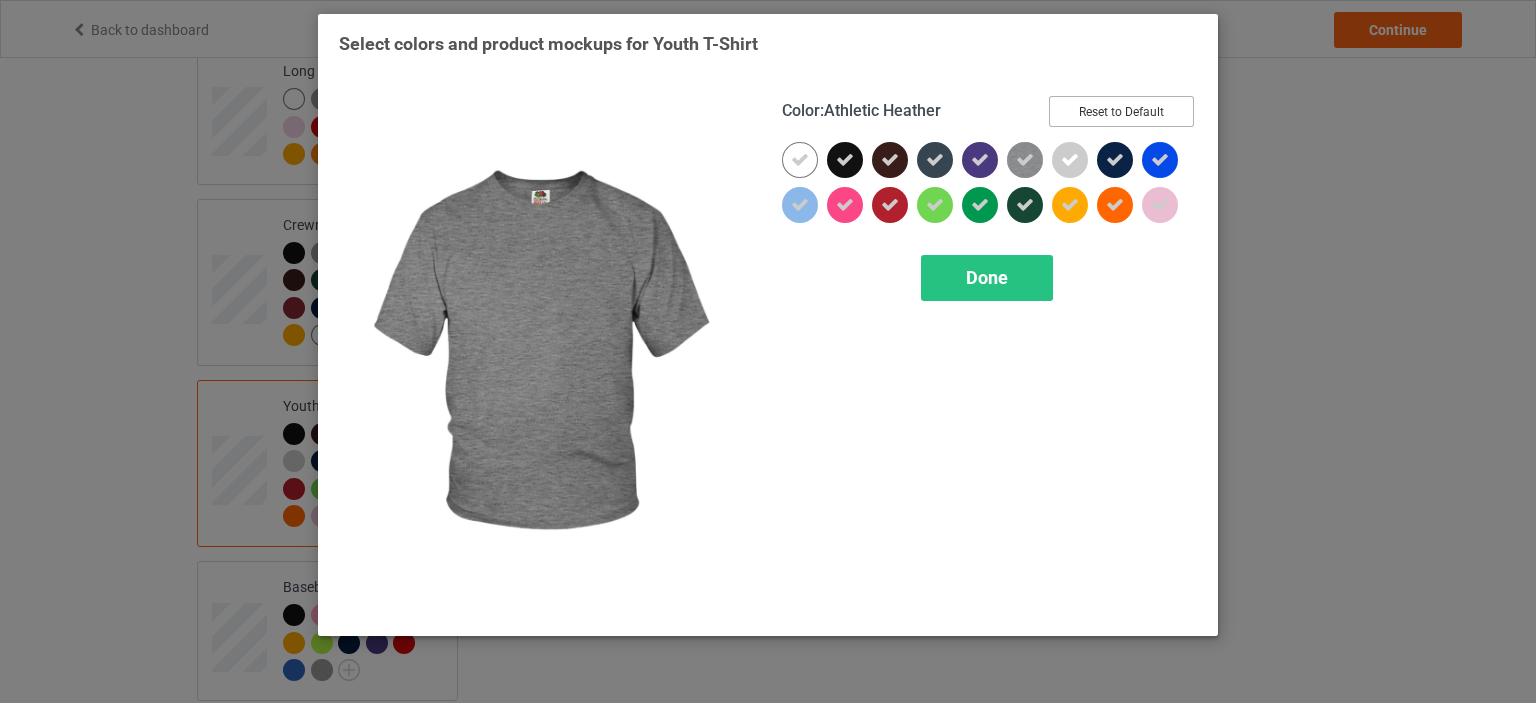 click on "Reset to Default" at bounding box center (1121, 111) 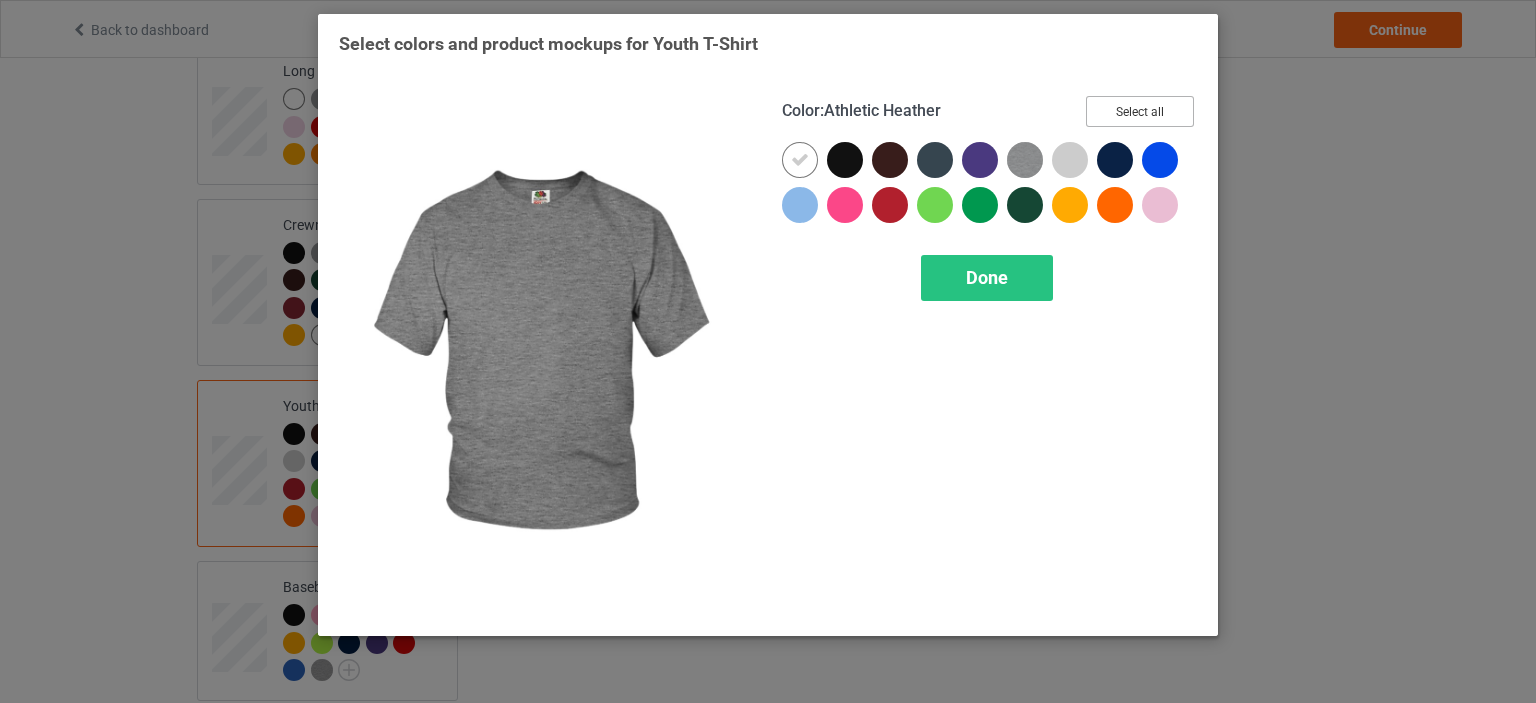 click on "Color :  Athletic Heather Select all" at bounding box center [989, 119] 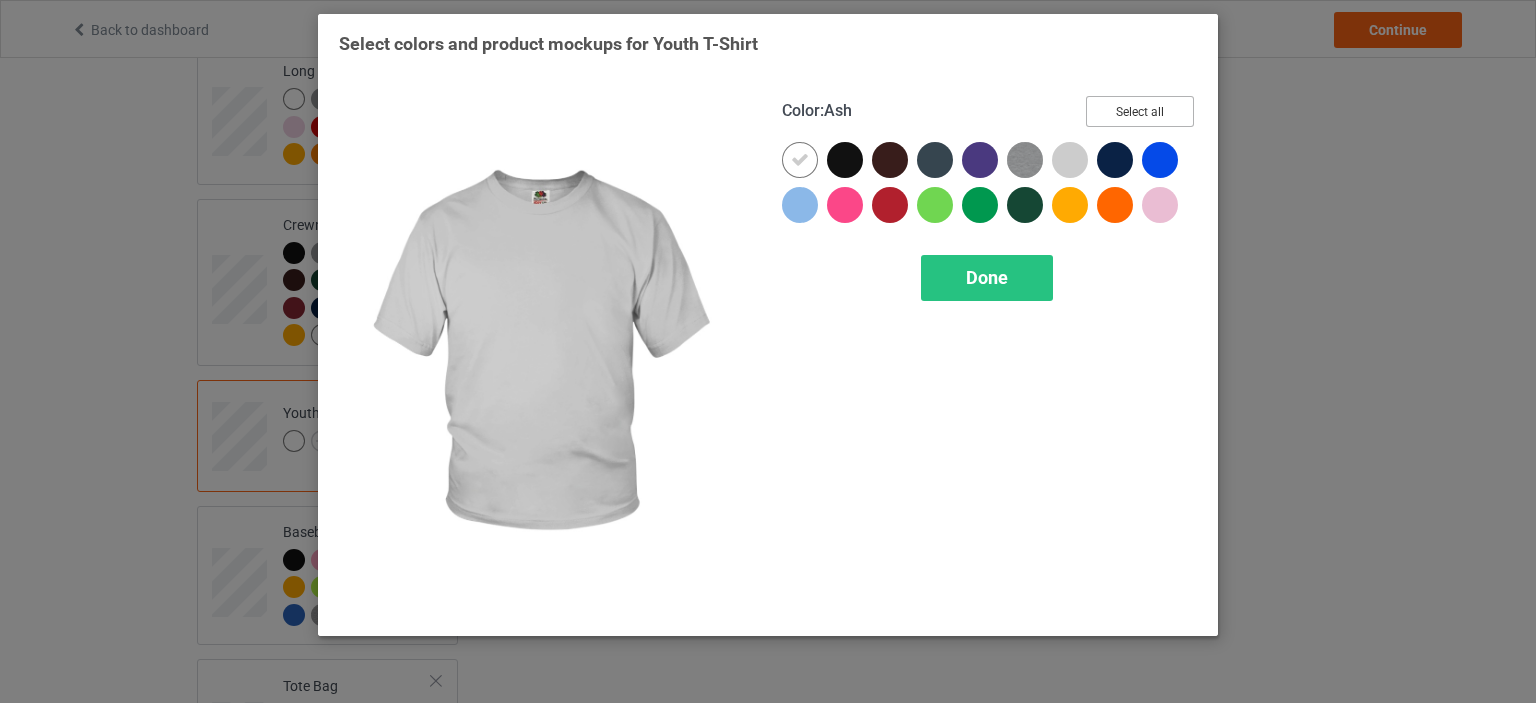 click on "Select all" at bounding box center [1140, 111] 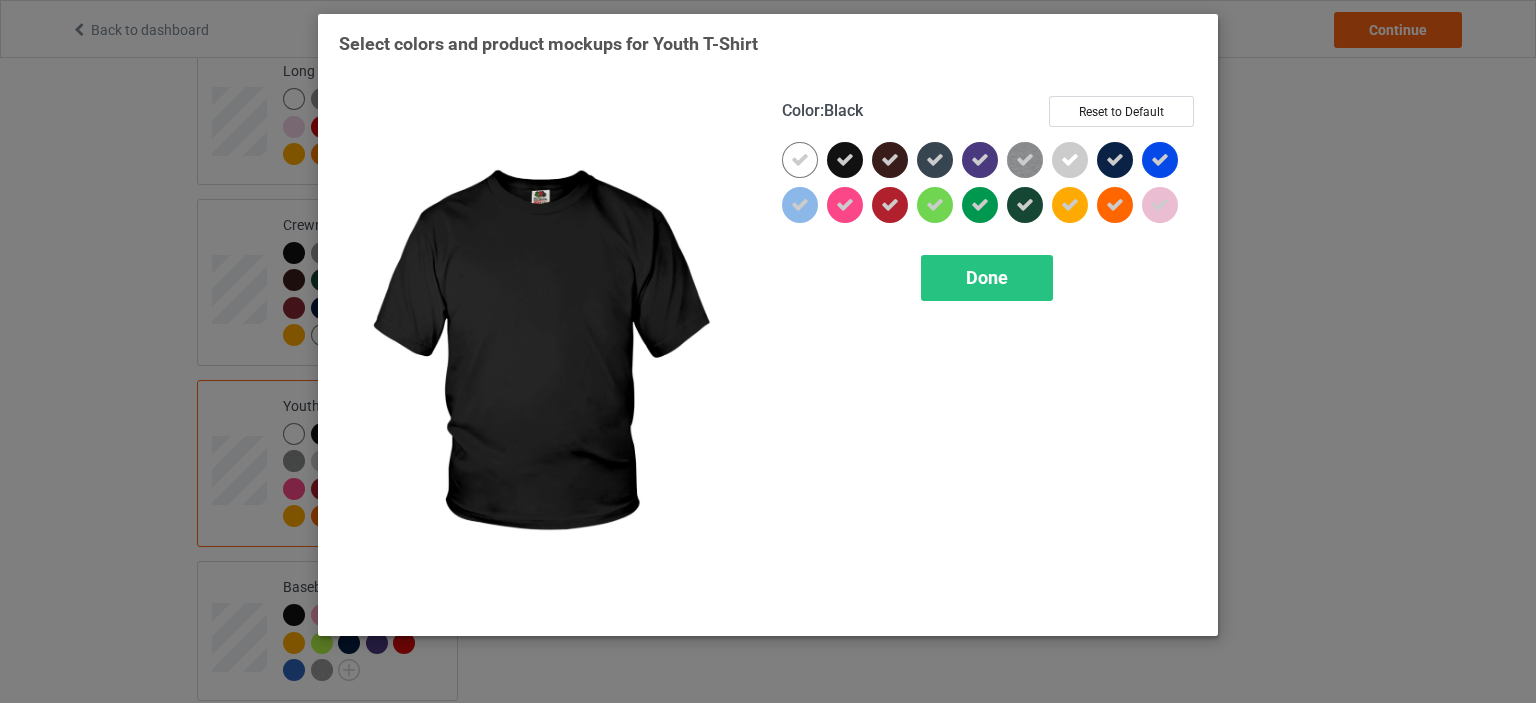 click at bounding box center [845, 160] 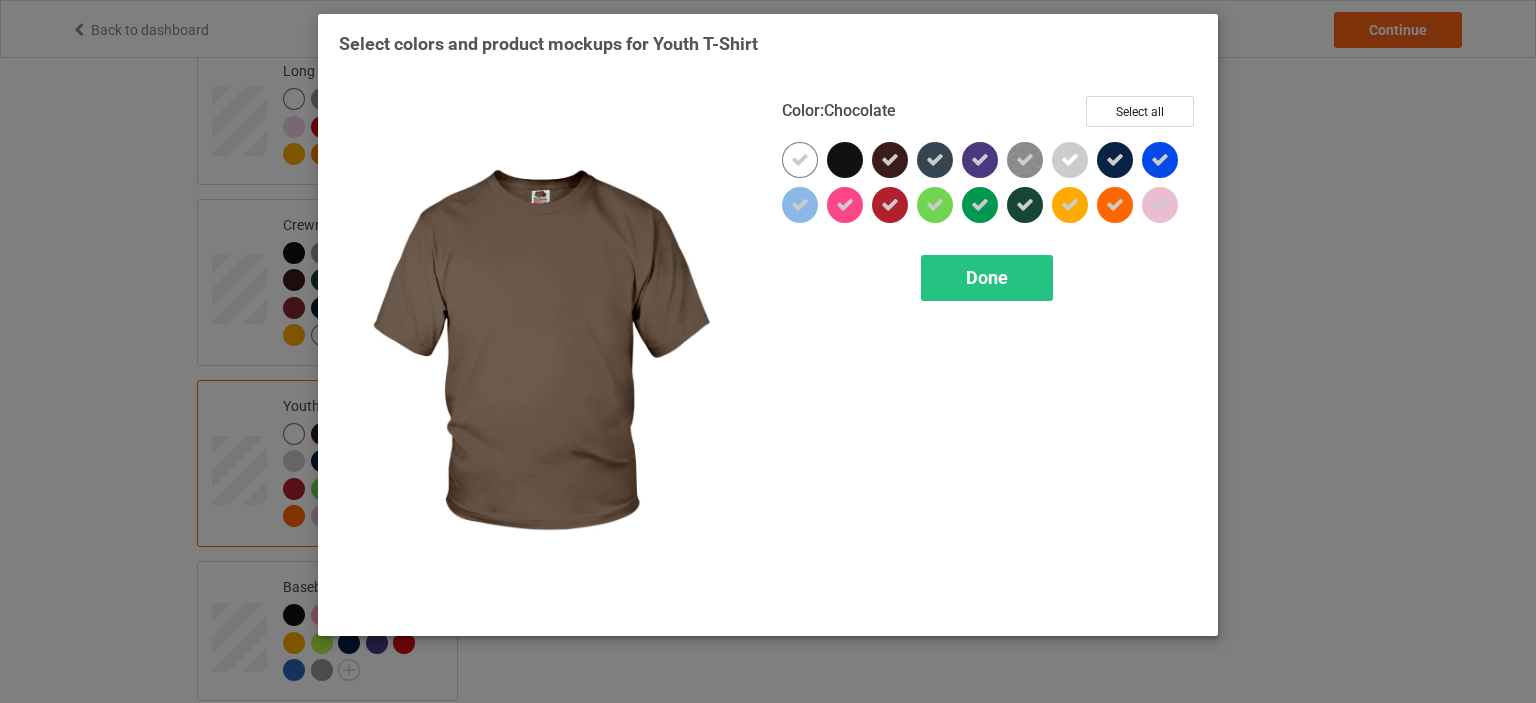 click at bounding box center (890, 160) 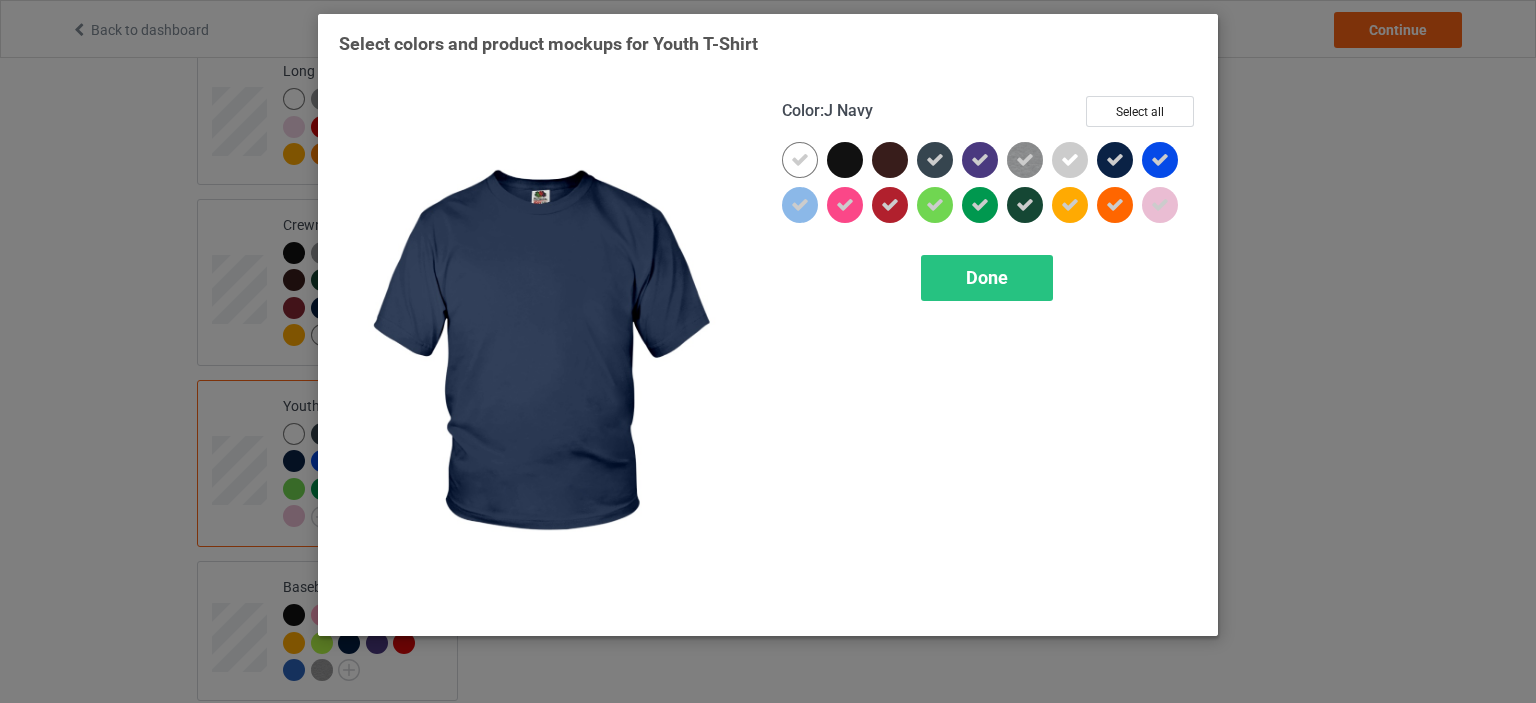 click at bounding box center [1115, 160] 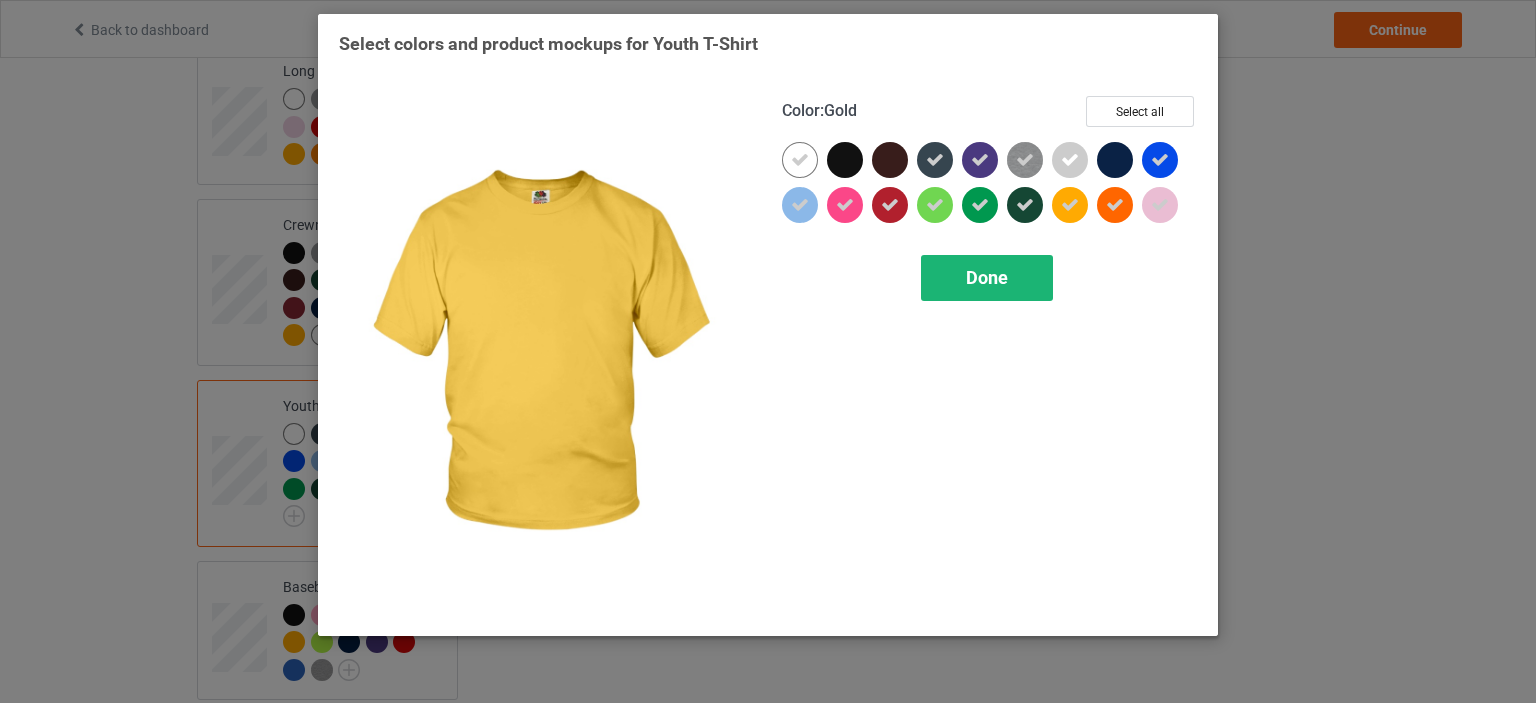click on "Done" at bounding box center [987, 278] 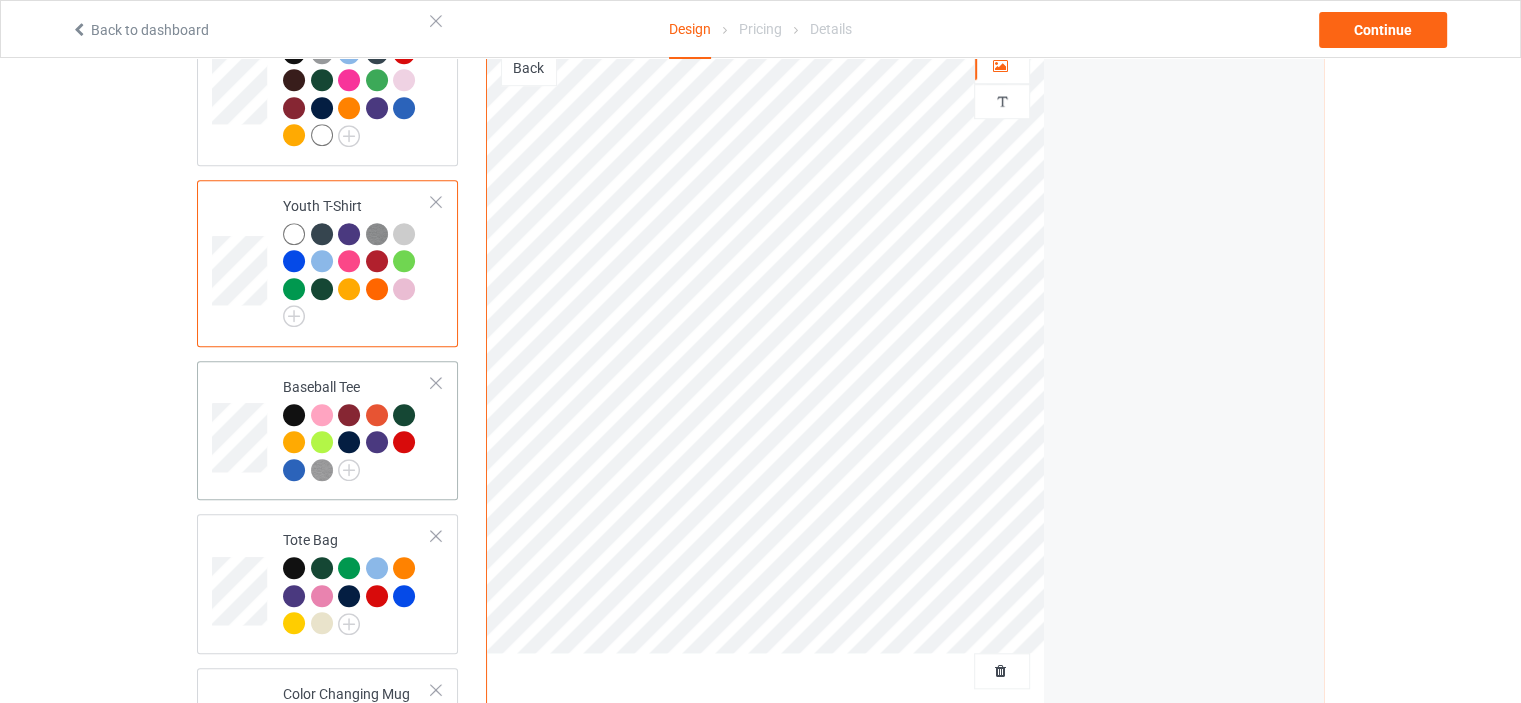 scroll, scrollTop: 1500, scrollLeft: 0, axis: vertical 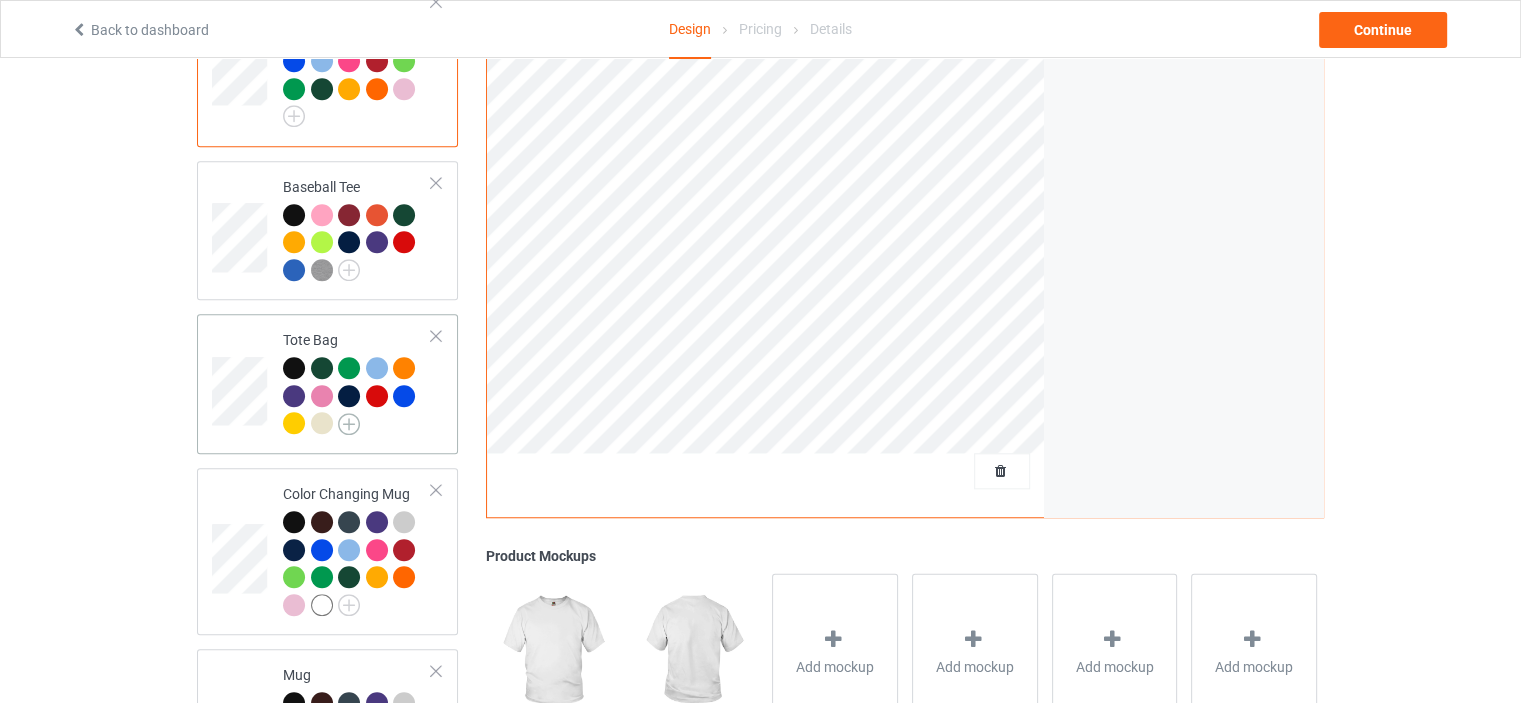 click at bounding box center [349, 424] 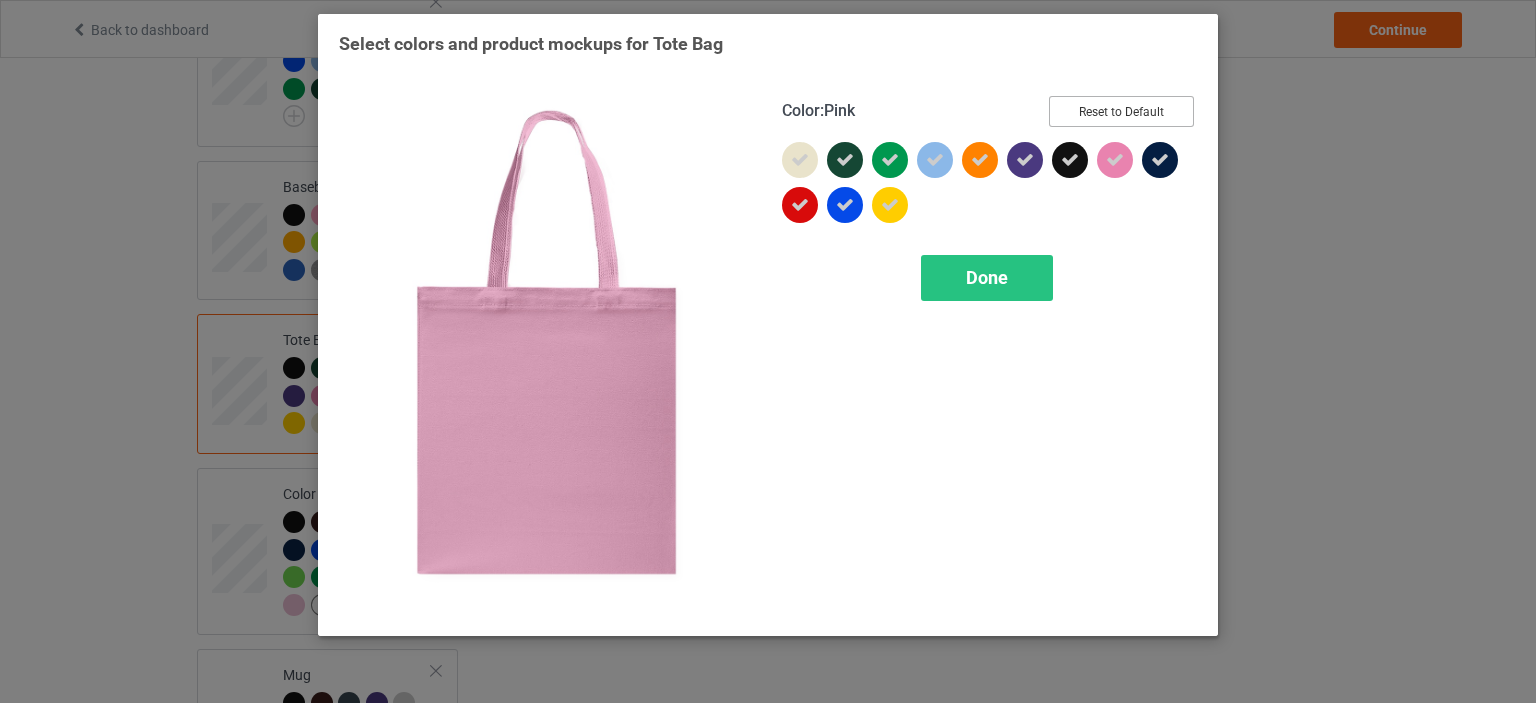 click on "Reset to Default" at bounding box center [1121, 111] 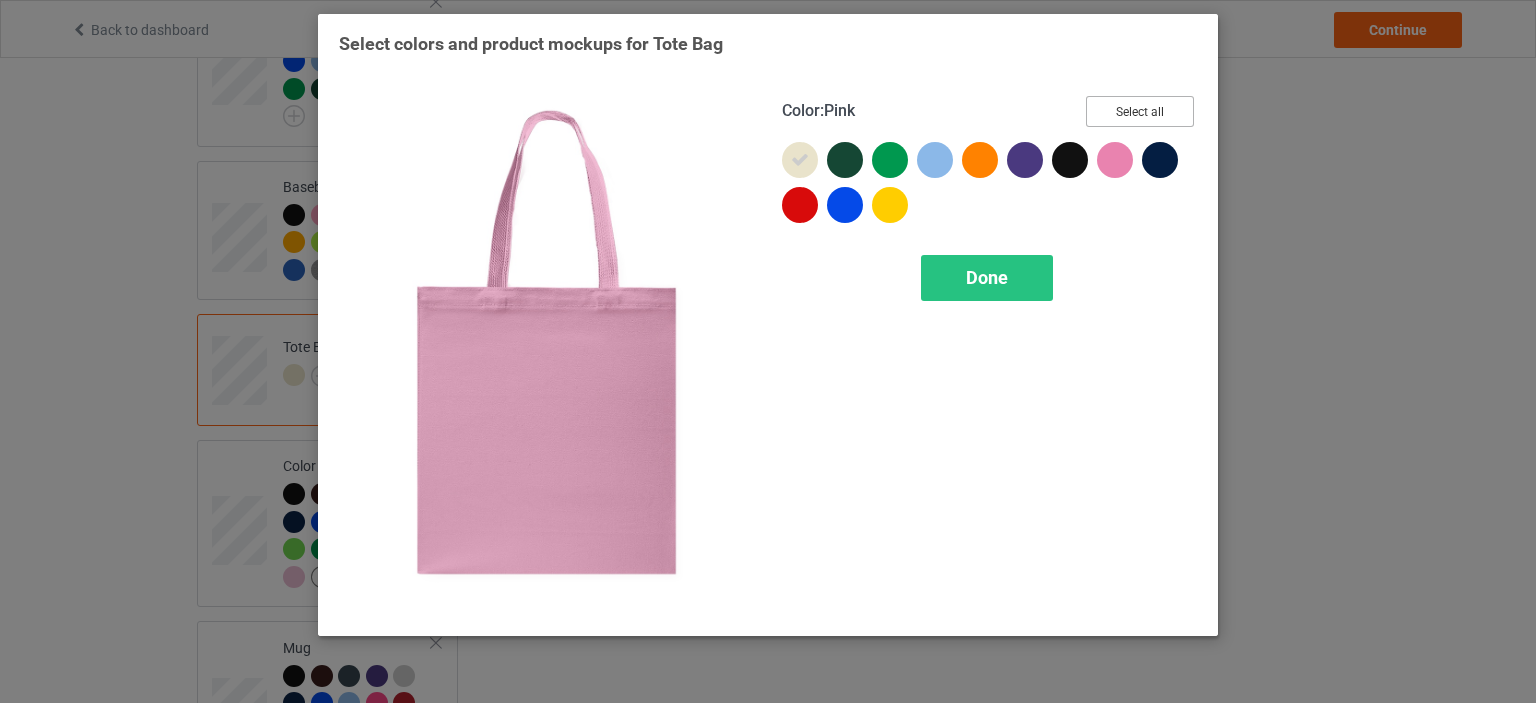 click on "Select all" at bounding box center (1140, 111) 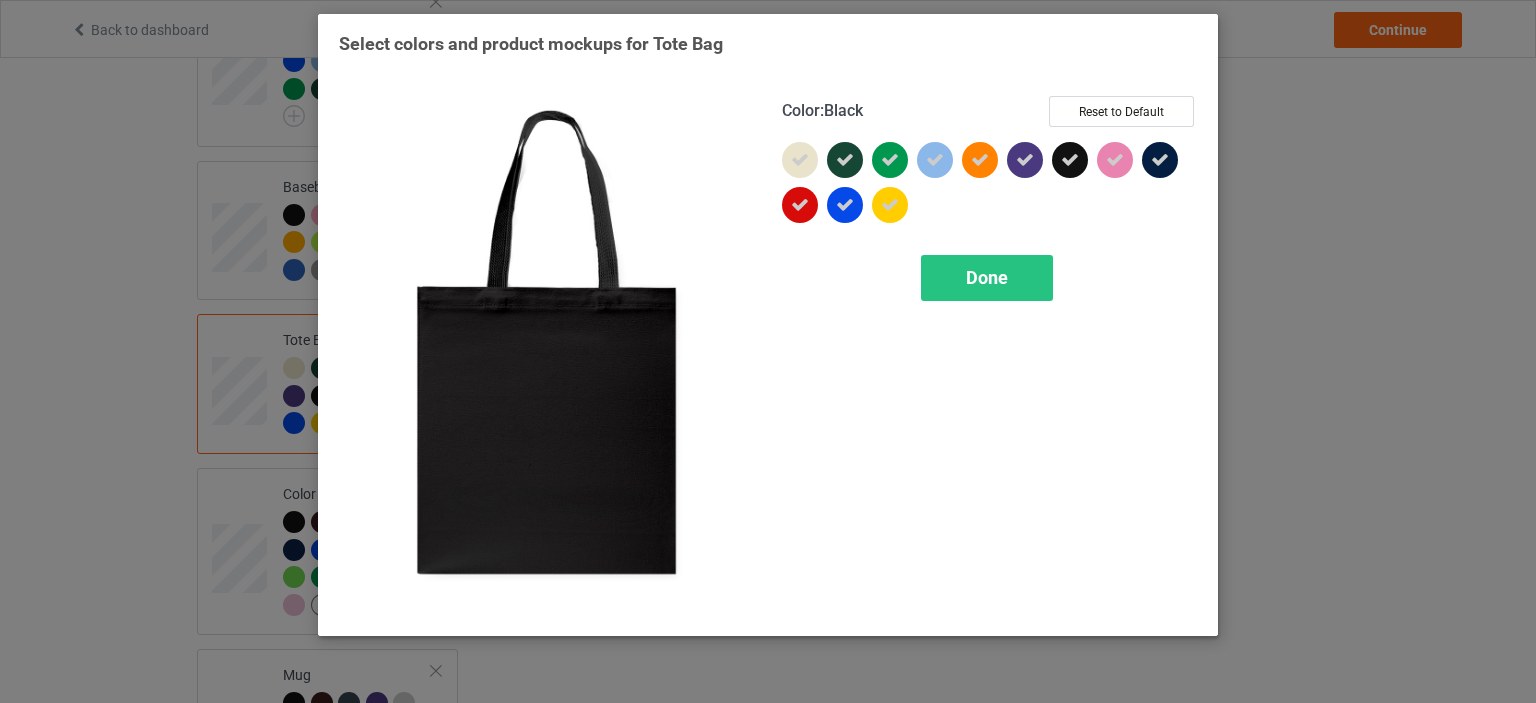 drag, startPoint x: 1073, startPoint y: 158, endPoint x: 1159, endPoint y: 159, distance: 86.00581 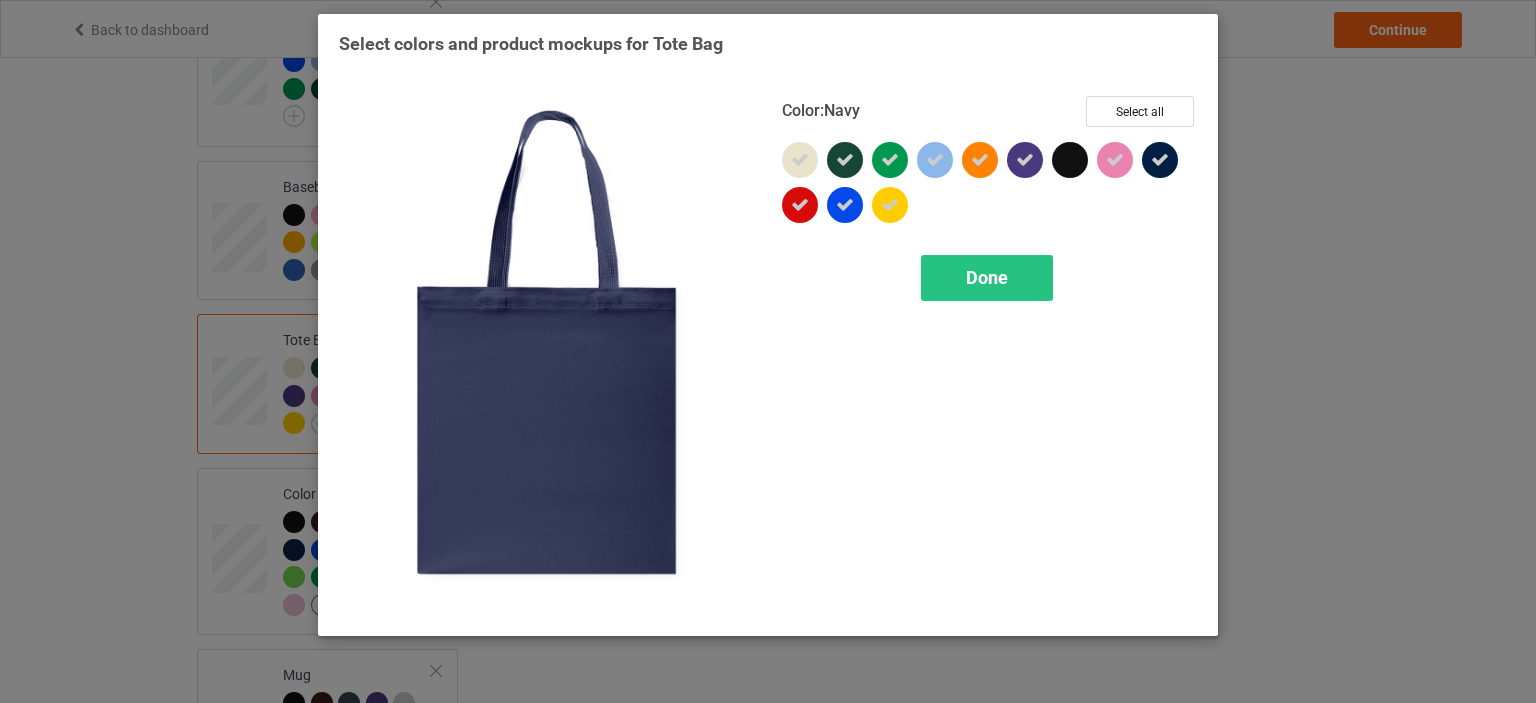 click at bounding box center (1160, 160) 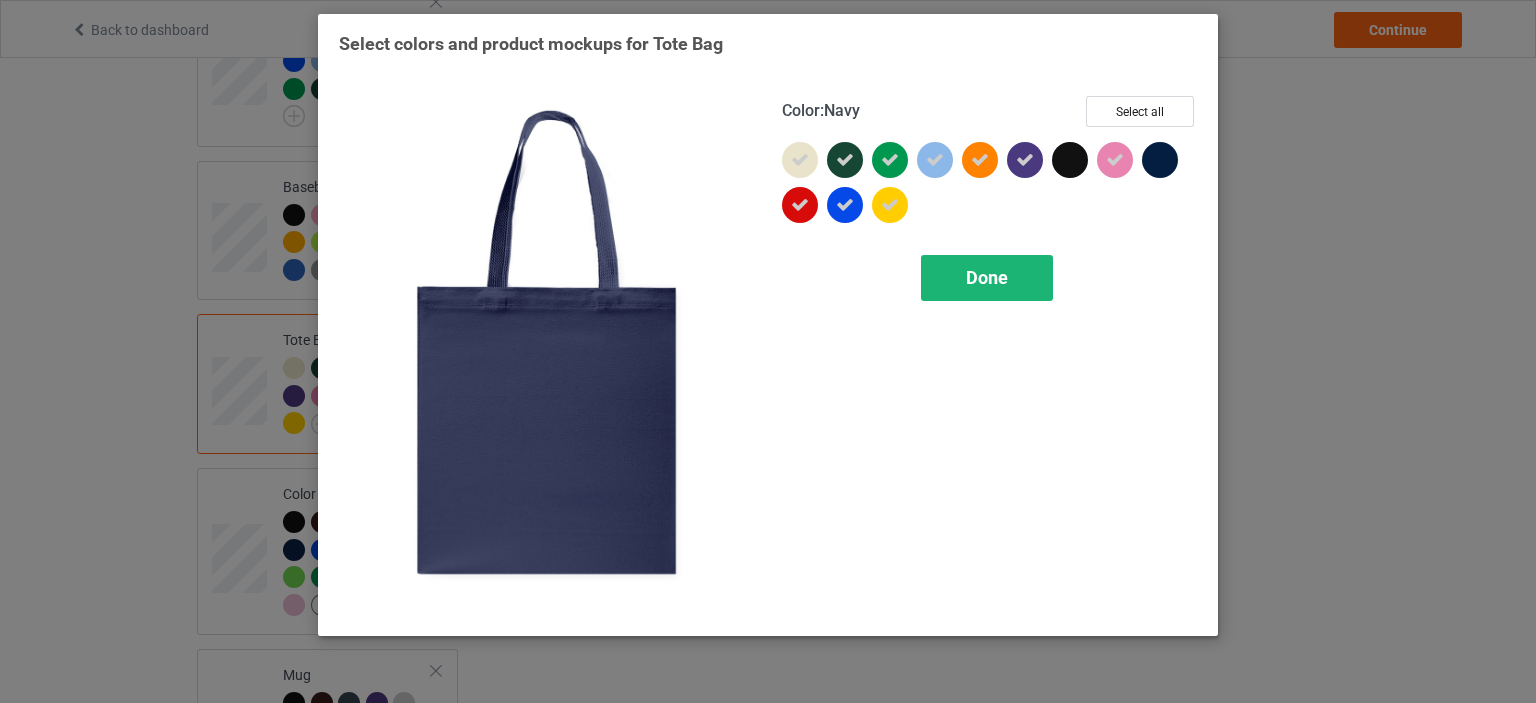 click on "Done" at bounding box center (987, 278) 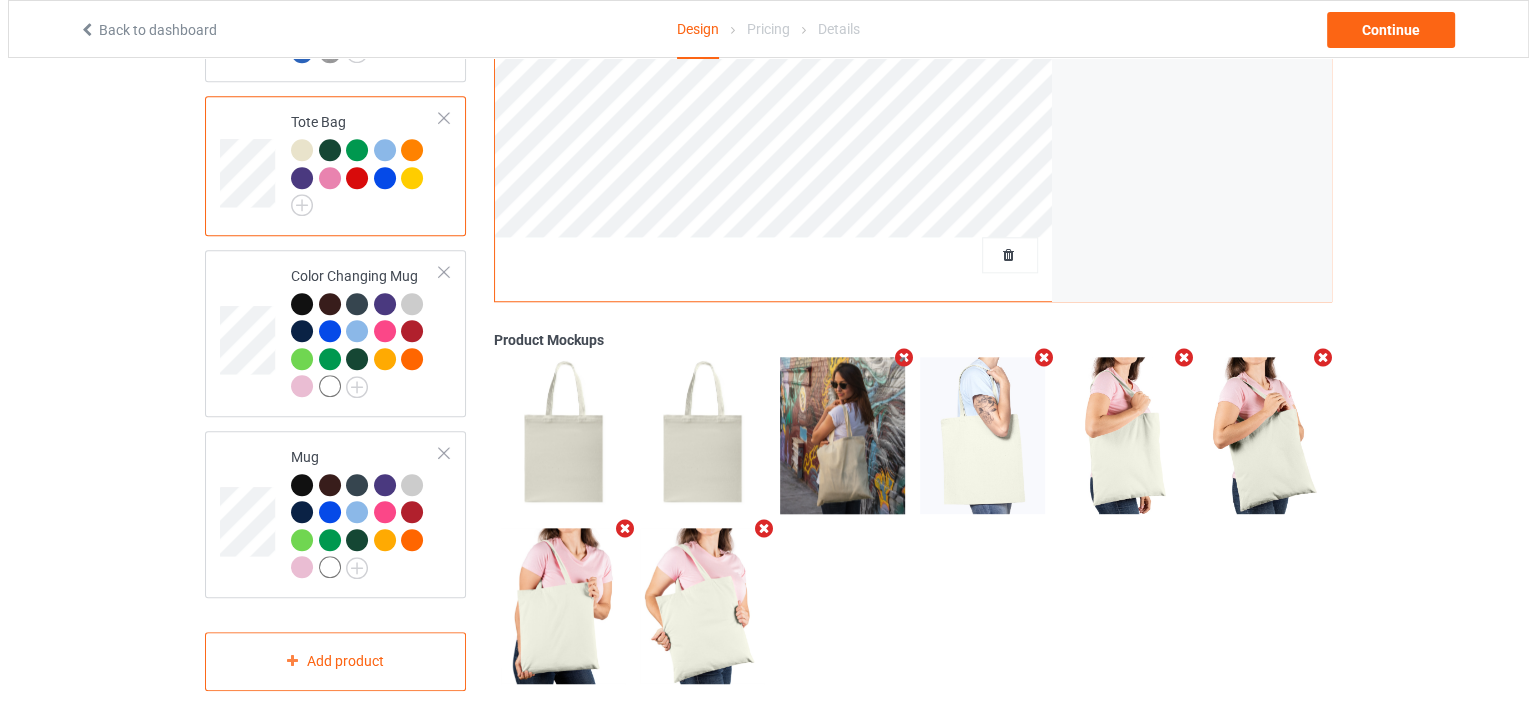 scroll, scrollTop: 1720, scrollLeft: 0, axis: vertical 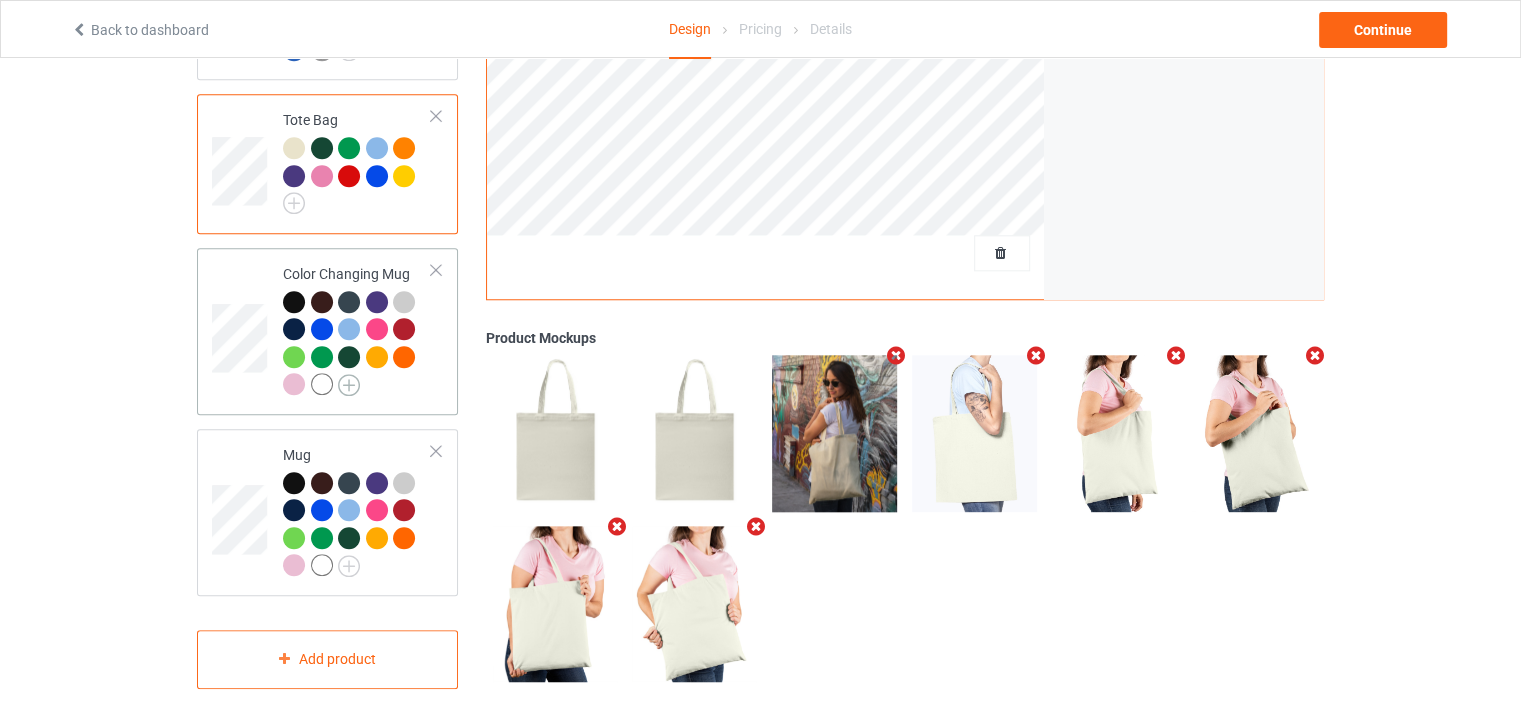 click at bounding box center (349, 385) 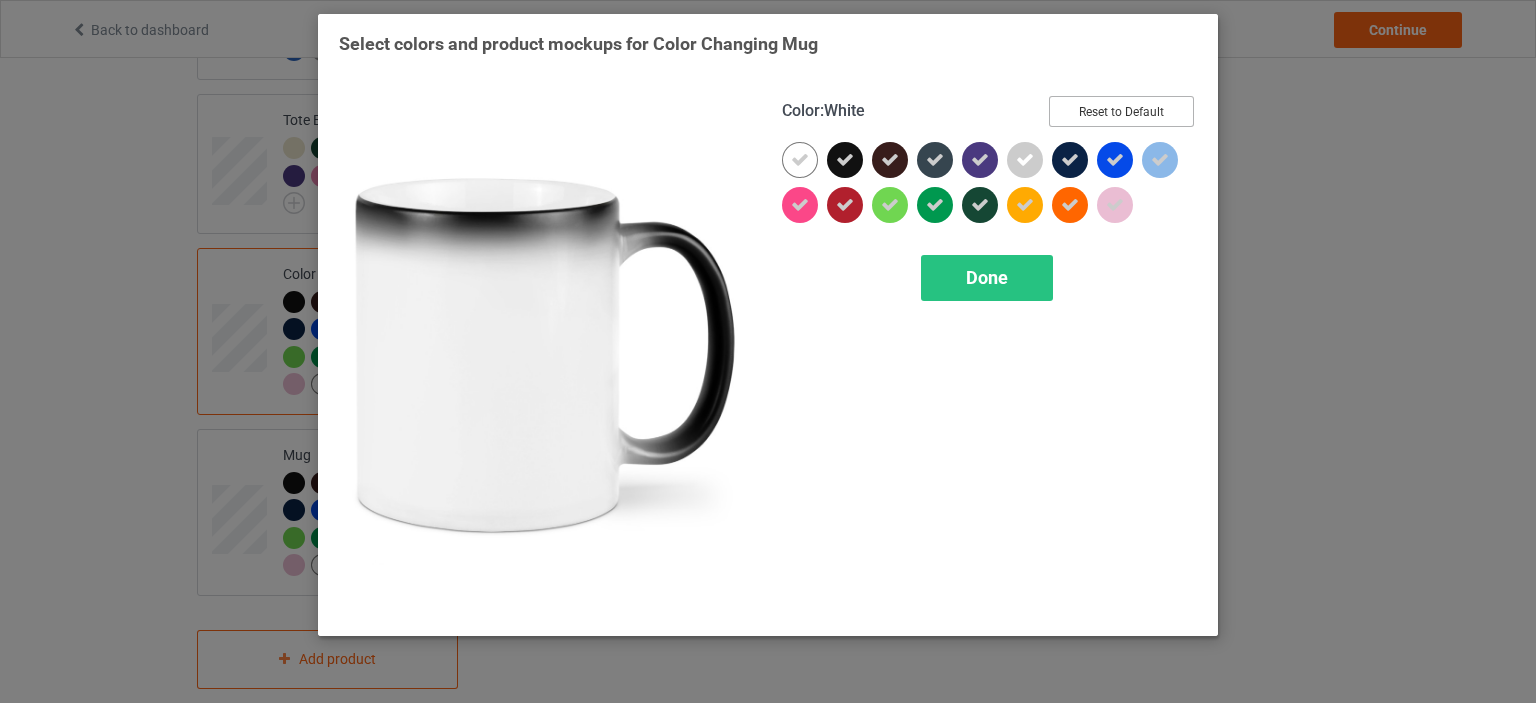 click on "Reset to Default" at bounding box center (1121, 111) 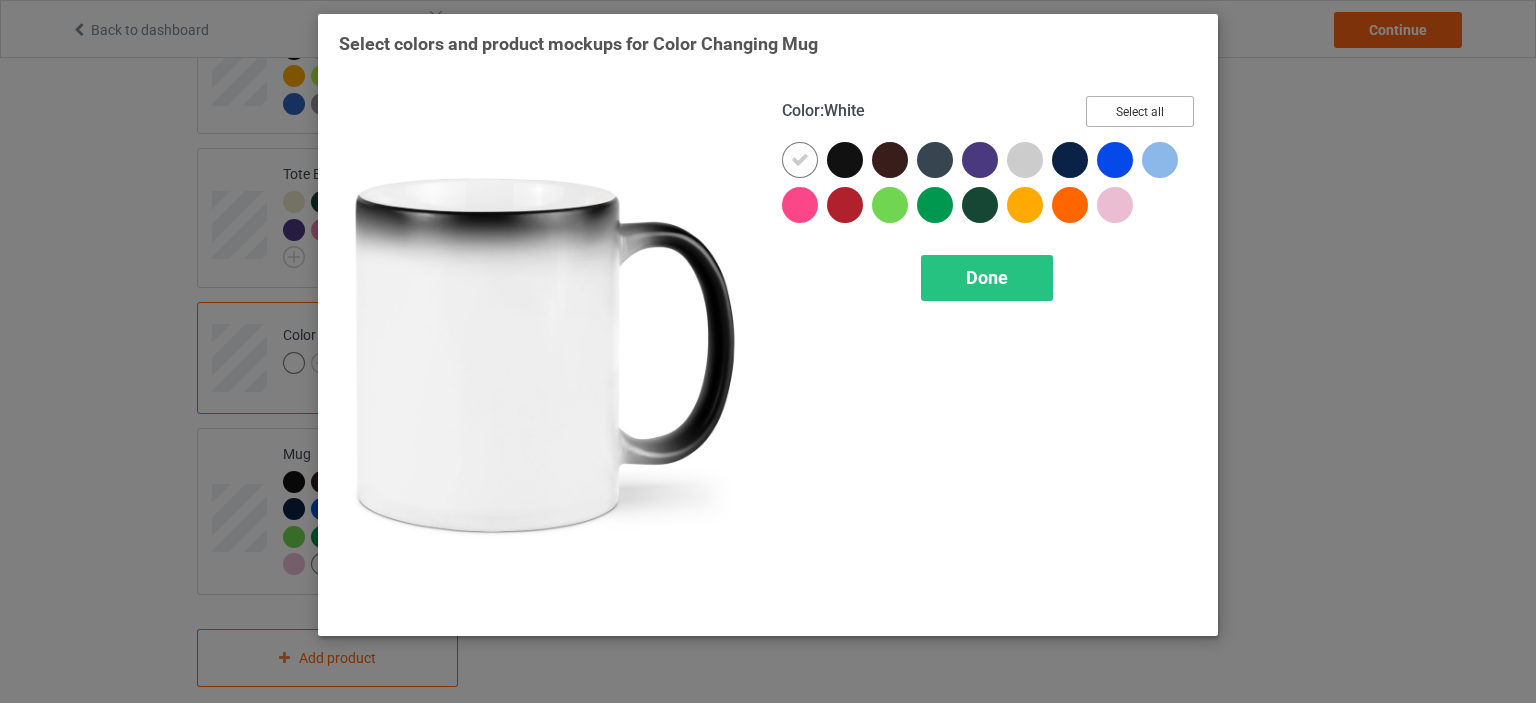 click on "Select all" at bounding box center (1140, 111) 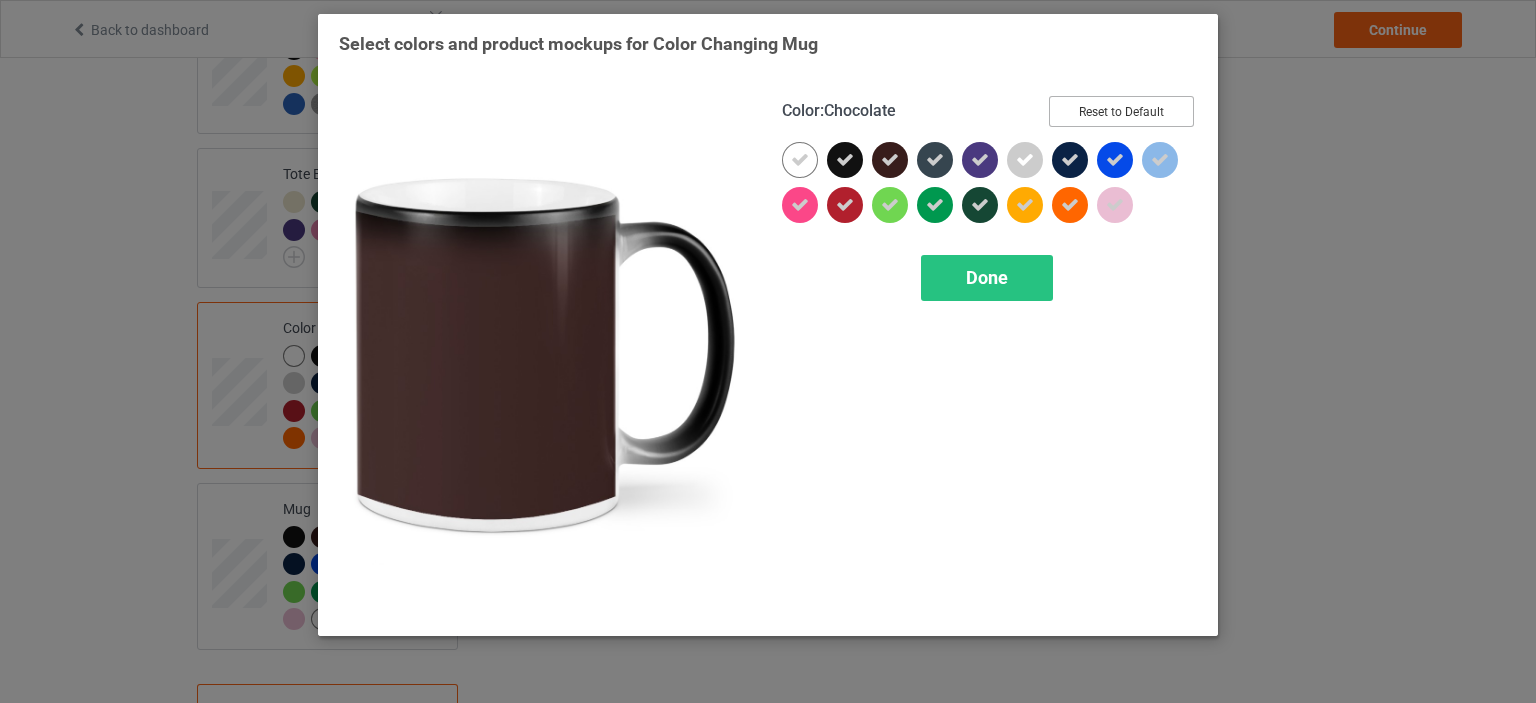 scroll, scrollTop: 1720, scrollLeft: 0, axis: vertical 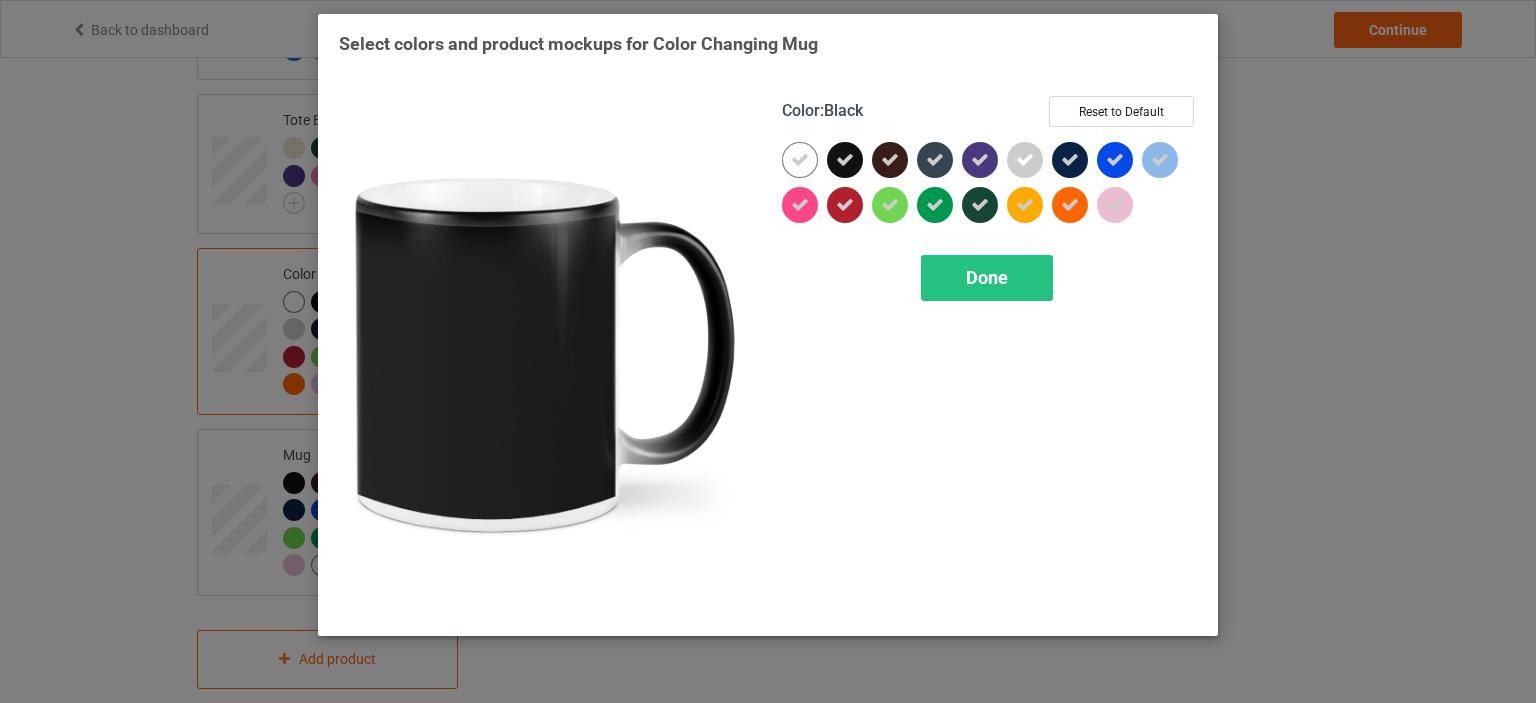 click at bounding box center (845, 160) 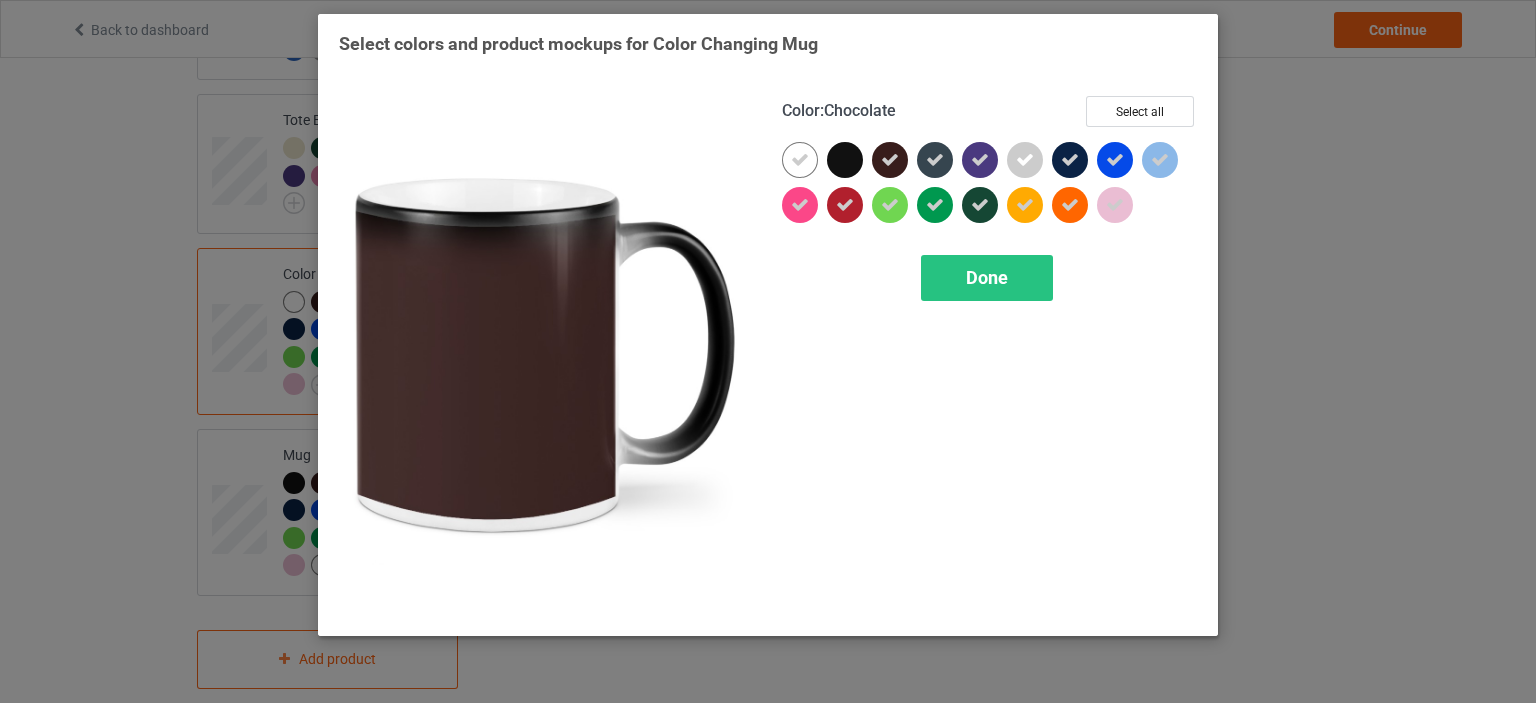 click at bounding box center [890, 160] 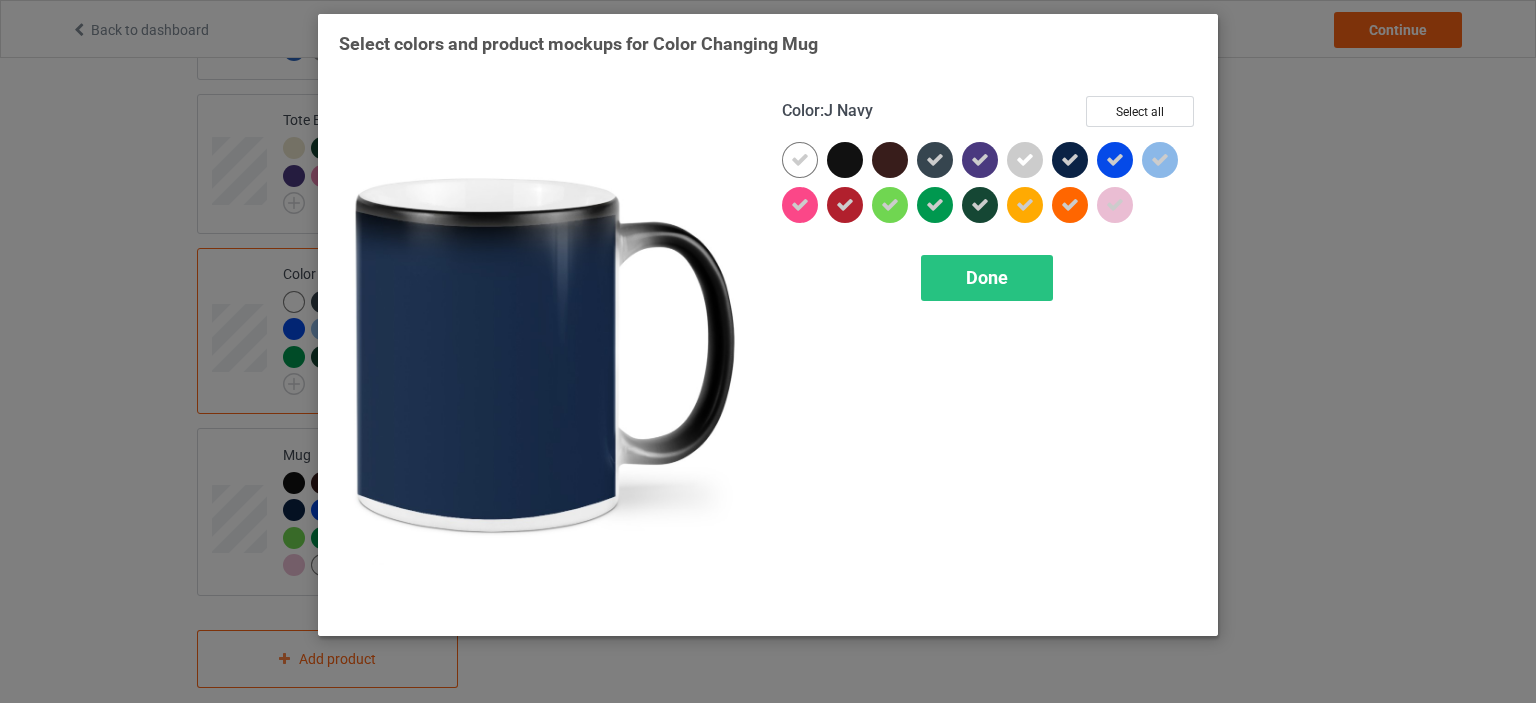 click at bounding box center (1070, 160) 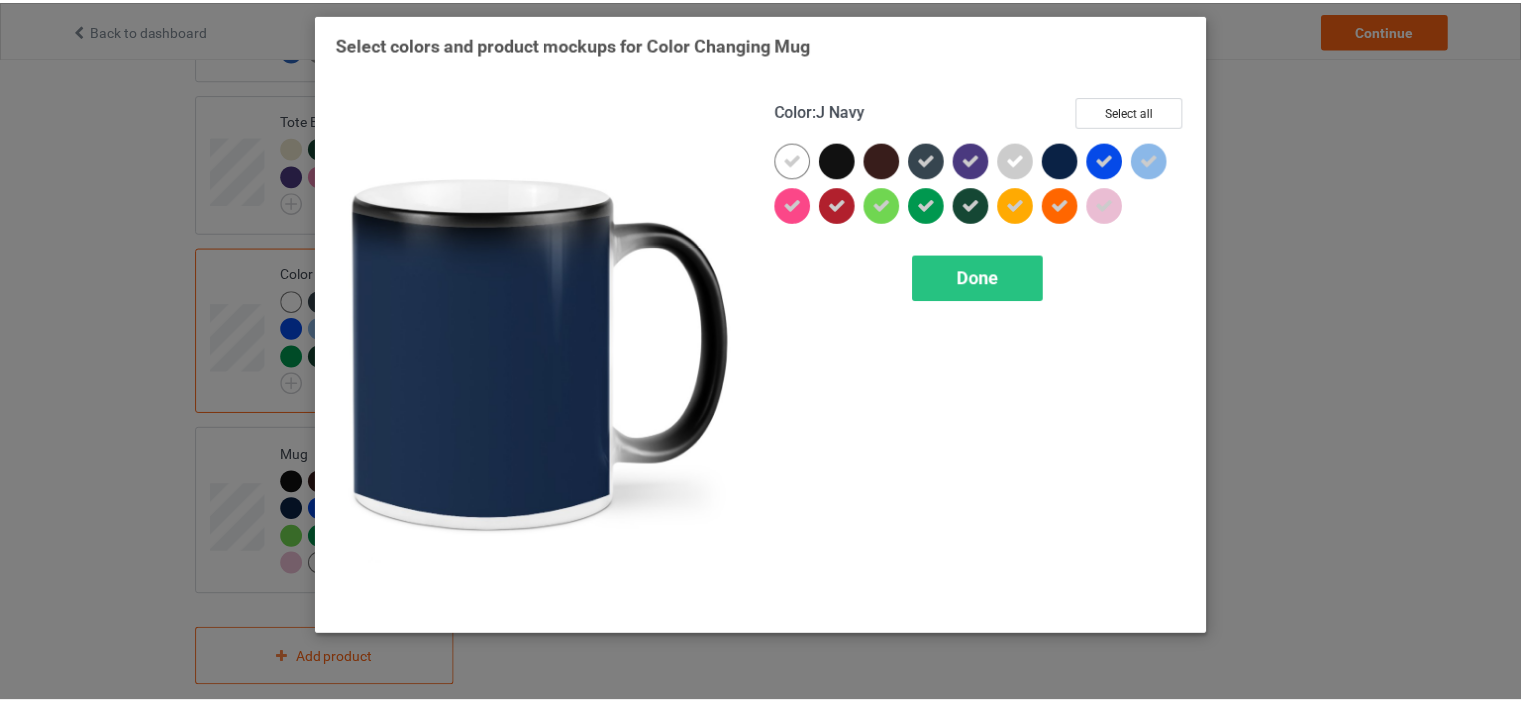 scroll, scrollTop: 1692, scrollLeft: 0, axis: vertical 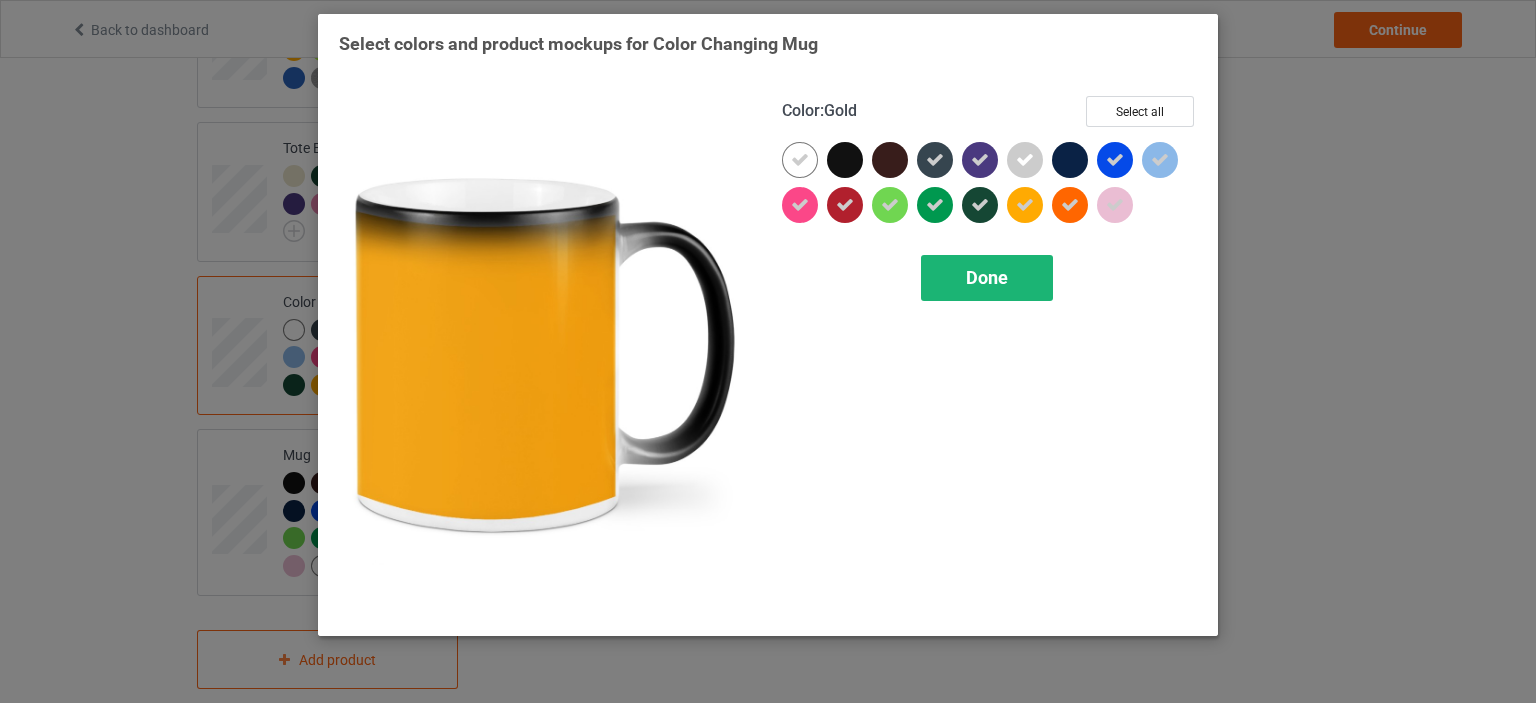 click on "Done" at bounding box center [987, 277] 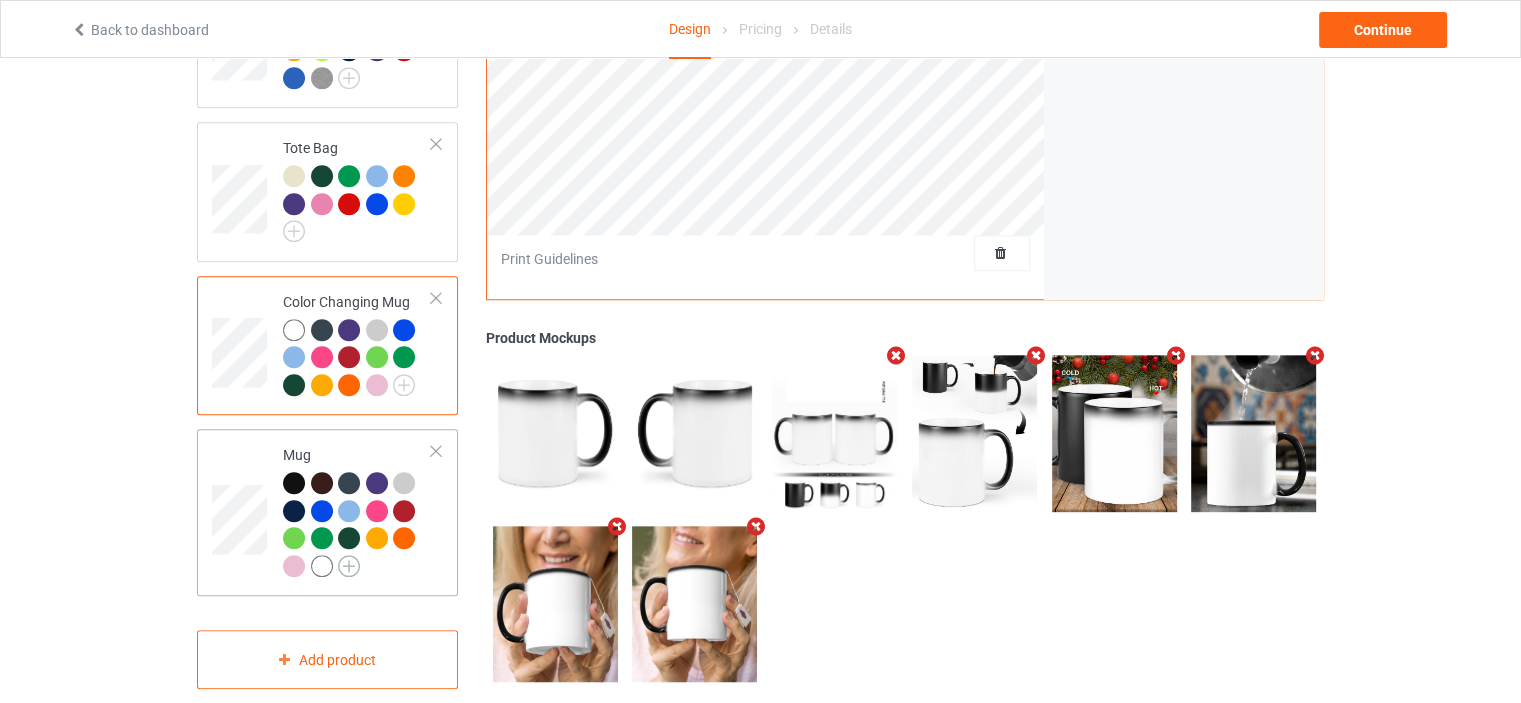 click at bounding box center (349, 566) 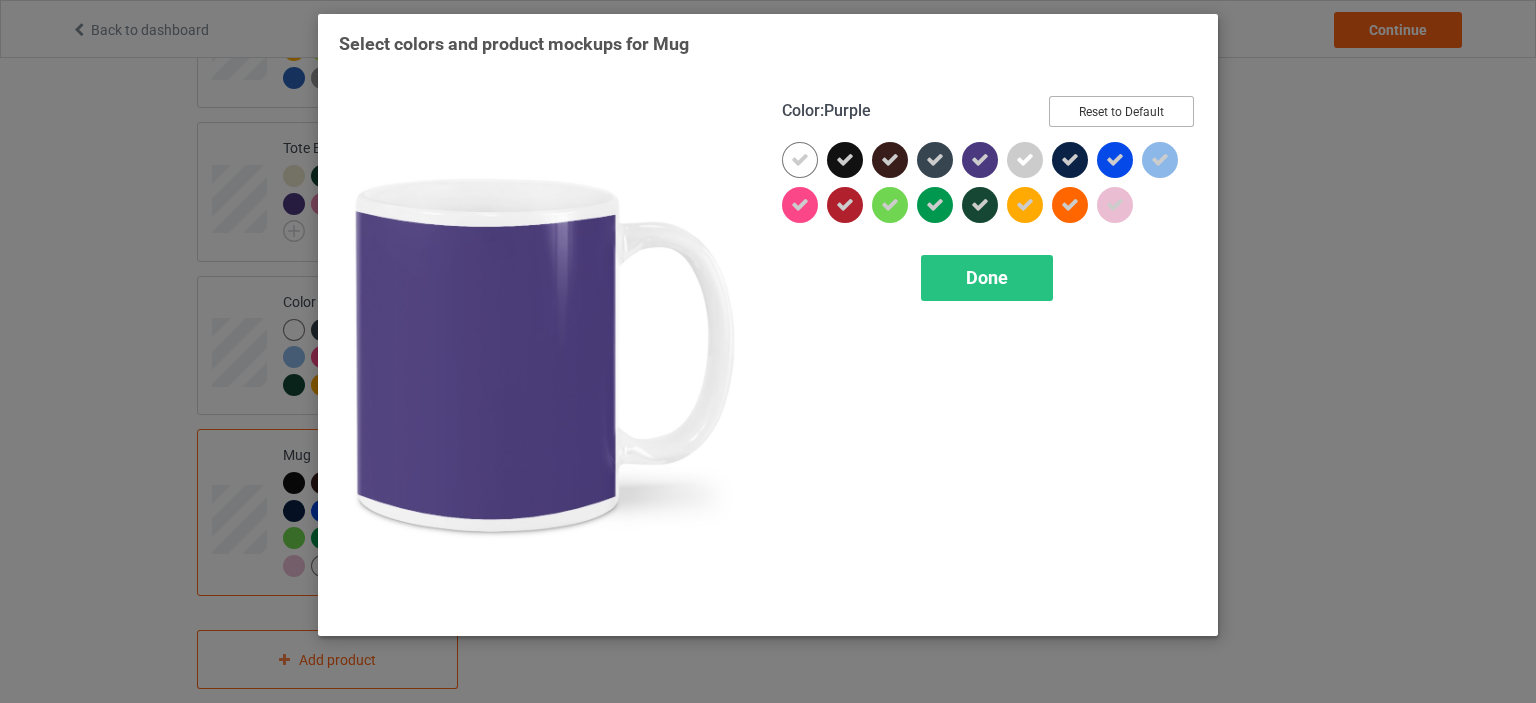 click on "Reset to Default" at bounding box center (1121, 111) 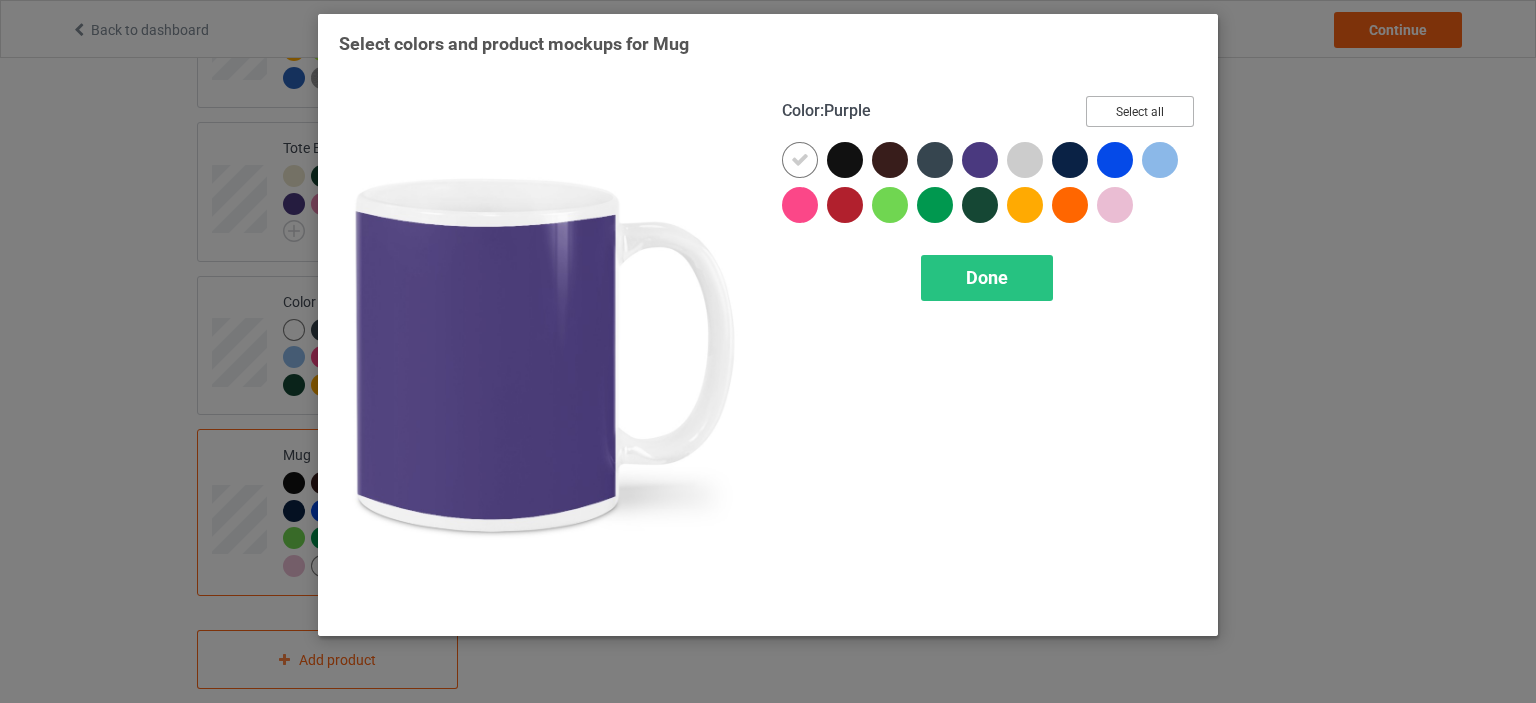 click on "Select all" at bounding box center (1140, 111) 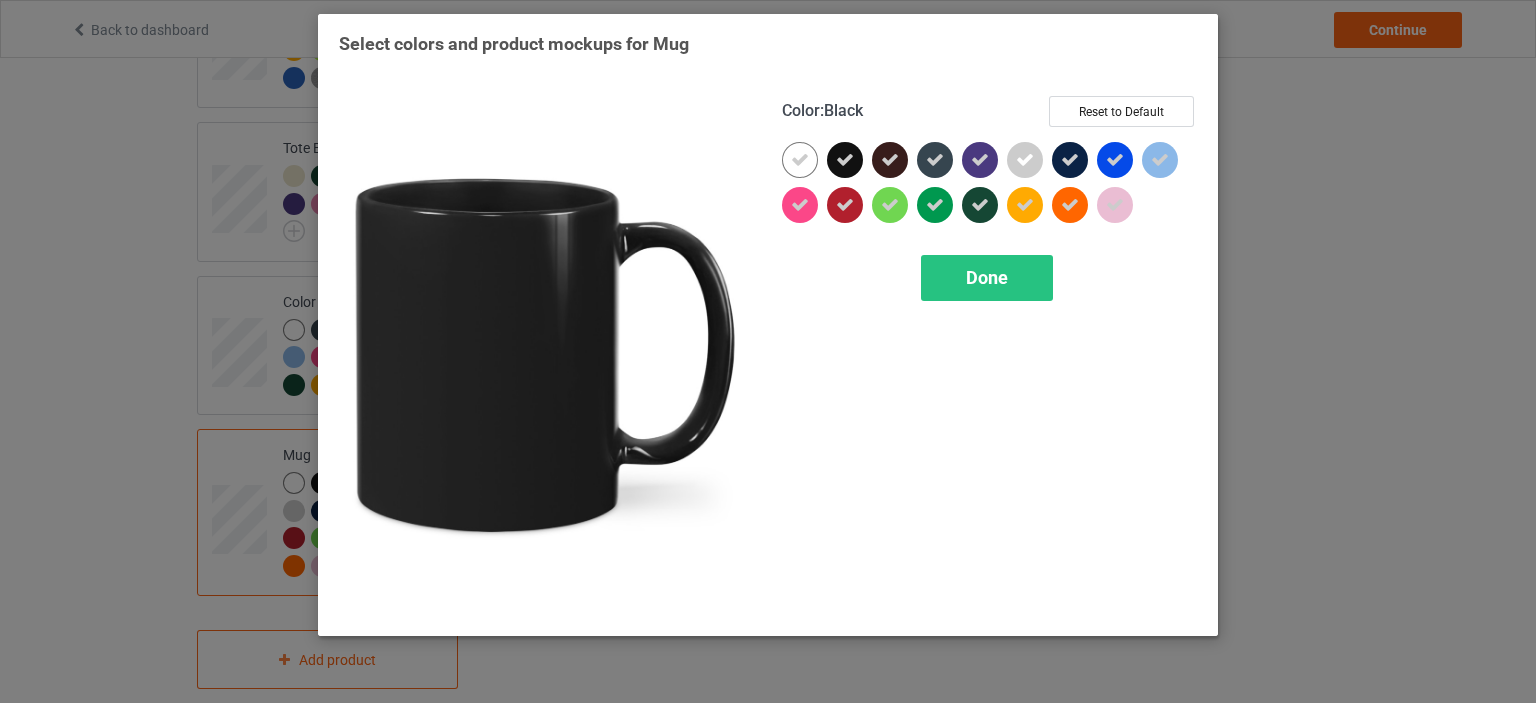 click at bounding box center (845, 160) 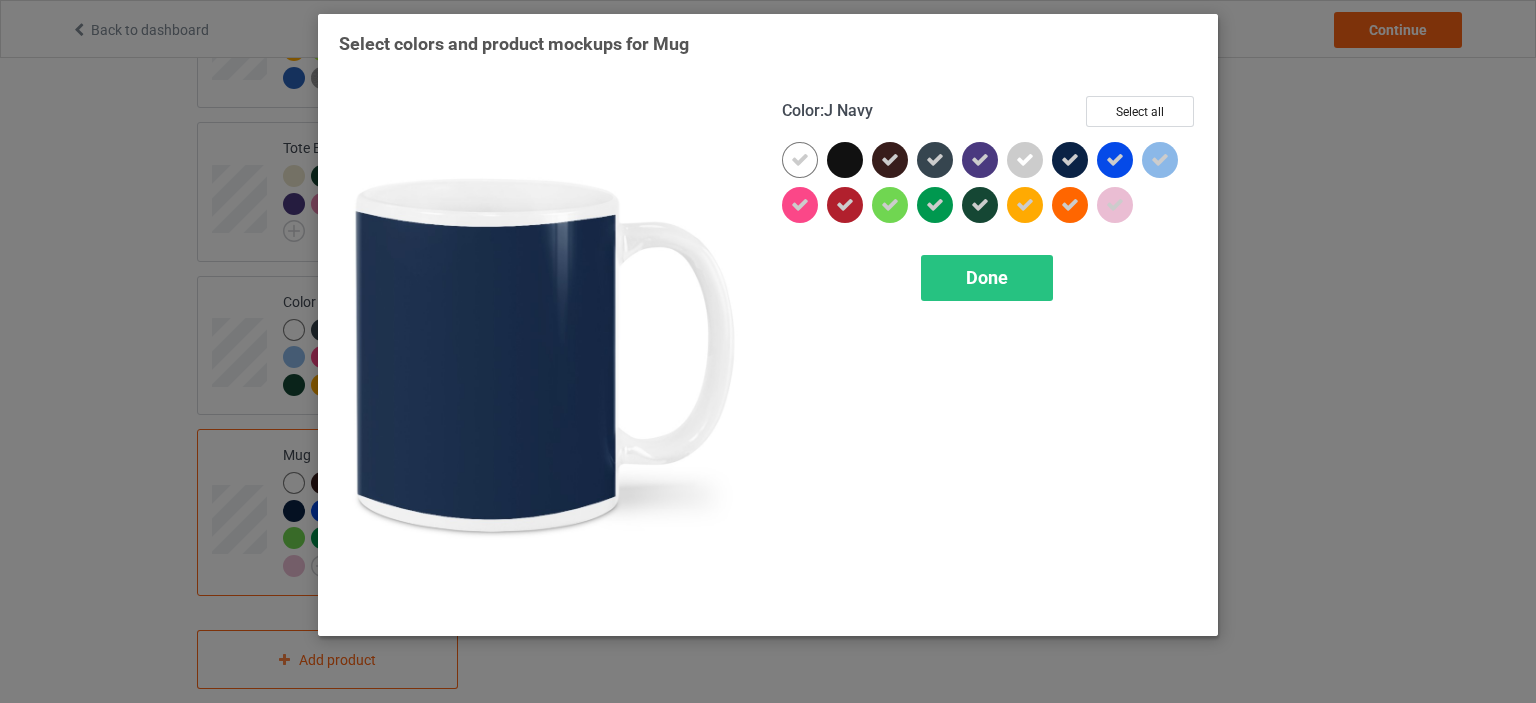 click at bounding box center [1074, 164] 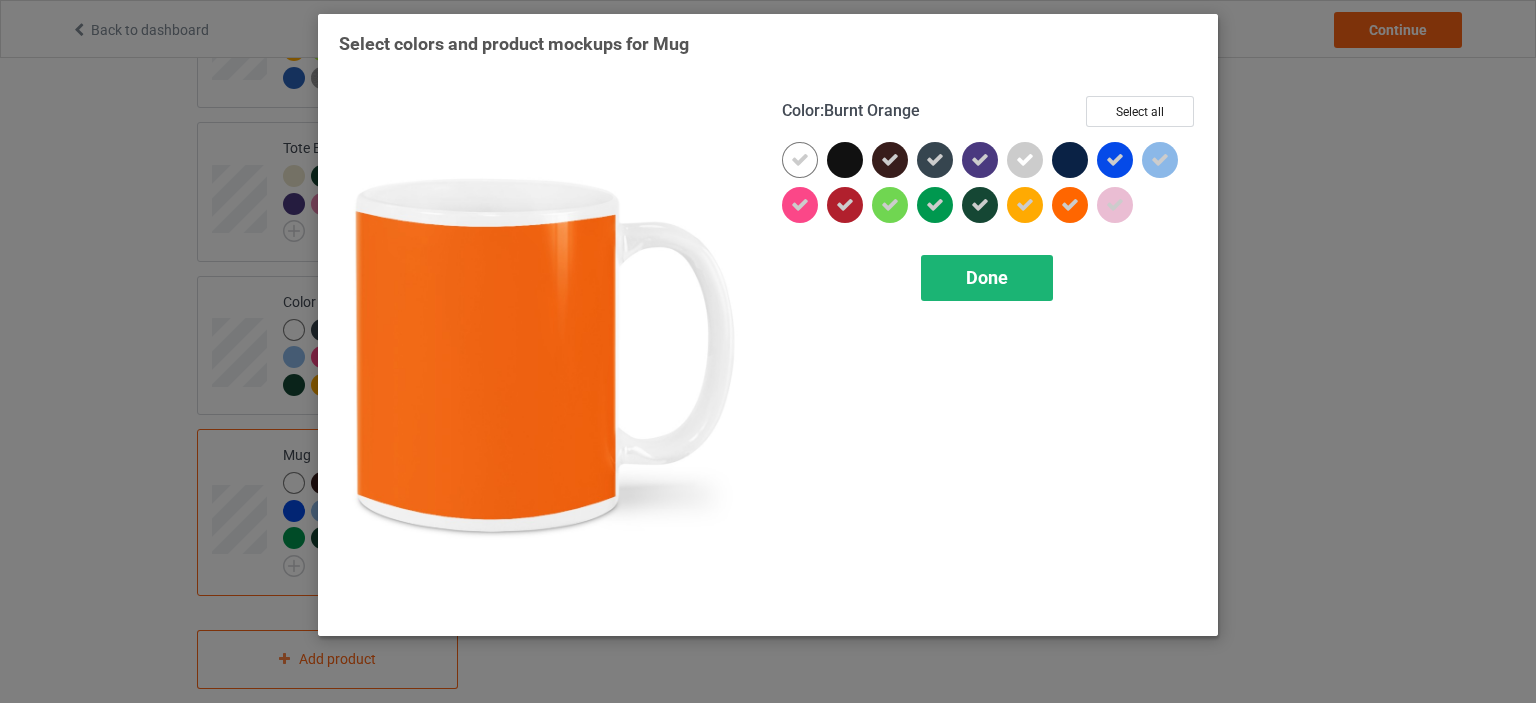 click on "Done" at bounding box center [987, 278] 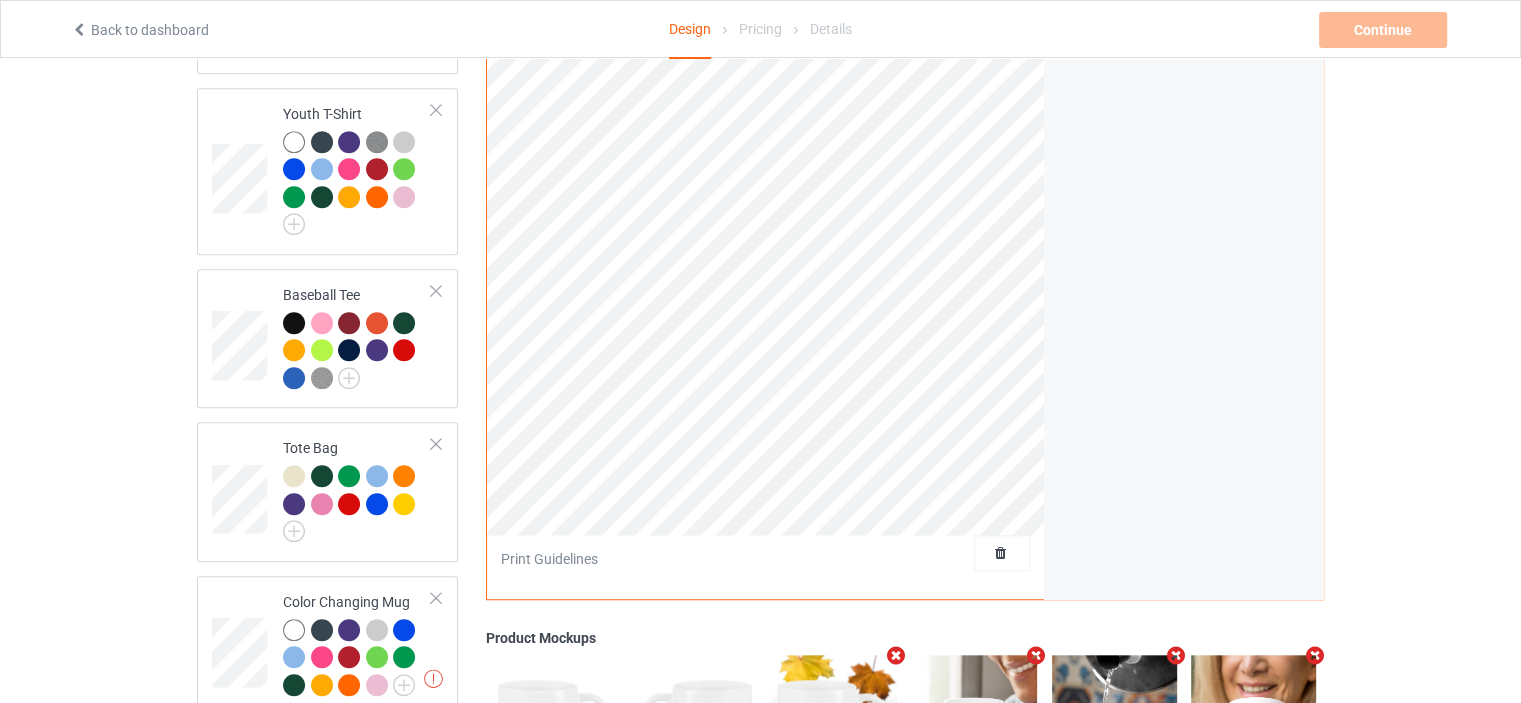 scroll, scrollTop: 1292, scrollLeft: 0, axis: vertical 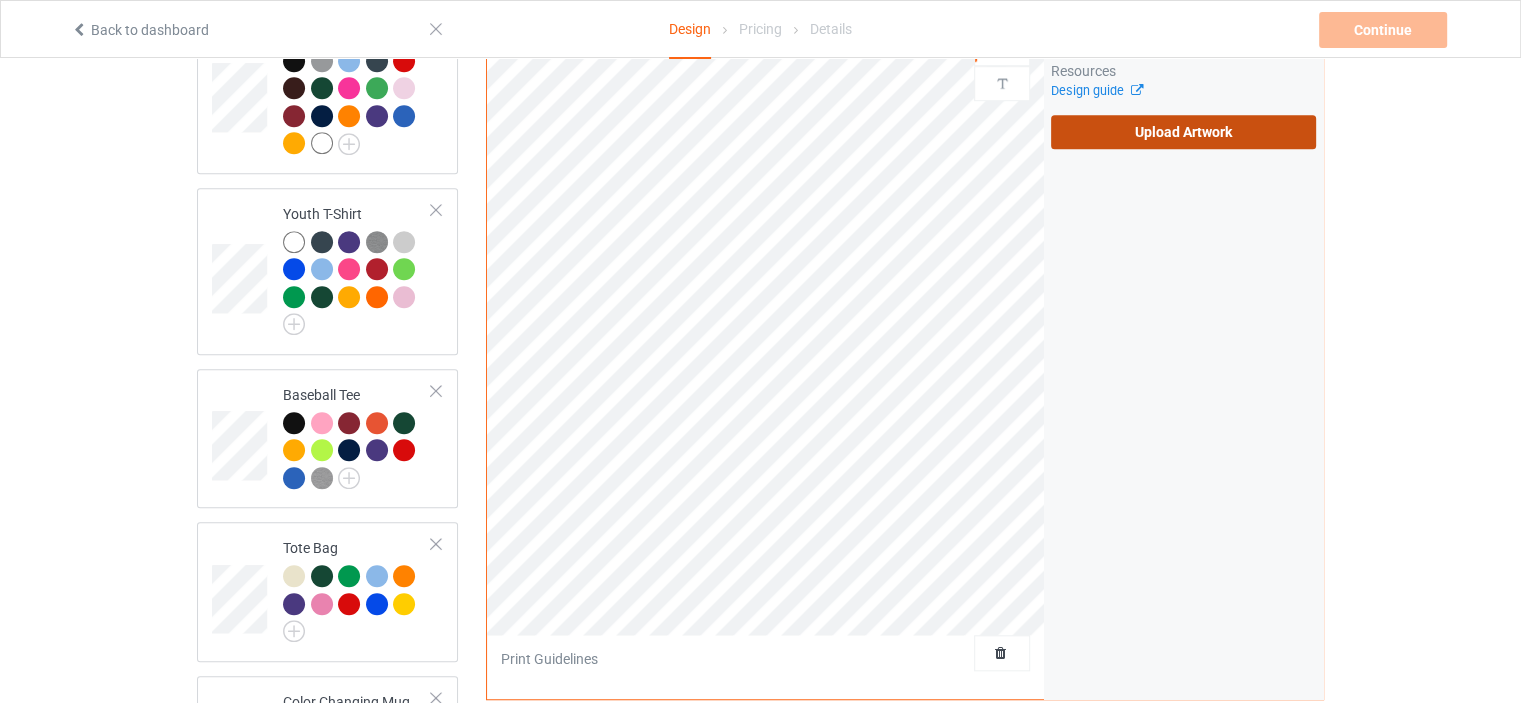 click on "Upload Artwork" at bounding box center [1183, 132] 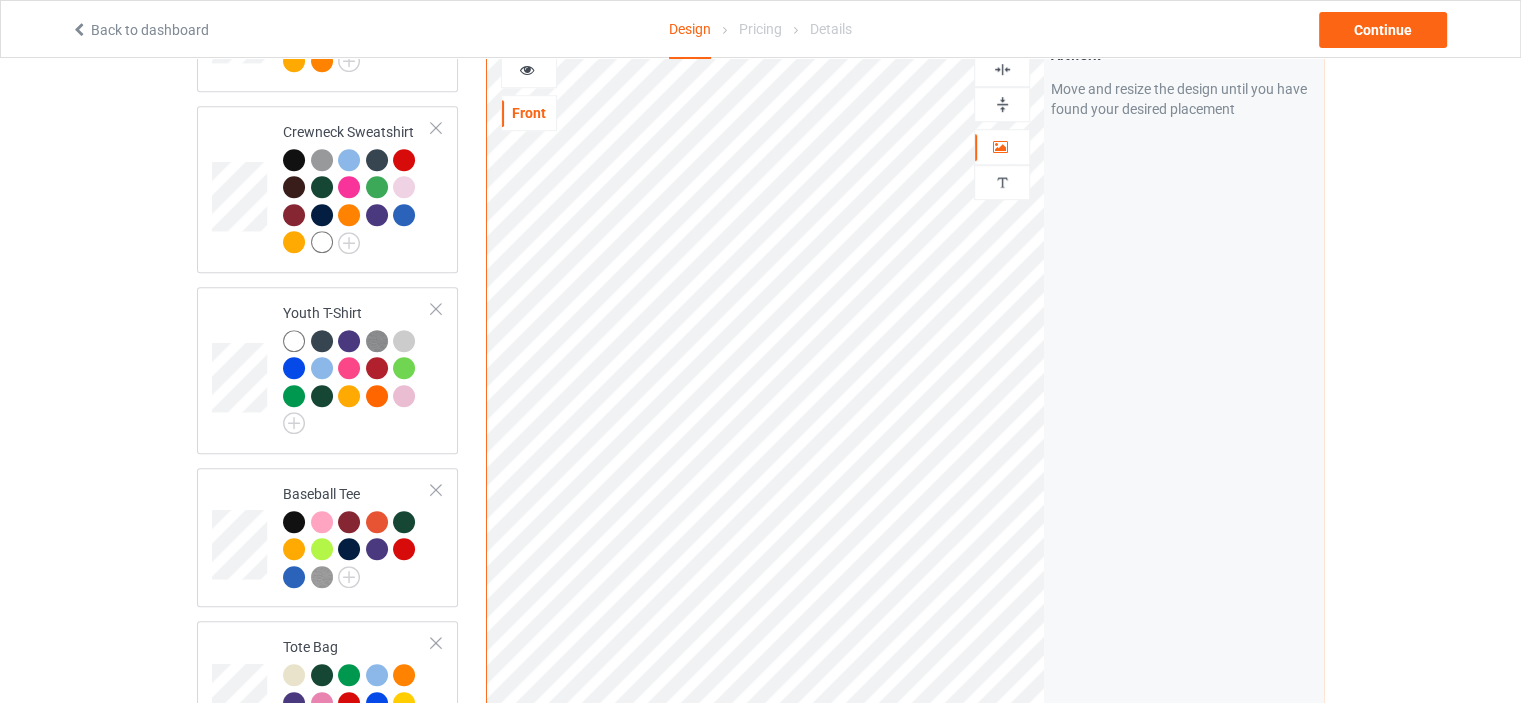 scroll, scrollTop: 1092, scrollLeft: 0, axis: vertical 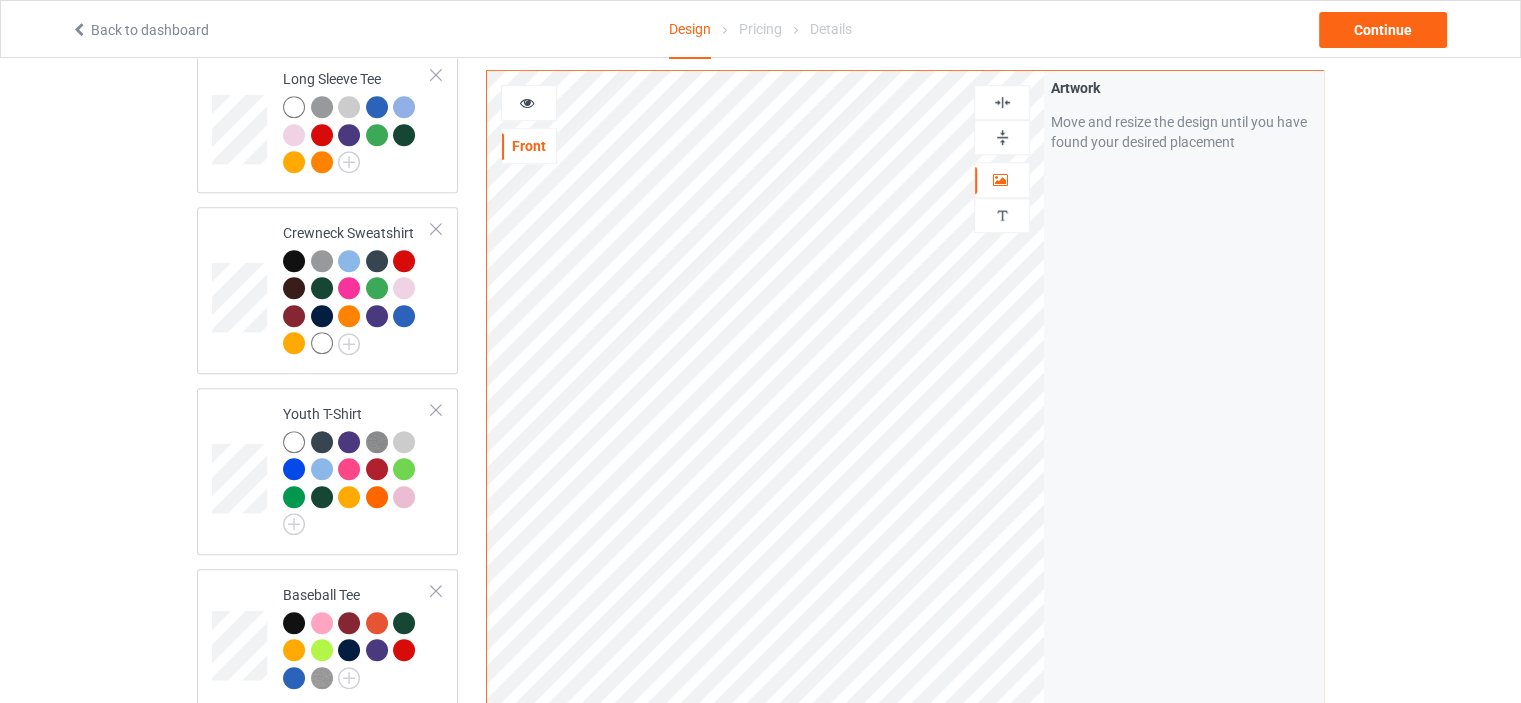 click at bounding box center [1002, 102] 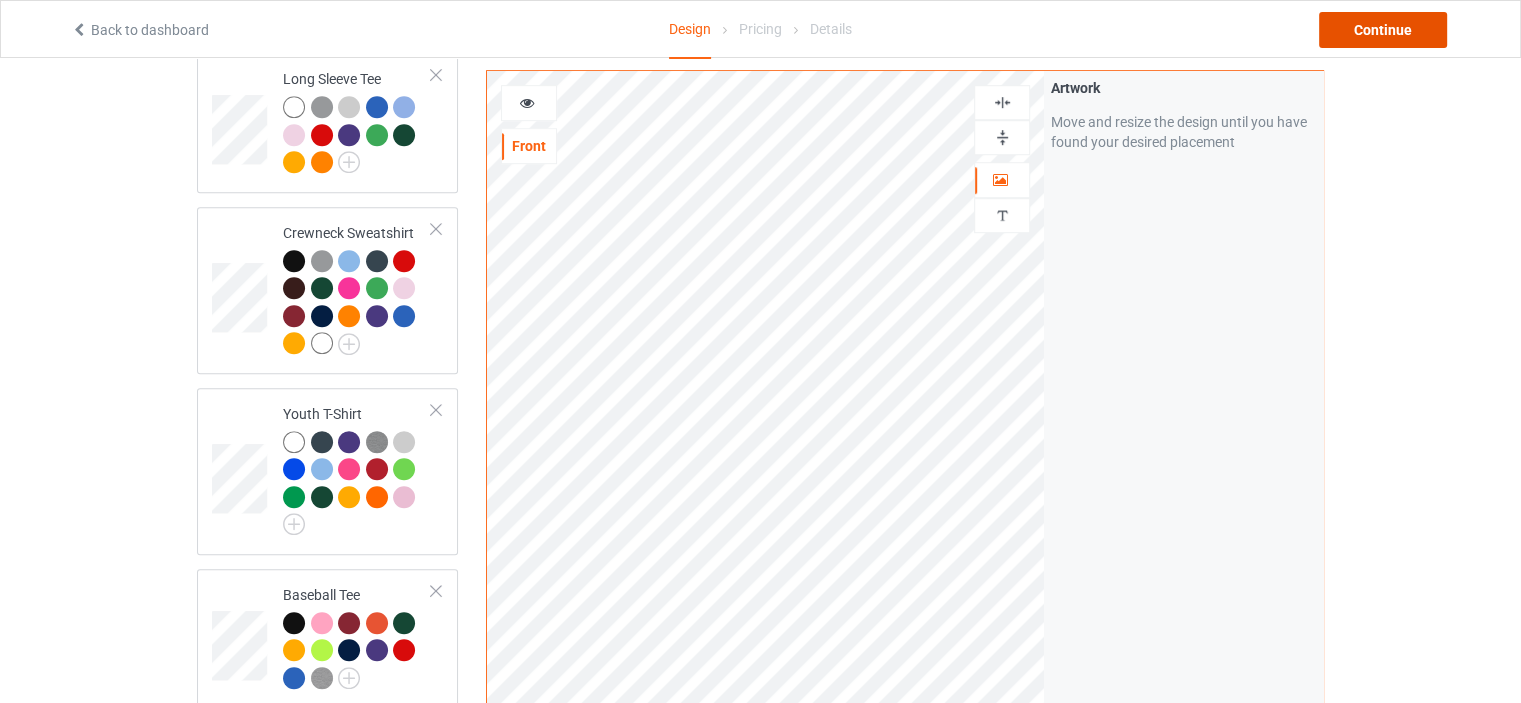click on "Continue" at bounding box center [1383, 30] 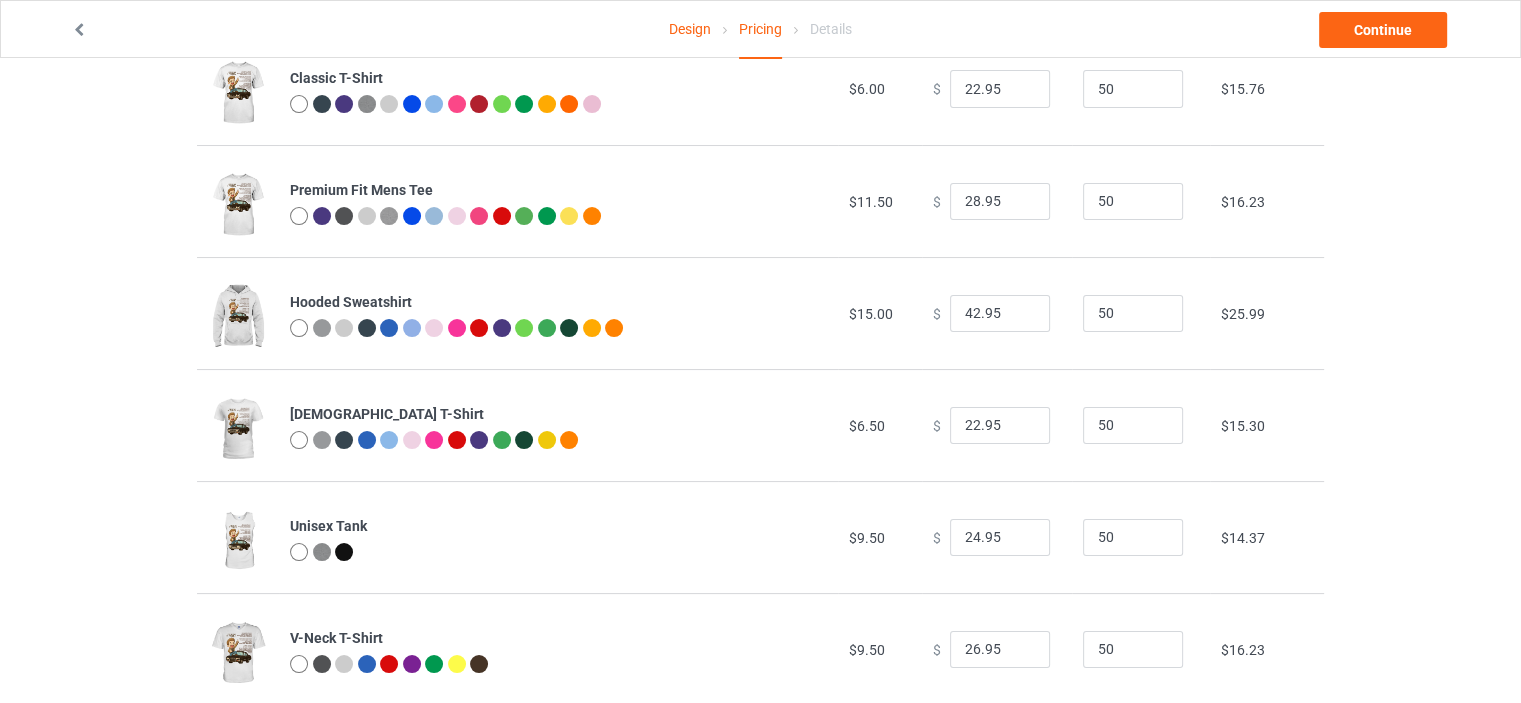 scroll, scrollTop: 200, scrollLeft: 0, axis: vertical 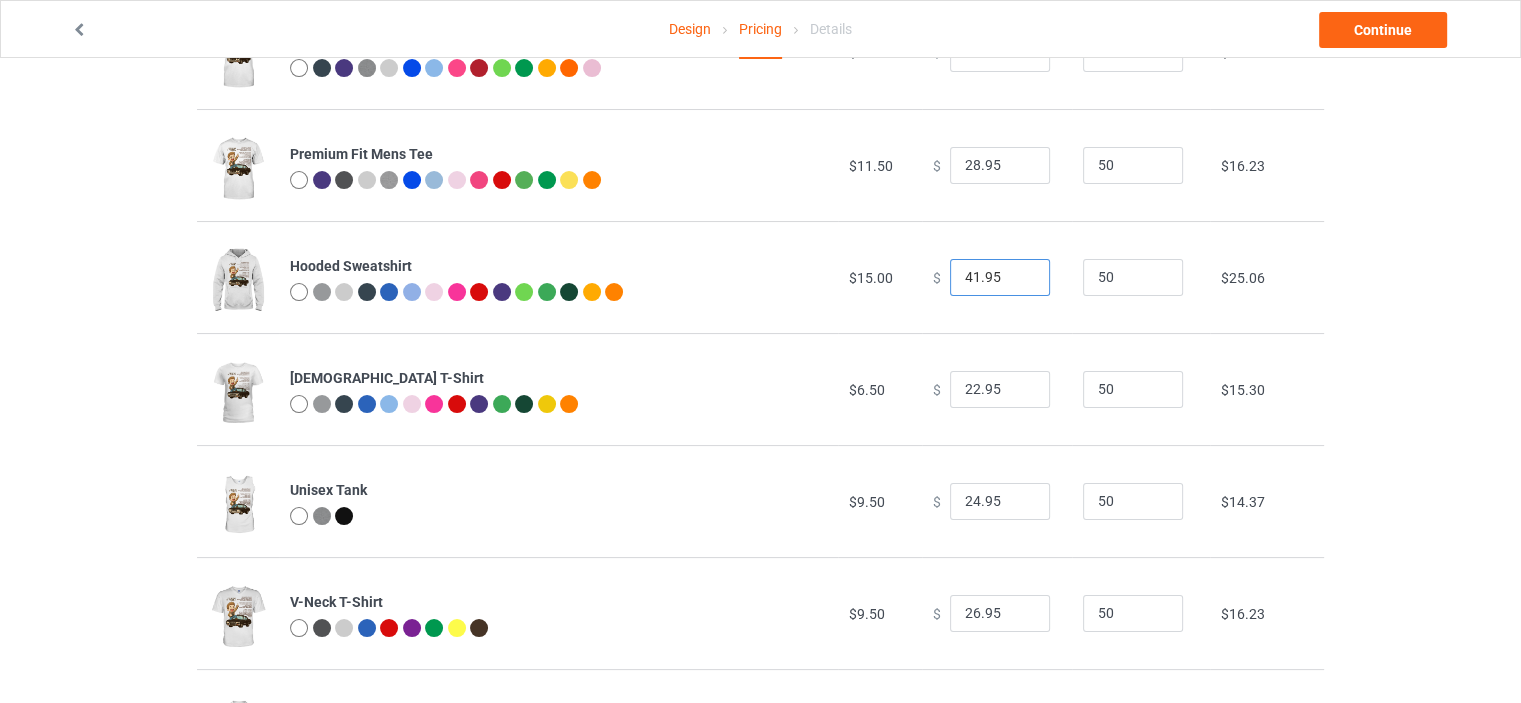 click on "41.95" at bounding box center (1000, 278) 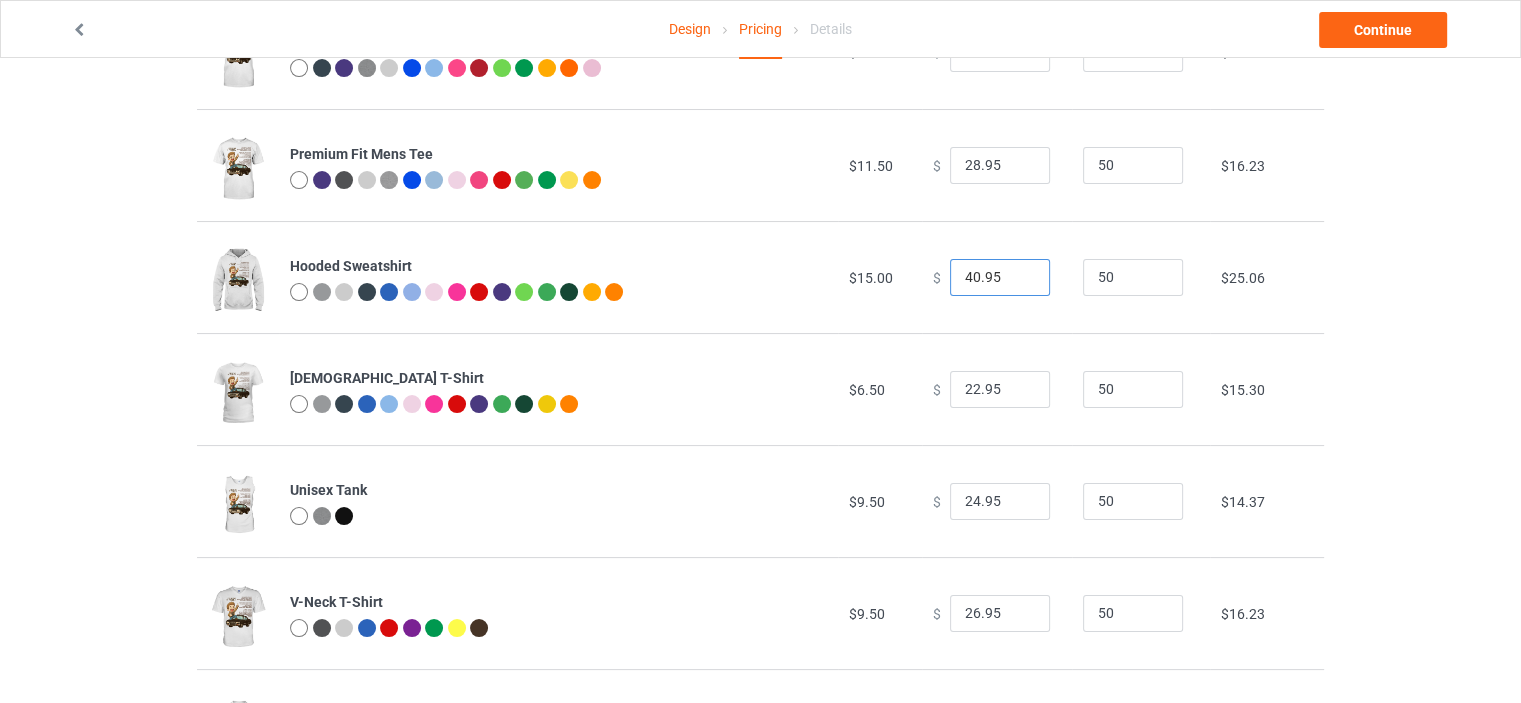 click on "40.95" at bounding box center [1000, 278] 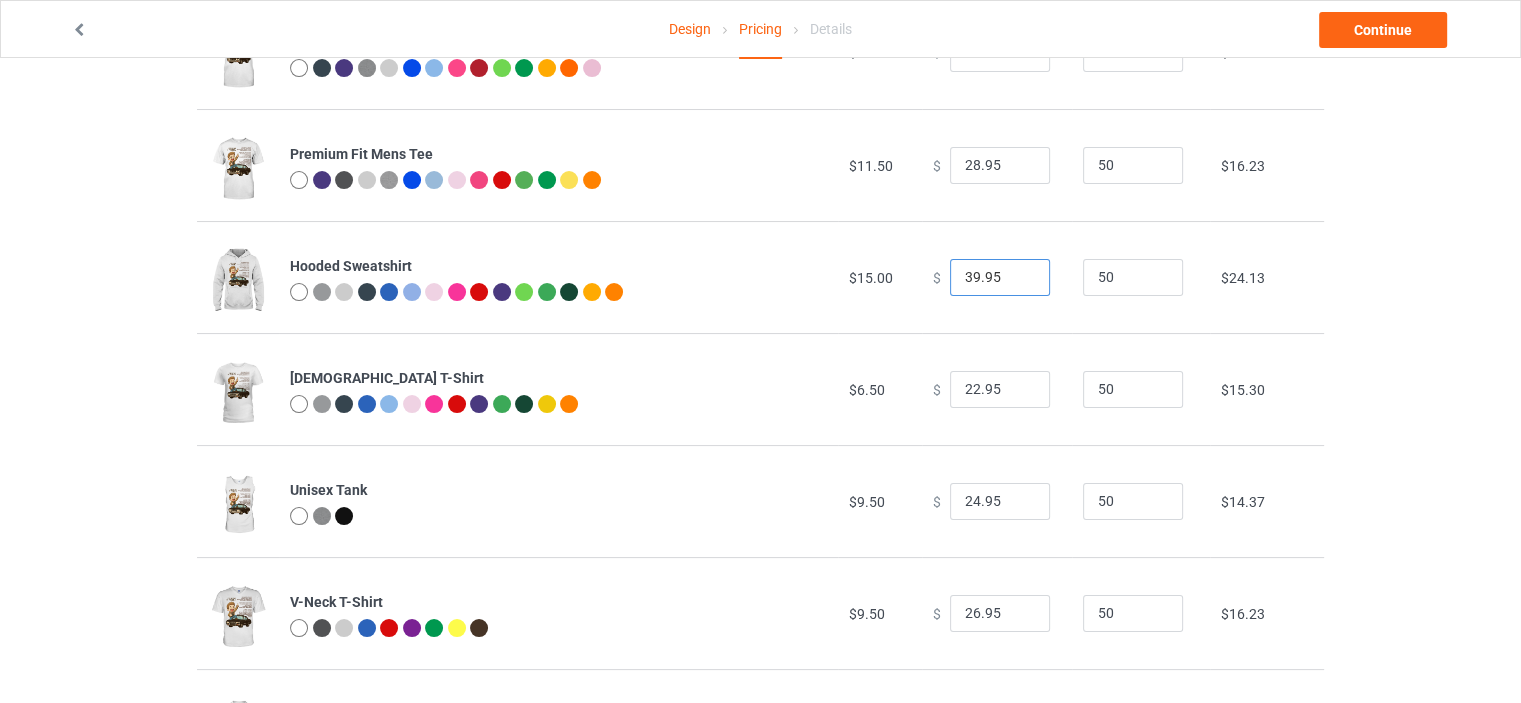 type on "39.95" 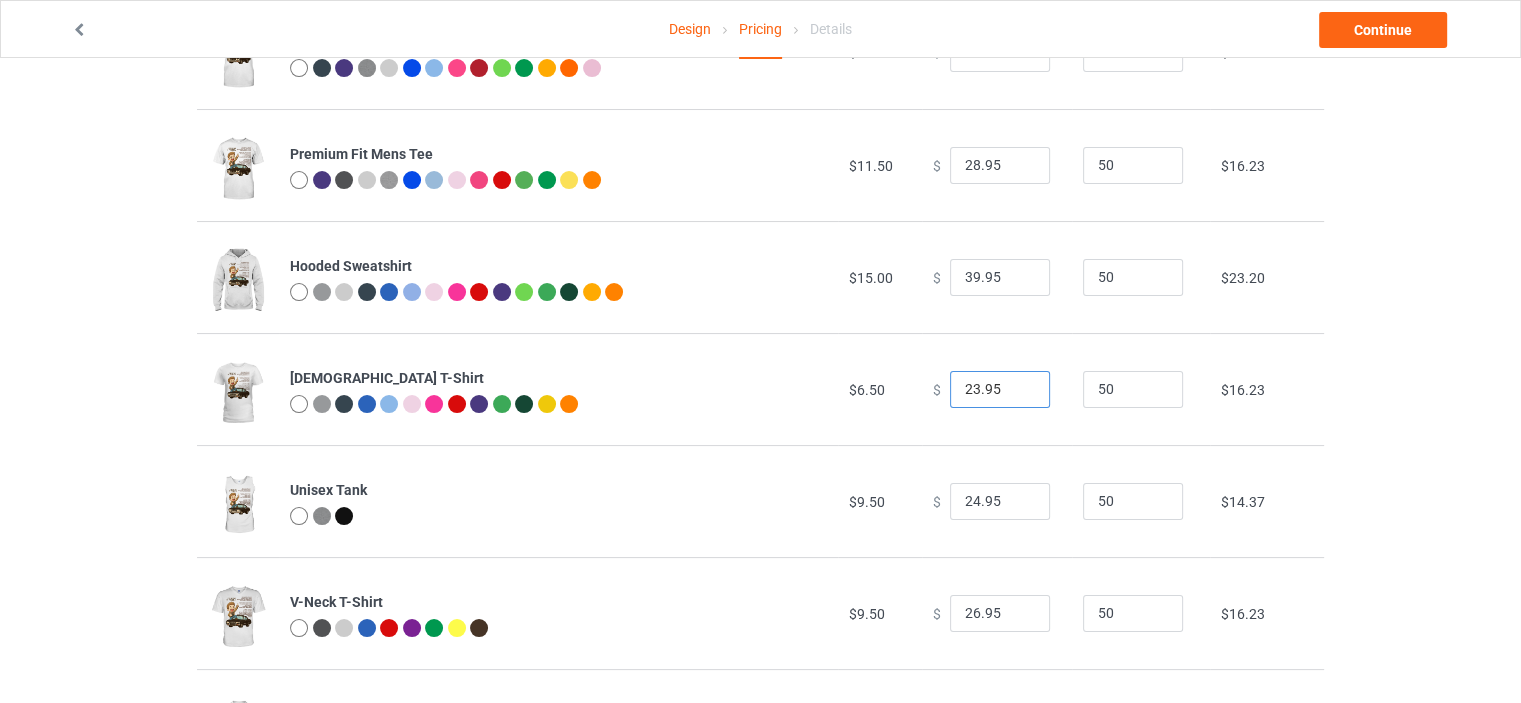 type on "23.95" 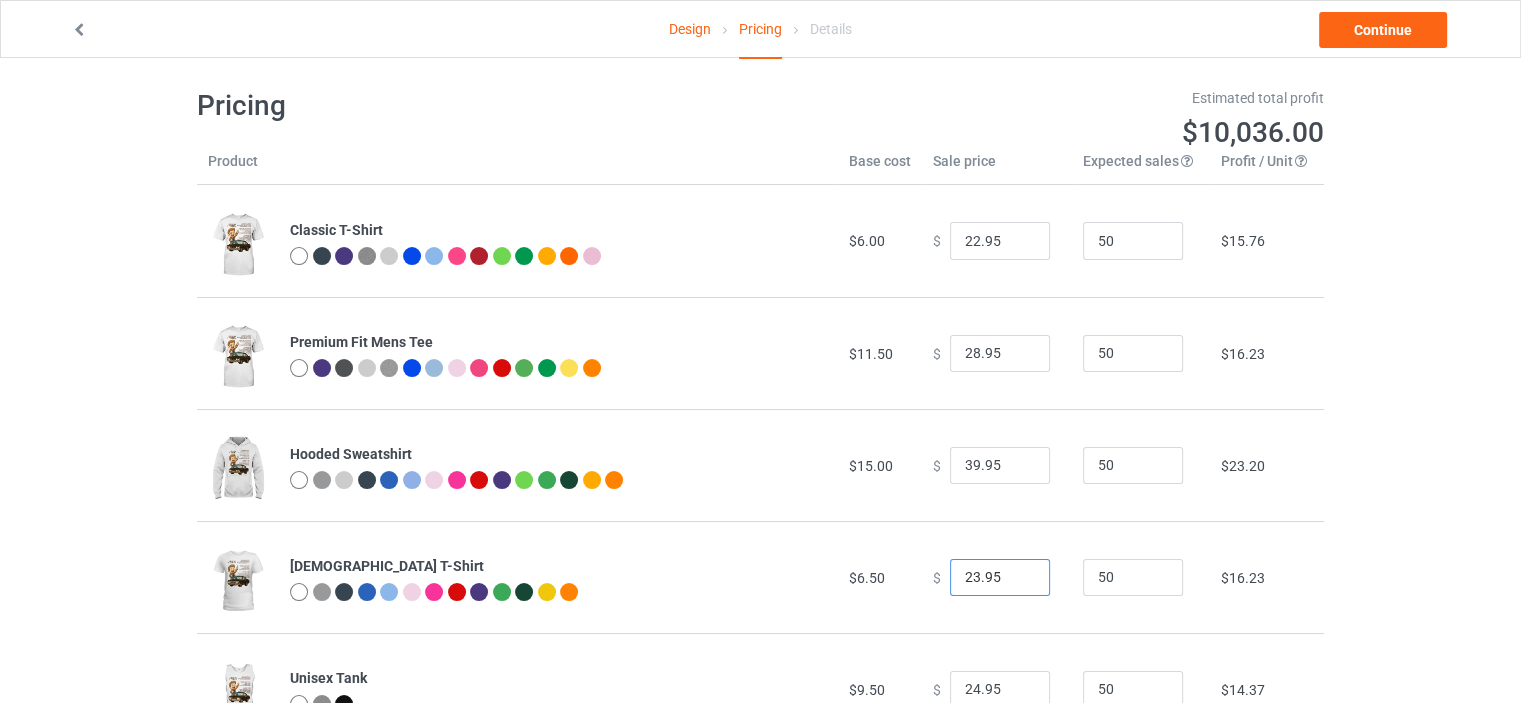 scroll, scrollTop: 0, scrollLeft: 0, axis: both 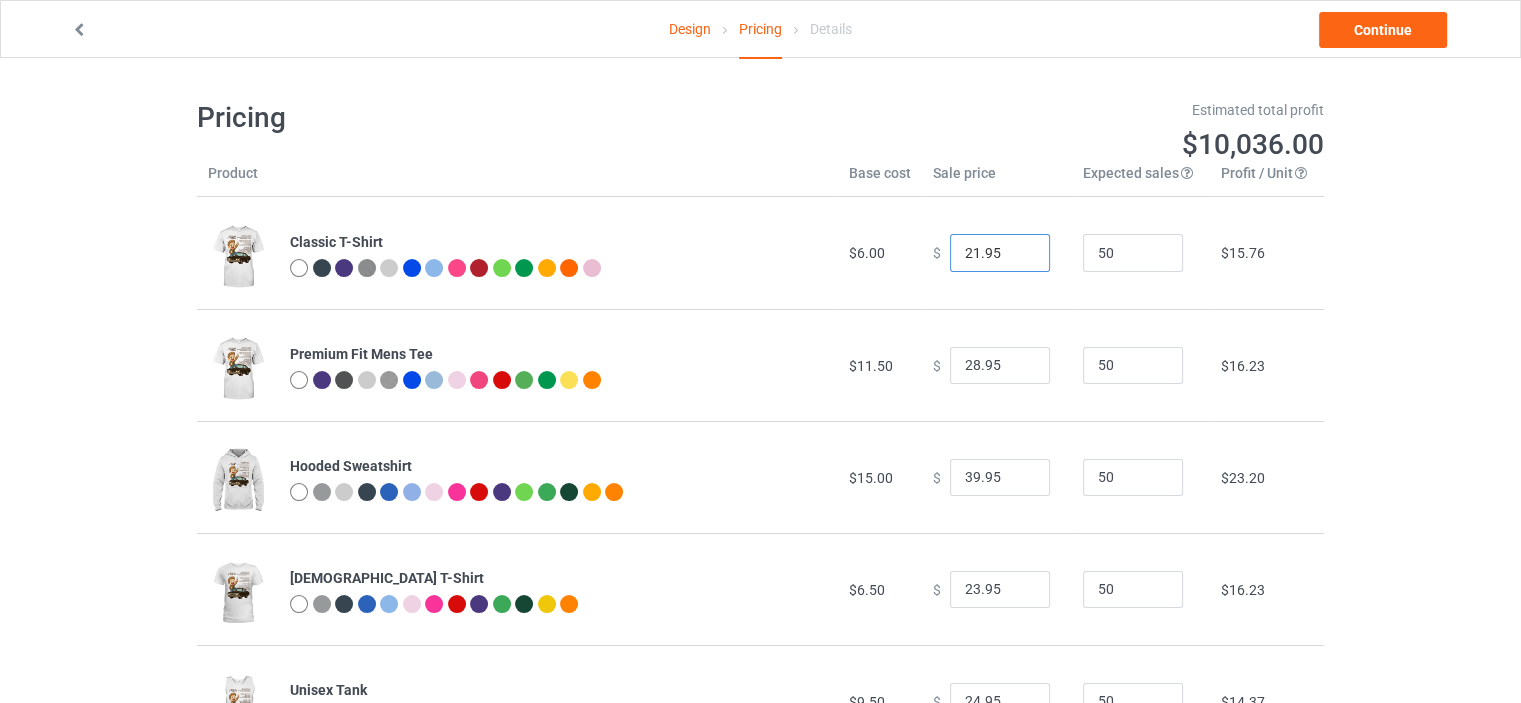click on "21.95" at bounding box center [1000, 253] 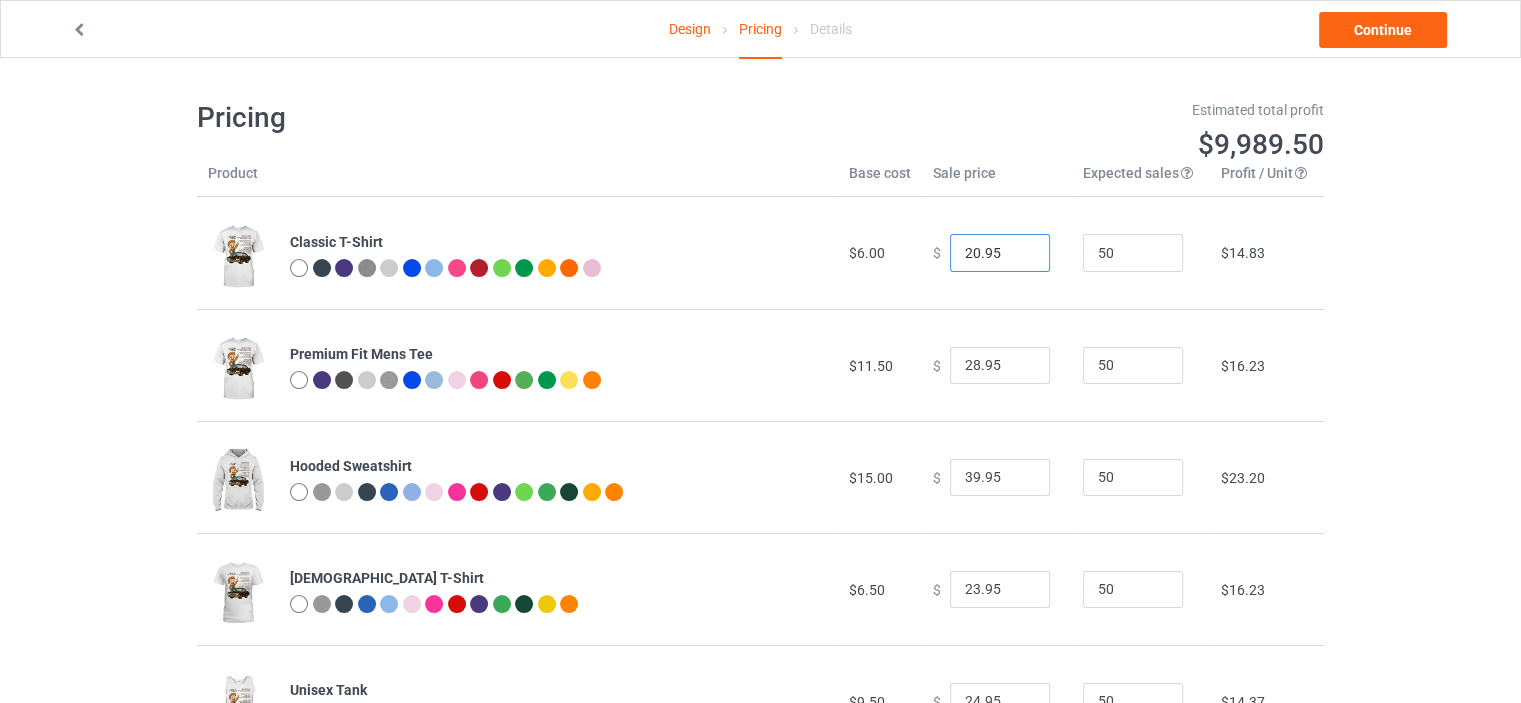 click on "20.95" at bounding box center [1000, 253] 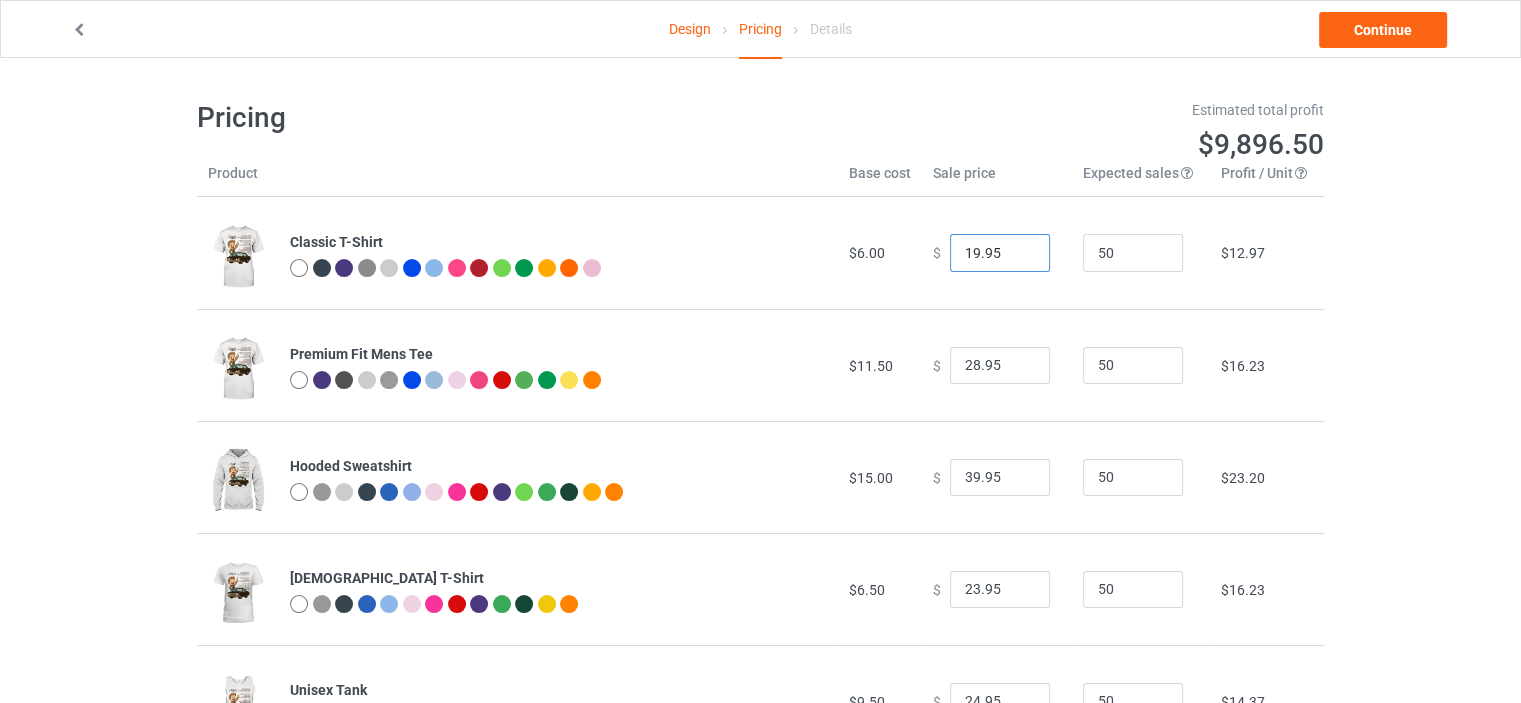 type on "19.95" 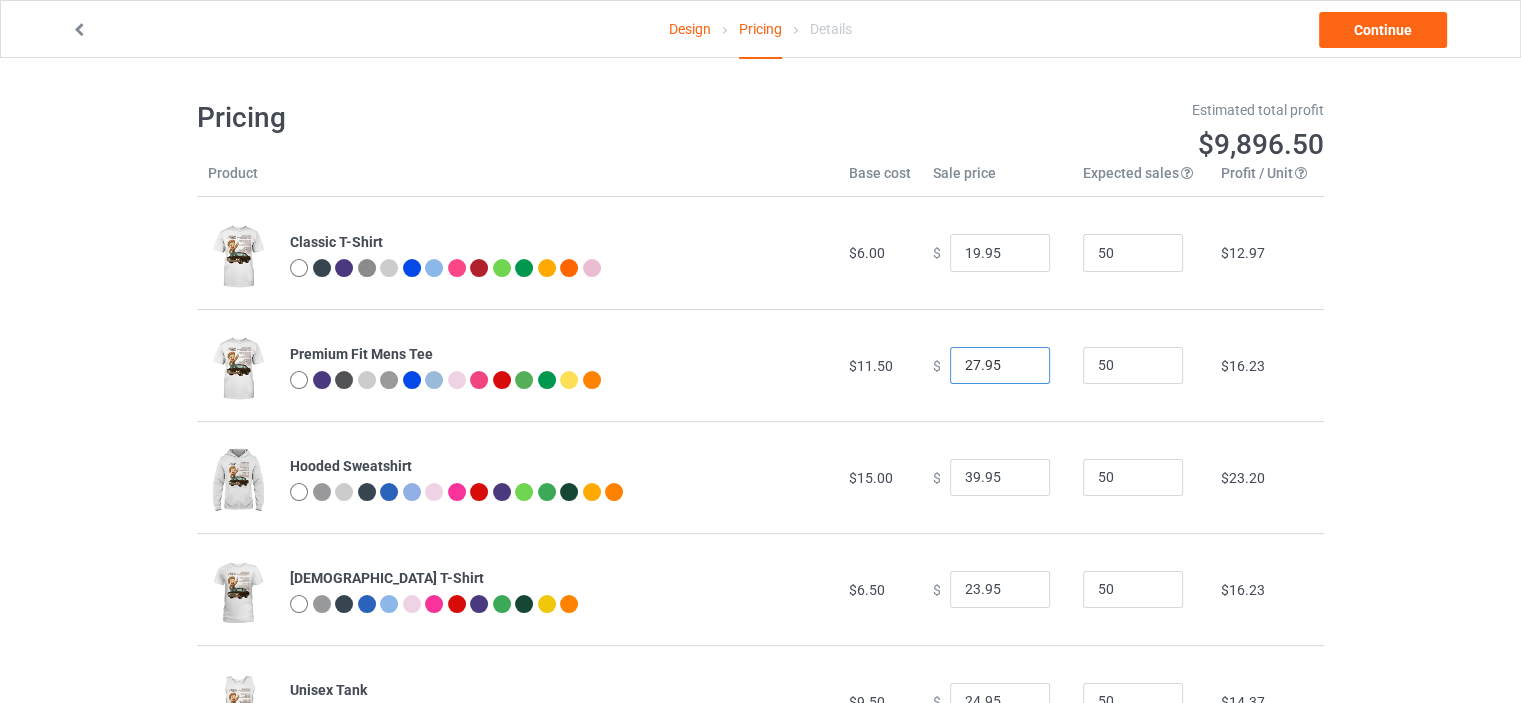 type on "27.95" 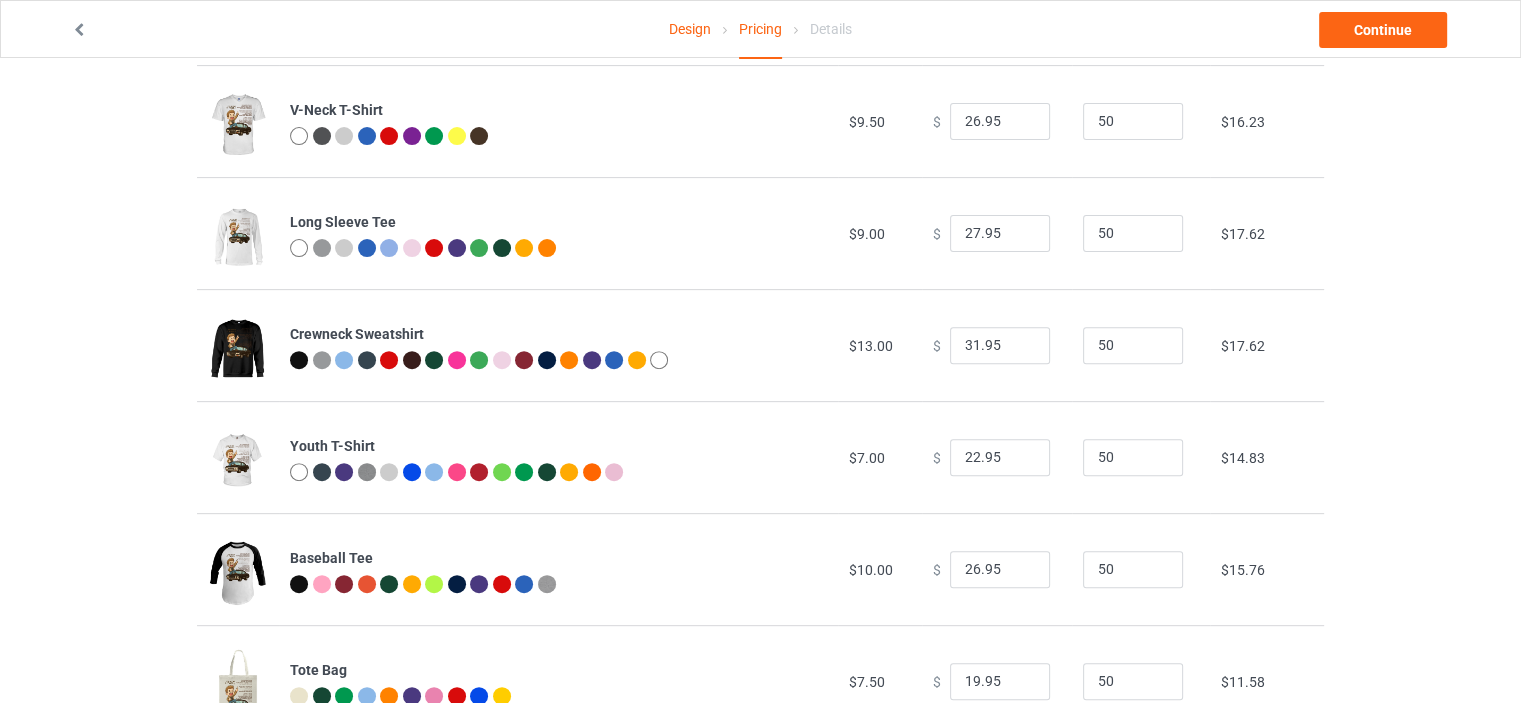 scroll, scrollTop: 700, scrollLeft: 0, axis: vertical 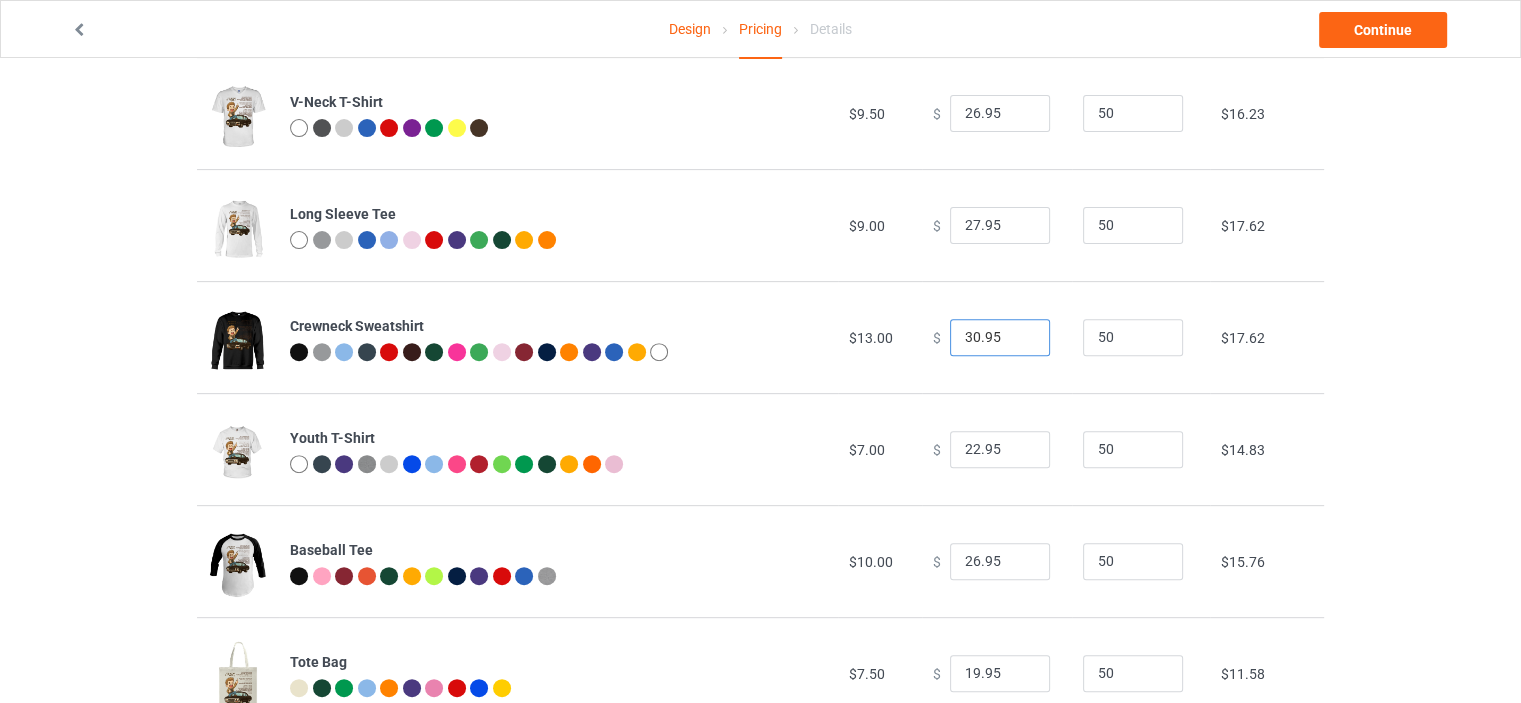 click on "30.95" at bounding box center [1000, 338] 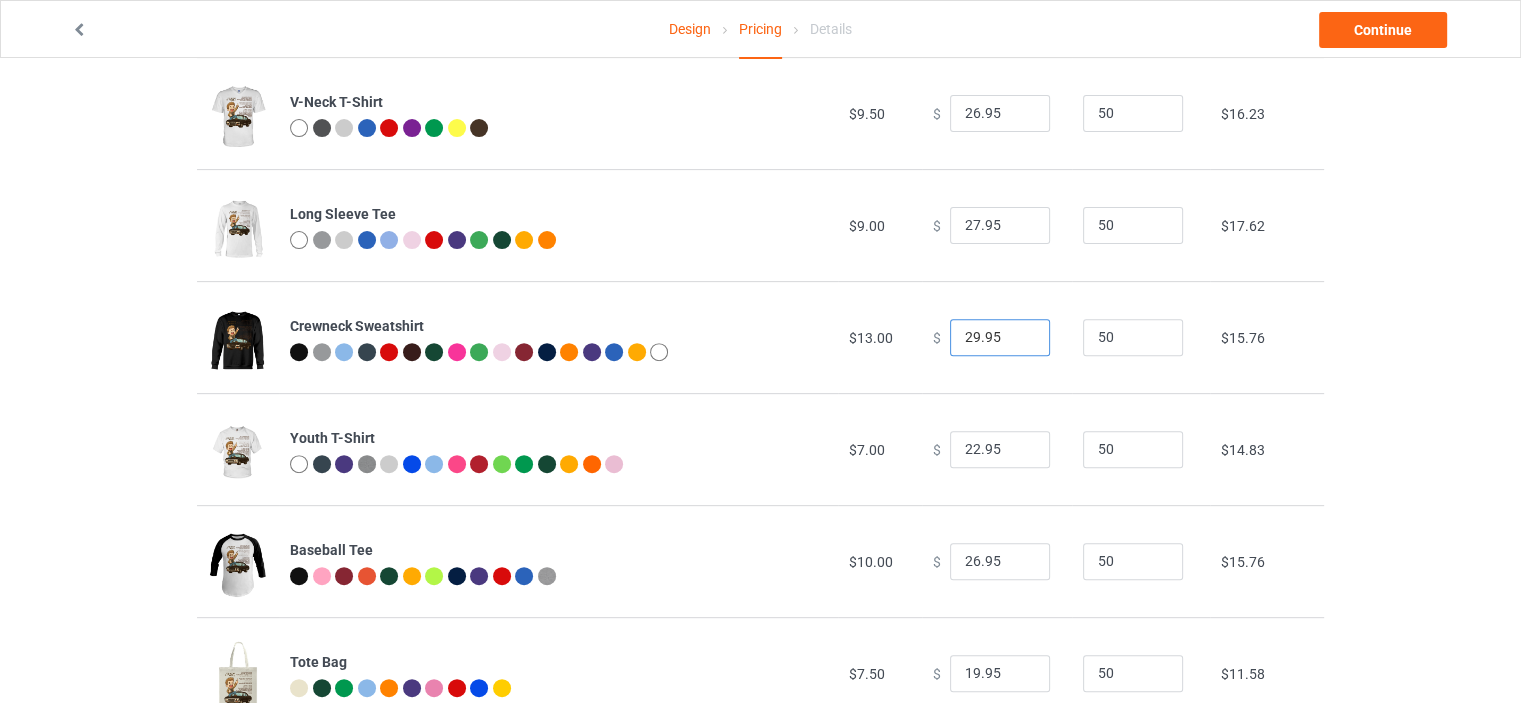 click on "29.95" at bounding box center [1000, 338] 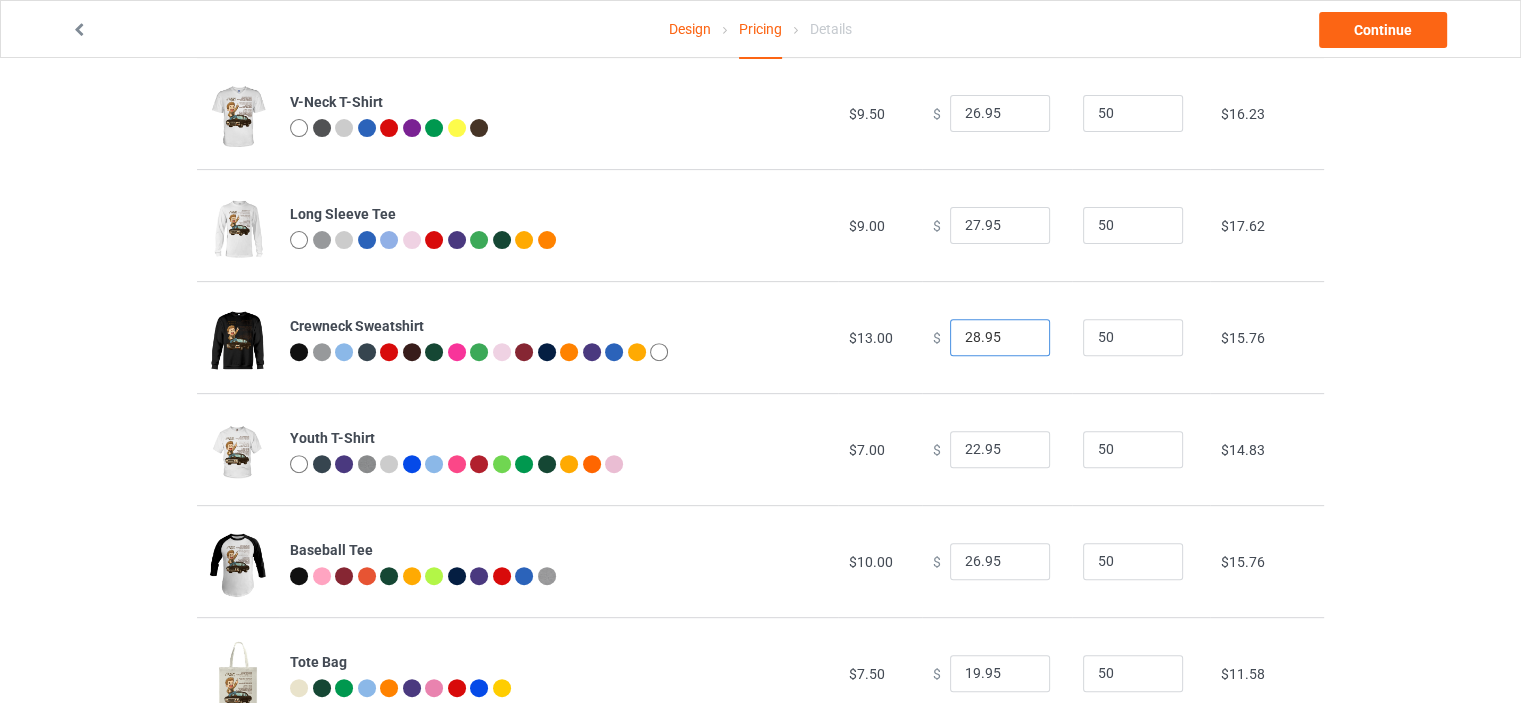 click on "28.95" at bounding box center (1000, 338) 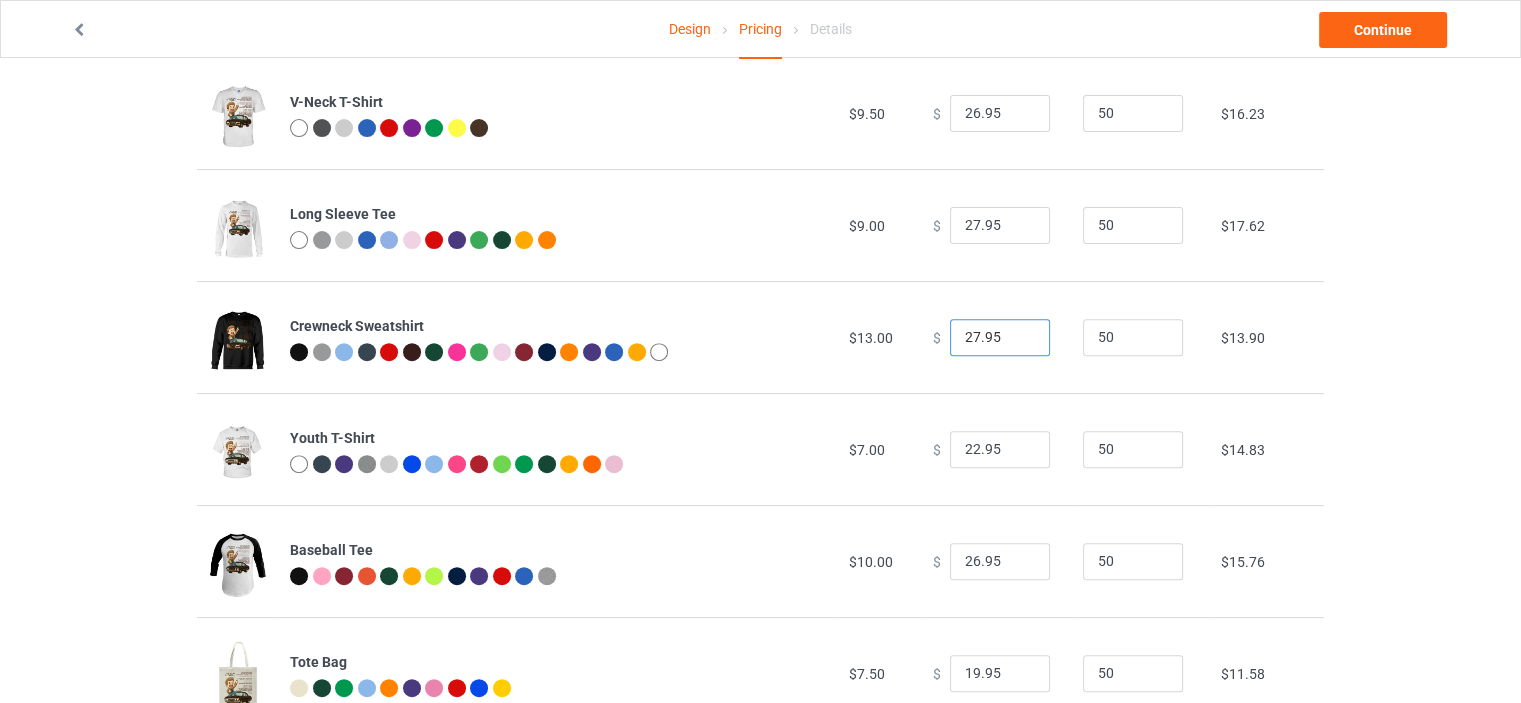 click on "27.95" at bounding box center (1000, 338) 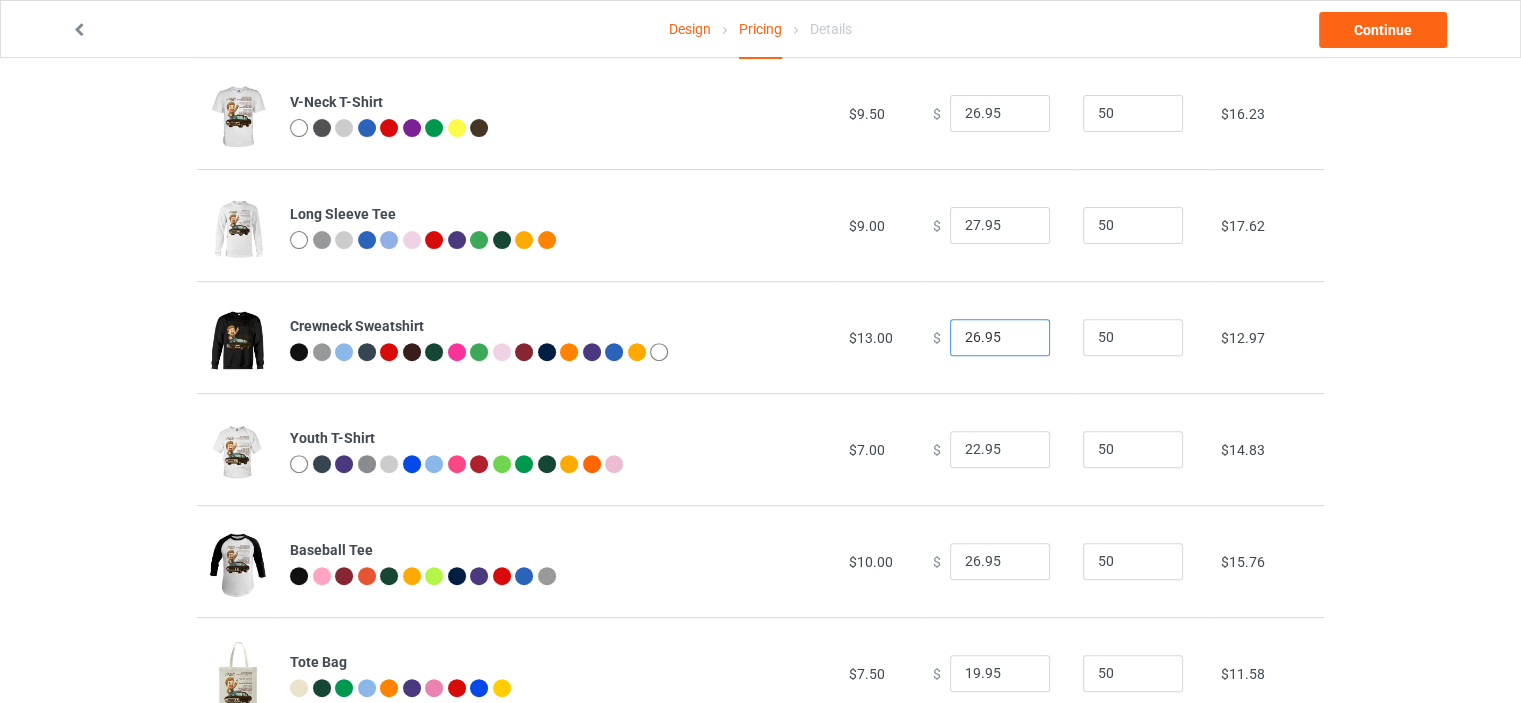 click on "26.95" at bounding box center (1000, 338) 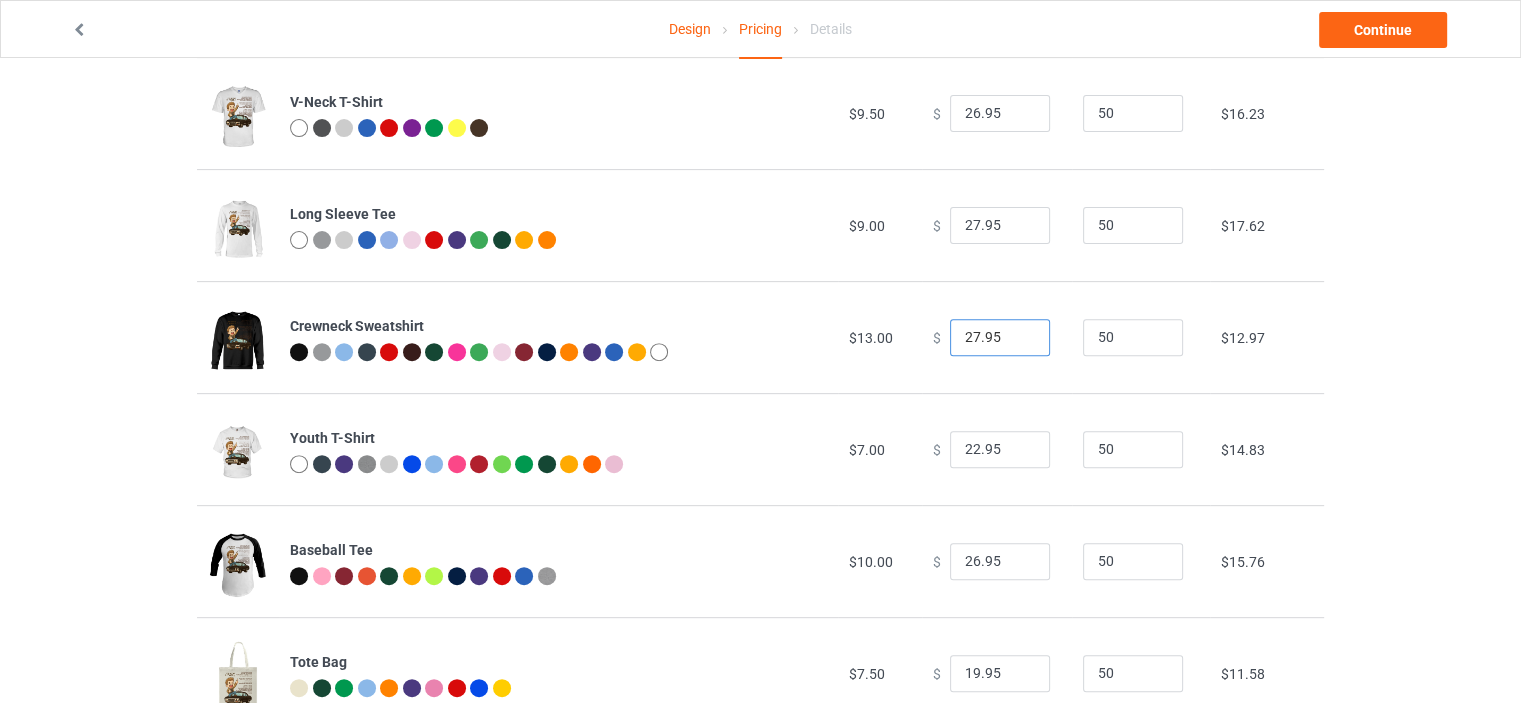 click on "27.95" at bounding box center (1000, 338) 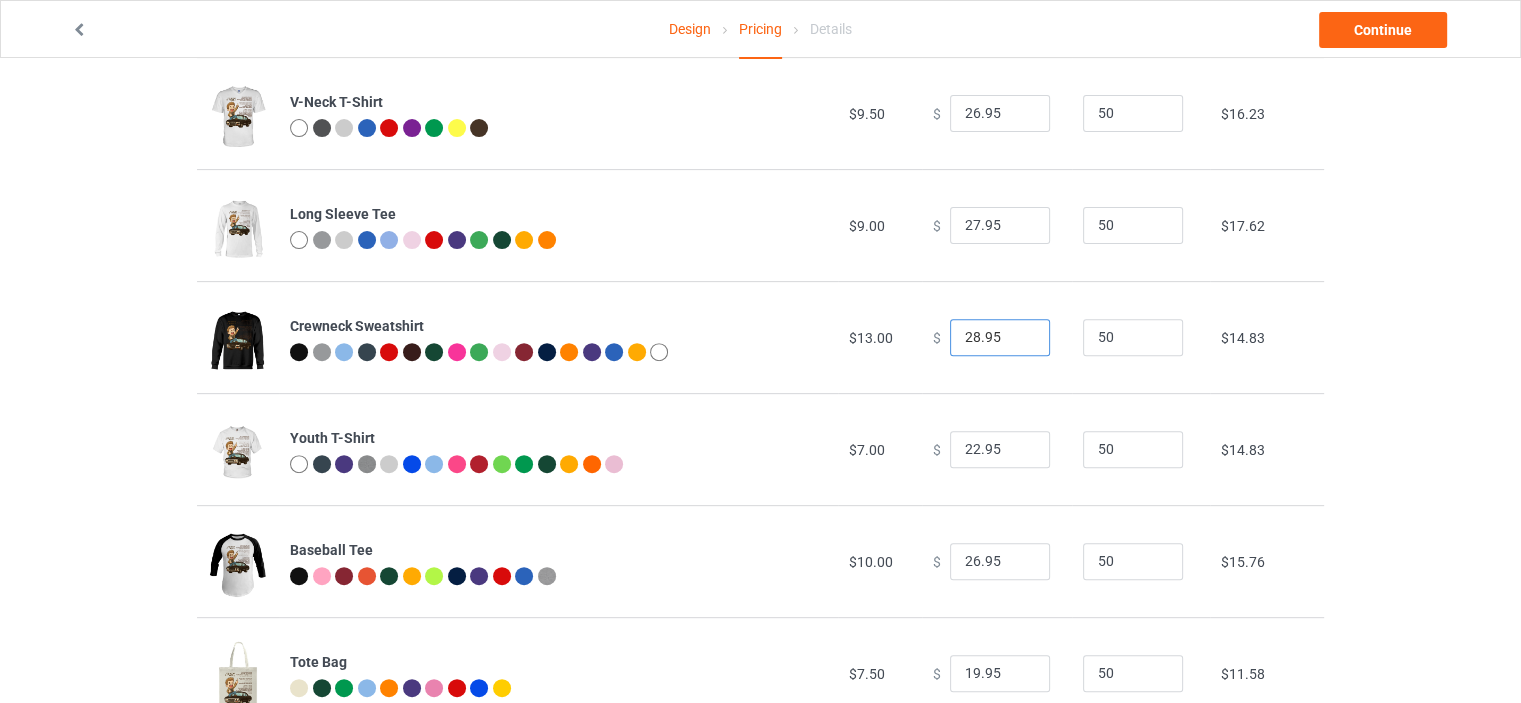 click on "28.95" at bounding box center (1000, 338) 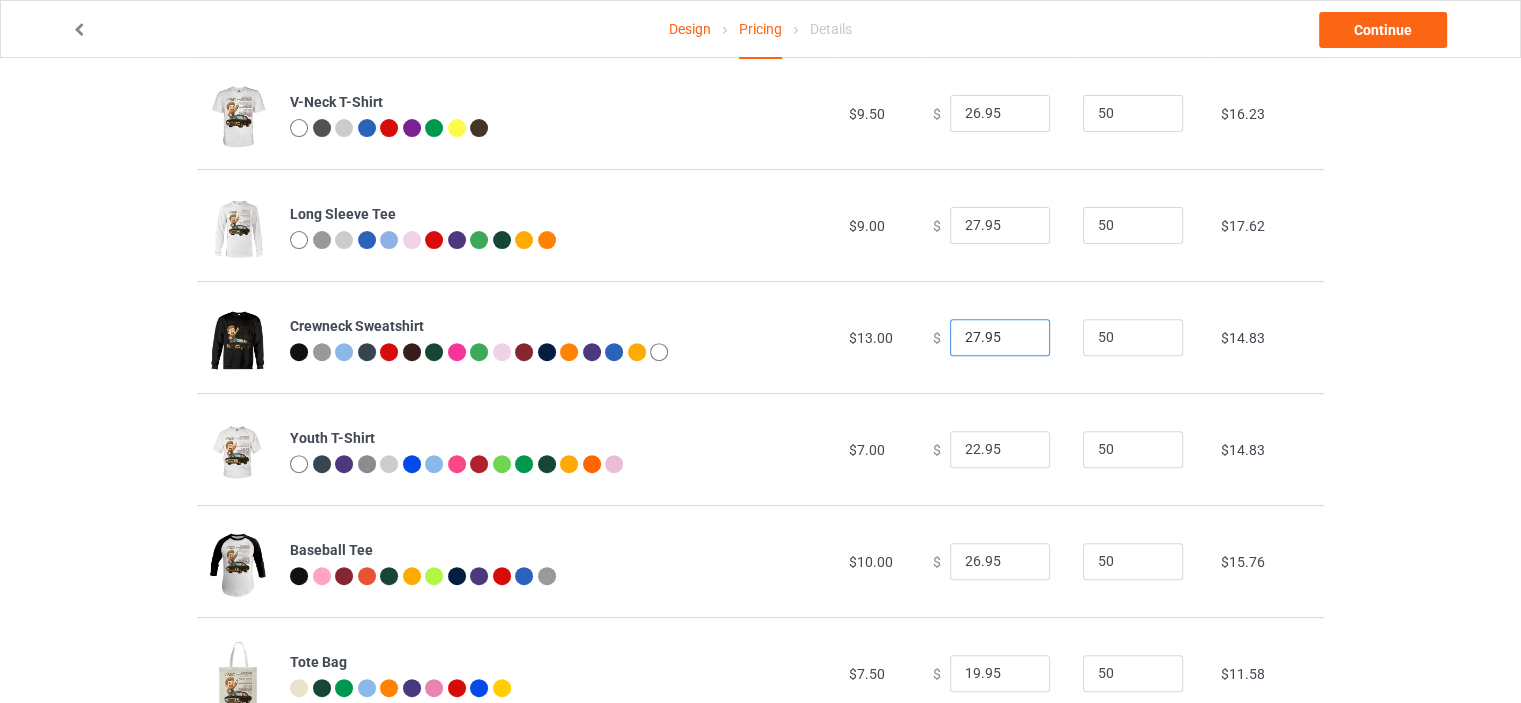 click on "27.95" at bounding box center [1000, 338] 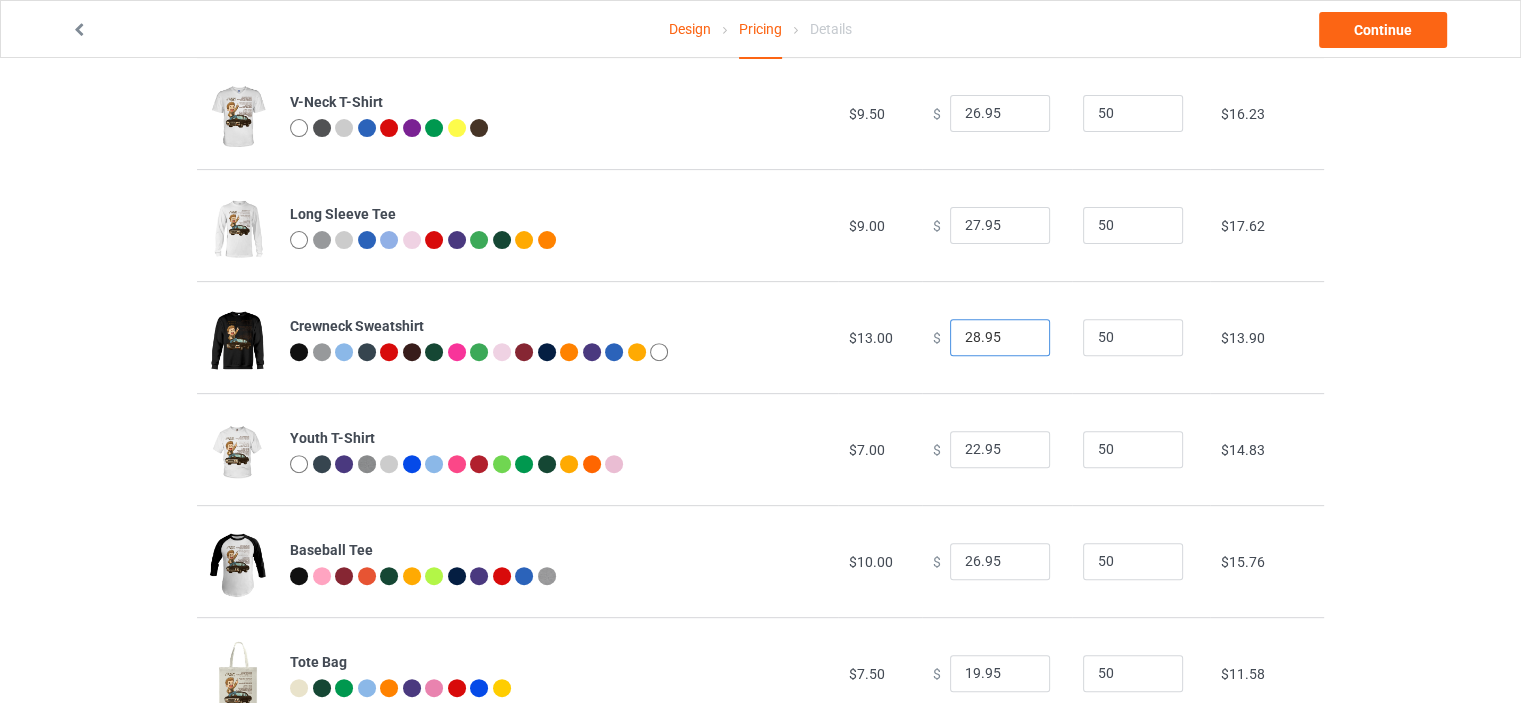 click on "28.95" at bounding box center (1000, 338) 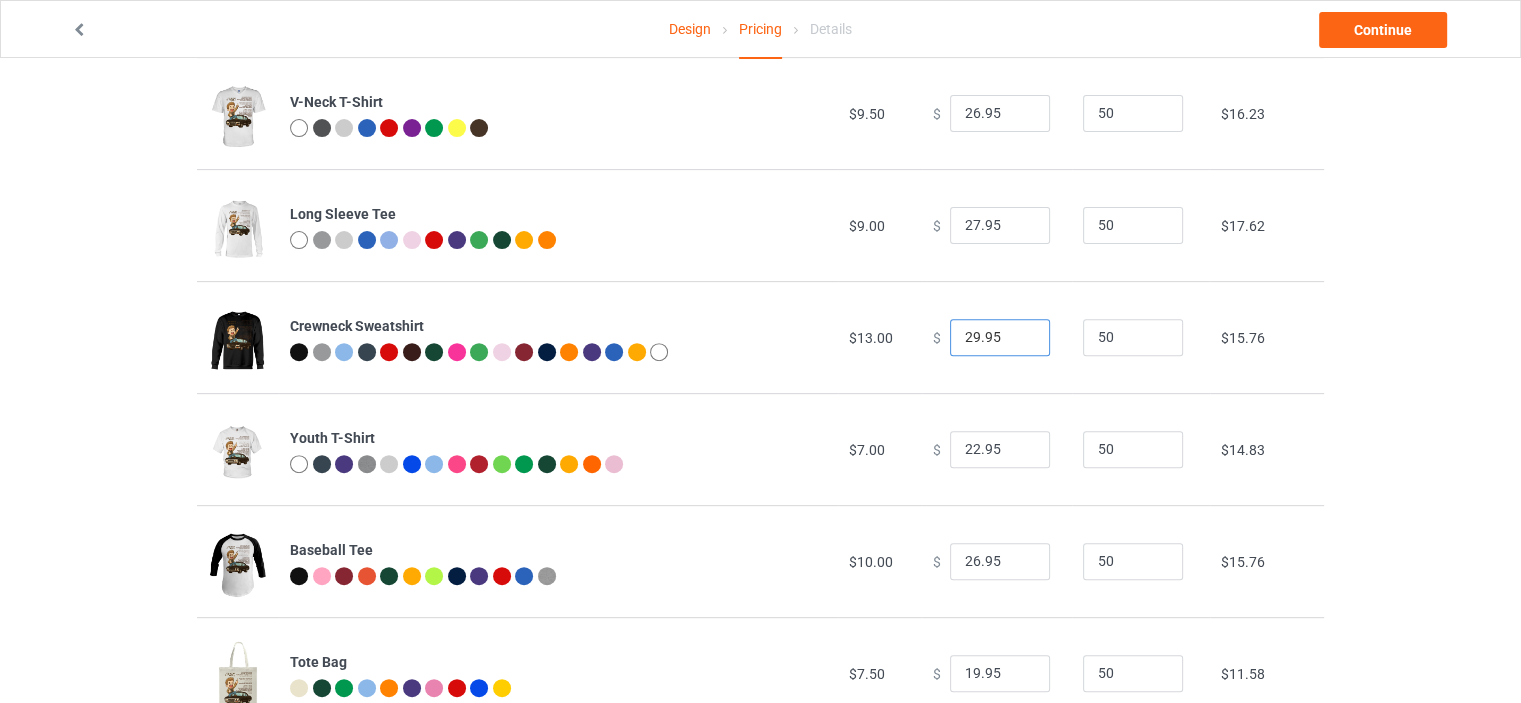 type on "29.95" 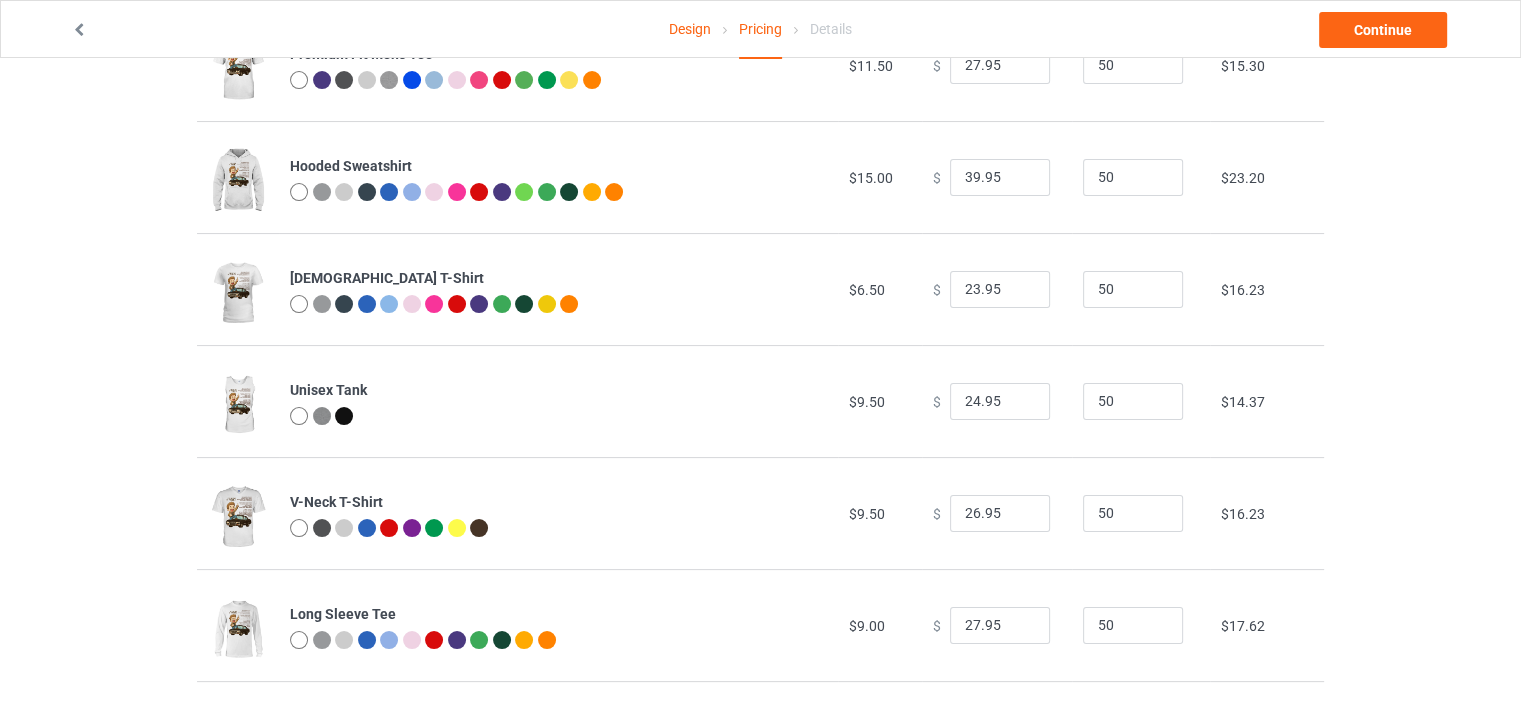 scroll, scrollTop: 0, scrollLeft: 0, axis: both 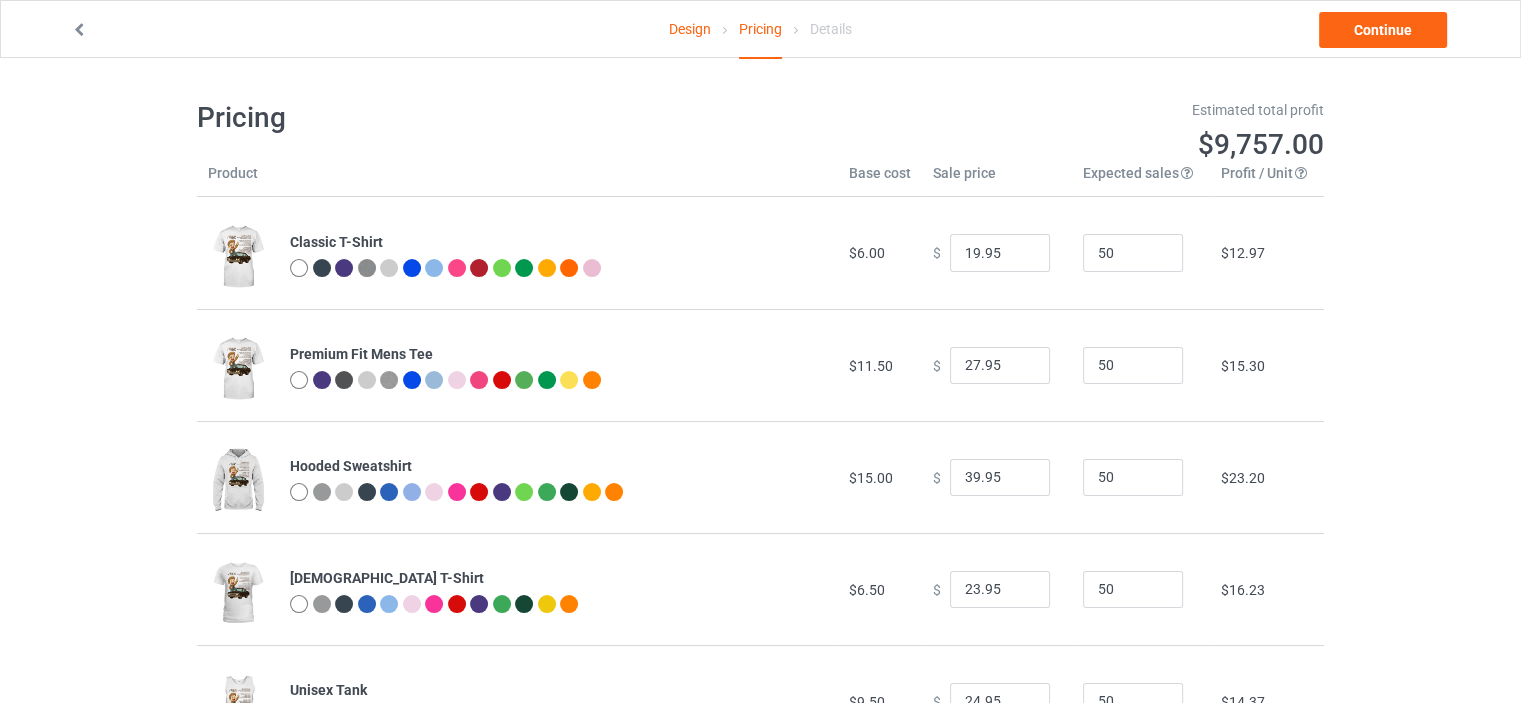 click on "Design" at bounding box center (690, 29) 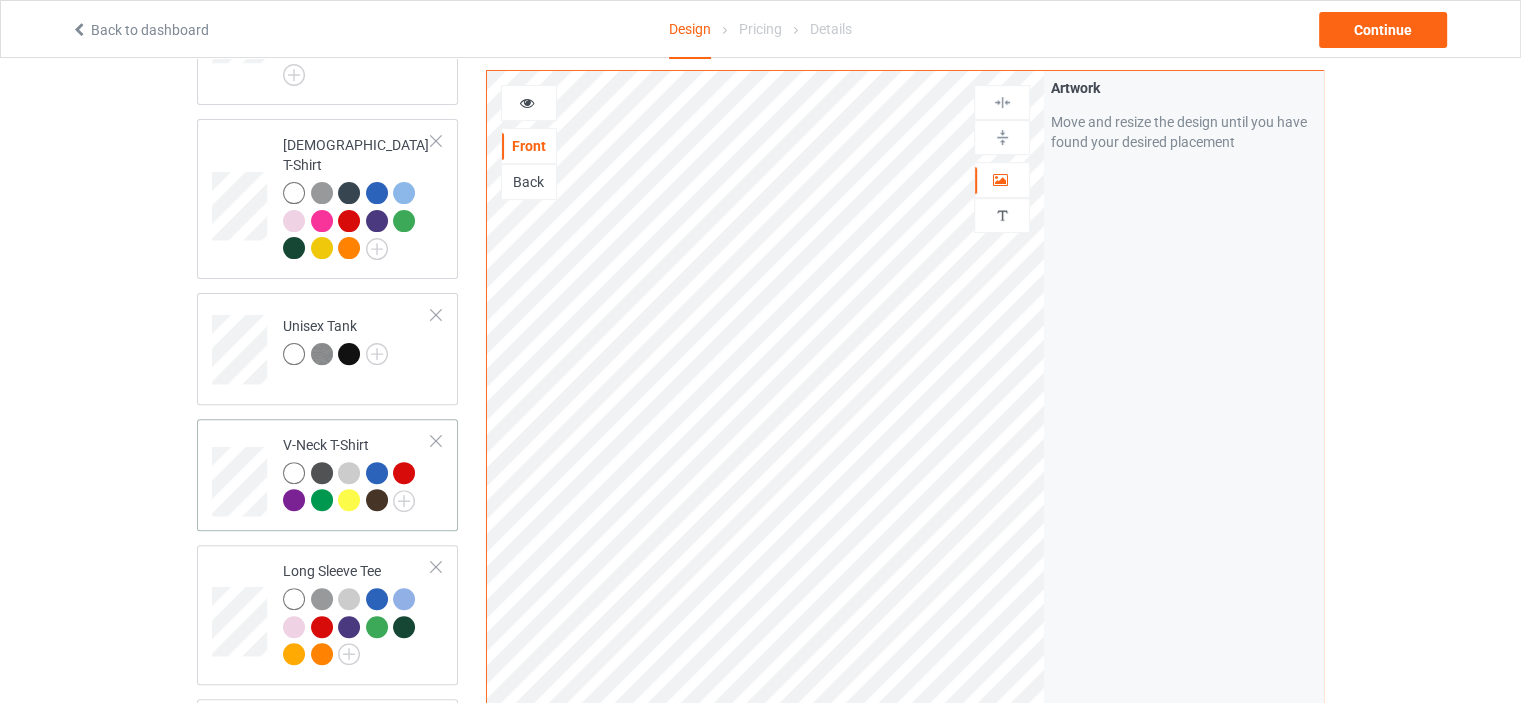 scroll, scrollTop: 1100, scrollLeft: 0, axis: vertical 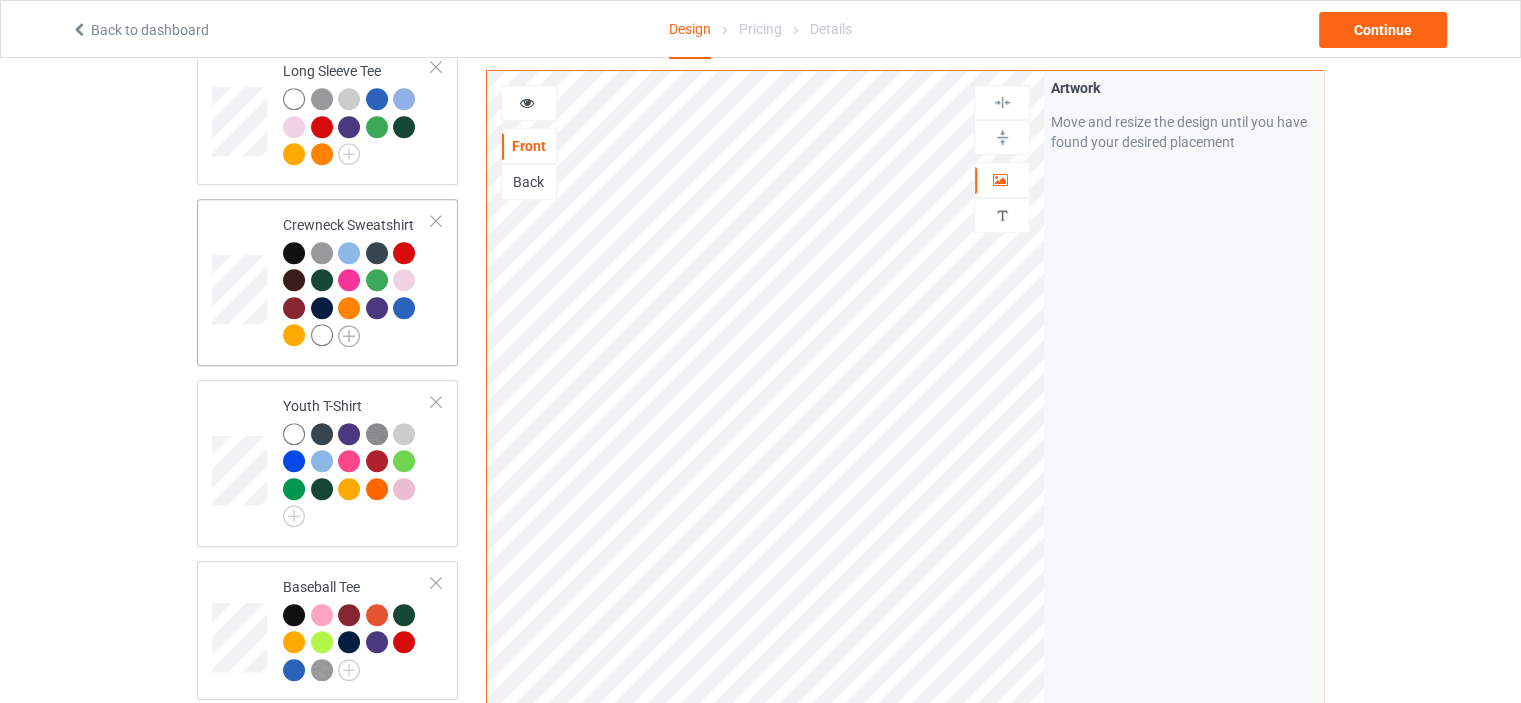 click at bounding box center (349, 336) 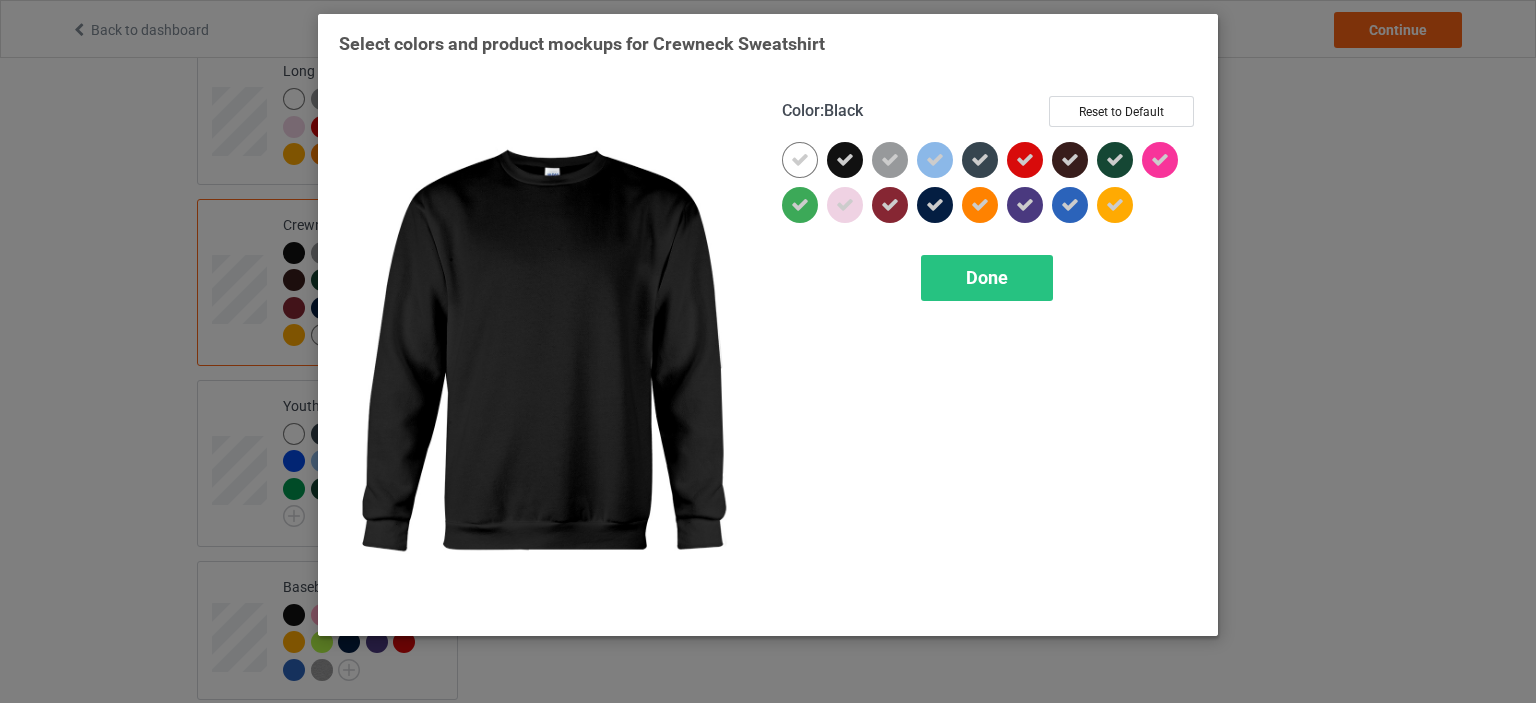 click at bounding box center [845, 160] 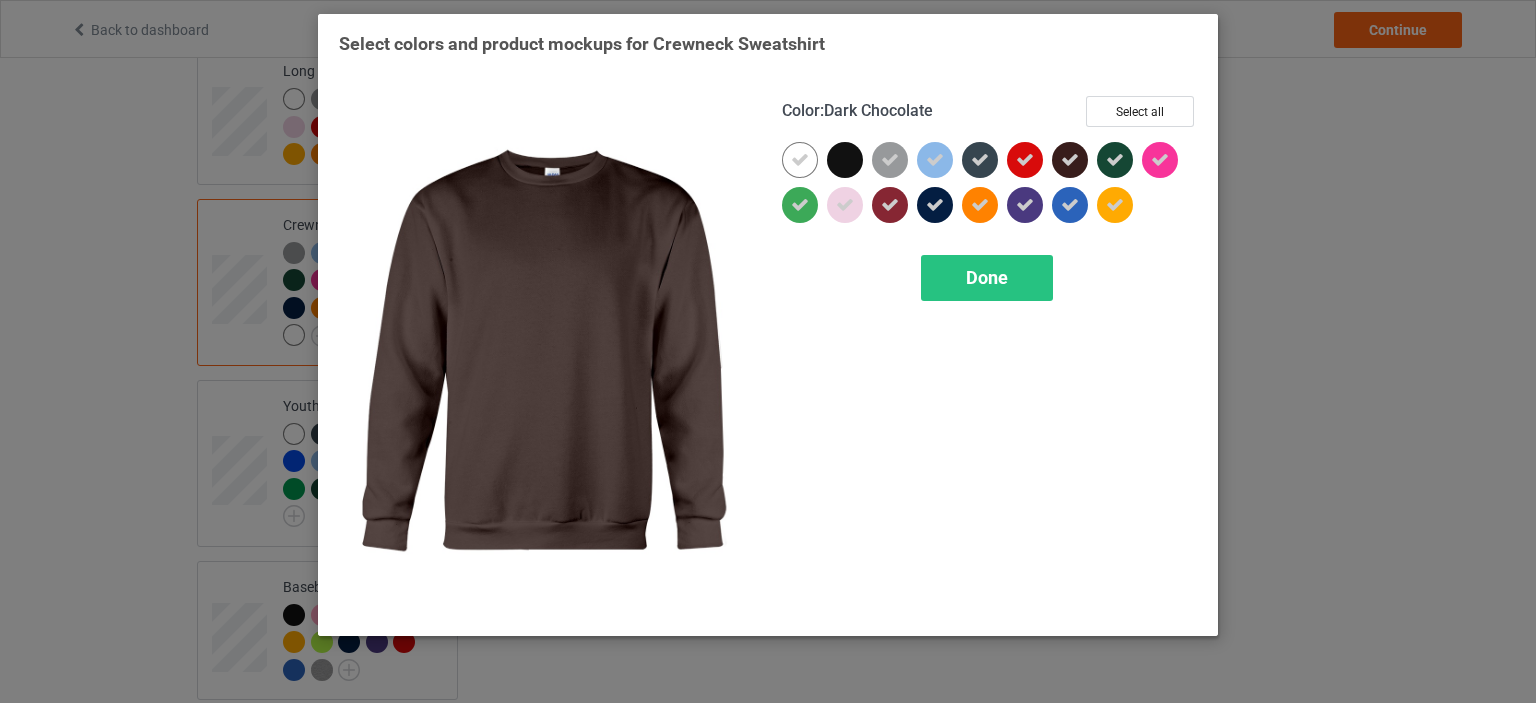 click at bounding box center (1070, 160) 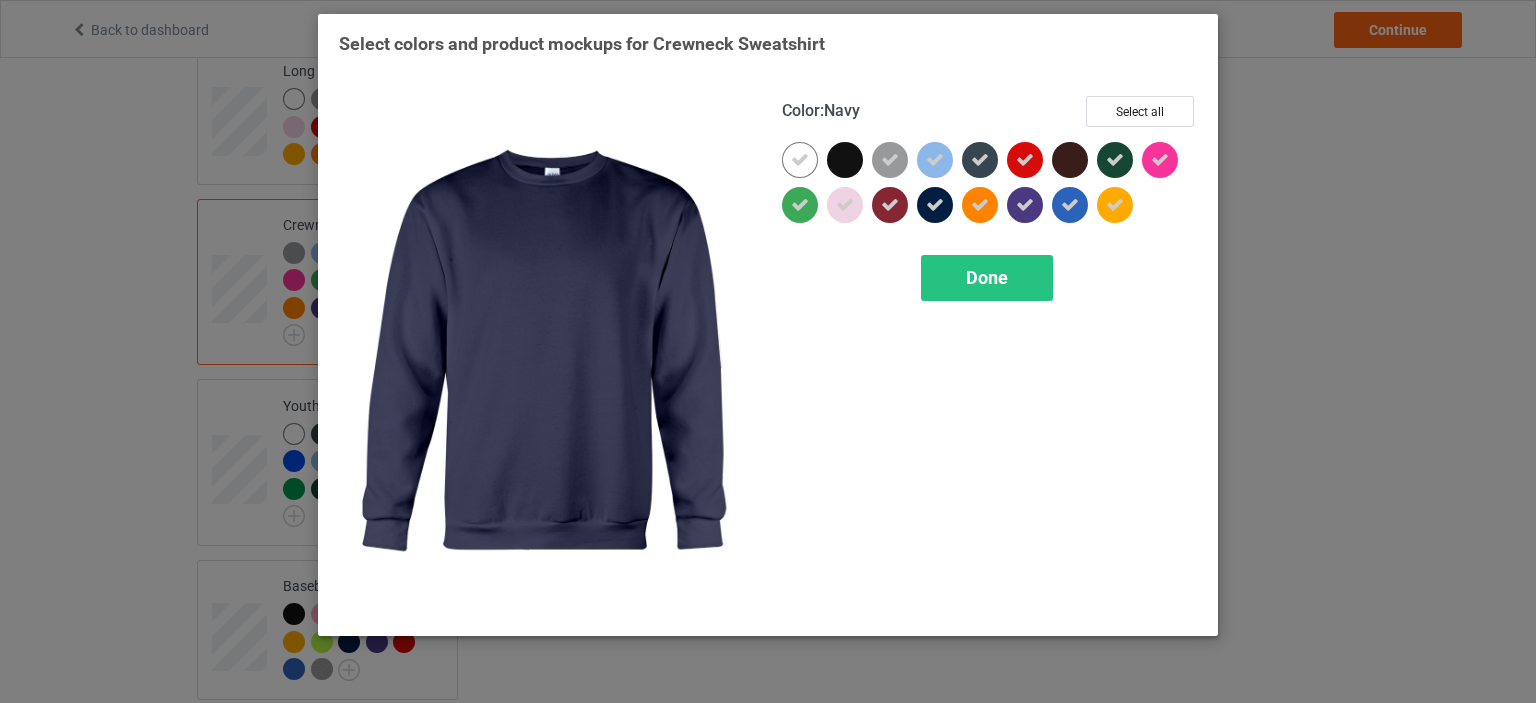 click at bounding box center (935, 205) 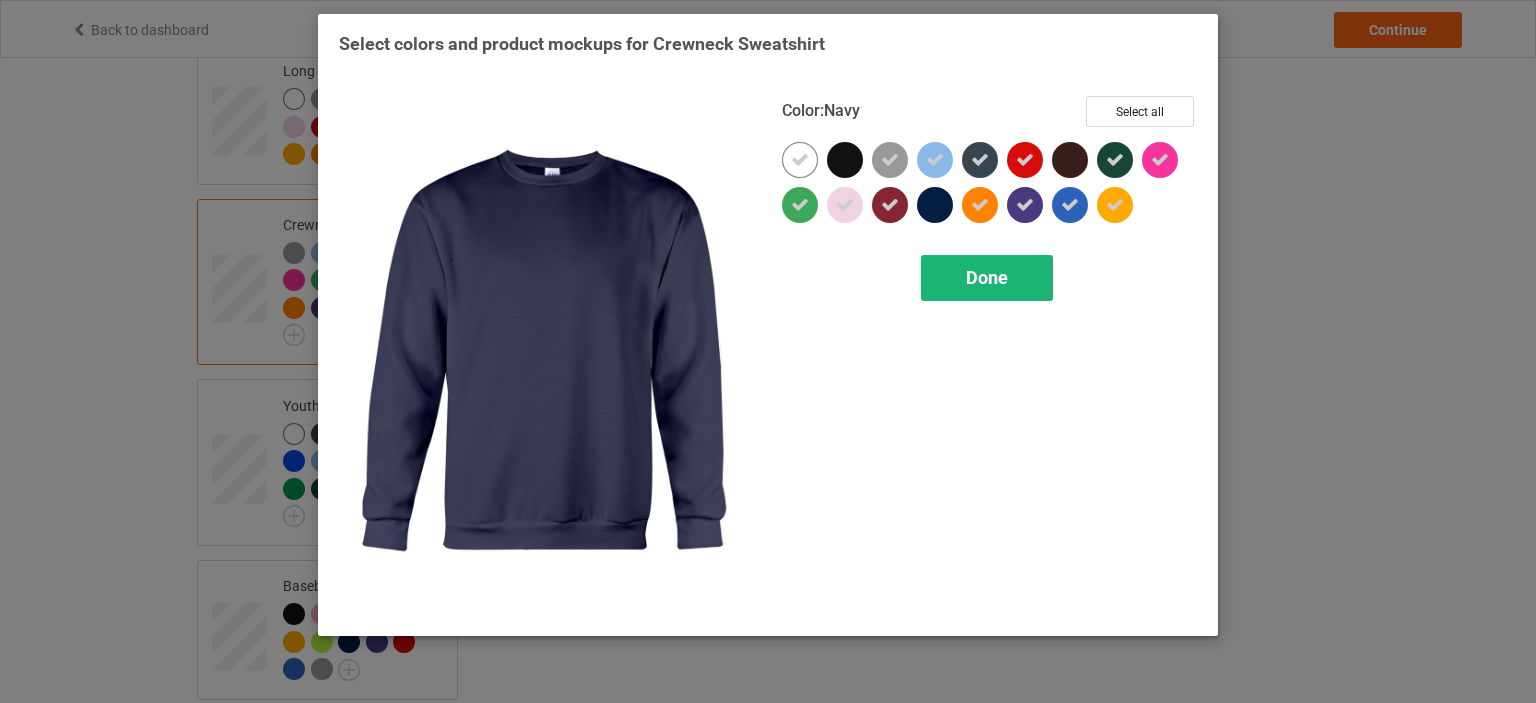 click on "Done" at bounding box center (987, 277) 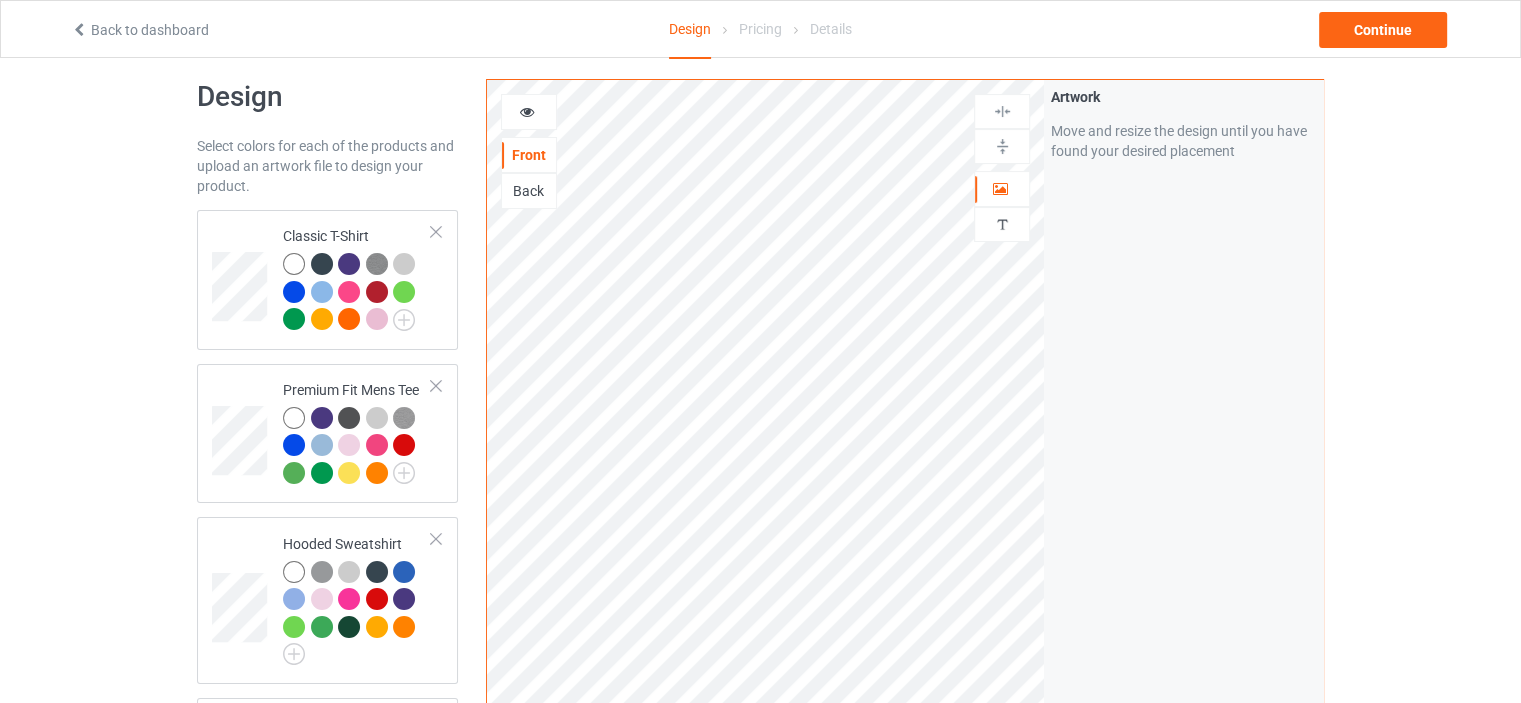 scroll, scrollTop: 0, scrollLeft: 0, axis: both 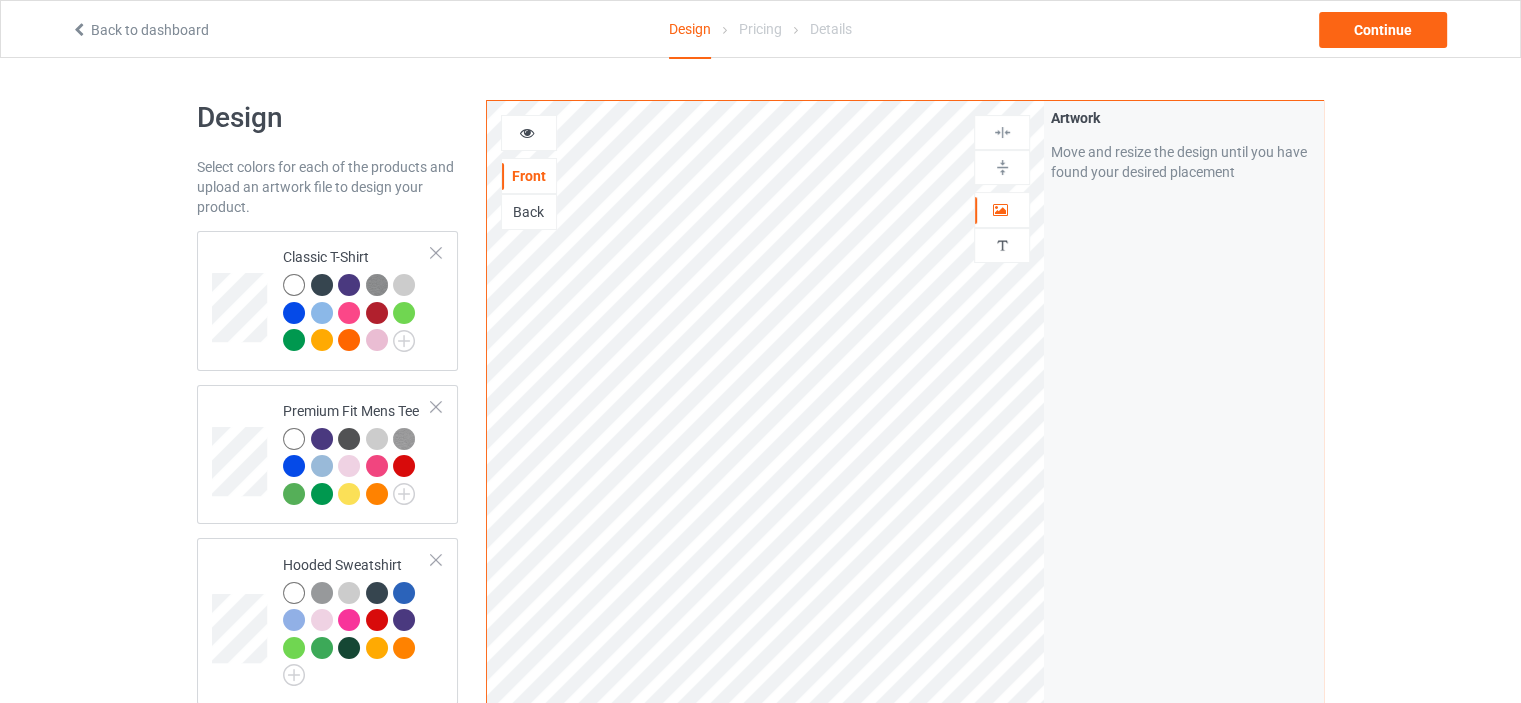click on "Pricing" at bounding box center (760, 29) 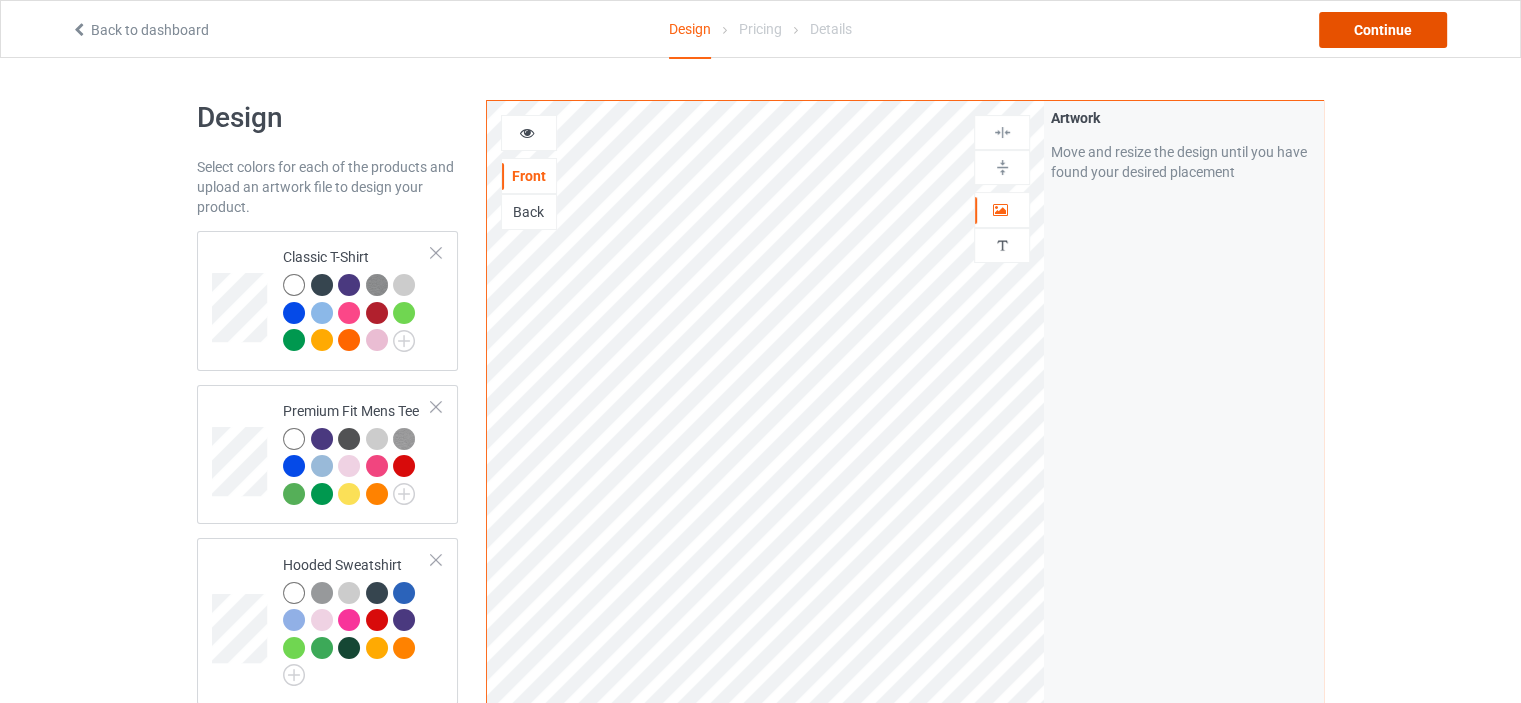 click on "Continue" at bounding box center [1383, 30] 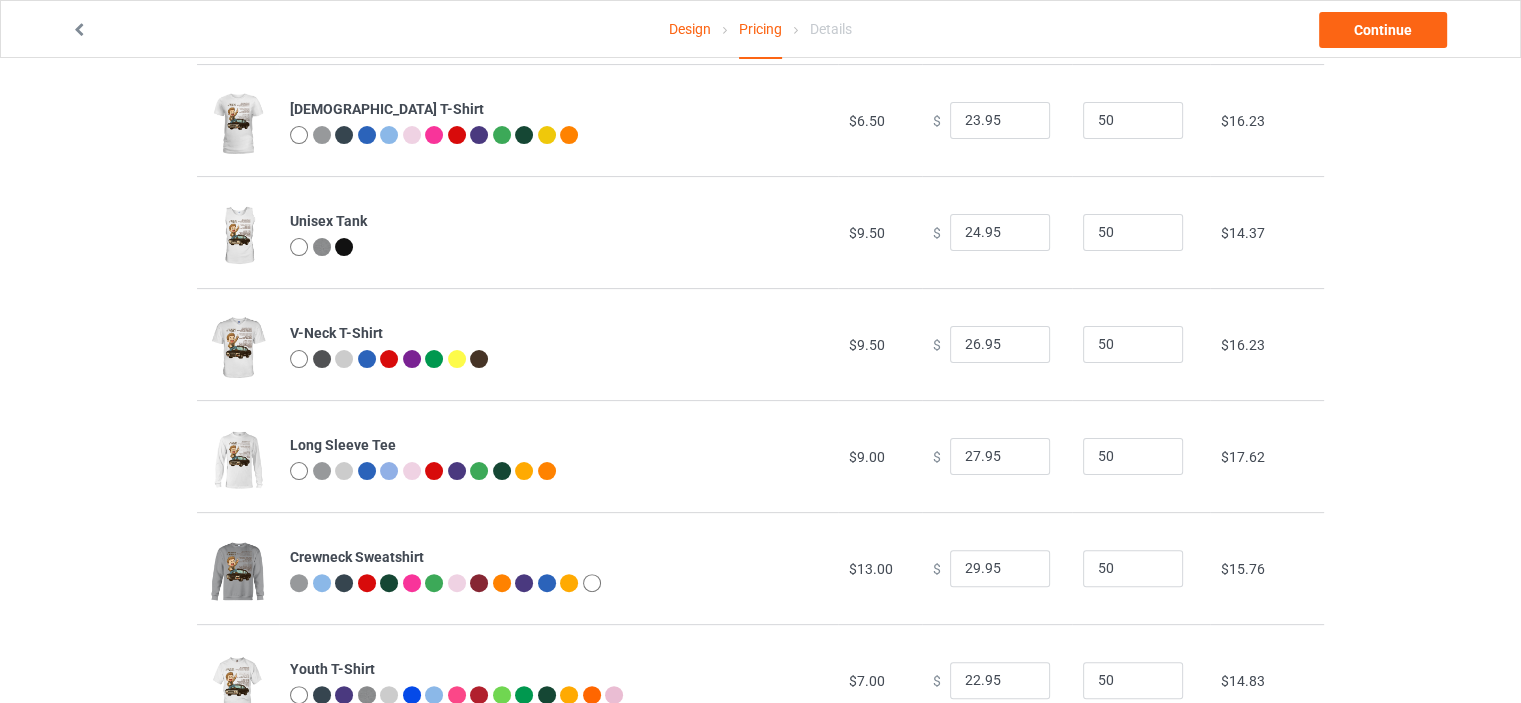 scroll, scrollTop: 500, scrollLeft: 0, axis: vertical 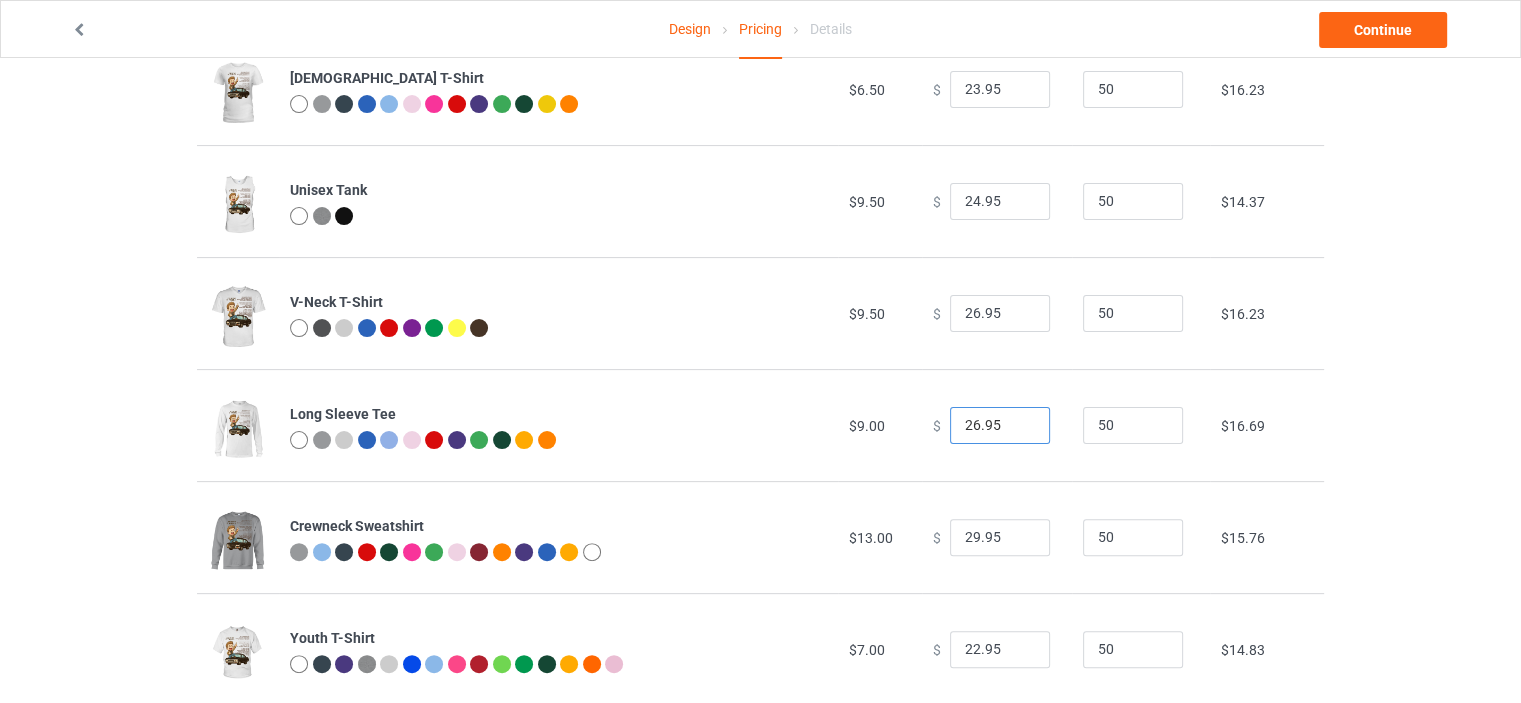 click on "26.95" at bounding box center [1000, 426] 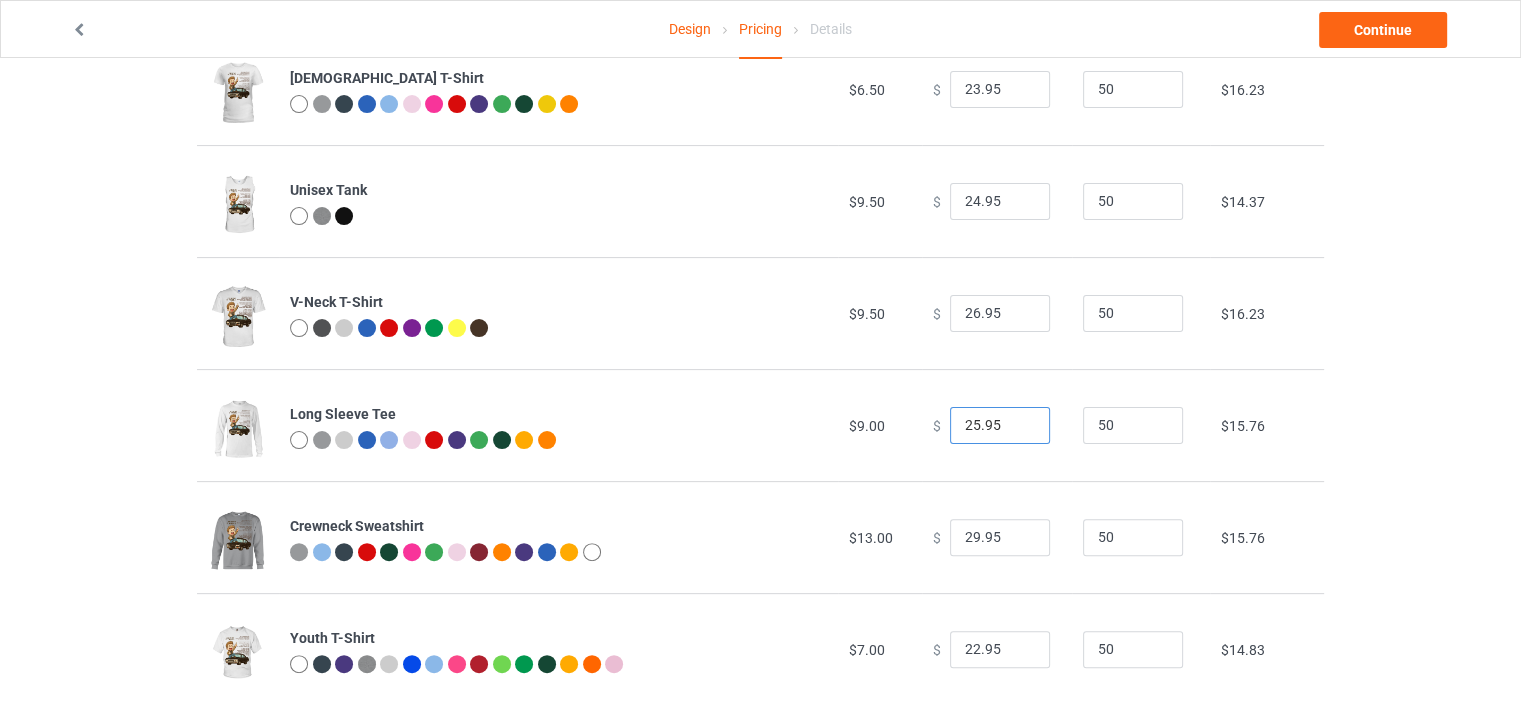 click on "25.95" at bounding box center [1000, 426] 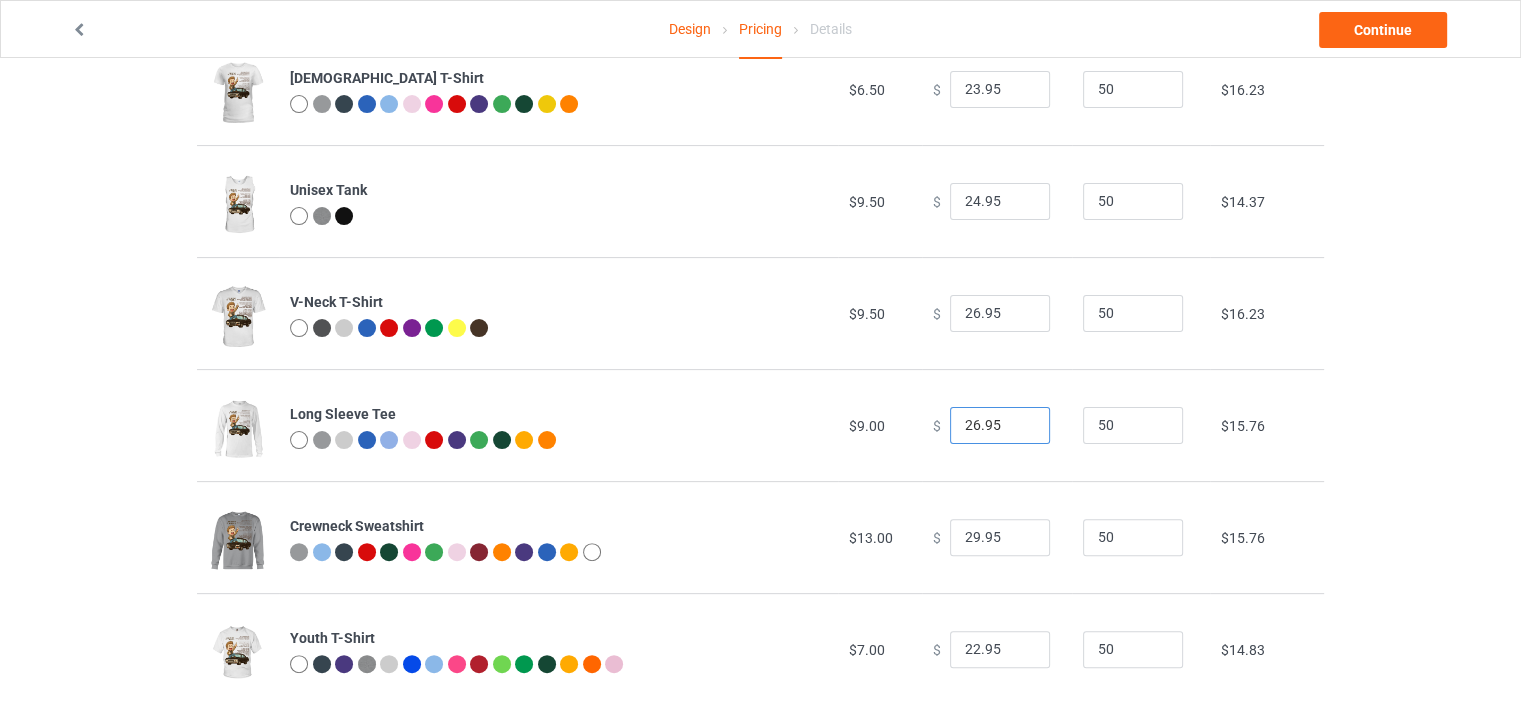click on "26.95" at bounding box center [1000, 426] 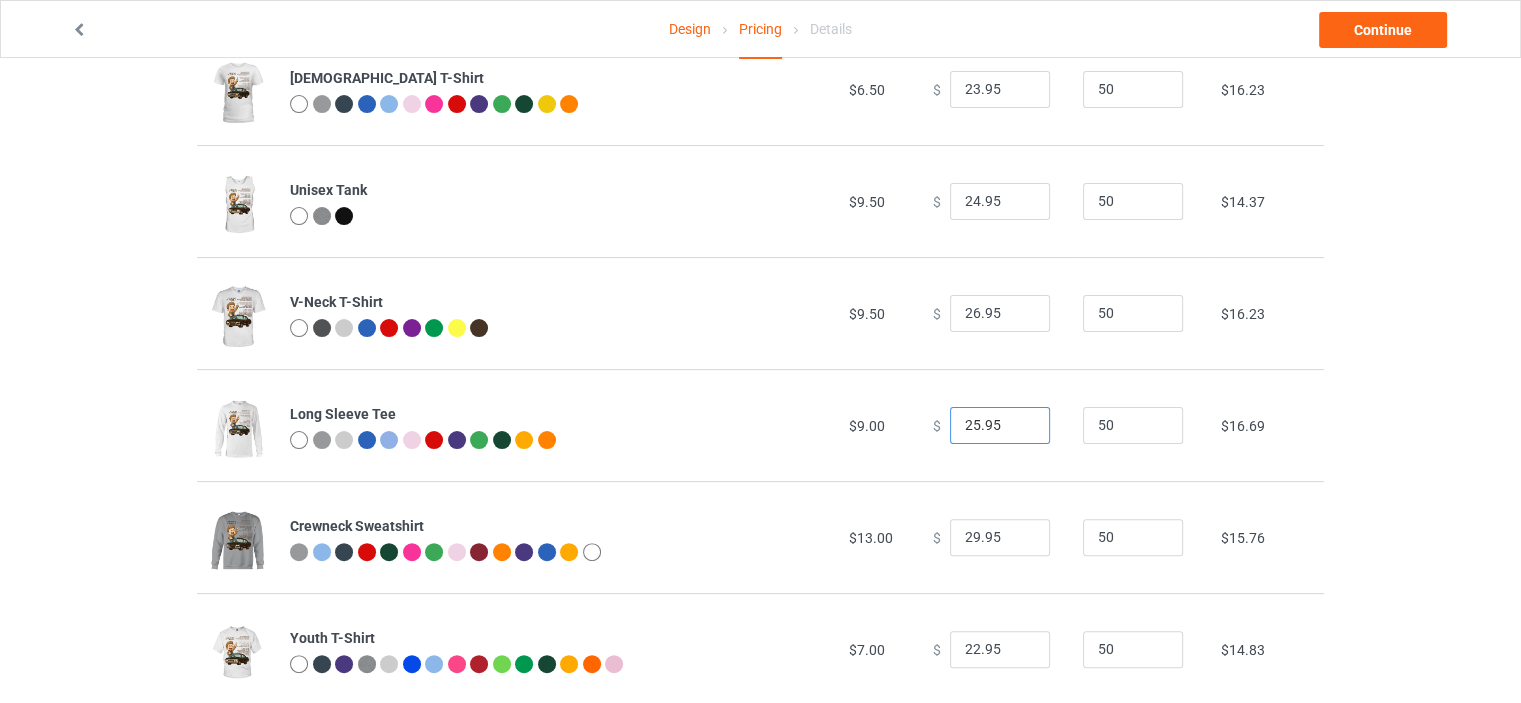 type on "25.95" 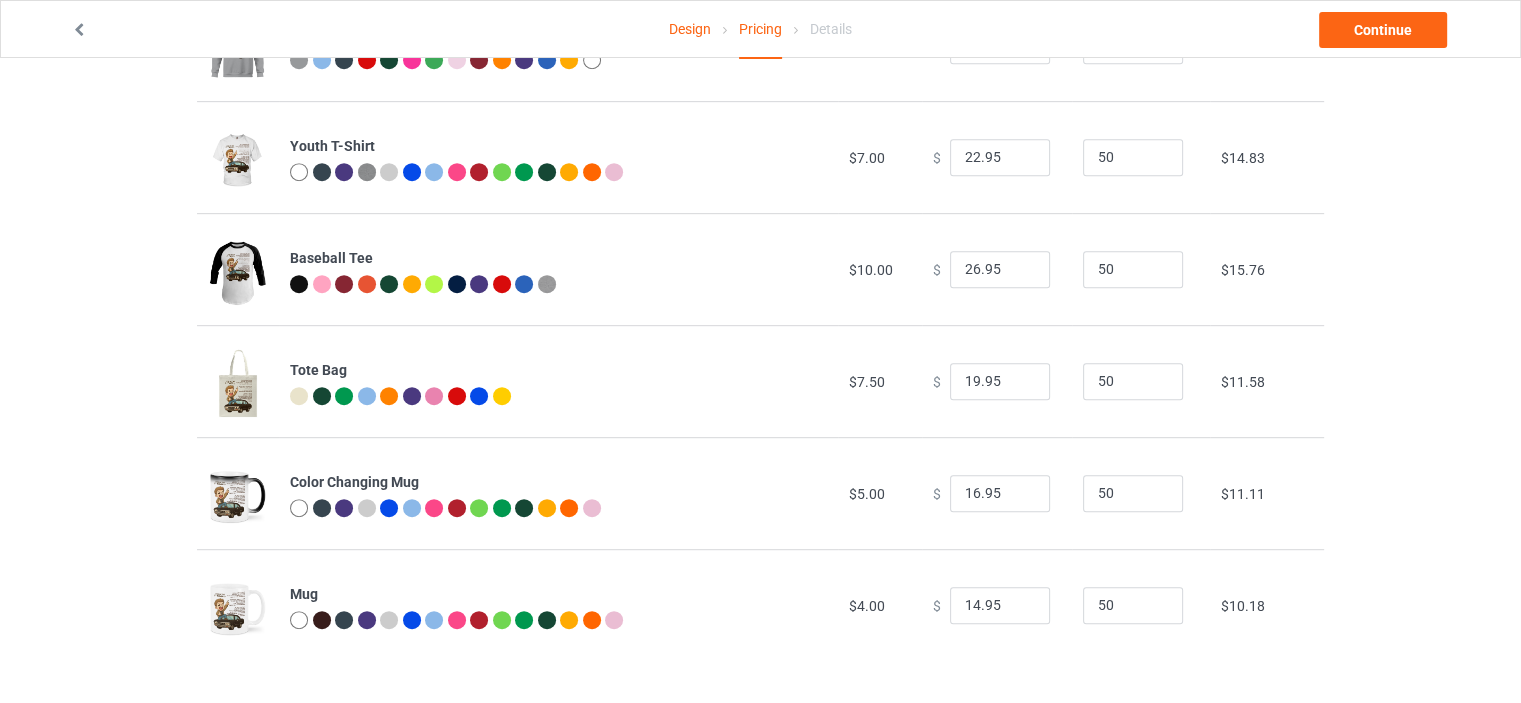 scroll, scrollTop: 792, scrollLeft: 0, axis: vertical 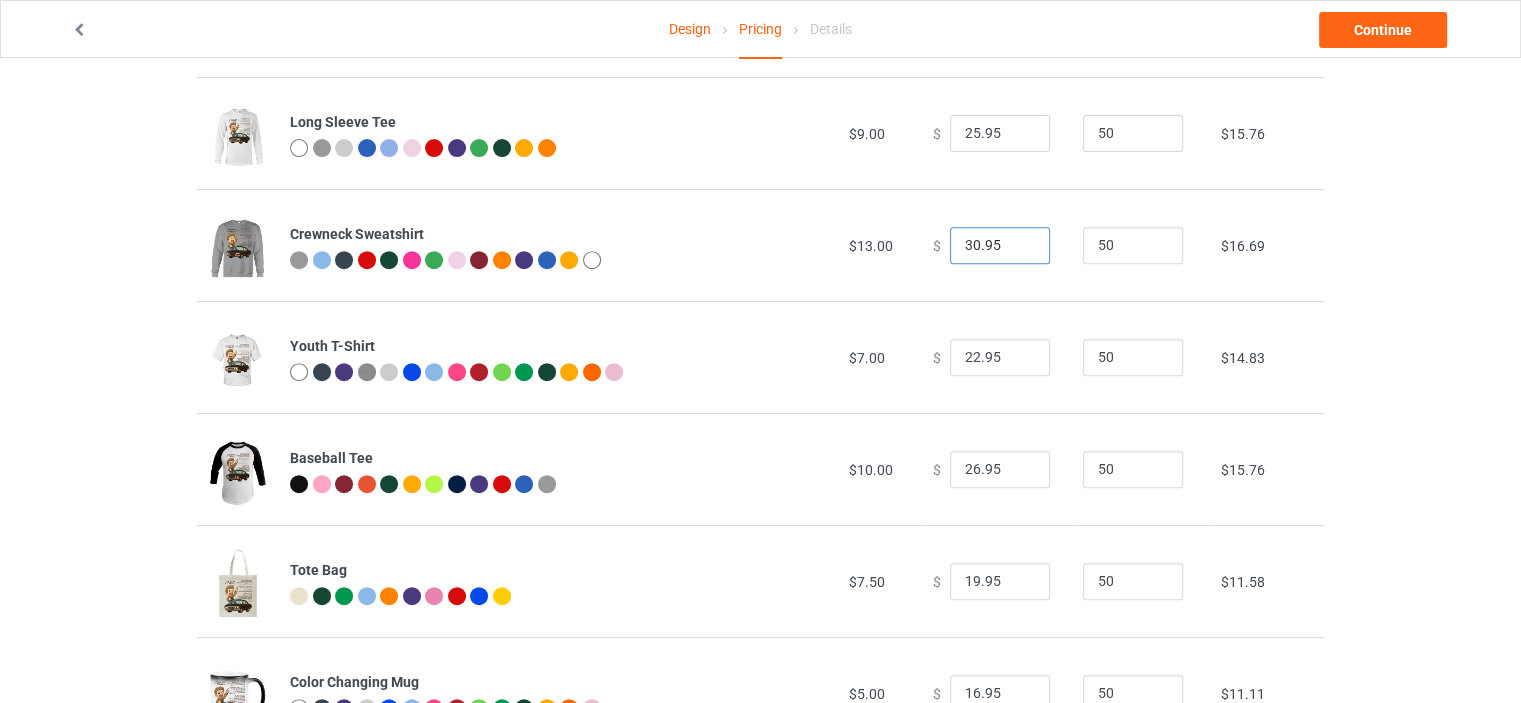 click on "30.95" at bounding box center [1000, 246] 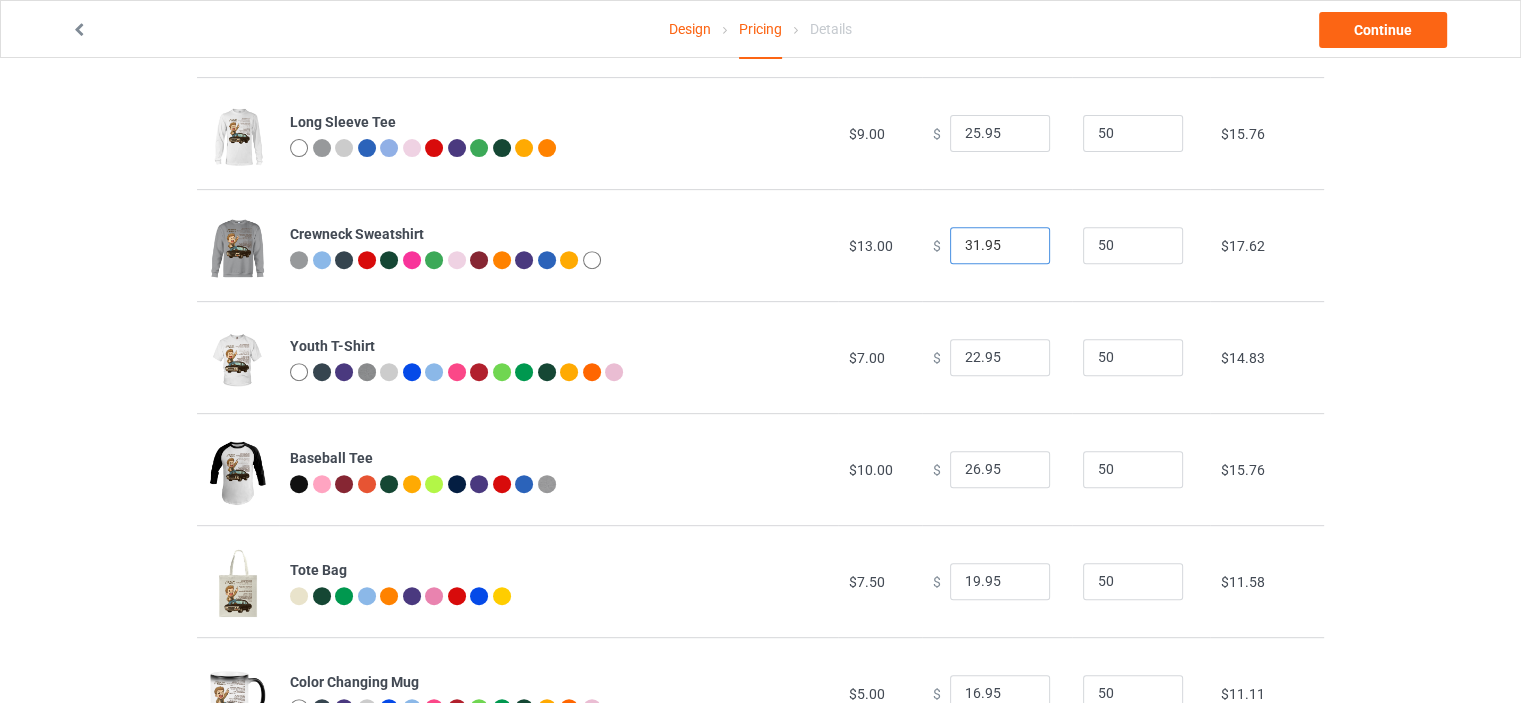 type on "31.95" 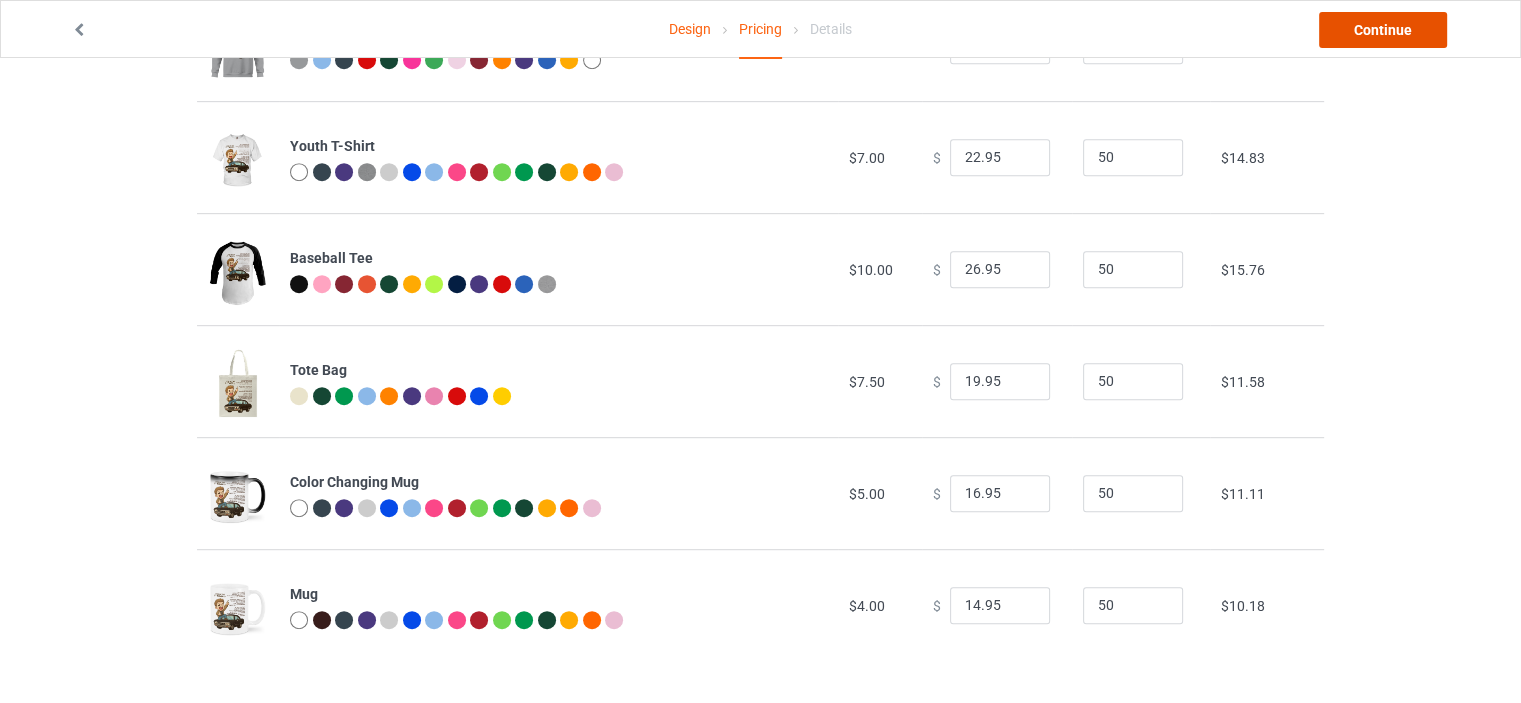 click on "Continue" at bounding box center [1383, 30] 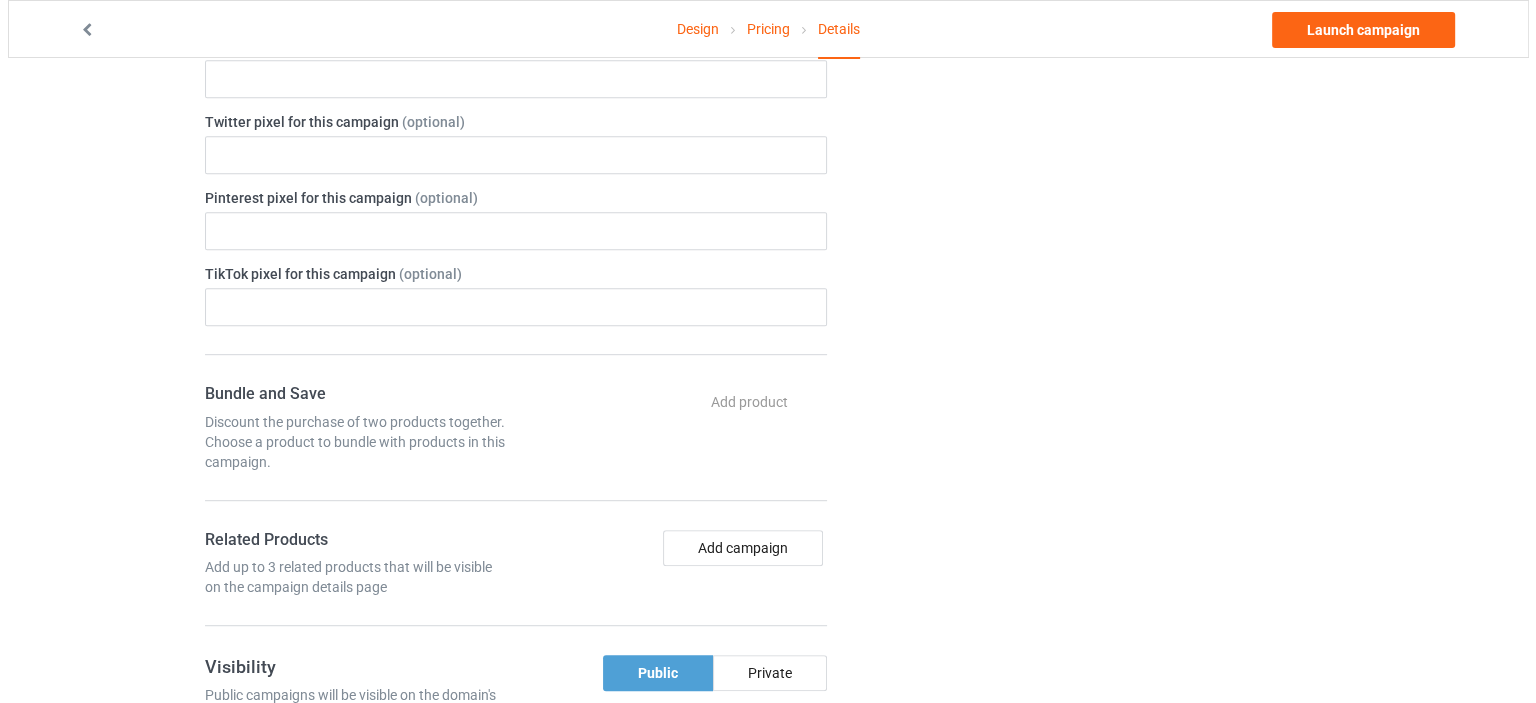scroll, scrollTop: 0, scrollLeft: 0, axis: both 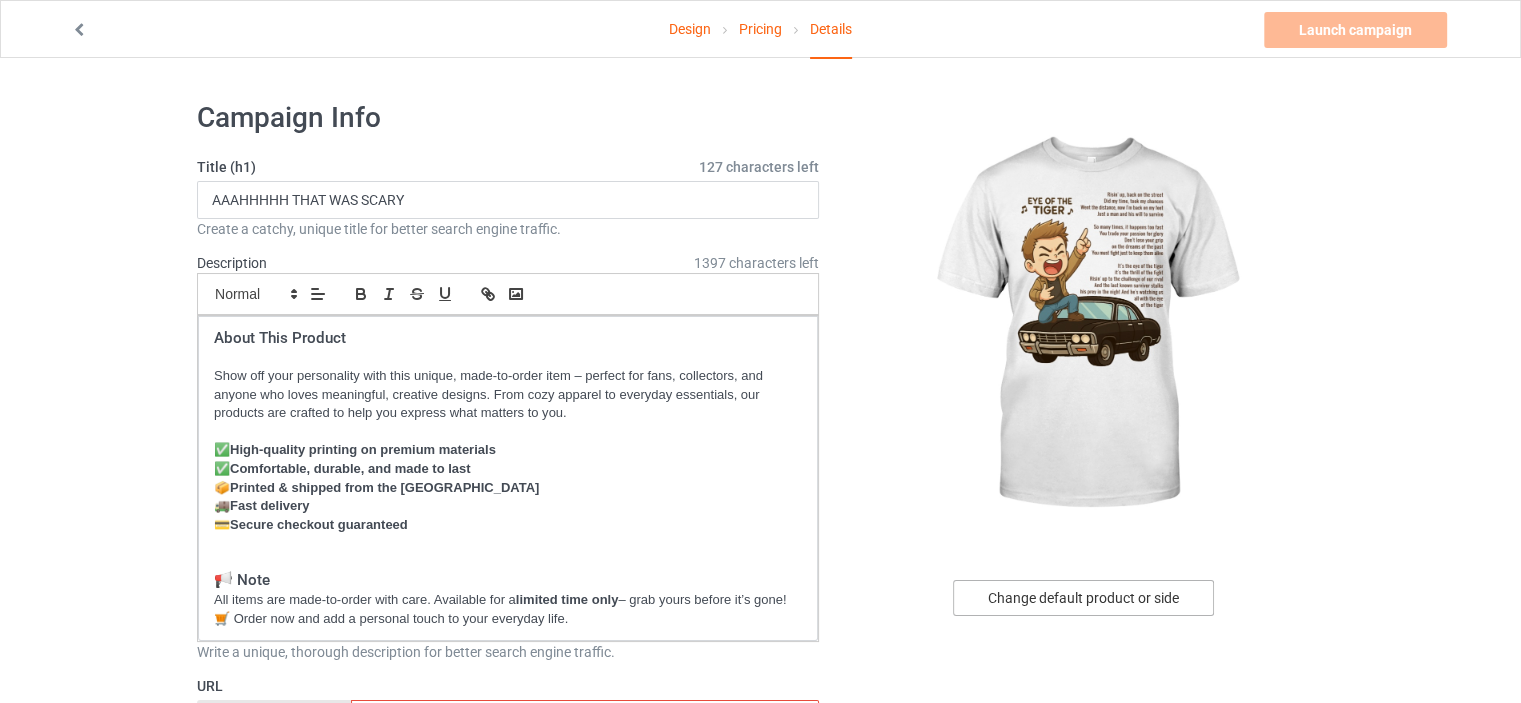 click on "Change default product or side" at bounding box center (1083, 598) 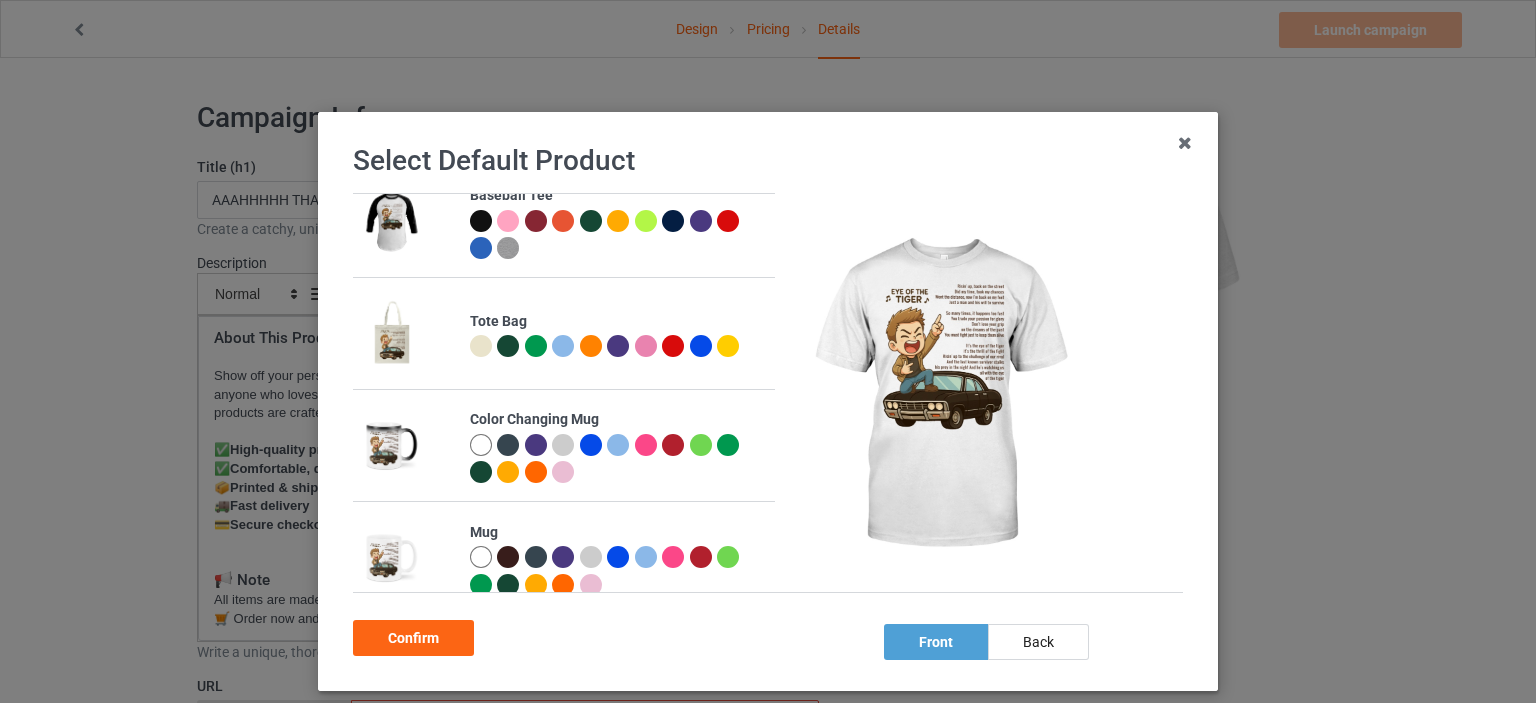 scroll, scrollTop: 1064, scrollLeft: 0, axis: vertical 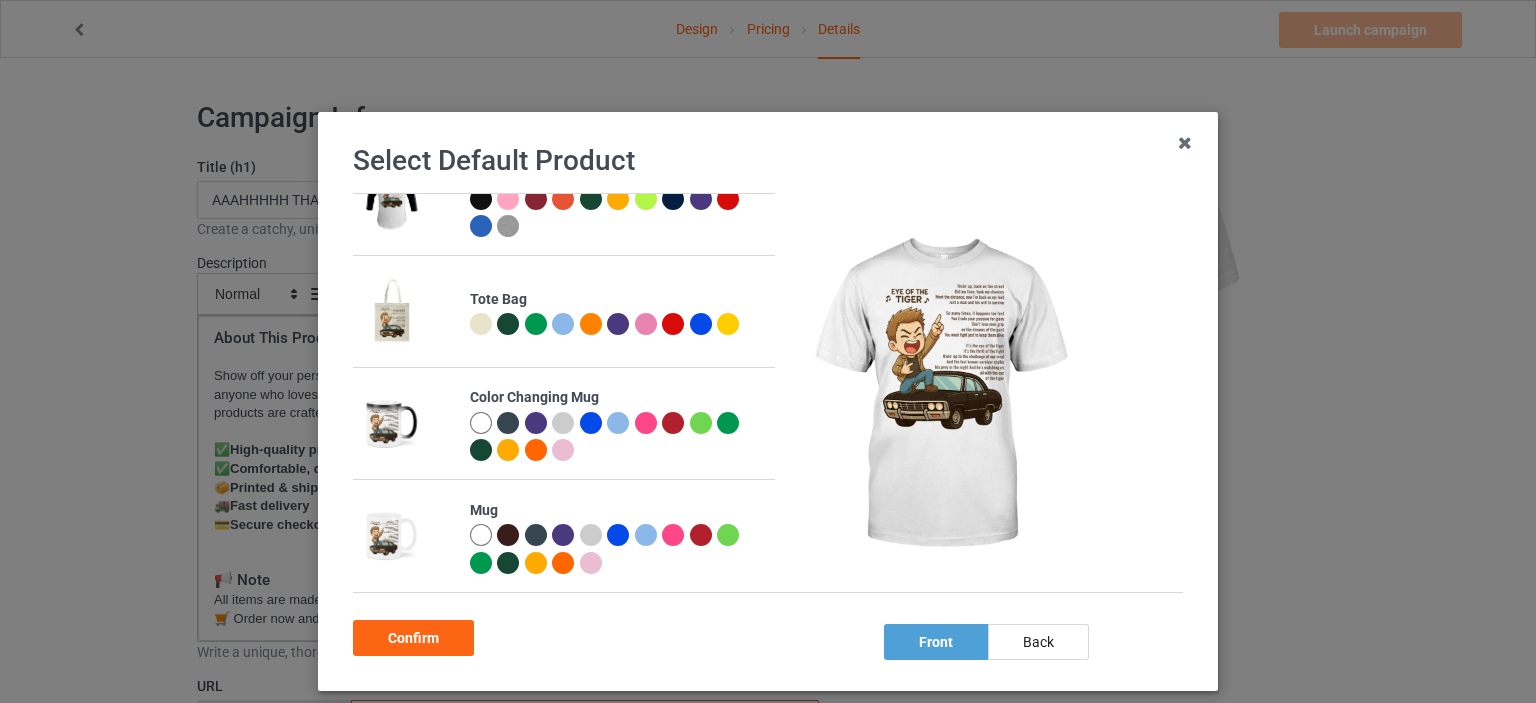 click at bounding box center [481, 535] 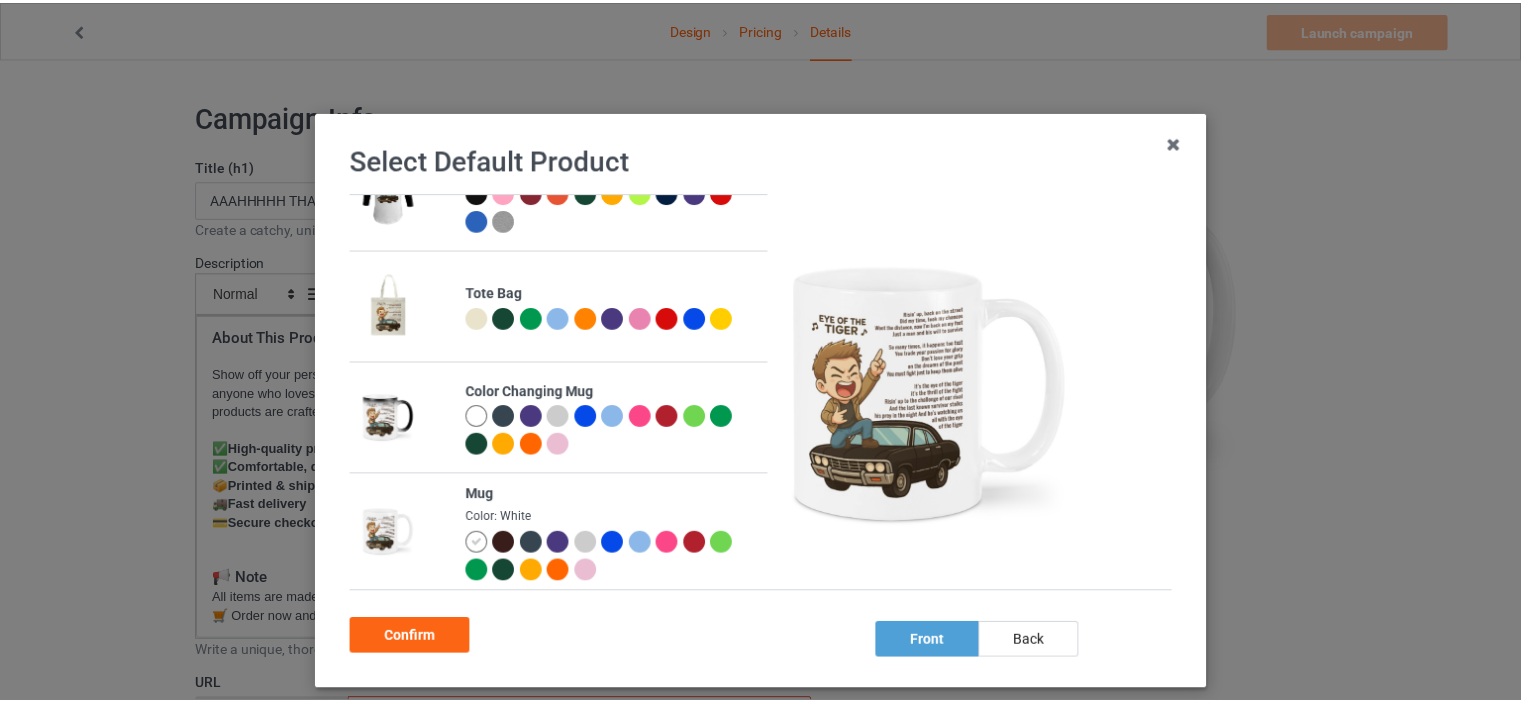 scroll, scrollTop: 1058, scrollLeft: 0, axis: vertical 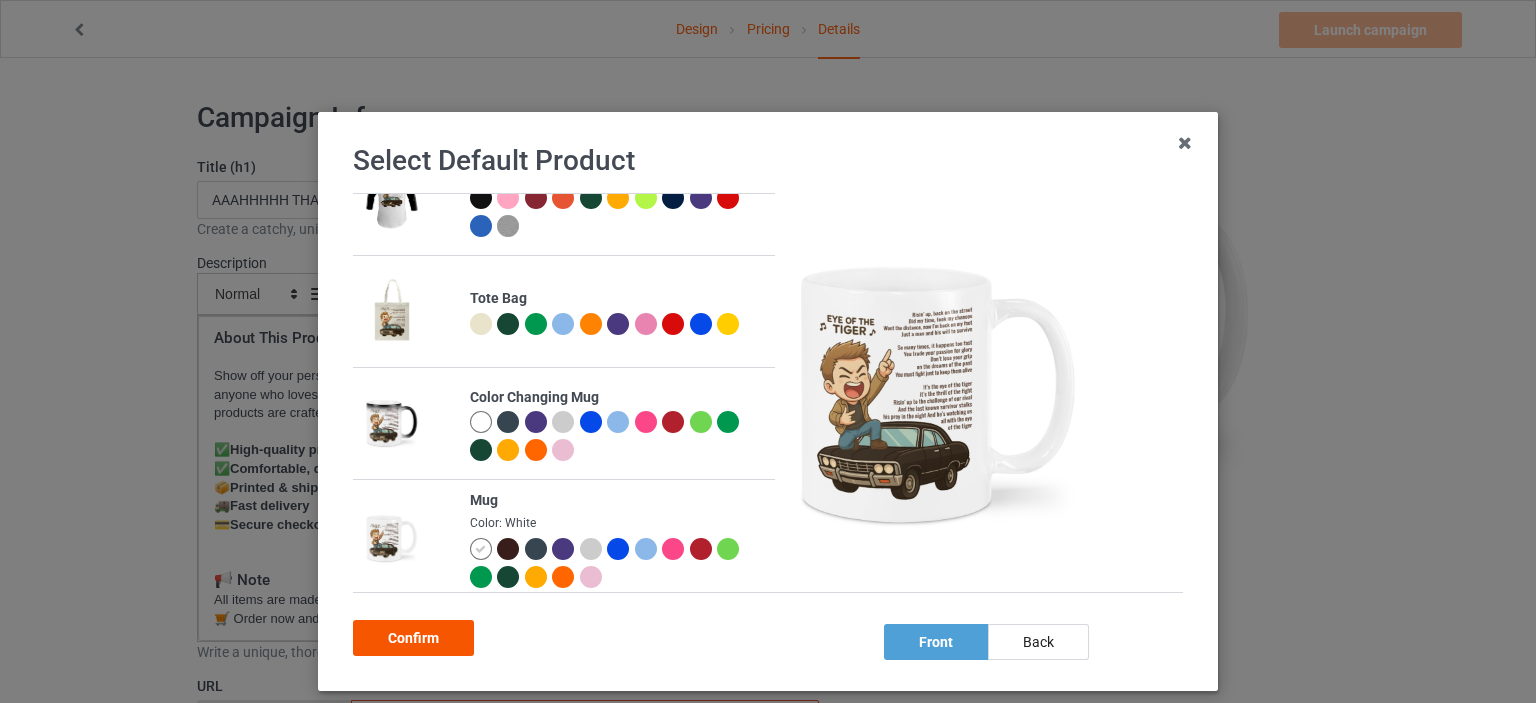 click on "Confirm" at bounding box center [413, 638] 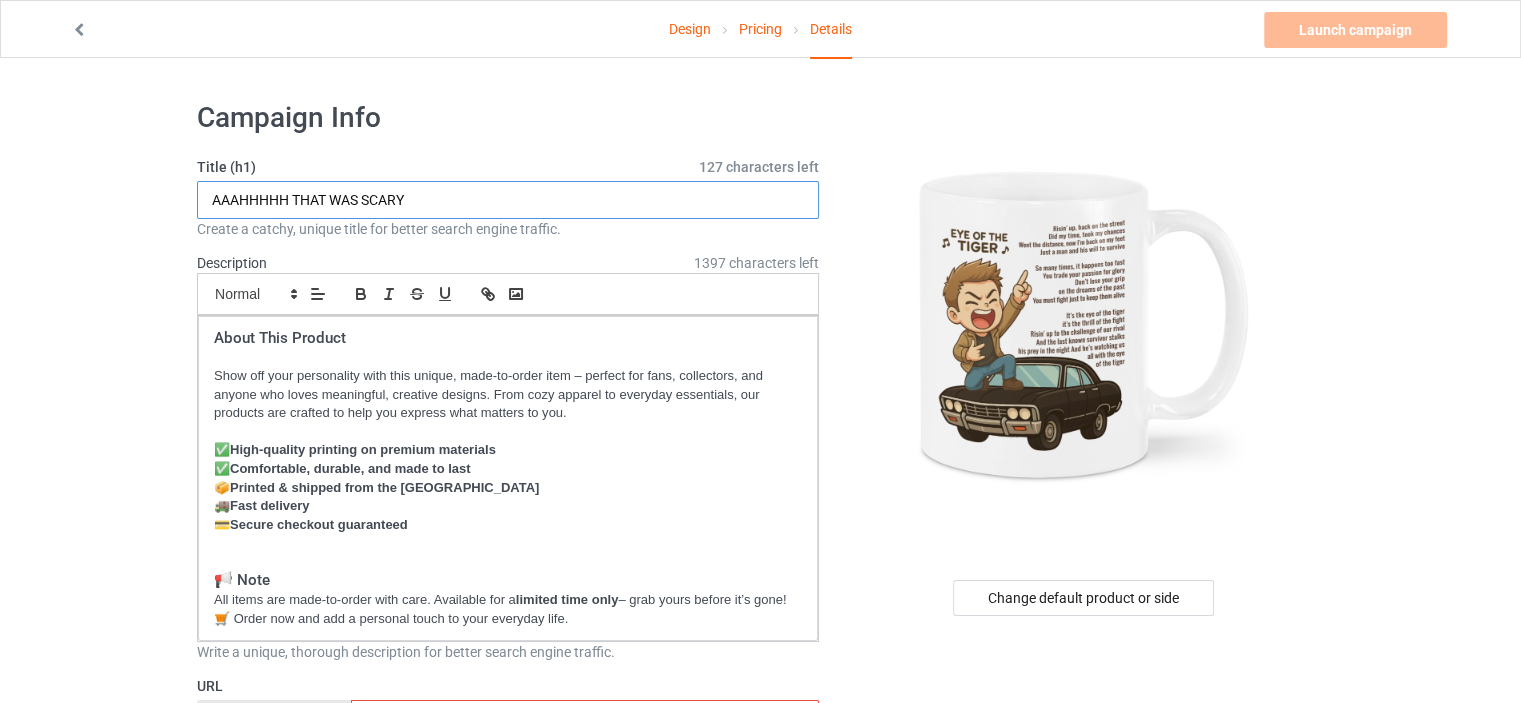 click on "AAAHHHHH THAT WAS SCARY" at bounding box center [508, 200] 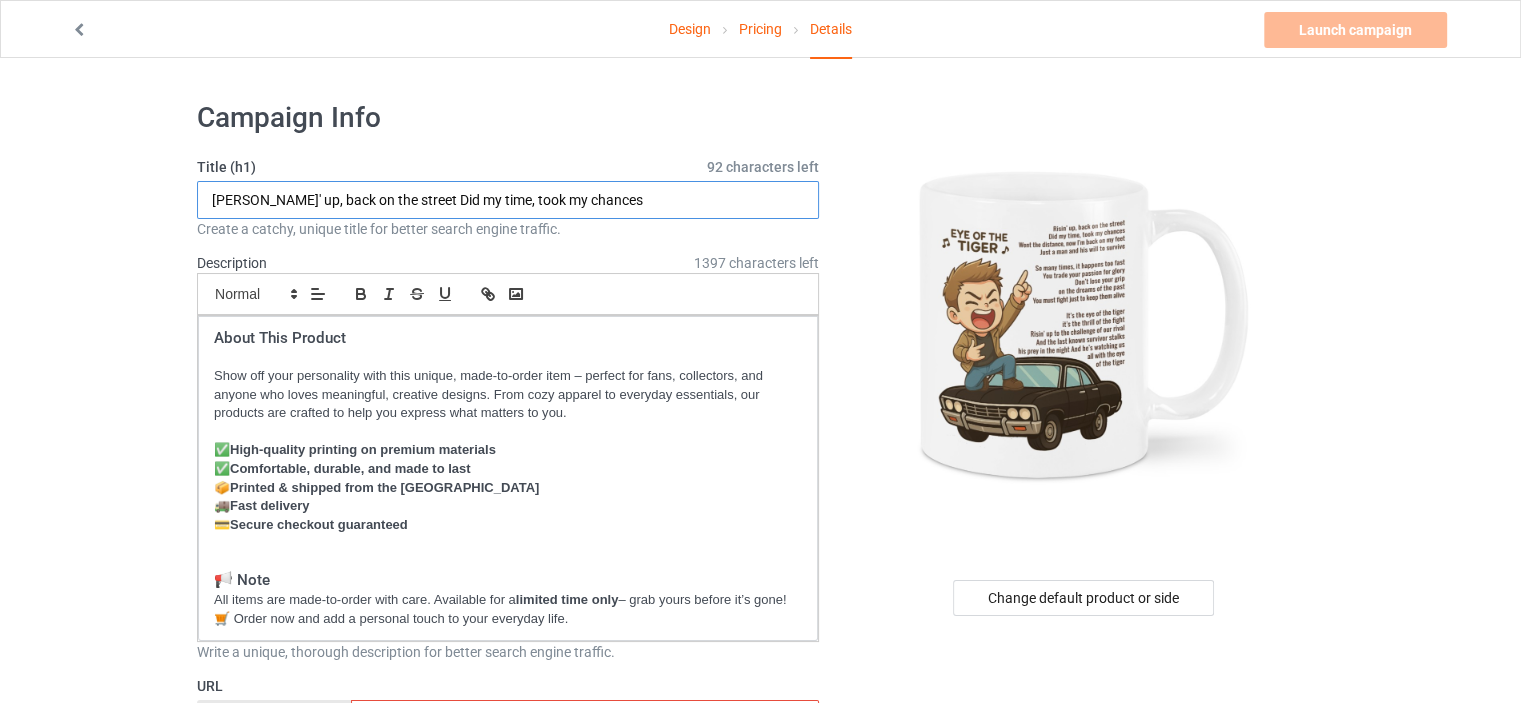 click on "Risin' up, back on the street Did my time, took my chances" at bounding box center (508, 200) 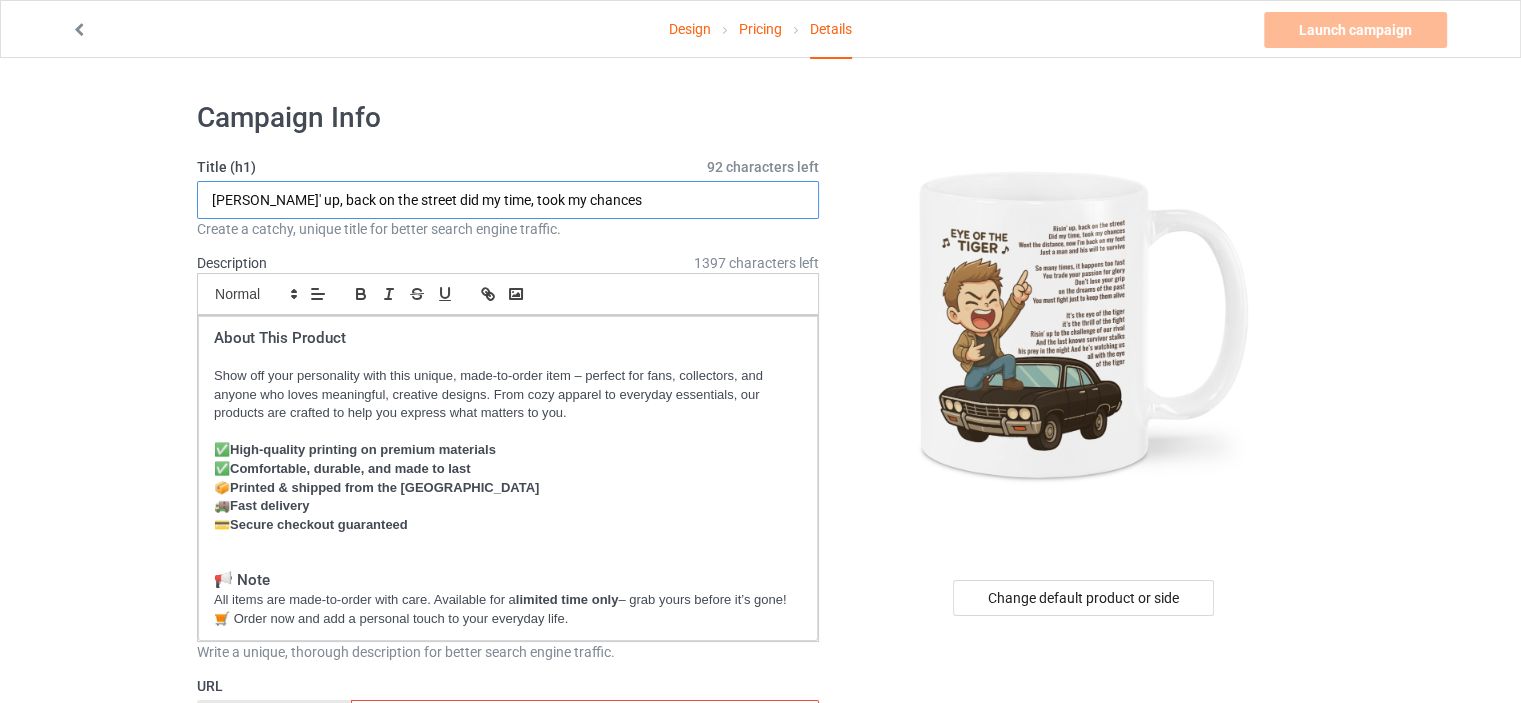 click on "[PERSON_NAME]' up, back on the street did my time, took my chances" at bounding box center [508, 200] 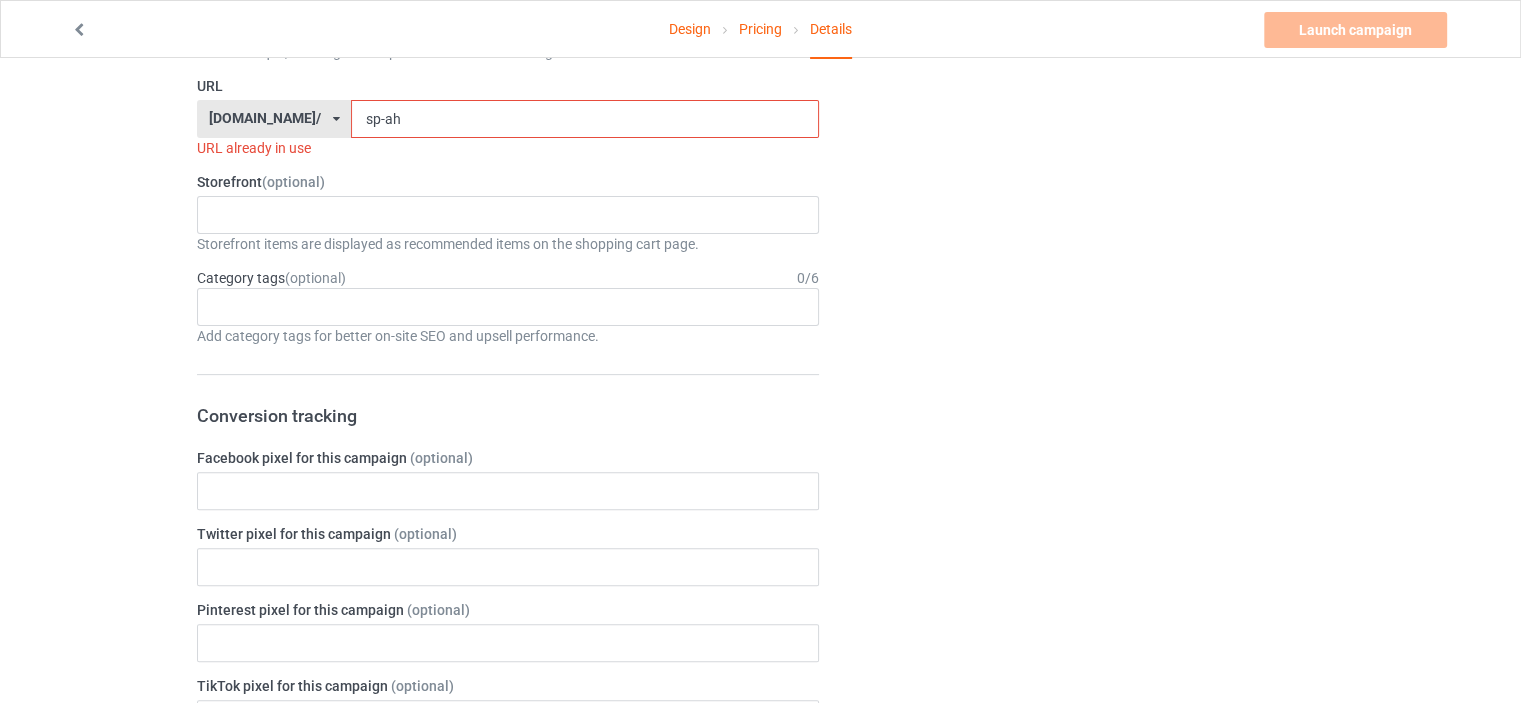 scroll, scrollTop: 400, scrollLeft: 0, axis: vertical 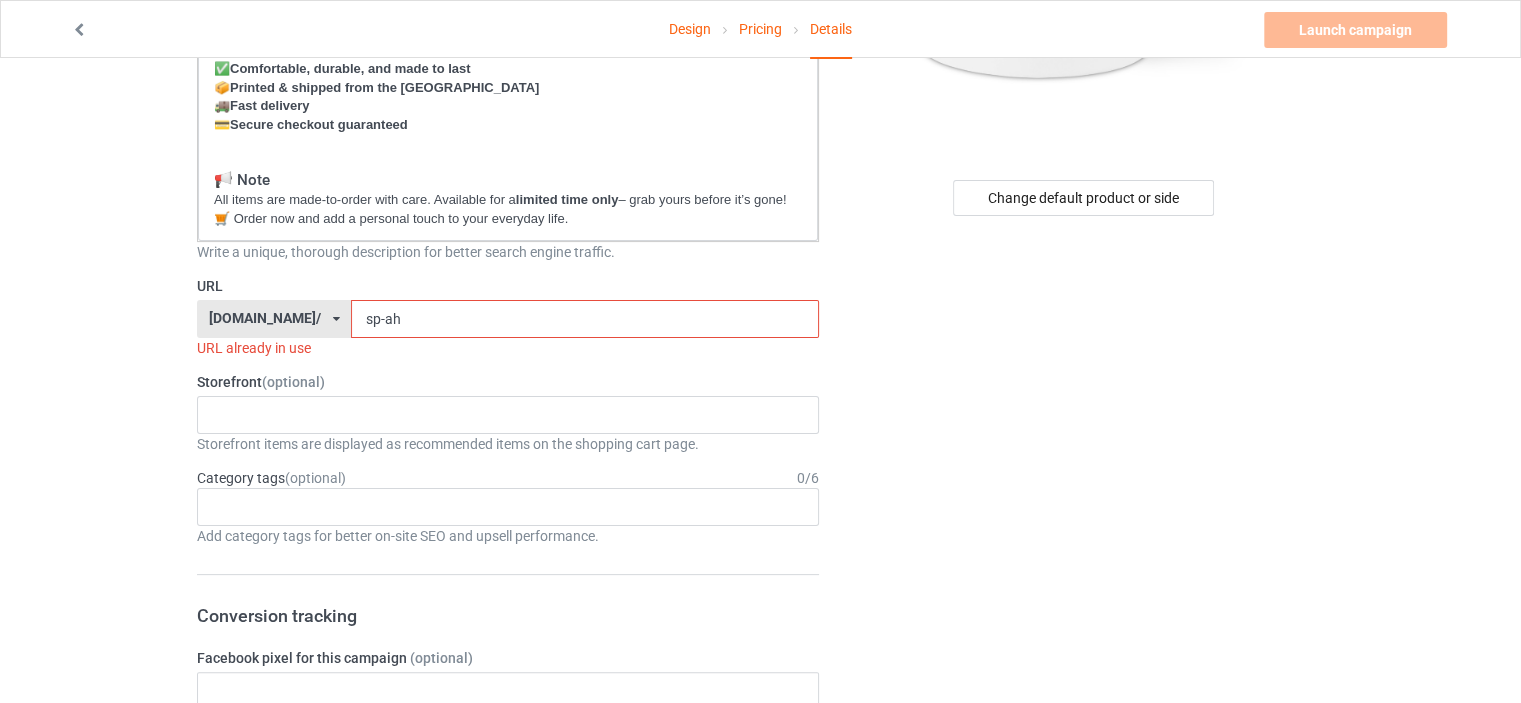 type on "[PERSON_NAME]' up, back on the street did my time, took my chances" 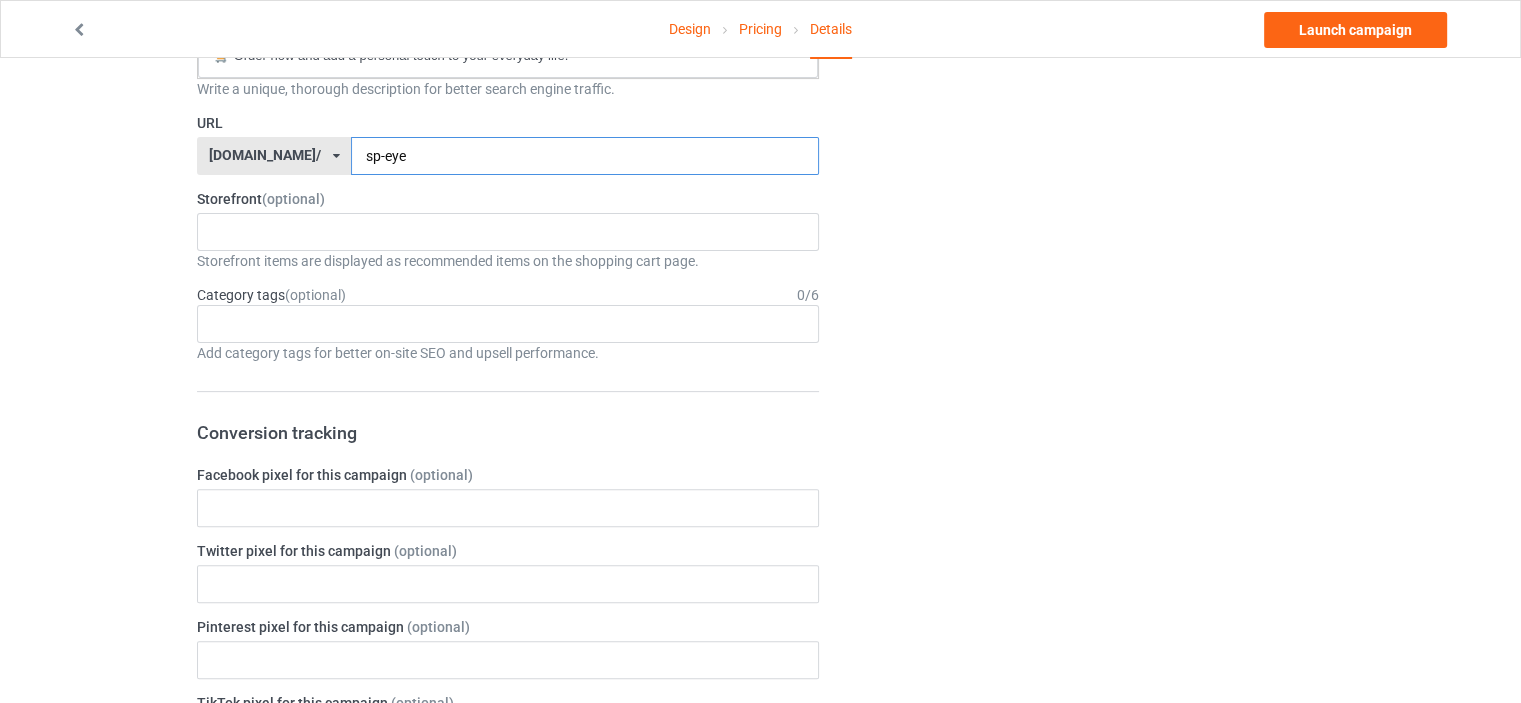 scroll, scrollTop: 163, scrollLeft: 0, axis: vertical 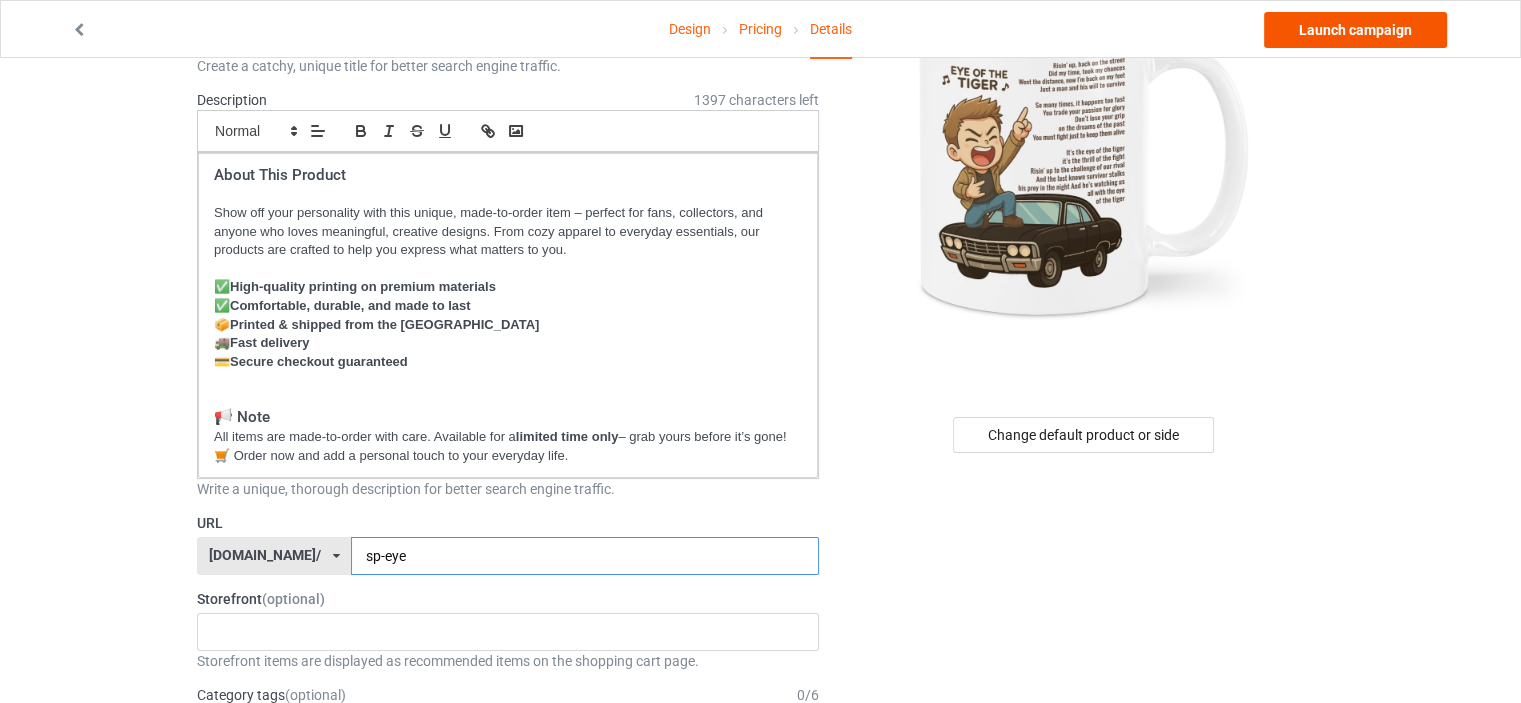 type on "sp-eye" 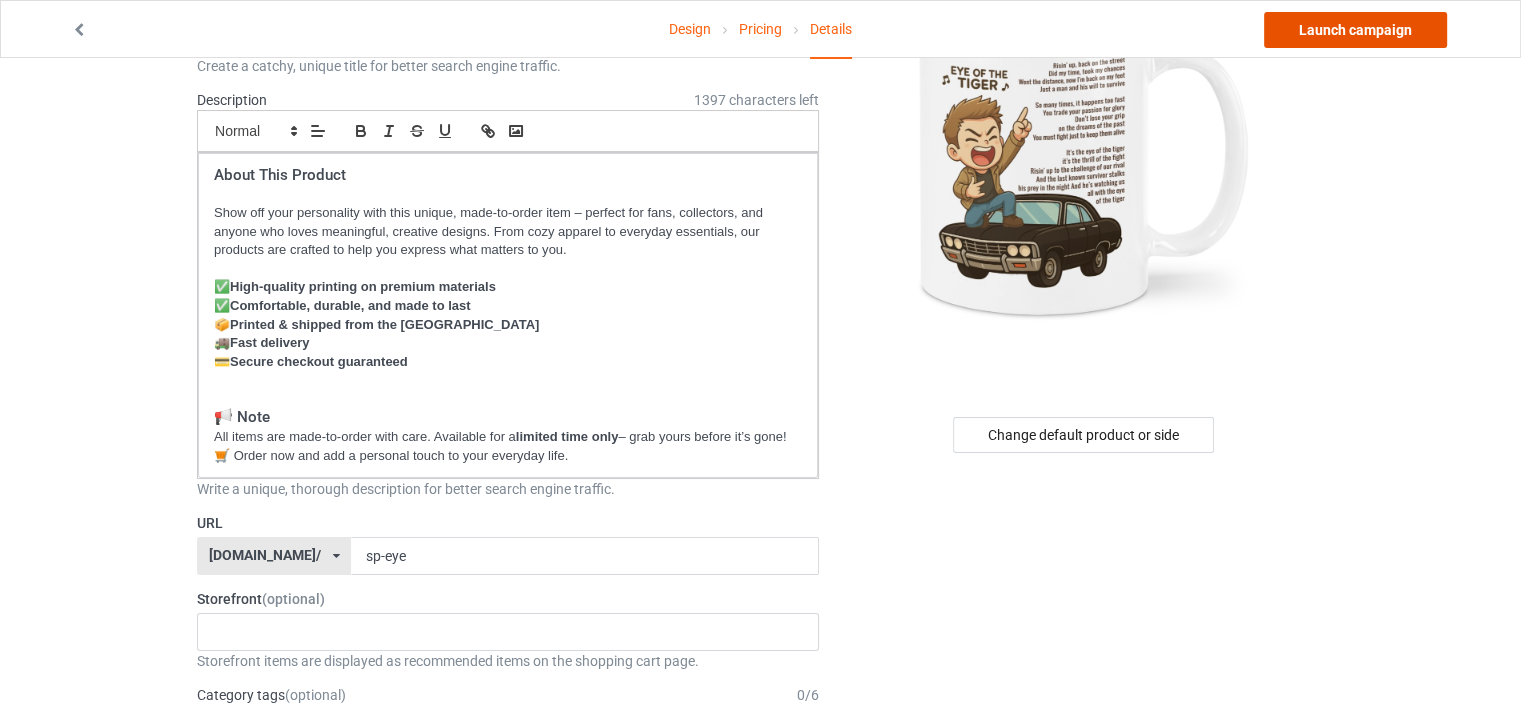click on "Launch campaign" at bounding box center [1355, 30] 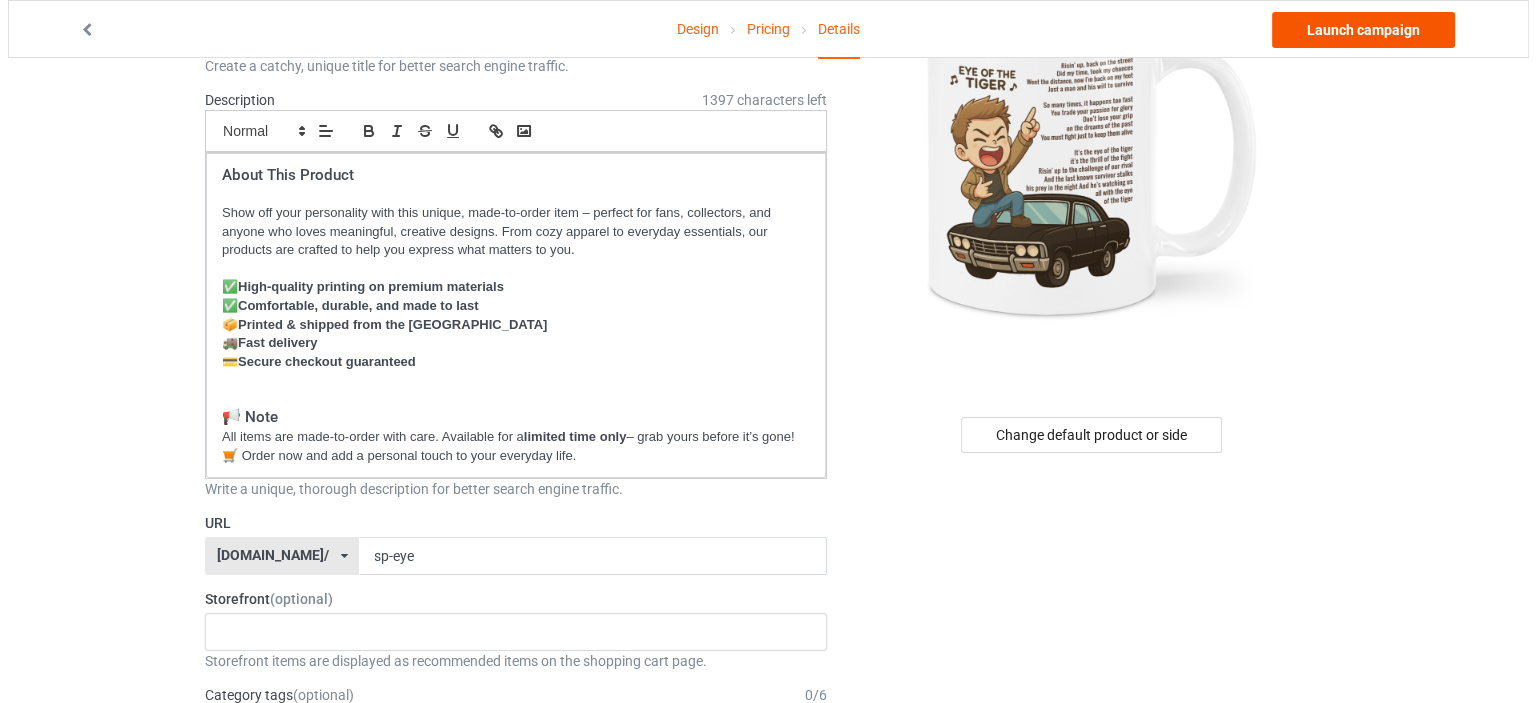scroll, scrollTop: 0, scrollLeft: 0, axis: both 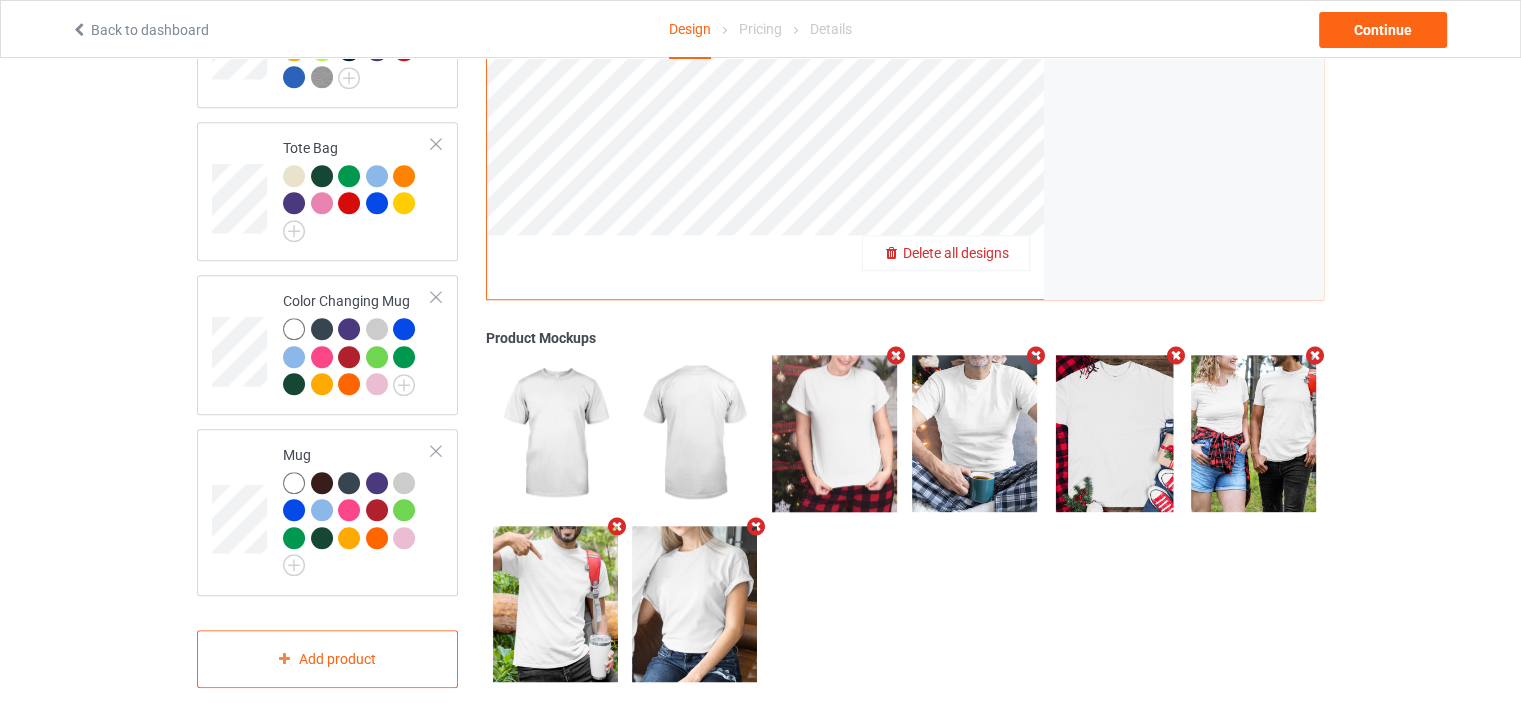 click on "Delete all designs" at bounding box center [956, 253] 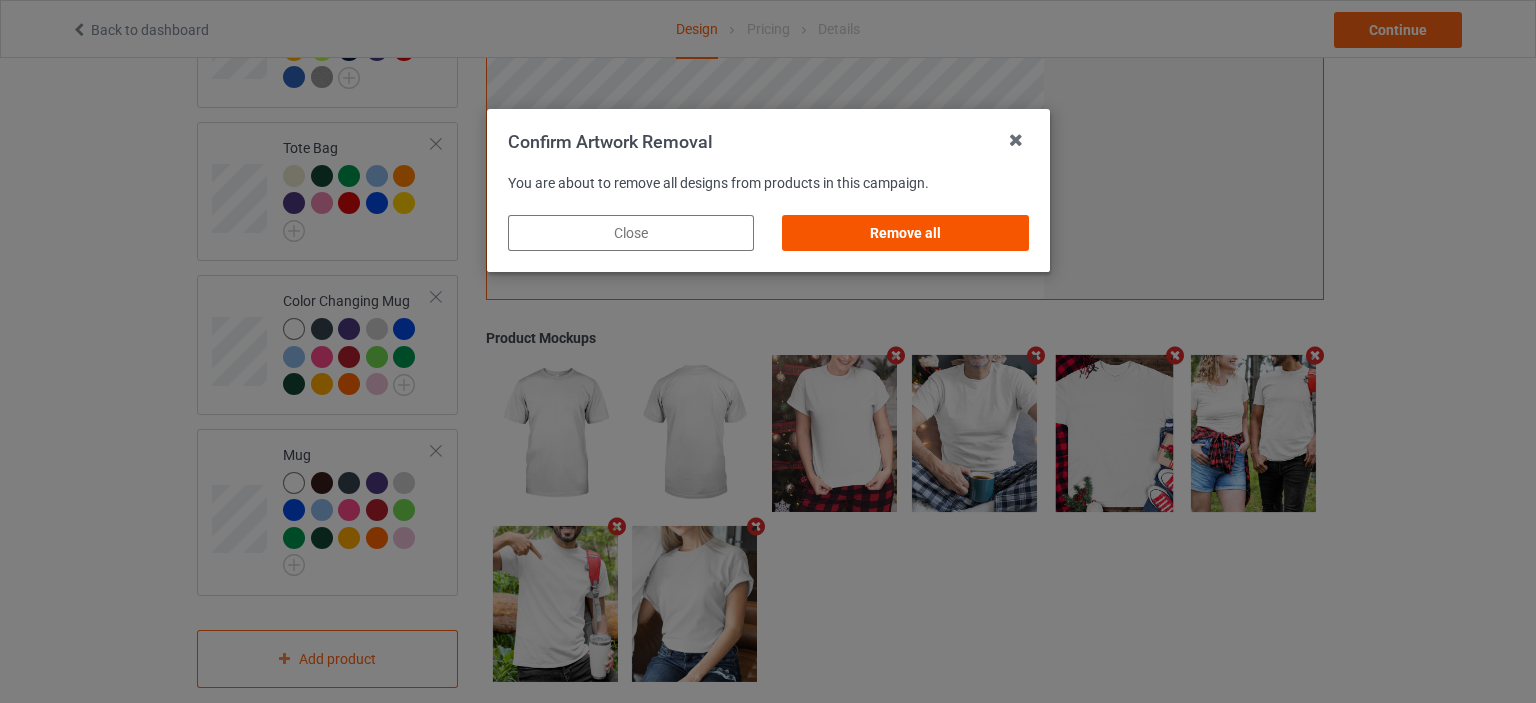 click on "Remove all" at bounding box center [905, 233] 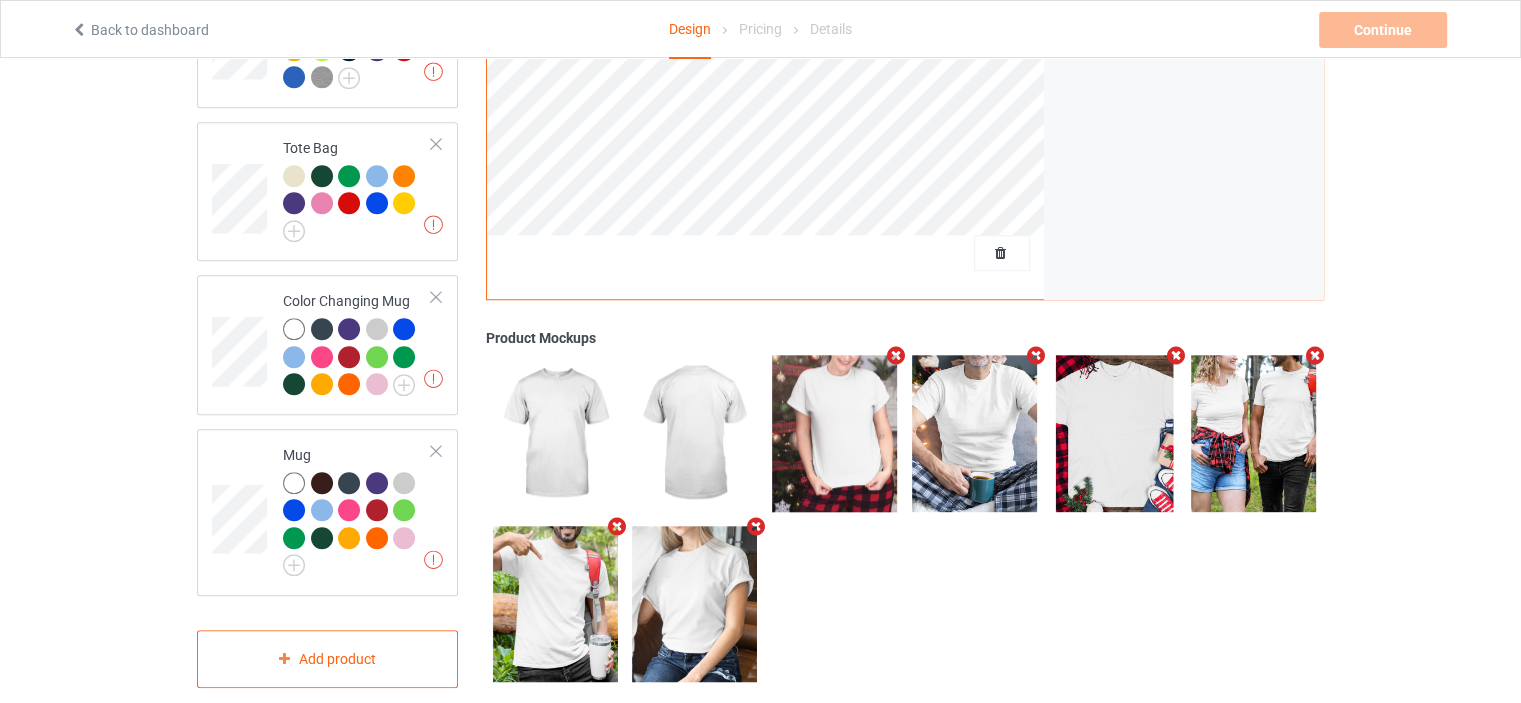 scroll, scrollTop: 1165, scrollLeft: 0, axis: vertical 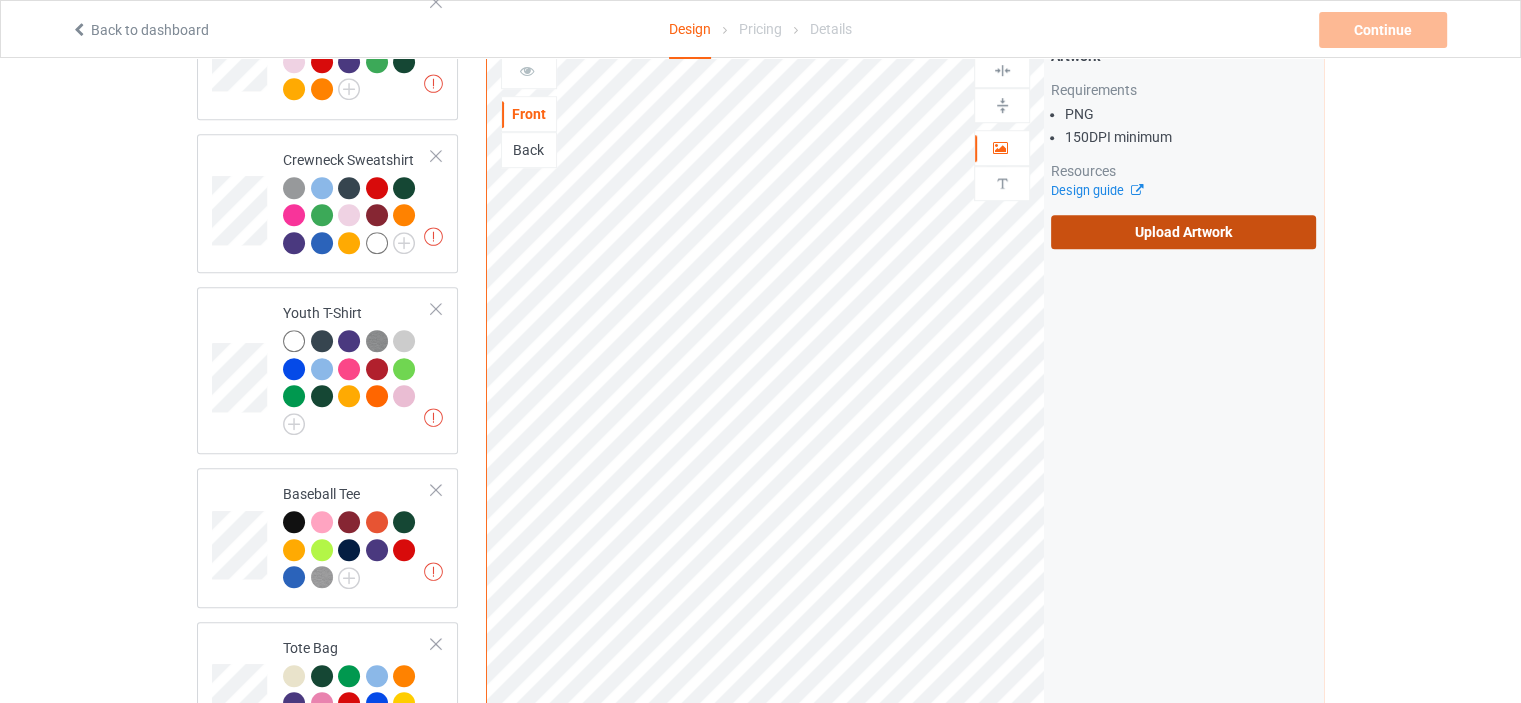 click on "Upload Artwork" at bounding box center [1183, 232] 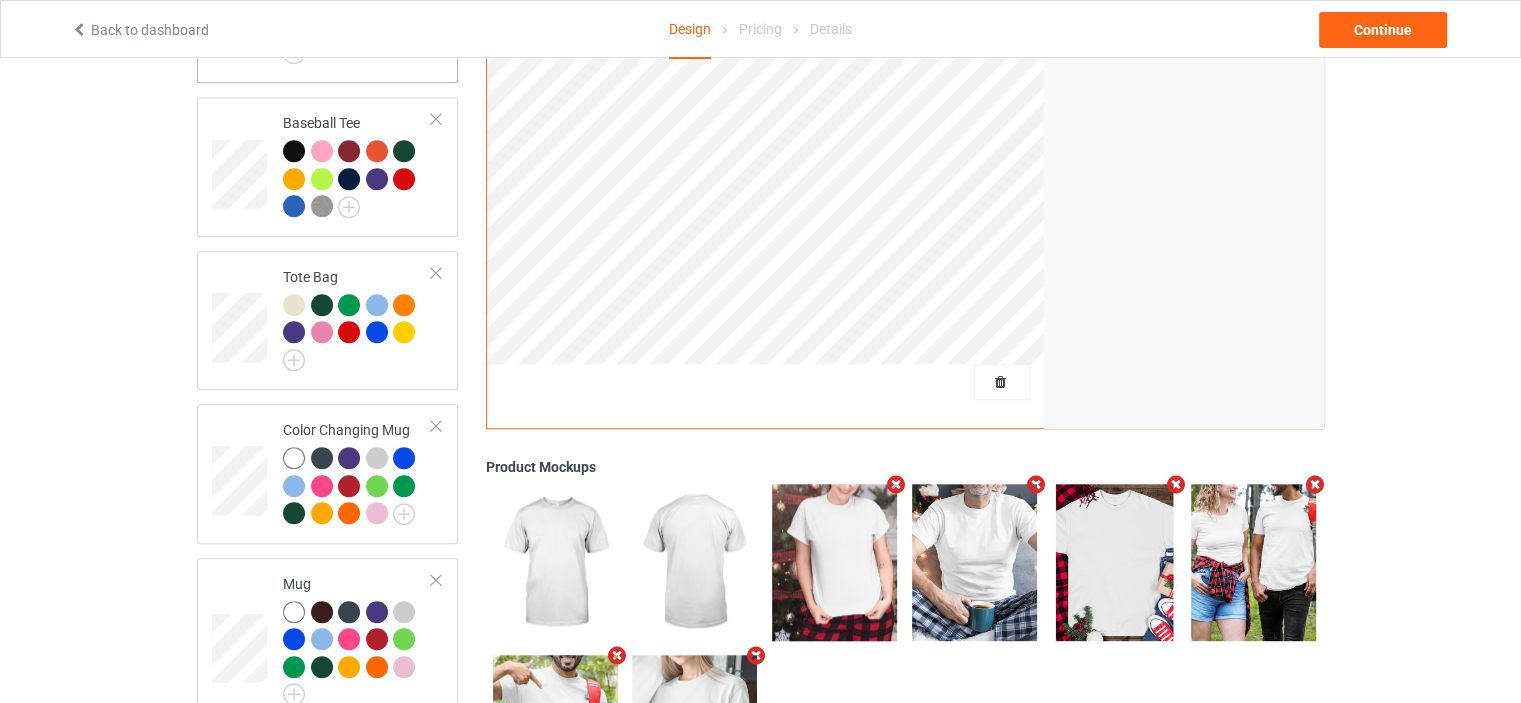 scroll, scrollTop: 1665, scrollLeft: 0, axis: vertical 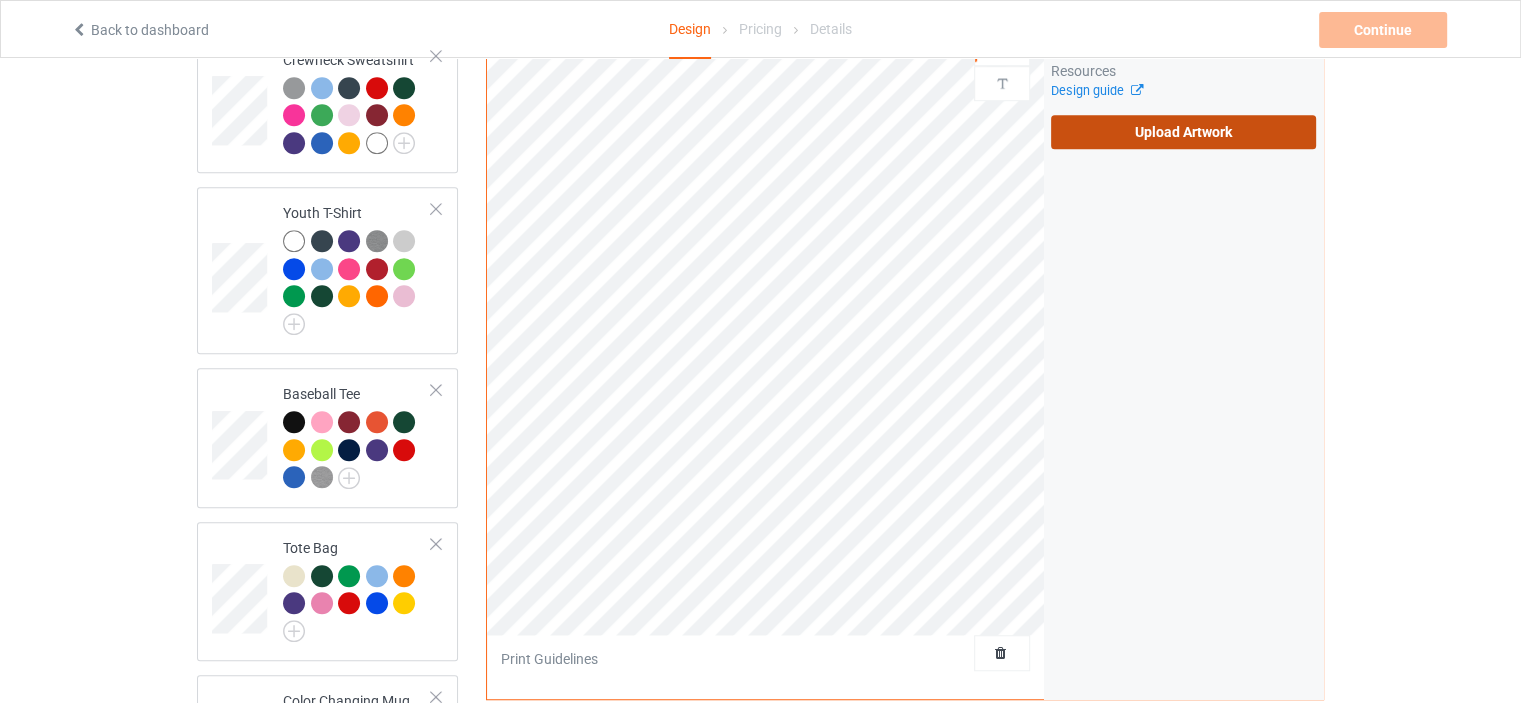 click on "Upload Artwork" at bounding box center (1183, 132) 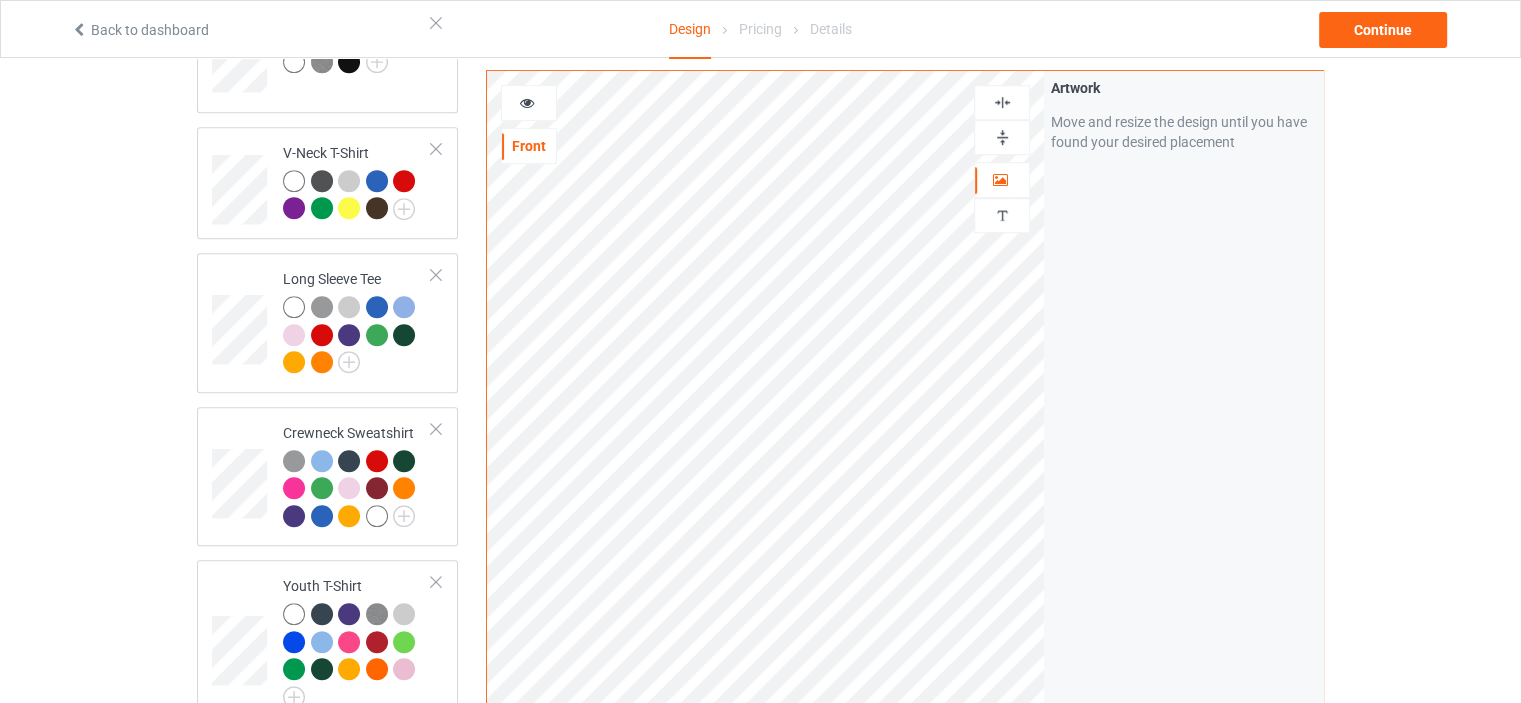 scroll, scrollTop: 865, scrollLeft: 0, axis: vertical 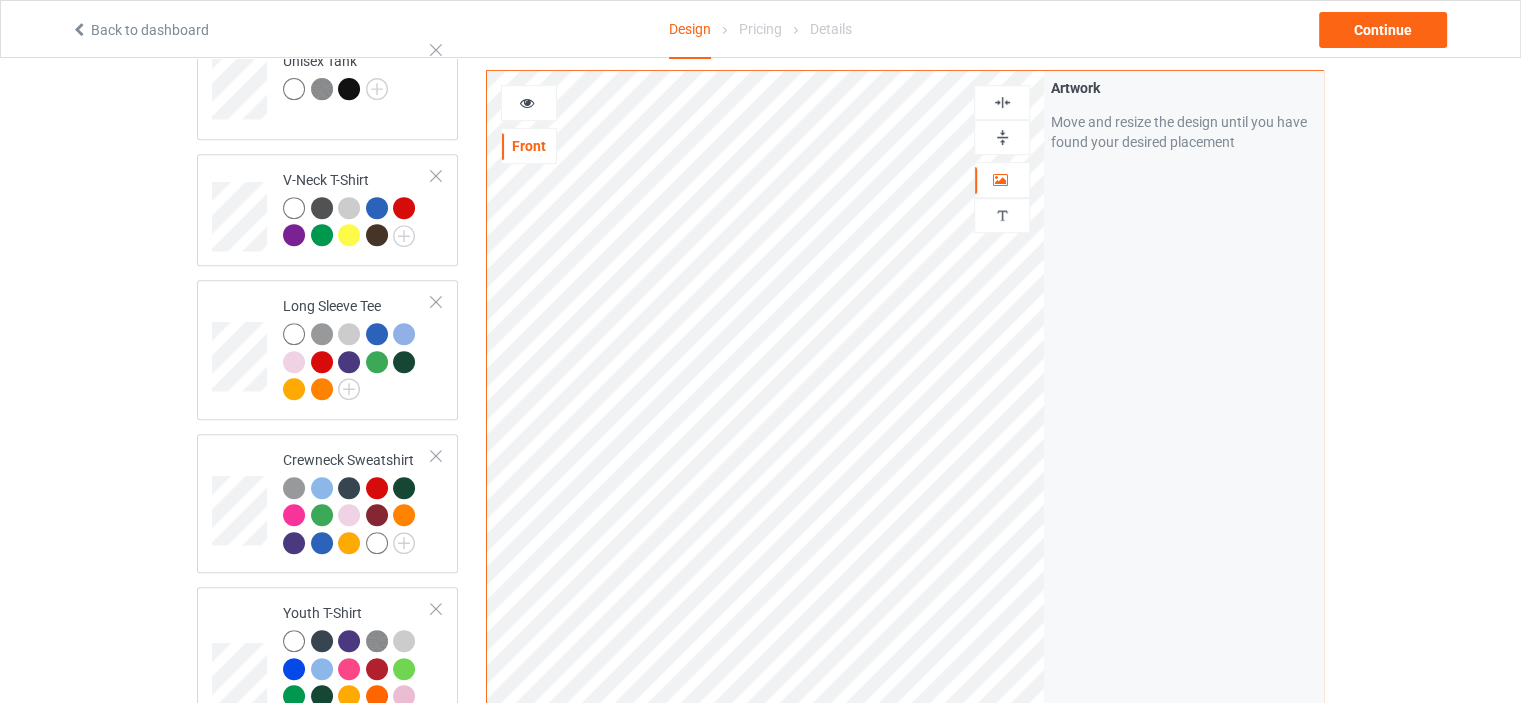 click at bounding box center [1002, 102] 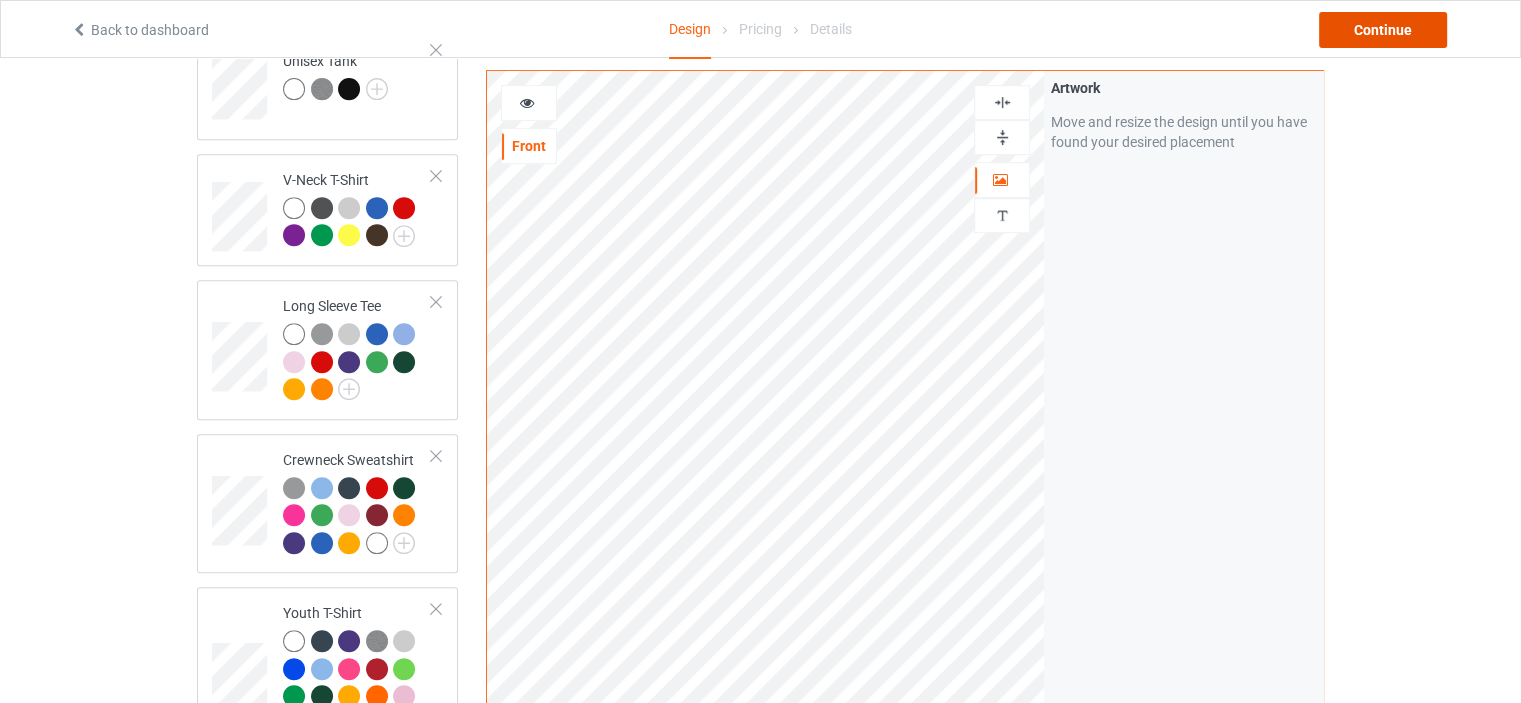 click on "Continue" at bounding box center (1383, 30) 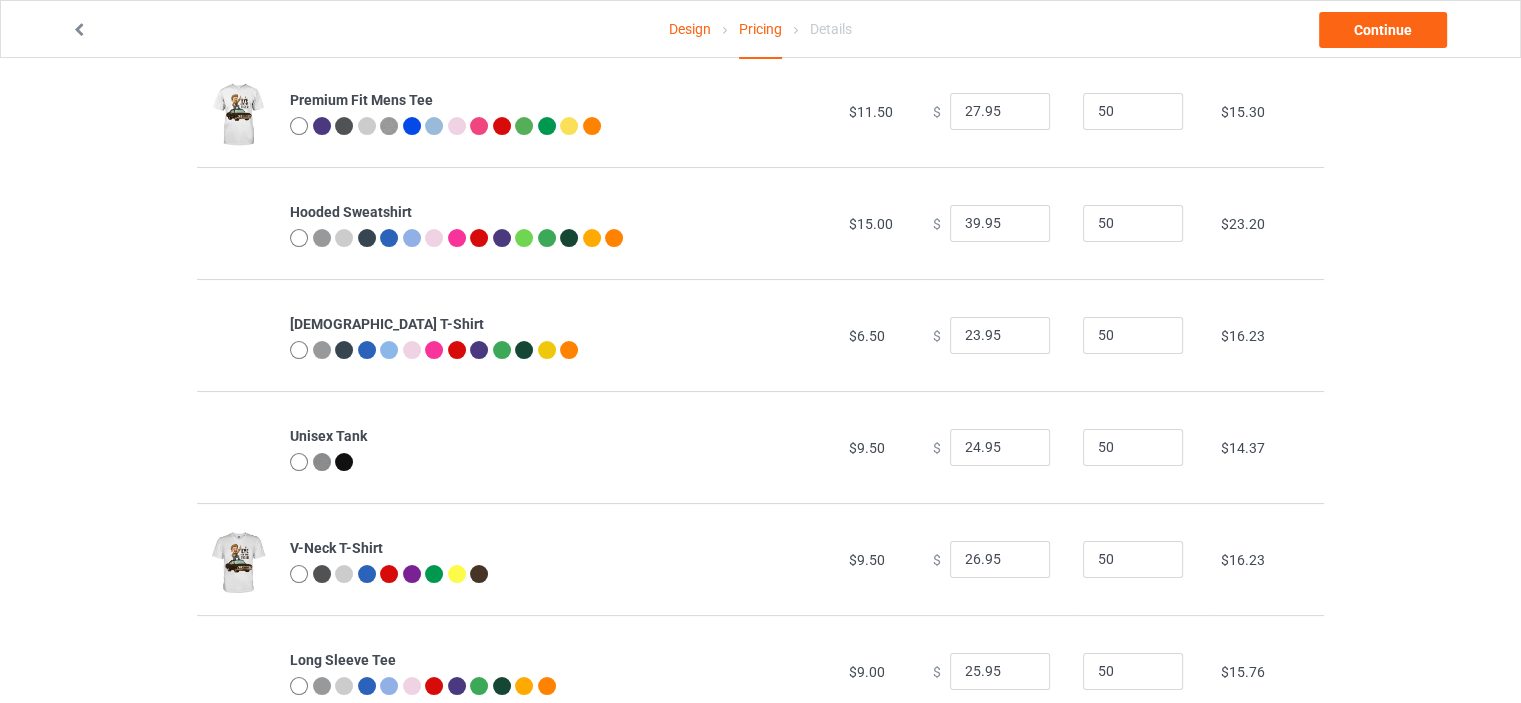 scroll, scrollTop: 0, scrollLeft: 0, axis: both 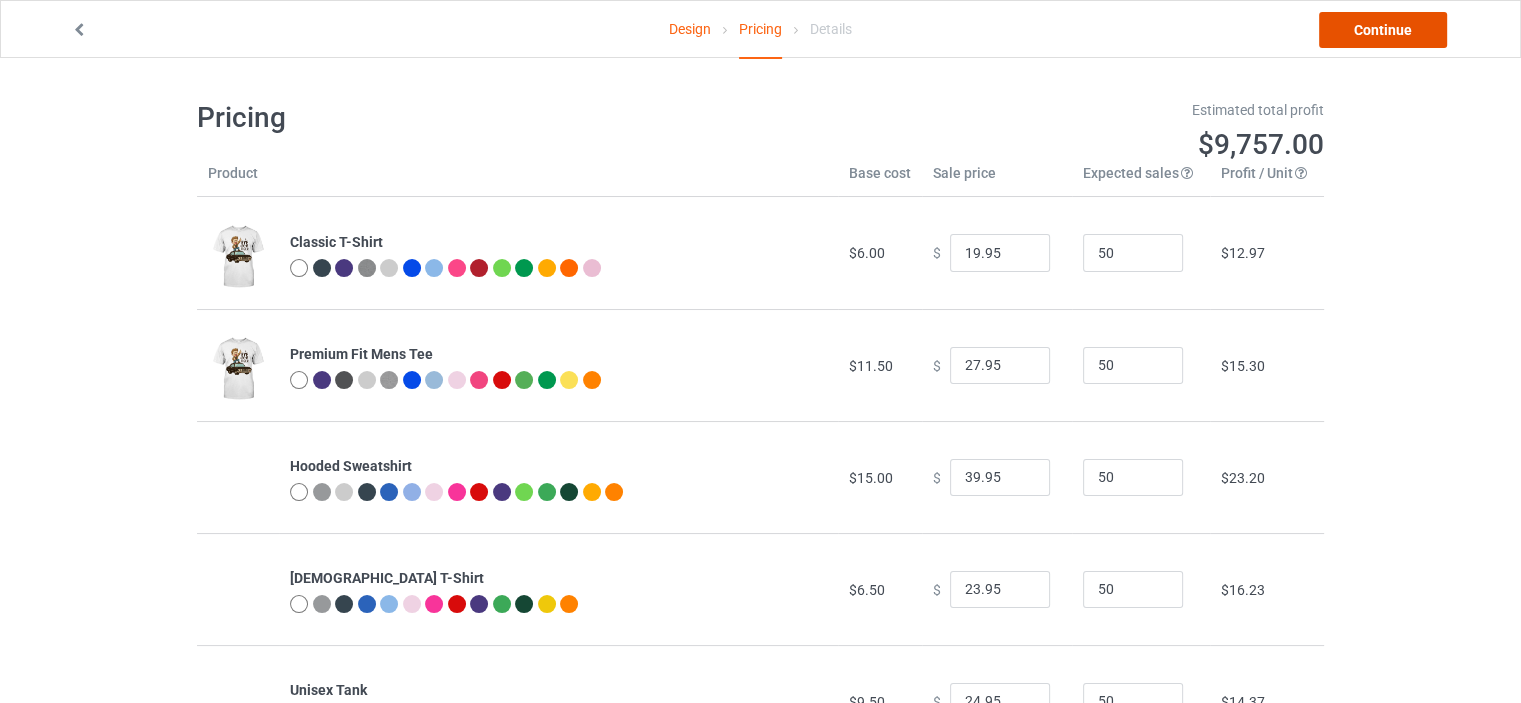 click on "Continue" at bounding box center [1383, 30] 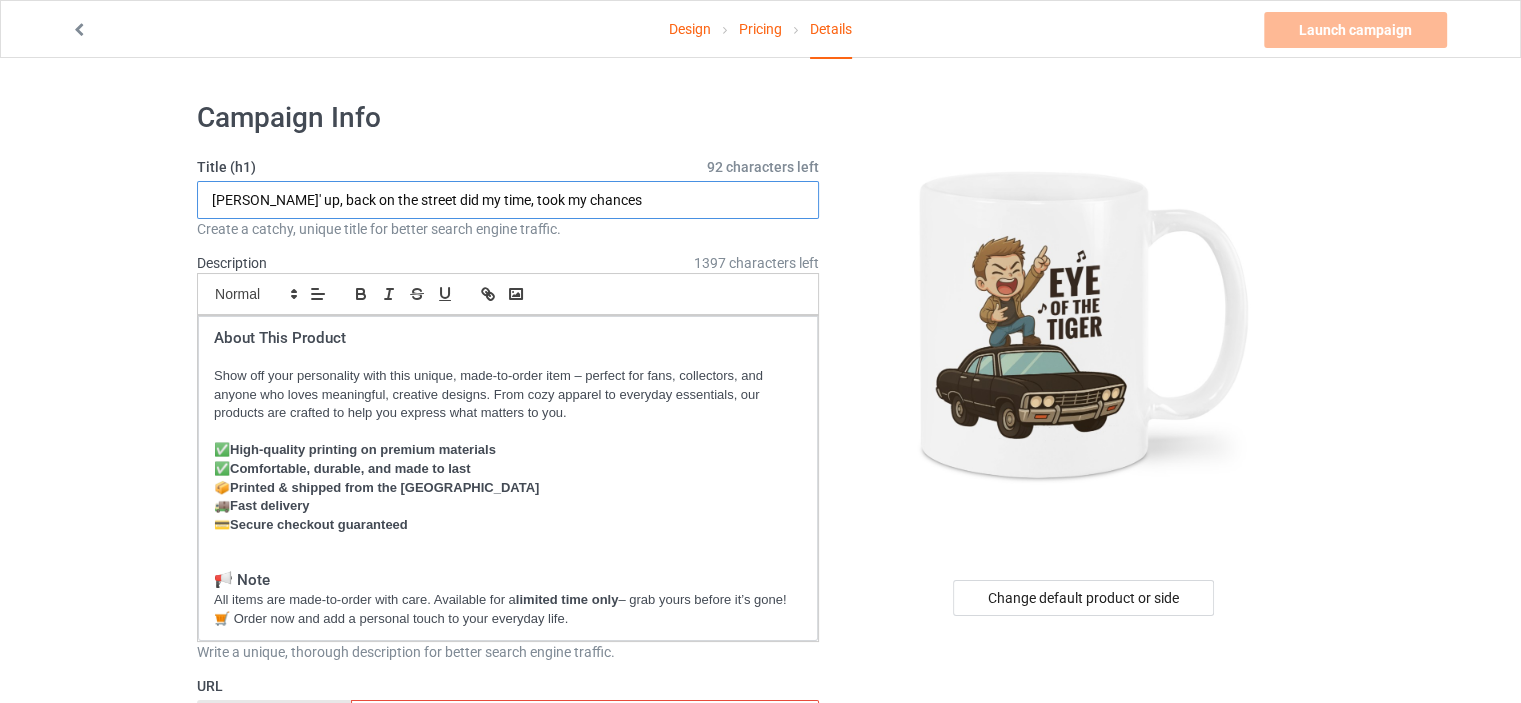 drag, startPoint x: 496, startPoint y: 202, endPoint x: 180, endPoint y: 209, distance: 316.0775 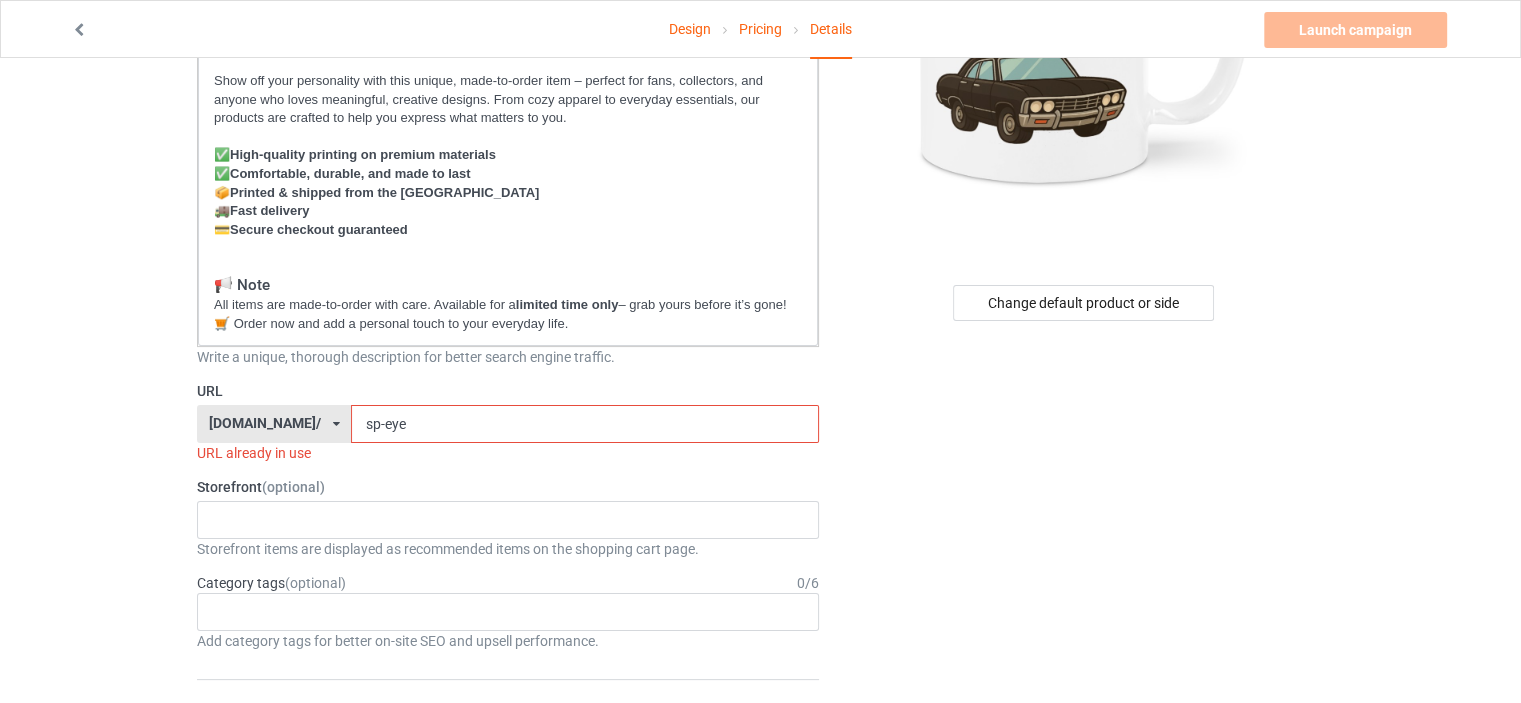 scroll, scrollTop: 300, scrollLeft: 0, axis: vertical 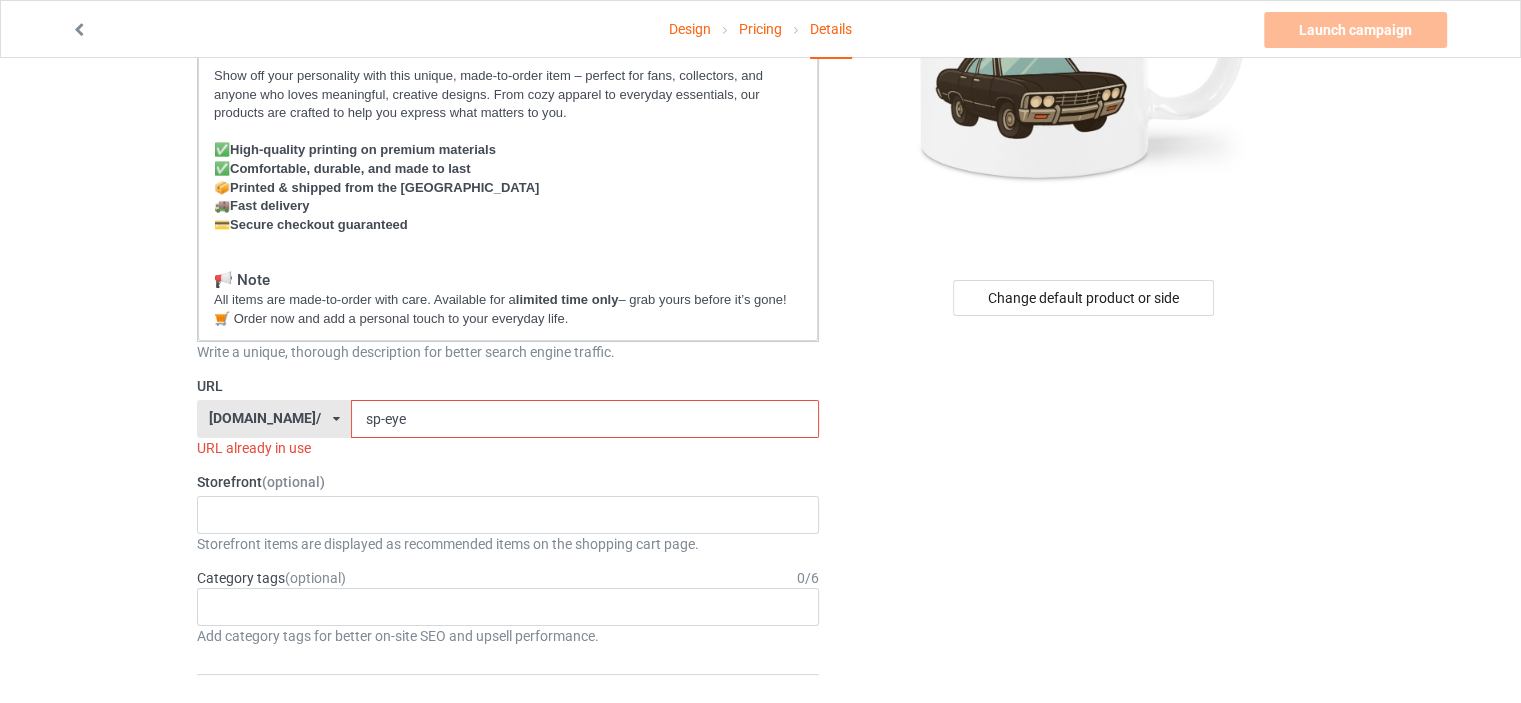 type on "Eye of the tiger" 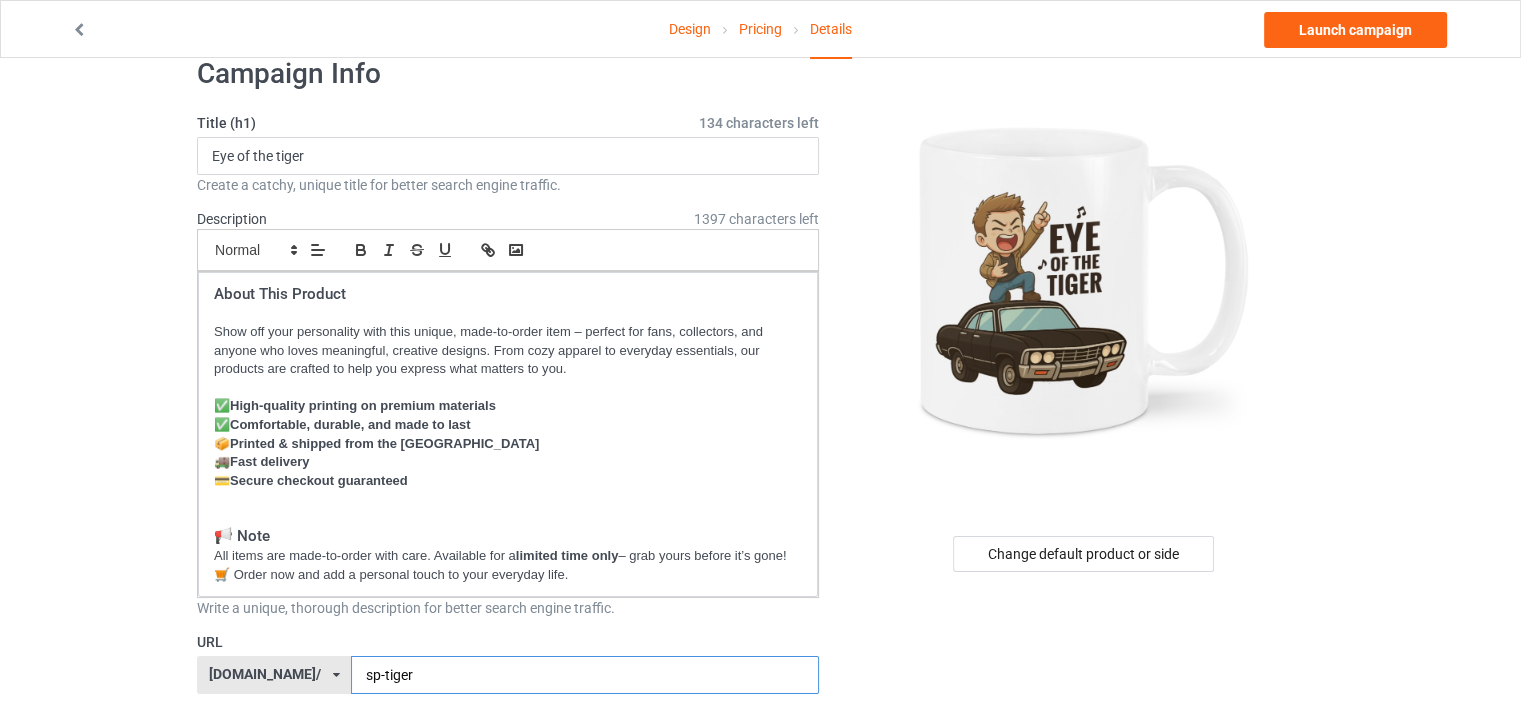 scroll, scrollTop: 0, scrollLeft: 0, axis: both 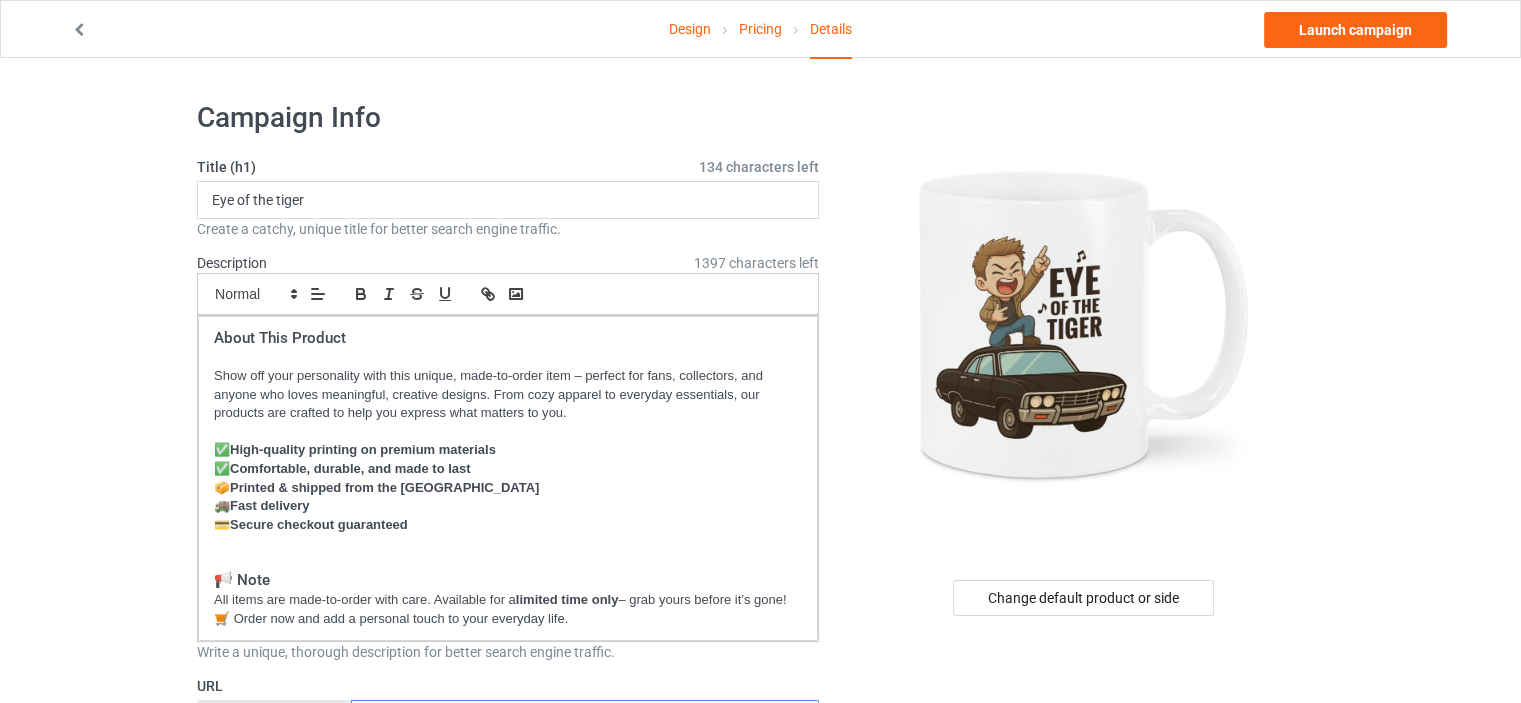 type on "sp-tiger" 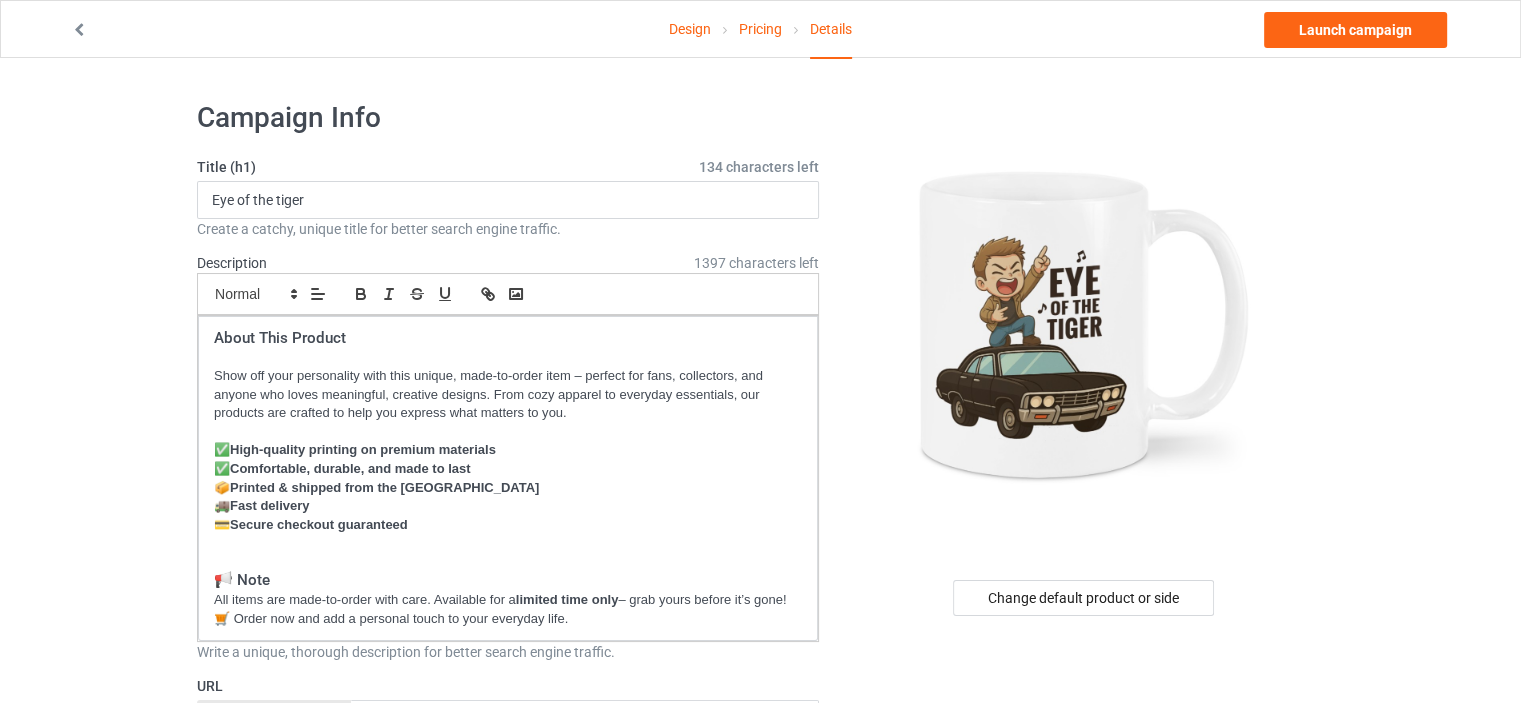 click on "Pricing" at bounding box center [760, 29] 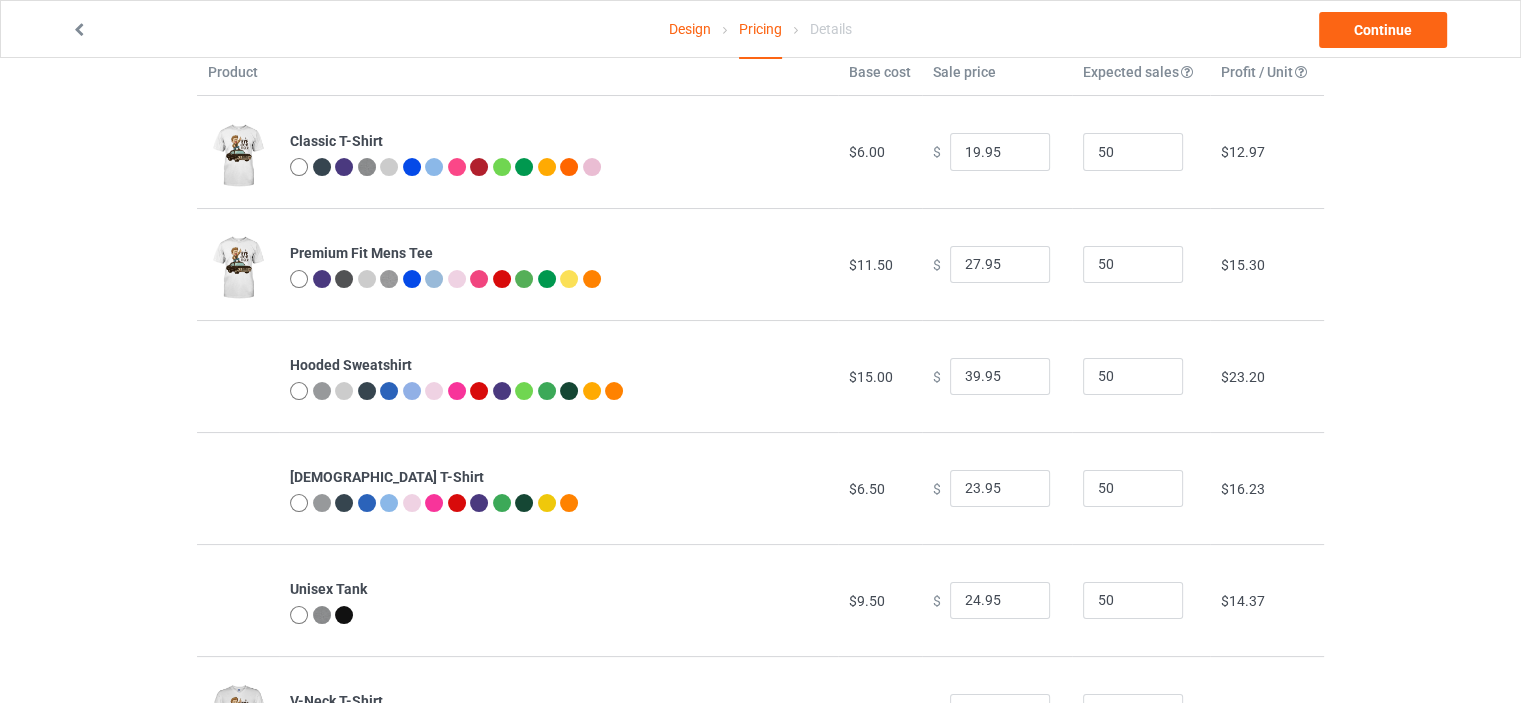 scroll, scrollTop: 0, scrollLeft: 0, axis: both 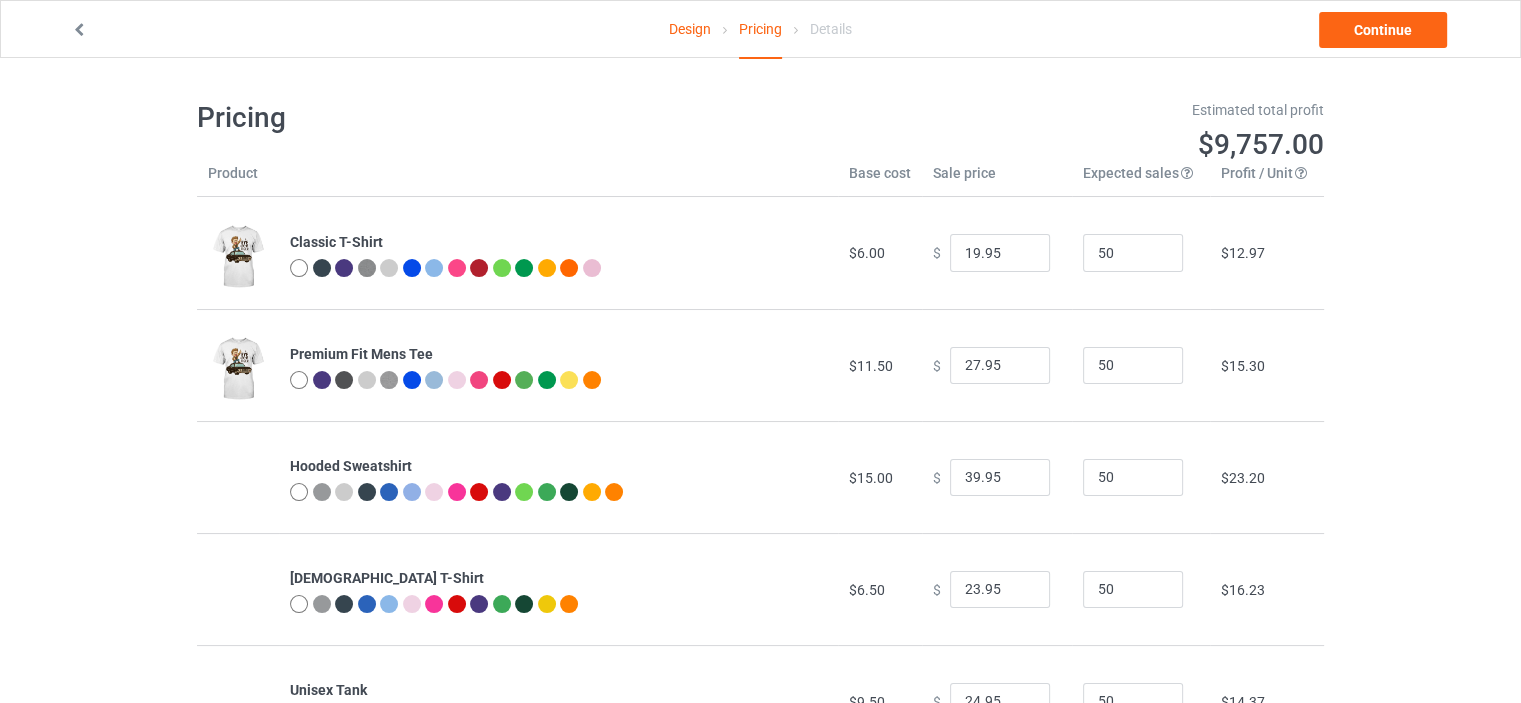 click on "Design" at bounding box center (690, 29) 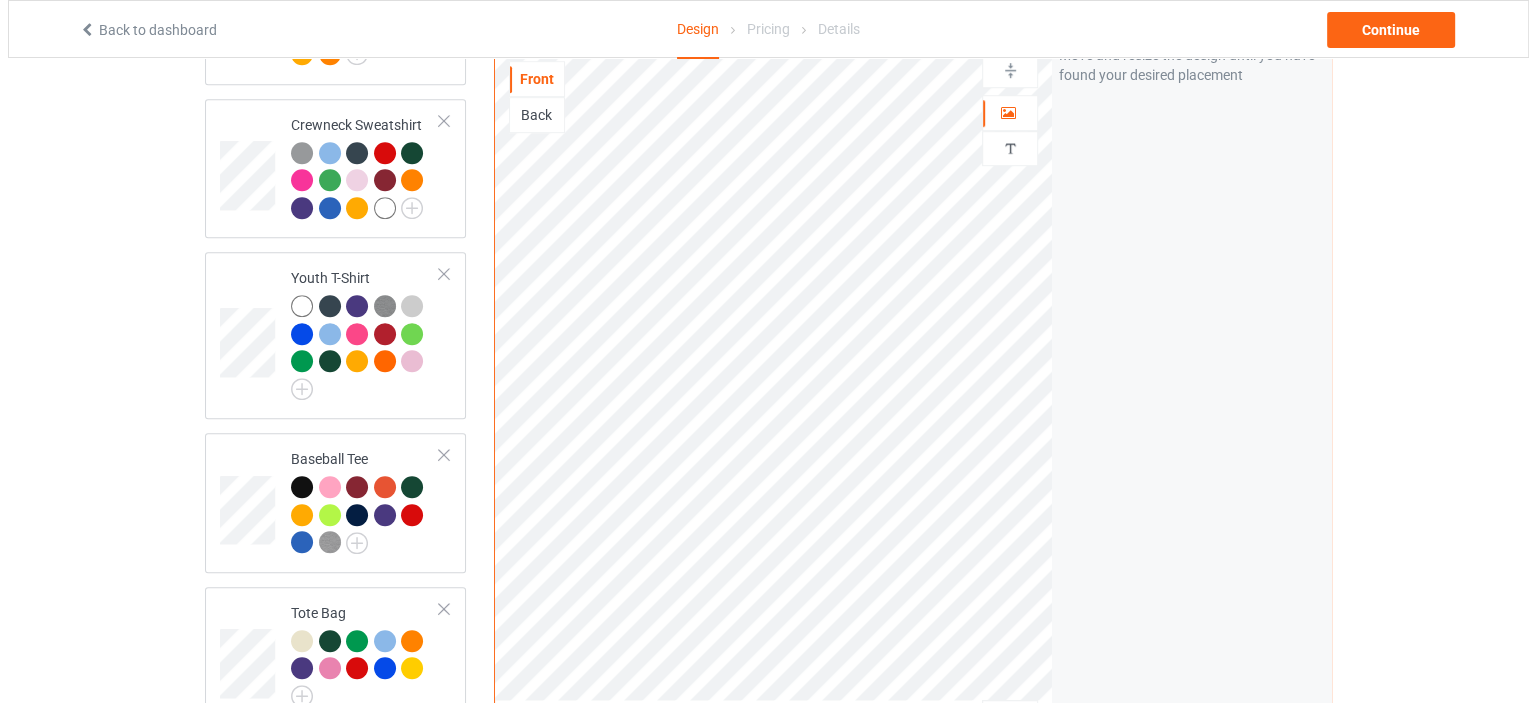 scroll, scrollTop: 1665, scrollLeft: 0, axis: vertical 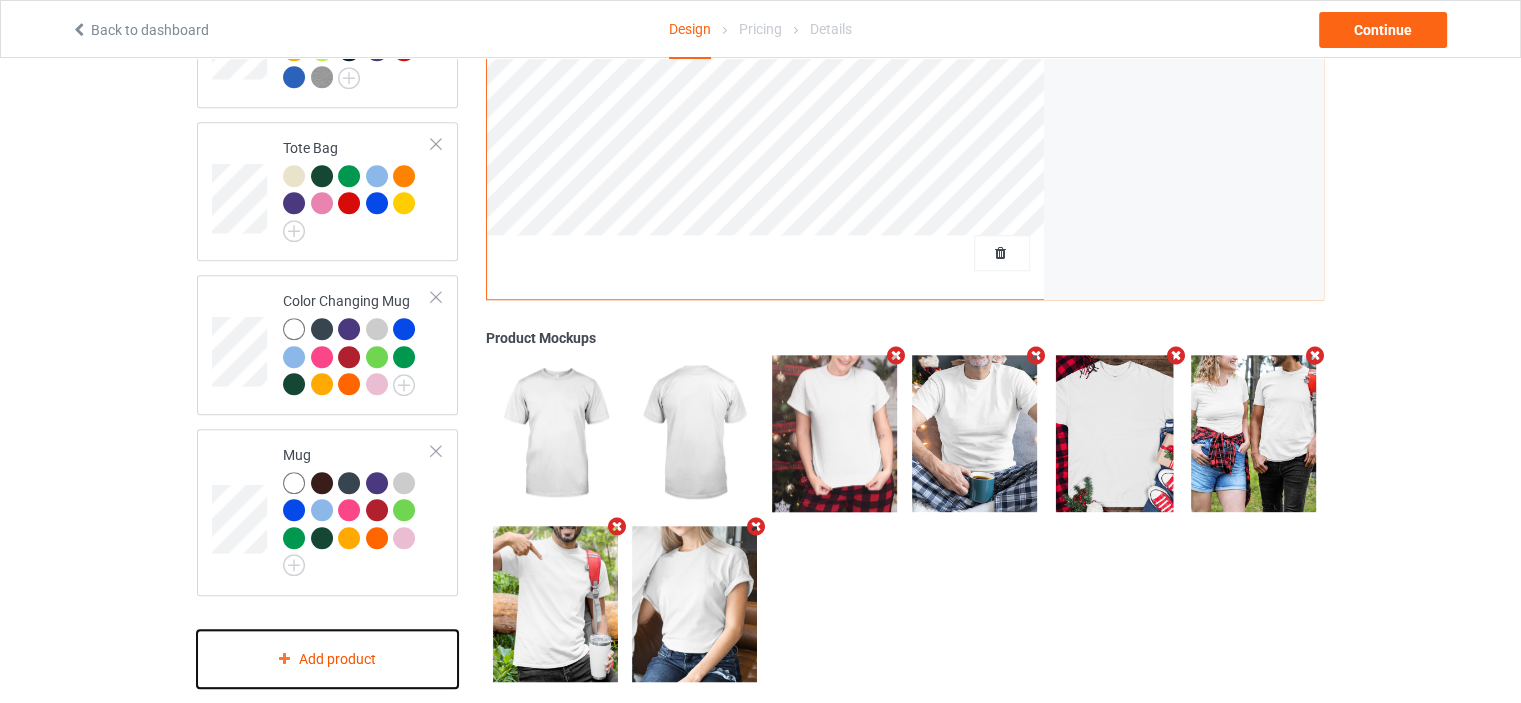 click on "Add product" at bounding box center [327, 659] 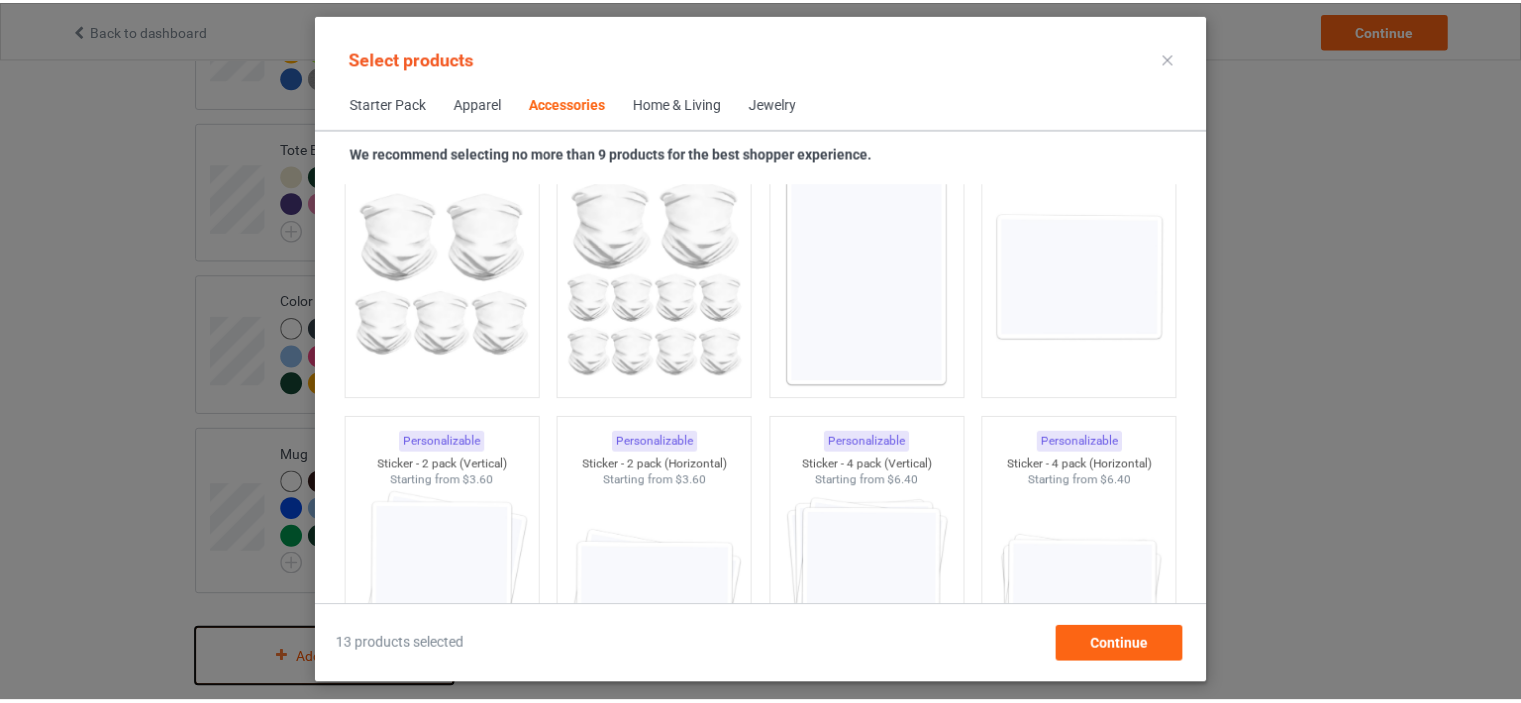 scroll, scrollTop: 6644, scrollLeft: 0, axis: vertical 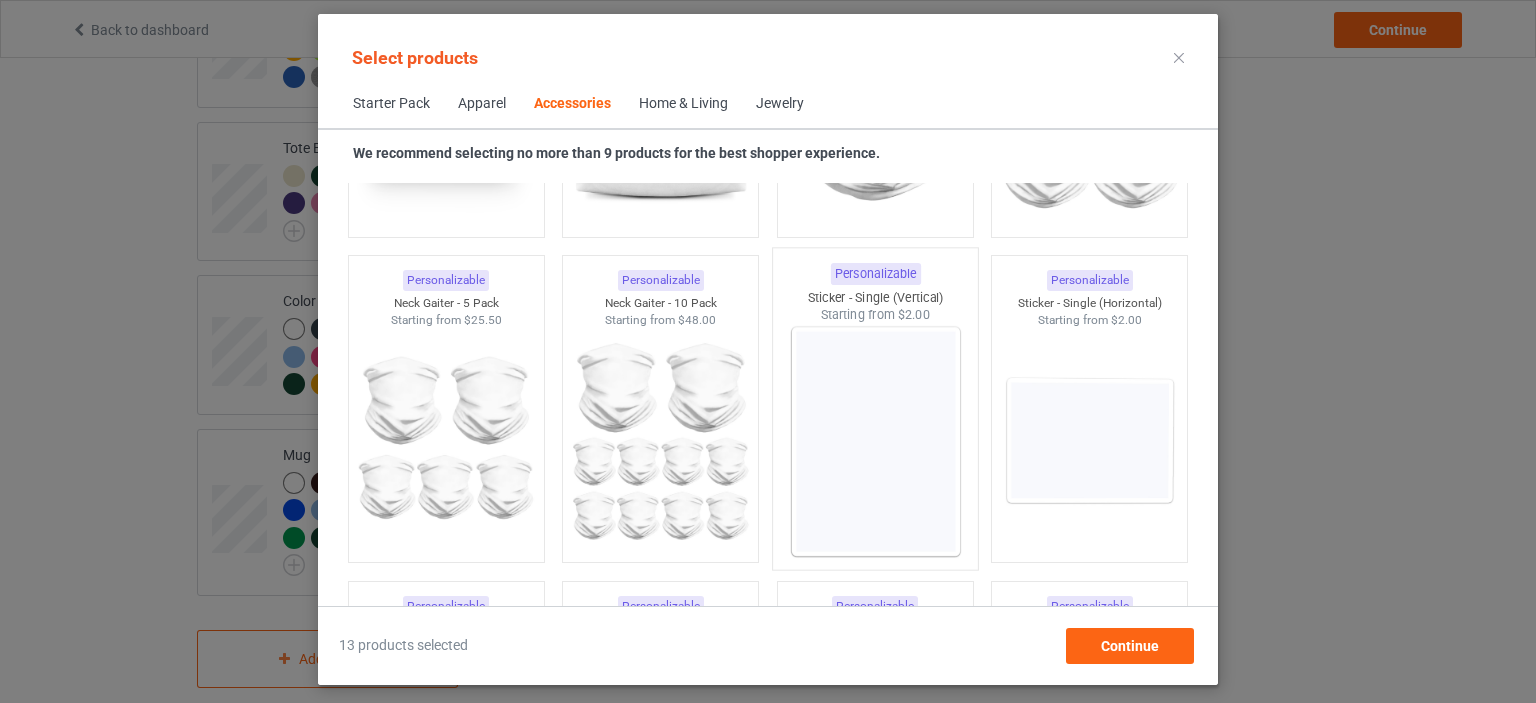 click at bounding box center [875, 441] 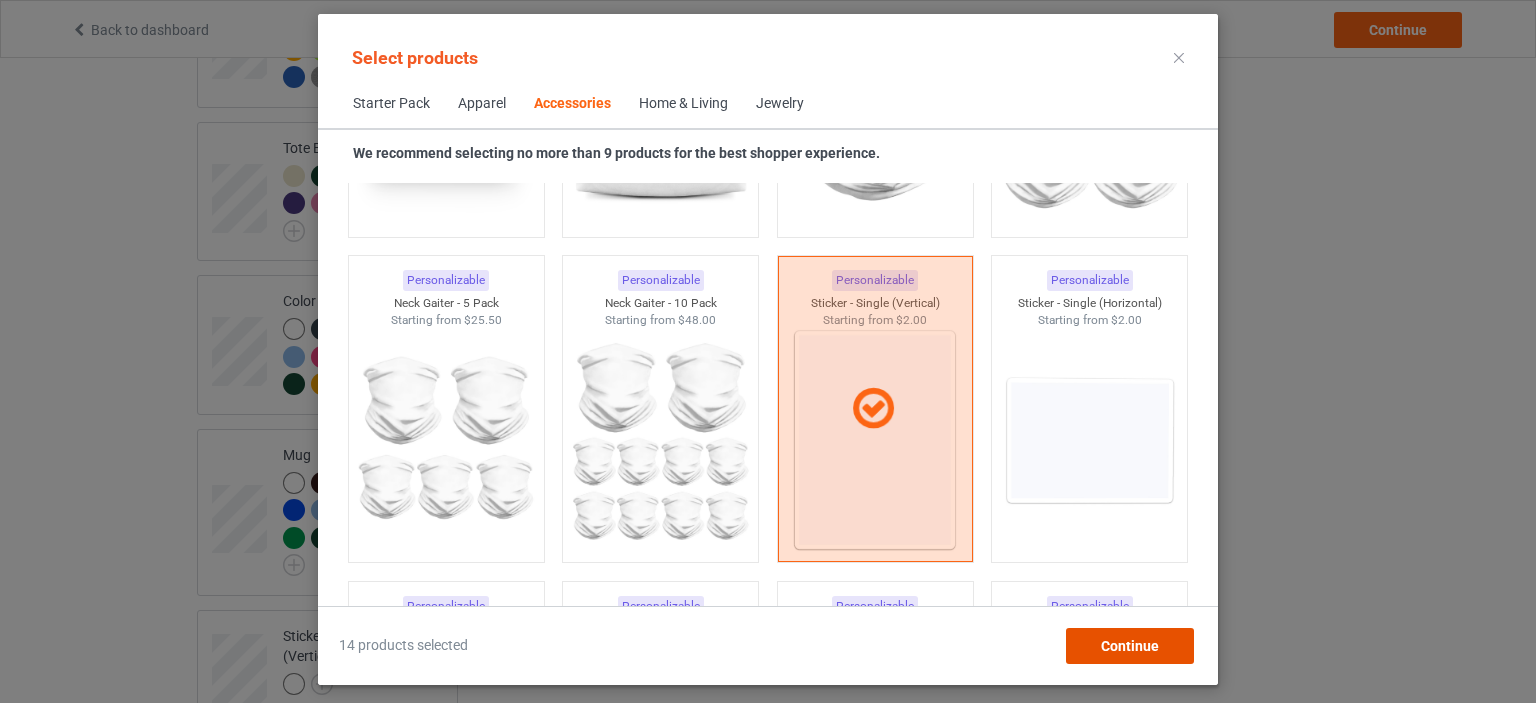 click on "Continue" at bounding box center (1130, 646) 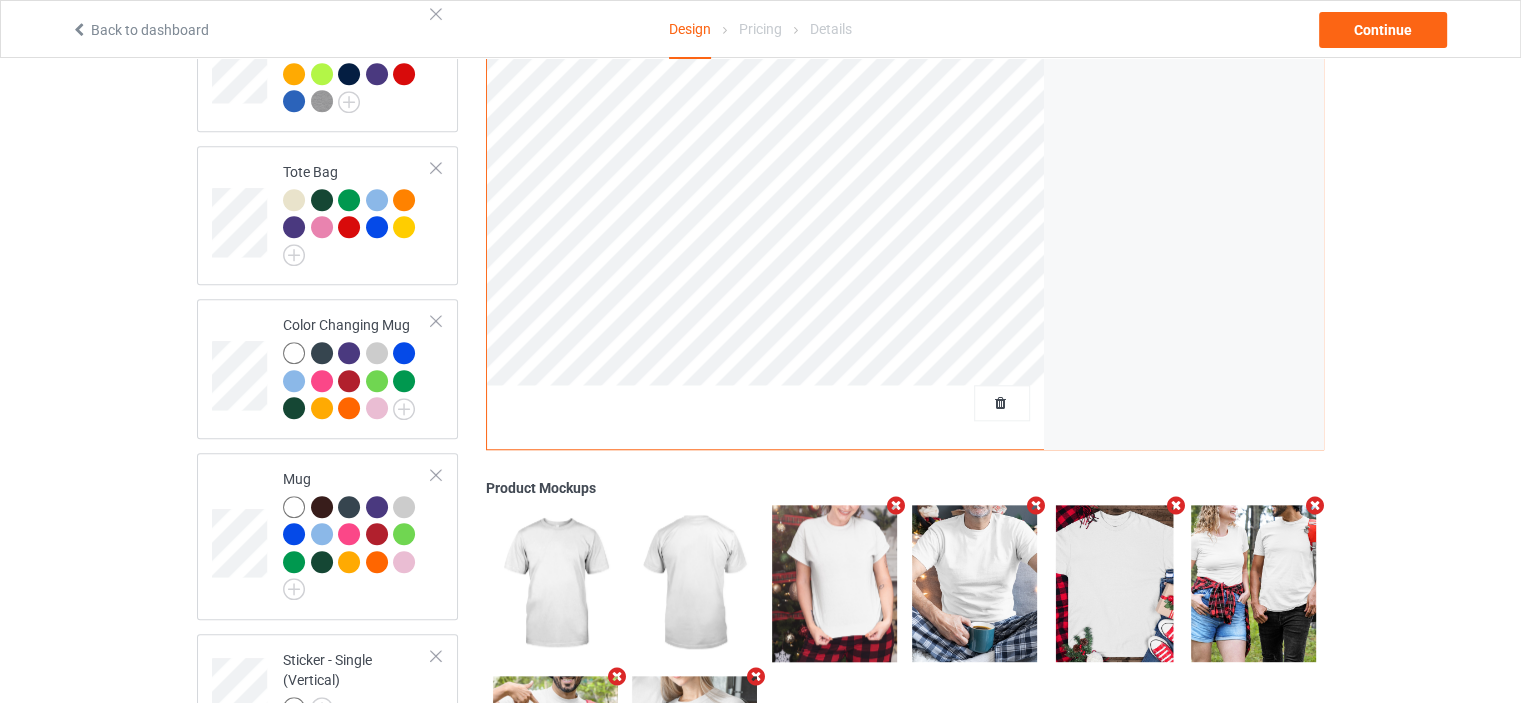scroll, scrollTop: 1791, scrollLeft: 0, axis: vertical 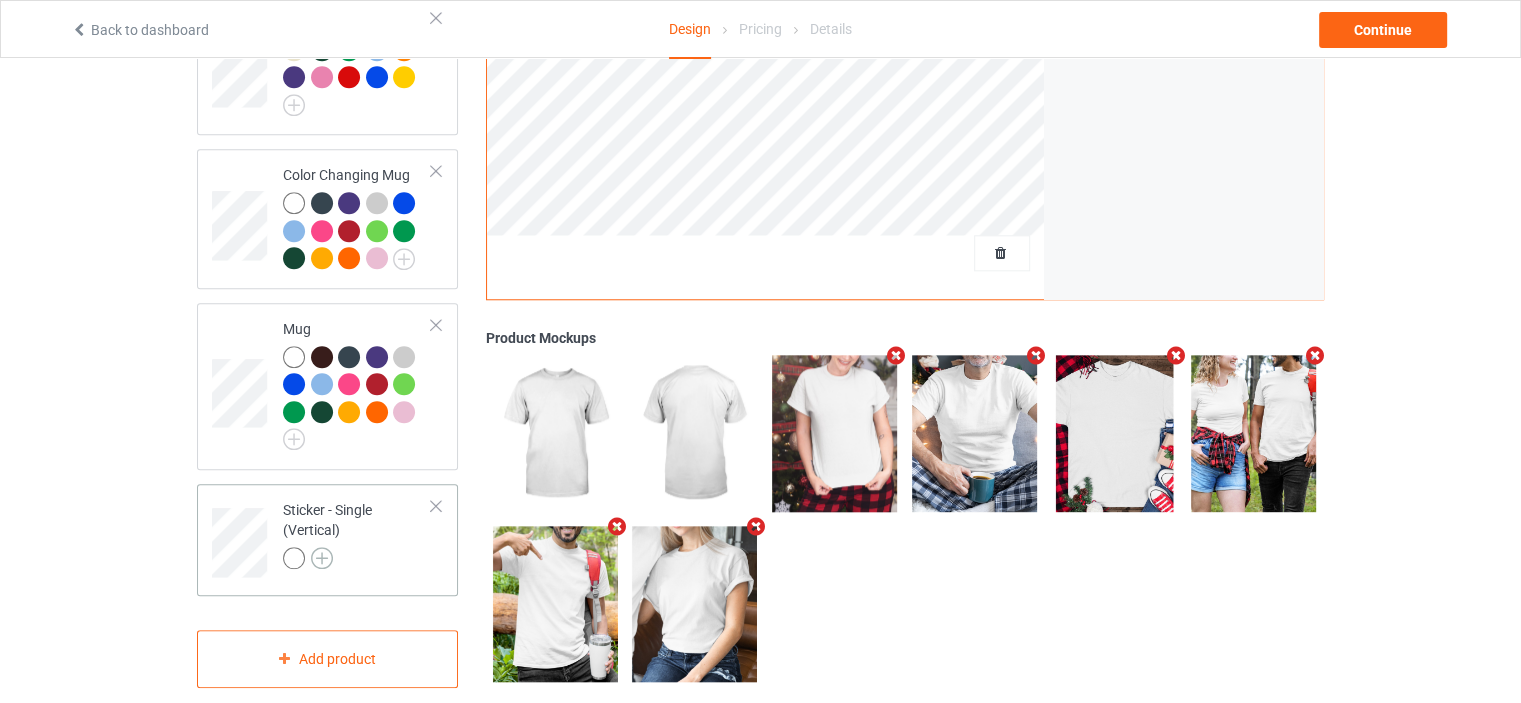 click at bounding box center (322, 558) 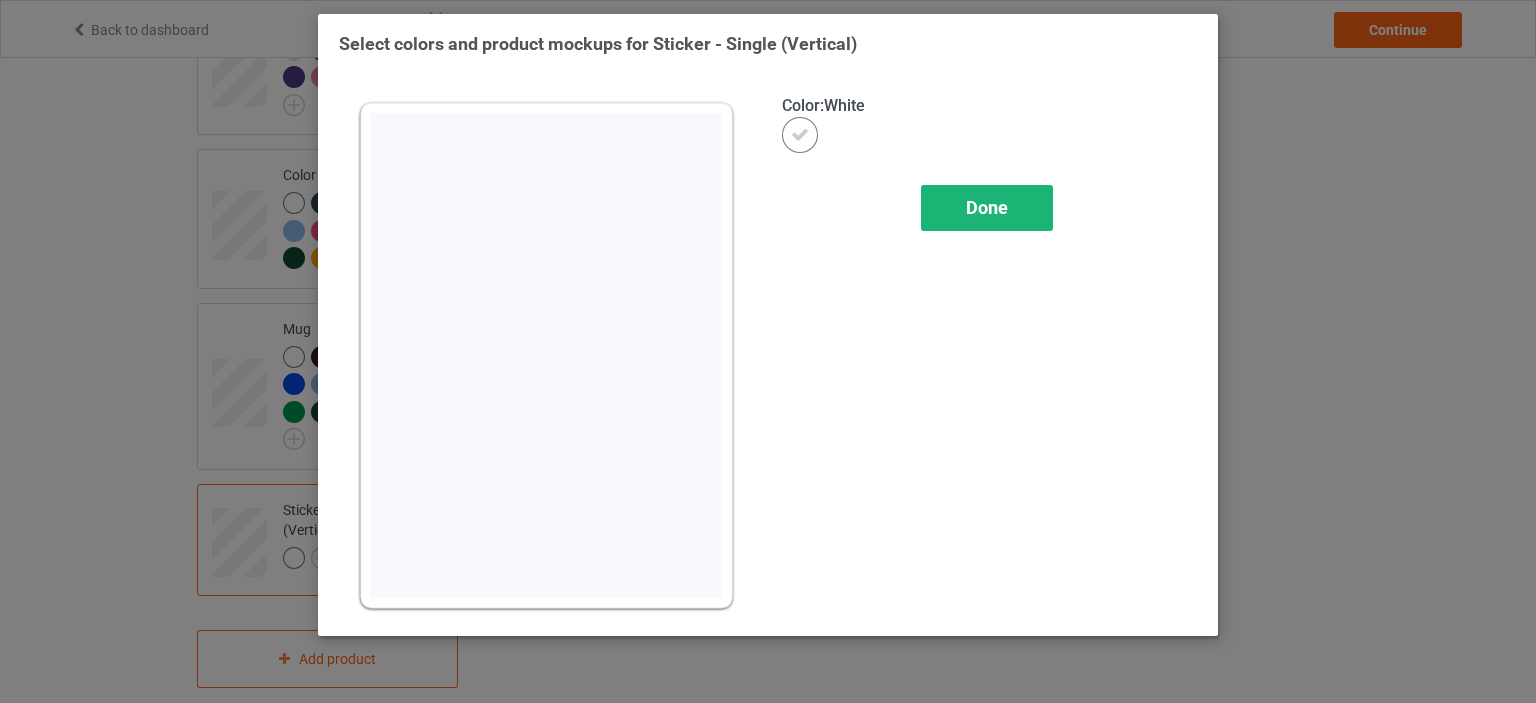 click on "Done" at bounding box center [987, 207] 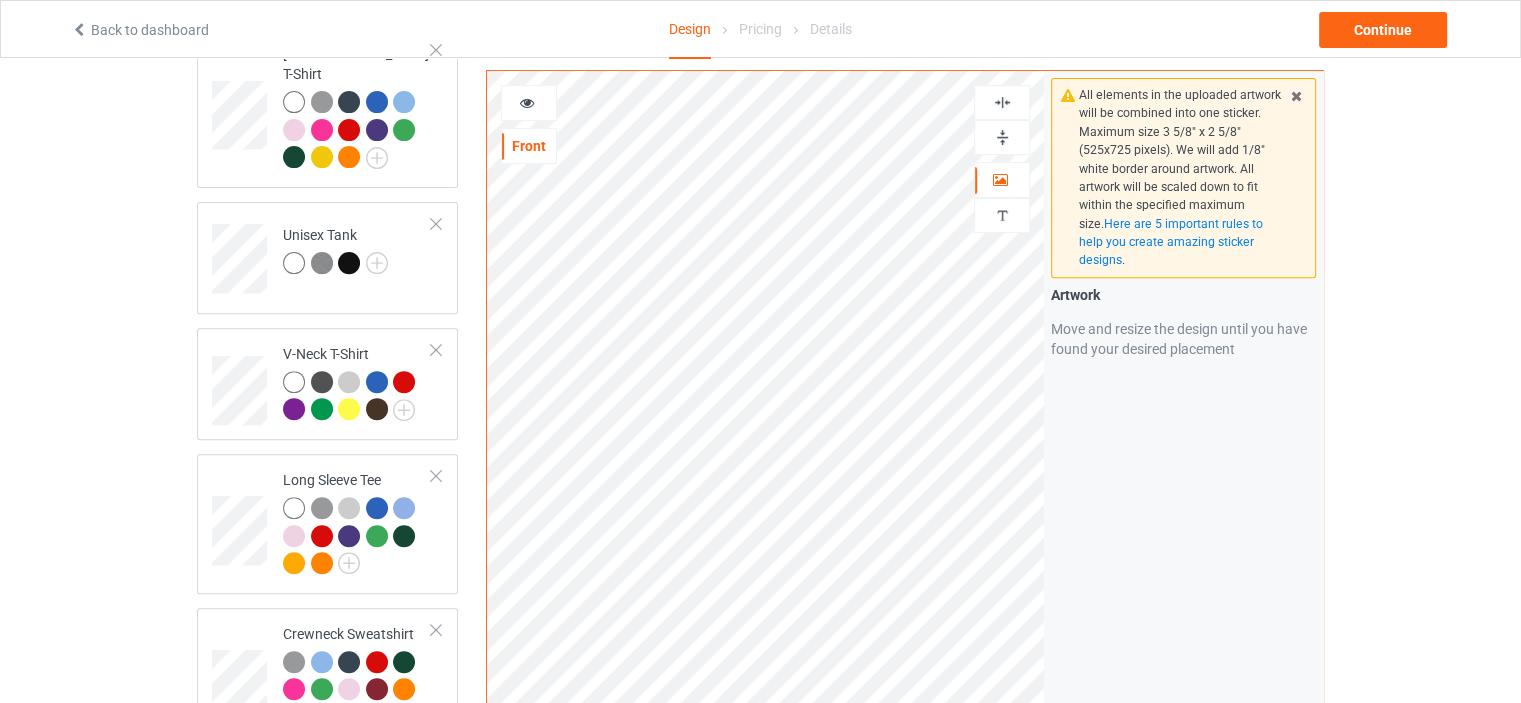 scroll, scrollTop: 891, scrollLeft: 0, axis: vertical 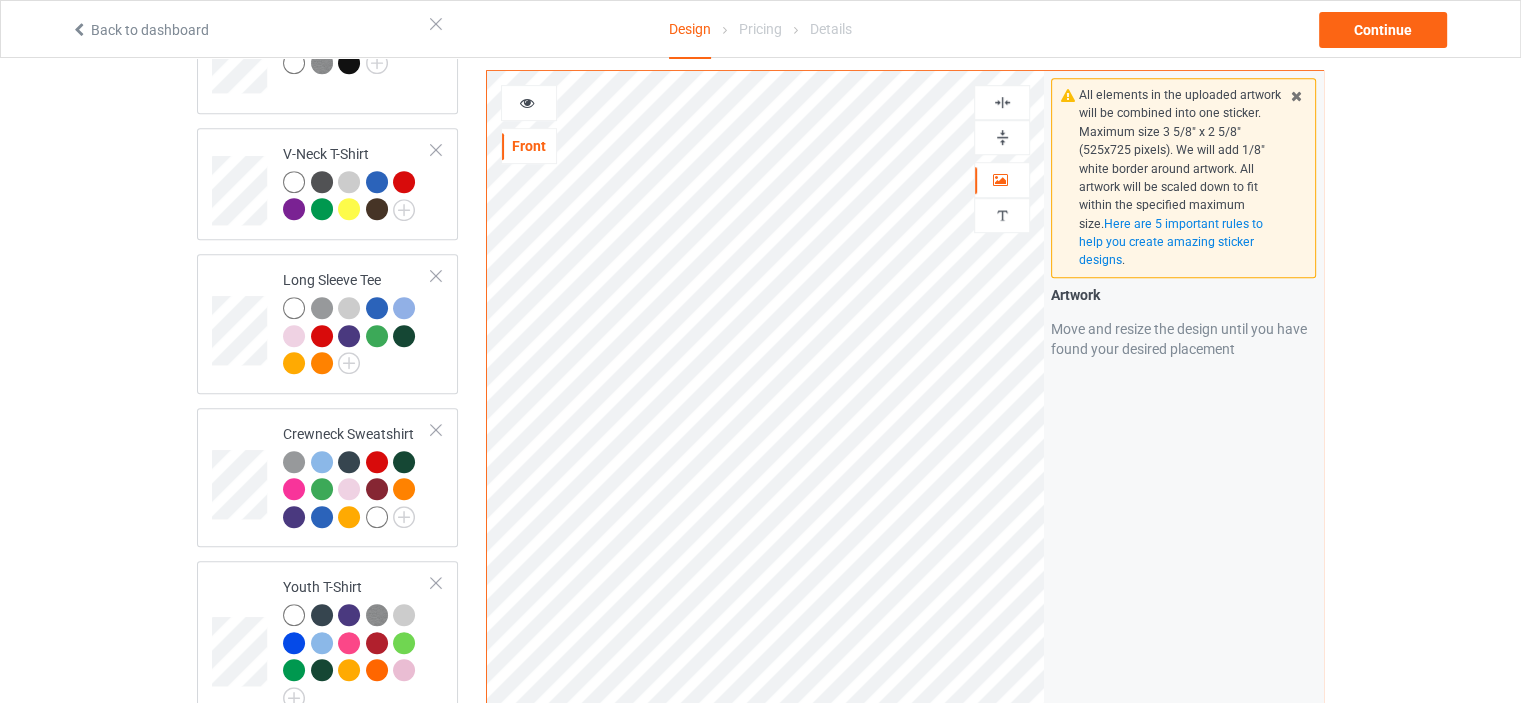 click at bounding box center (1002, 102) 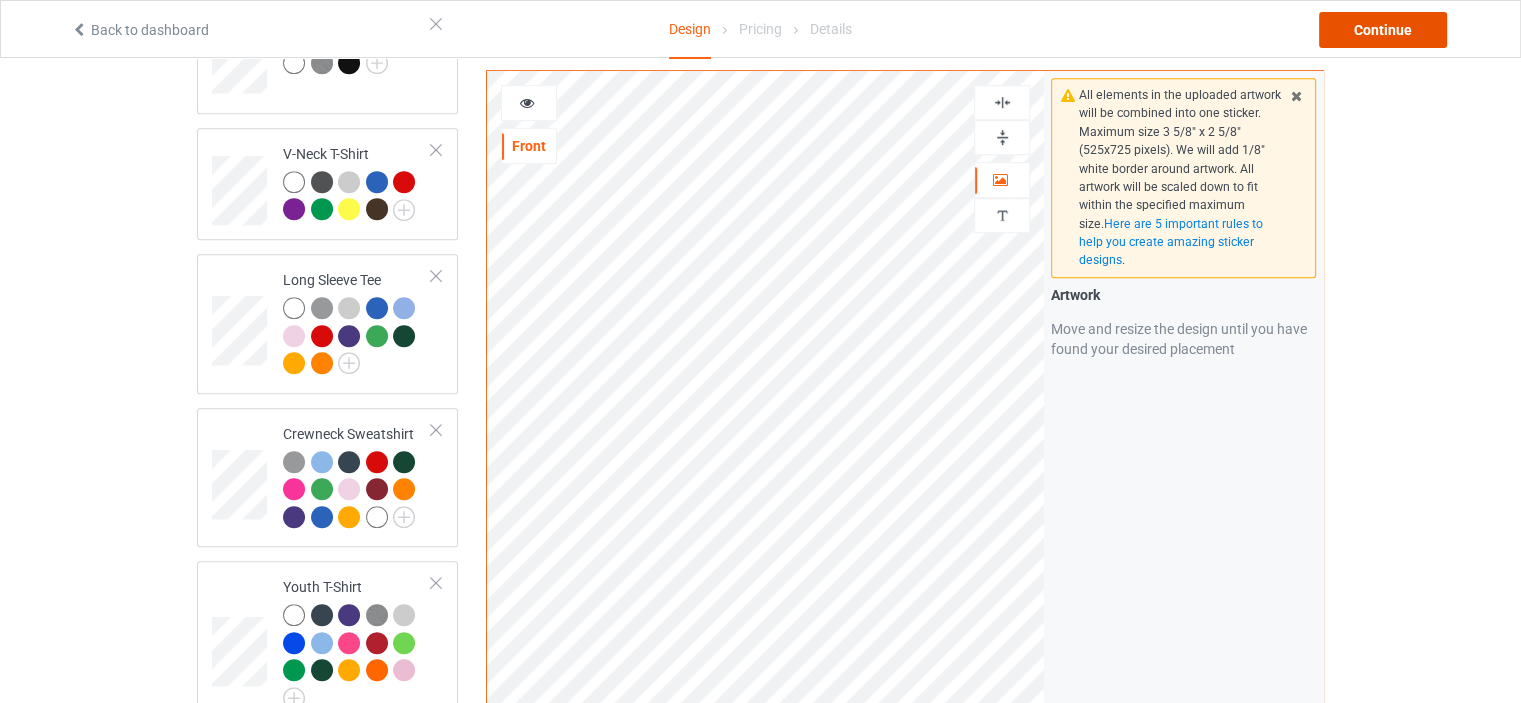click on "Continue" at bounding box center [1383, 30] 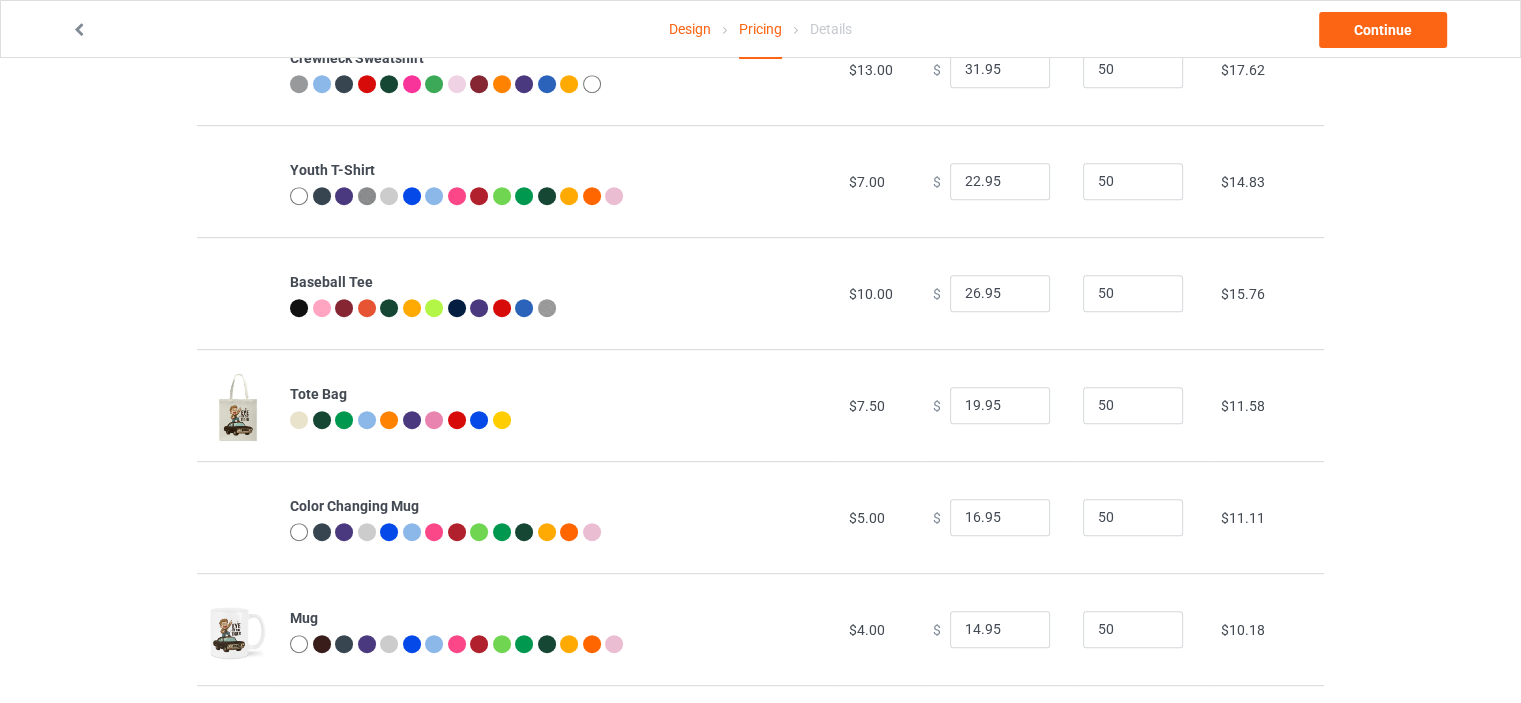 scroll, scrollTop: 1104, scrollLeft: 0, axis: vertical 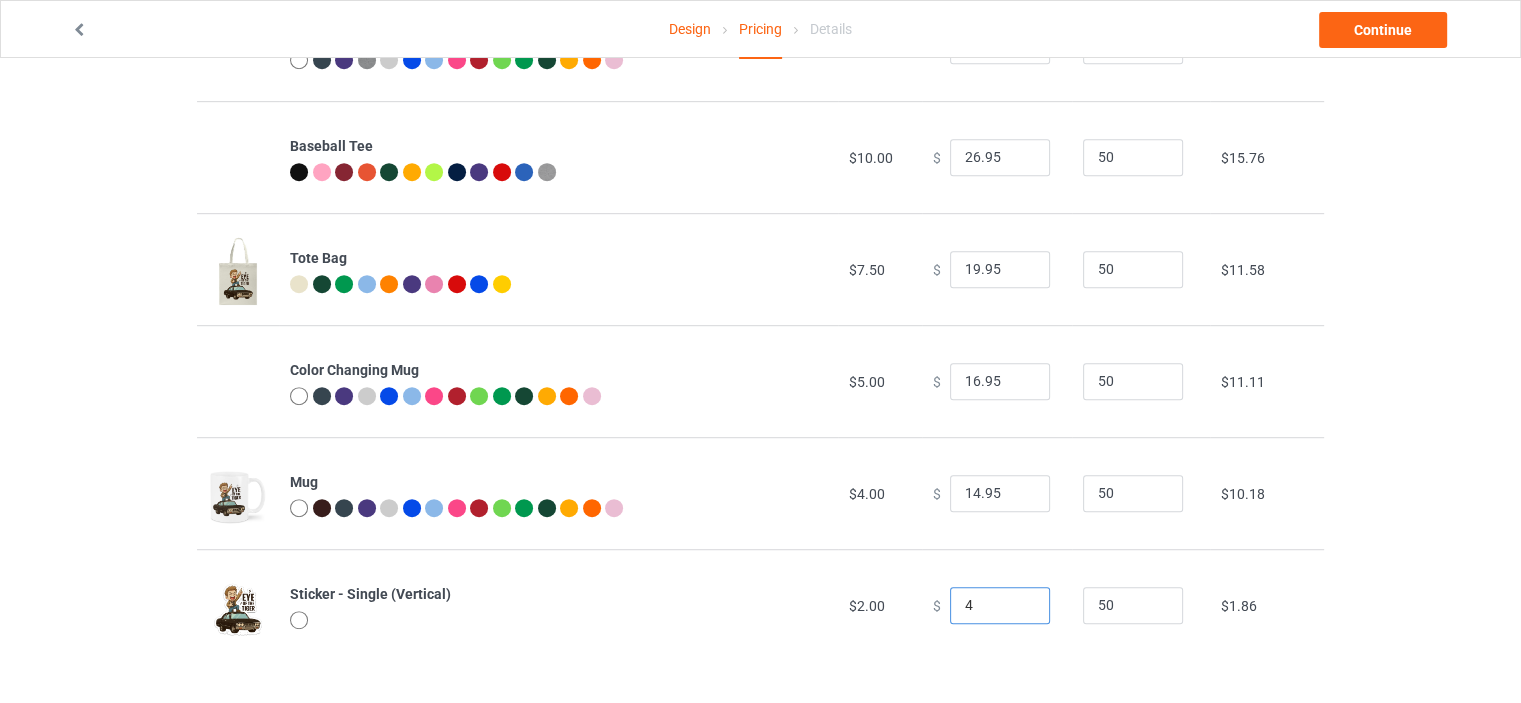 click on "4" at bounding box center [1000, 606] 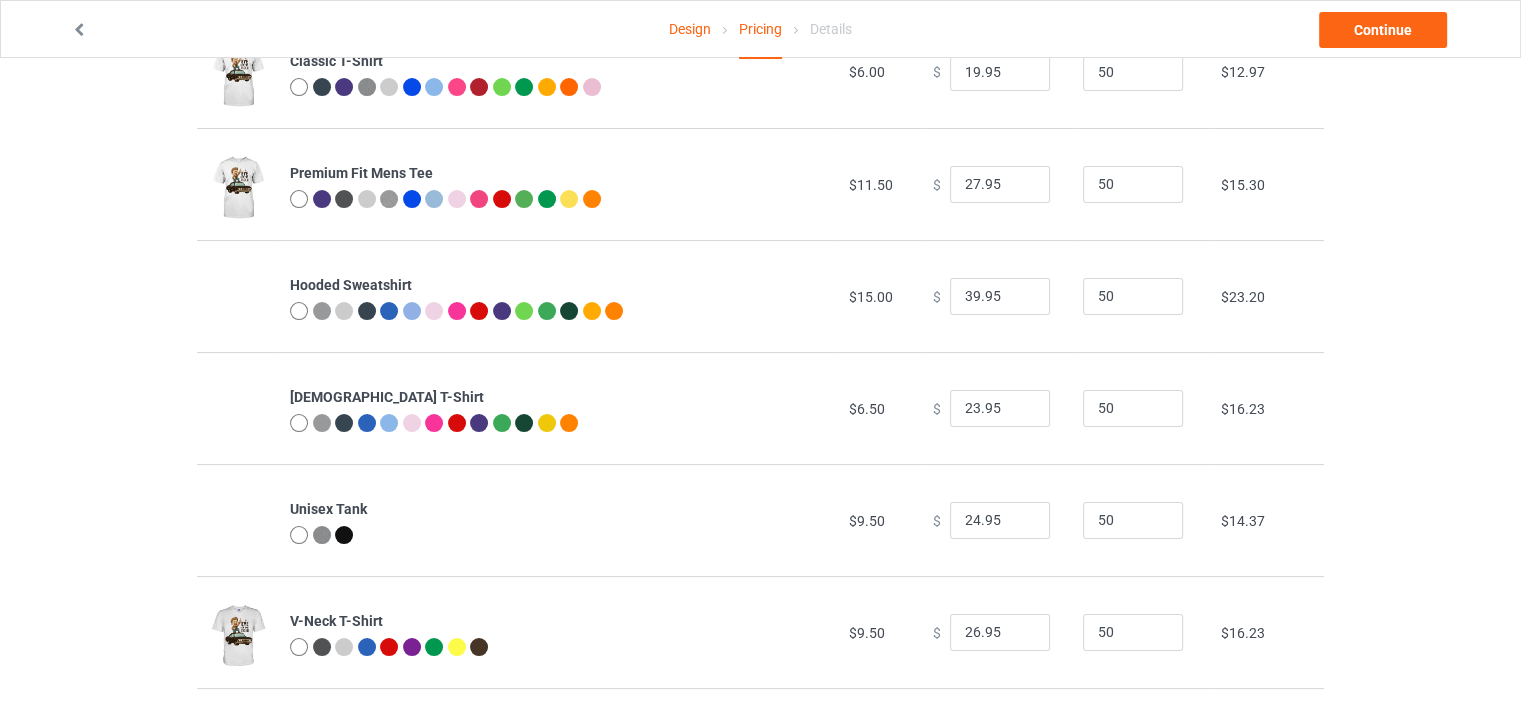 scroll, scrollTop: 0, scrollLeft: 0, axis: both 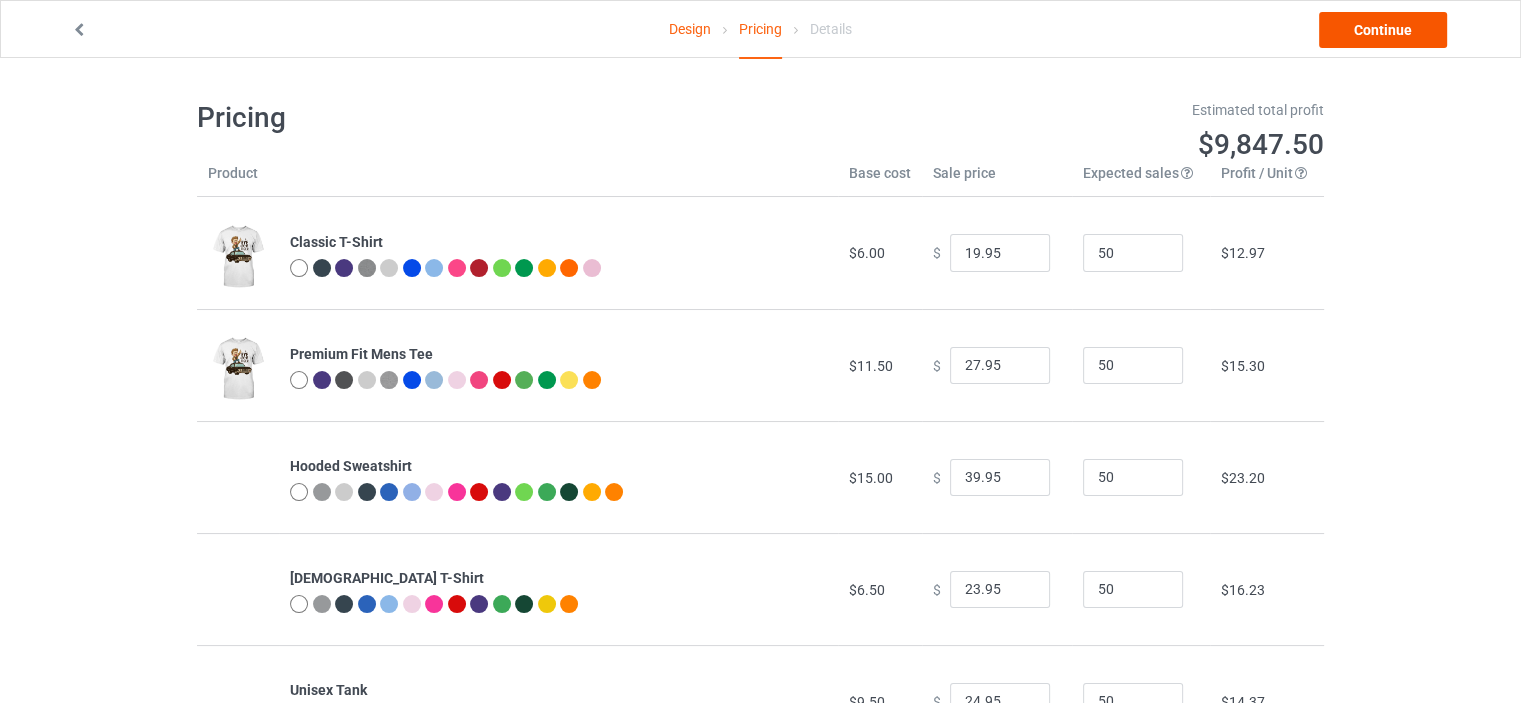 type on "3.95" 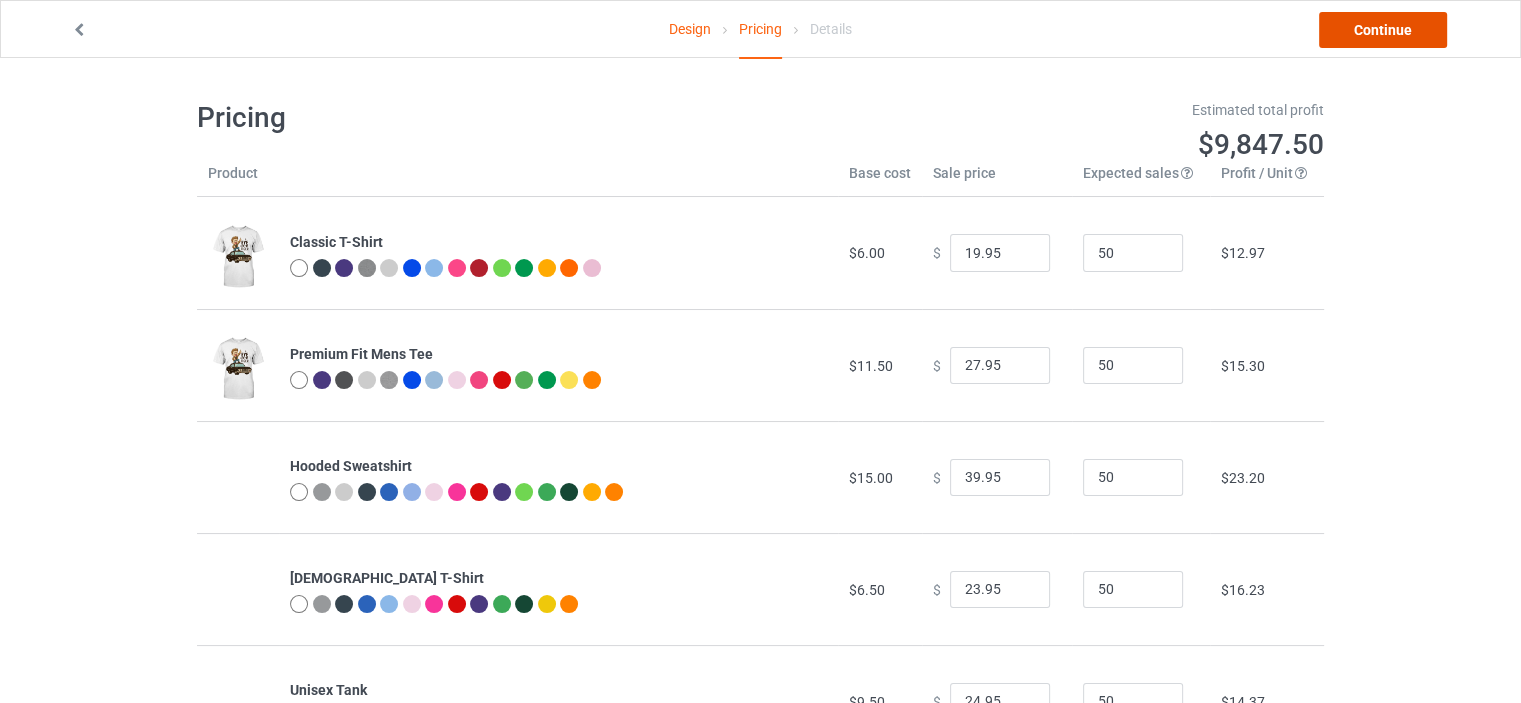 click on "Continue" at bounding box center [1383, 30] 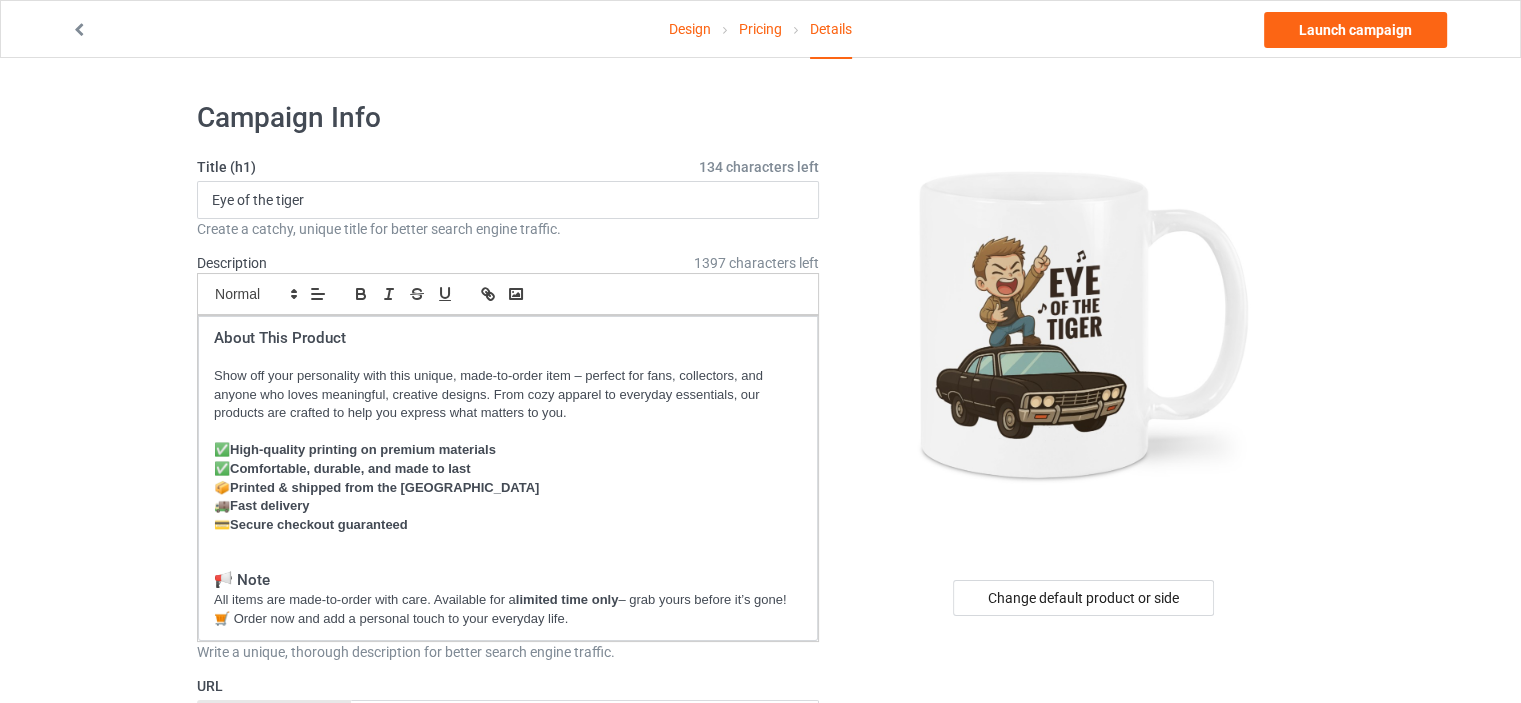 click on "Pricing" at bounding box center (760, 29) 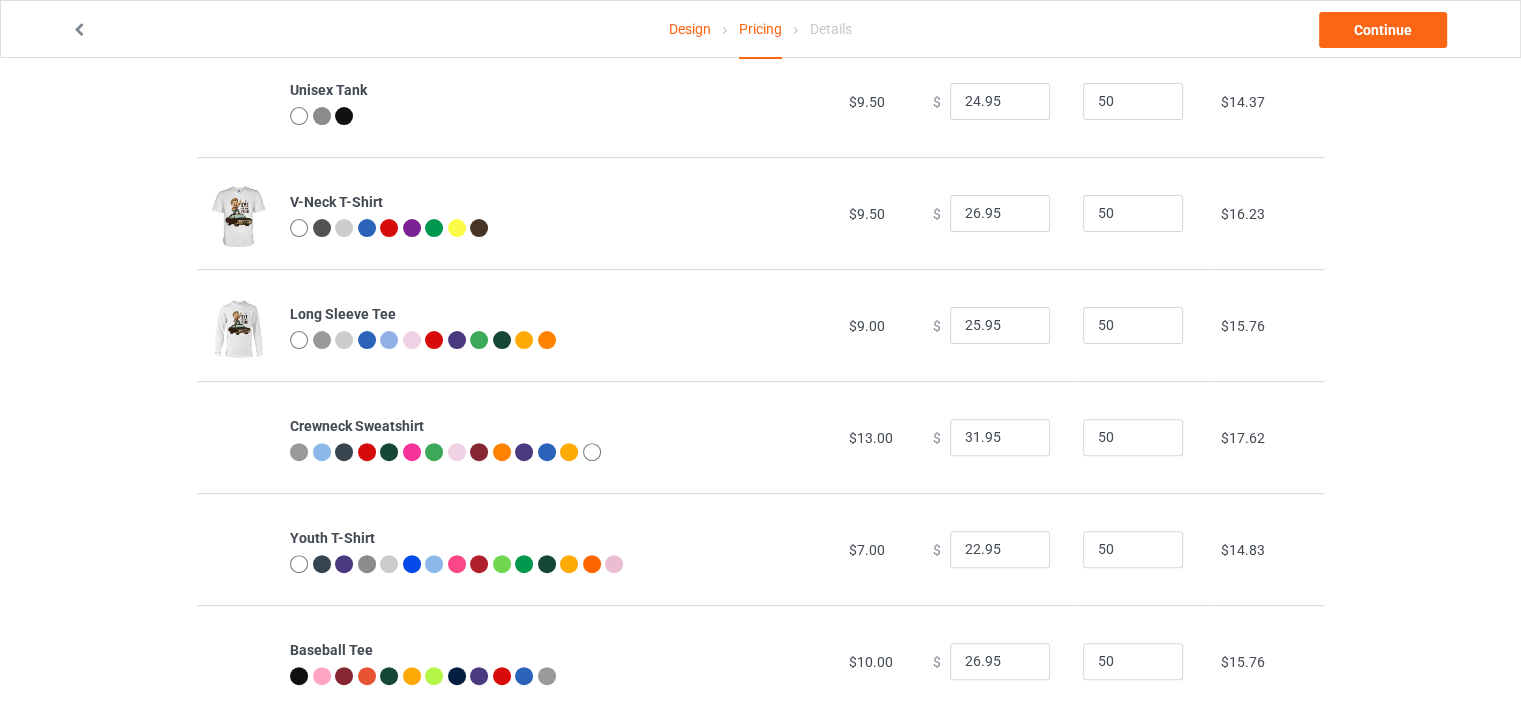 scroll, scrollTop: 1104, scrollLeft: 0, axis: vertical 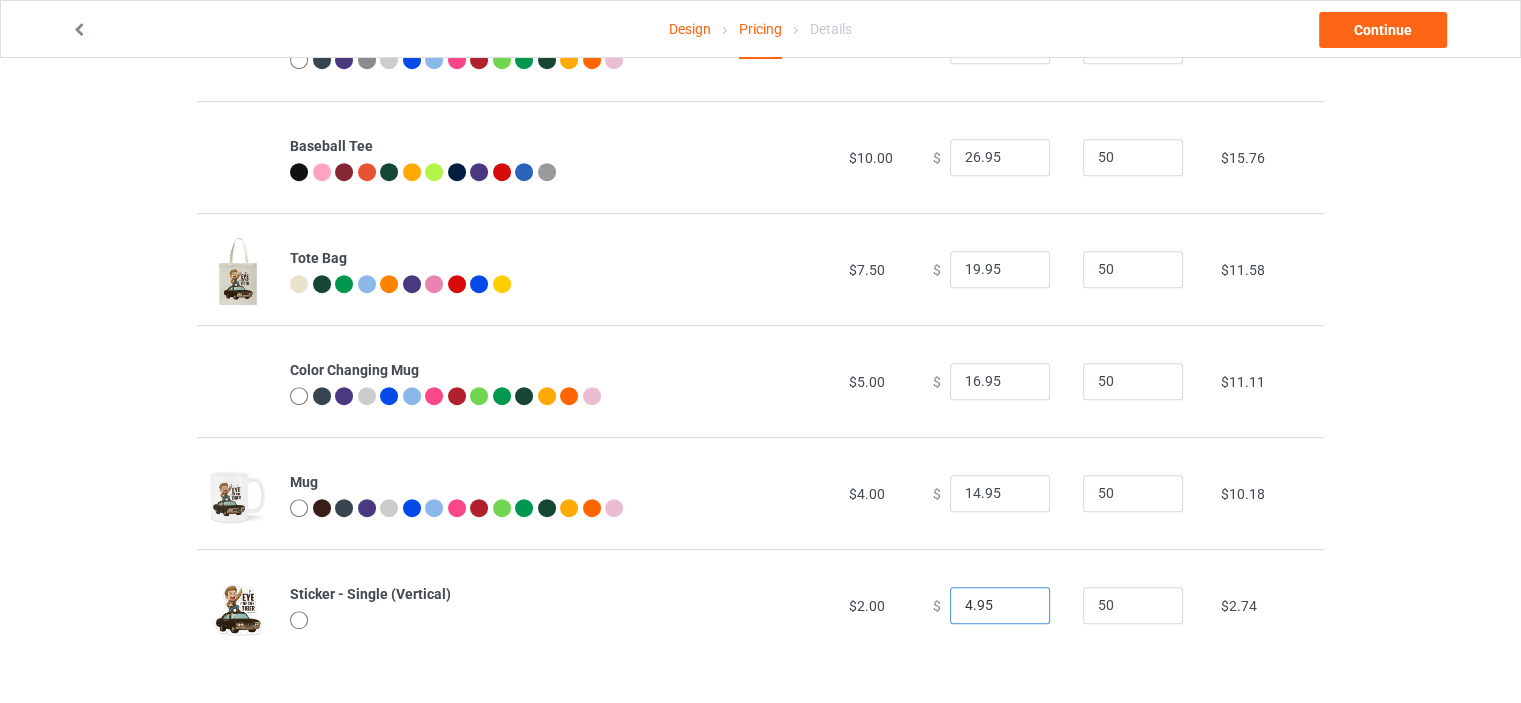 click on "4.95" at bounding box center [1000, 606] 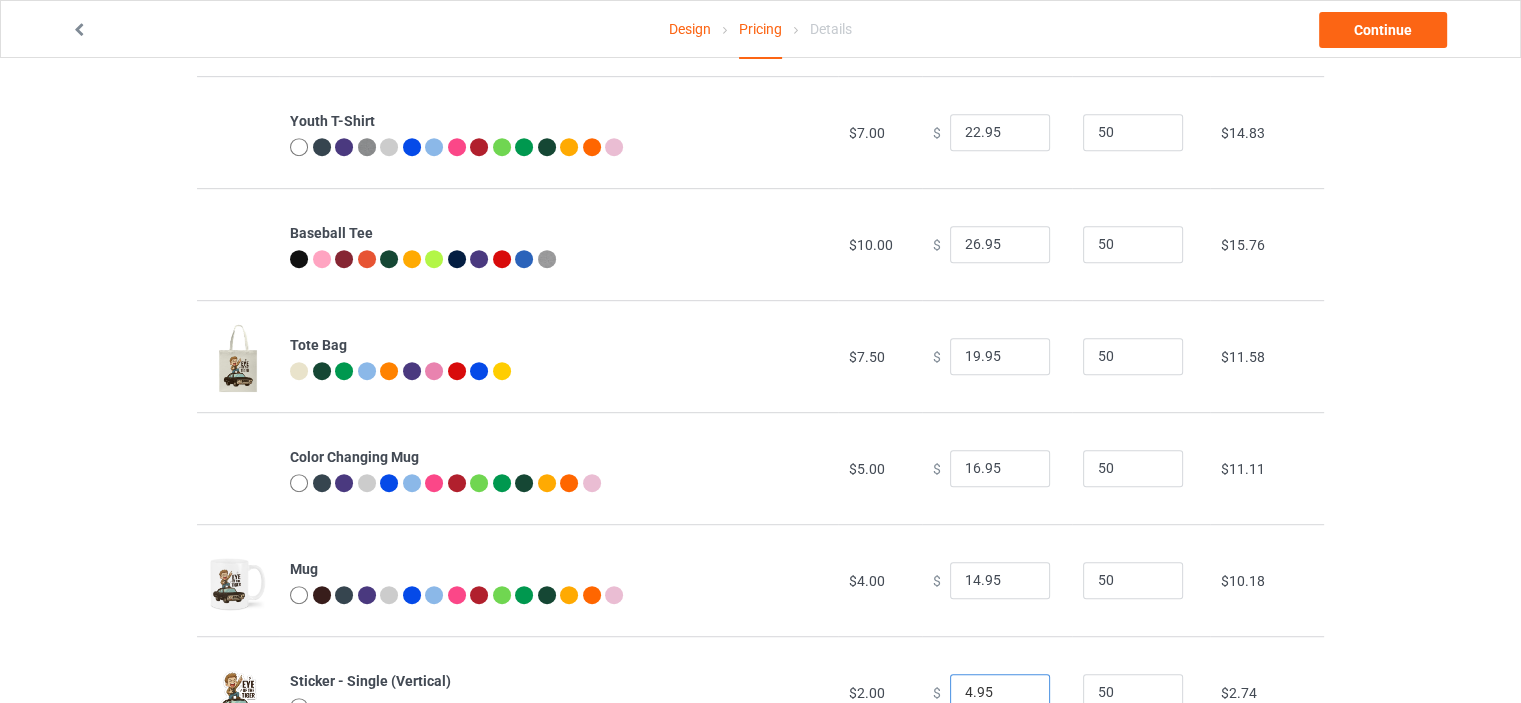 scroll, scrollTop: 1100, scrollLeft: 0, axis: vertical 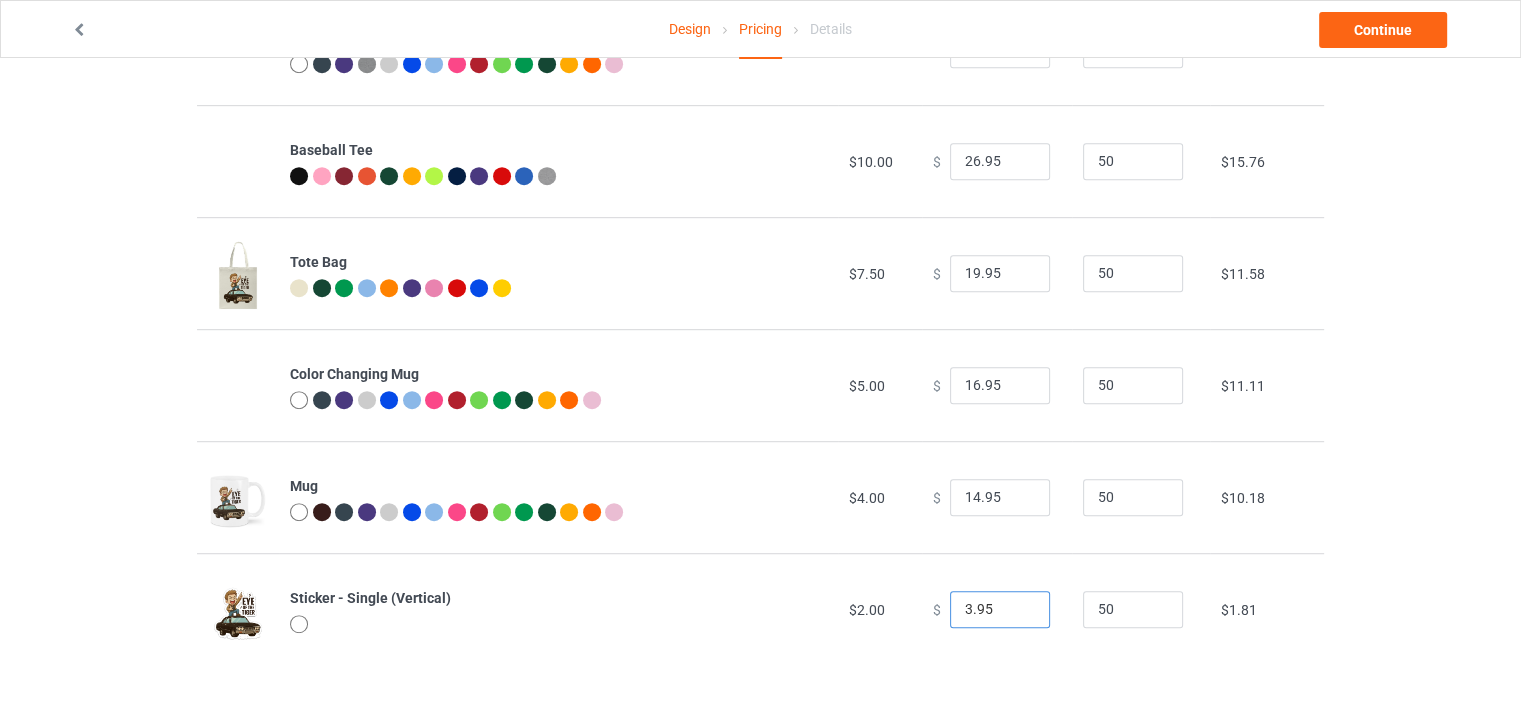 type on "3.95" 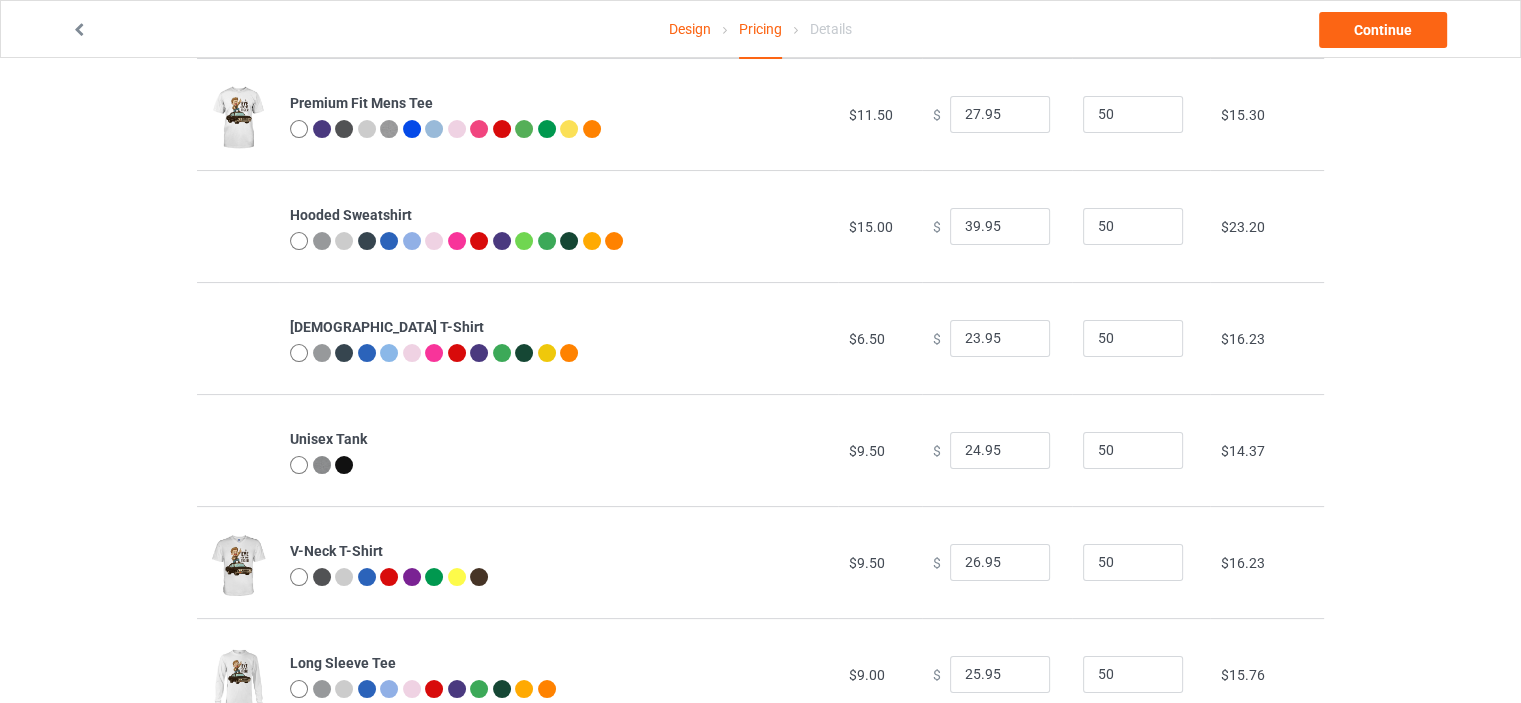 scroll, scrollTop: 0, scrollLeft: 0, axis: both 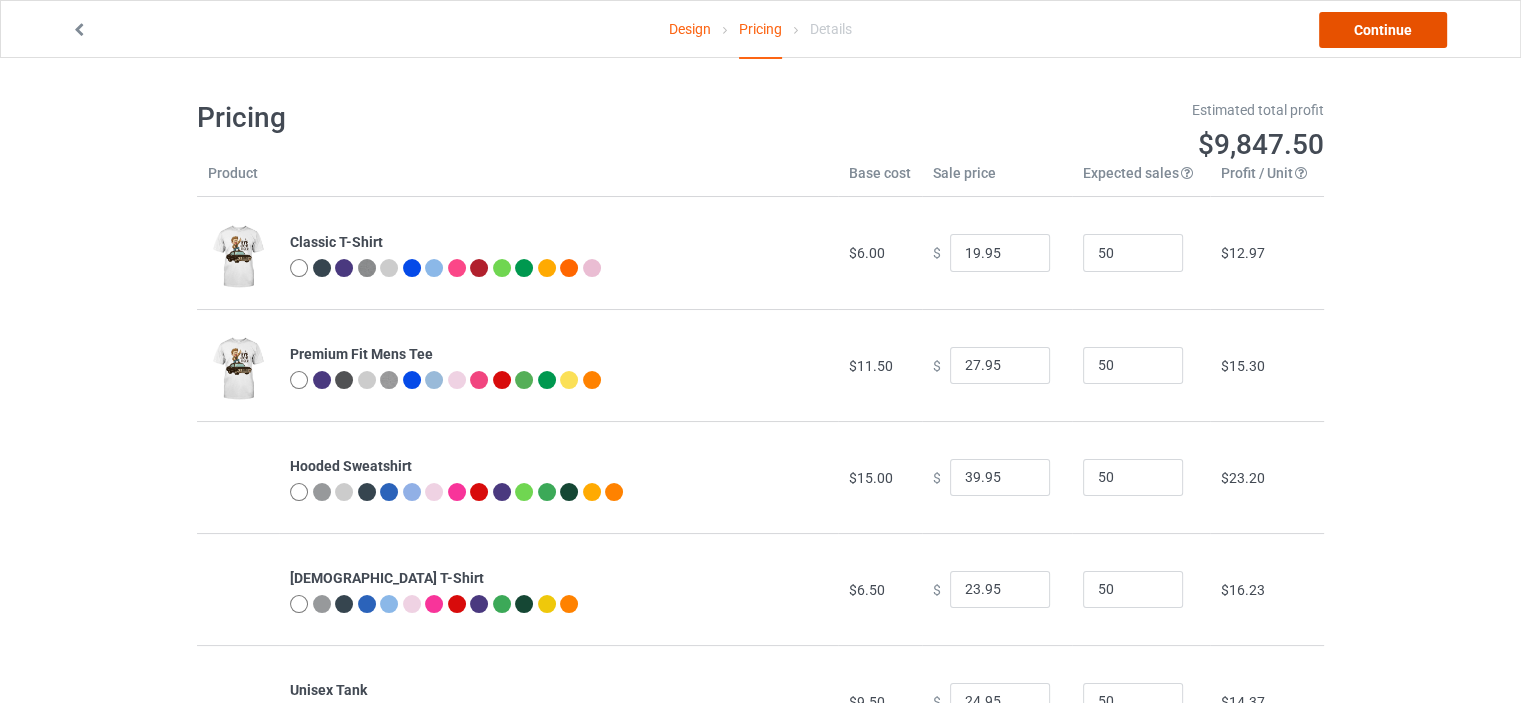 click on "Continue" at bounding box center (1383, 30) 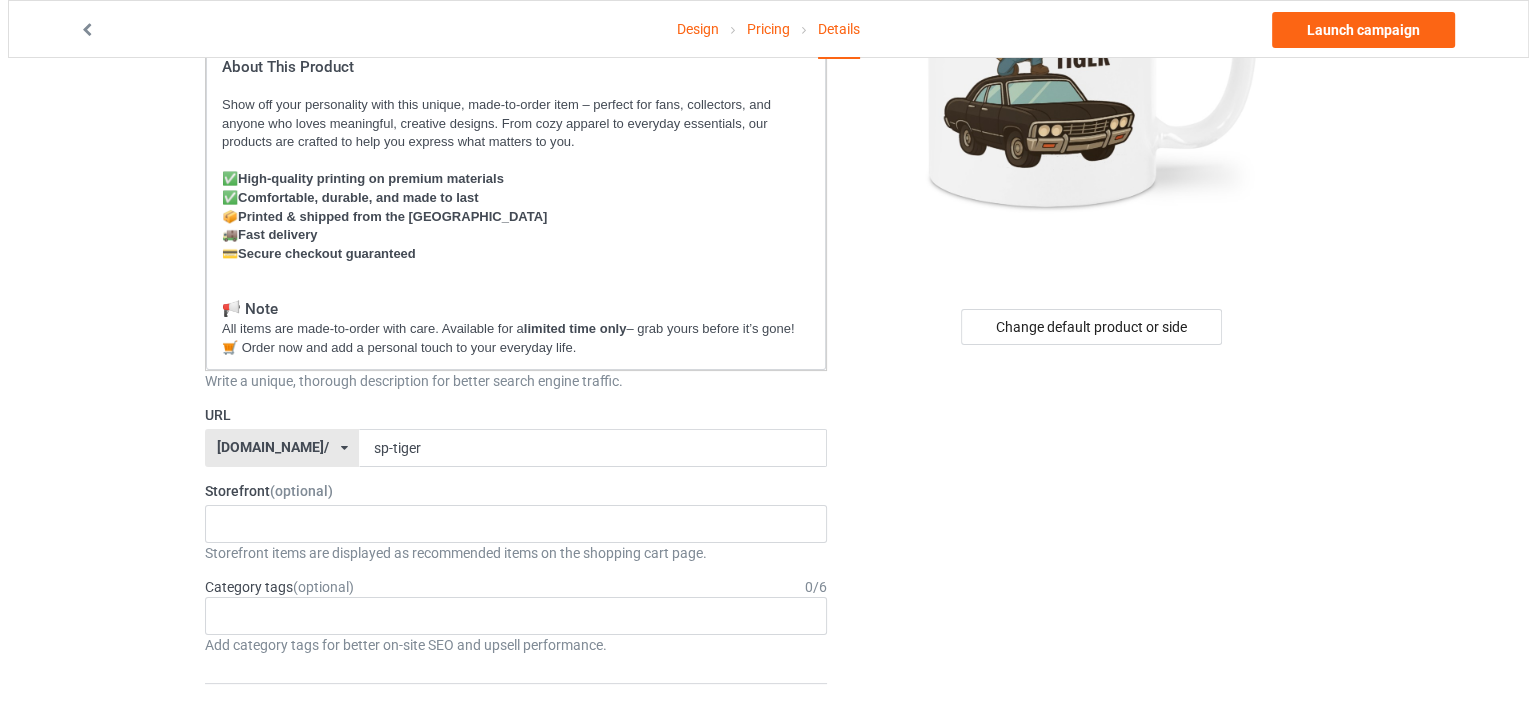 scroll, scrollTop: 0, scrollLeft: 0, axis: both 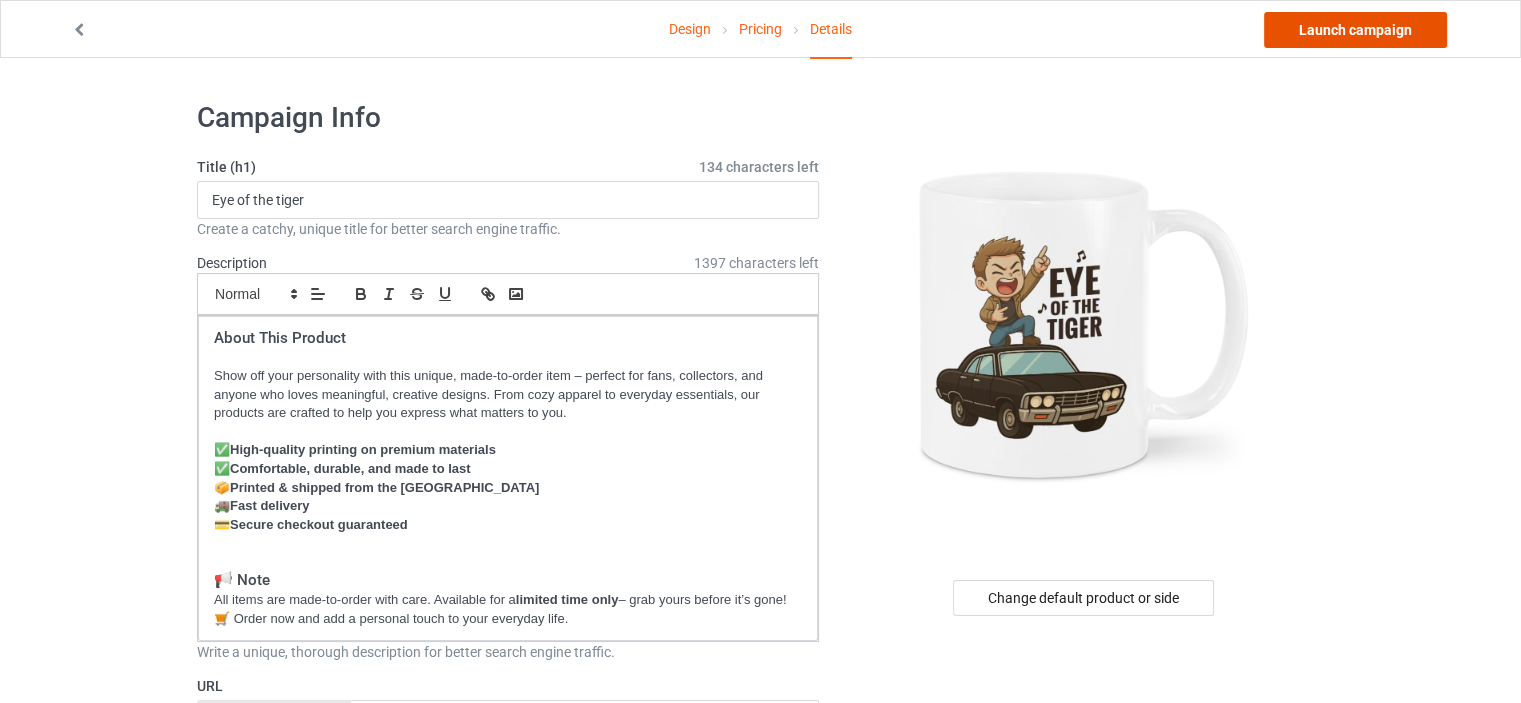 click on "Launch campaign" at bounding box center [1355, 30] 